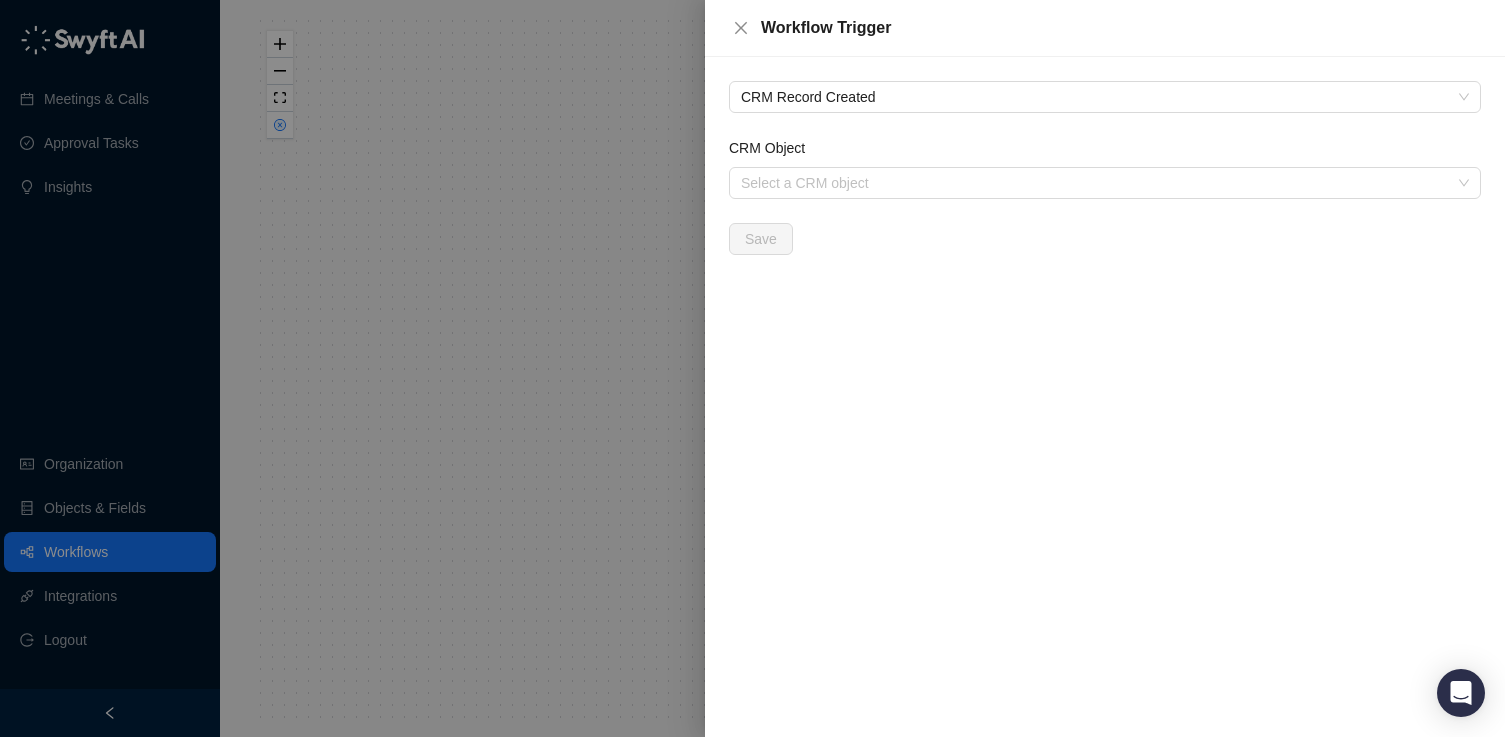 scroll, scrollTop: 0, scrollLeft: 0, axis: both 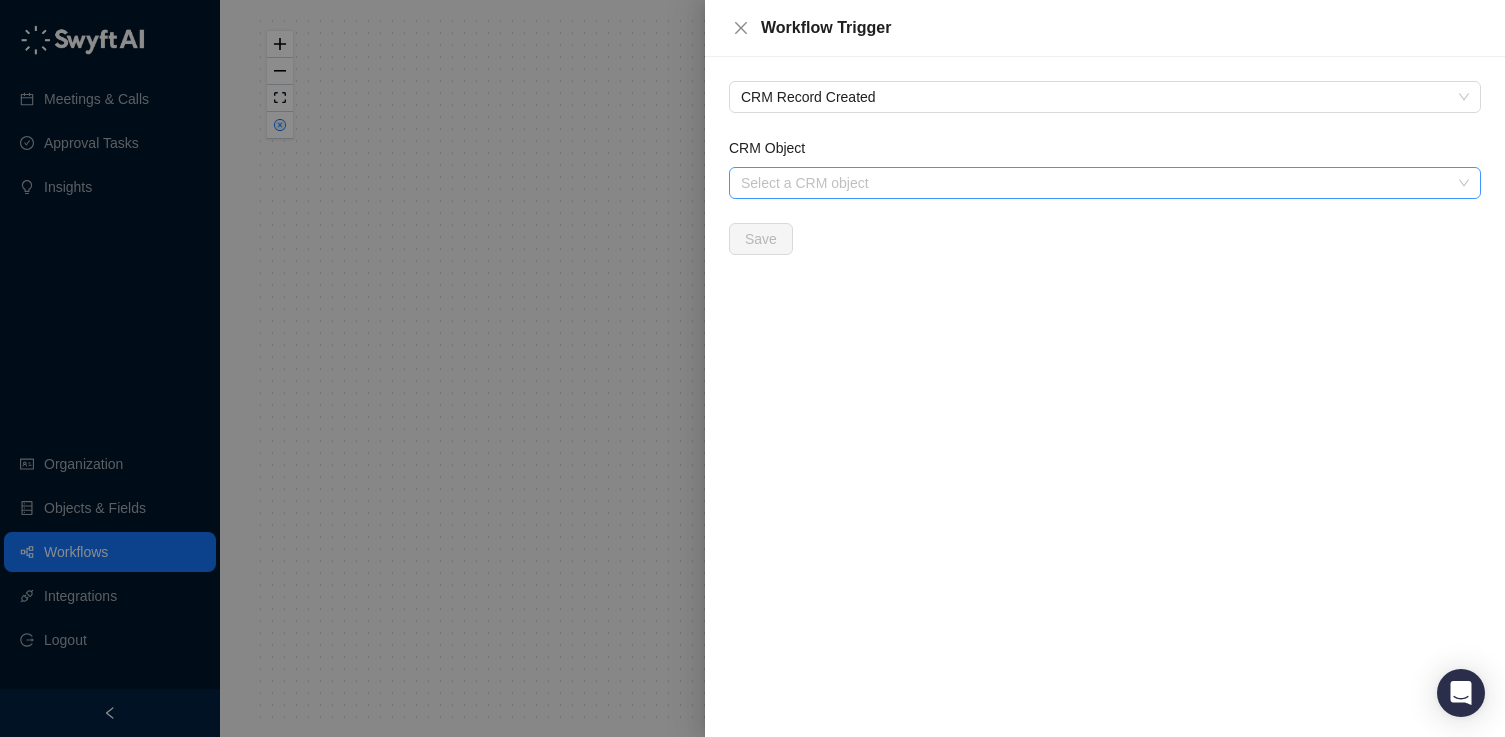 click on "CRM Object" at bounding box center (1099, 183) 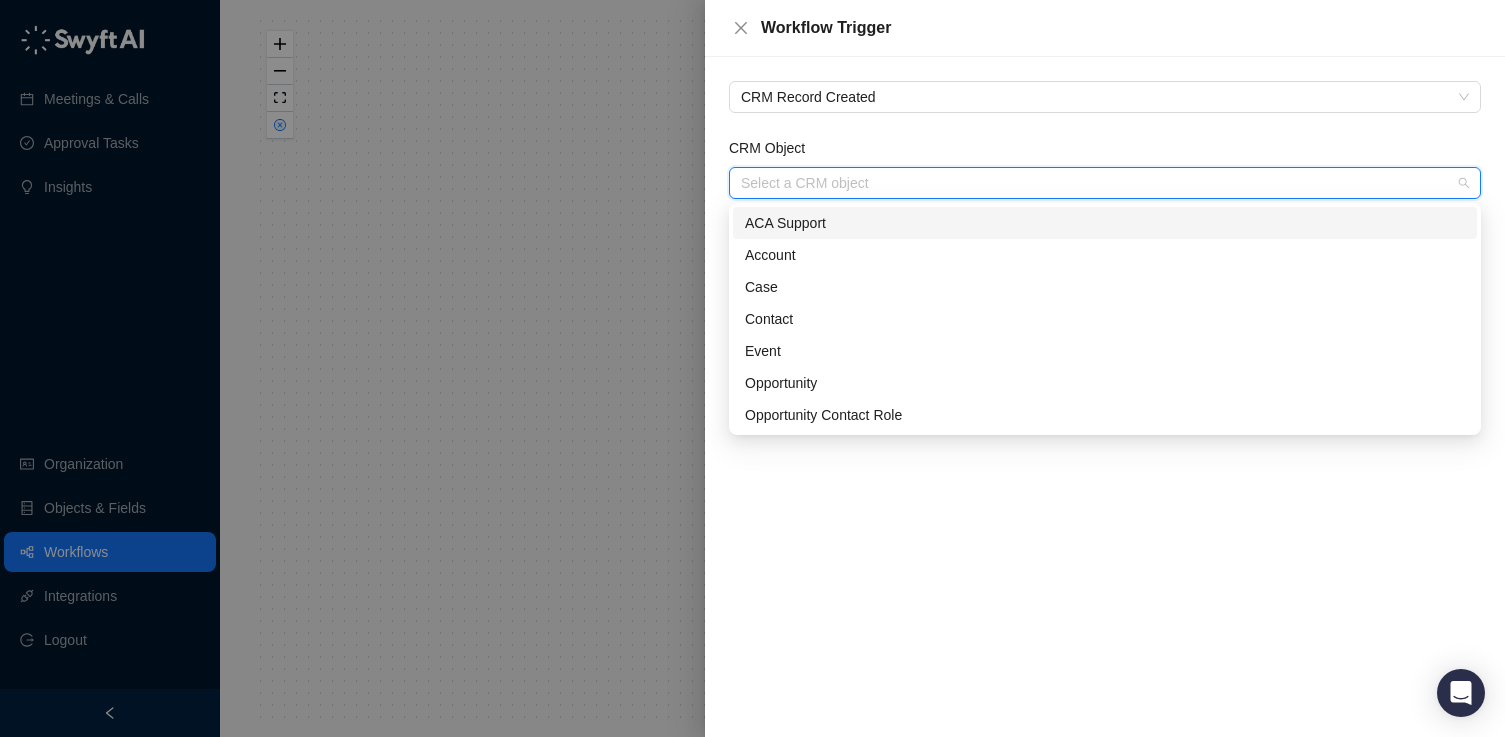 type on "*" 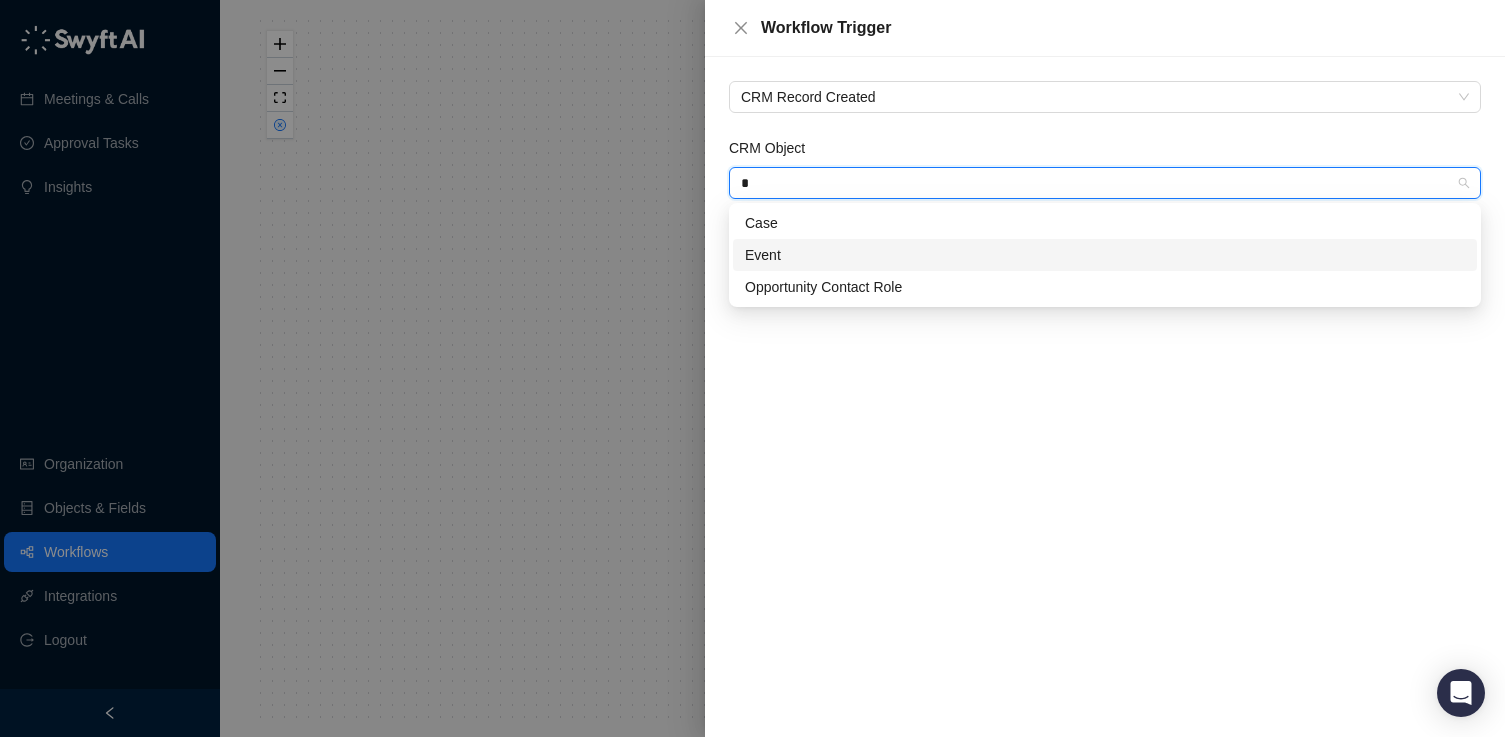 click on "Event" at bounding box center [1105, 255] 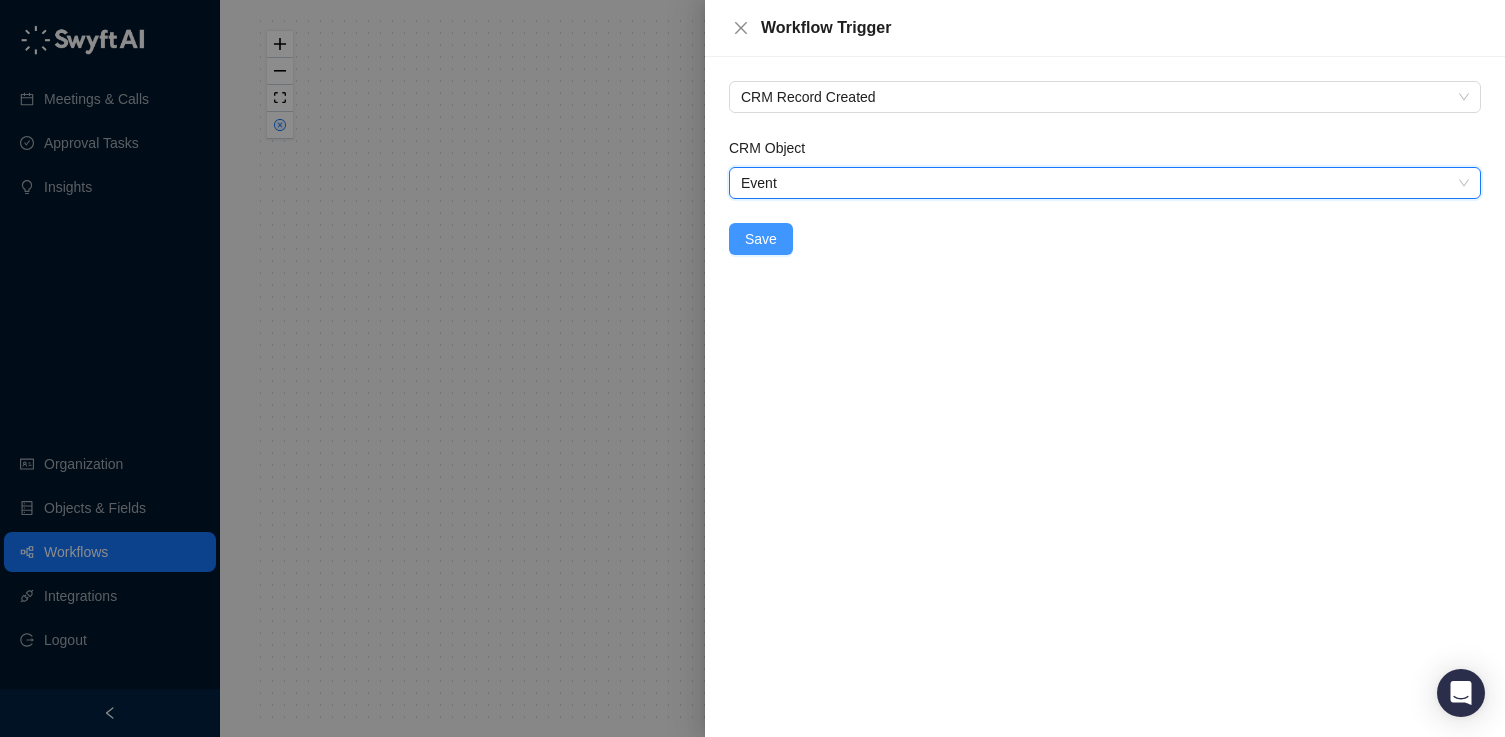 click on "Save" at bounding box center (761, 239) 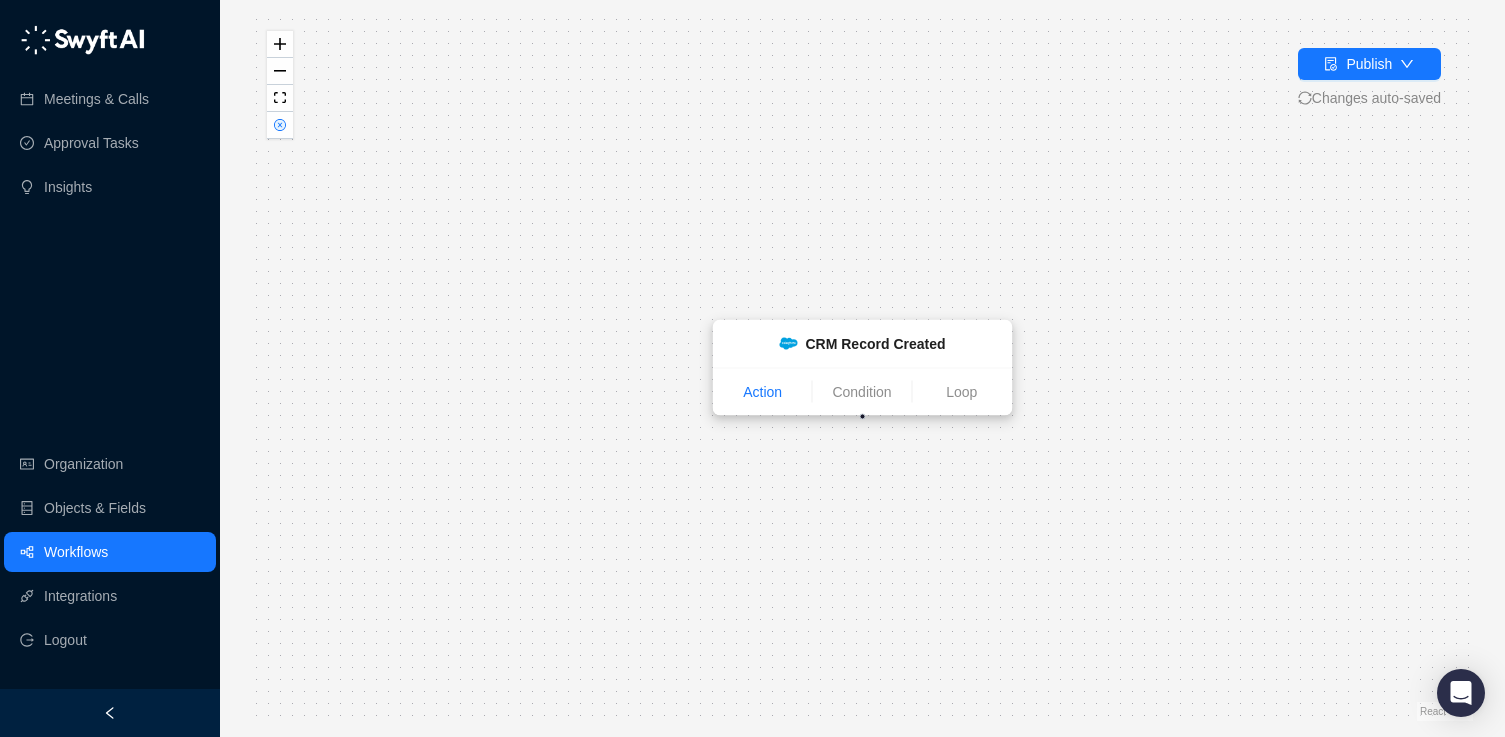 click on "Action" at bounding box center [763, 392] 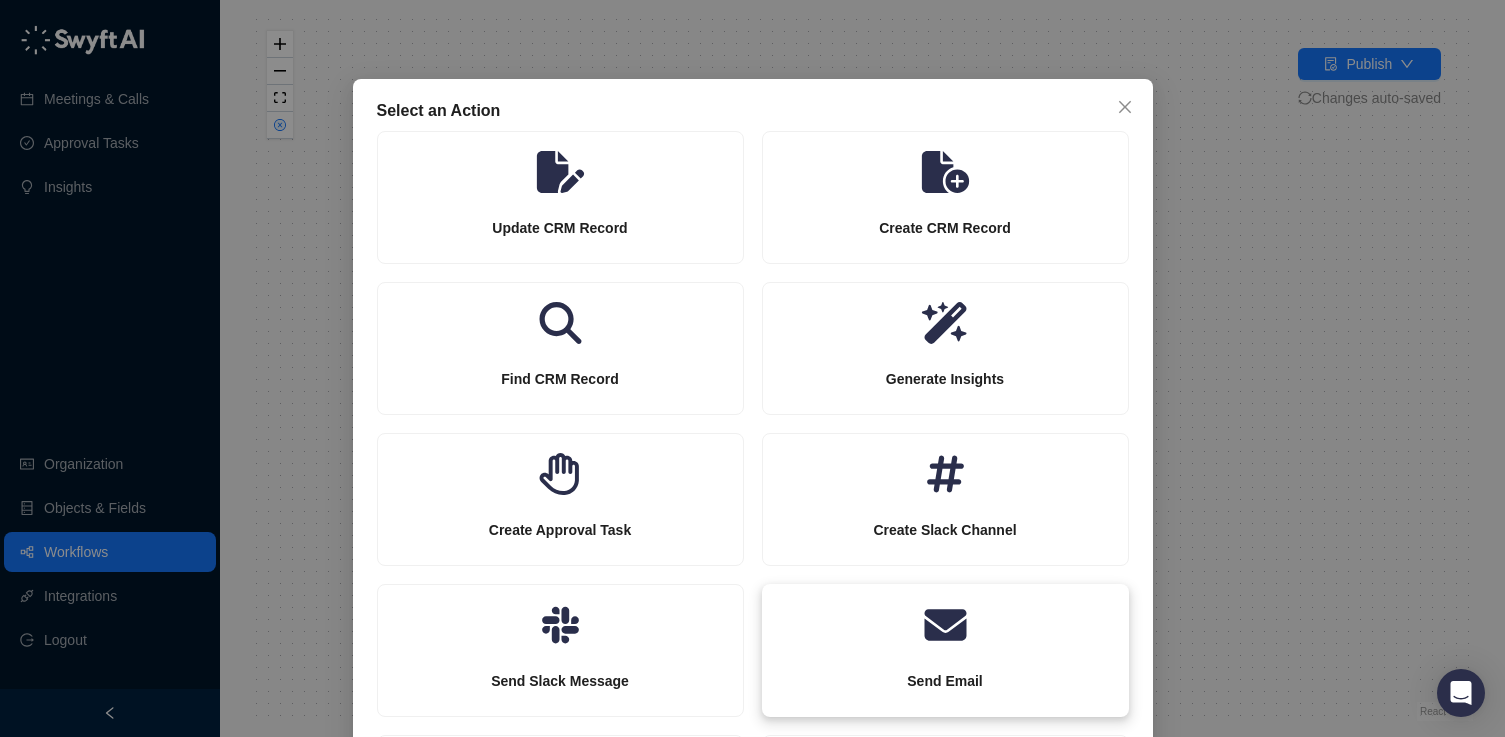 scroll, scrollTop: 19, scrollLeft: 0, axis: vertical 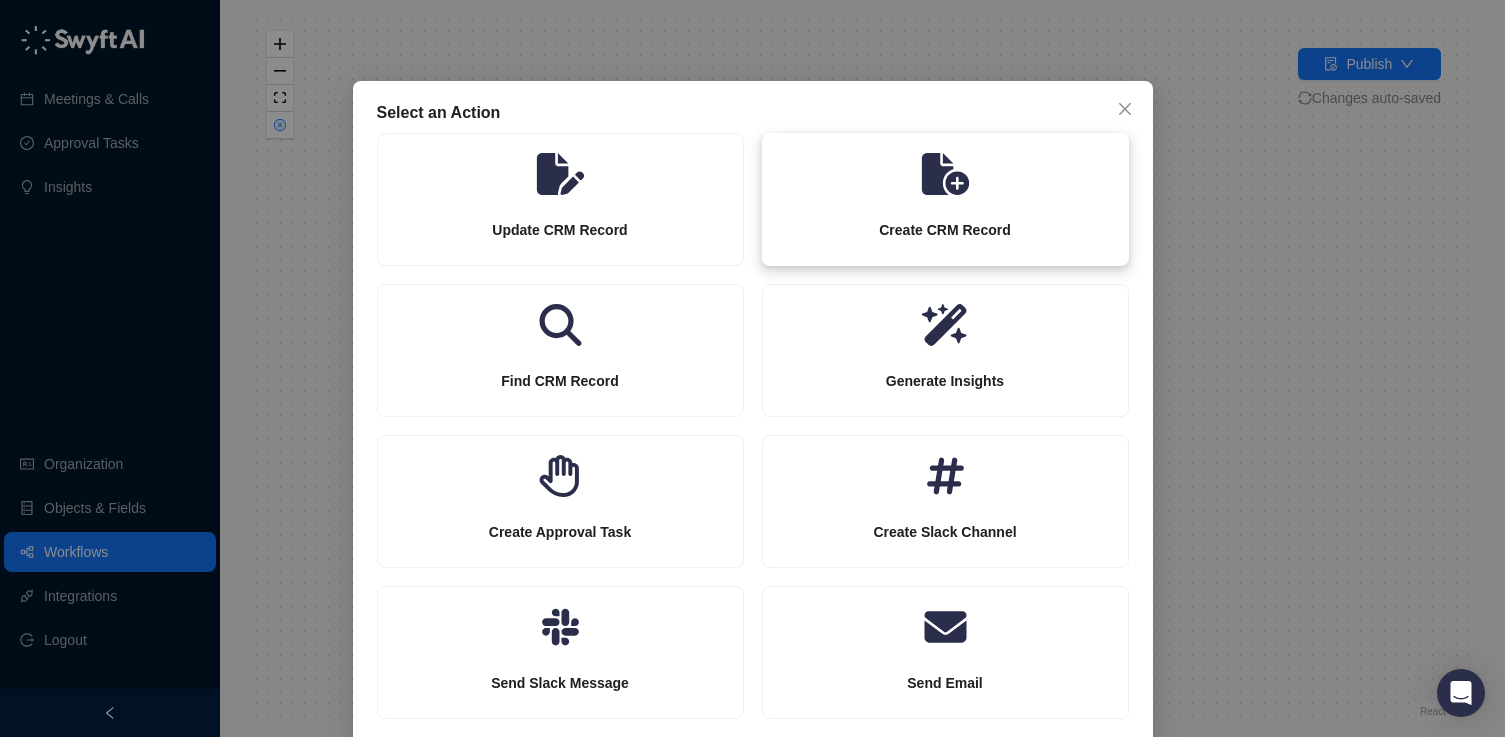click on "Create CRM Record" at bounding box center (945, 230) 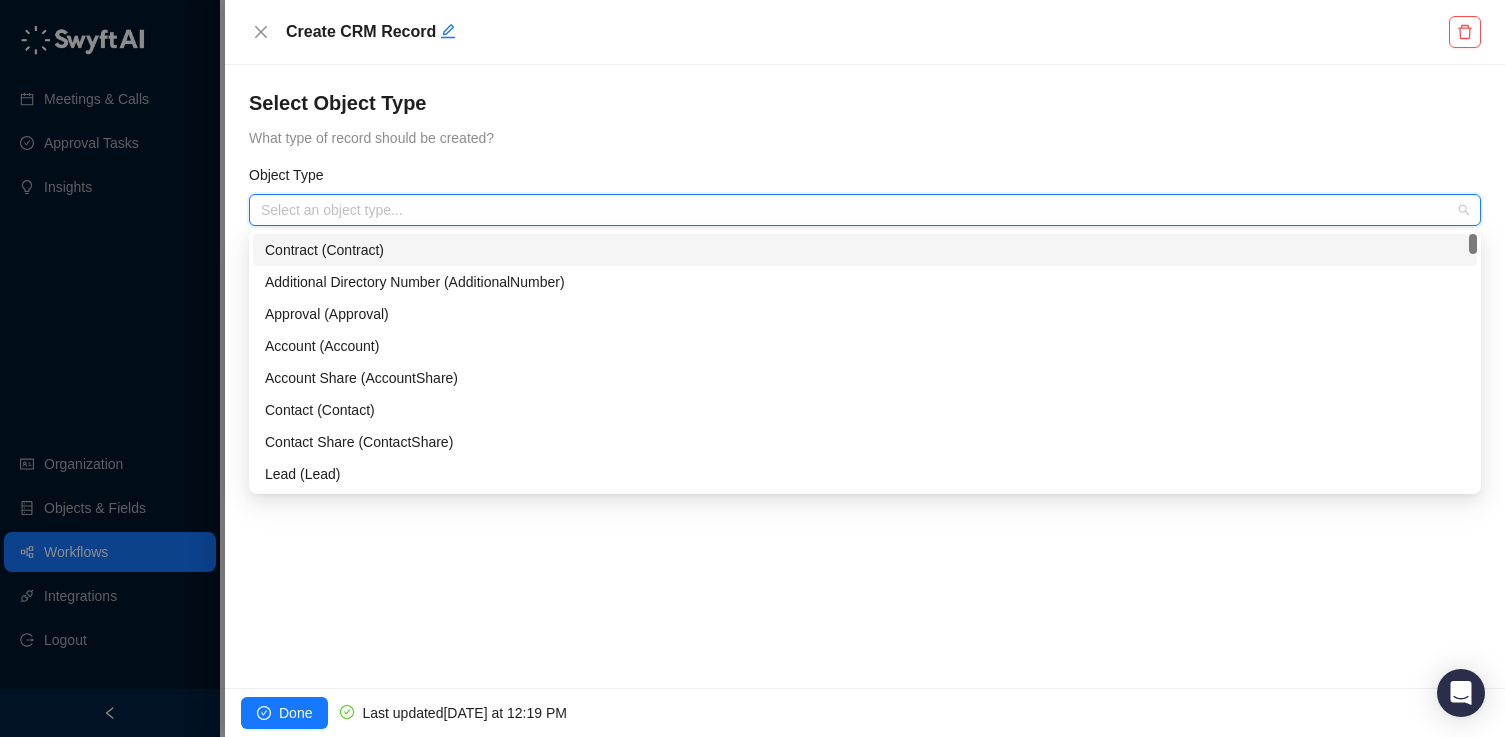 click at bounding box center [859, 210] 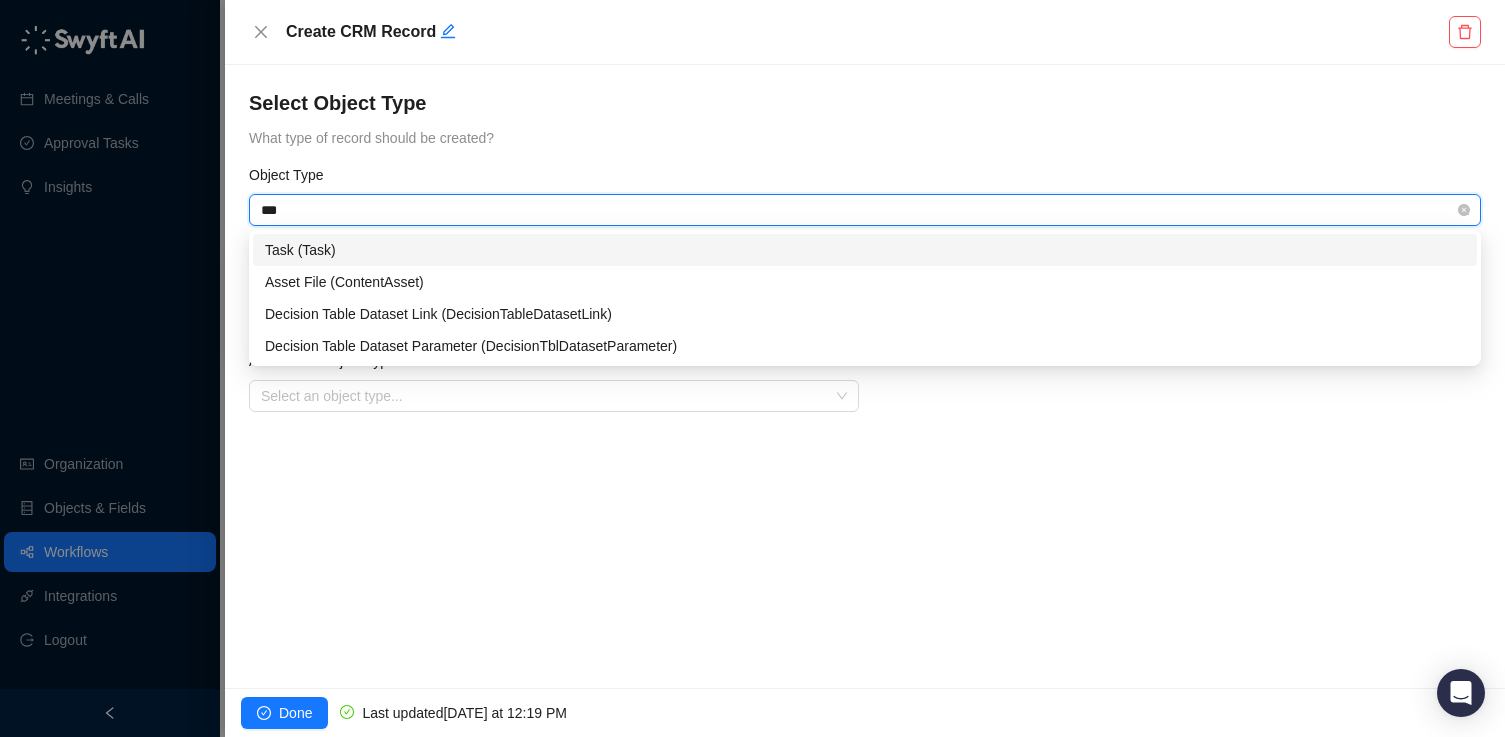type on "****" 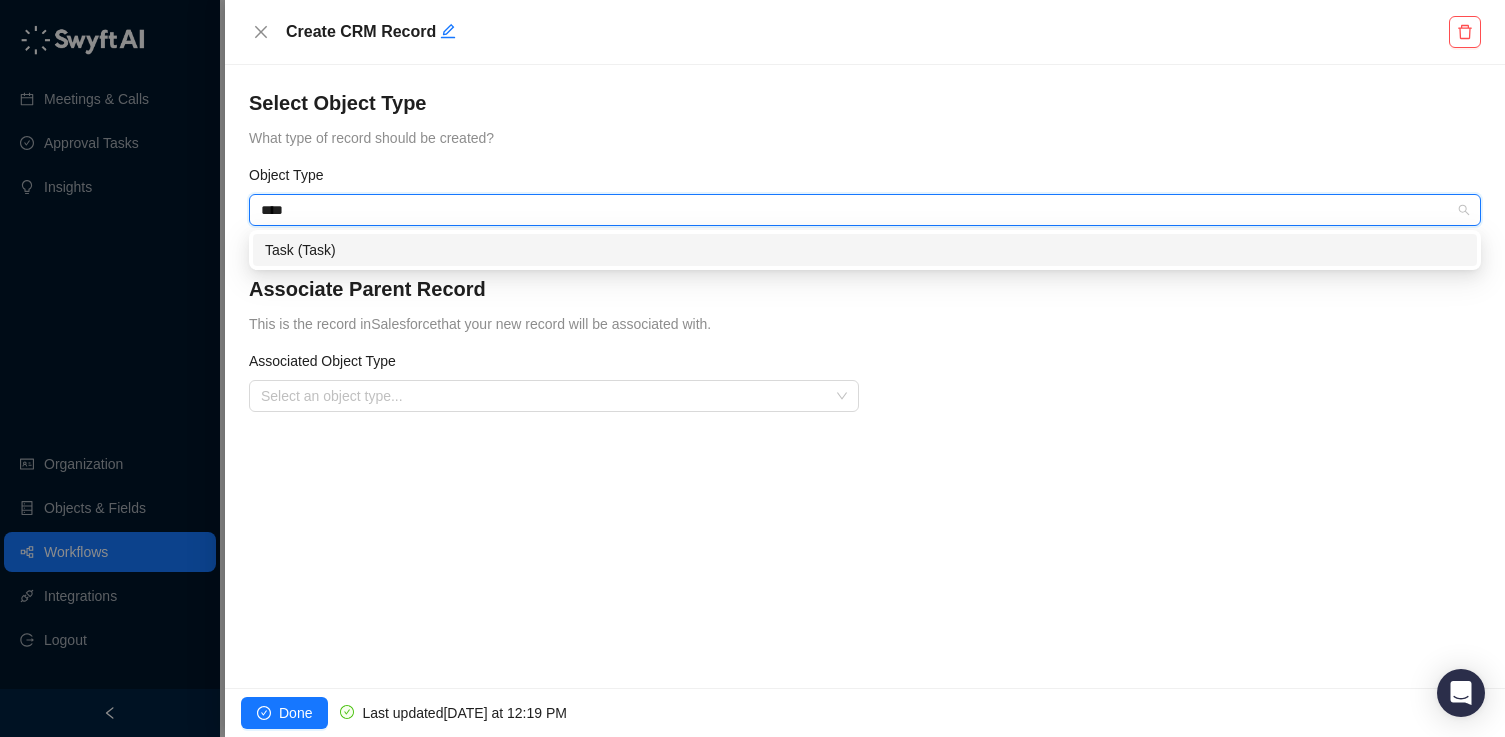 click on "Task (Task)" at bounding box center [865, 250] 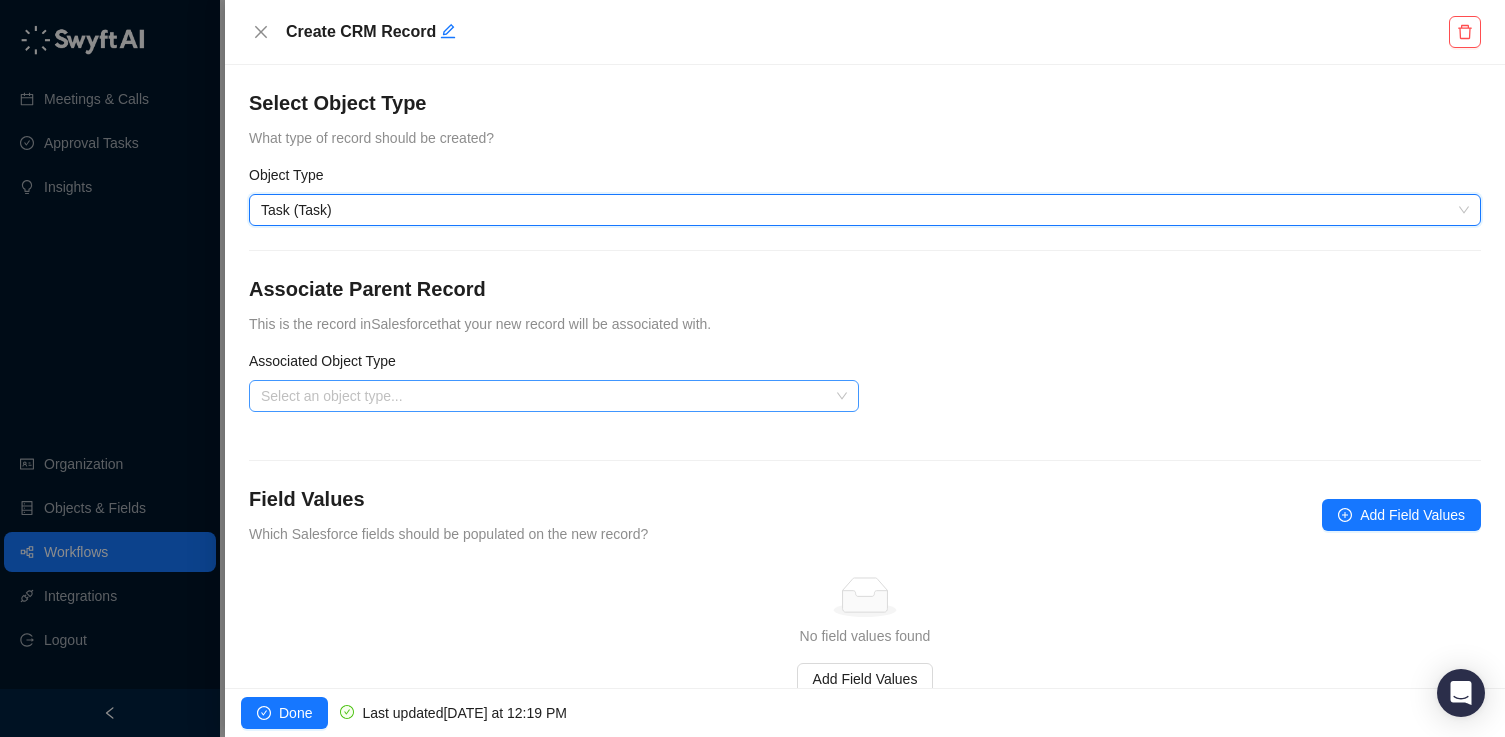 click at bounding box center [548, 396] 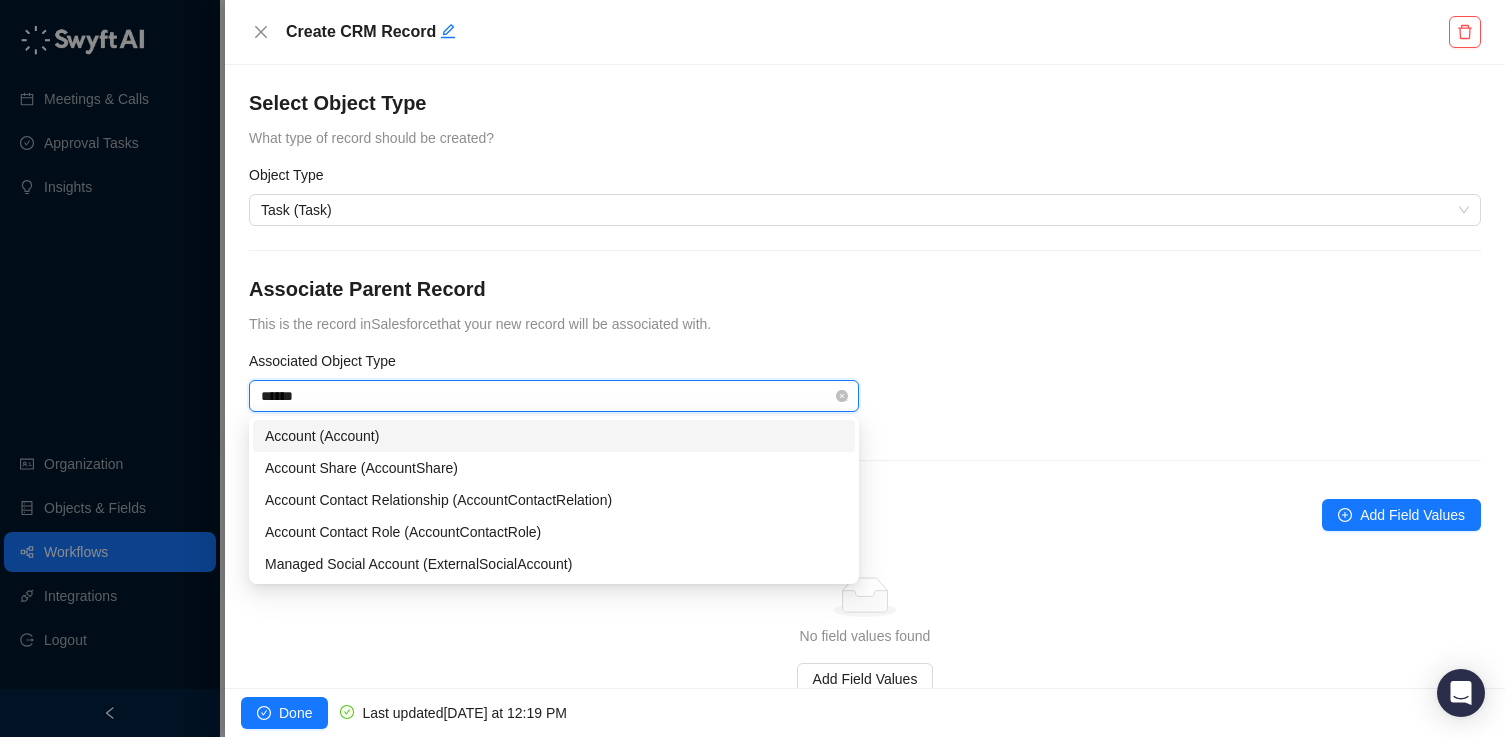 type on "*******" 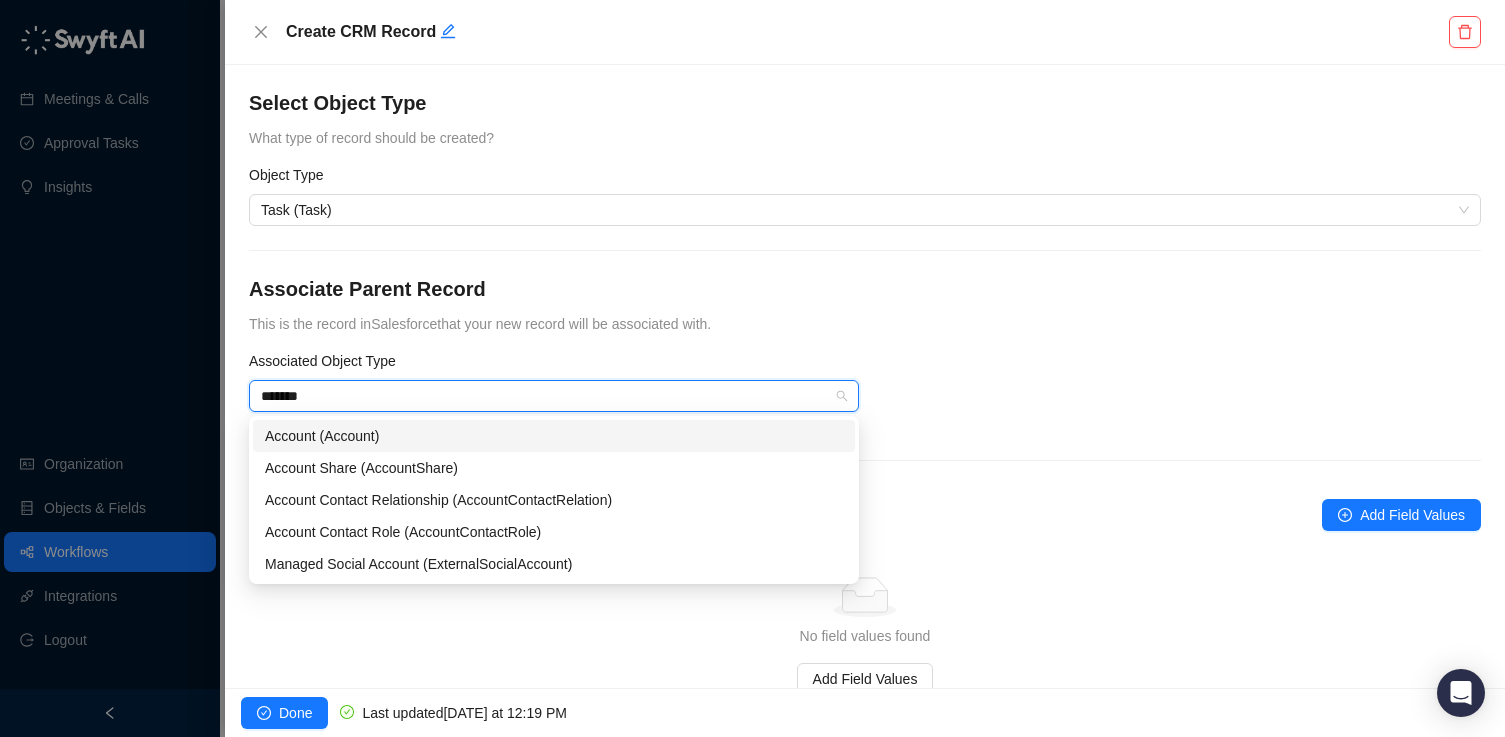 click on "Account (Account)" at bounding box center [554, 436] 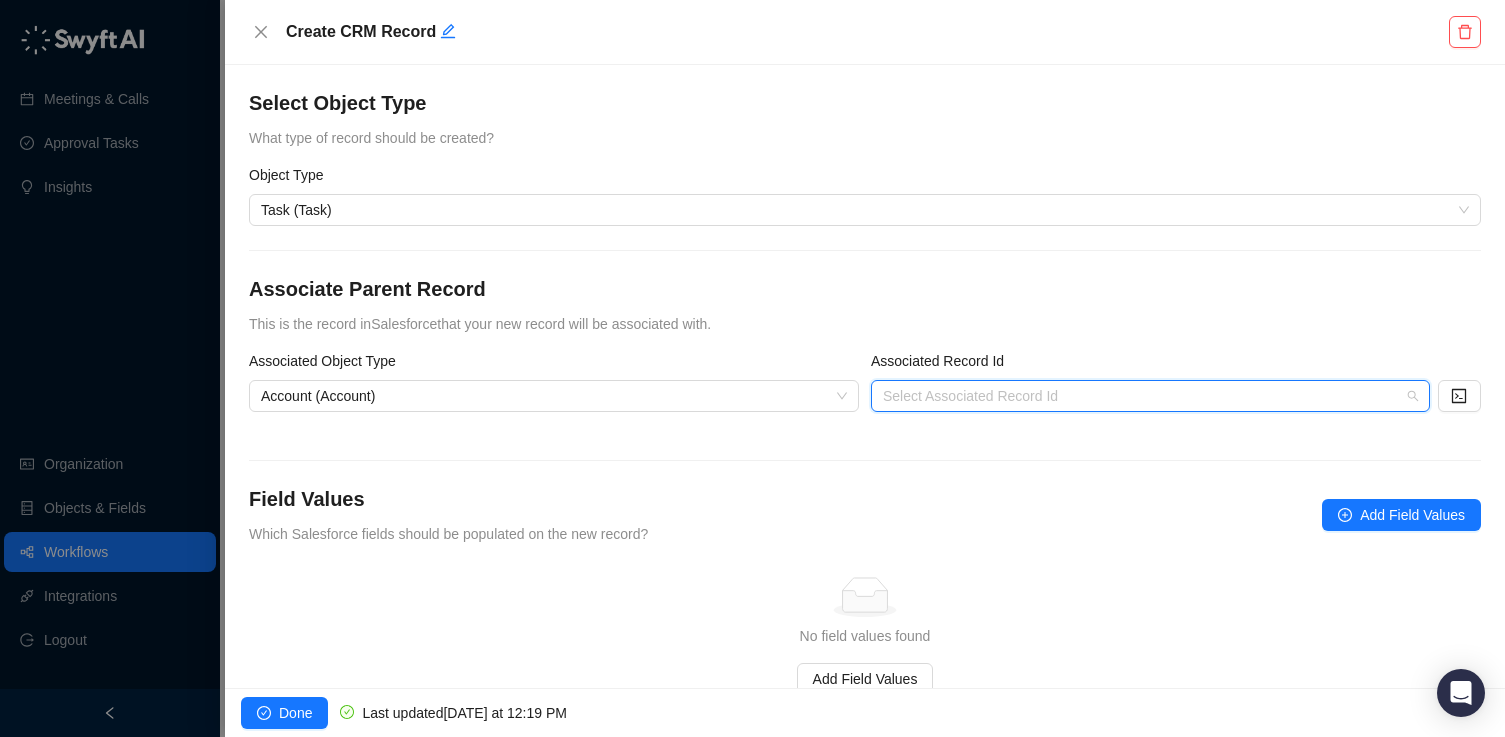 click at bounding box center (1144, 396) 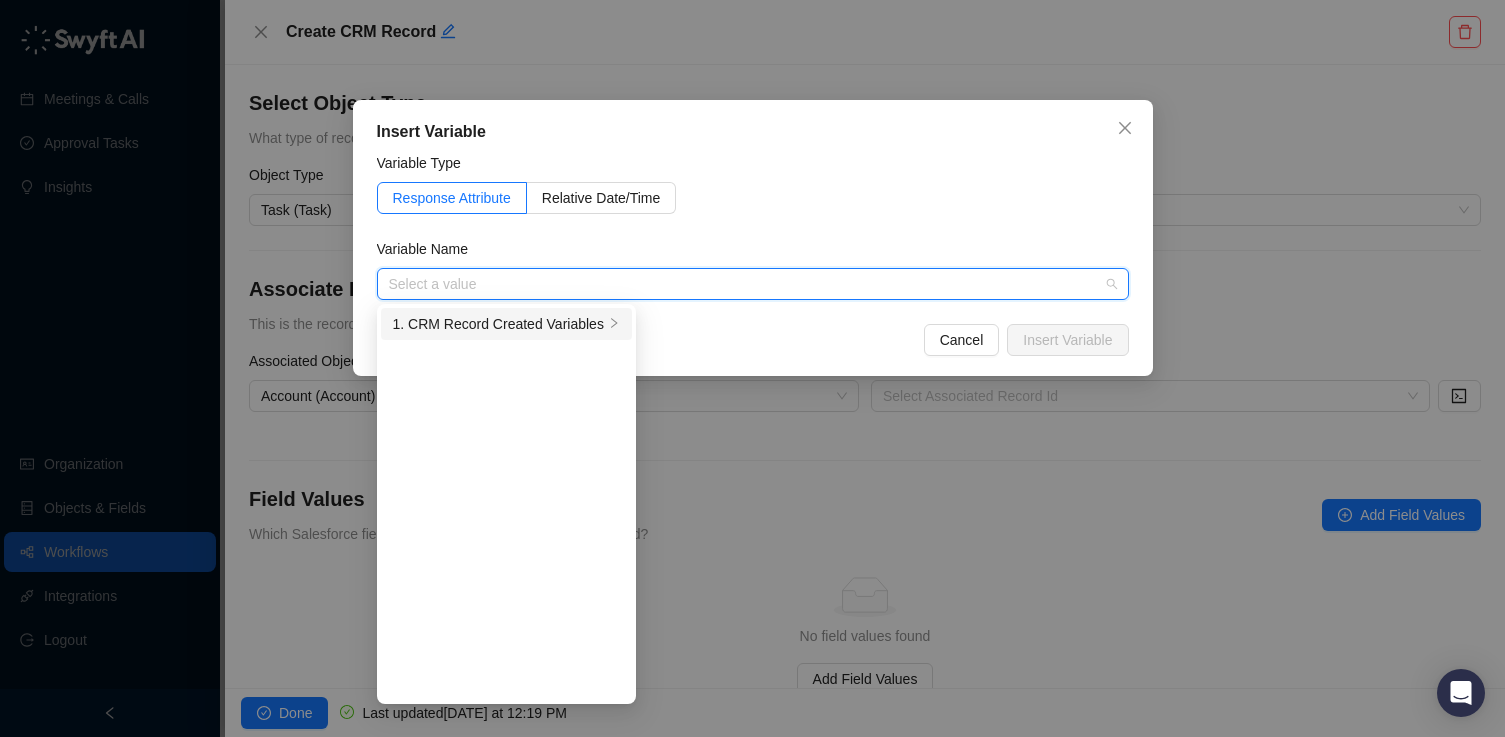 click 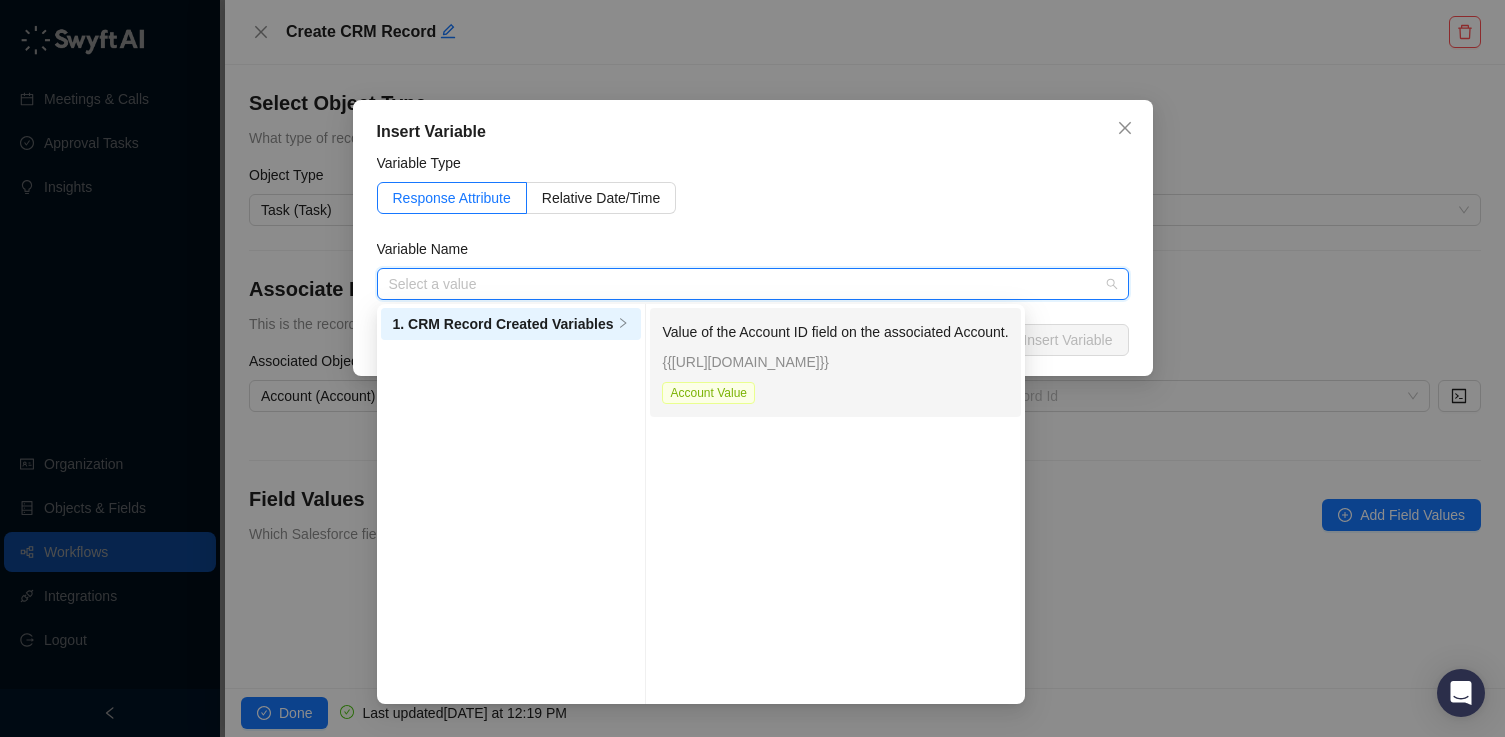 click on "Value of the Account ID field on the associated Account. {{[URL][DOMAIN_NAME]}} Account Value" at bounding box center [835, 362] 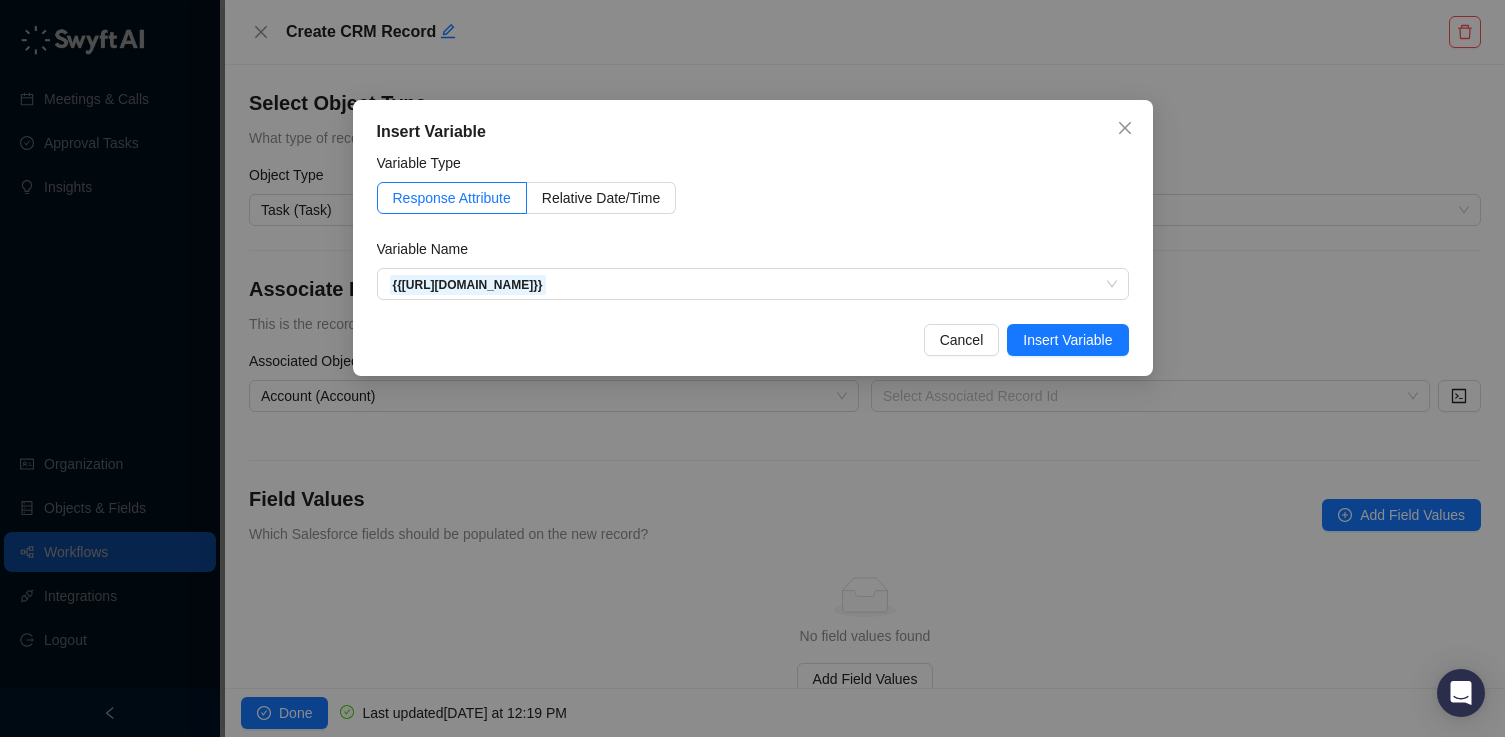 click on "Variable Name" at bounding box center (753, 253) 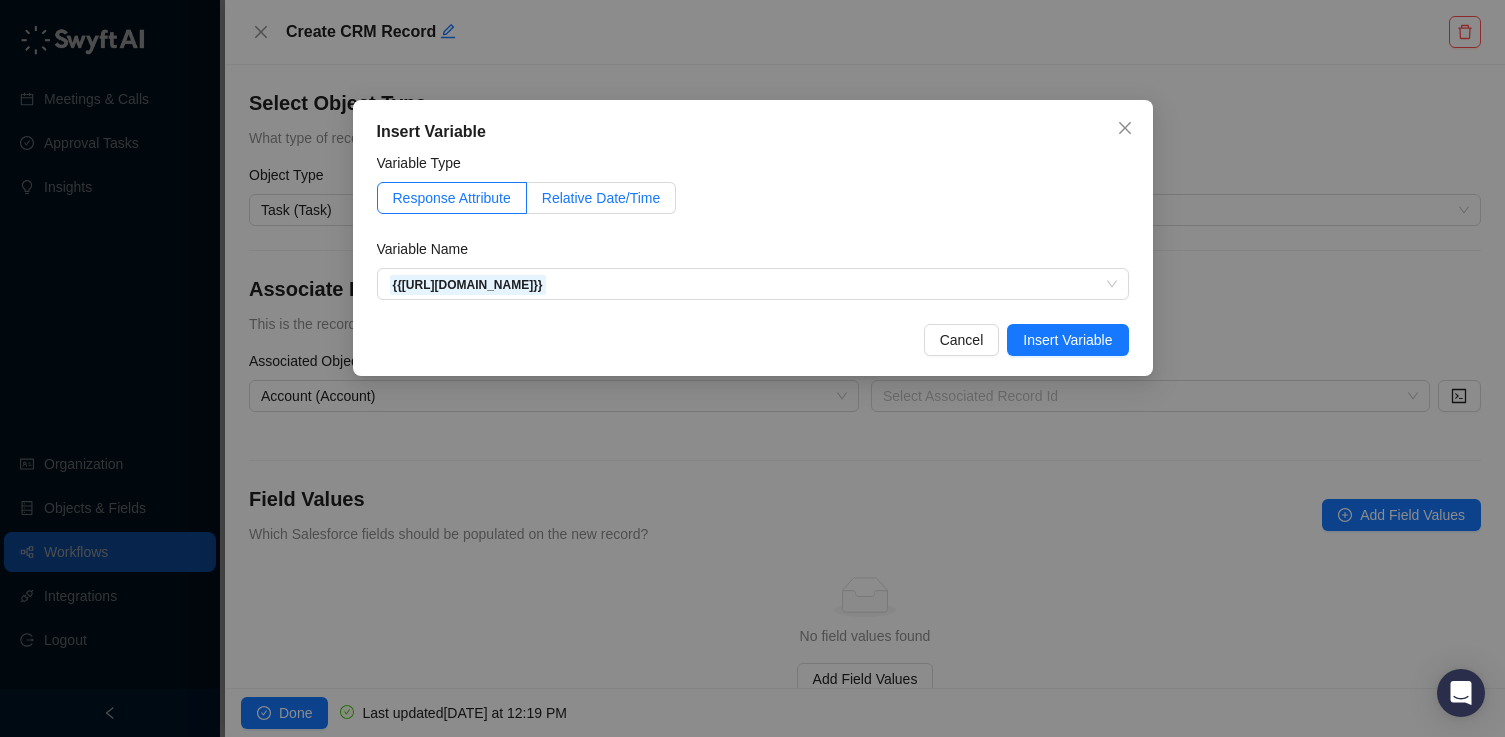 click on "Relative Date/Time" at bounding box center (601, 198) 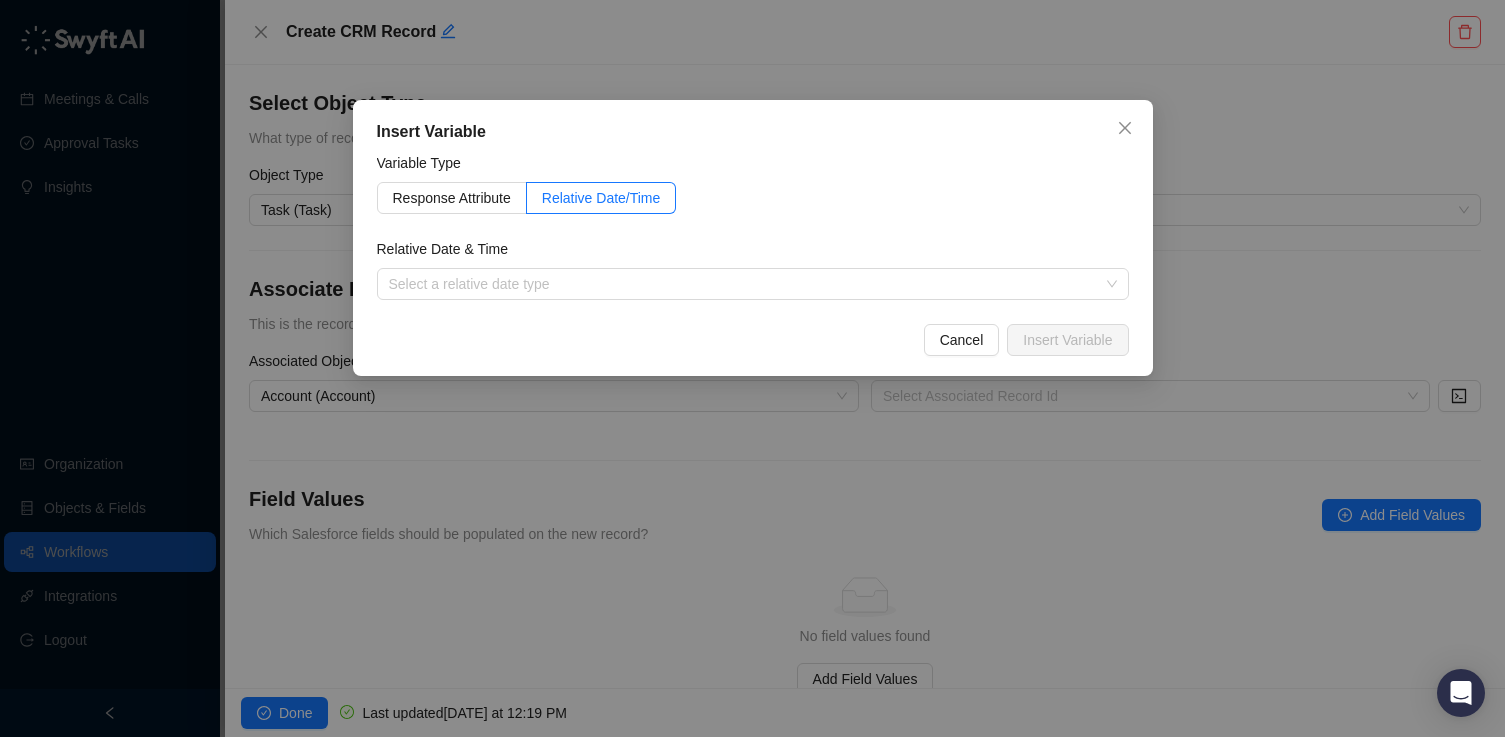 click on "Relative Date & Time" at bounding box center (753, 253) 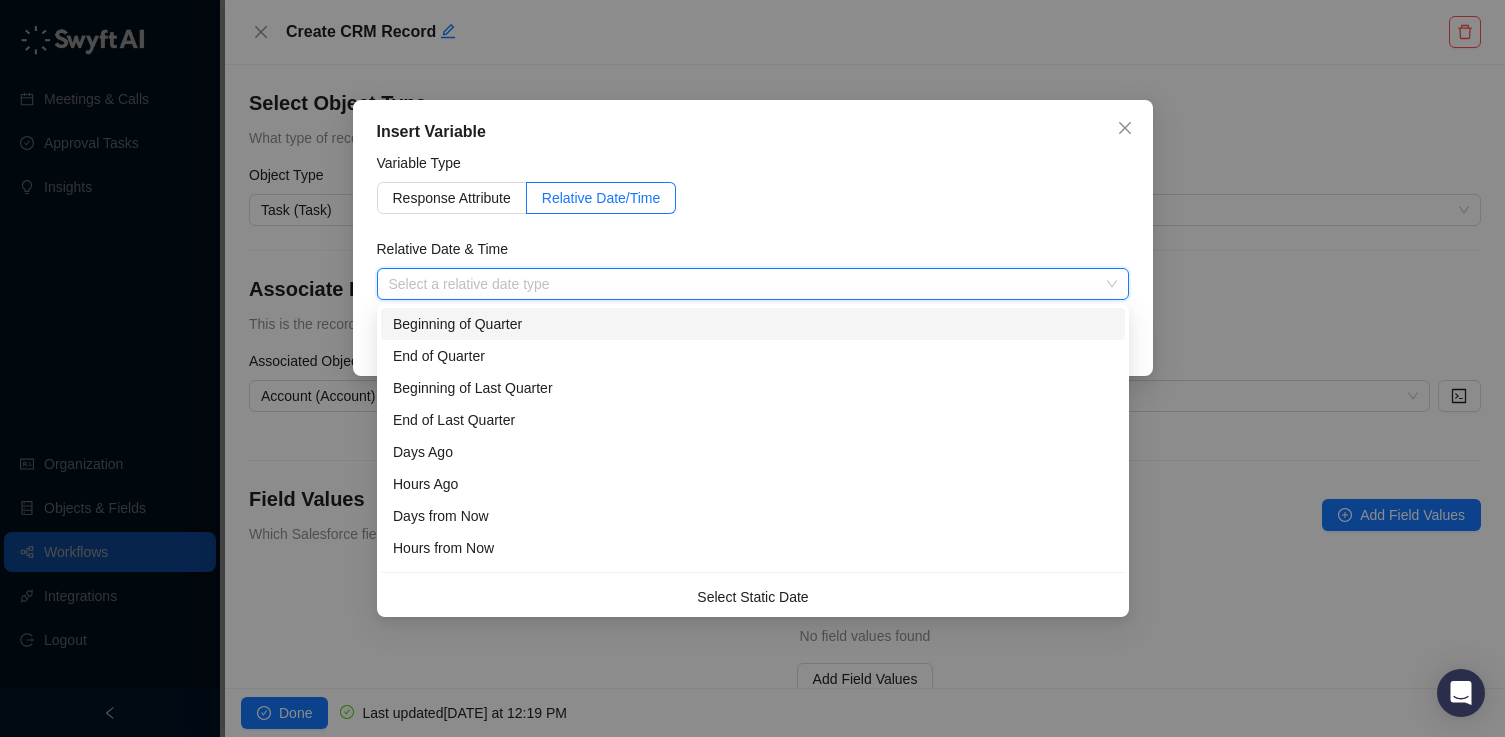 click at bounding box center [747, 284] 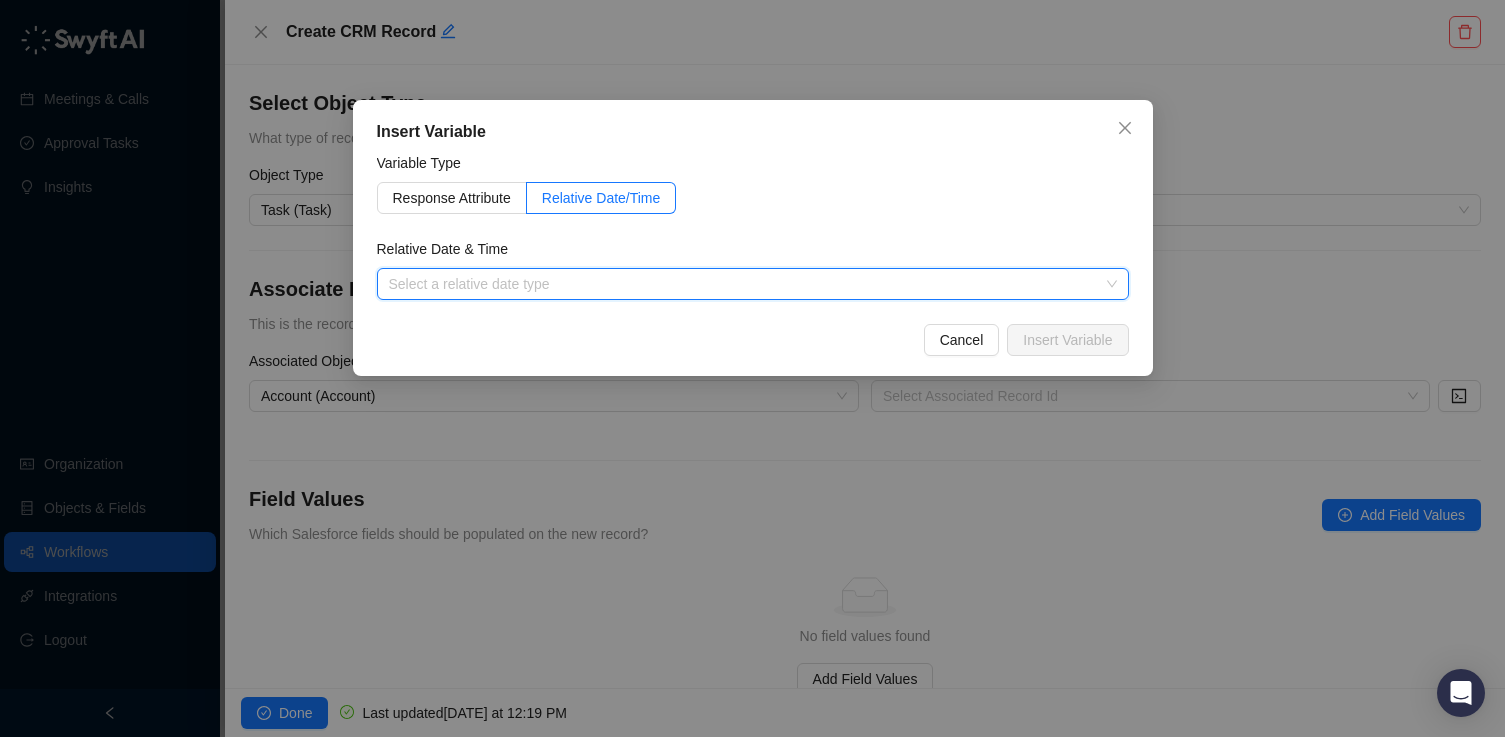 click on "Insert Variable" at bounding box center [753, 132] 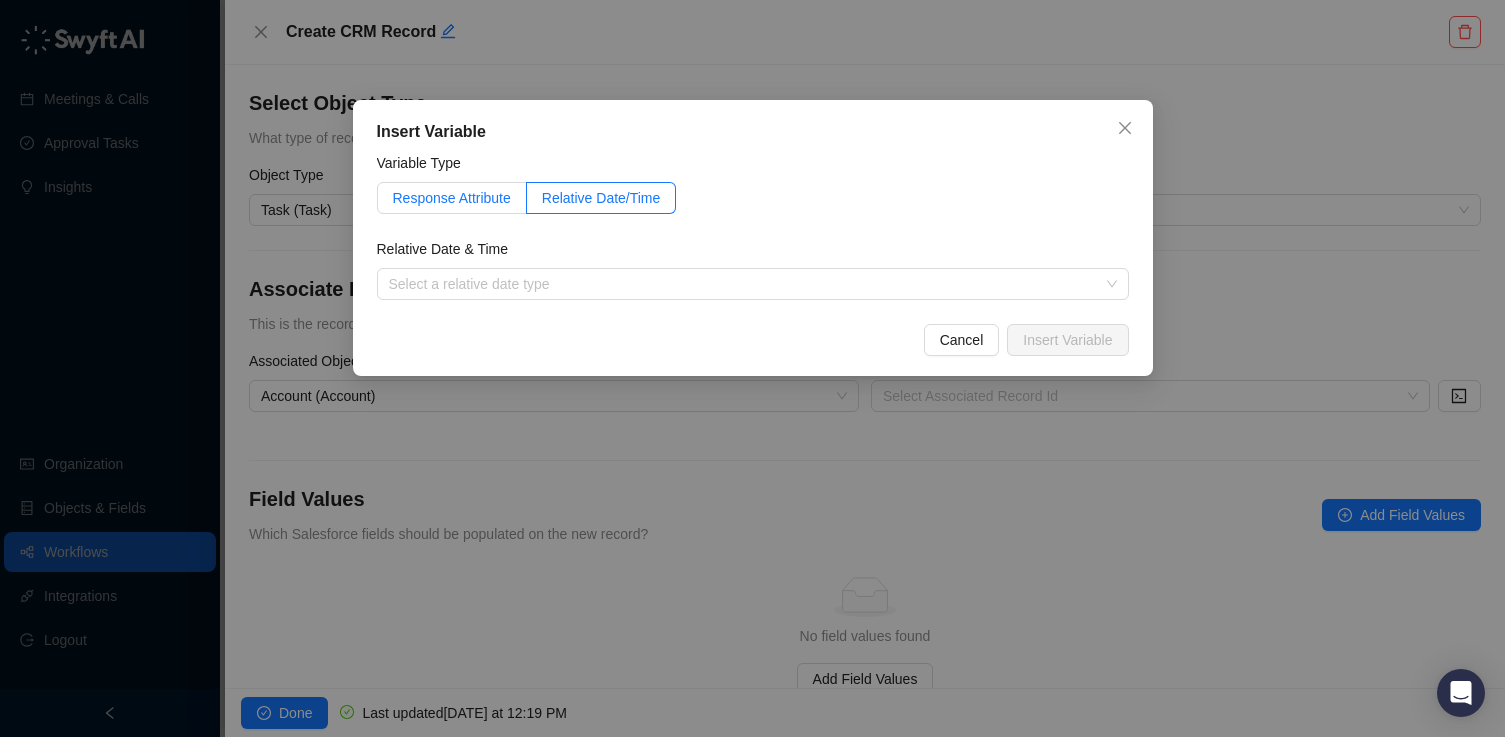 click on "Response Attribute" at bounding box center [452, 198] 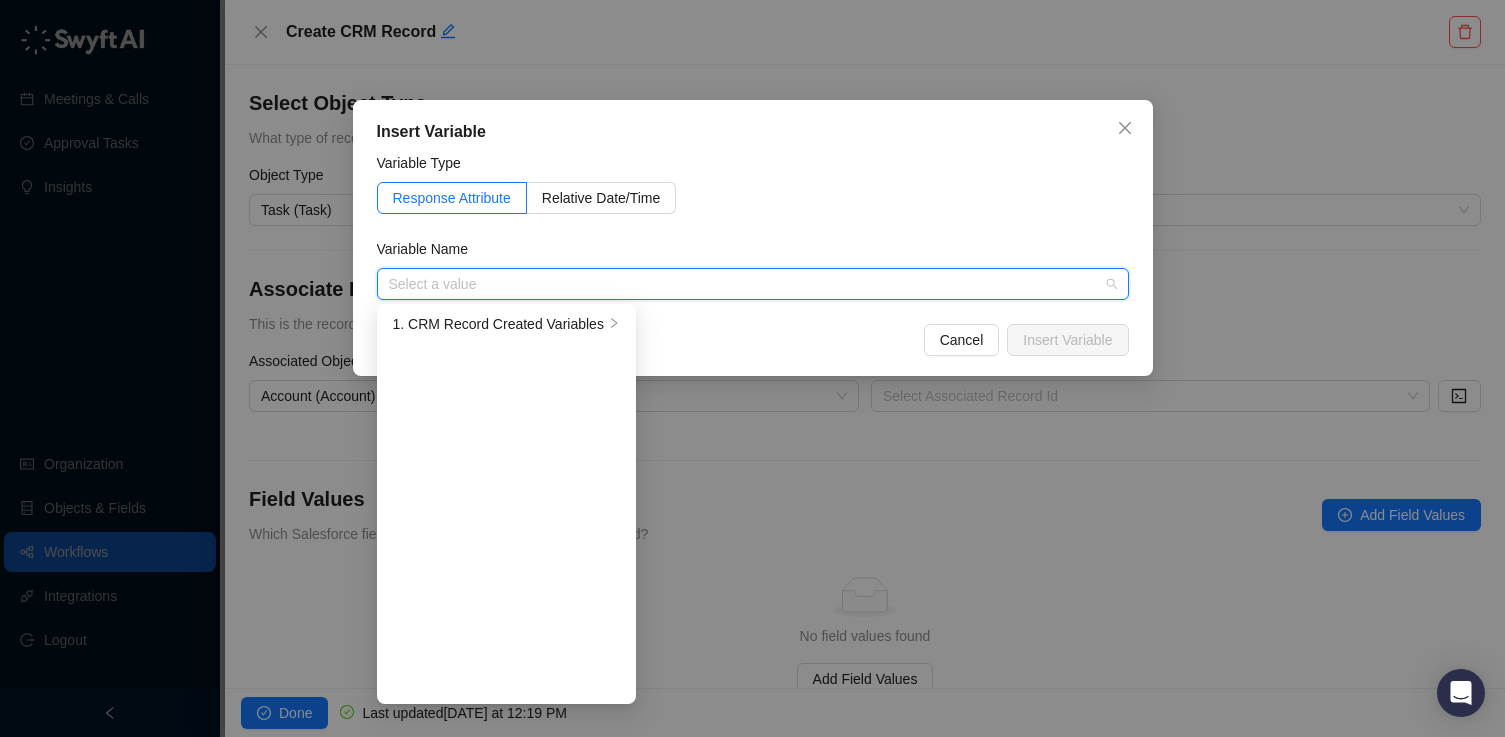 click at bounding box center [747, 284] 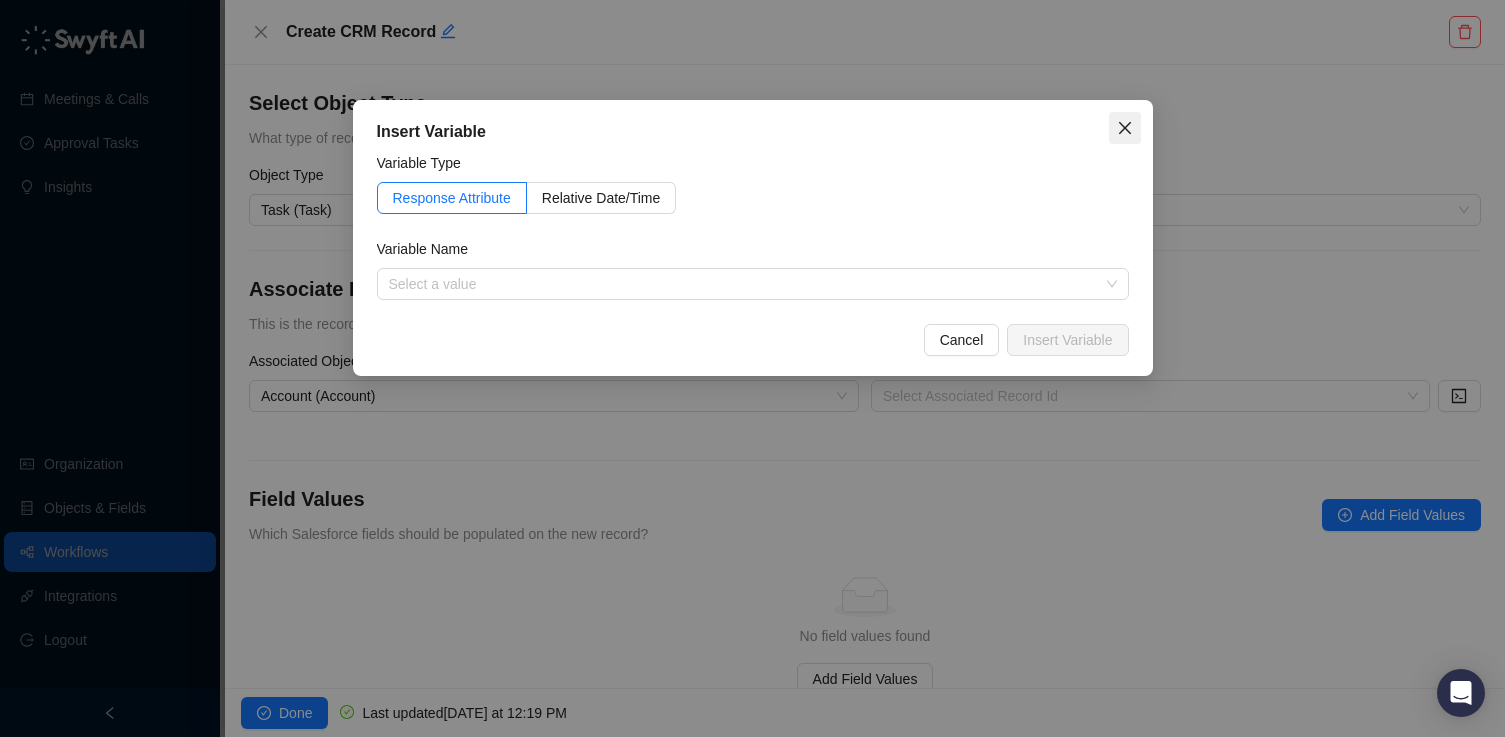 click 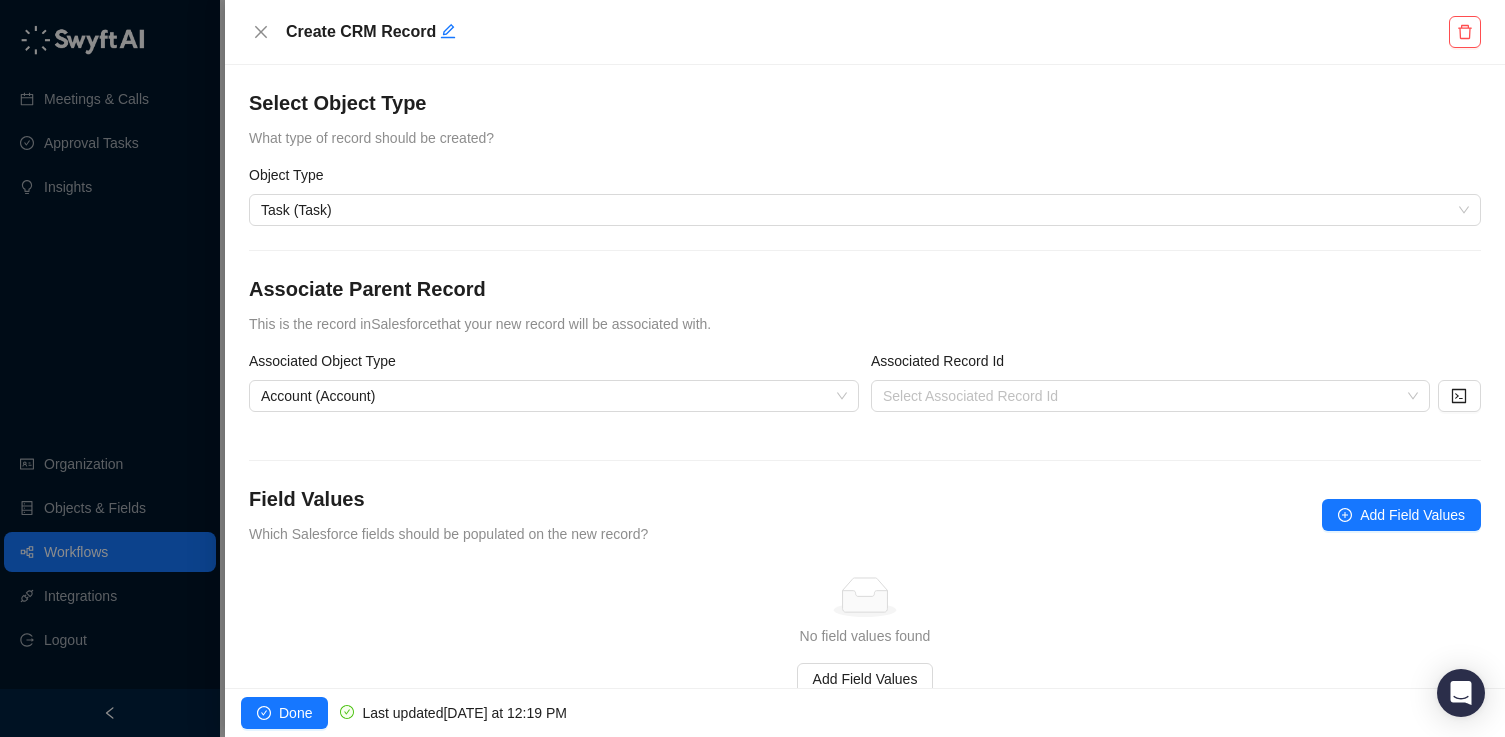 click on "Object Type Task (Task) Associate Parent Record This is the record in  Salesforce  that your new record will be associated with. Associated Object Type Account (Account) Associated Record Id Select Associated Record Id Field Values Which Salesforce fields should be populated on the new record? Add Field Values Simple Empty No field values found Add Field Values" at bounding box center (865, 429) 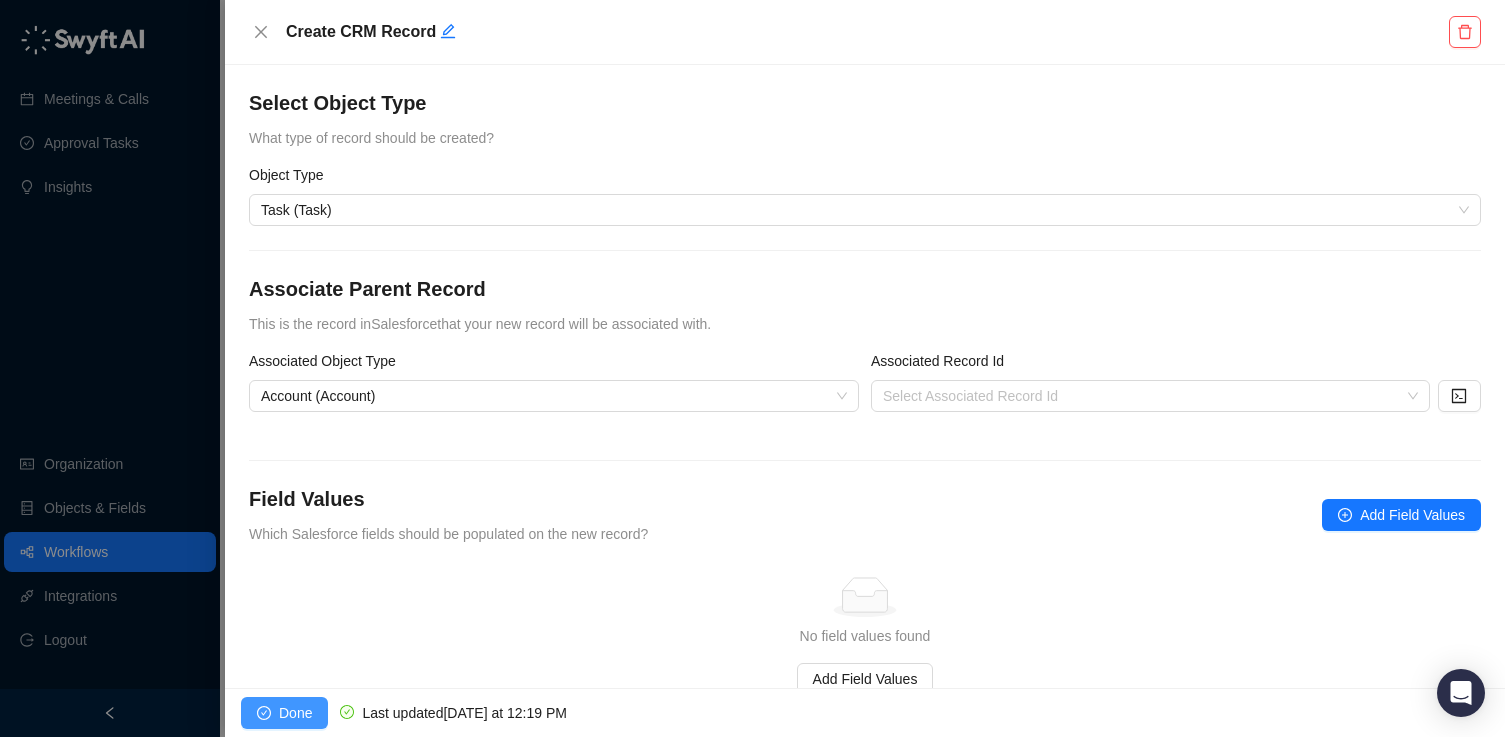 click on "Done" at bounding box center [295, 713] 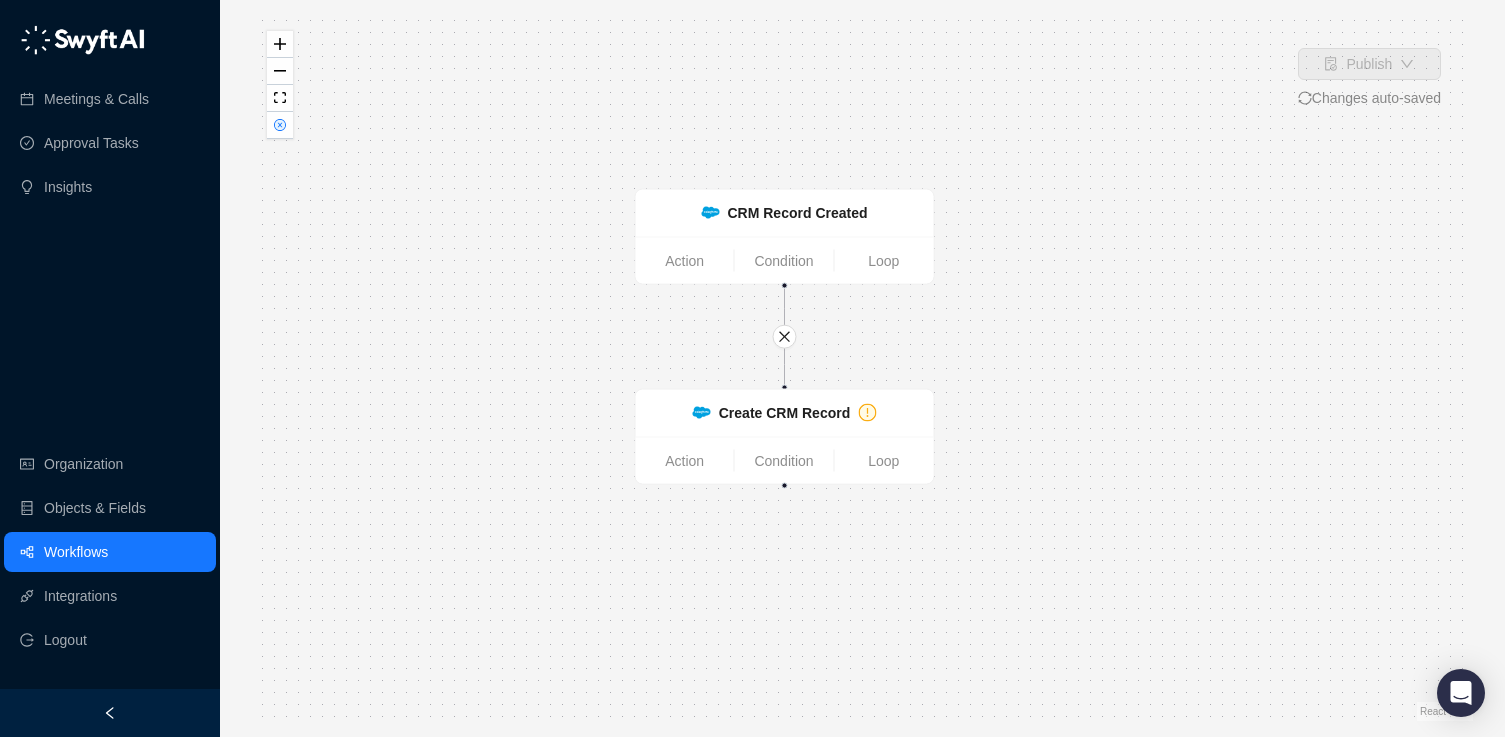 drag, startPoint x: 665, startPoint y: 408, endPoint x: 591, endPoint y: 379, distance: 79.47956 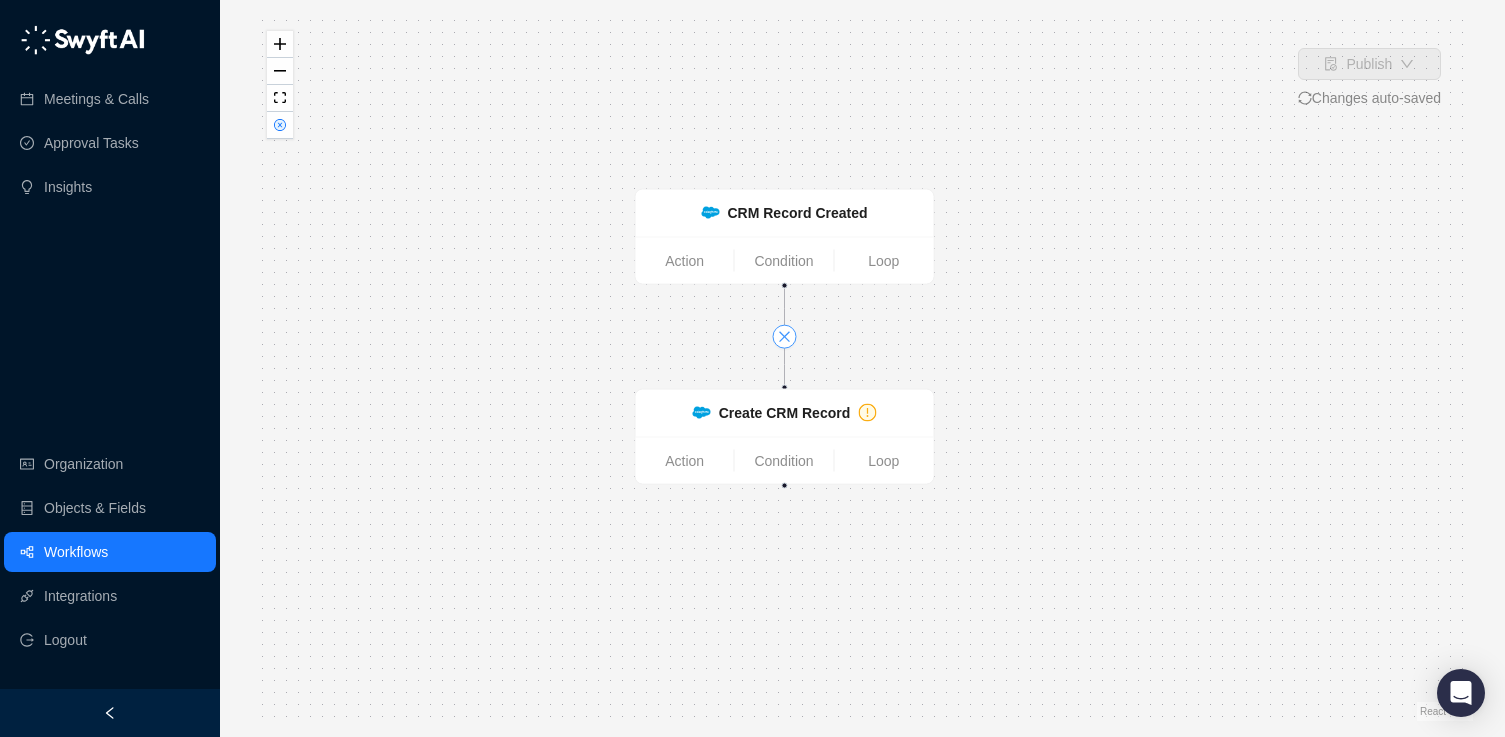 click 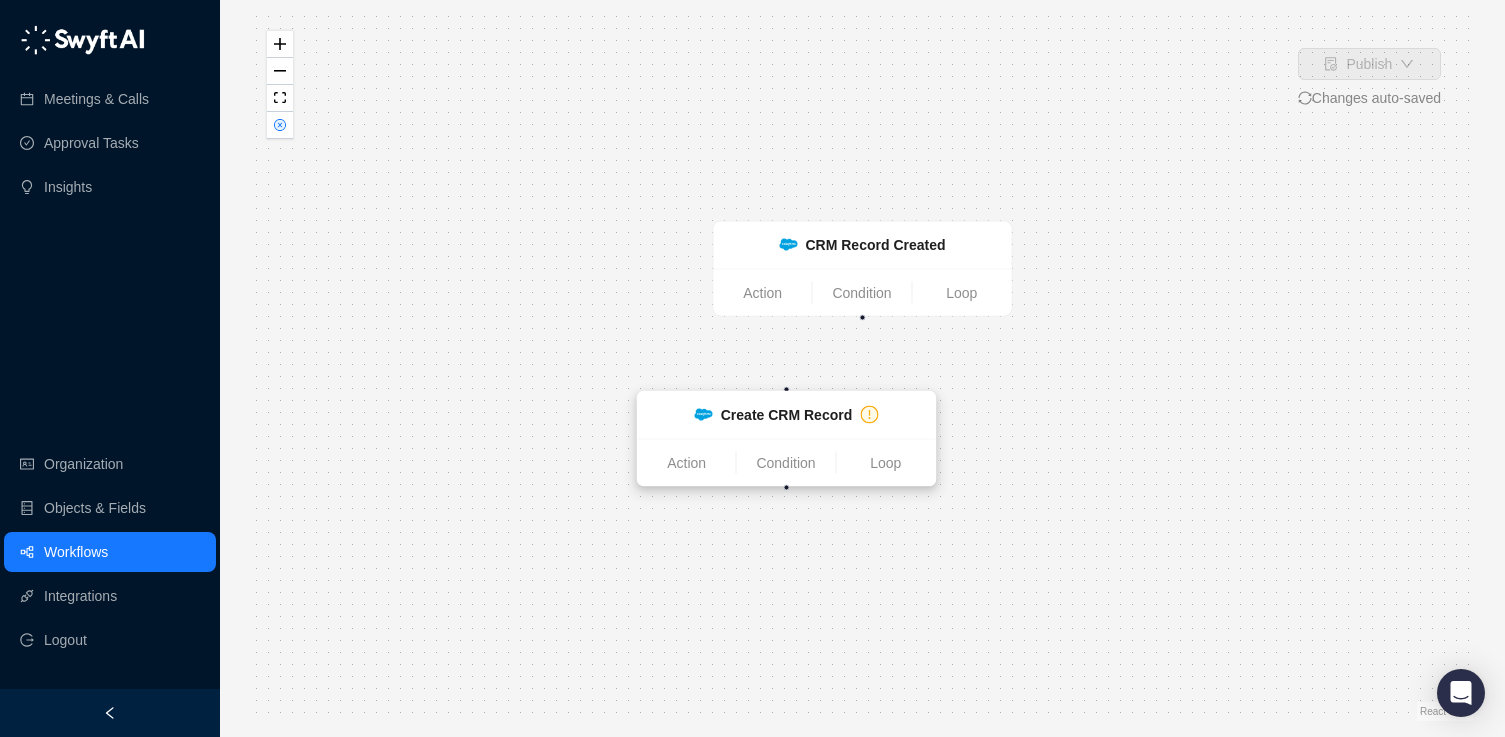 drag, startPoint x: 870, startPoint y: 433, endPoint x: 794, endPoint y: 403, distance: 81.706795 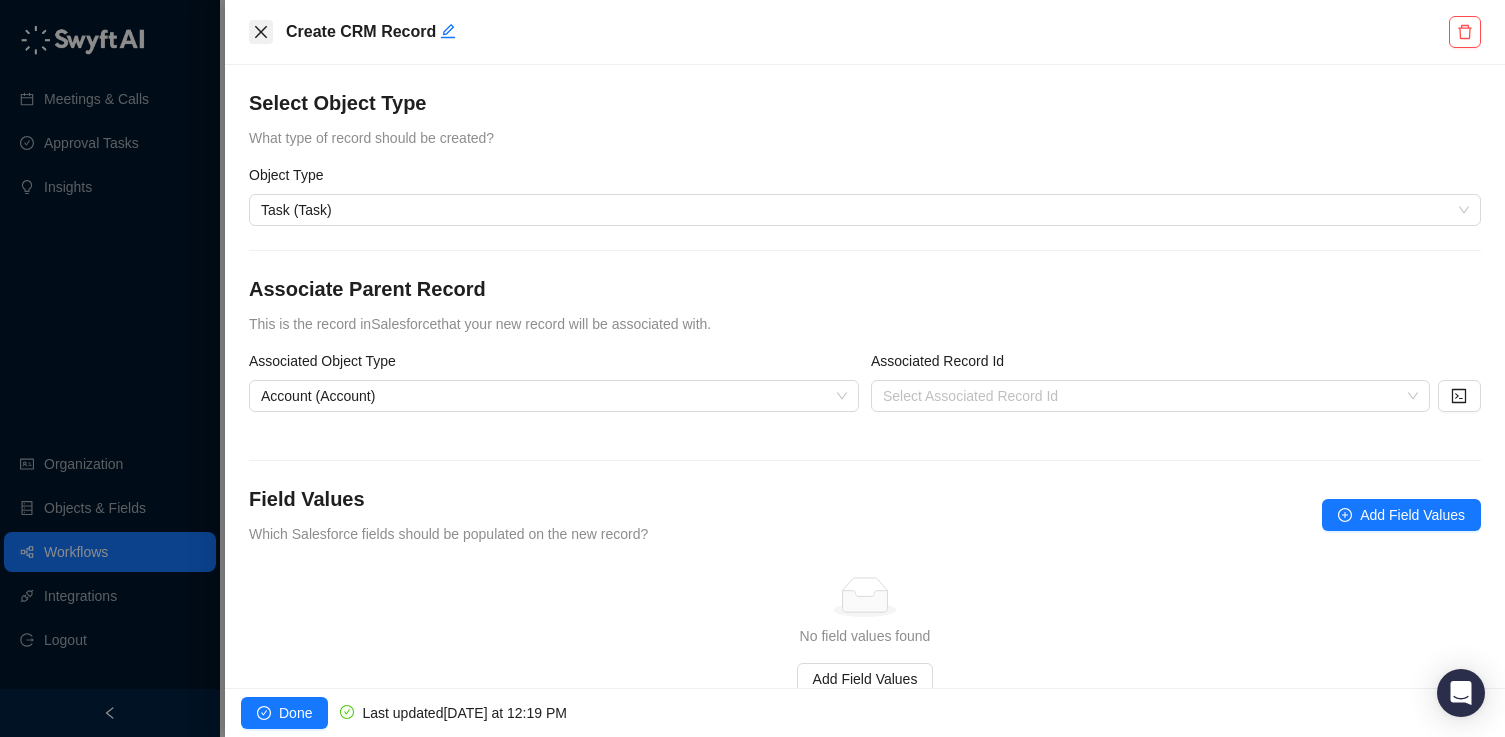 click 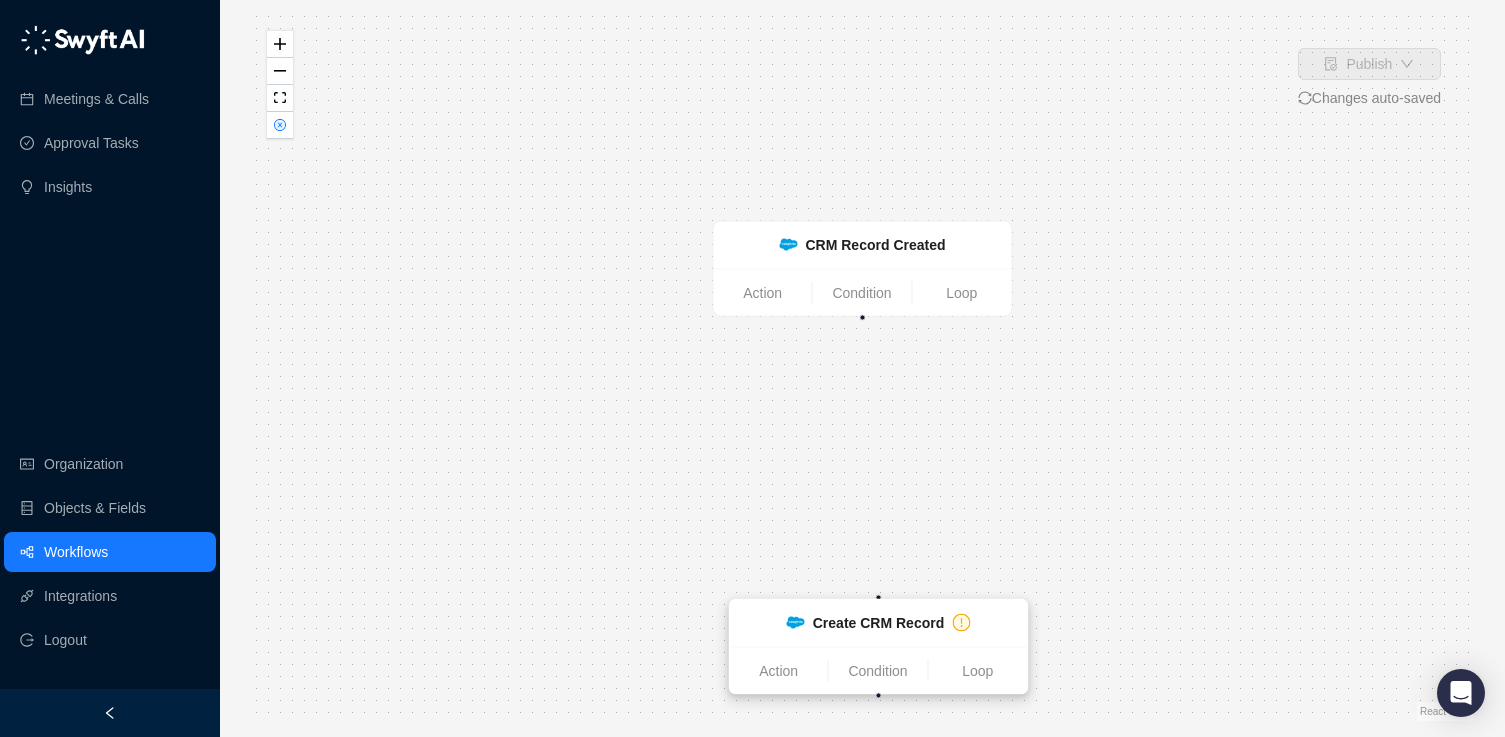 drag, startPoint x: 816, startPoint y: 400, endPoint x: 911, endPoint y: 615, distance: 235.05319 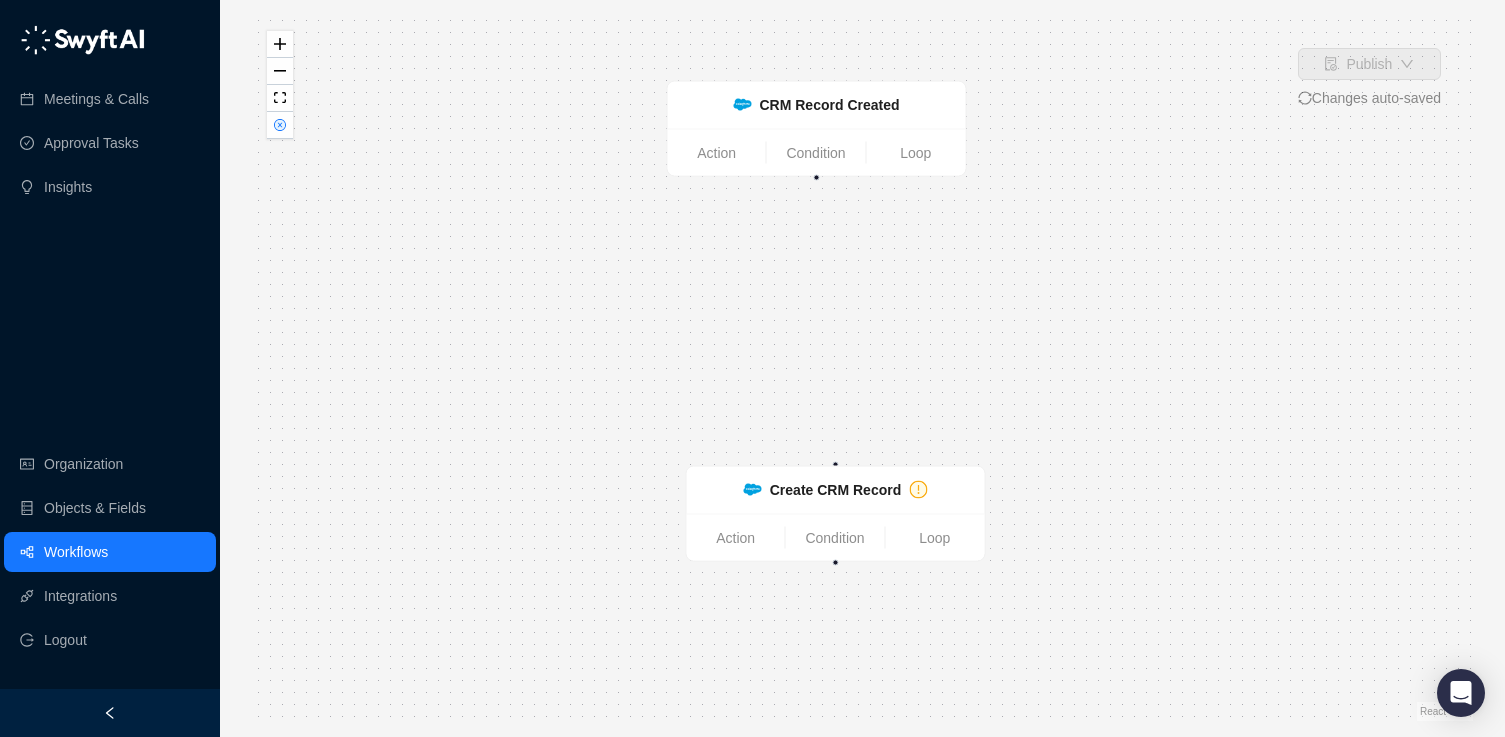 drag, startPoint x: 869, startPoint y: 511, endPoint x: 848, endPoint y: 383, distance: 129.71121 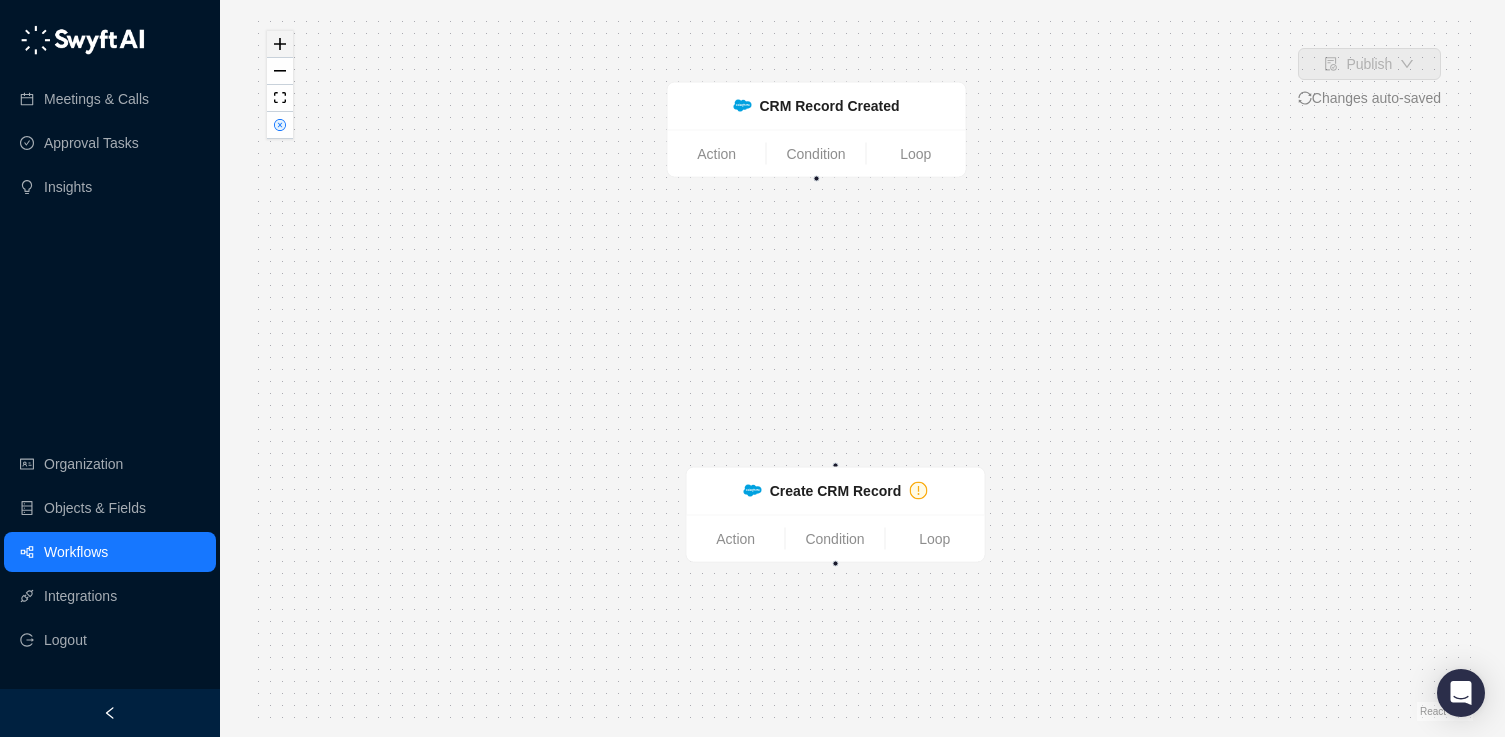click 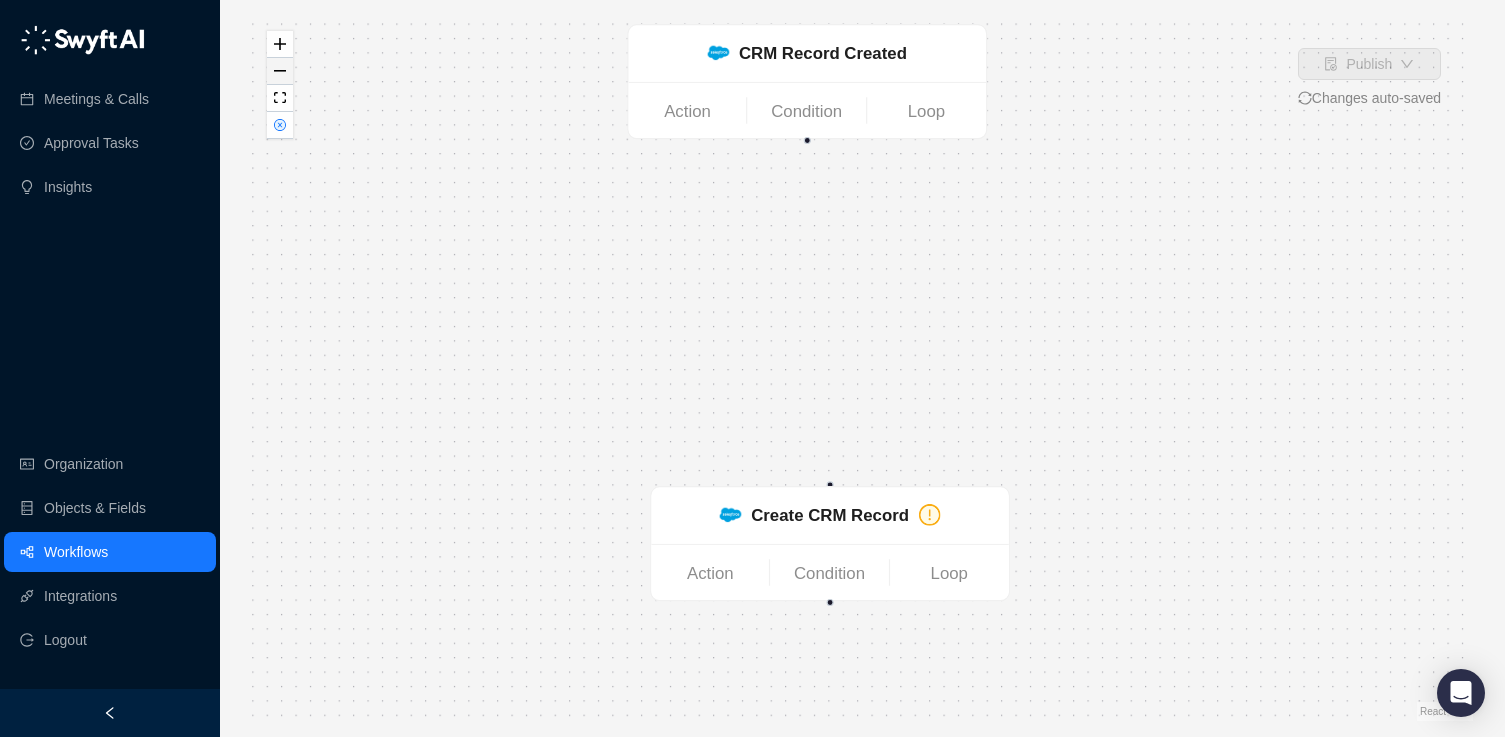 click 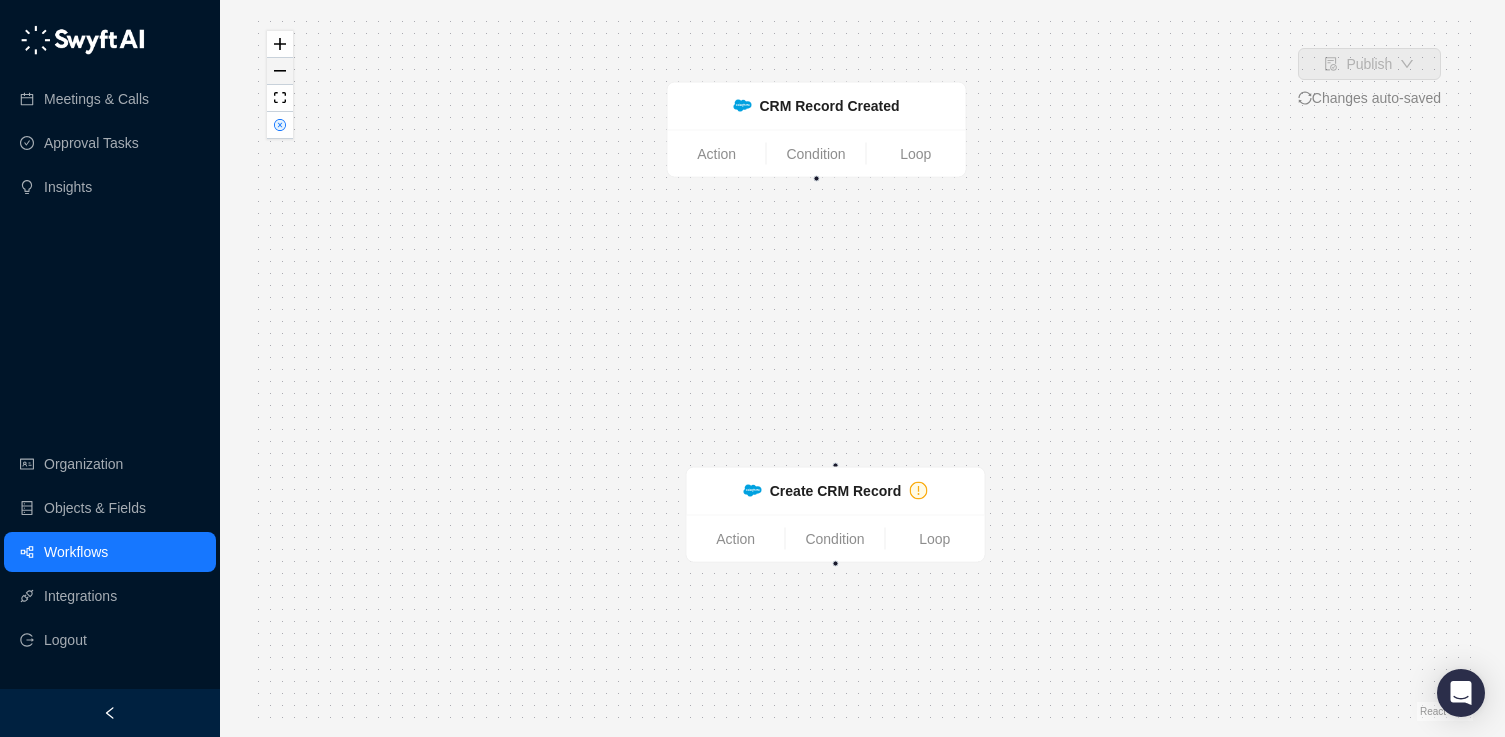 click 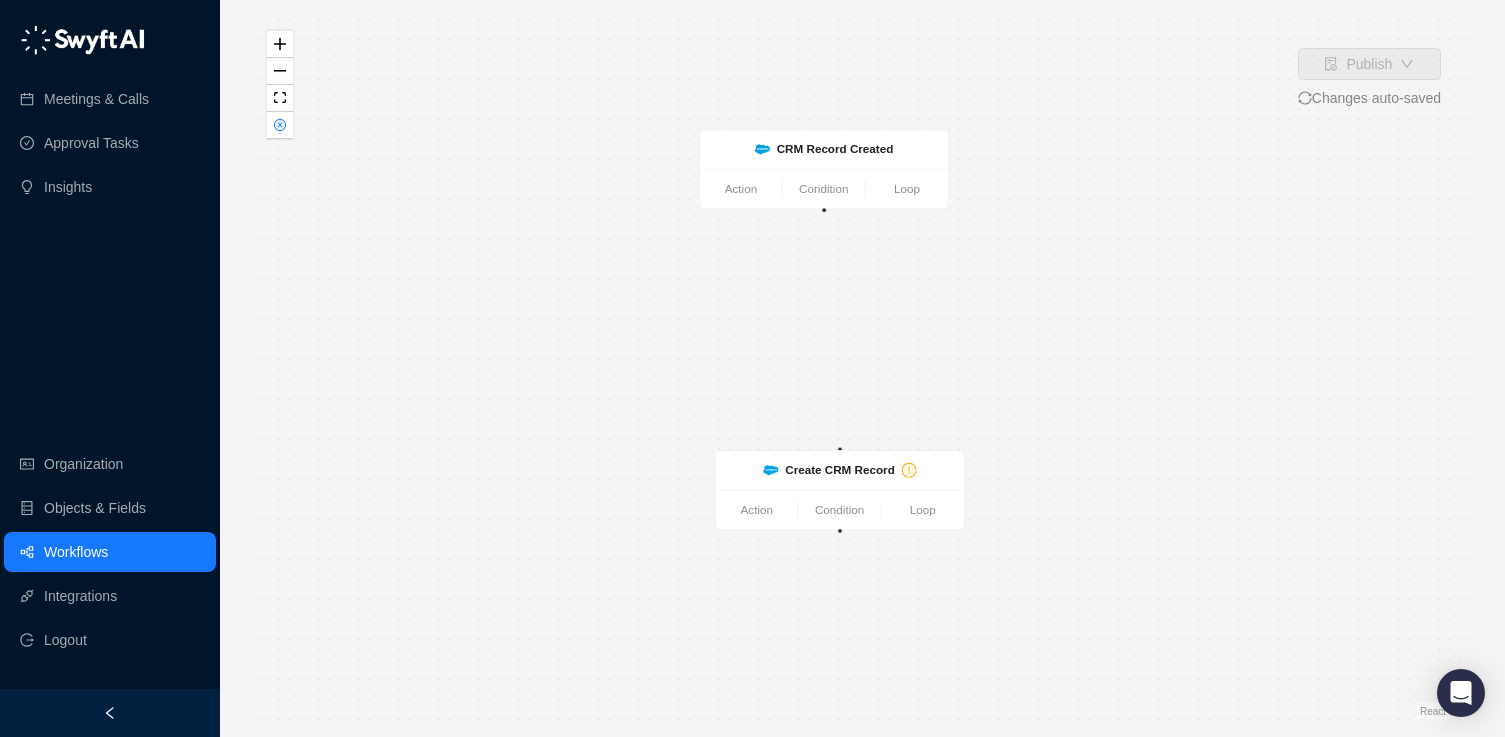 click on "CRM Record Created Action Condition Loop Create CRM Record Action Condition Loop" at bounding box center [862, 368] 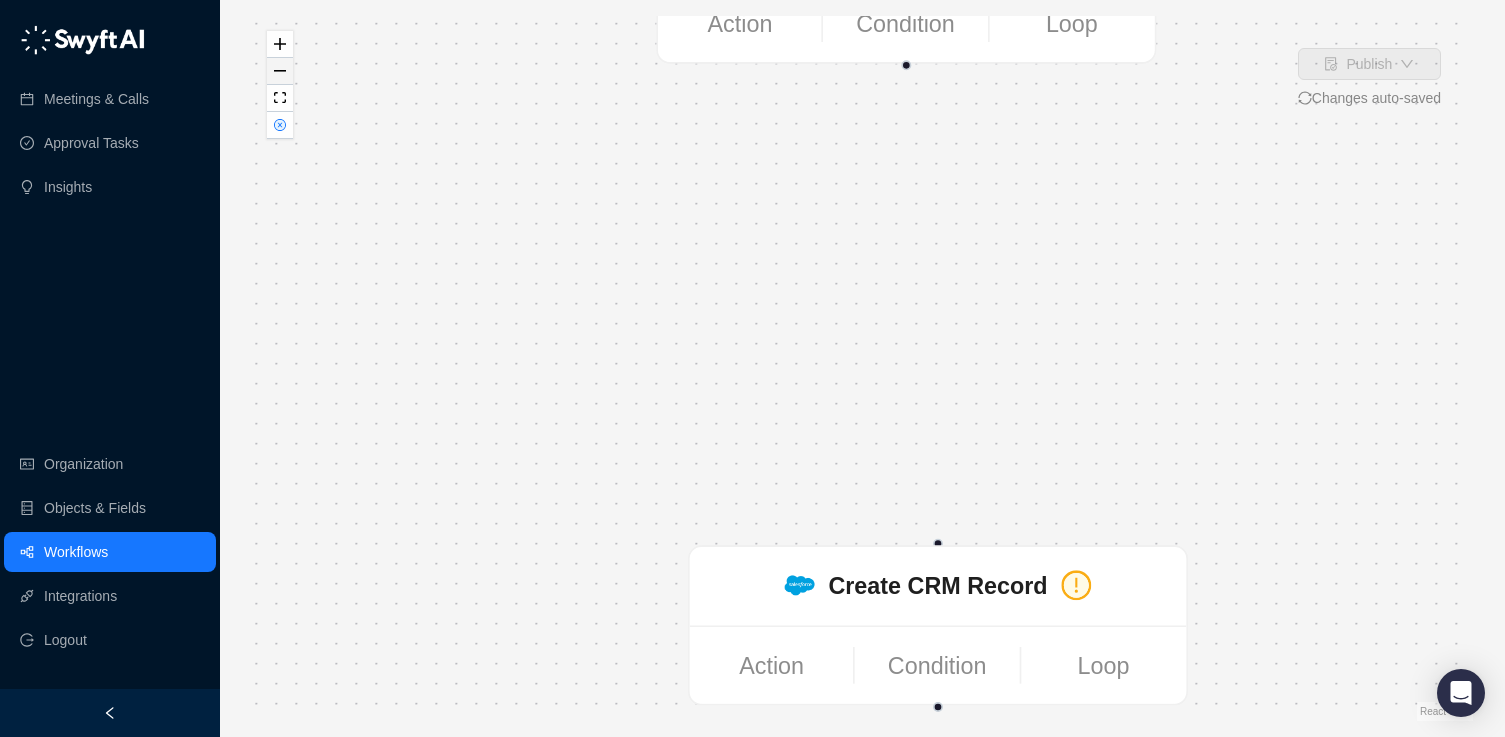 click at bounding box center [280, 71] 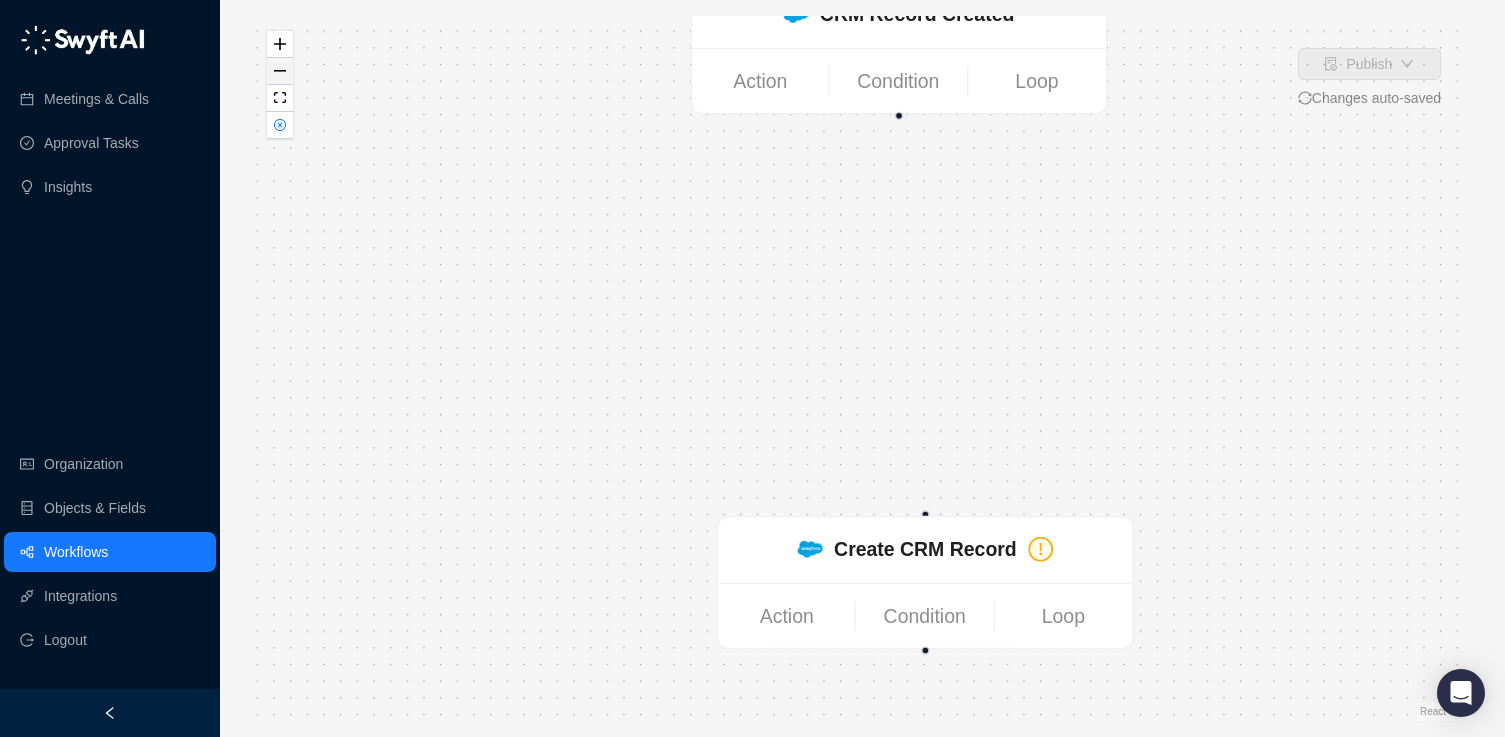 click at bounding box center (280, 71) 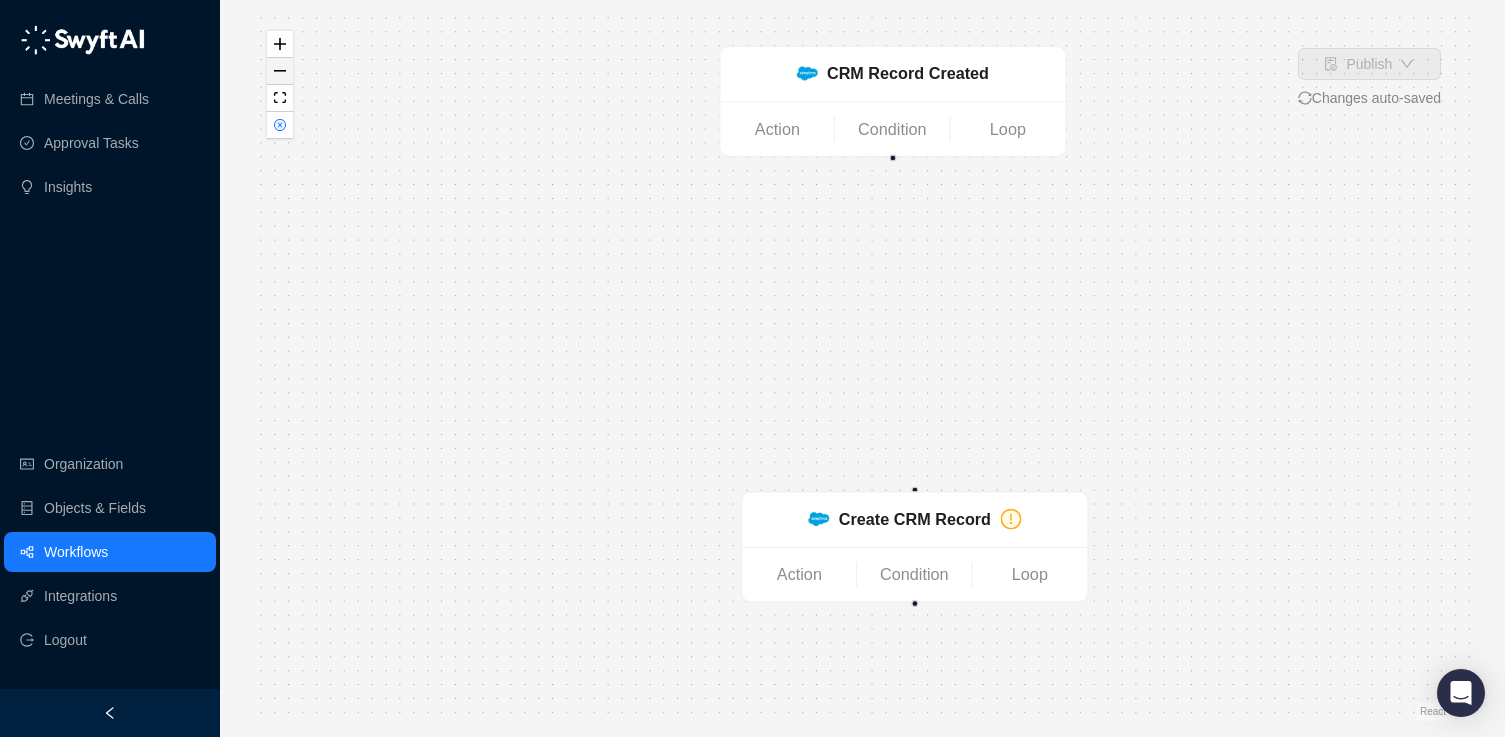 click at bounding box center (280, 71) 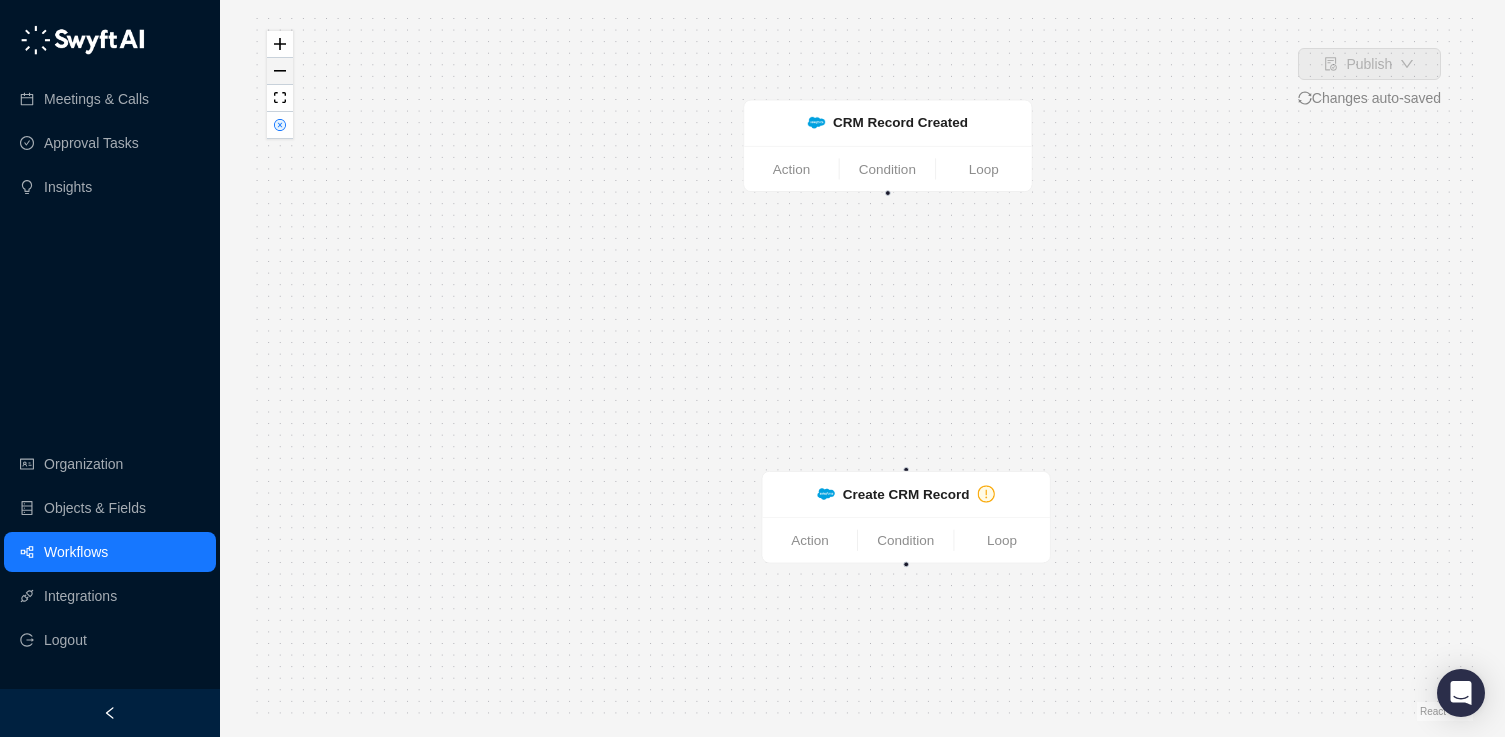 click at bounding box center (280, 71) 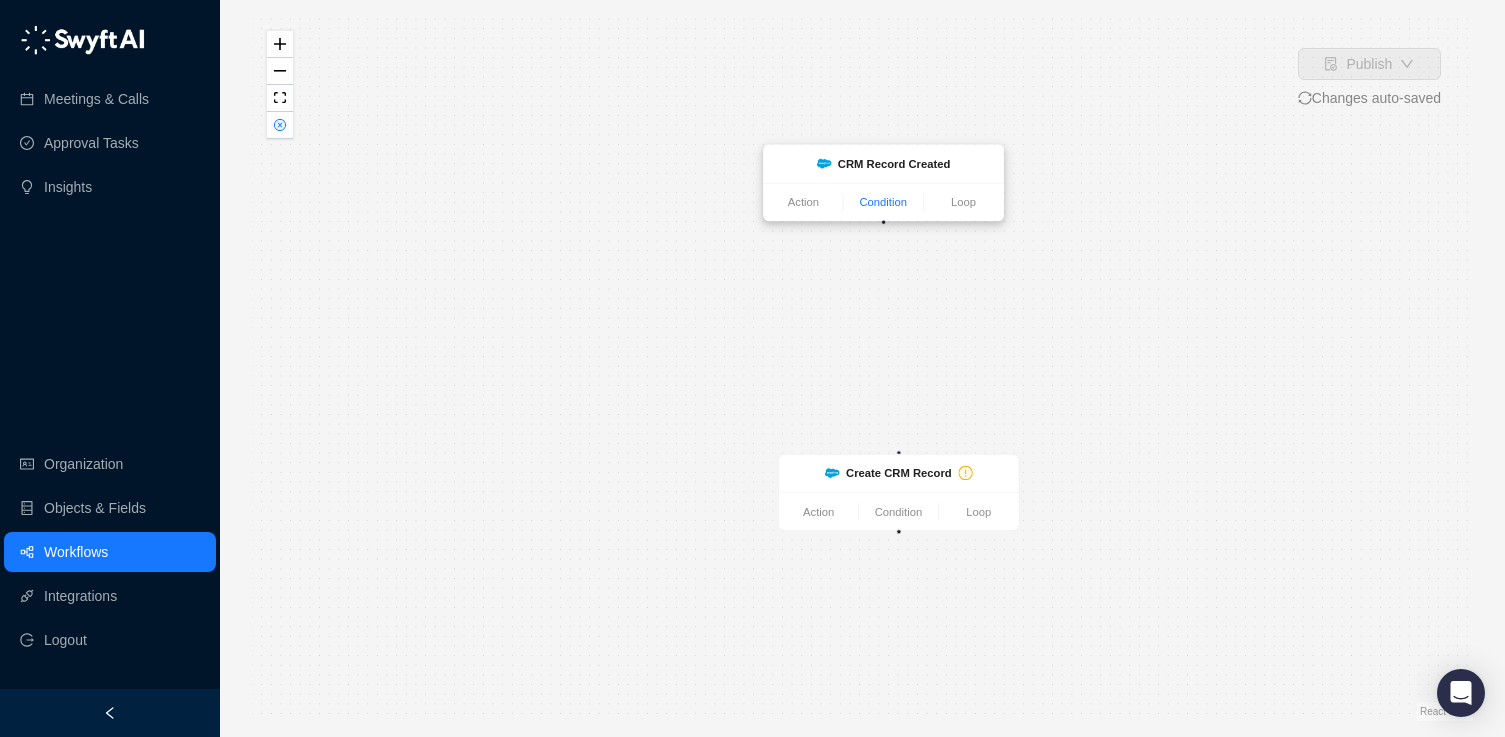click on "Condition" at bounding box center [883, 203] 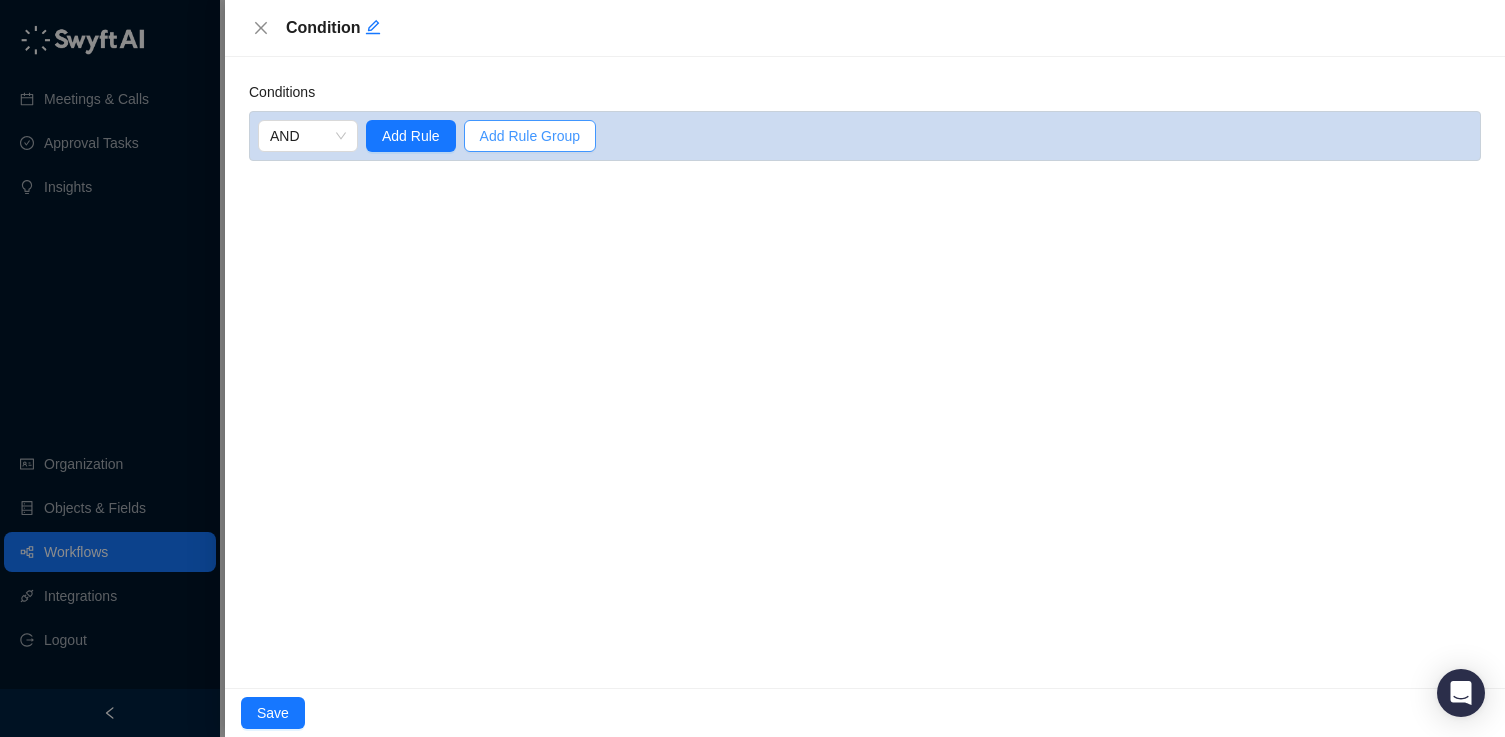 click on "Add Rule Group" at bounding box center (530, 136) 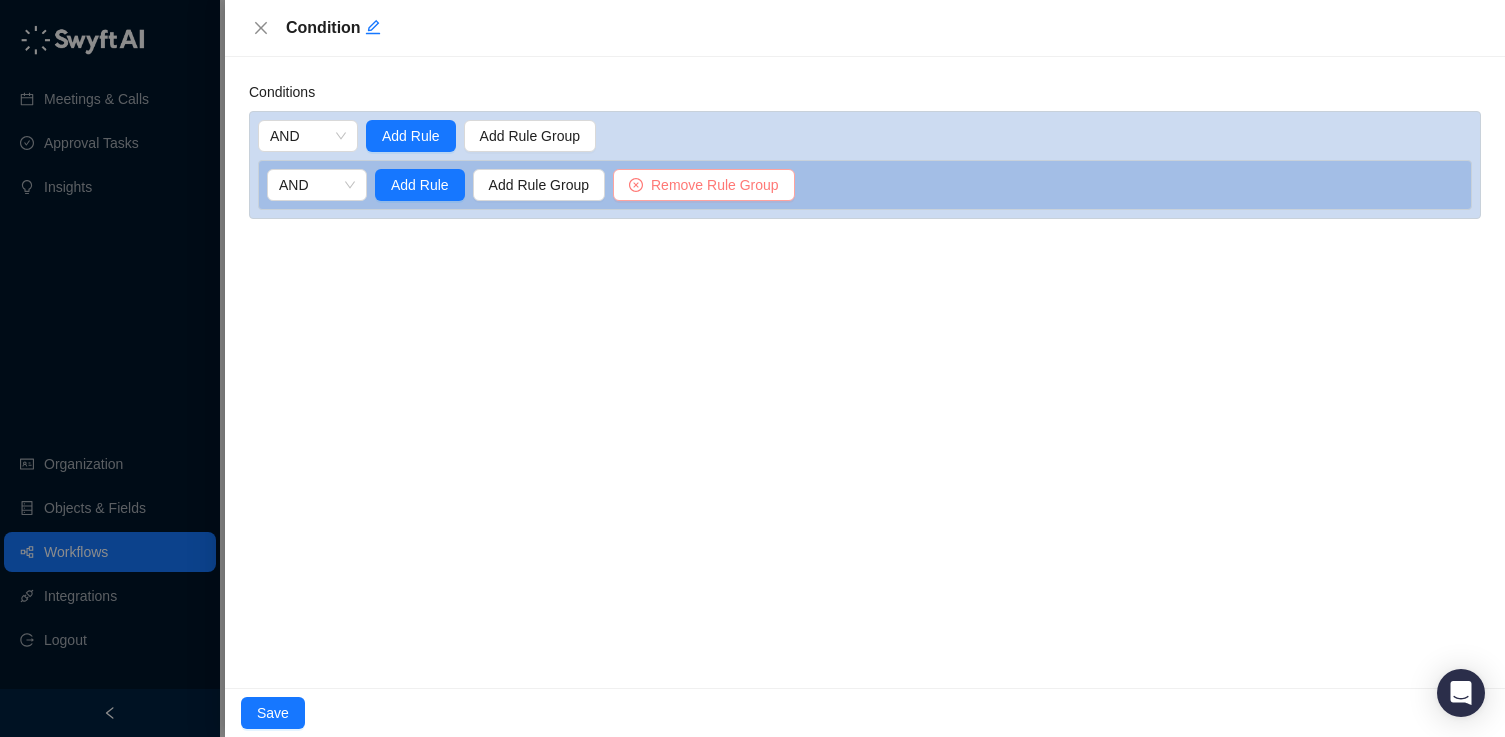 click on "Remove Rule Group" at bounding box center [715, 185] 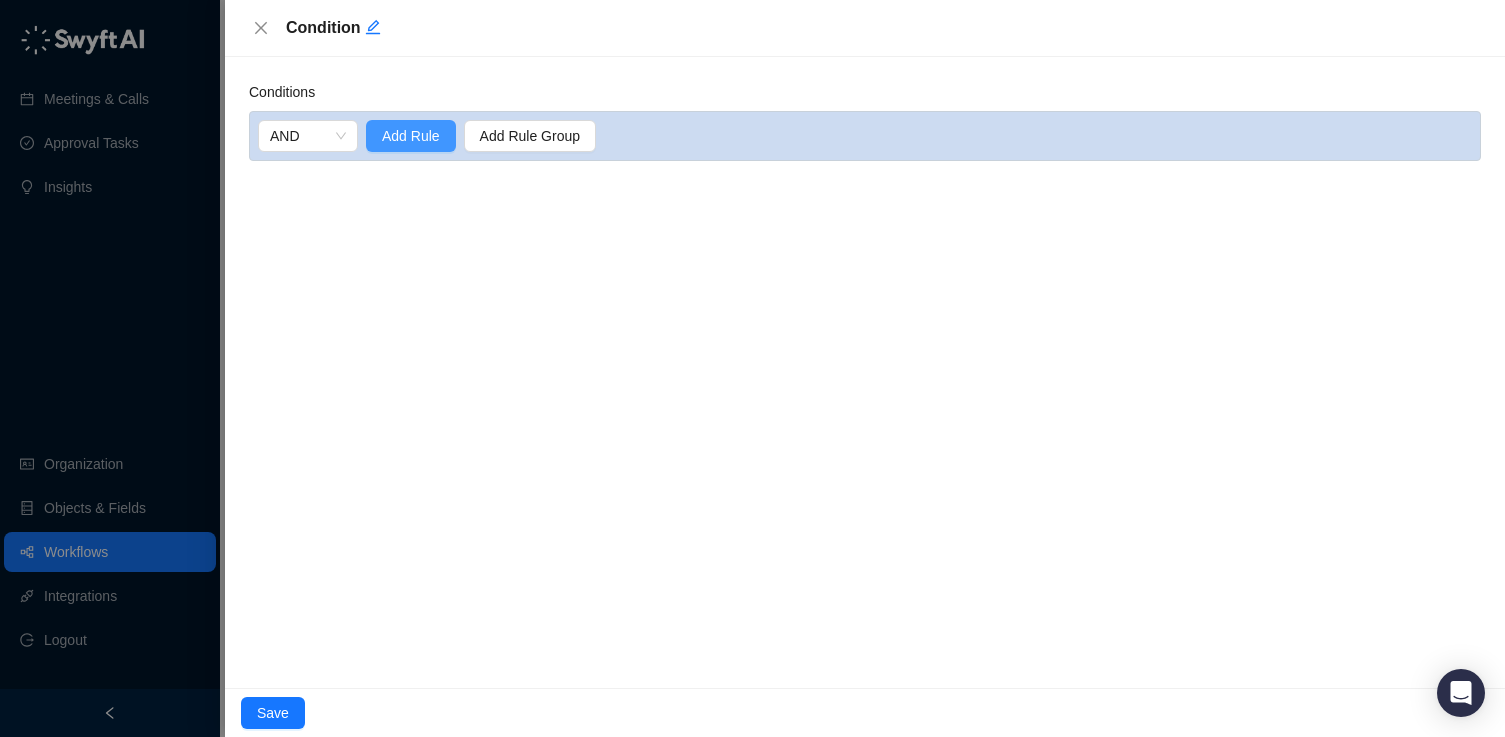 click on "Add Rule" at bounding box center [411, 136] 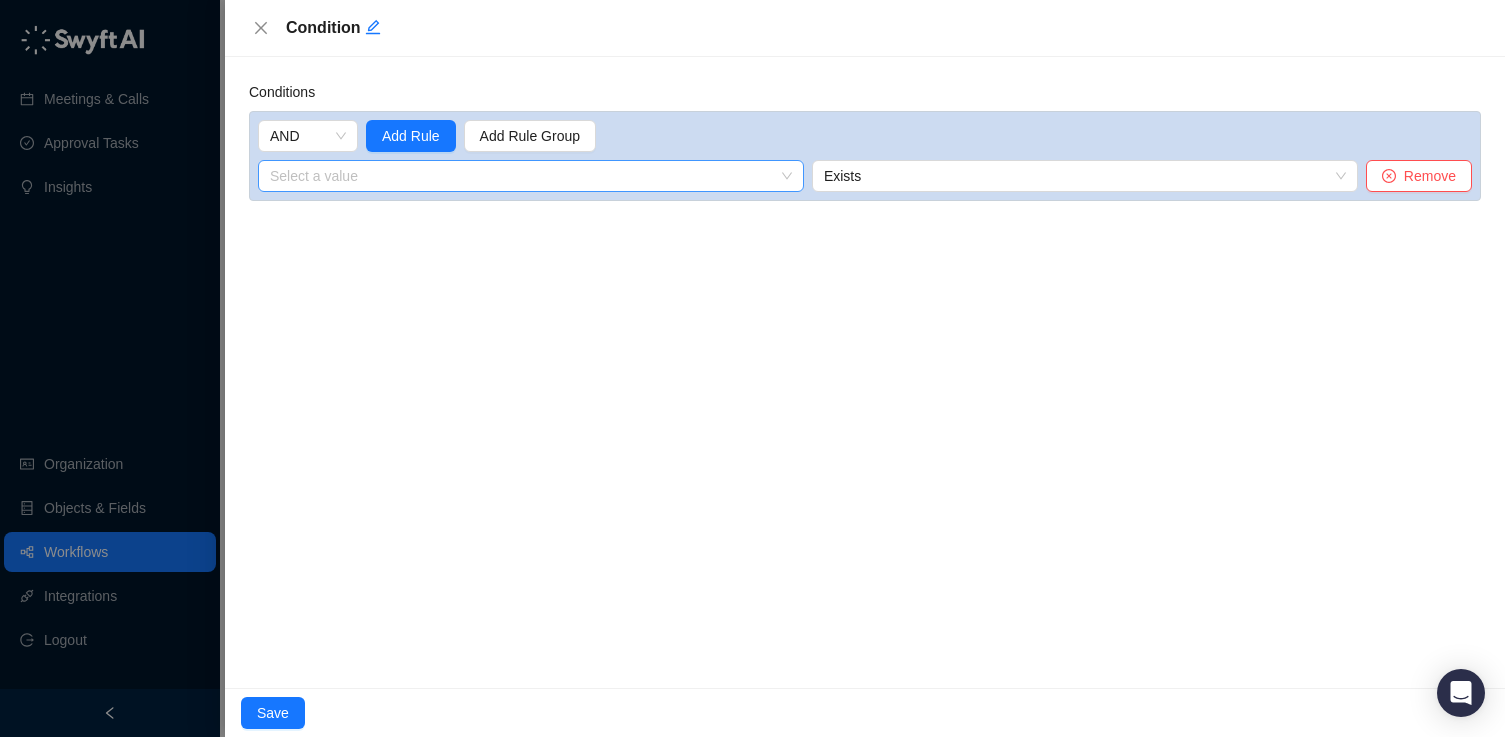 click at bounding box center (525, 176) 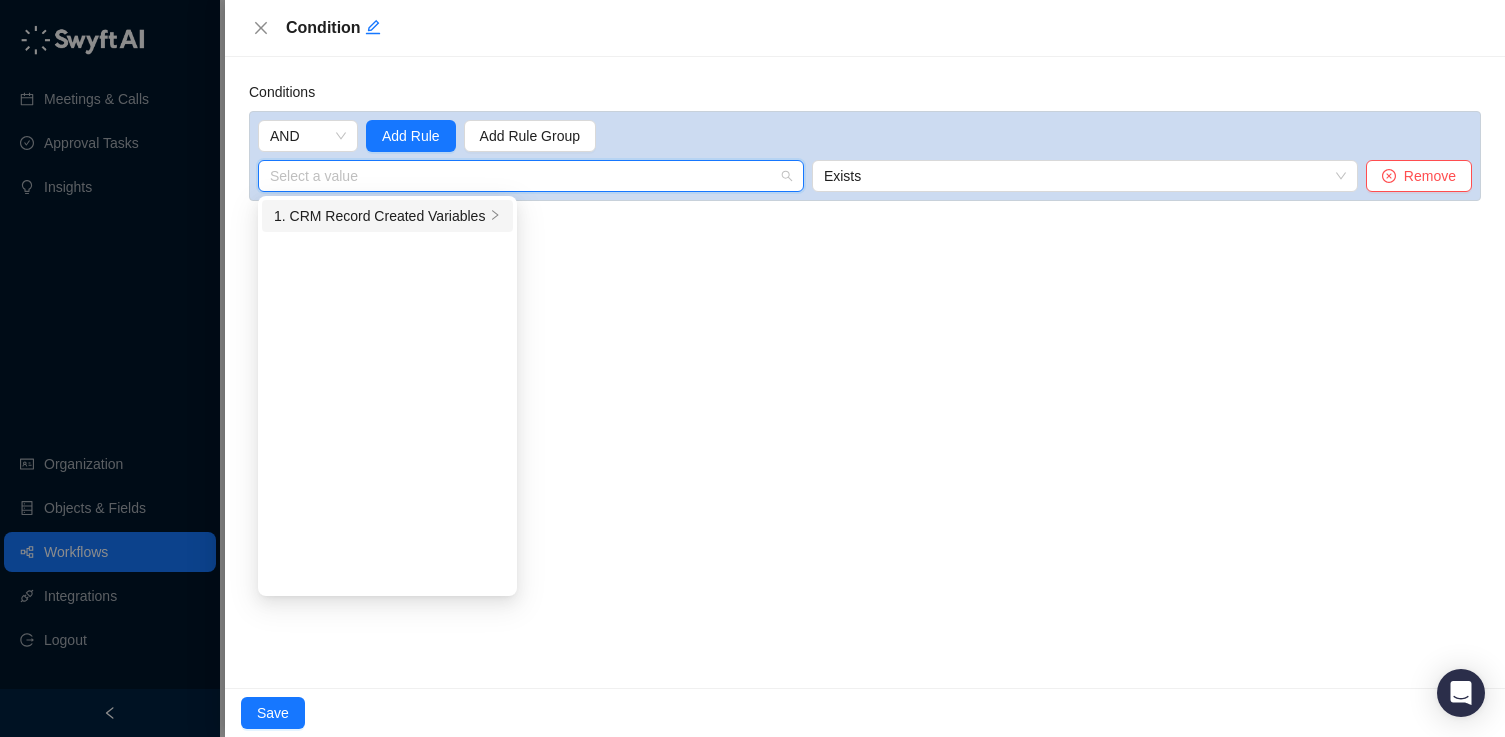 click on "1. CRM Record Created Variables" at bounding box center (387, 216) 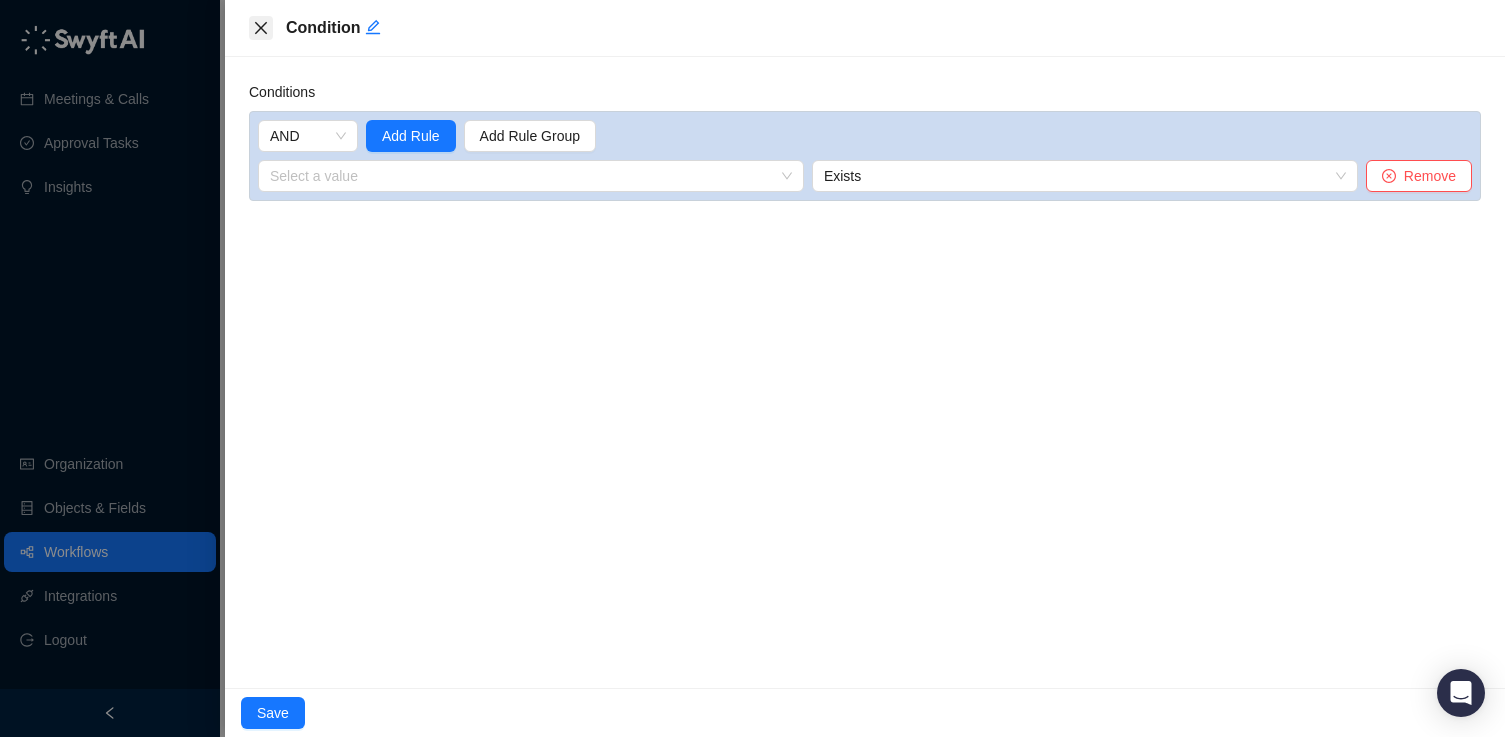 click 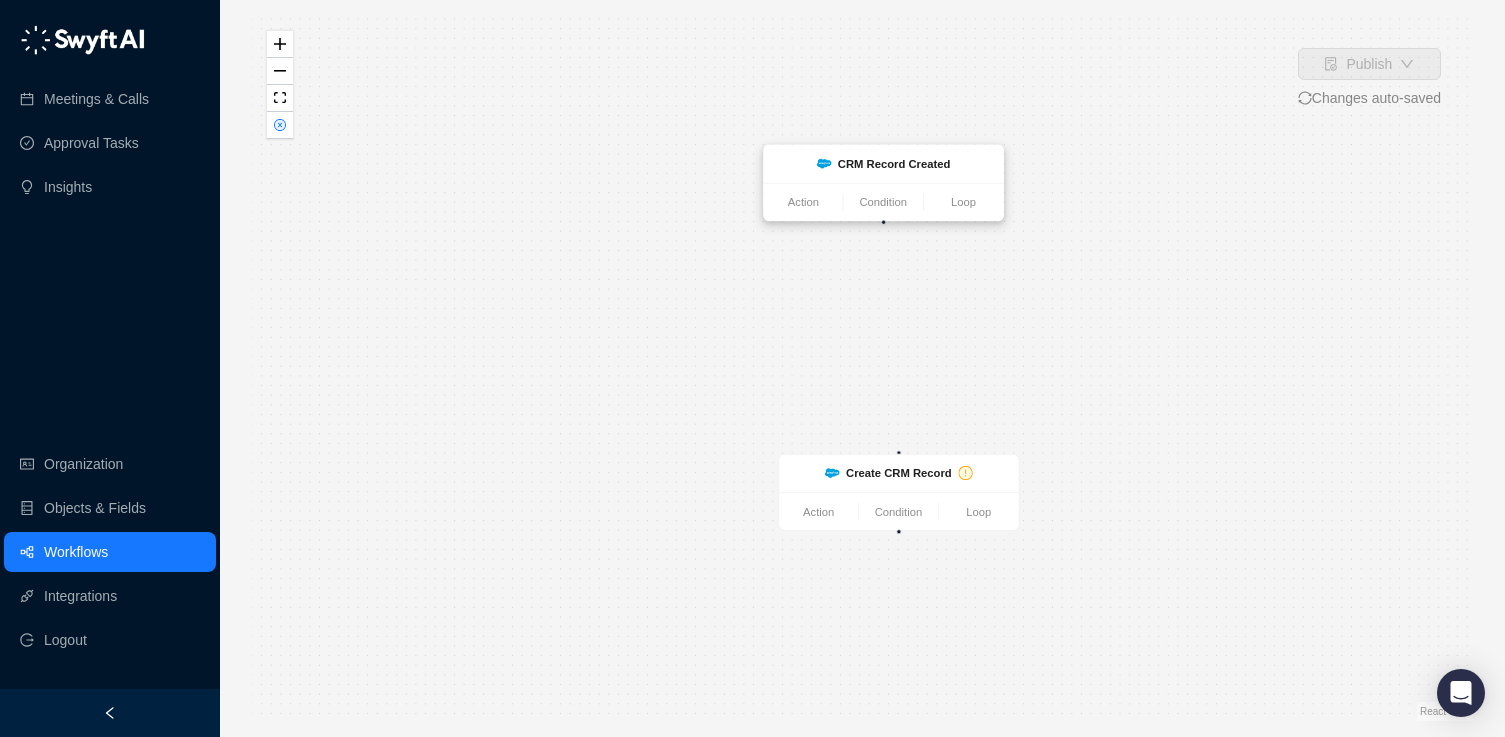 click on "CRM Record Created" at bounding box center [884, 164] 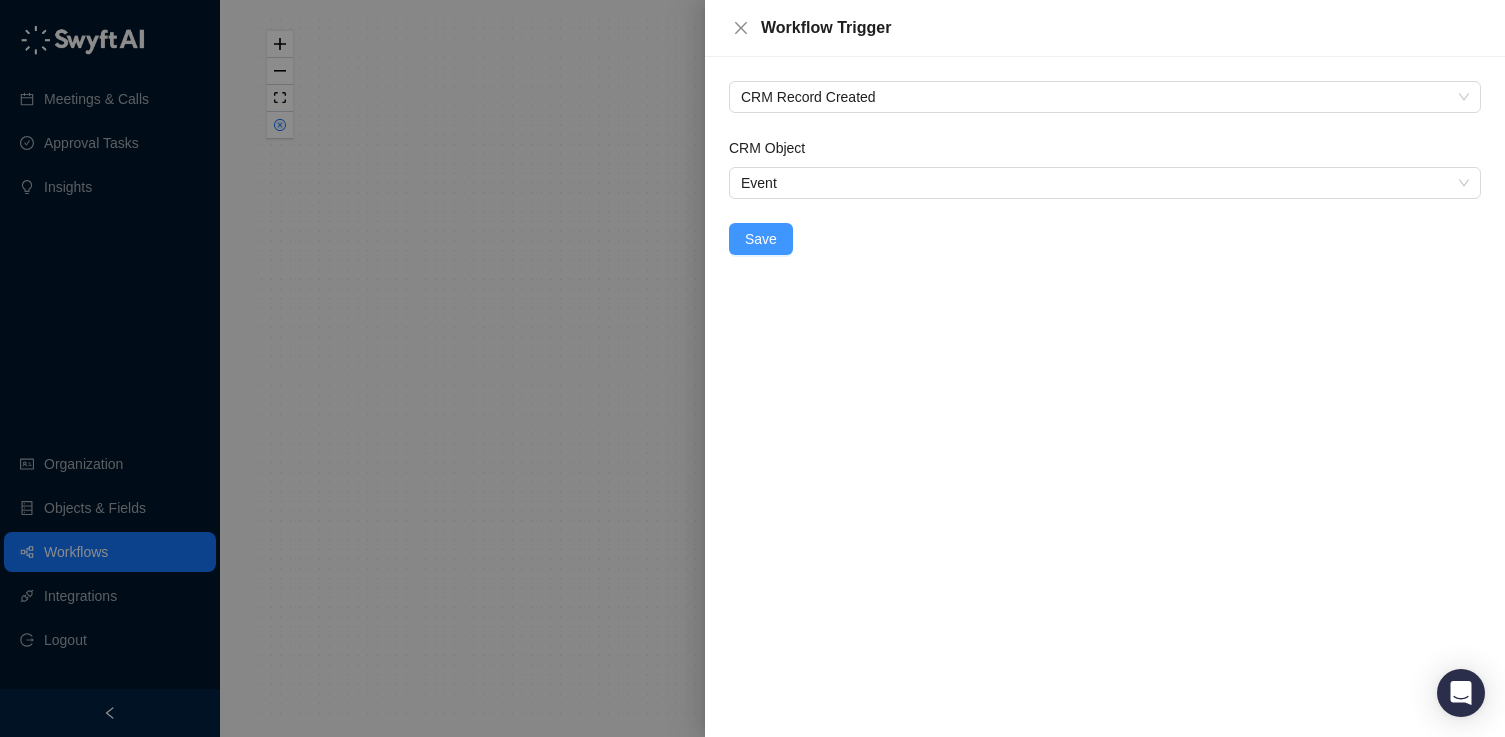 click on "Save" at bounding box center [761, 239] 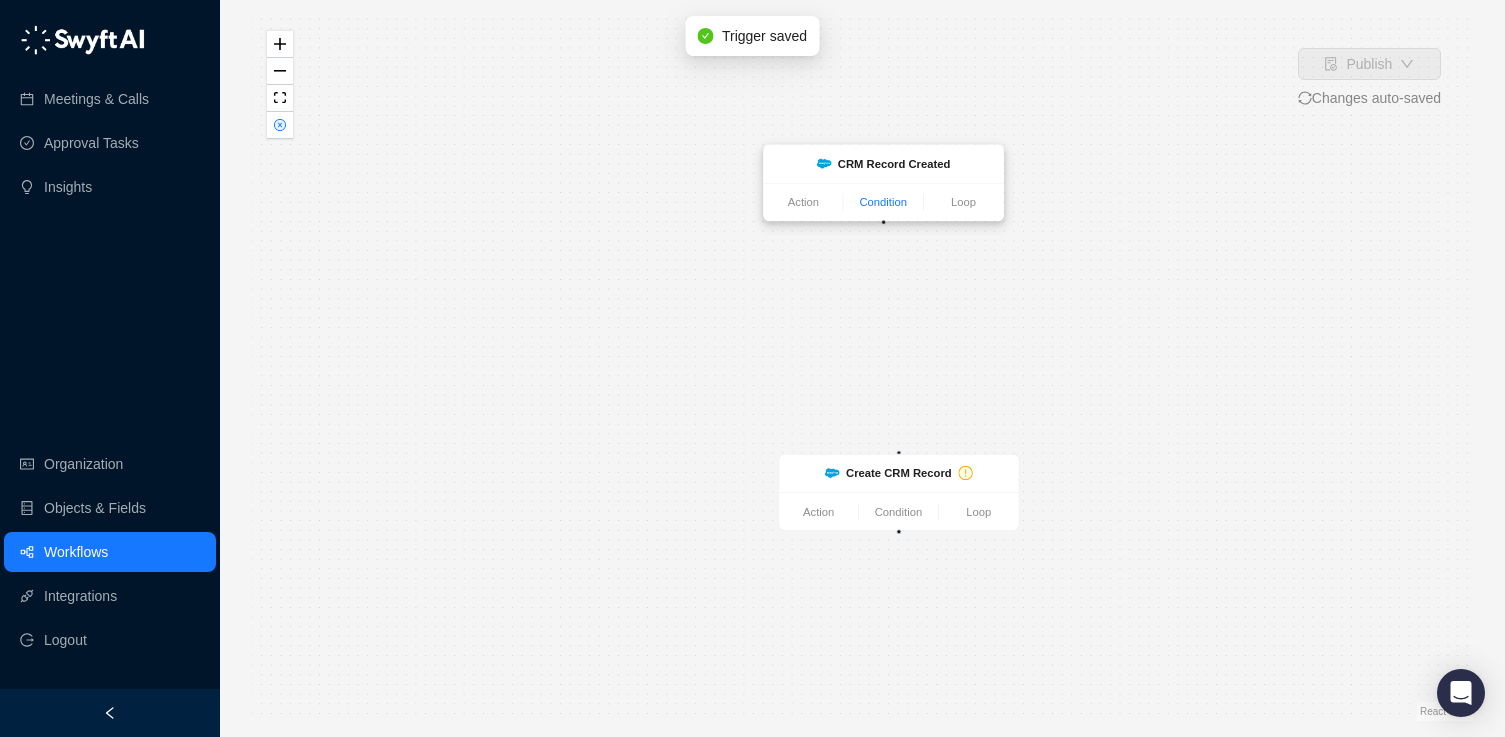 click on "Condition" at bounding box center (883, 203) 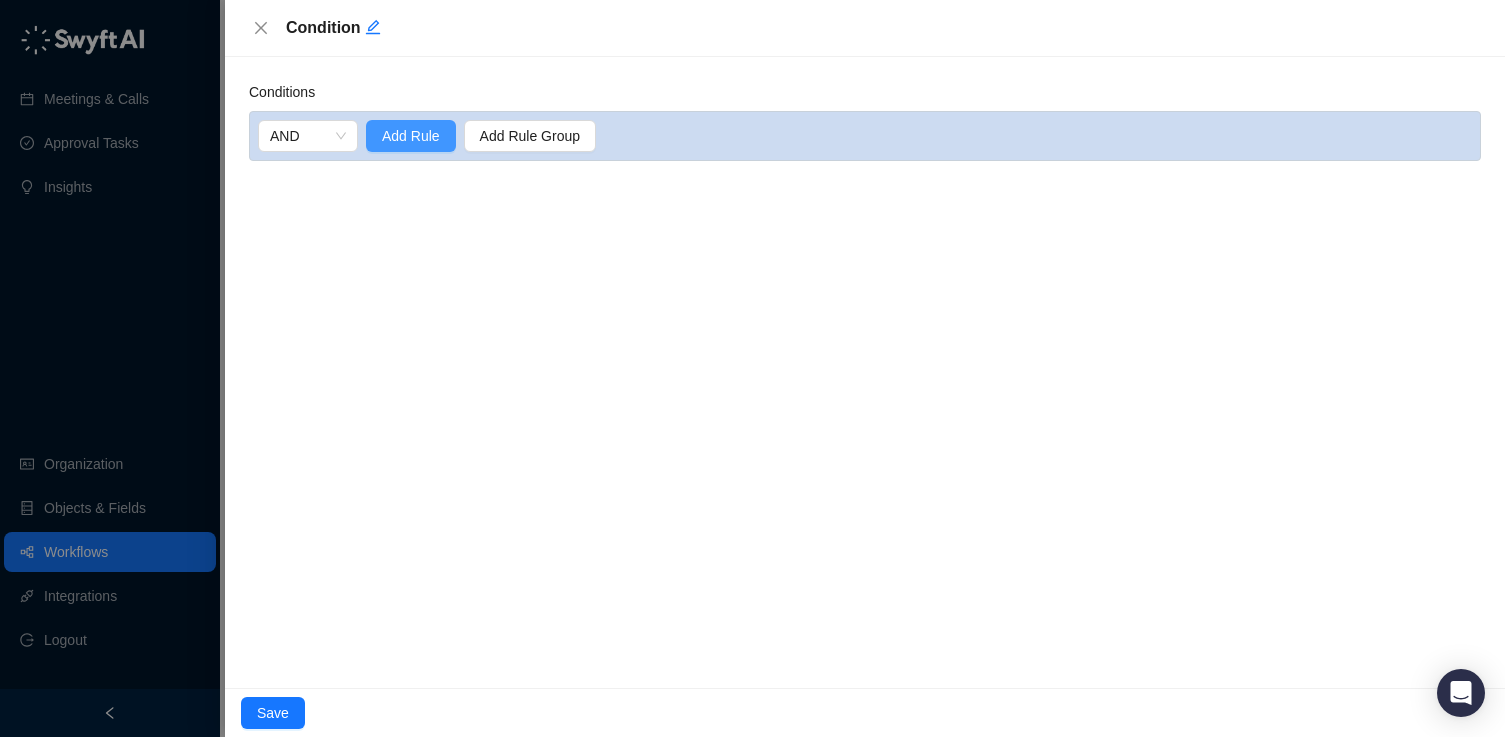 click on "Add Rule" at bounding box center (411, 136) 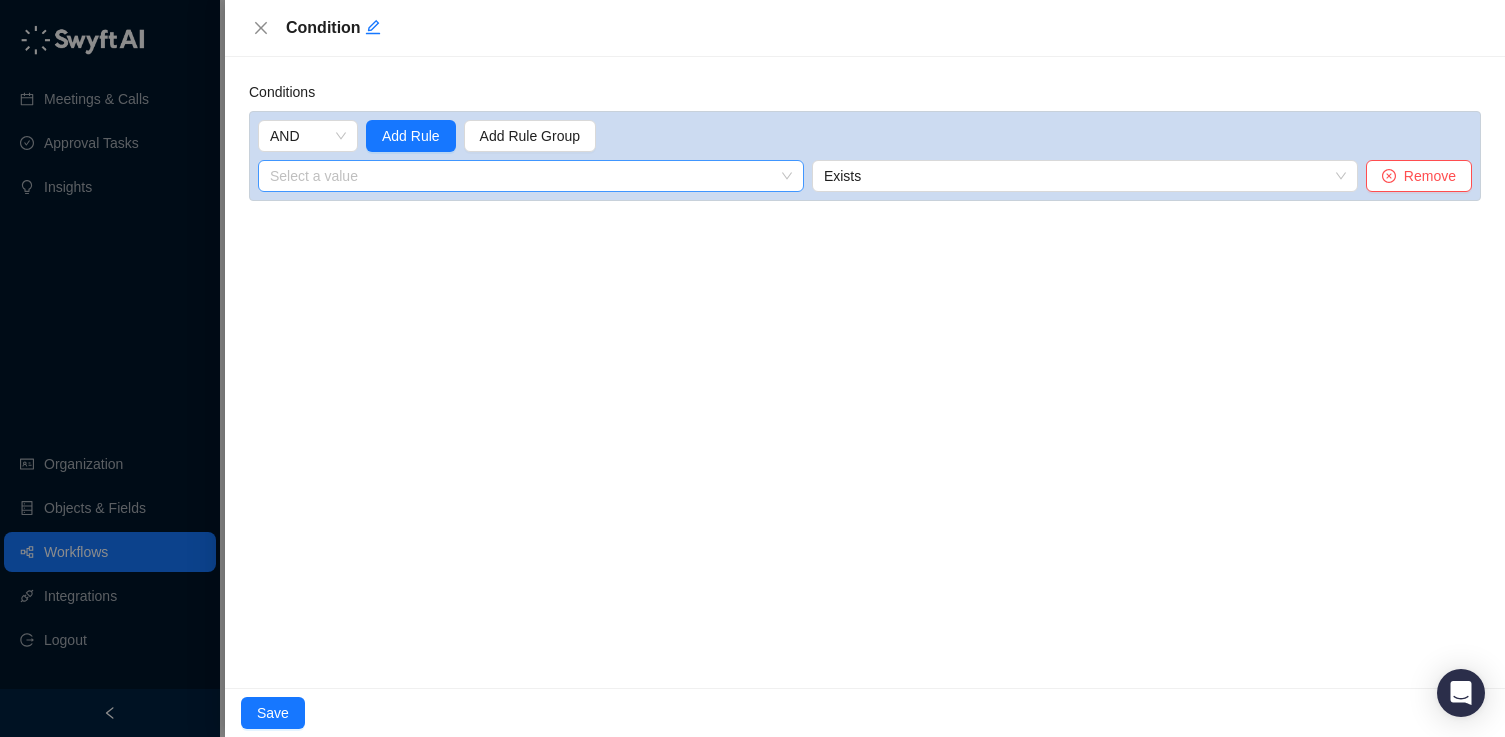 click at bounding box center (525, 176) 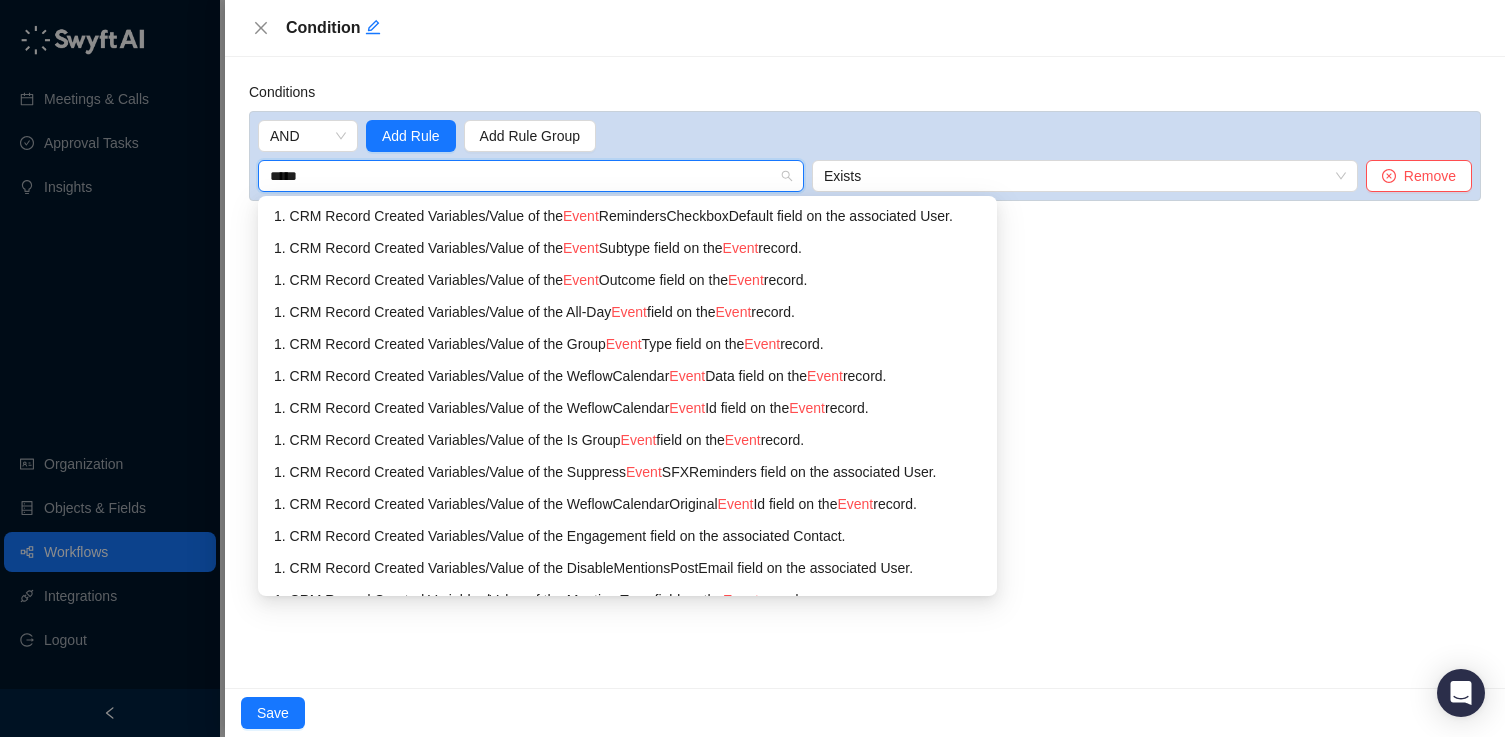 type on "*****" 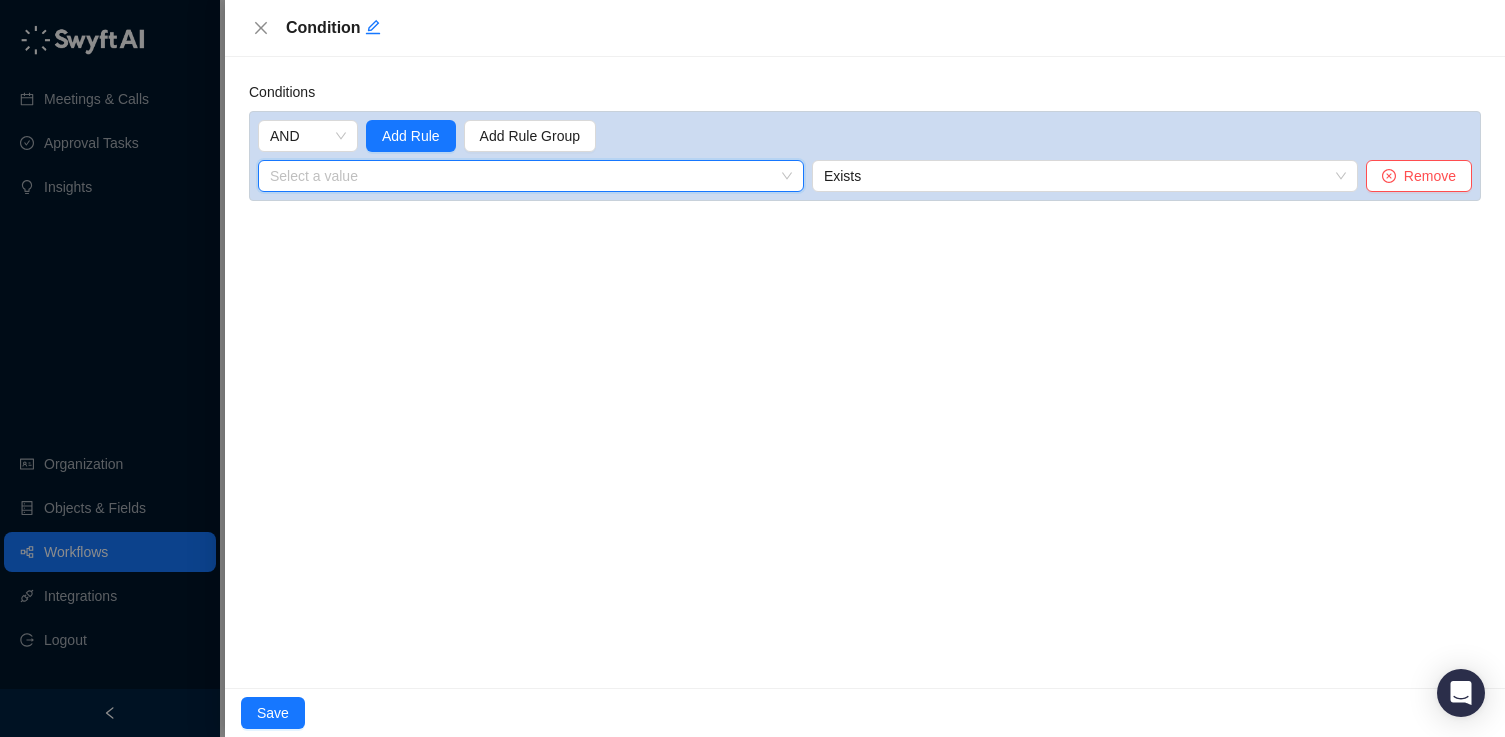 click at bounding box center (525, 176) 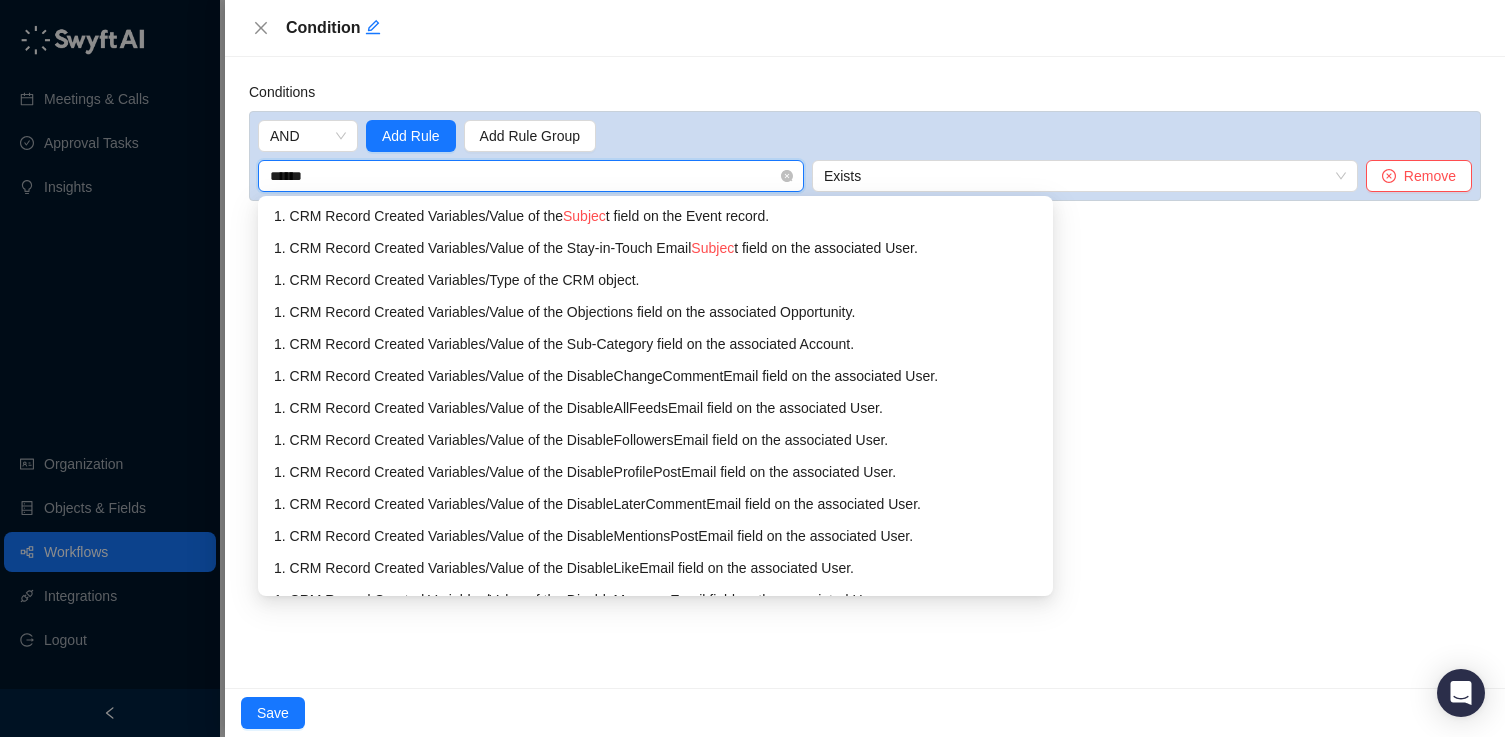 type on "*******" 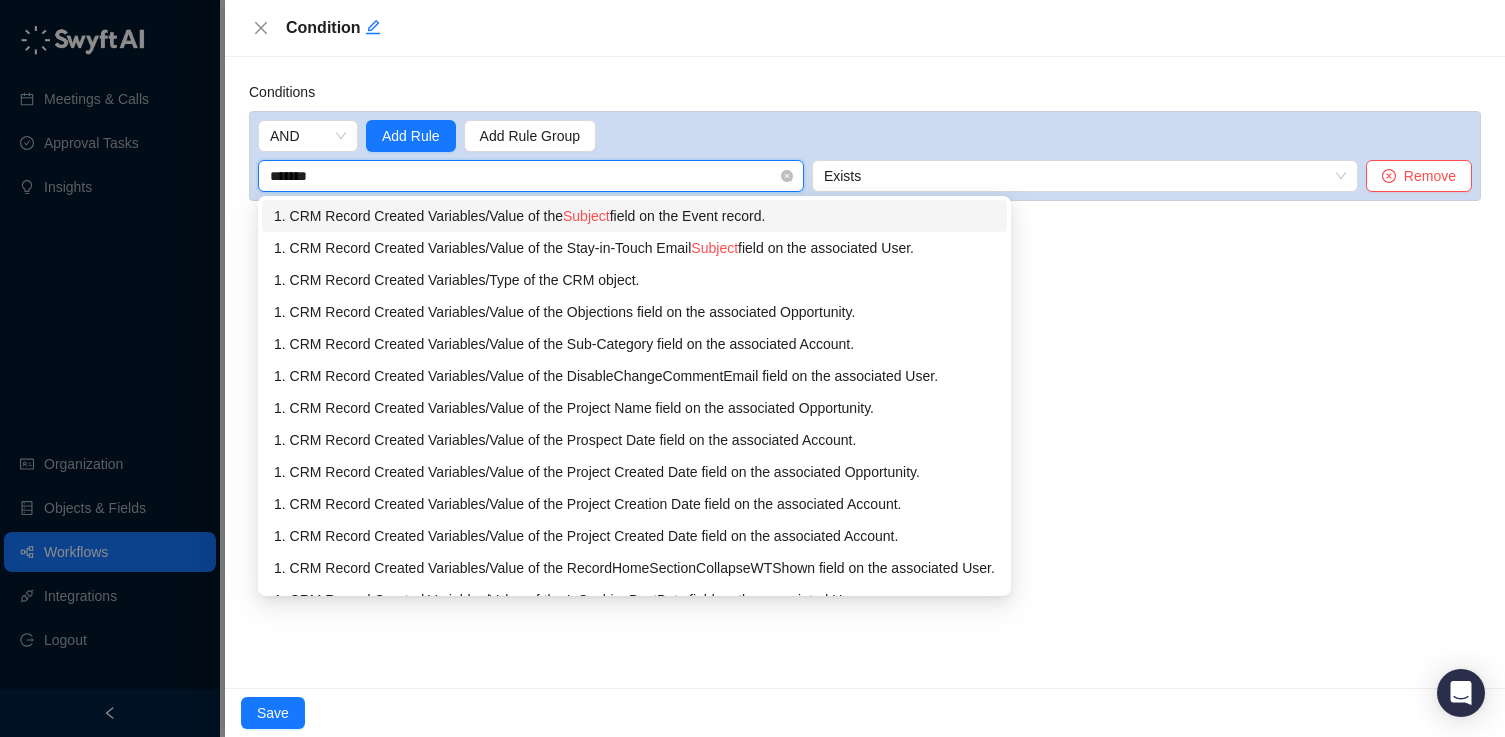 click on "1. CRM Record Created Variables  /  Value of the  Subject  field on the Event record." at bounding box center (634, 216) 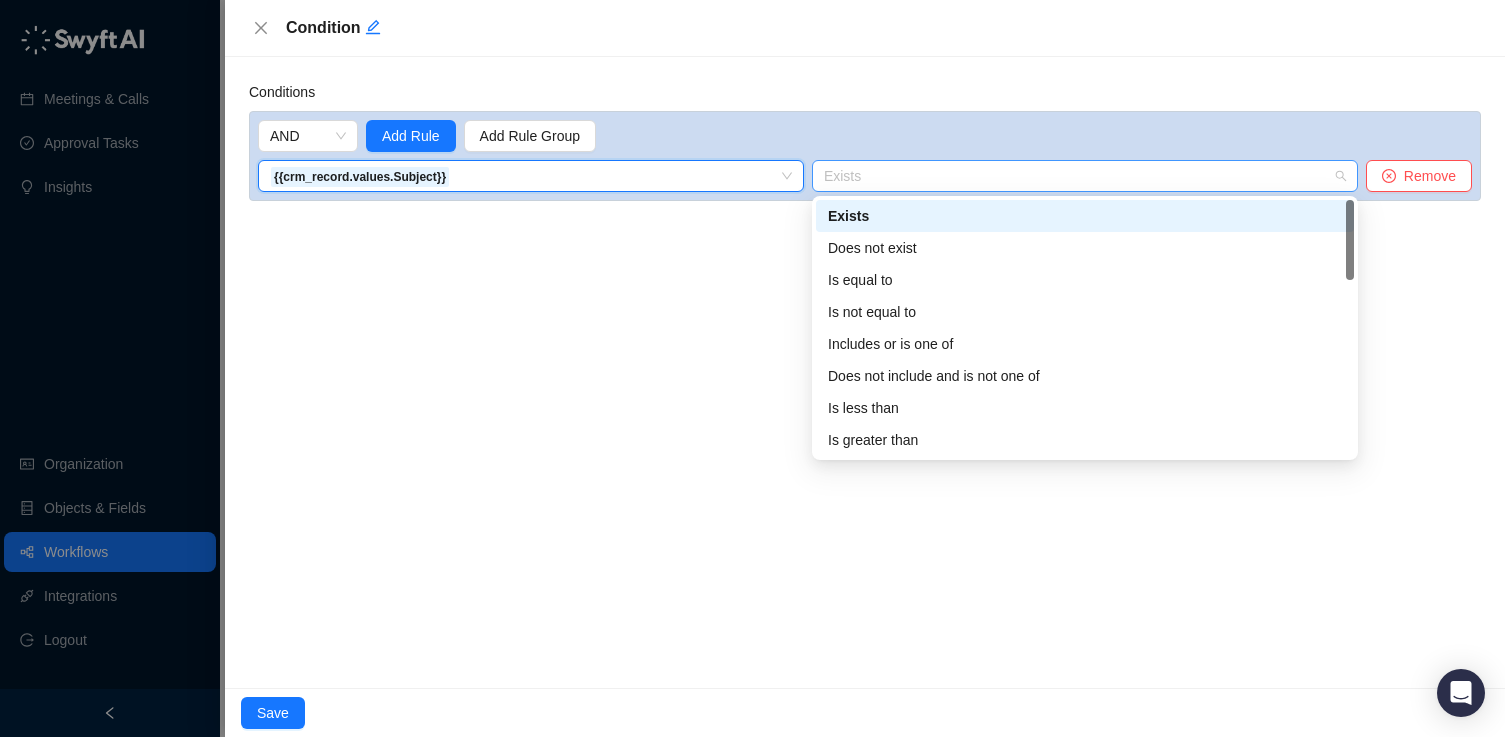 click on "Exists" at bounding box center [1085, 176] 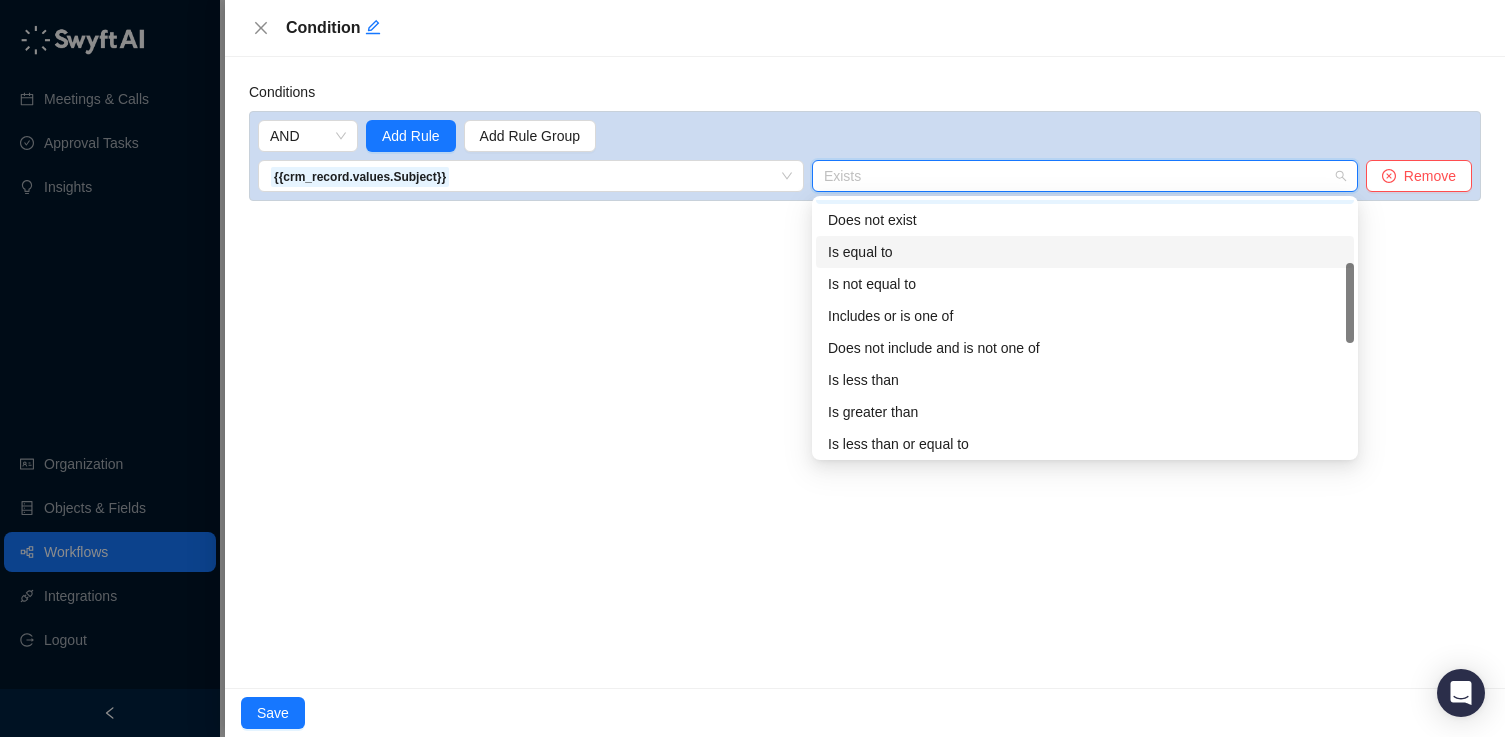 scroll, scrollTop: 0, scrollLeft: 0, axis: both 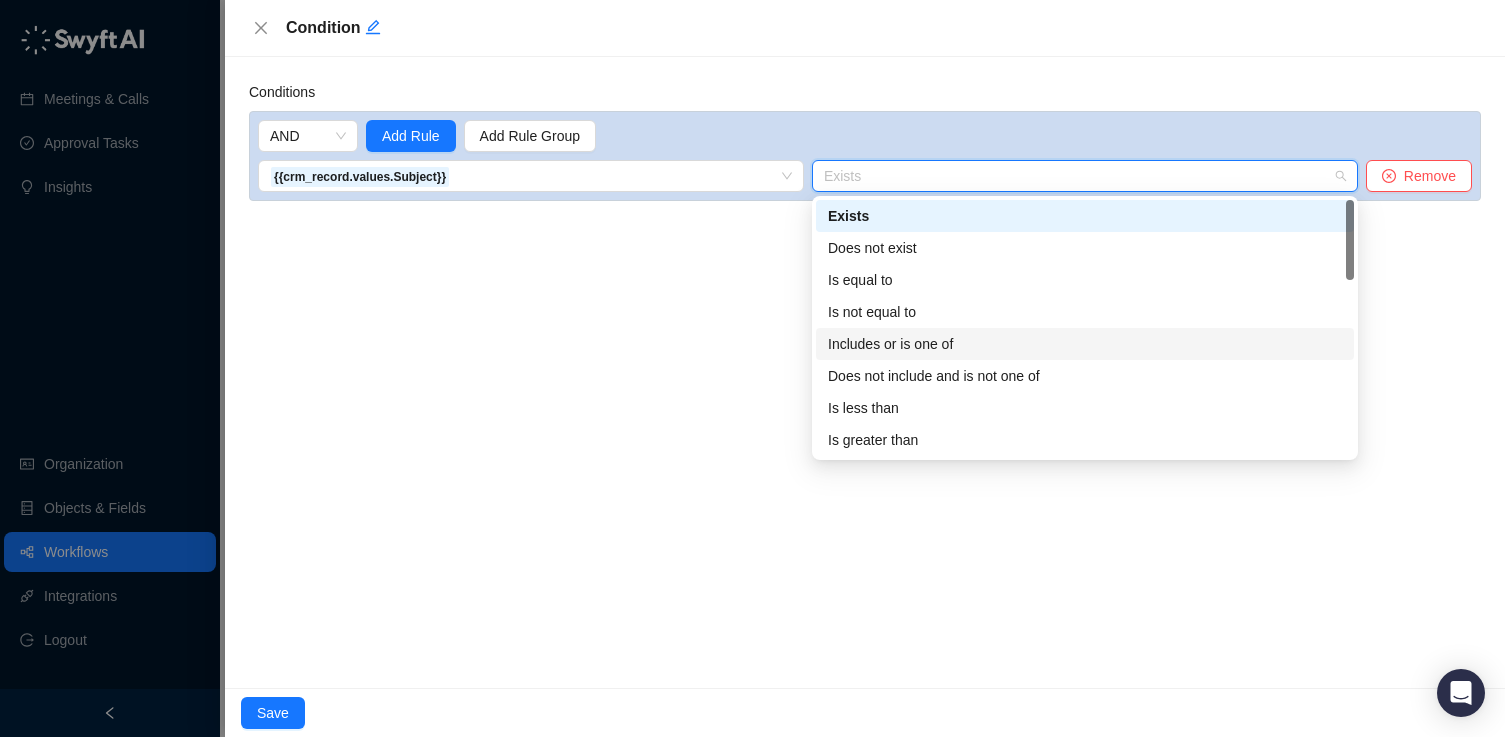 click on "Includes or is one of" at bounding box center (1085, 344) 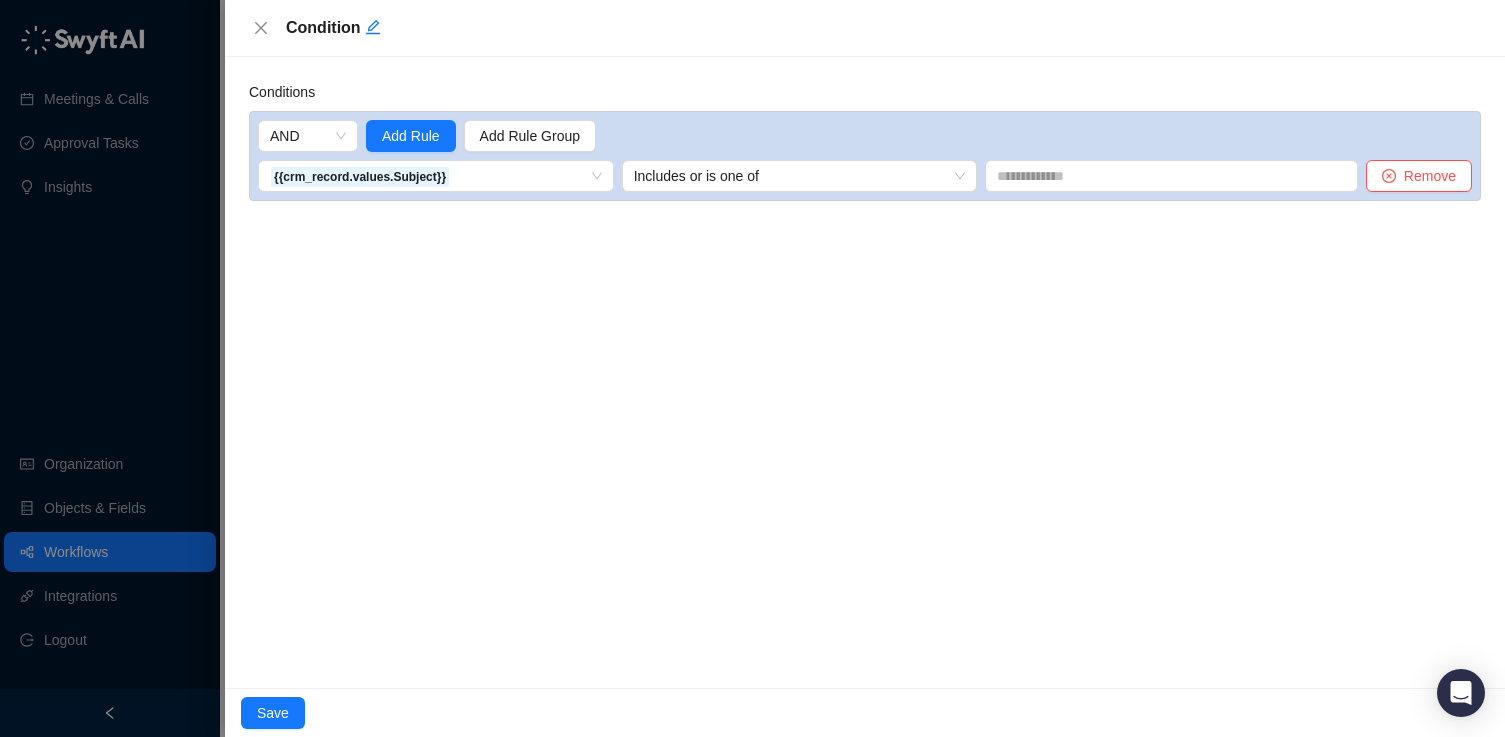 click on "AND Add Rule Add Rule Group {{crm_record.values.Subject}} 1. CRM Record Created Variables  /  Value of the  Subject  field on the Event record. 1. CRM Record Created Variables  /  Value of the Stay-in-Touch Email  Subject  field on the associated User. 1. CRM Record Created Variables  /  Type of the CRM object. 1. CRM Record Created Variables  /  Value of the Objections field on the associated Opportunity. 1. CRM Record Created Variables  /  Value of the Sub-Category field on the associated Account. 1. CRM Record Created Variables  /  Value of the DisableChangeCommentEmail field on the associated User. 1. CRM Record Created Variables  /  Value of the Project Name field on the associated Opportunity. 1. CRM Record Created Variables  /  Value of the Prospect Date field on the associated Account. 1. CRM Record Created Variables  /  Value of the Project Created Date field on the associated Opportunity. 1. CRM Record Created Variables  /  Value of the Project Creation Date field on the associated Account.  /   /" at bounding box center (865, 156) 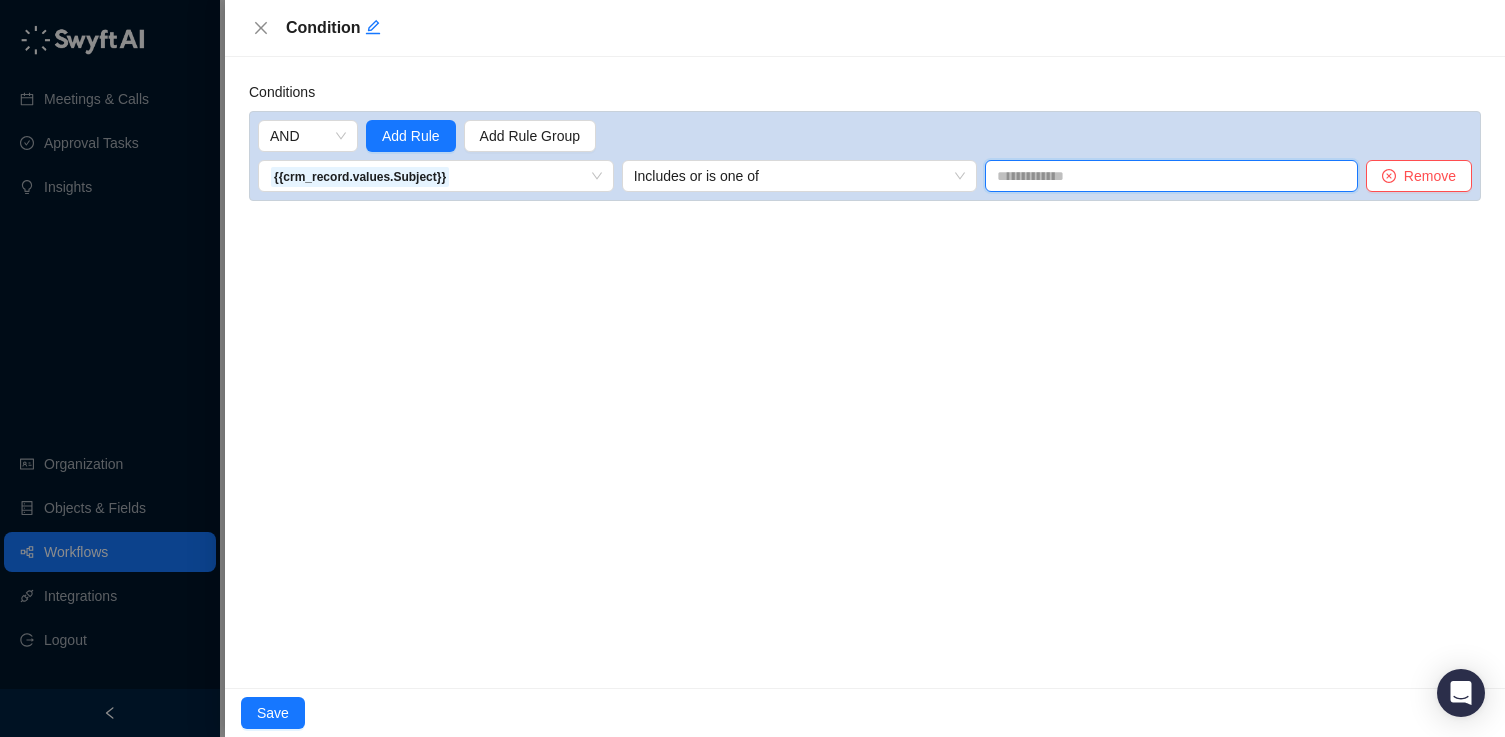 click at bounding box center [1171, 176] 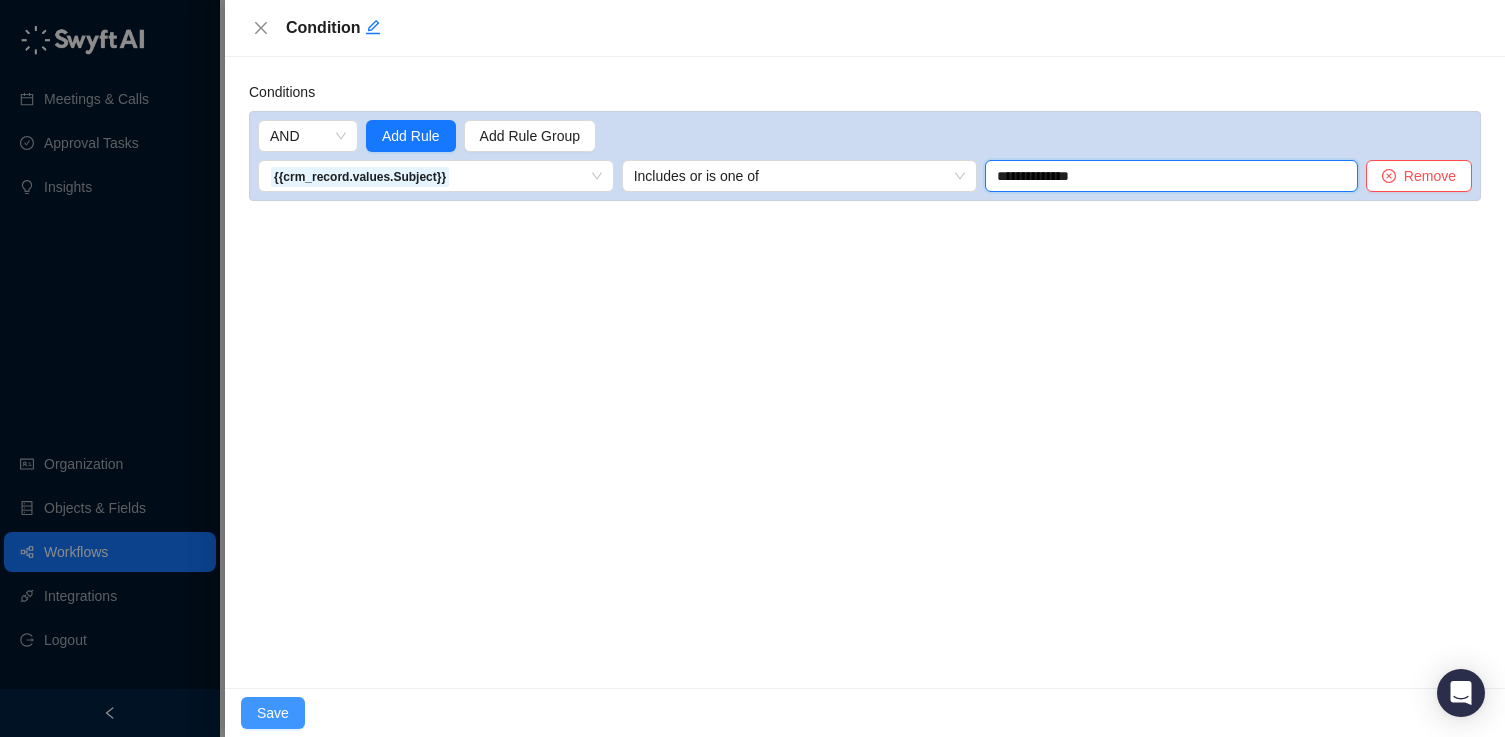 type on "**********" 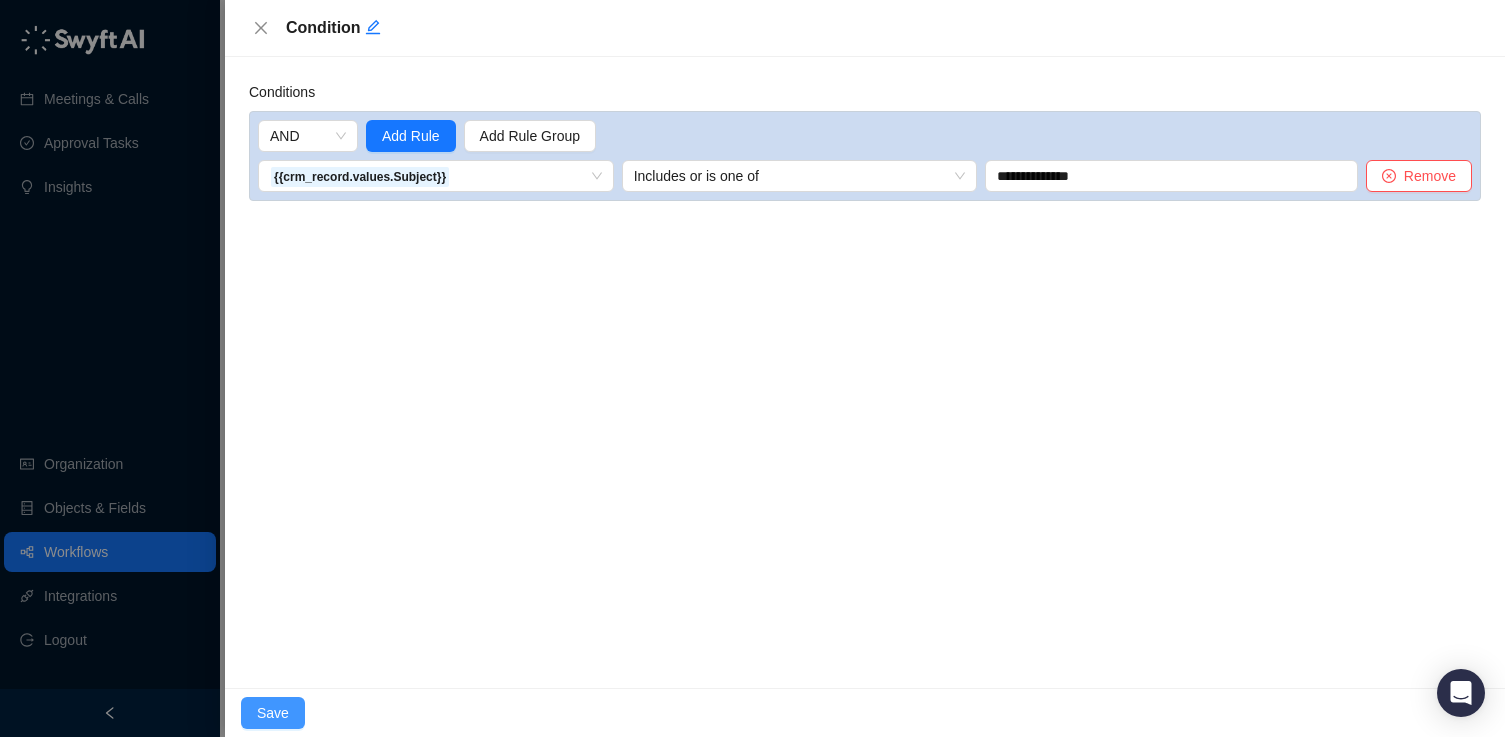 click on "Save" at bounding box center (273, 713) 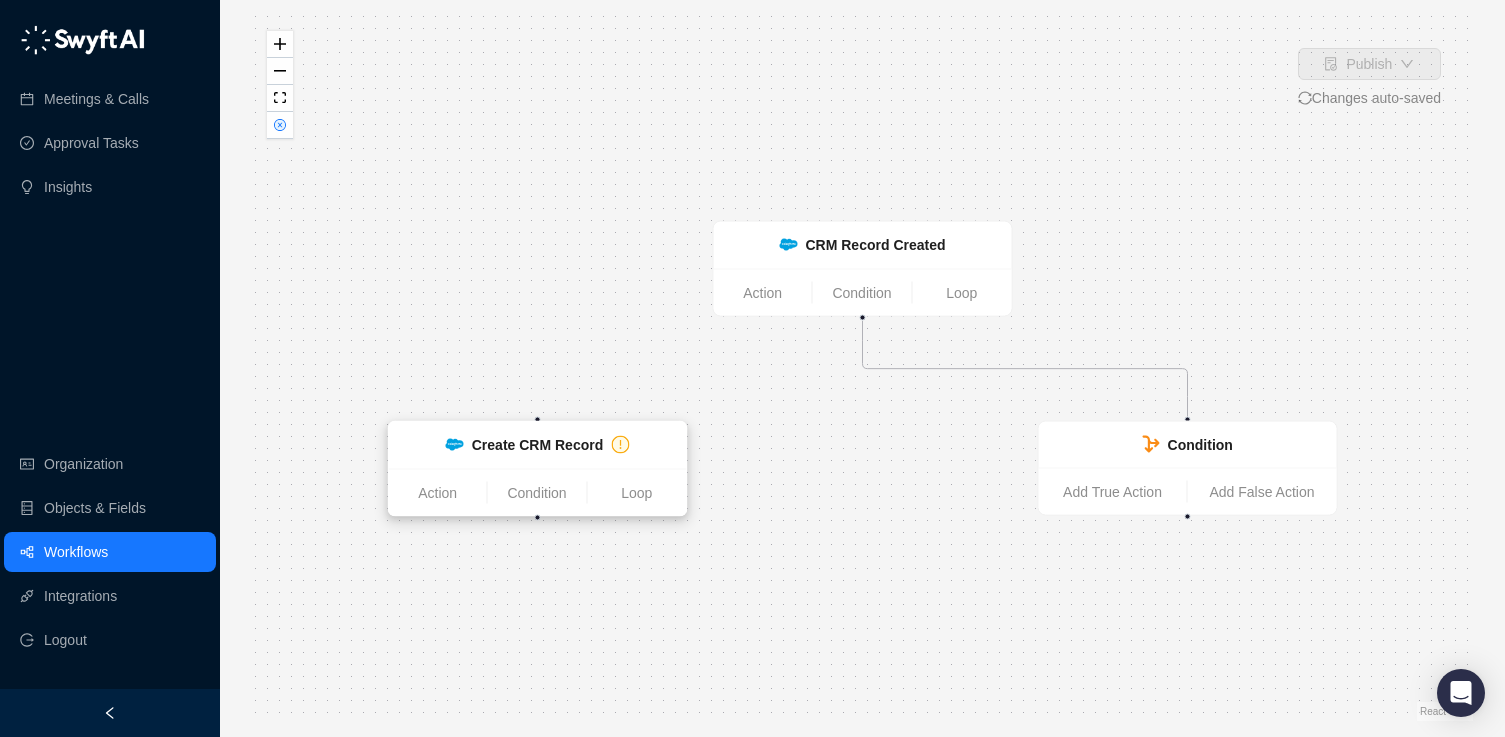 click on "Create CRM Record" at bounding box center (538, 445) 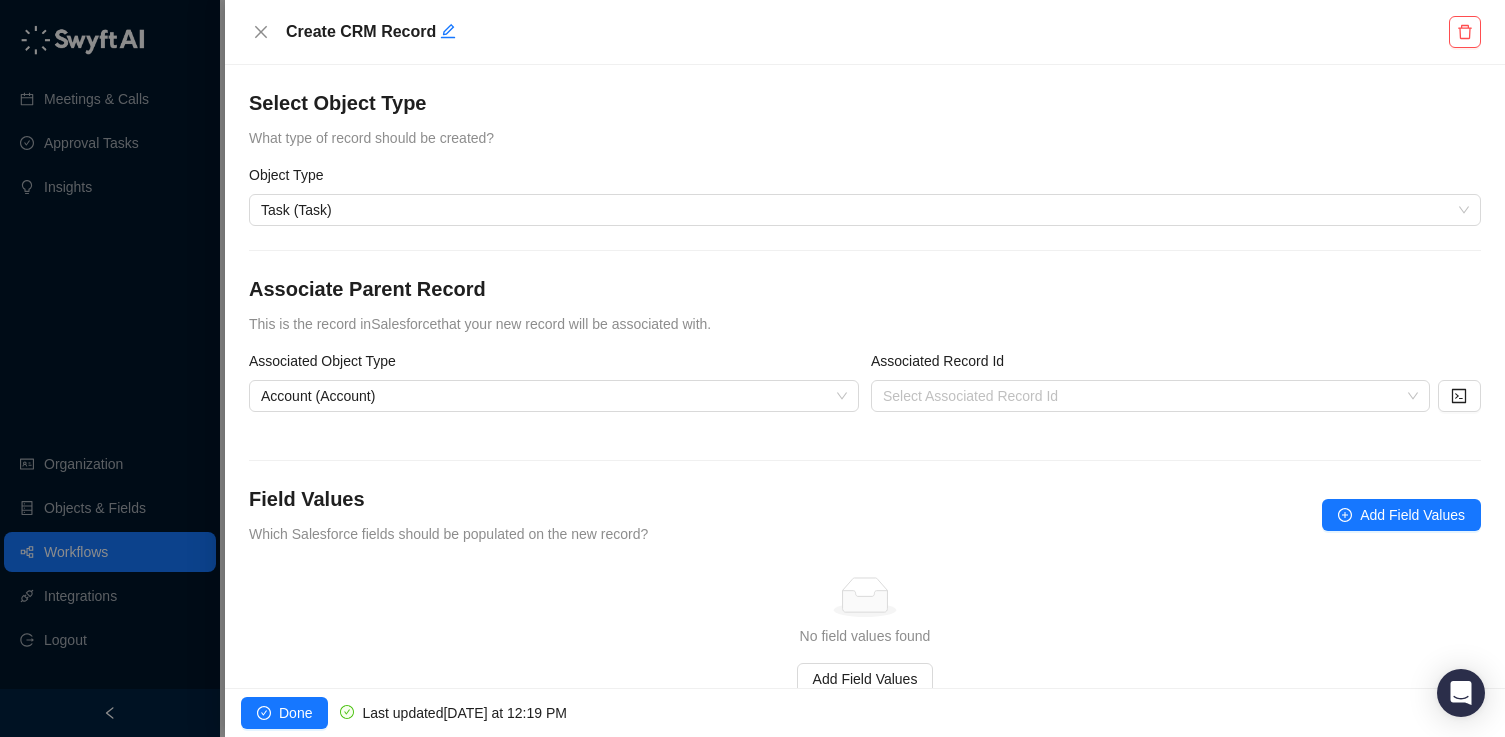 scroll, scrollTop: 63, scrollLeft: 0, axis: vertical 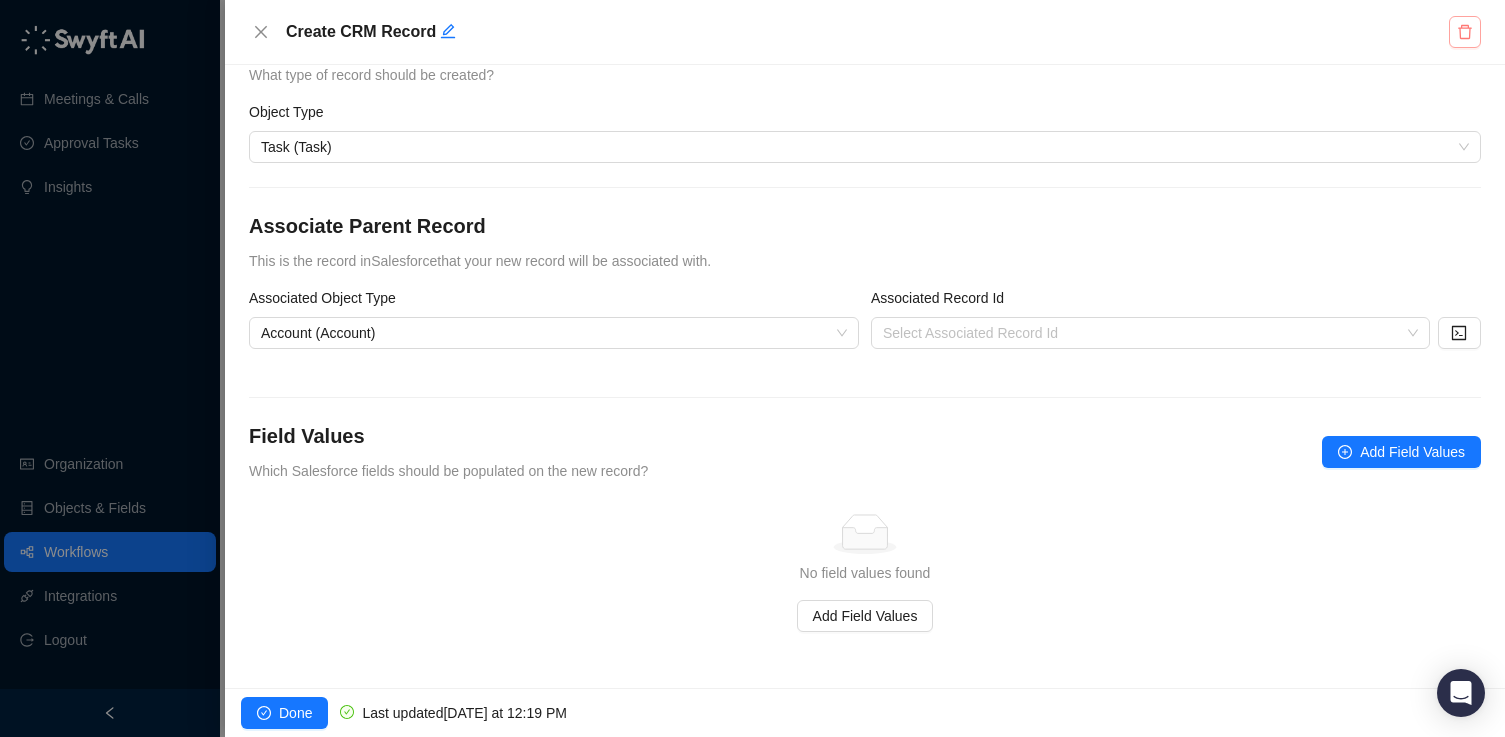 click 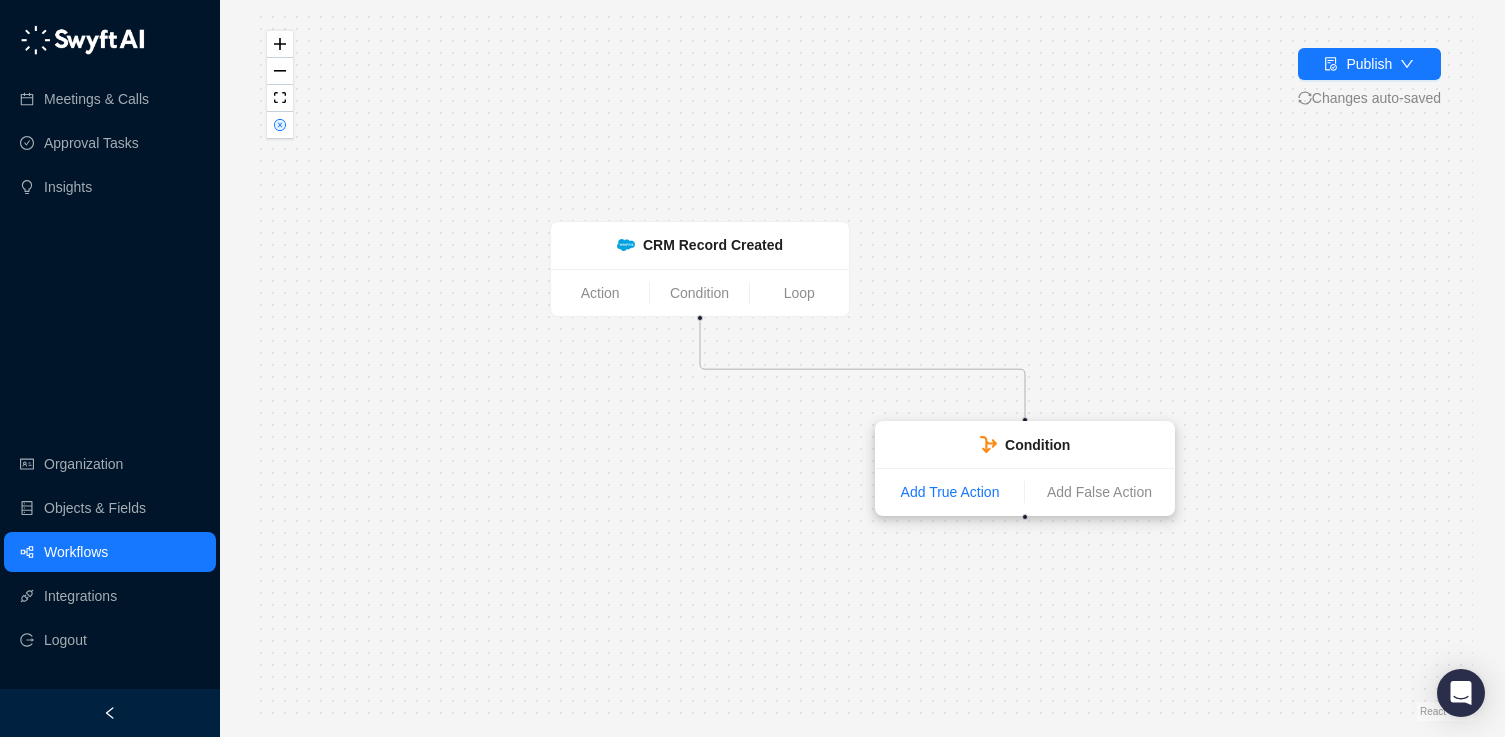 click on "Add True Action" at bounding box center (950, 492) 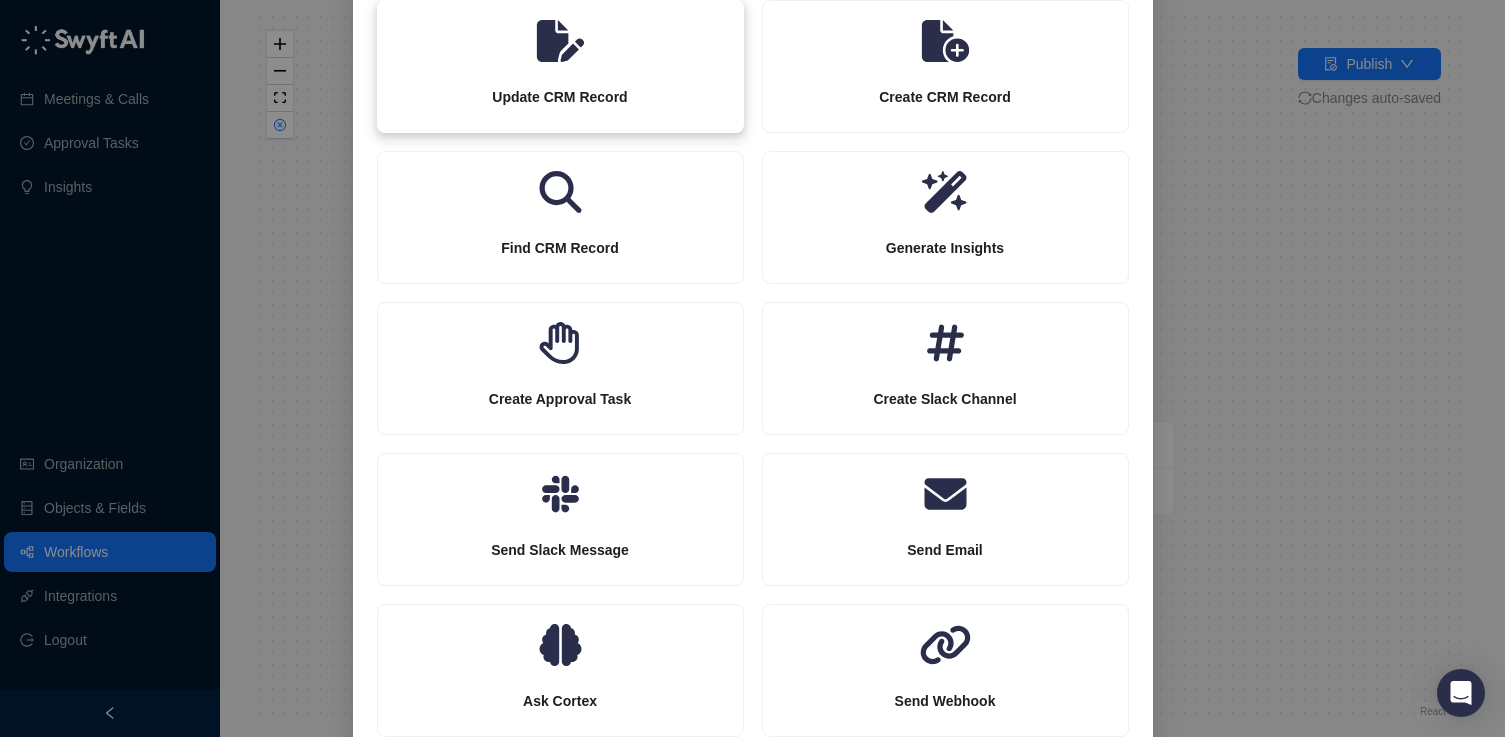 scroll, scrollTop: 174, scrollLeft: 0, axis: vertical 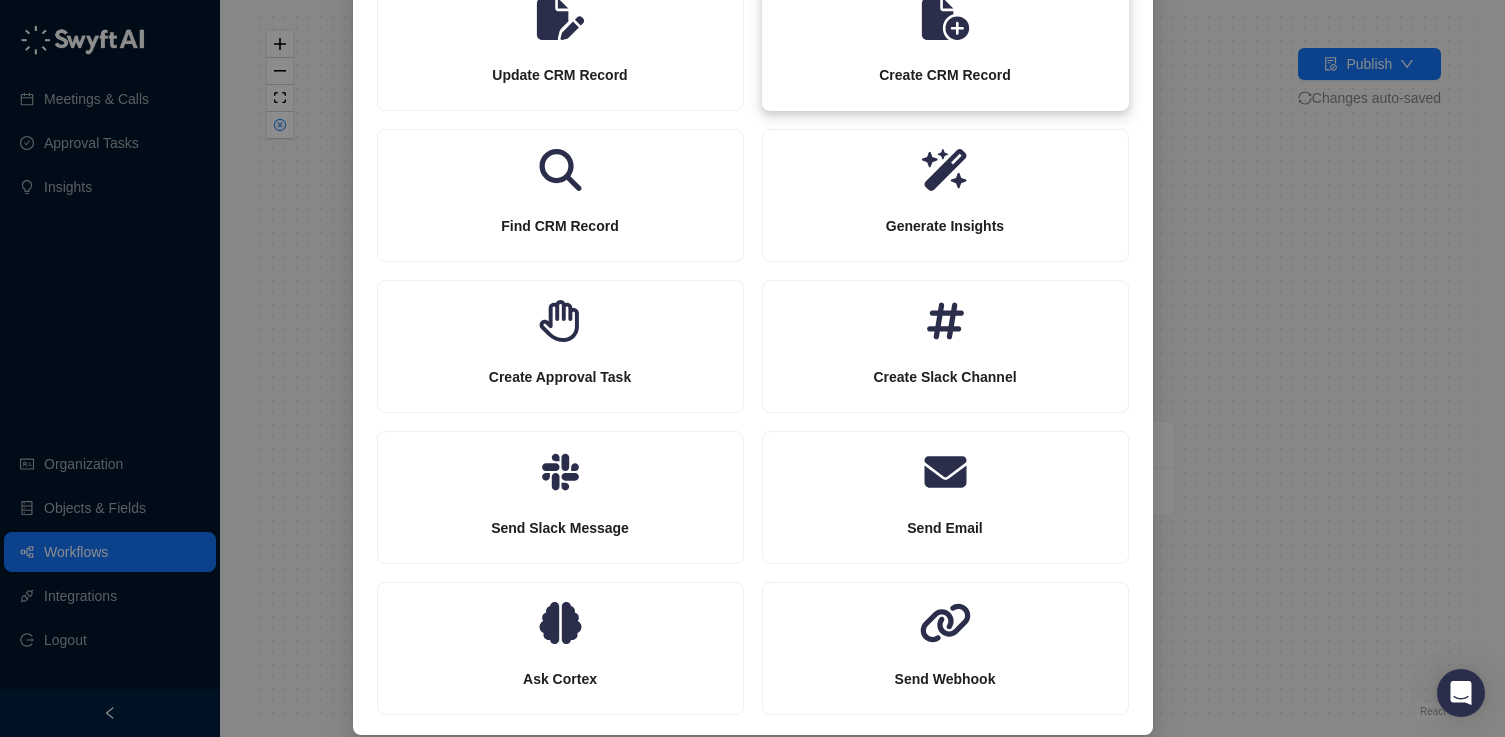 click on "Create CRM Record" at bounding box center [944, 75] 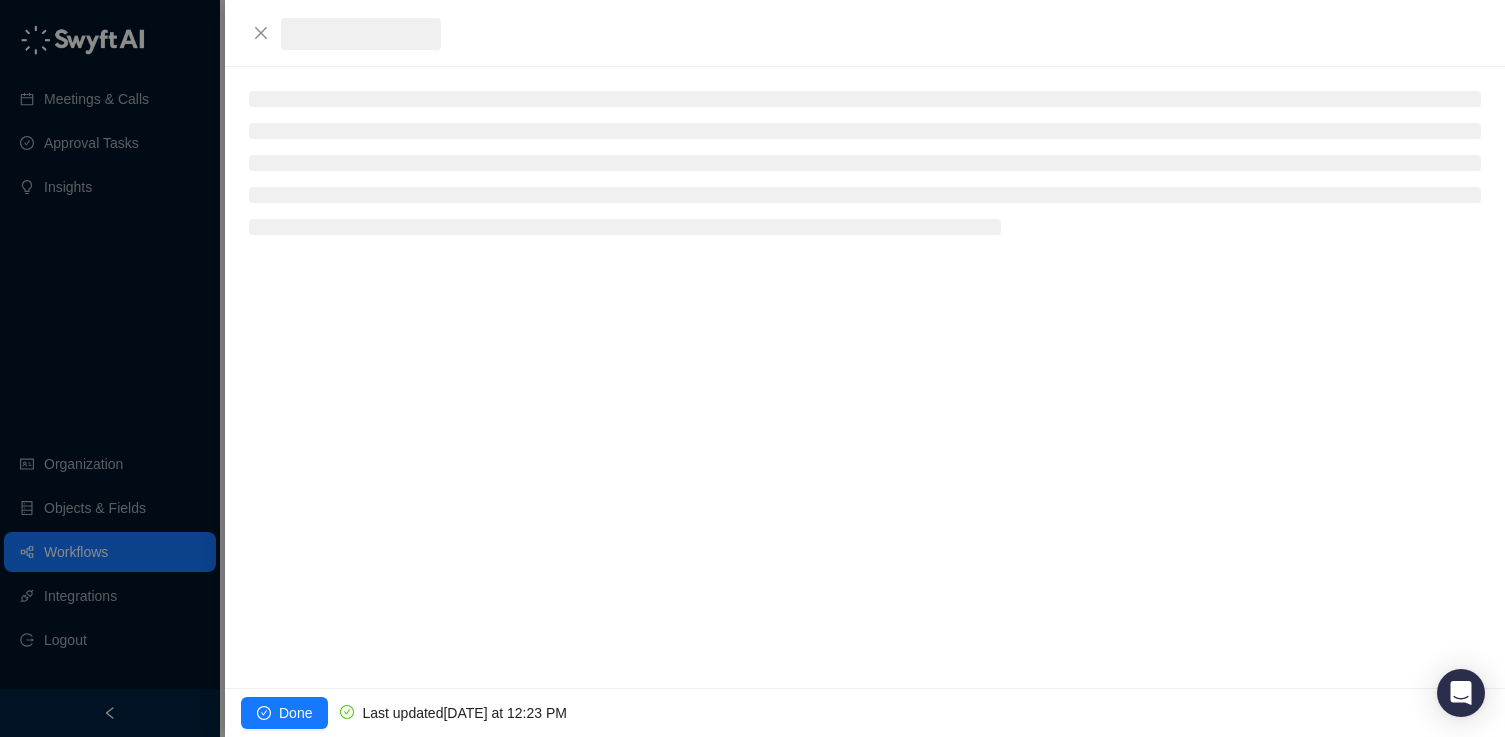 scroll, scrollTop: 96, scrollLeft: 0, axis: vertical 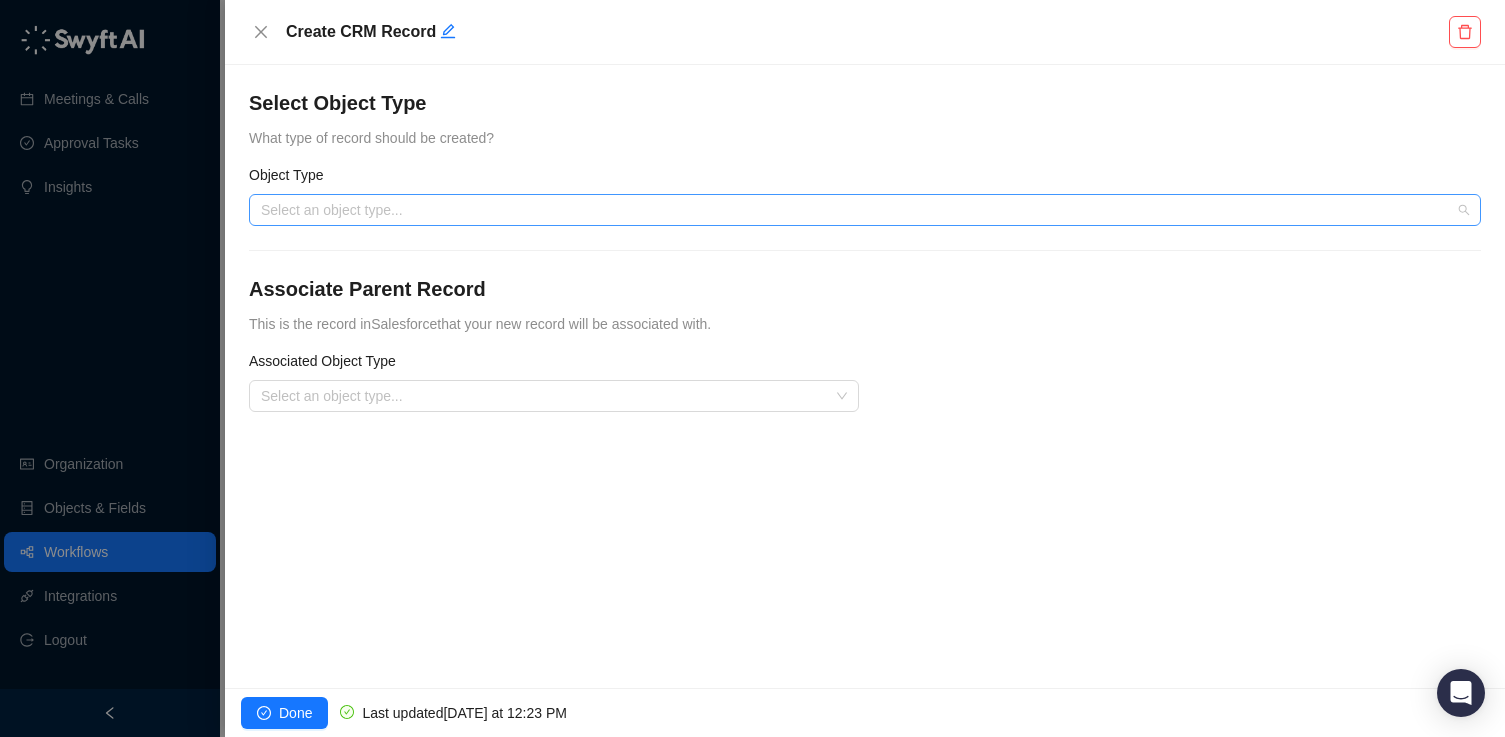 click at bounding box center (859, 210) 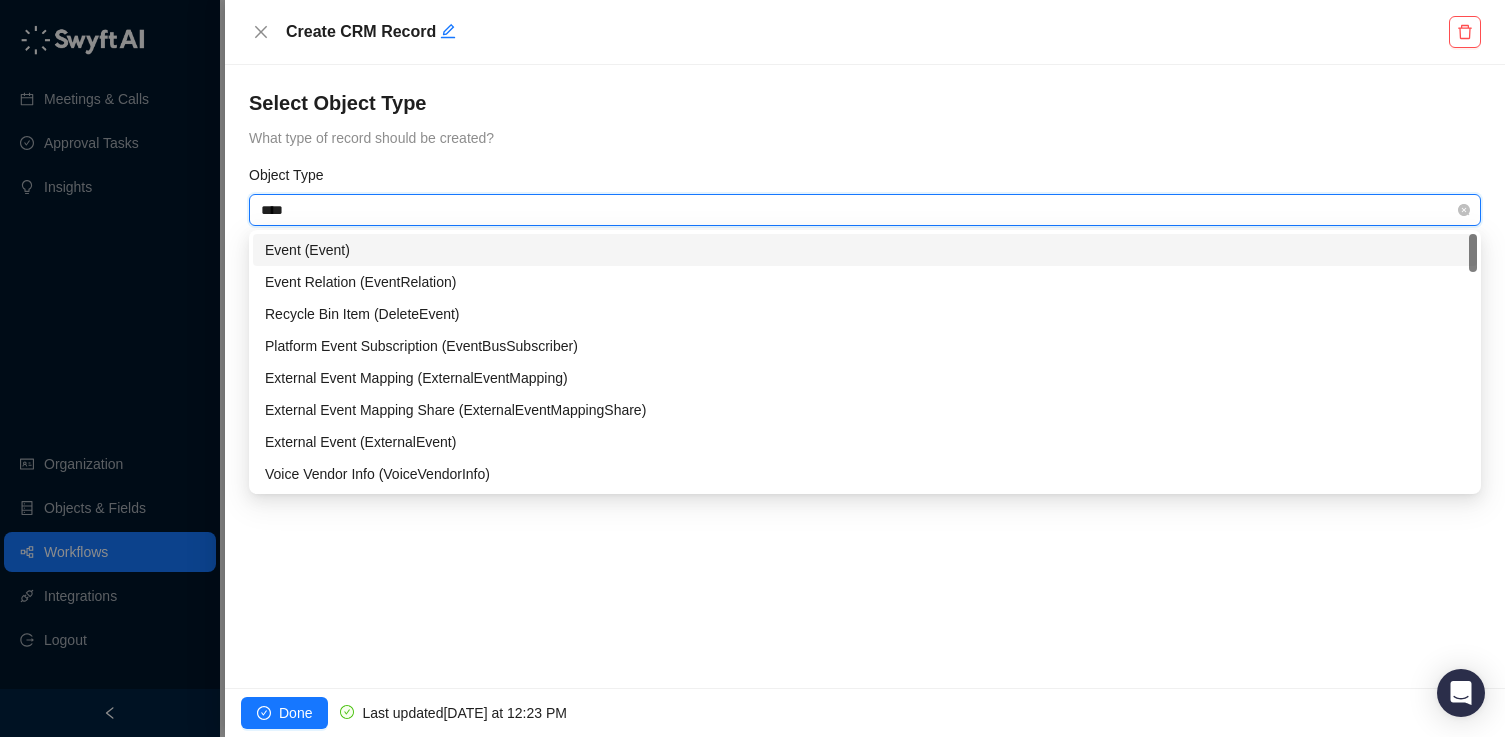 type on "*****" 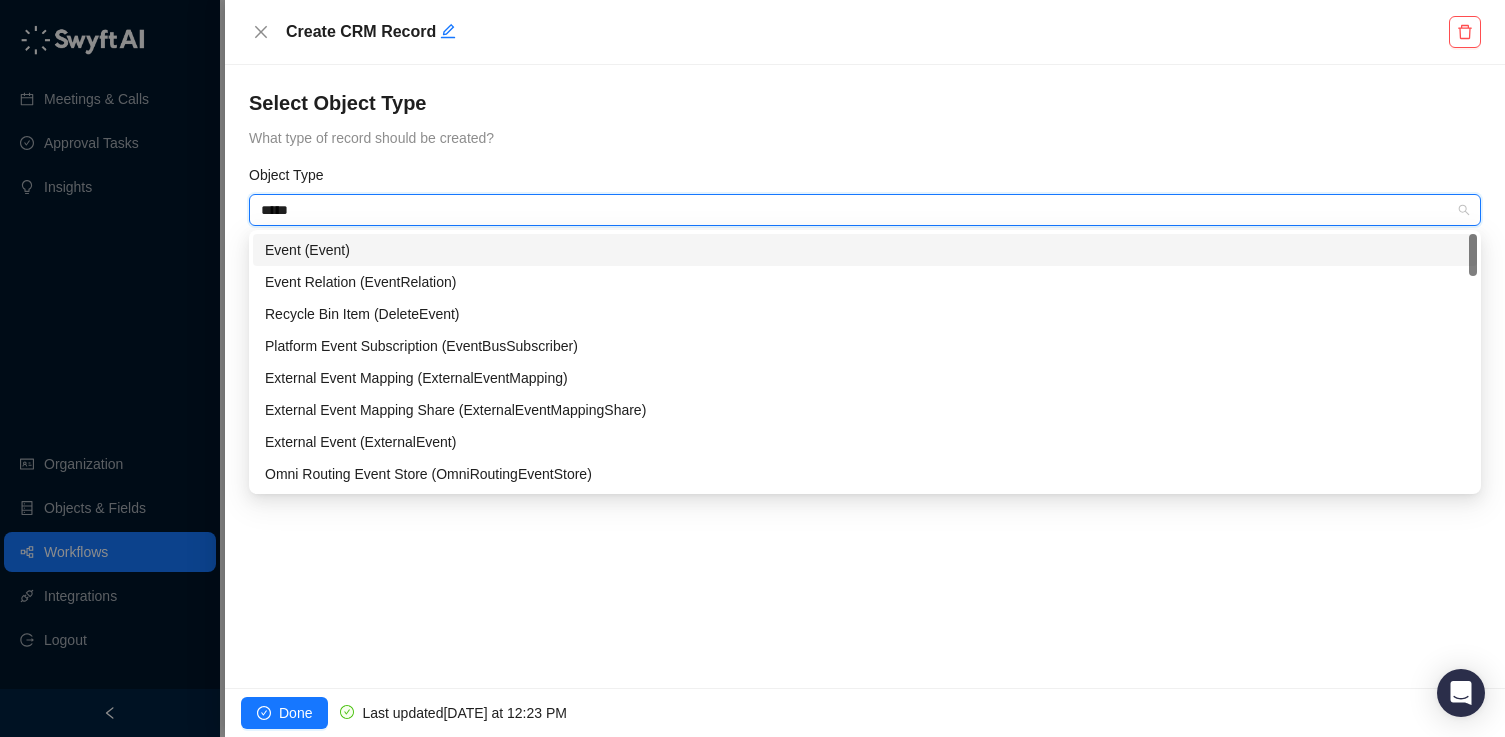 click on "Event (Event)" at bounding box center (865, 250) 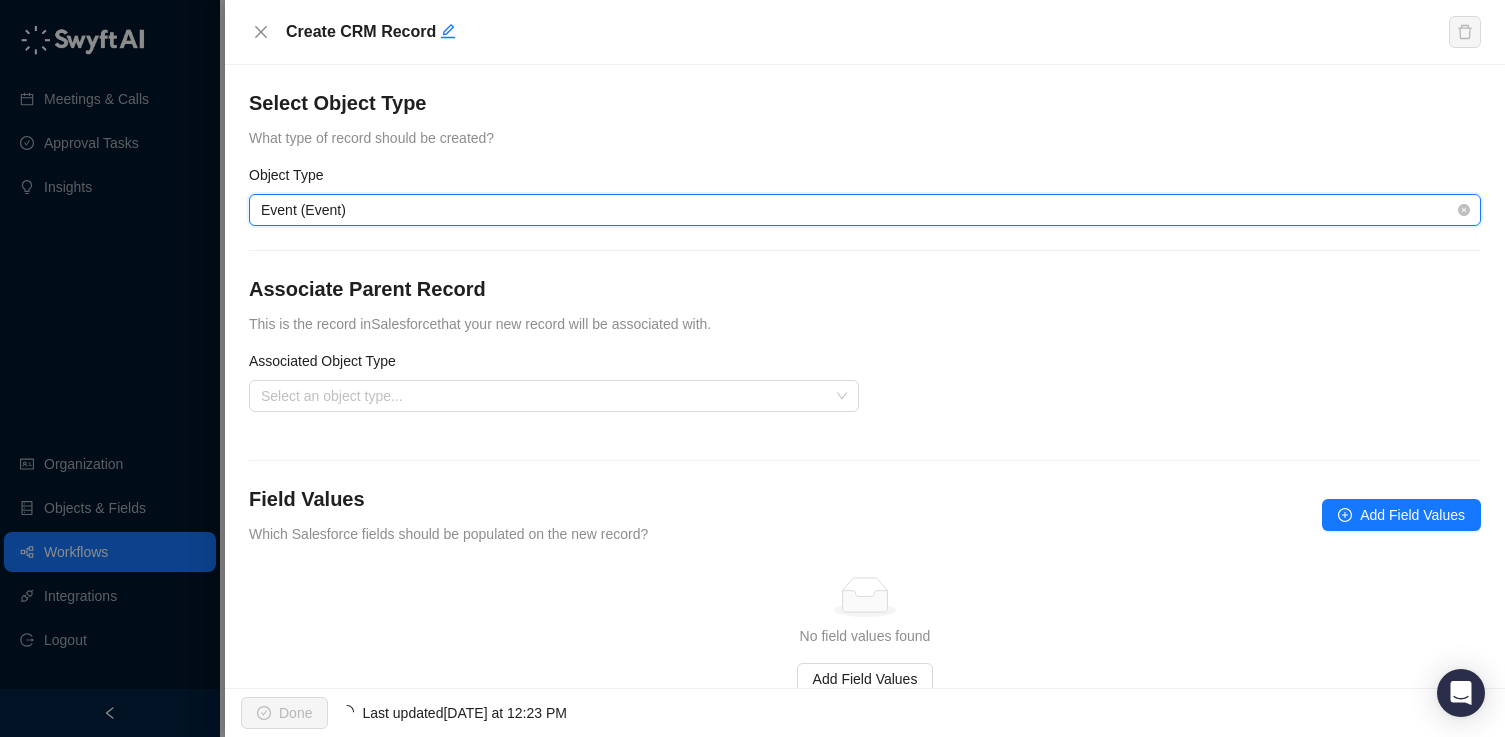 click on "Event (Event)" at bounding box center (865, 210) 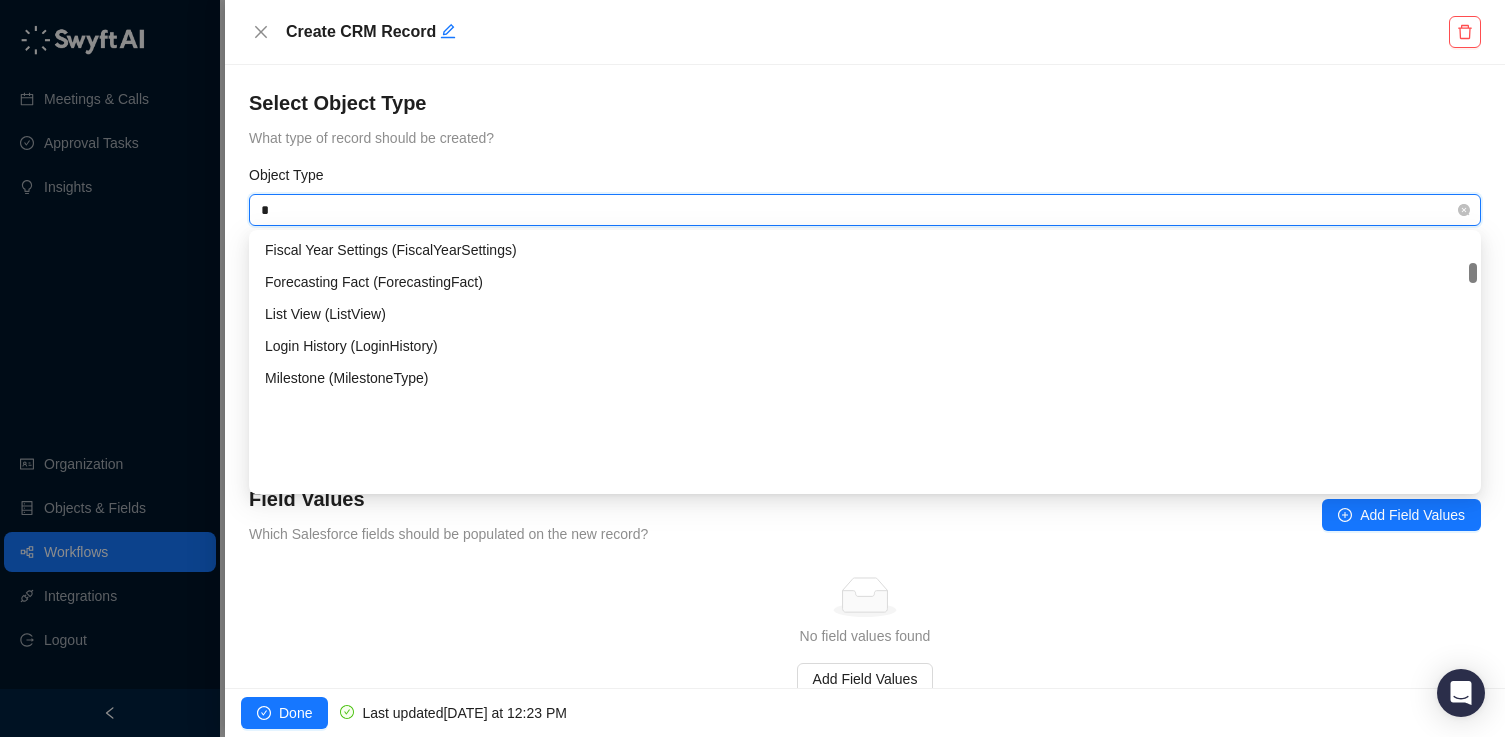scroll, scrollTop: 1216, scrollLeft: 0, axis: vertical 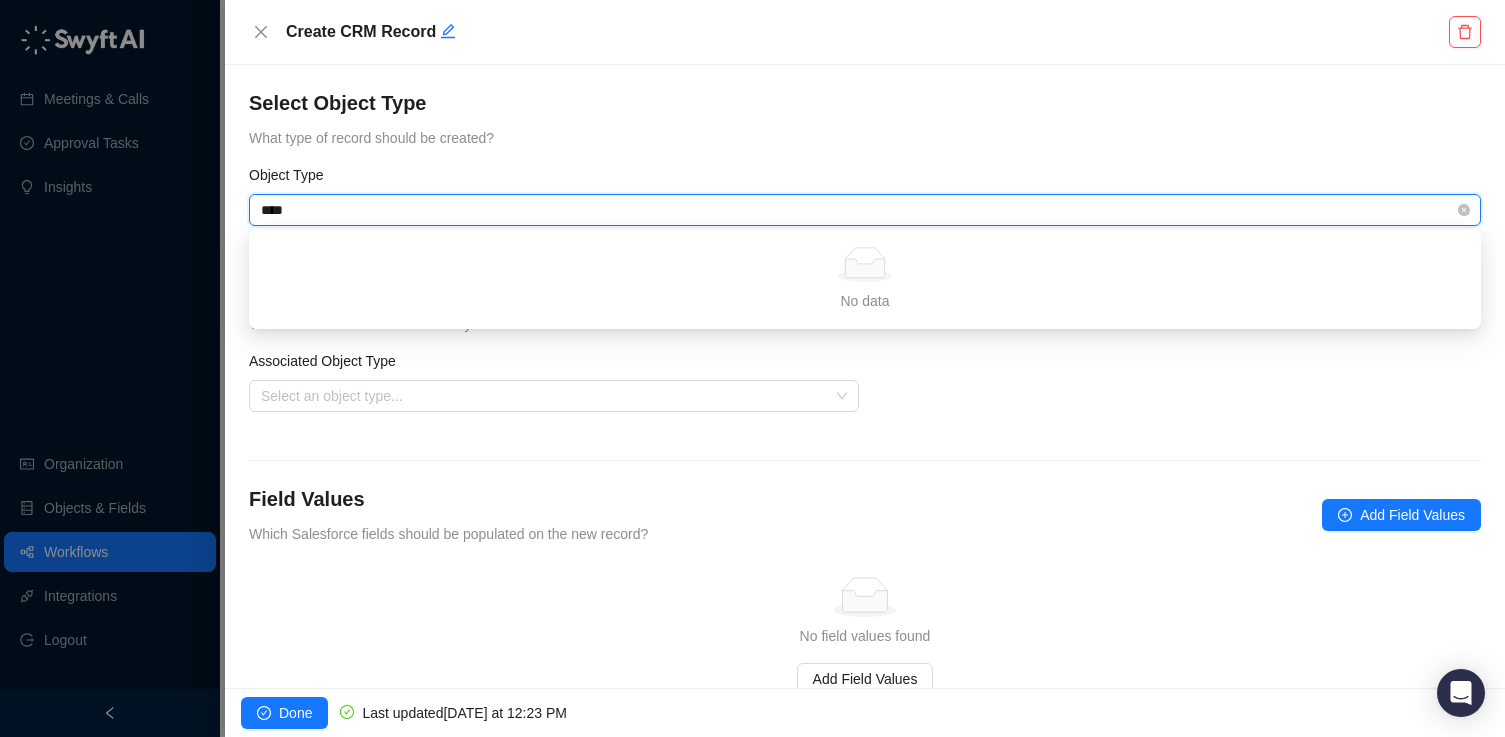 click on "****" at bounding box center [859, 210] 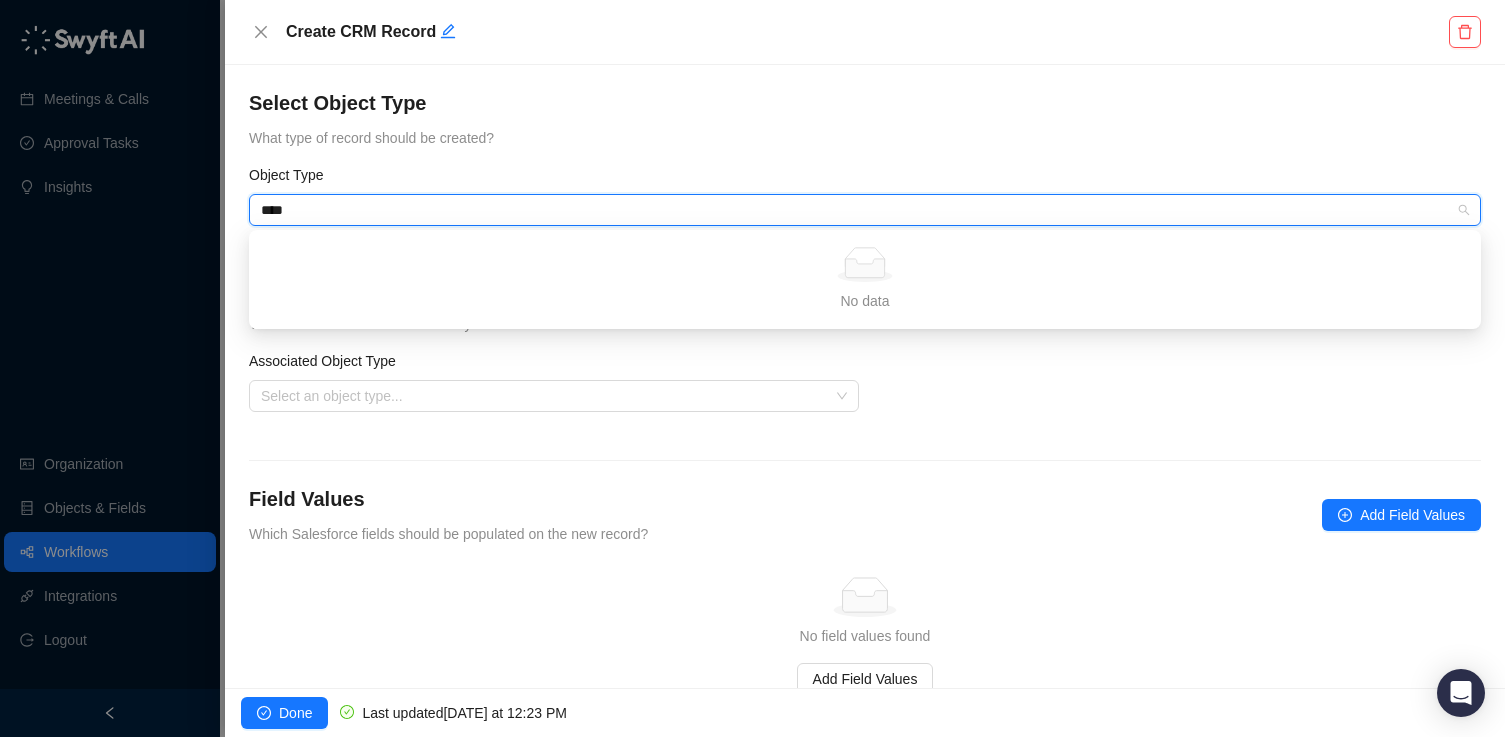 type on "****" 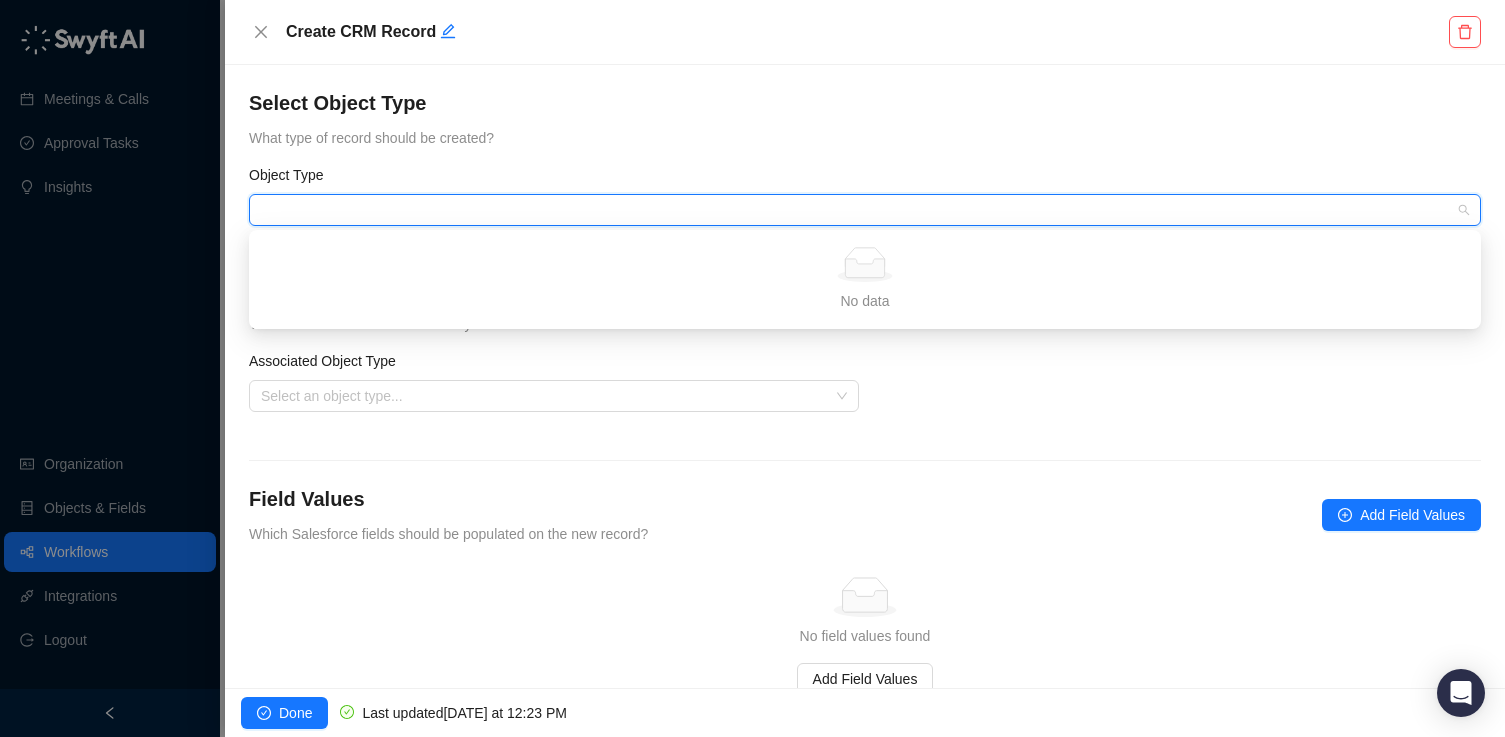 click on "Select Object Type What type of record should be created? Object Type Event (Event) Associate Parent Record This is the record in  Salesforce  that your new record will be associated with. Associated Object Type Select an object type... Associated Record Id Select Associated Record Id Field Values Which Salesforce fields should be populated on the new record? Add Field Values Simple Empty No field values found Add Field Values" at bounding box center (865, 392) 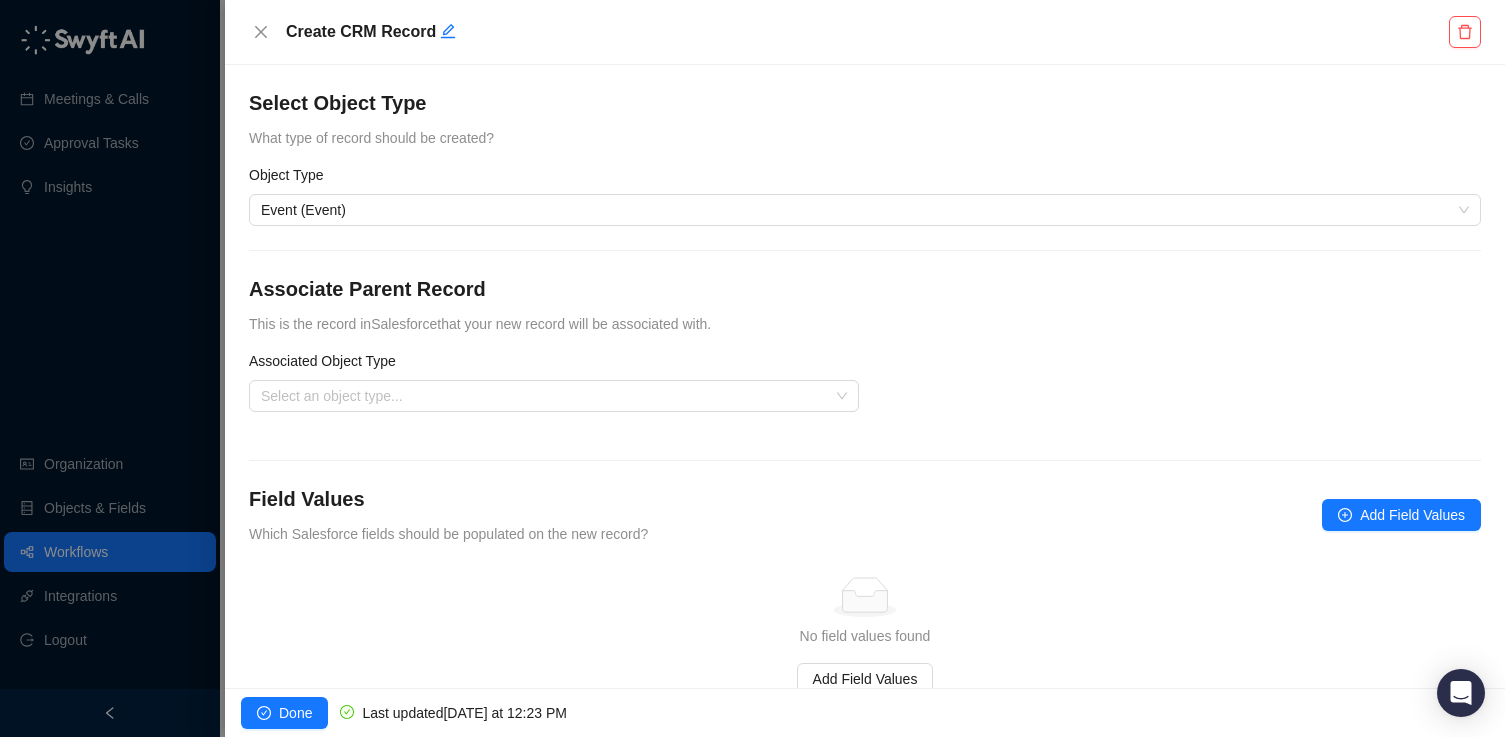 click on "Object Type Event (Event) Associate Parent Record This is the record in  Salesforce  that your new record will be associated with. Associated Object Type Select an object type... Associated Record Id Select Associated Record Id Field Values Which Salesforce fields should be populated on the new record? Add Field Values Simple Empty No field values found Add Field Values" at bounding box center [865, 429] 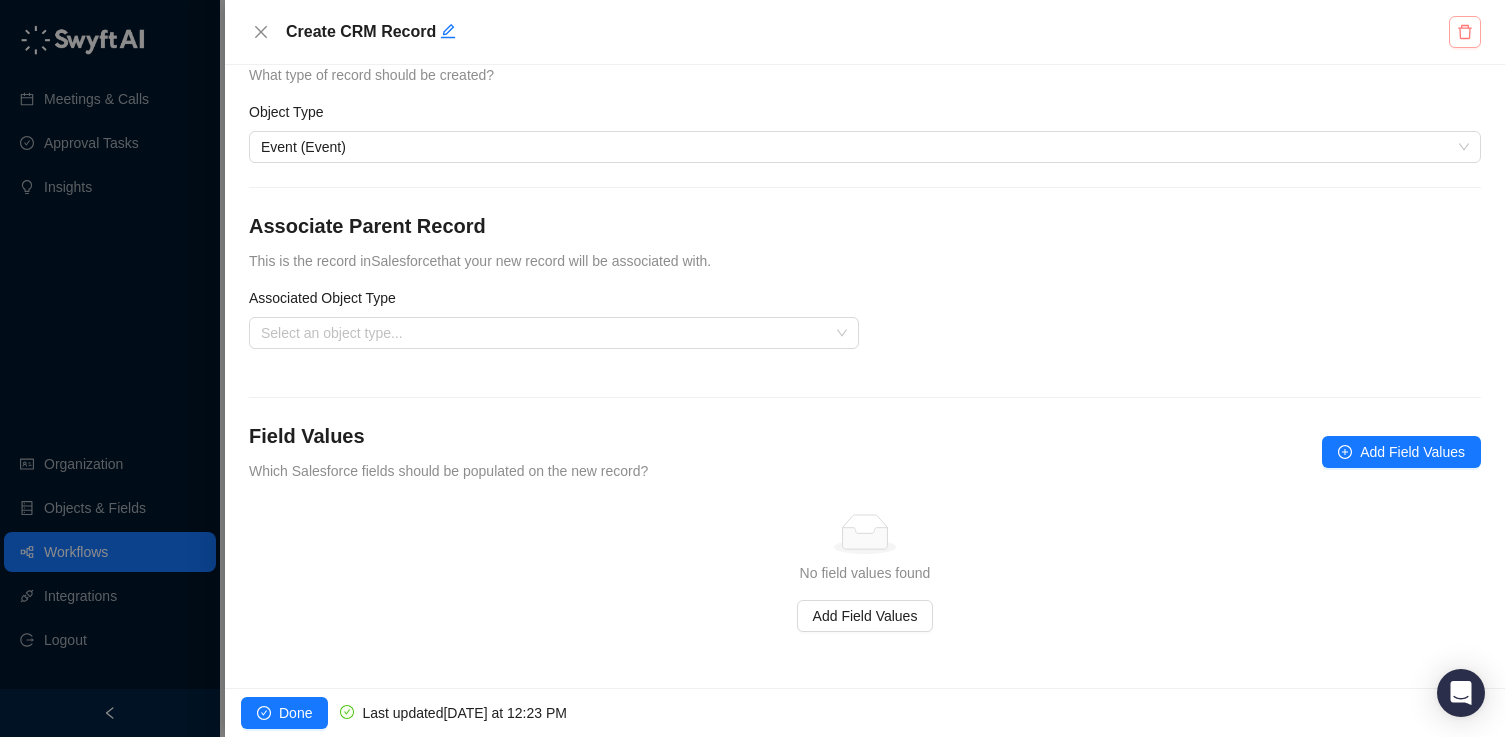 click 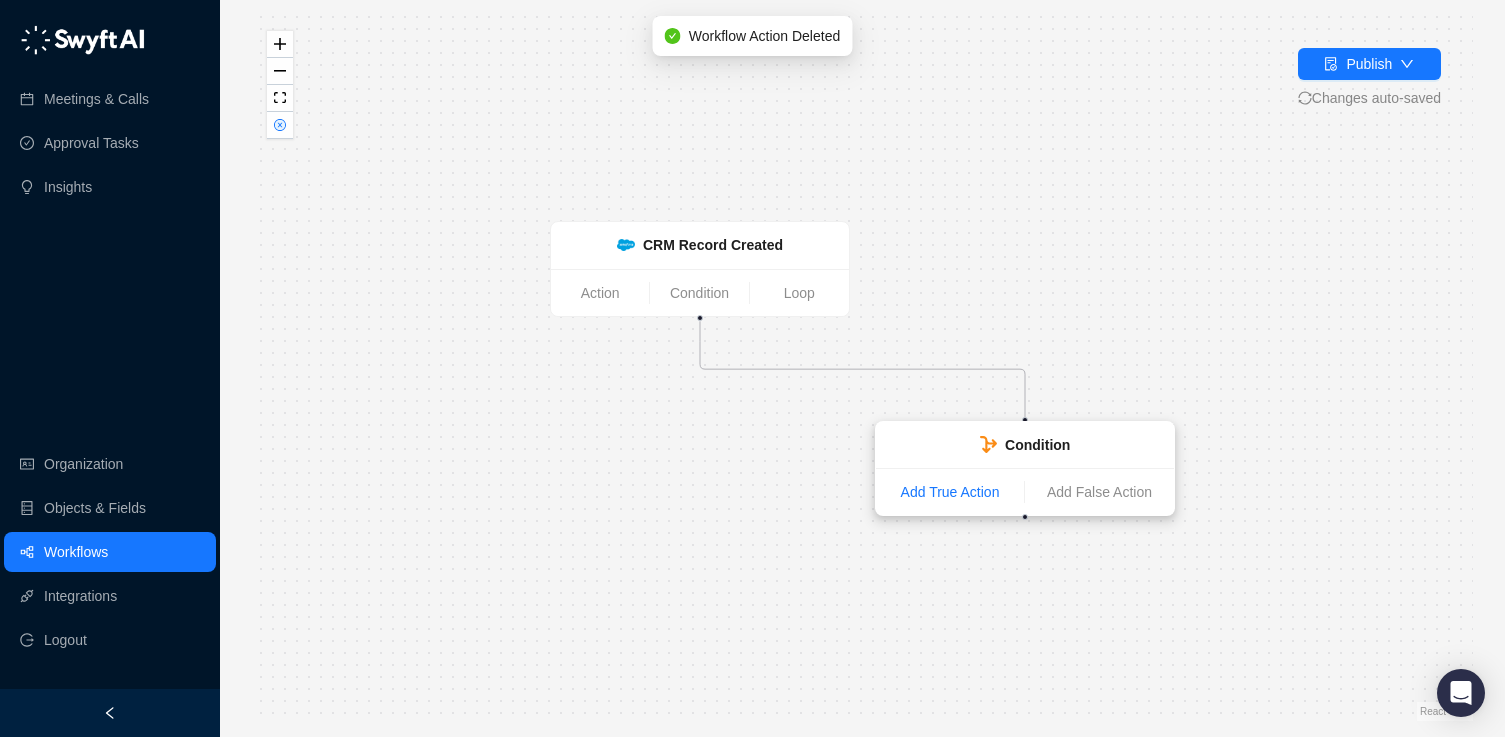click on "Add True Action" at bounding box center [950, 492] 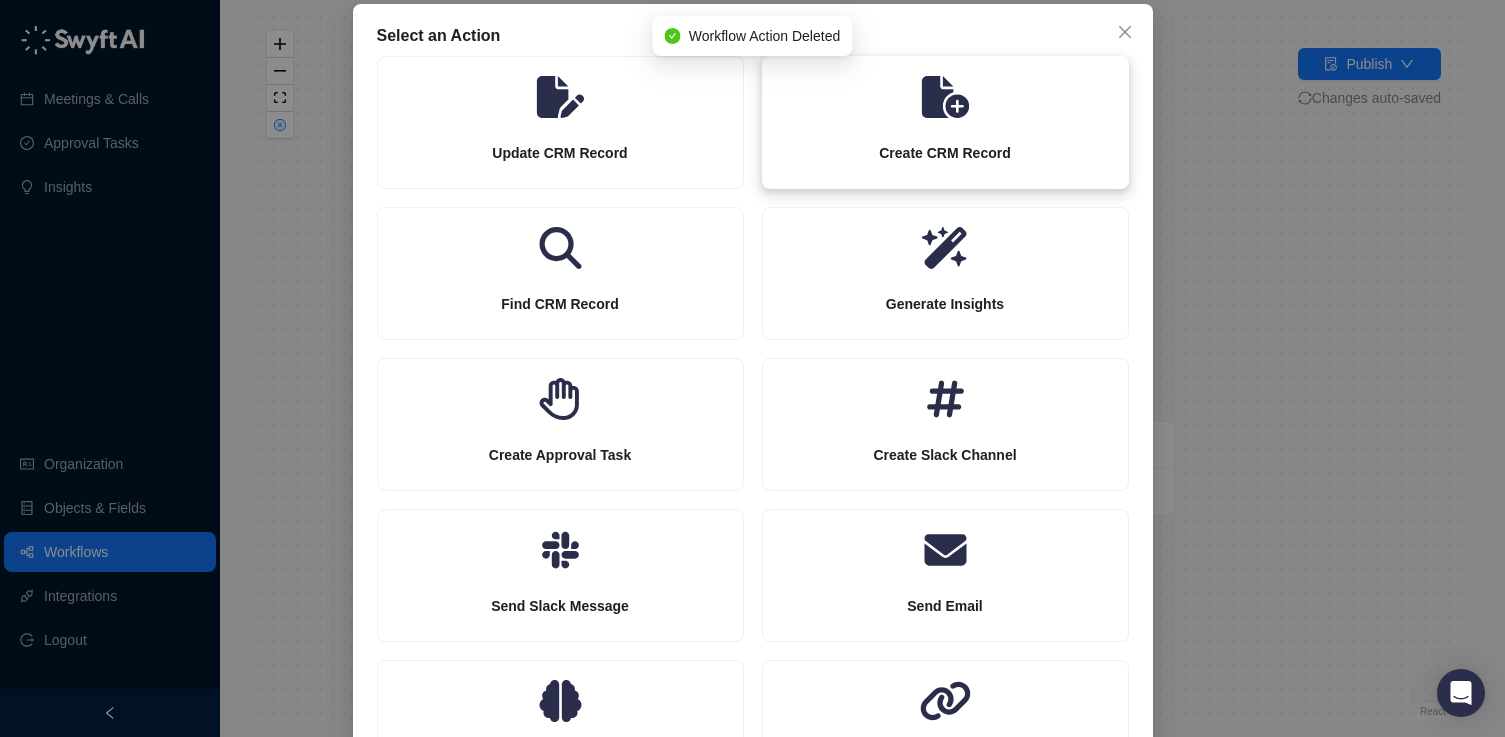 click on "Create CRM Record" at bounding box center (945, 153) 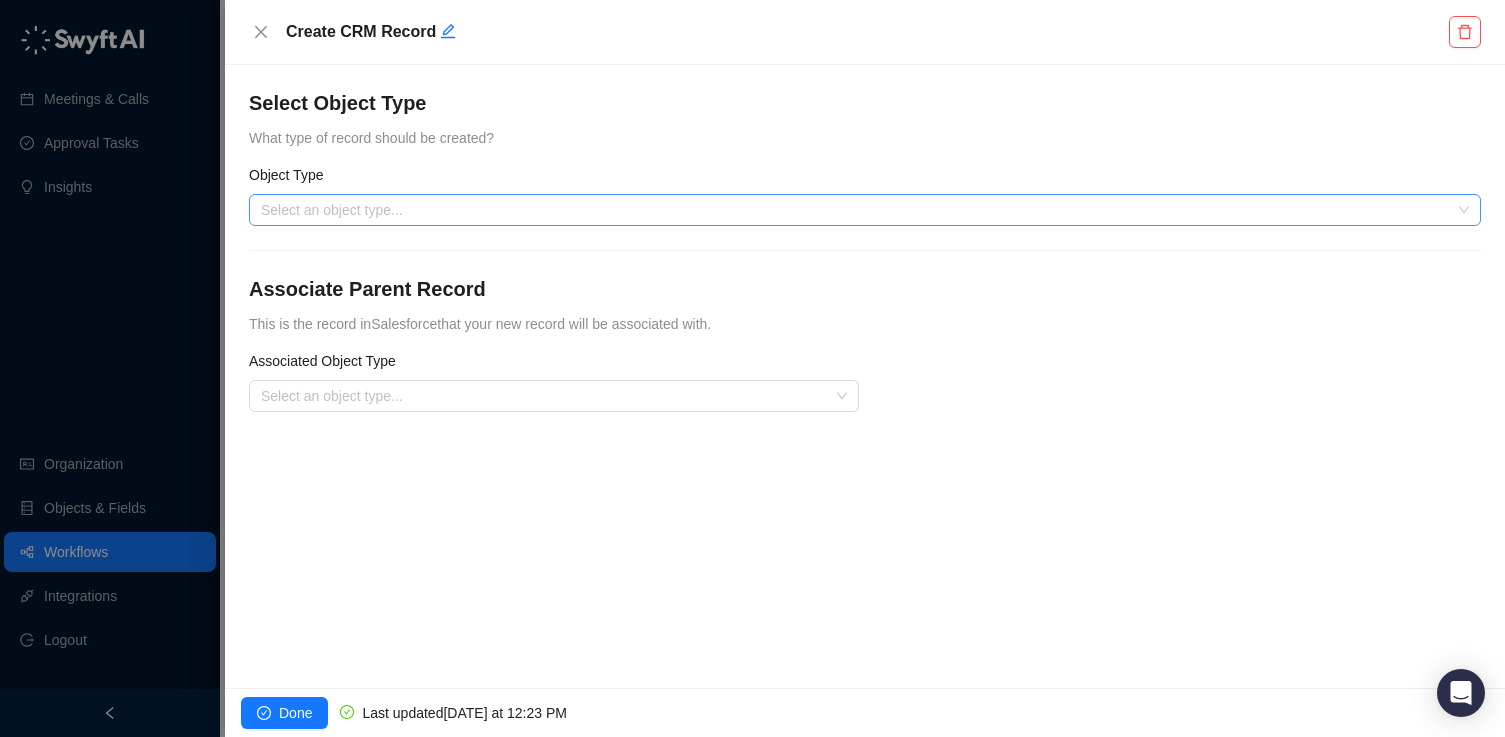 click at bounding box center (859, 210) 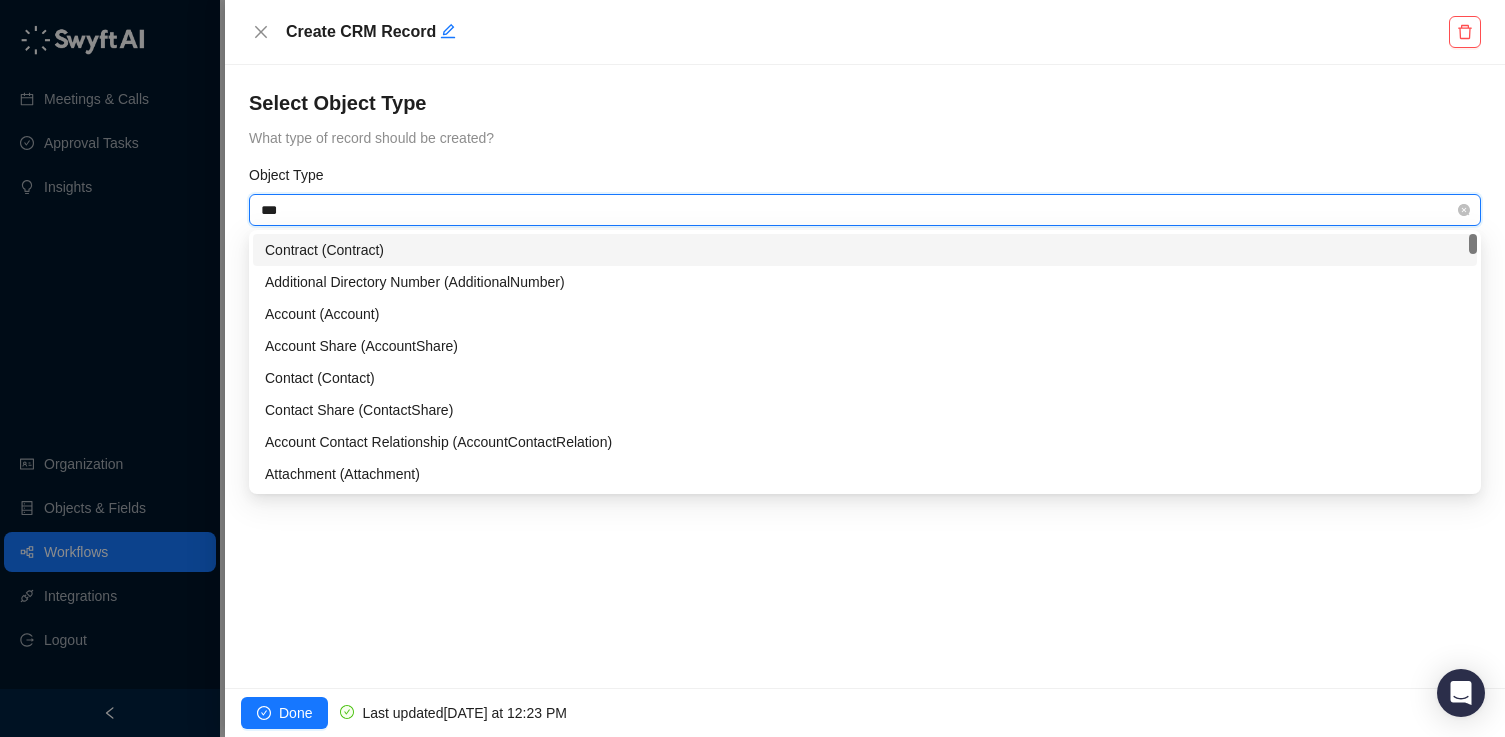 type on "****" 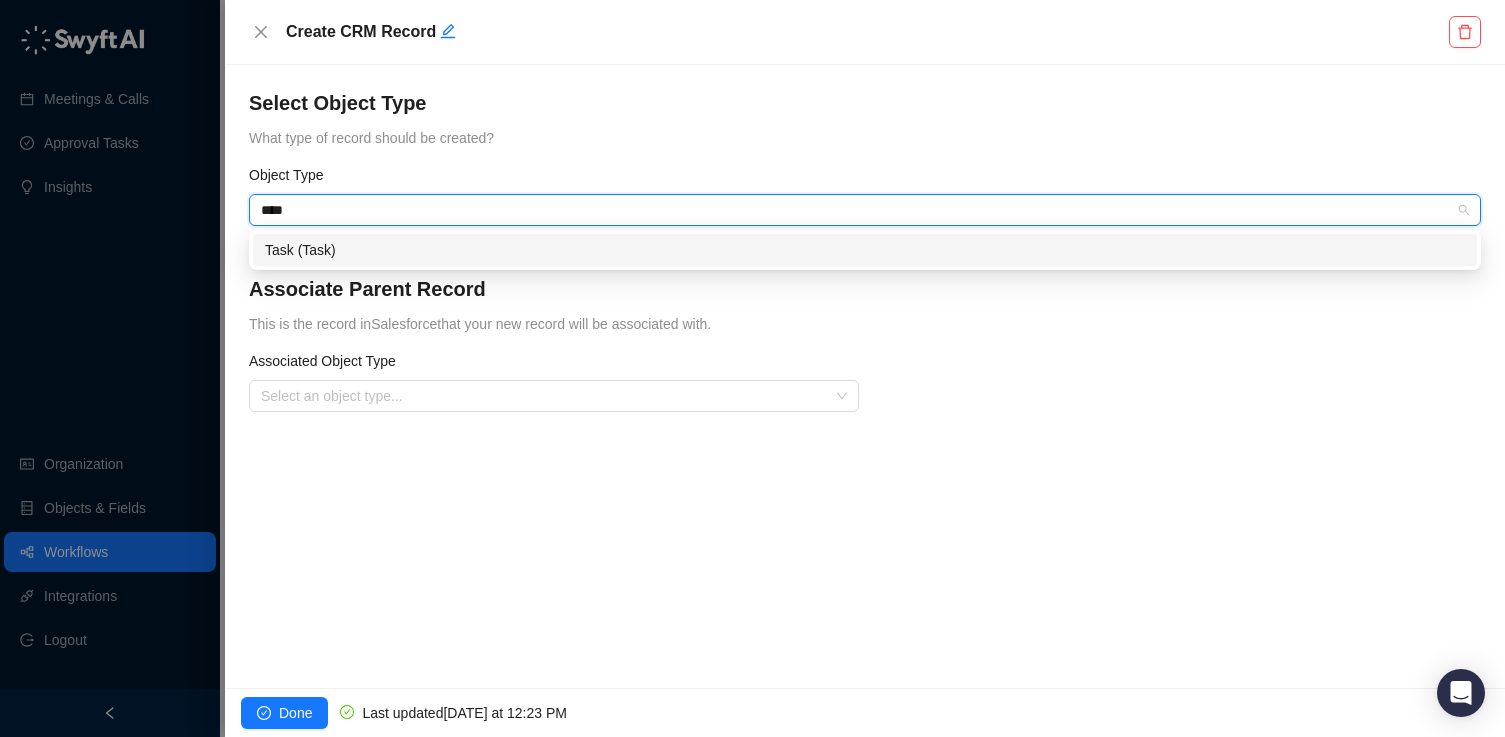 click on "Task (Task)" at bounding box center [865, 250] 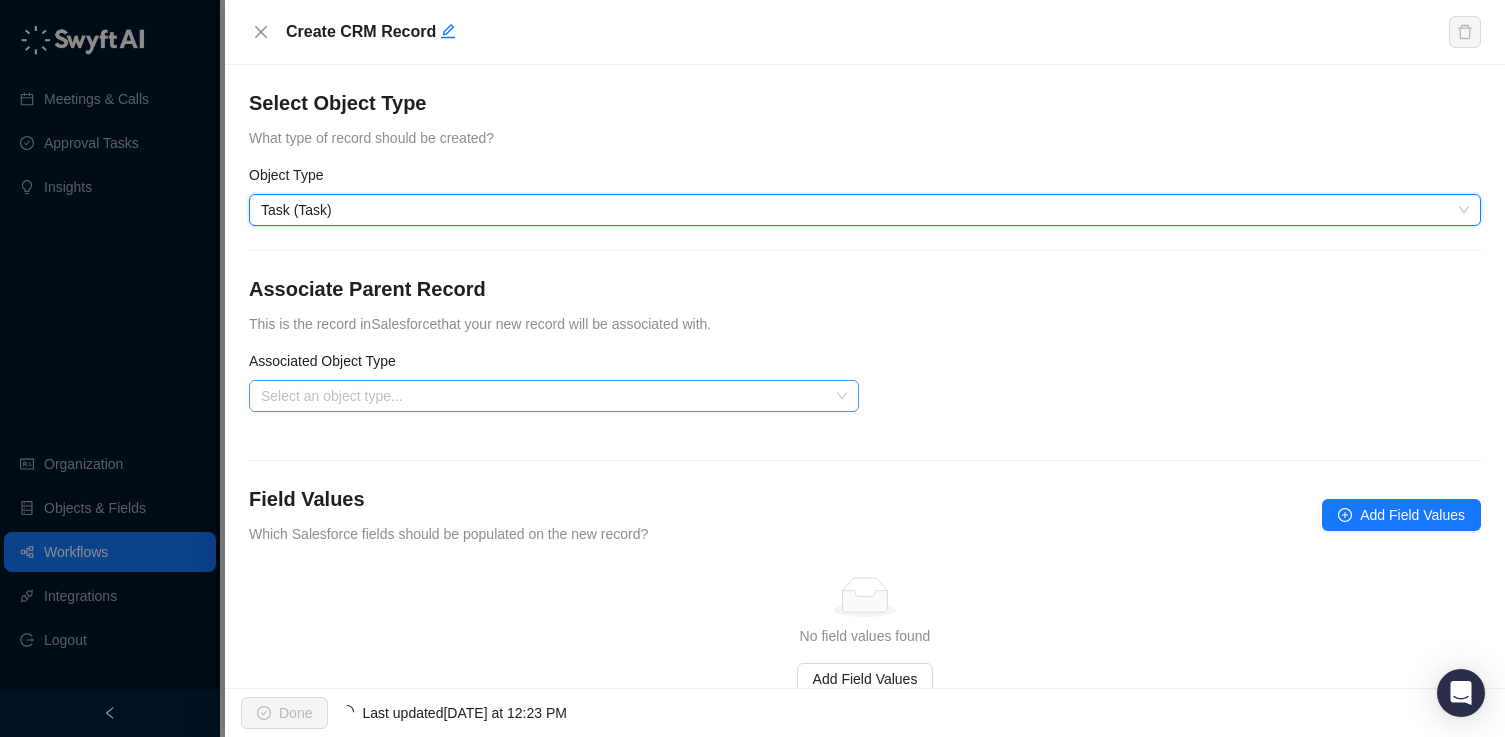 click at bounding box center (548, 396) 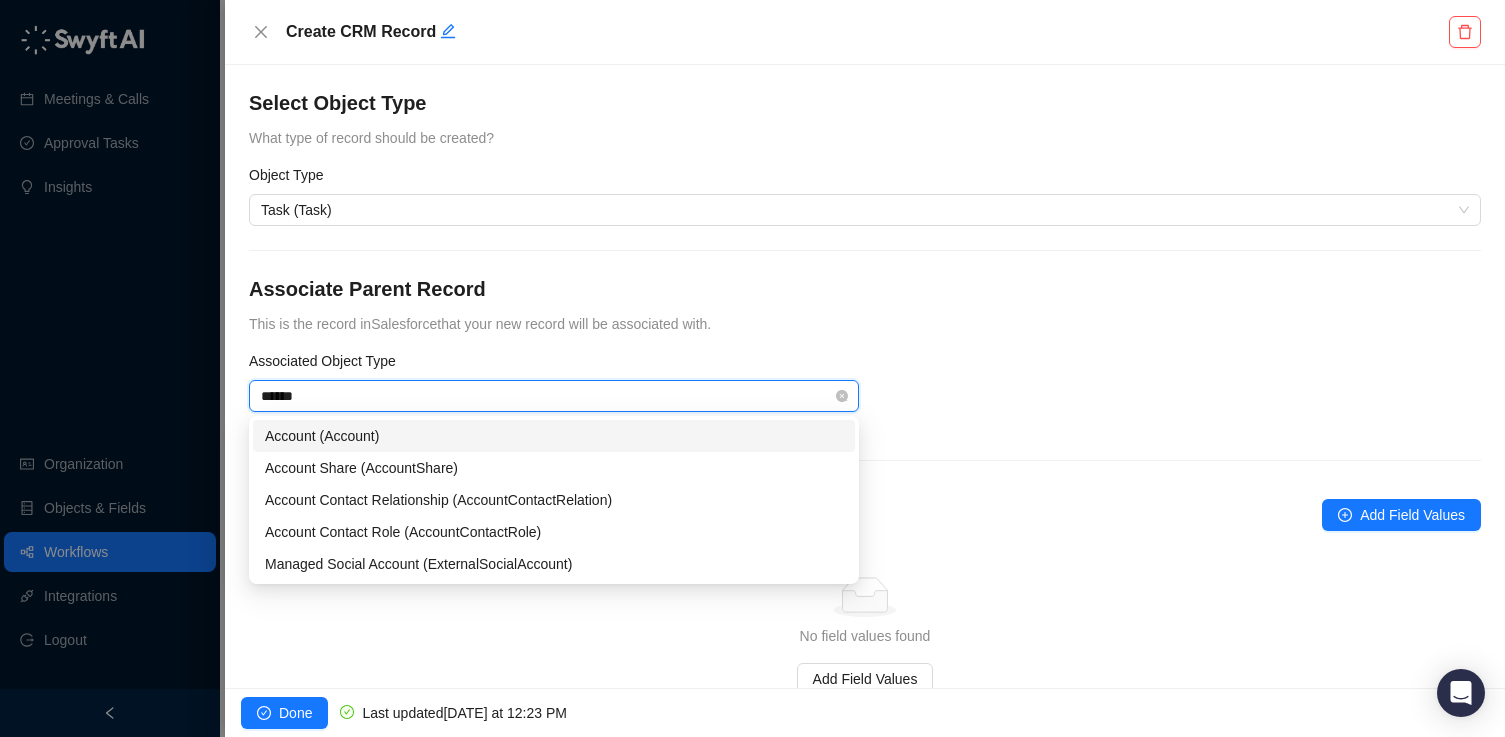 type on "*******" 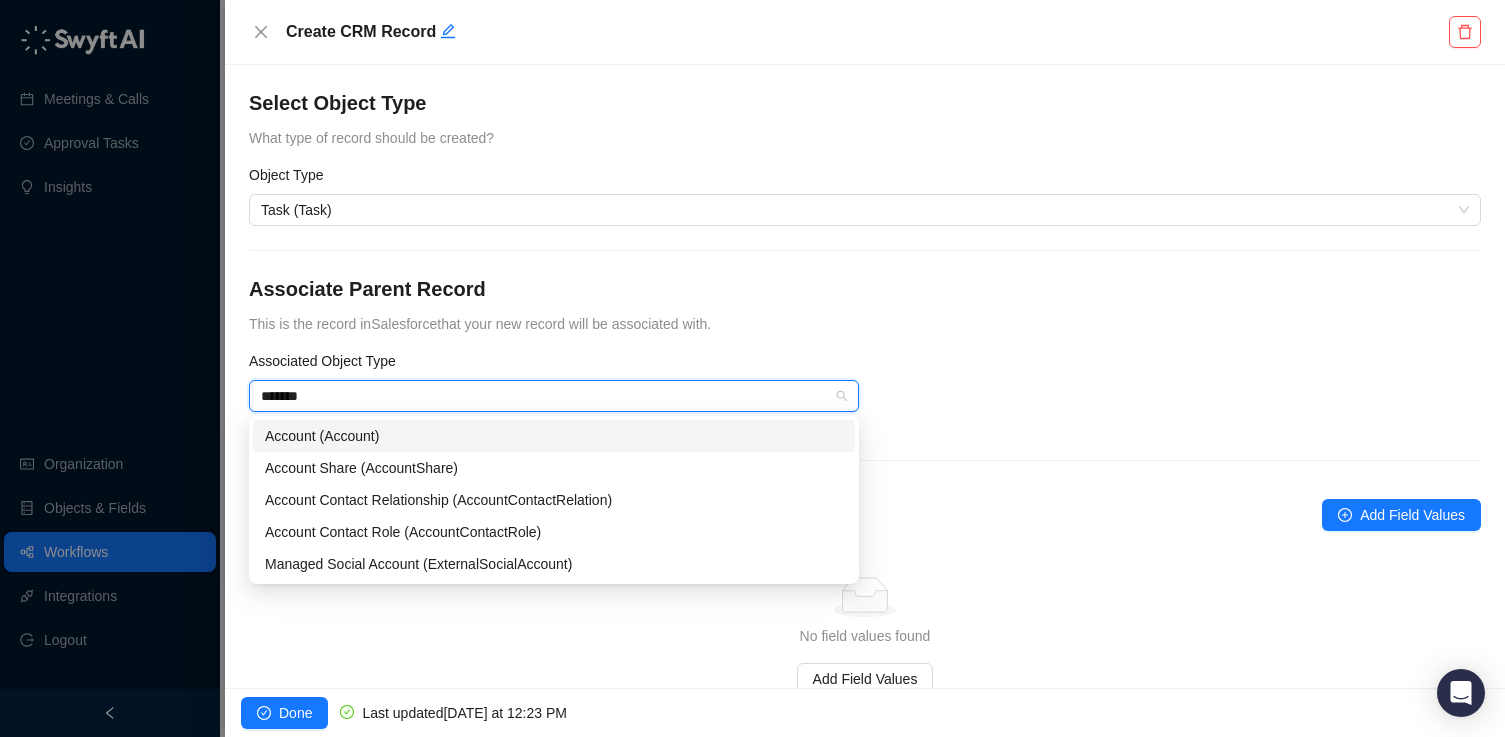 click on "Account (Account)" at bounding box center (554, 436) 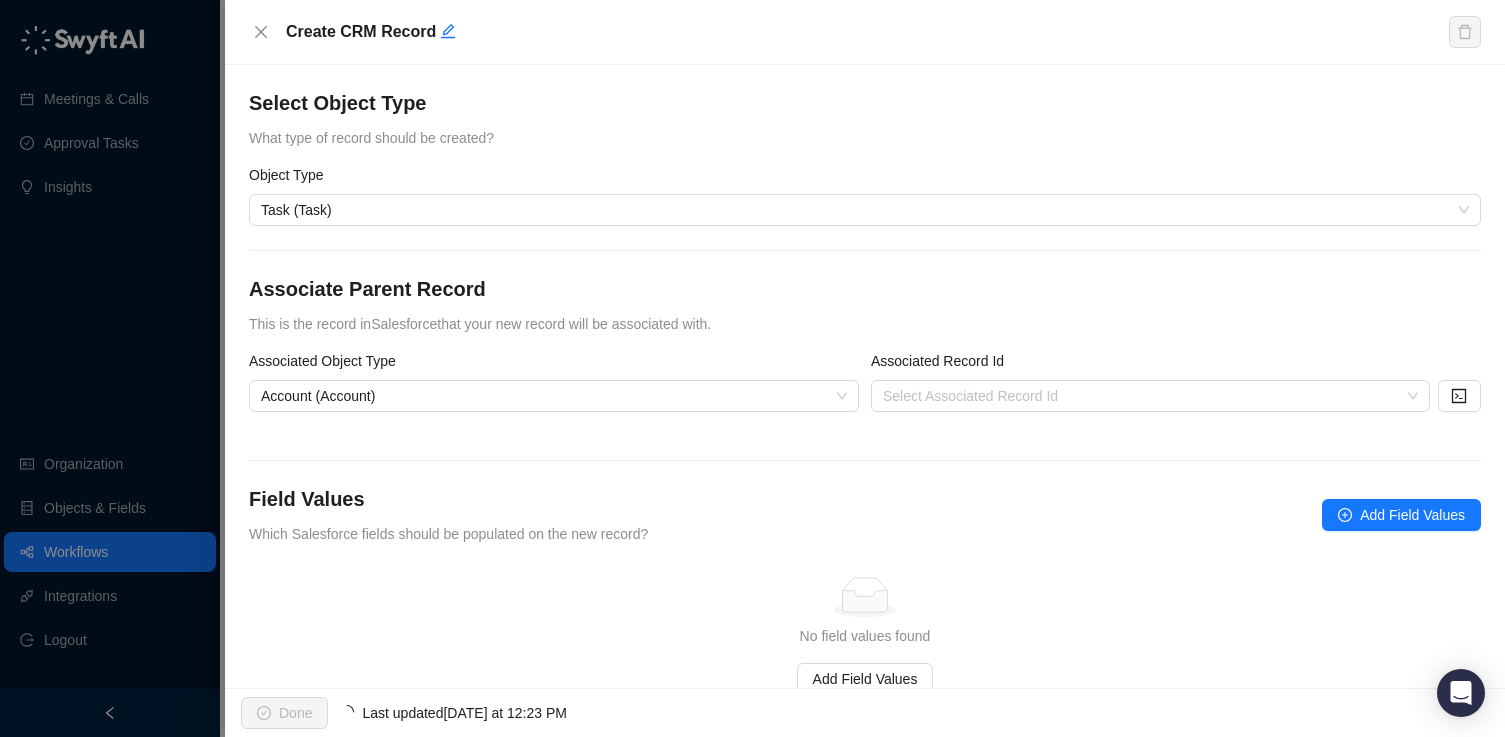 click on "Associate Parent Record This is the record in  Salesforce  that your new record will be associated with." at bounding box center [865, 305] 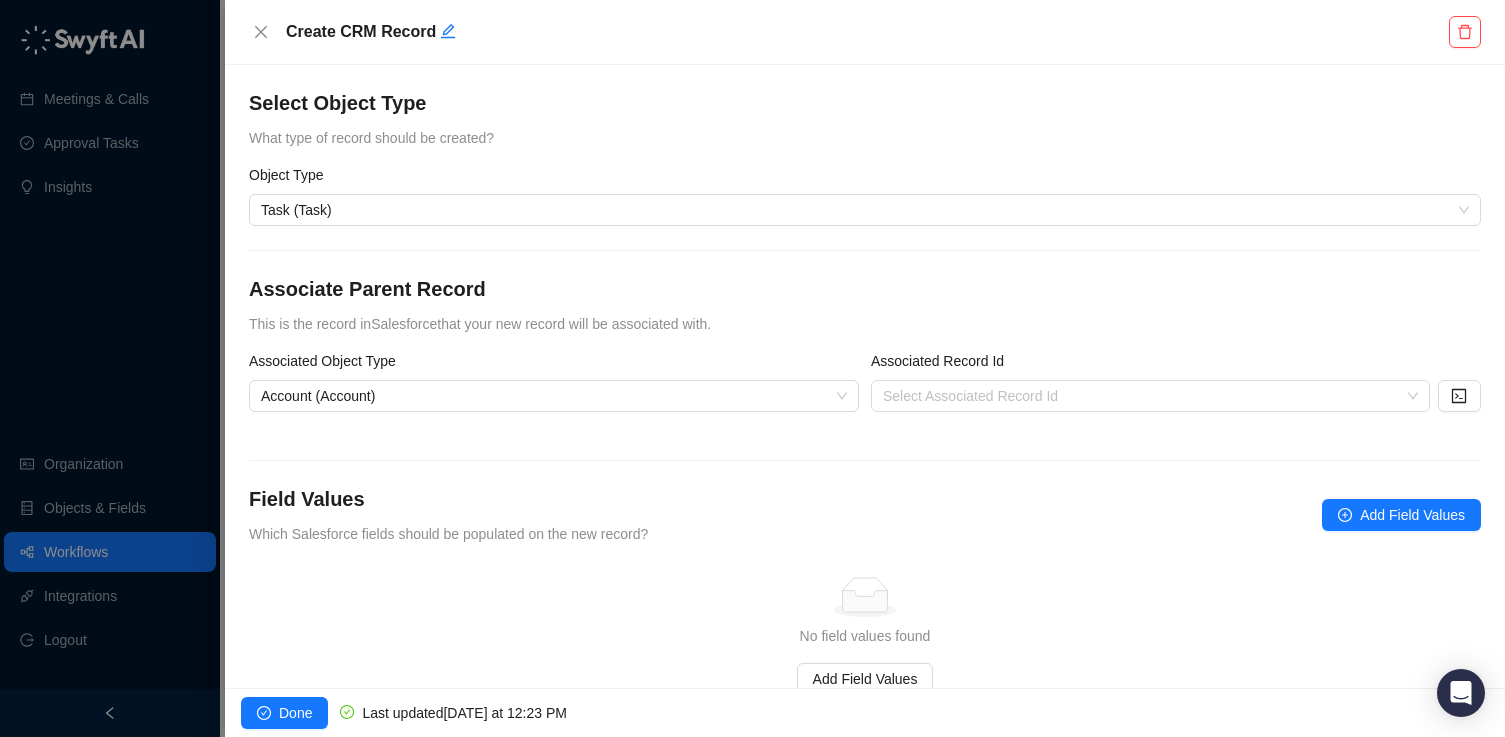 scroll, scrollTop: 63, scrollLeft: 0, axis: vertical 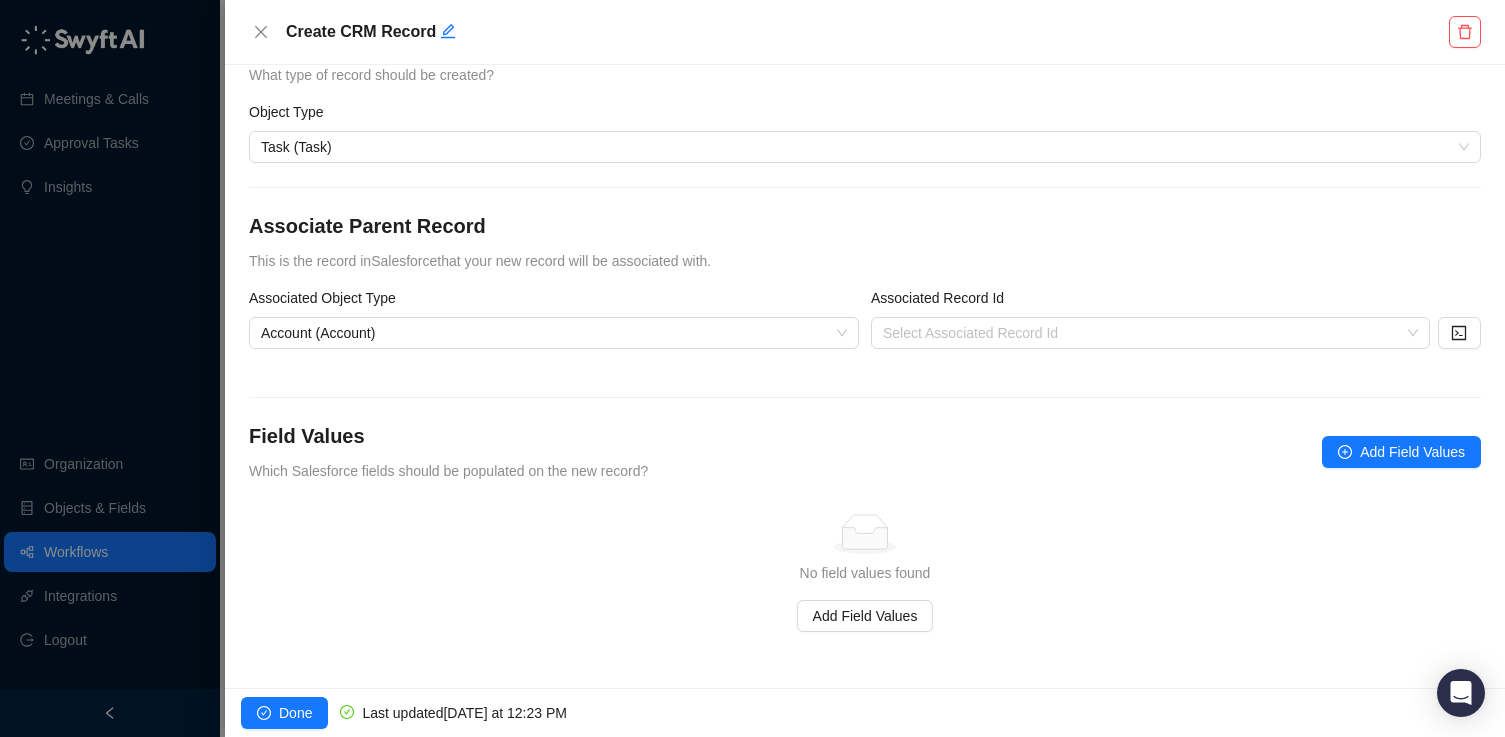 click on "Simple Empty No field values found Add Field Values" at bounding box center [865, 573] 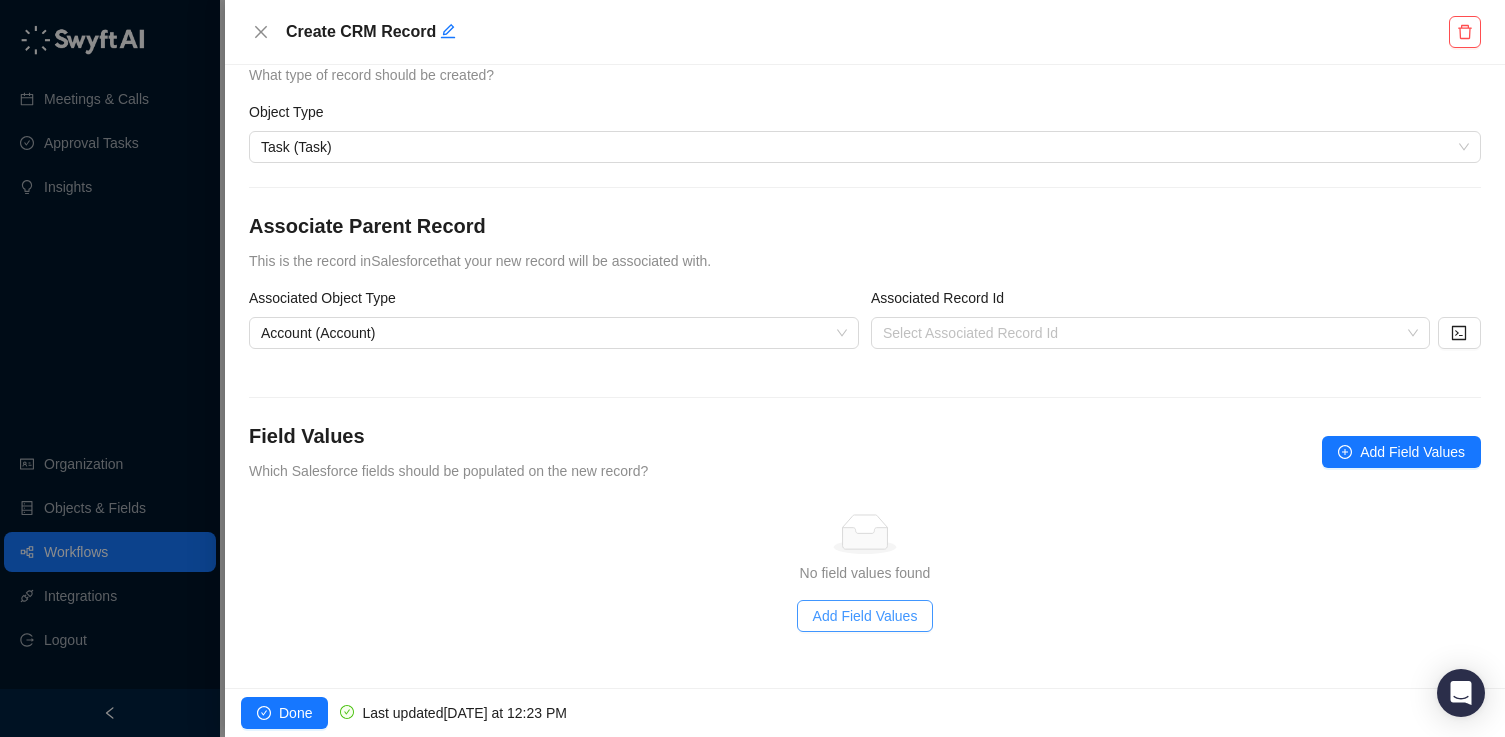 click on "Add Field Values" at bounding box center (865, 616) 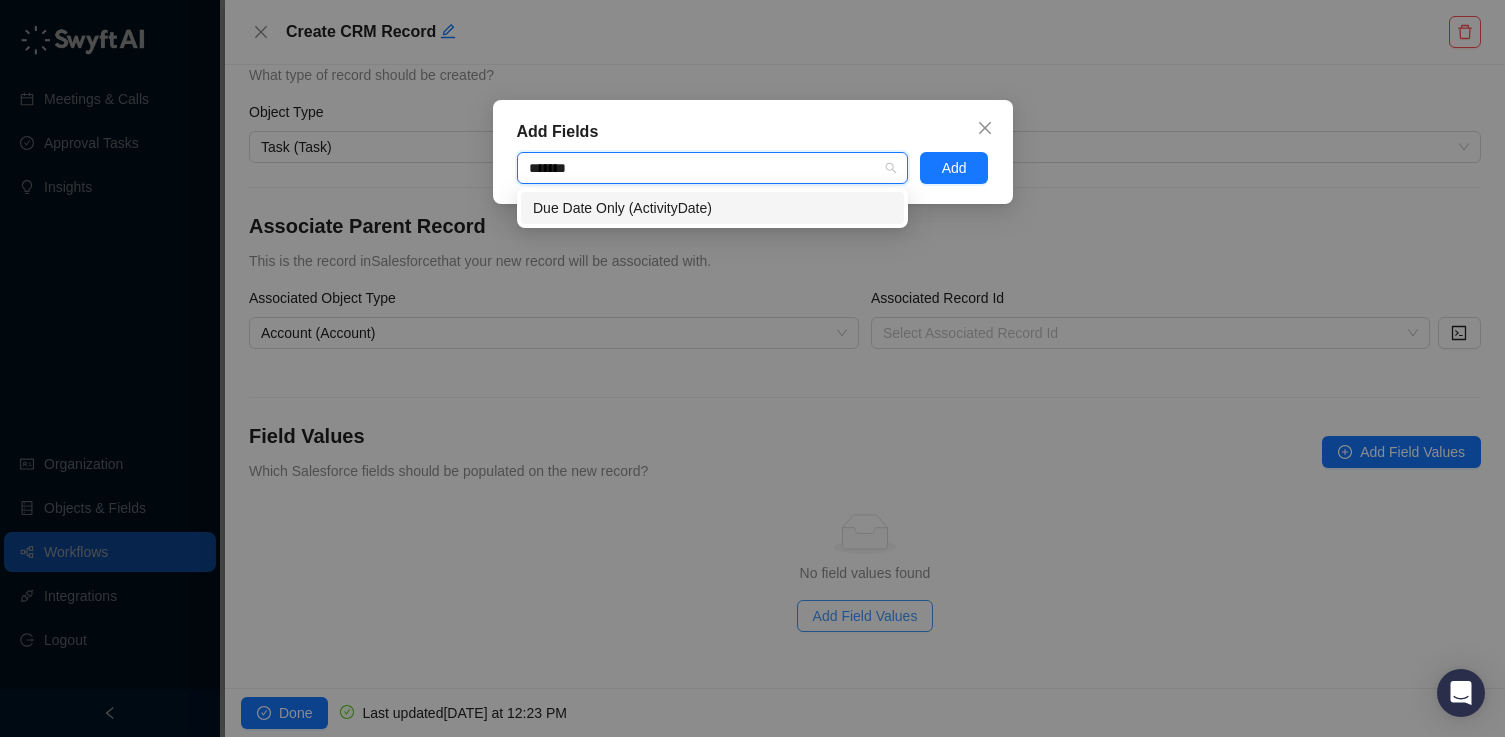 type on "********" 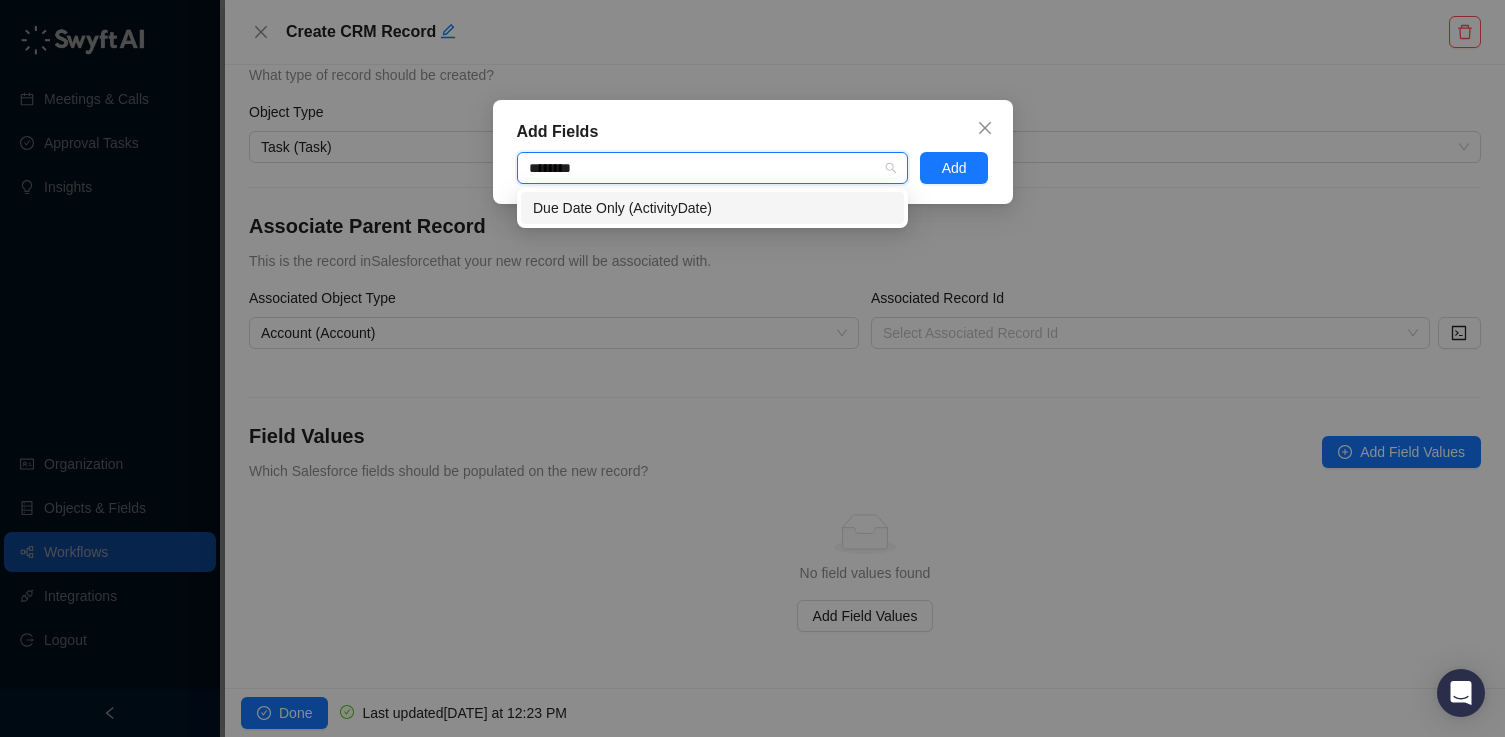 click on "Due Date Only (ActivityDate)" at bounding box center (712, 208) 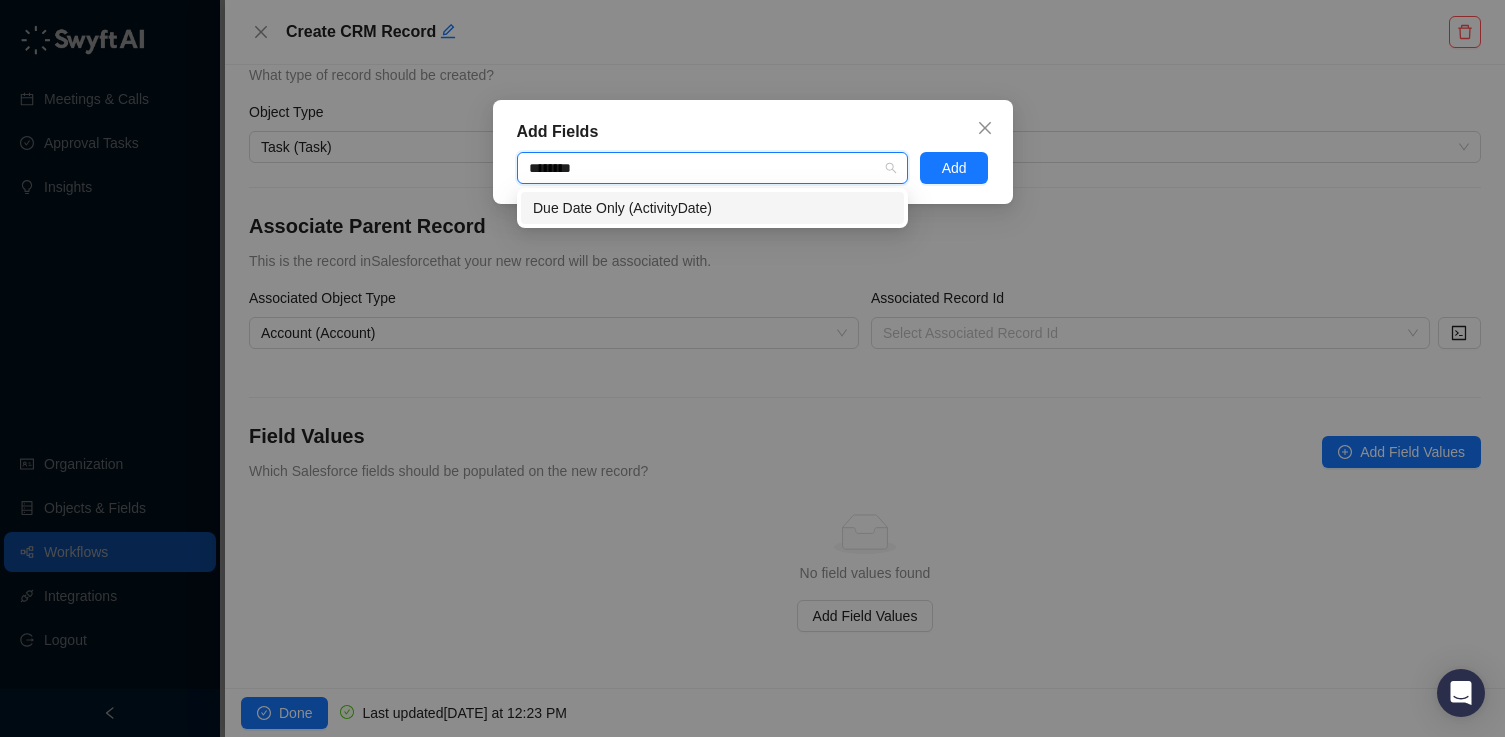 type 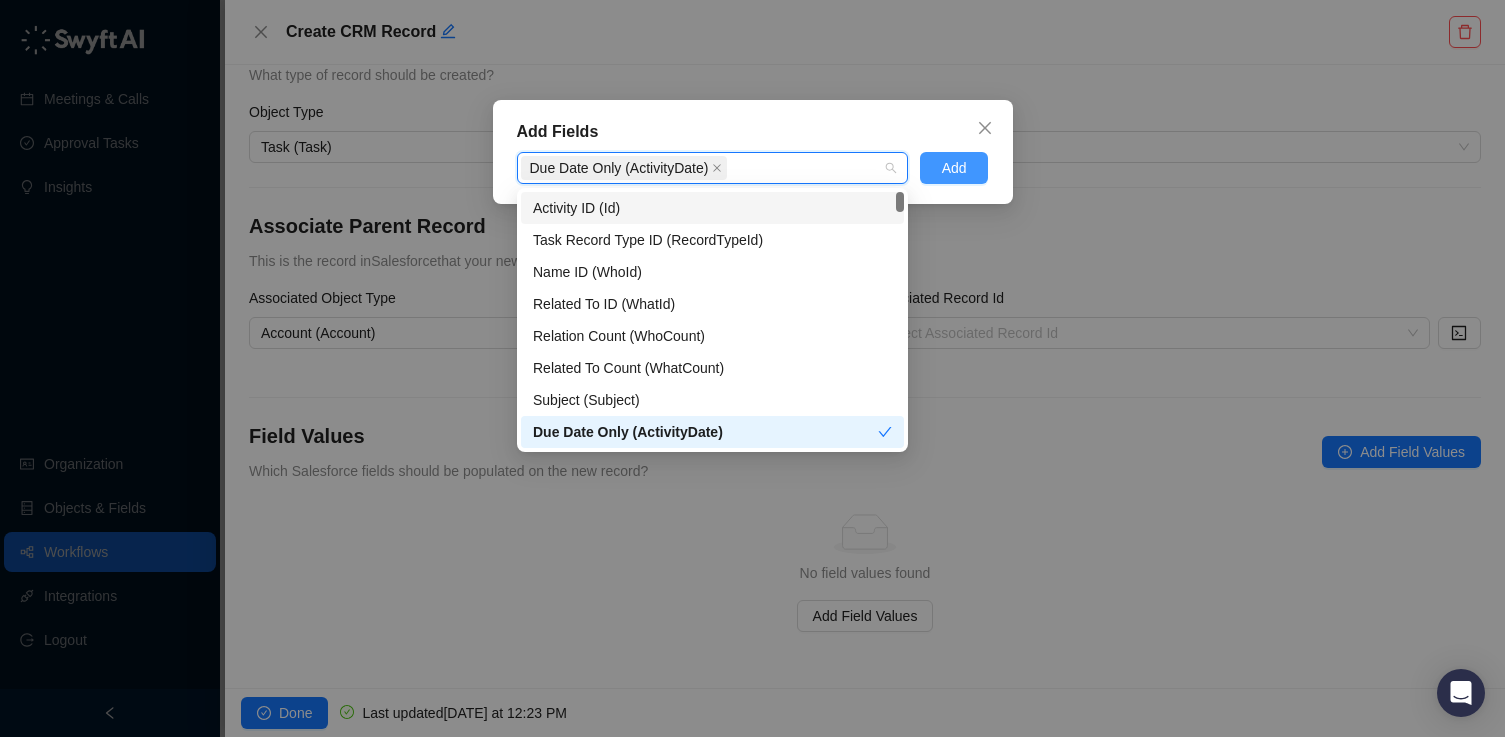 click on "Add" at bounding box center [954, 168] 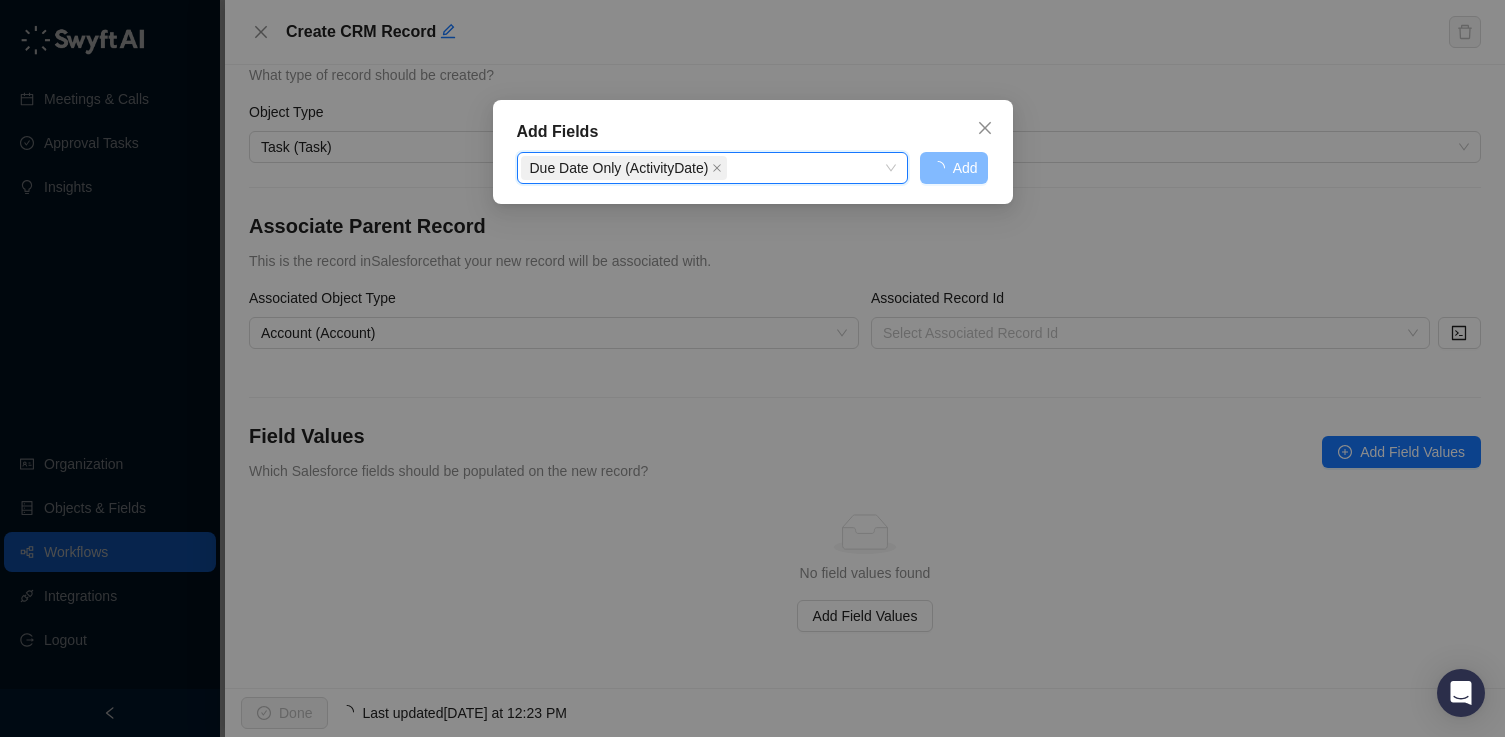 scroll, scrollTop: 11, scrollLeft: 0, axis: vertical 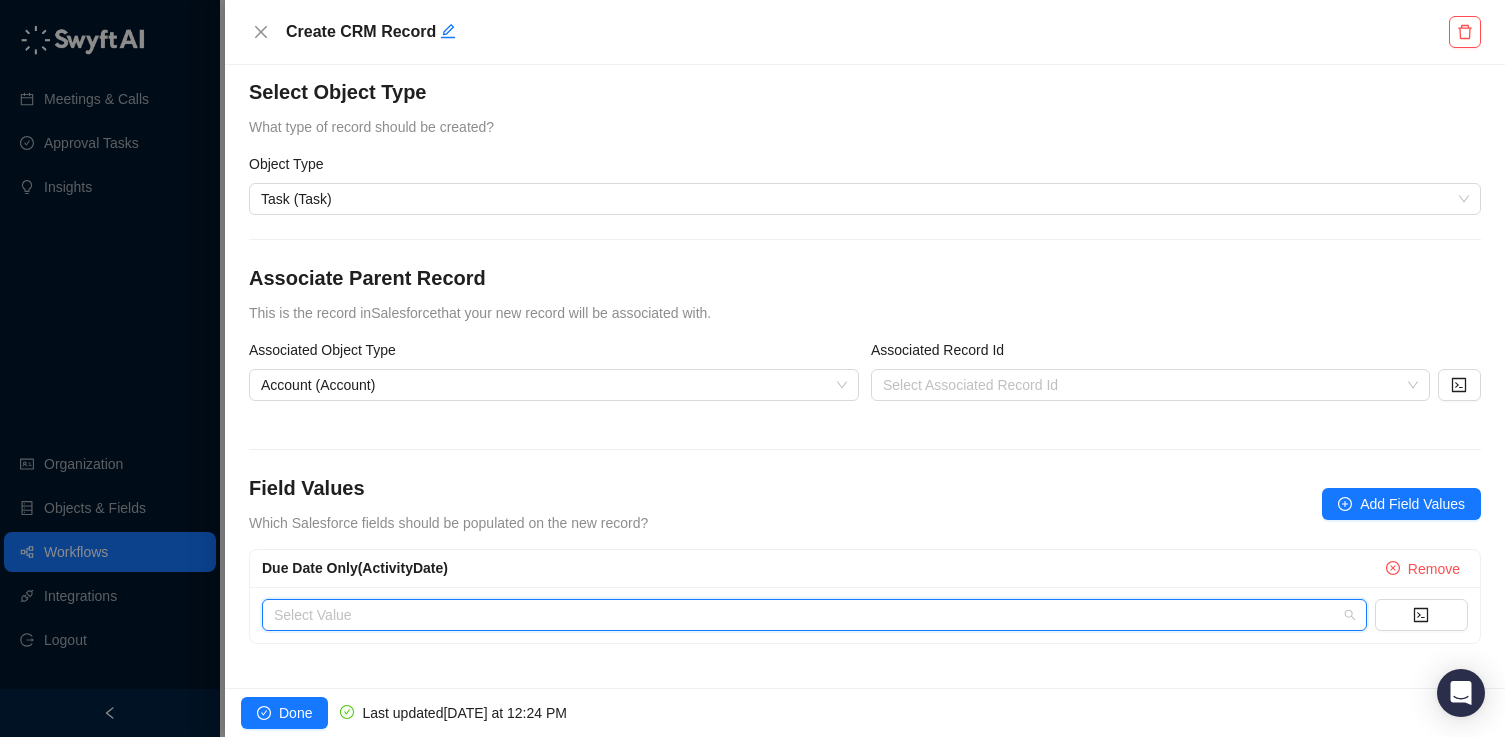 click at bounding box center [808, 615] 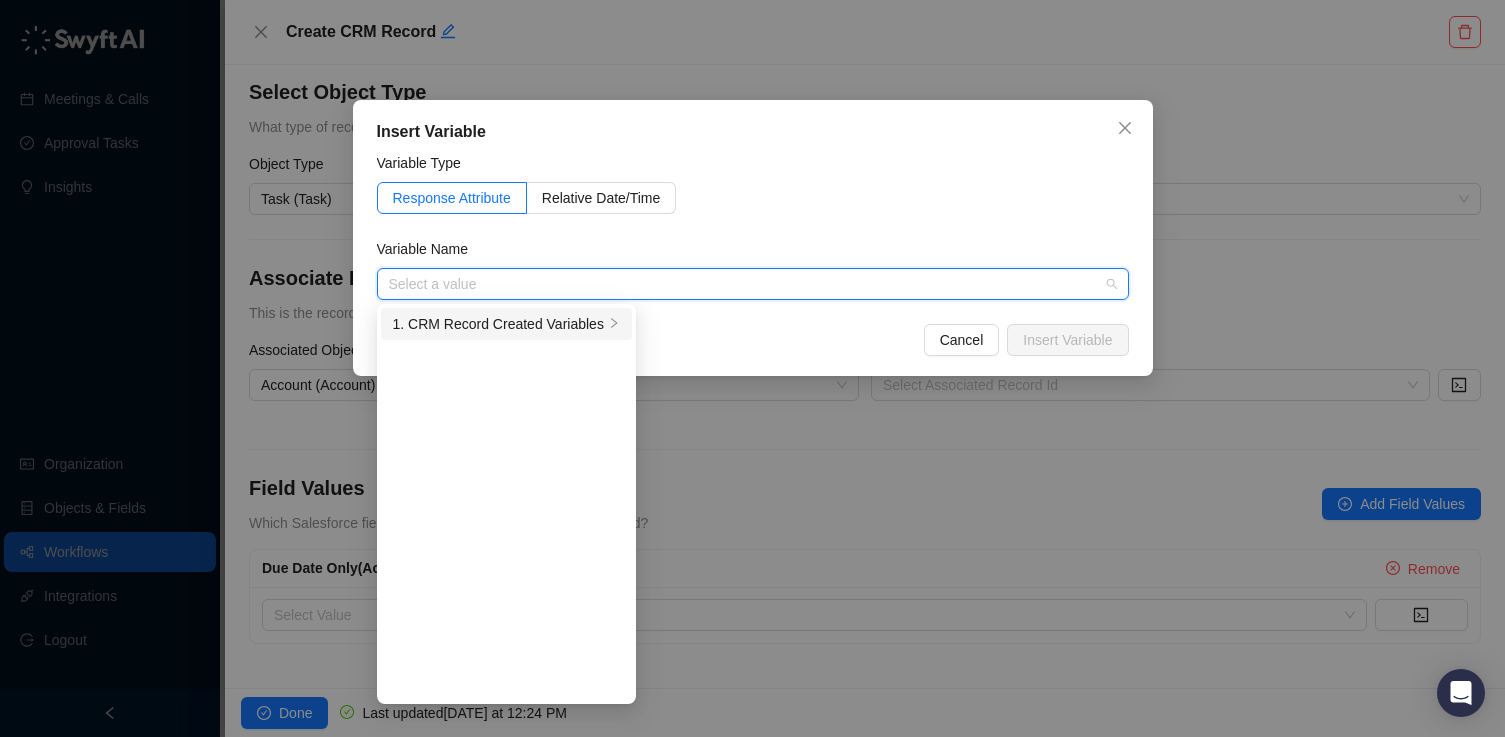 click on "1. CRM Record Created Variables" at bounding box center [506, 324] 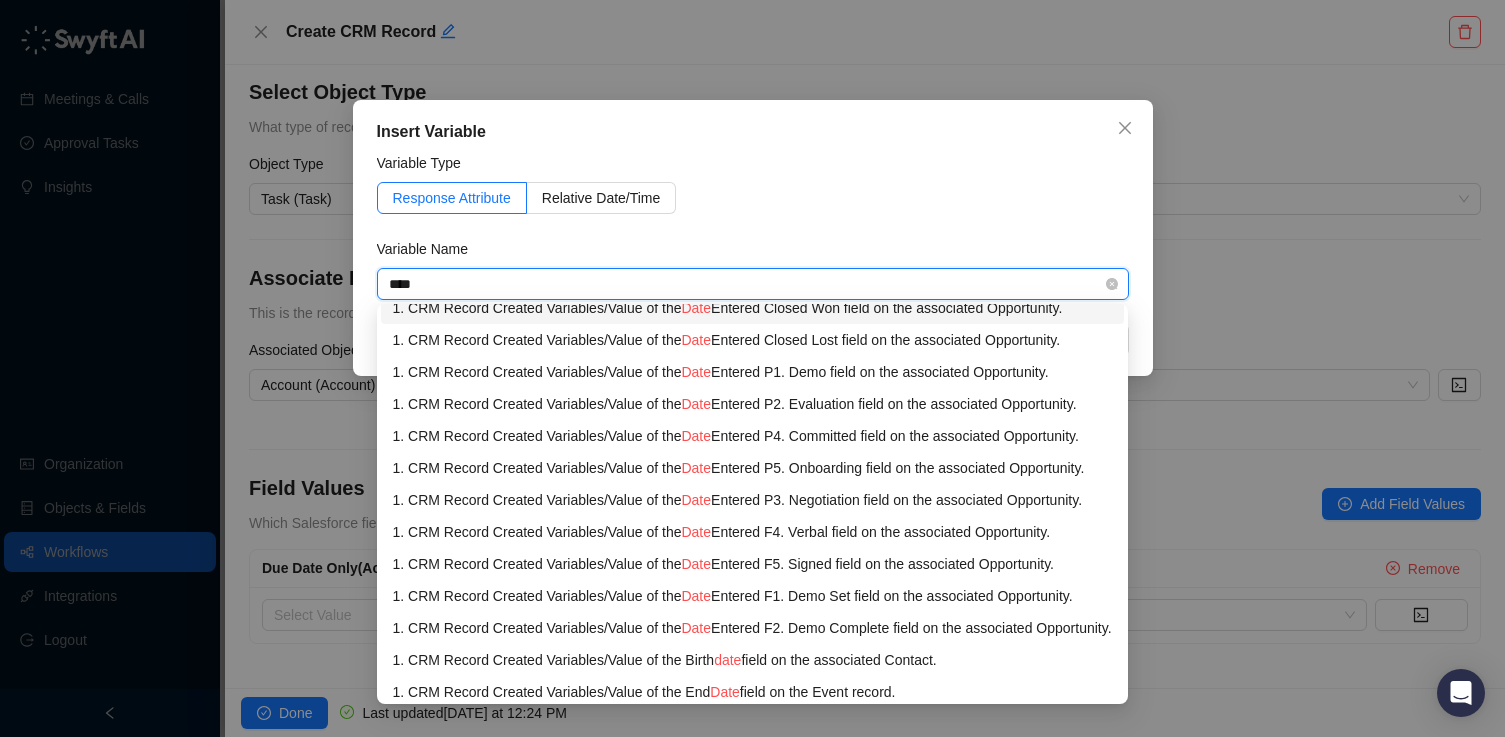 scroll, scrollTop: 197, scrollLeft: 0, axis: vertical 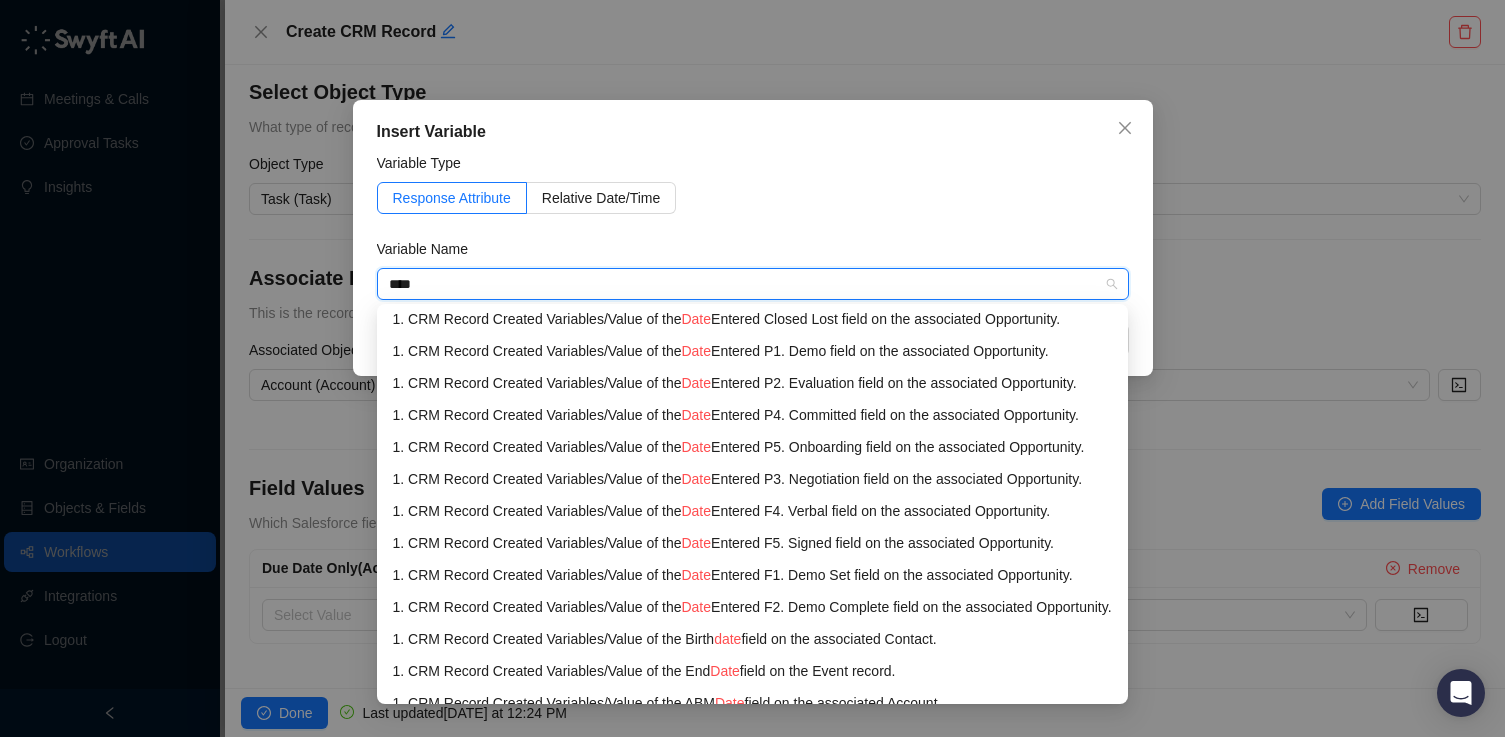 type on "****" 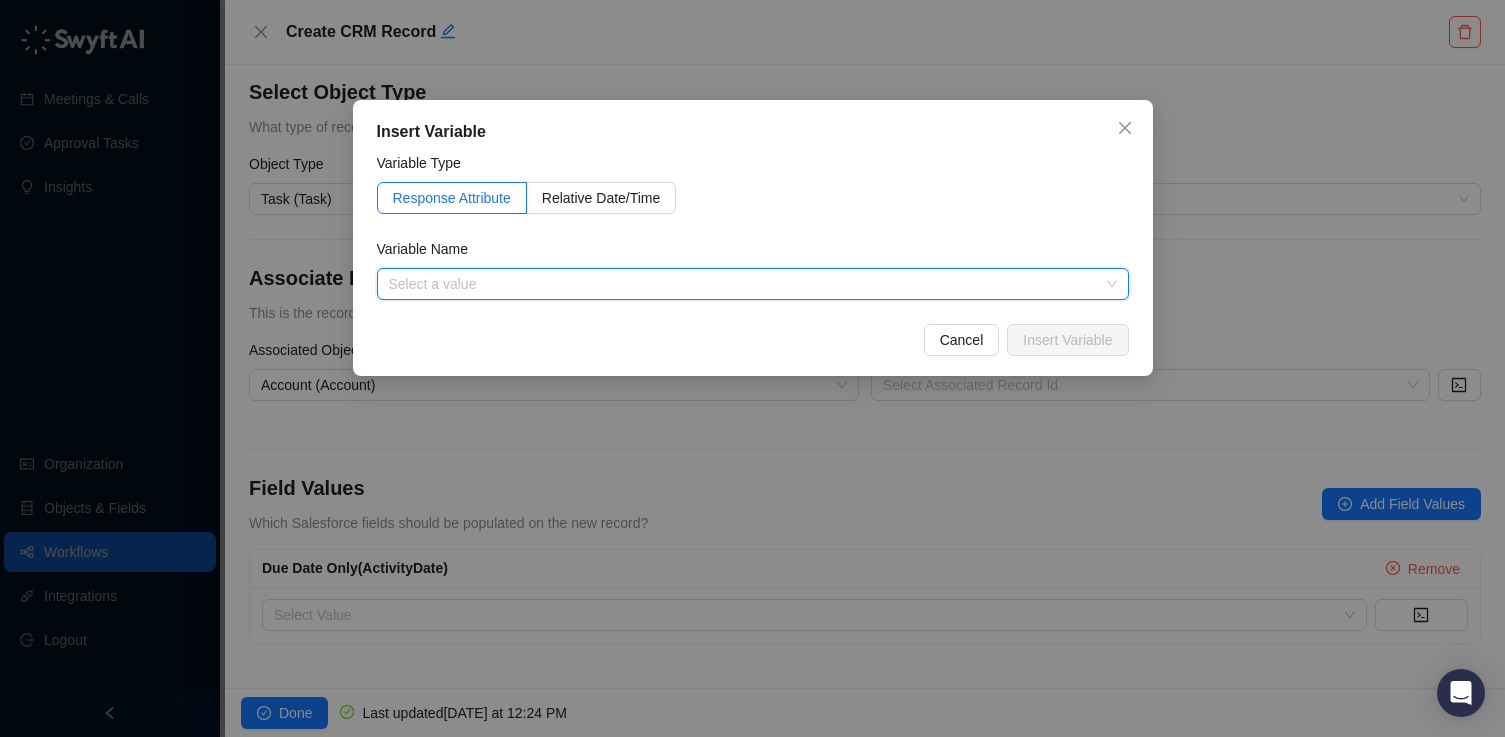 click at bounding box center (747, 284) 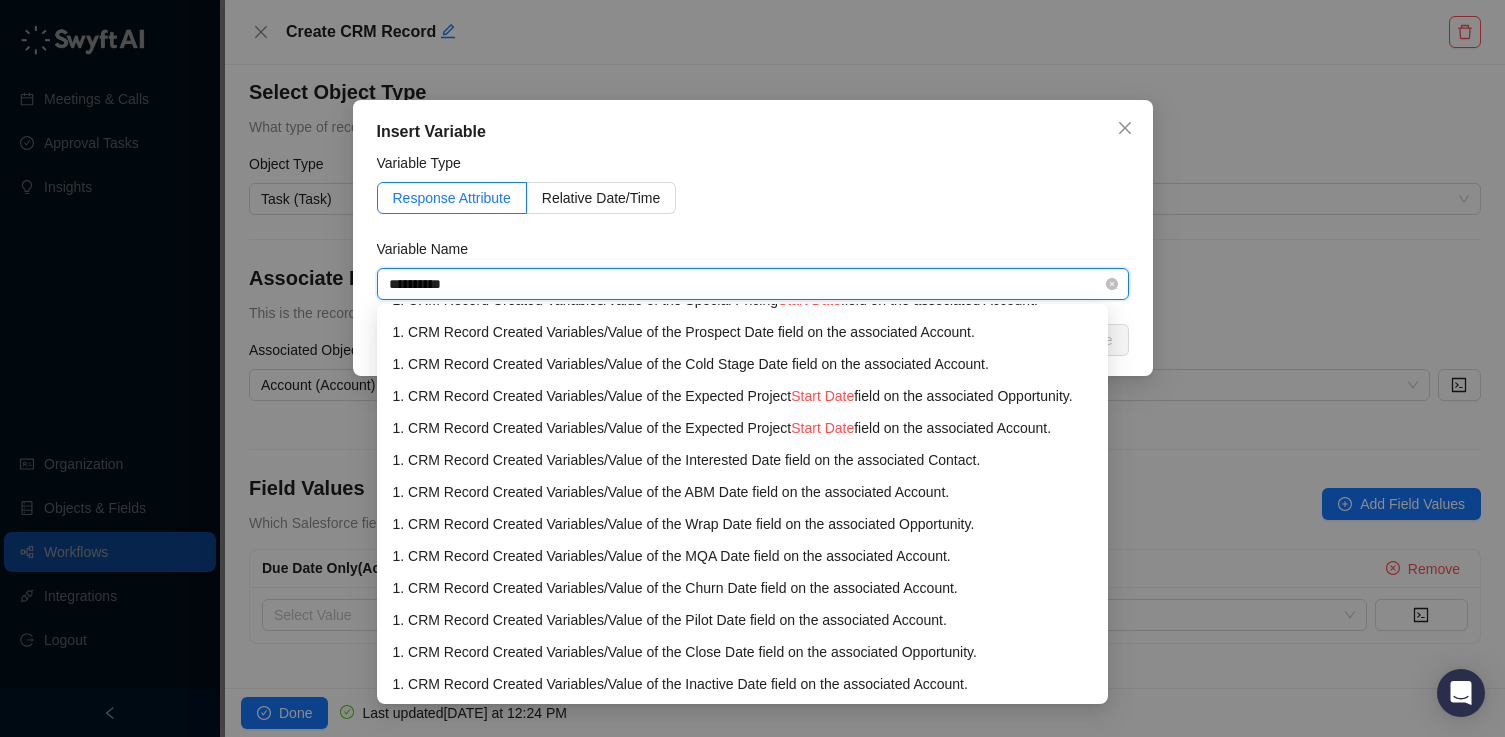 scroll, scrollTop: 0, scrollLeft: 0, axis: both 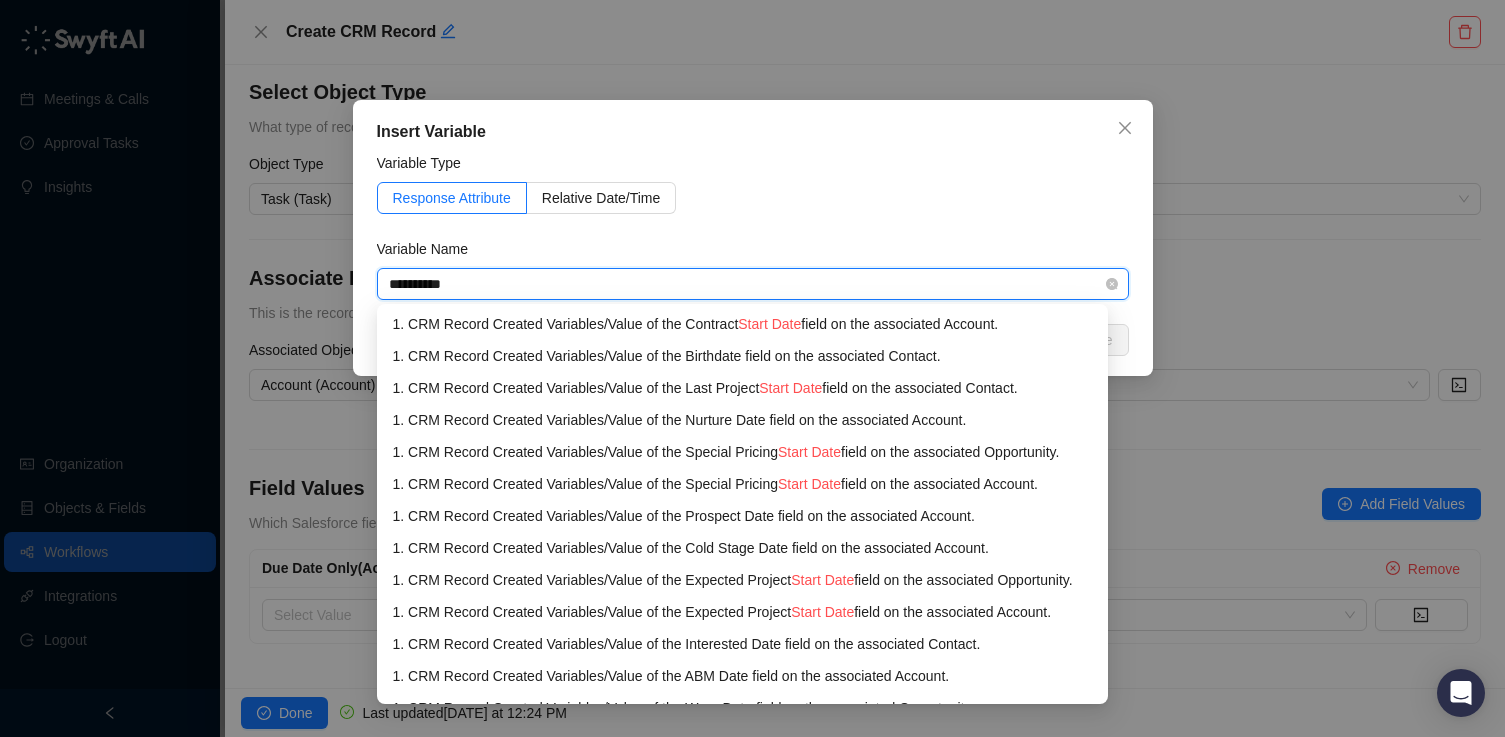 click on "**********" at bounding box center (747, 284) 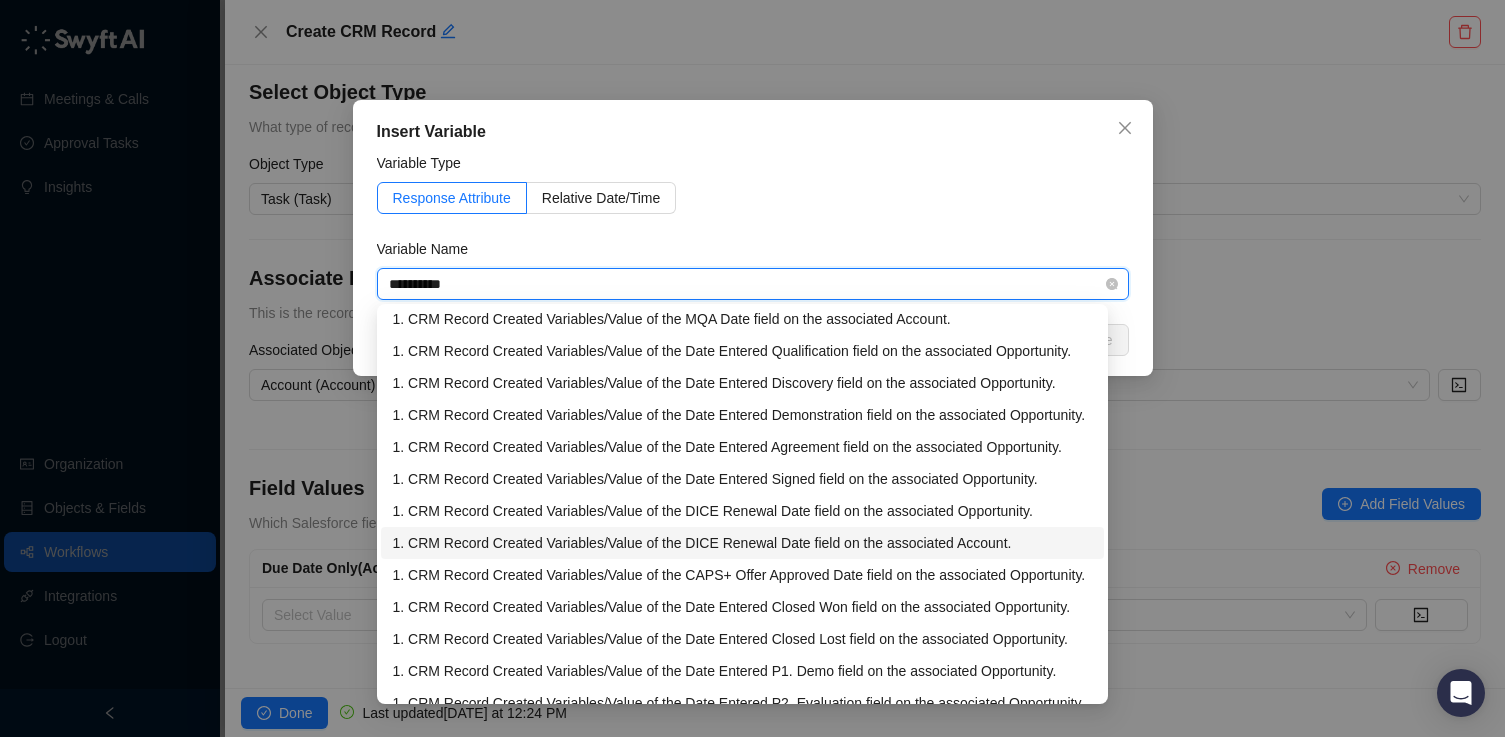 scroll, scrollTop: 1003, scrollLeft: 0, axis: vertical 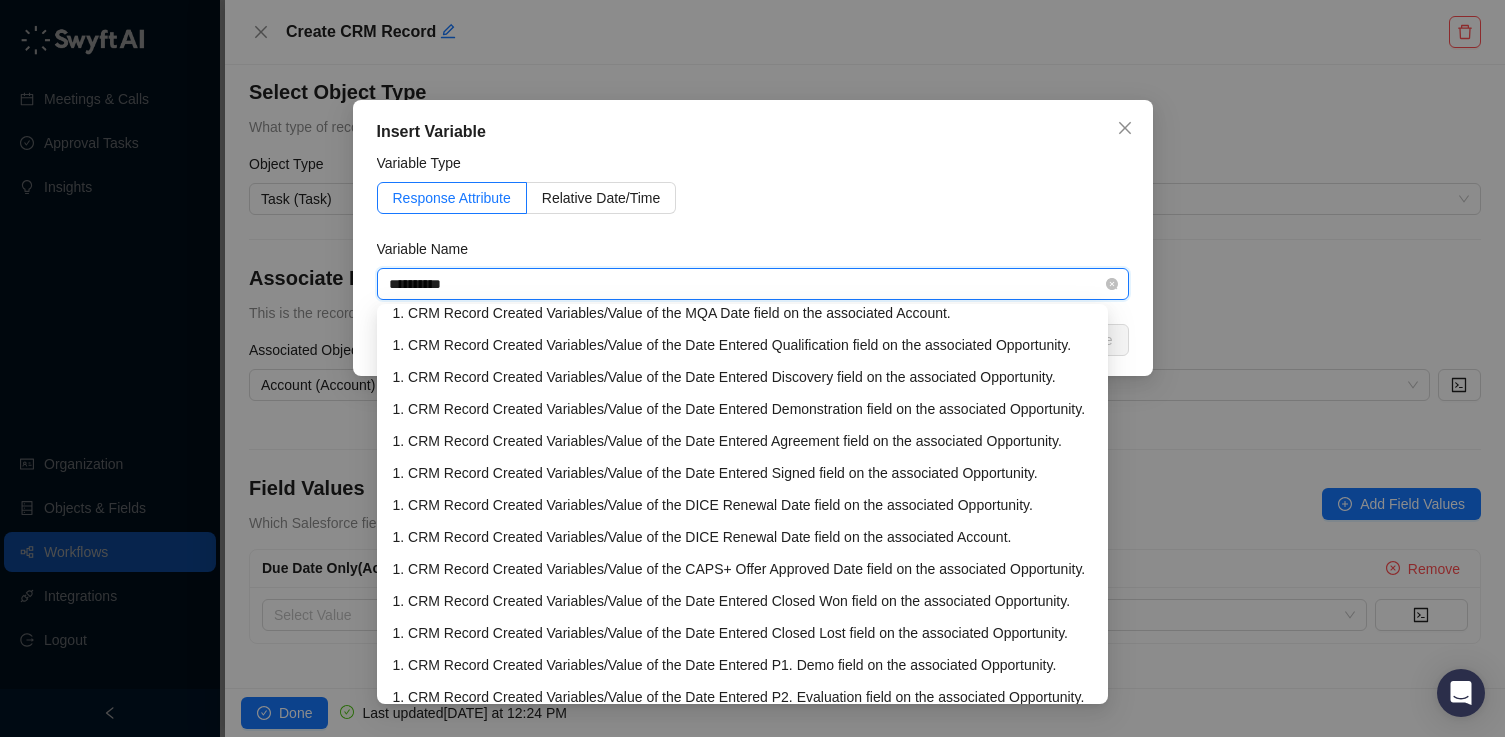 click on "**********" at bounding box center (747, 284) 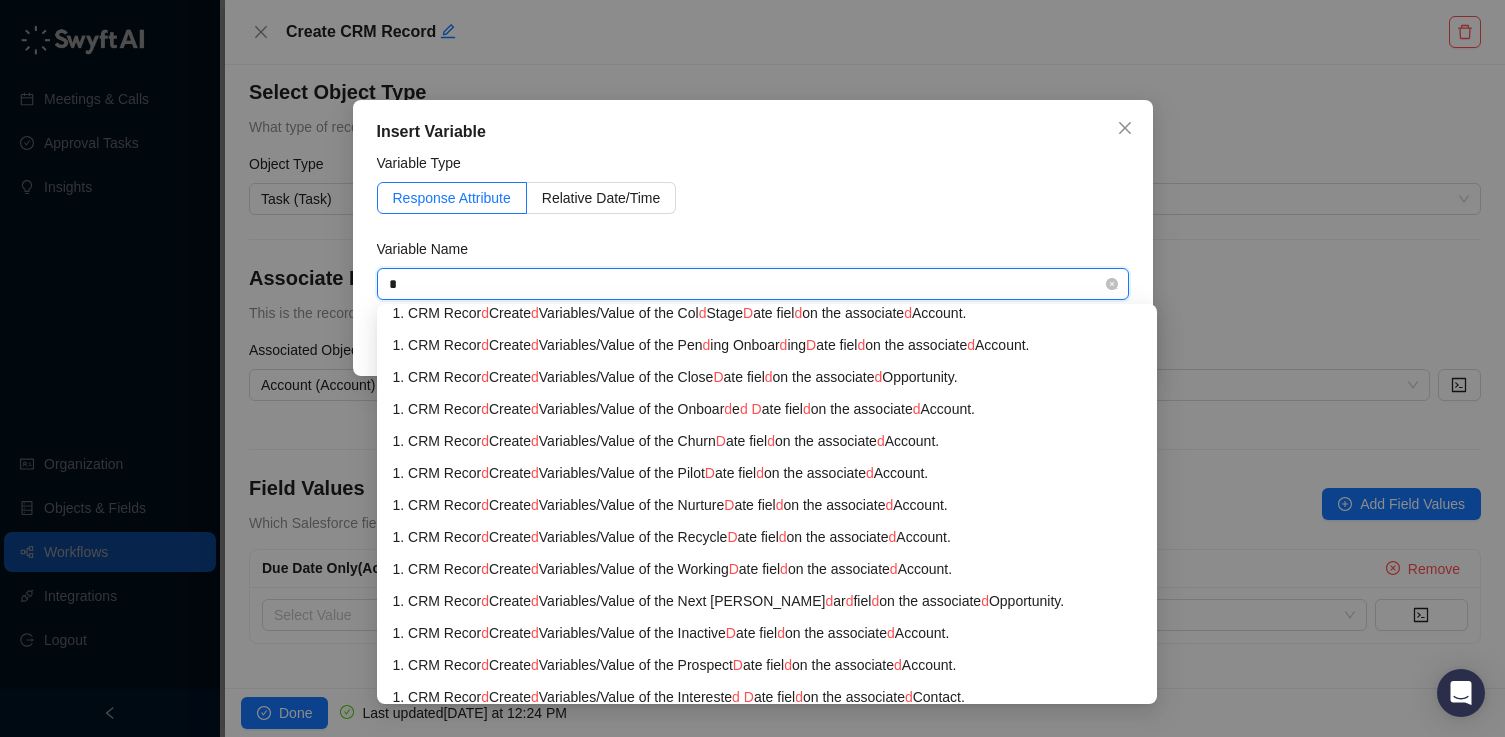 scroll, scrollTop: 0, scrollLeft: 0, axis: both 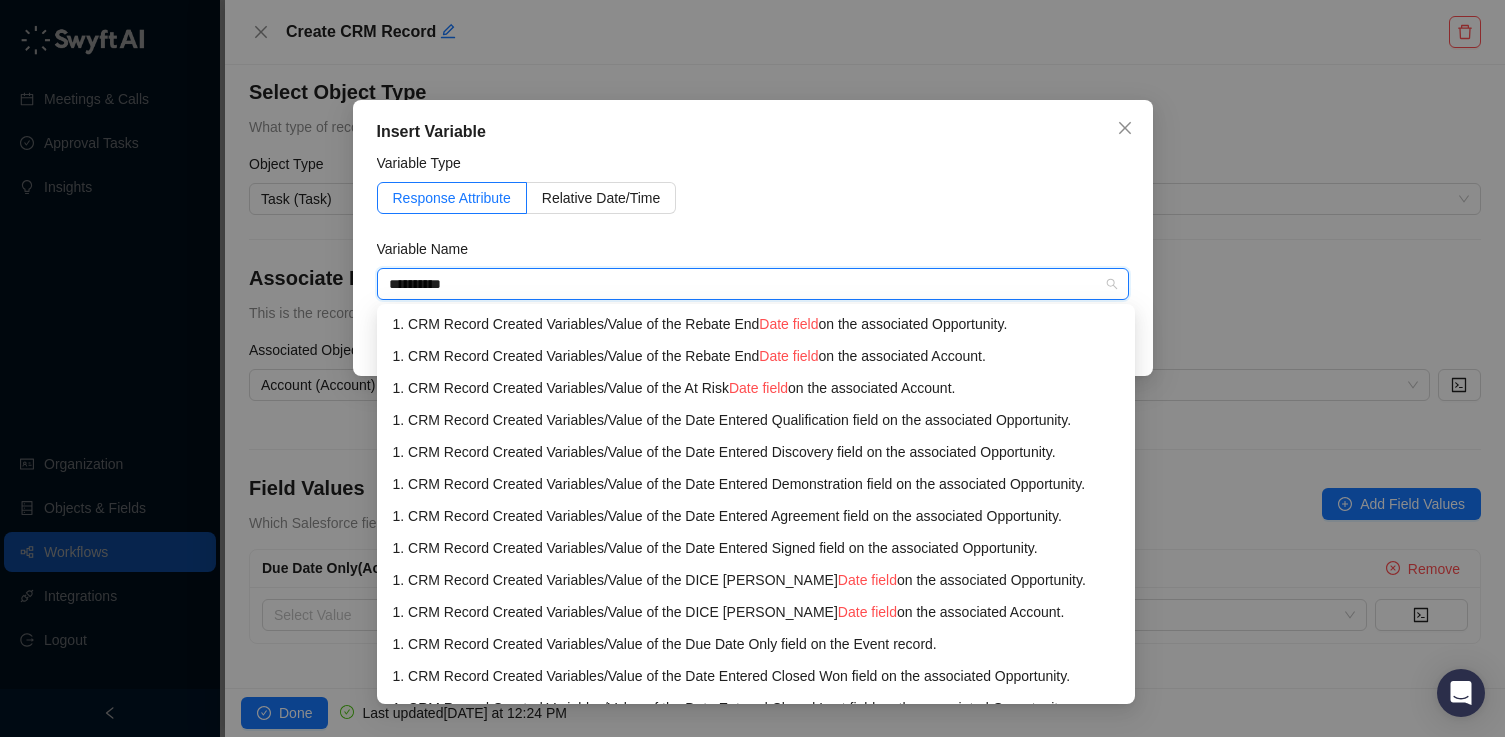 type on "**********" 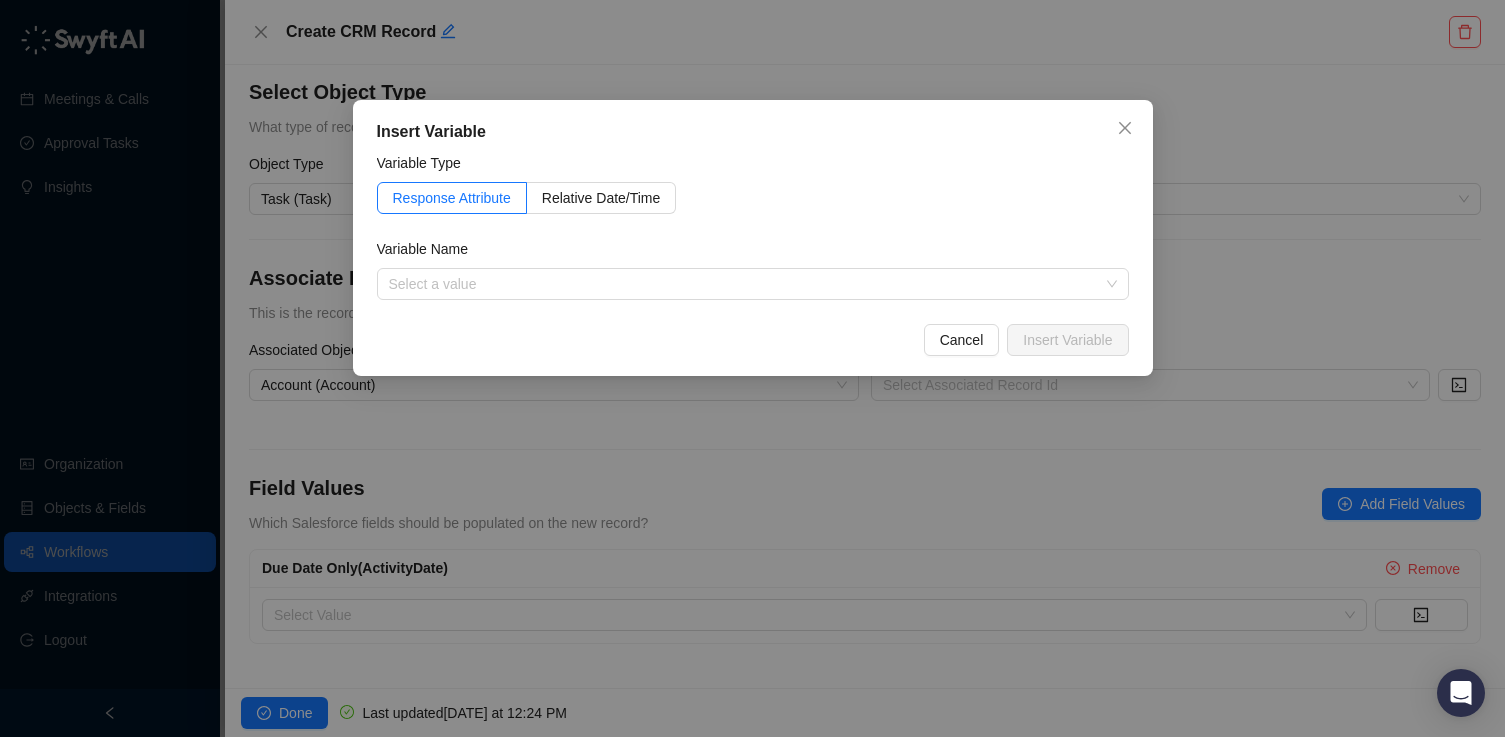 click on "Variable Name" at bounding box center [753, 253] 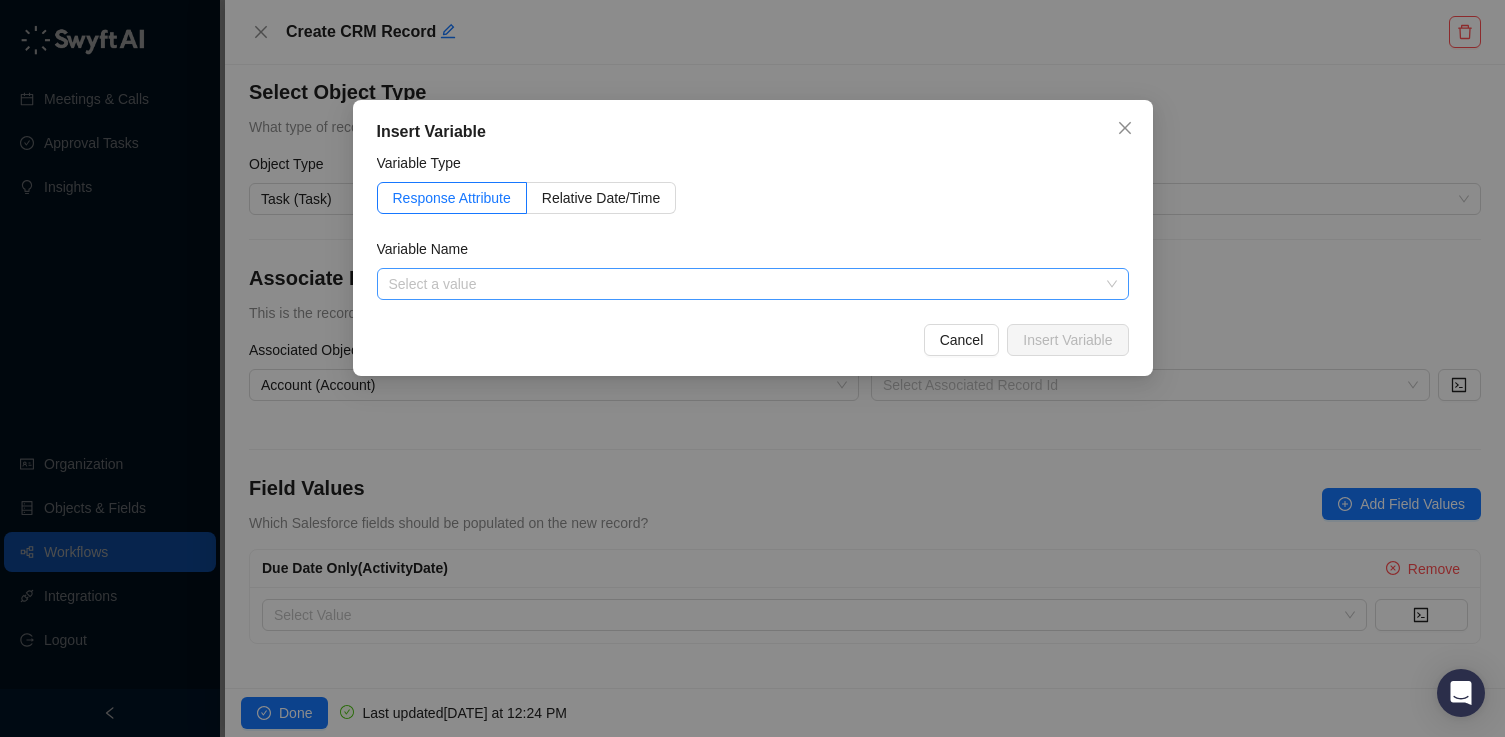 click at bounding box center [747, 284] 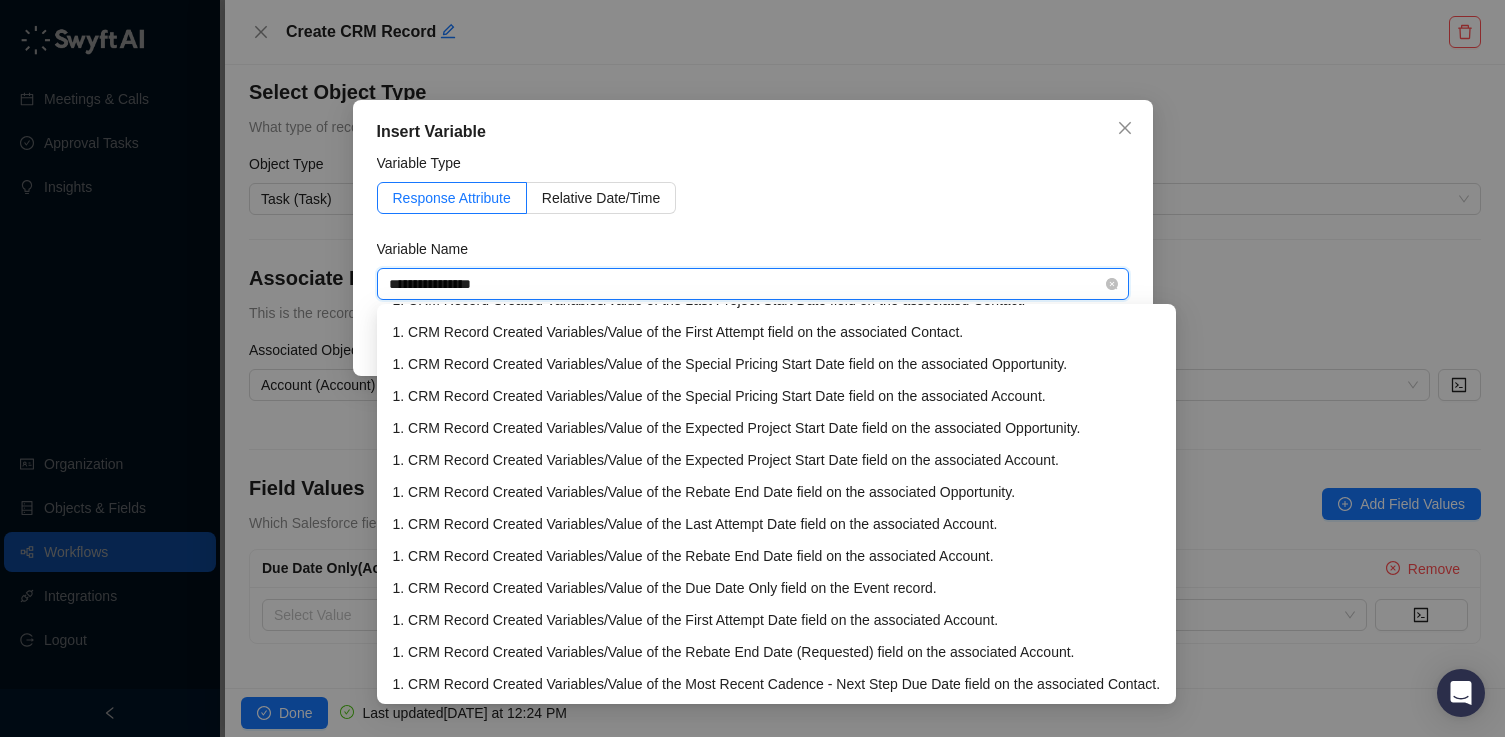 scroll, scrollTop: 0, scrollLeft: 0, axis: both 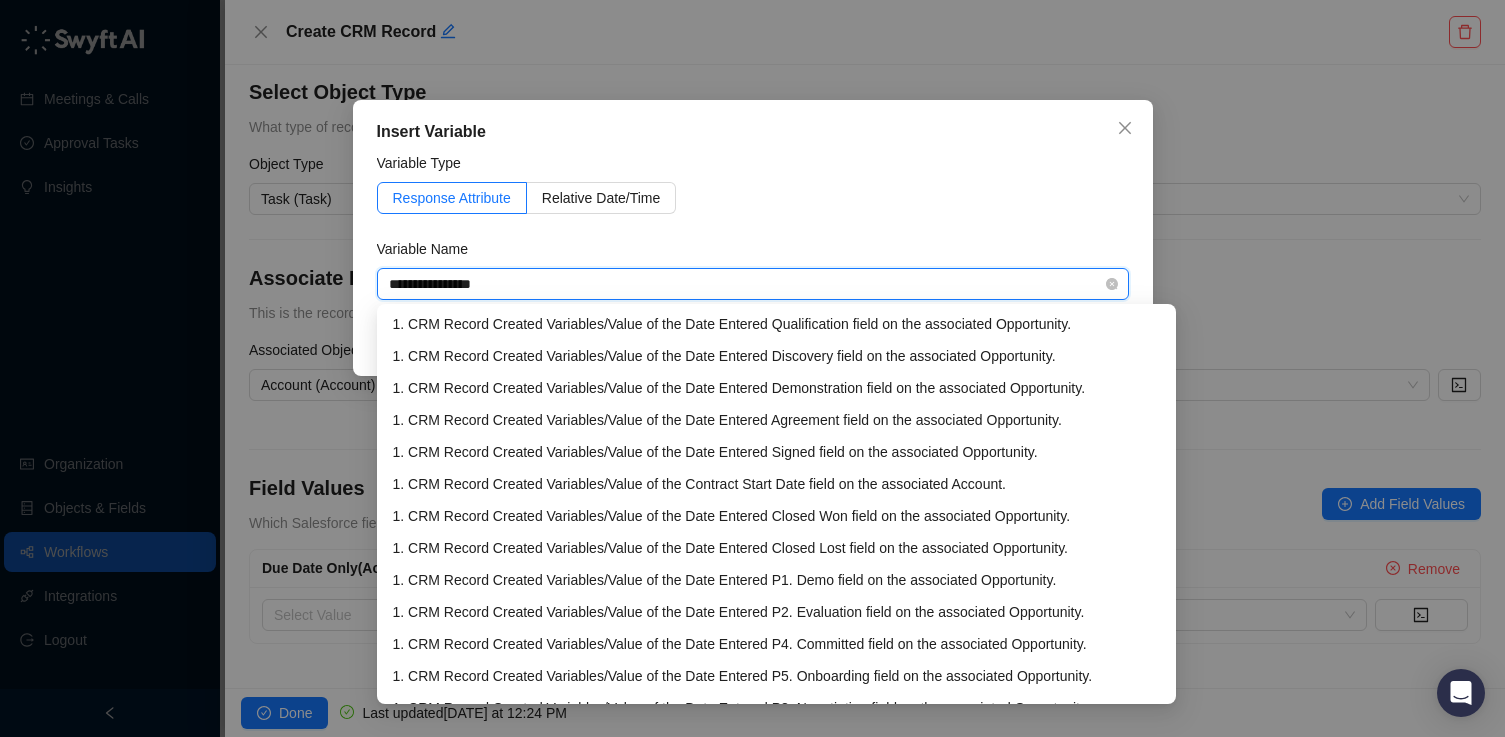 click on "**********" at bounding box center (747, 284) 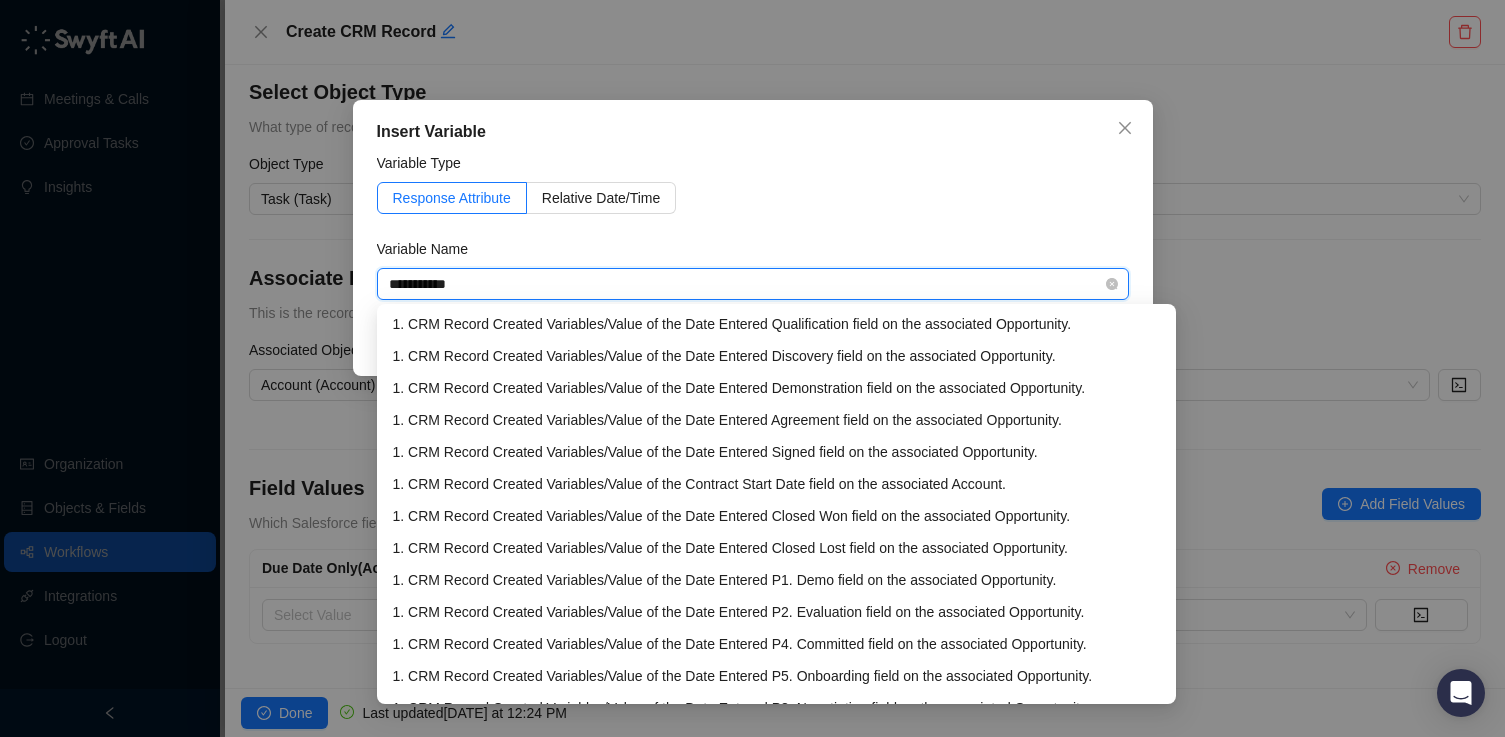click on "**********" at bounding box center (747, 284) 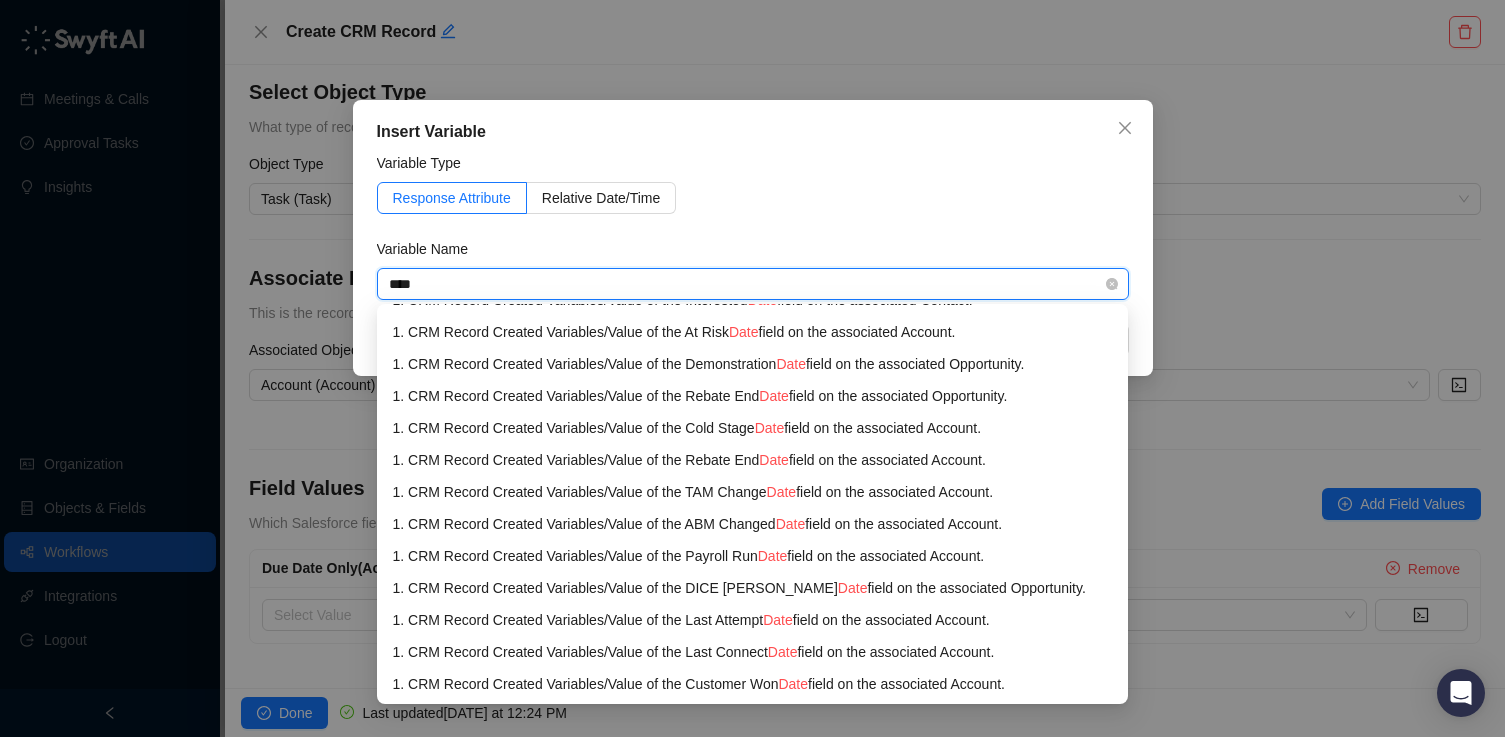 scroll, scrollTop: 0, scrollLeft: 0, axis: both 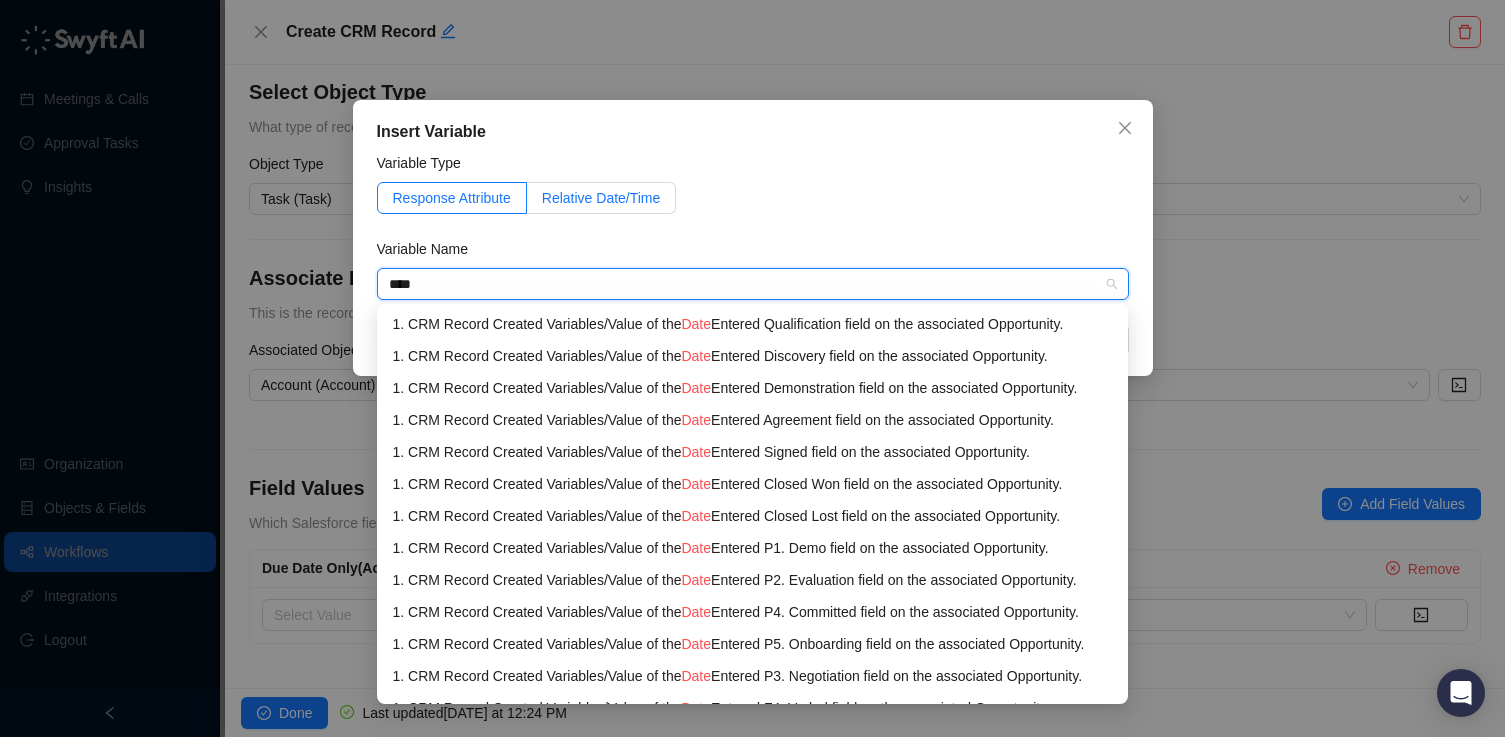 type on "****" 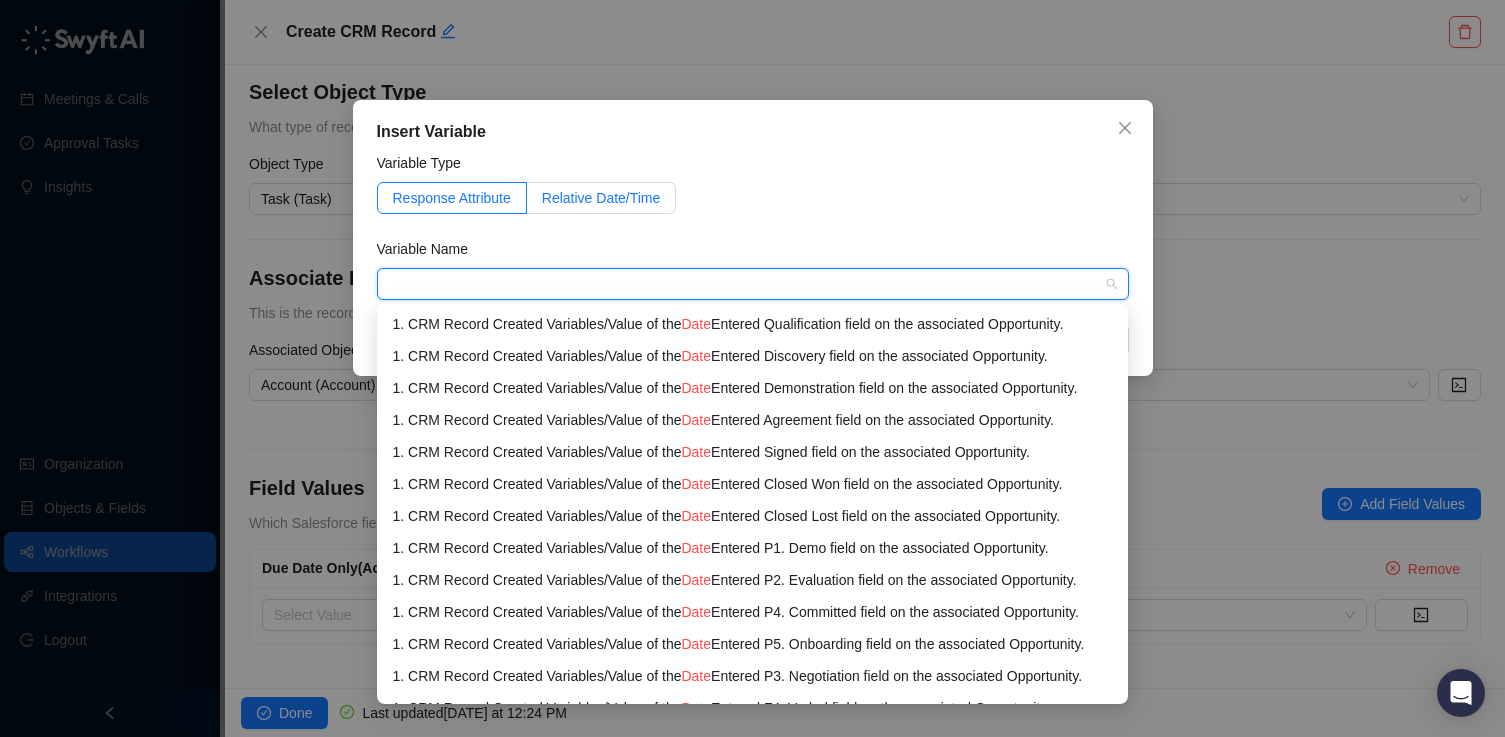 click on "Relative Date/Time" at bounding box center [601, 198] 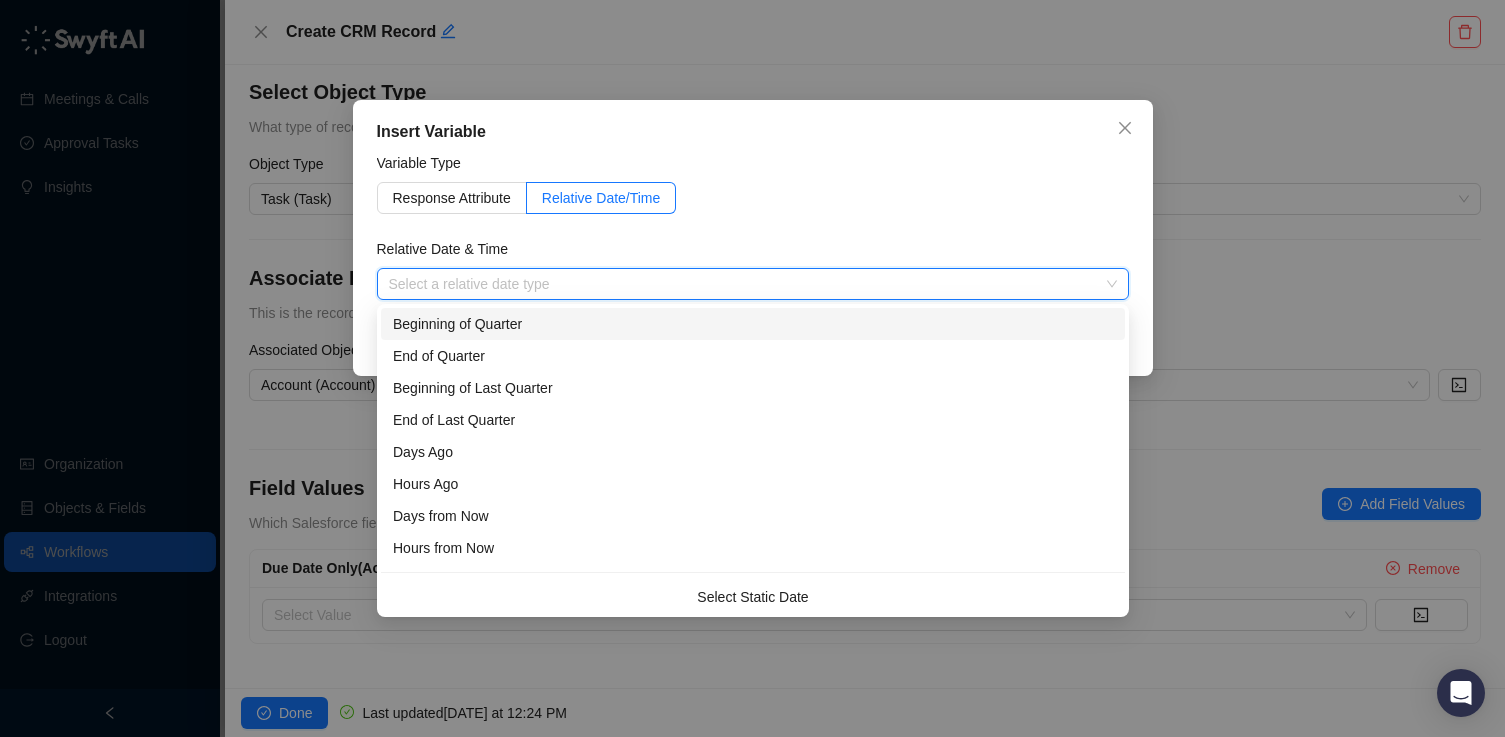 click at bounding box center (747, 284) 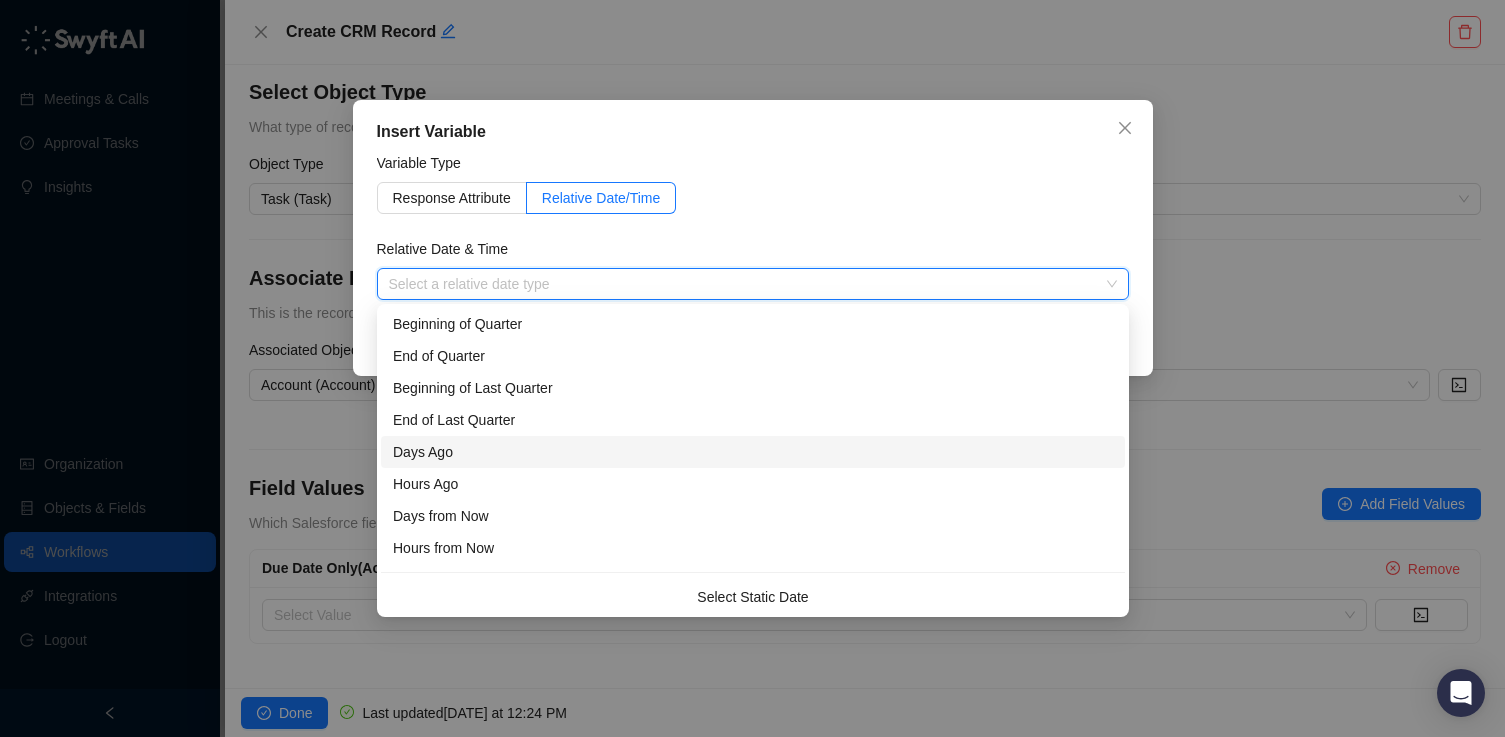 scroll, scrollTop: 32, scrollLeft: 0, axis: vertical 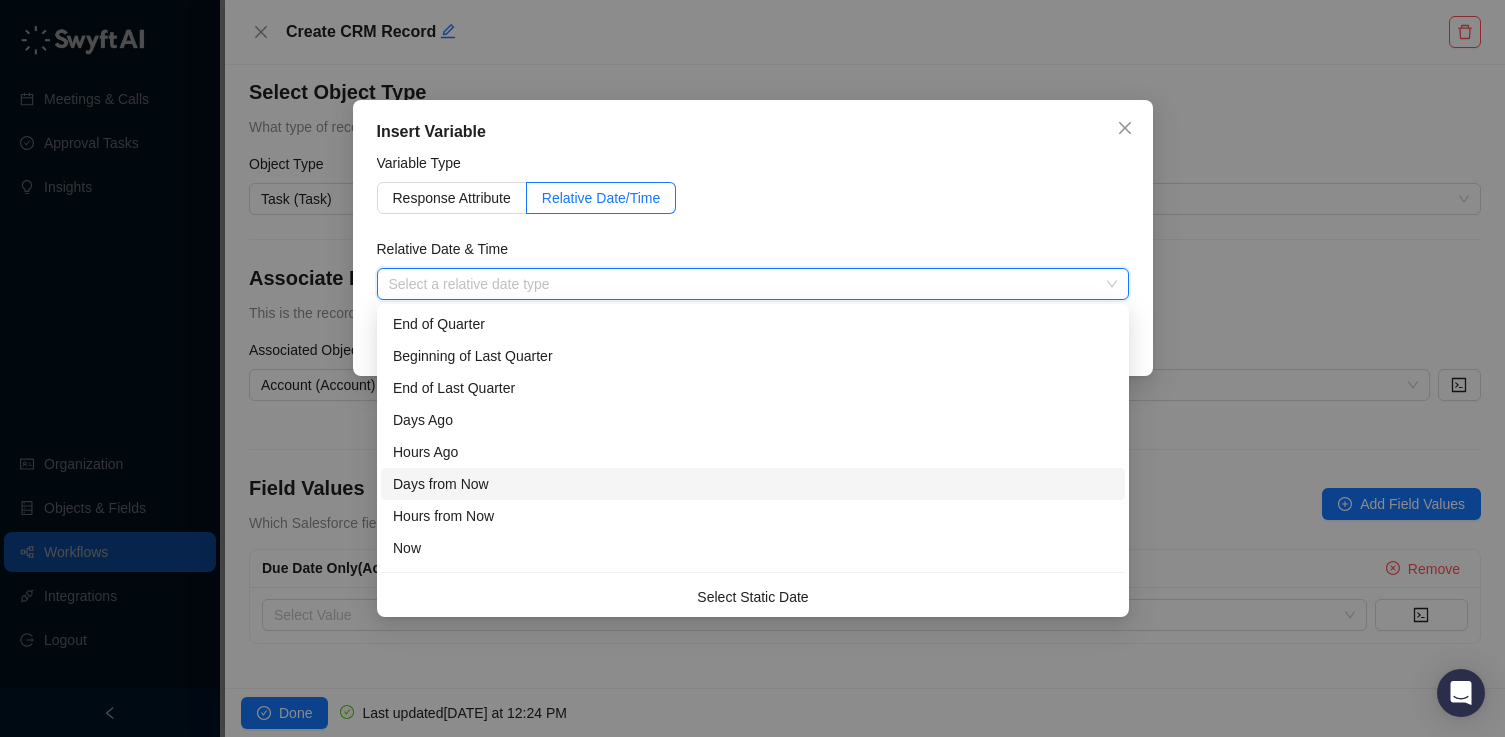click on "Days from Now" at bounding box center [753, 484] 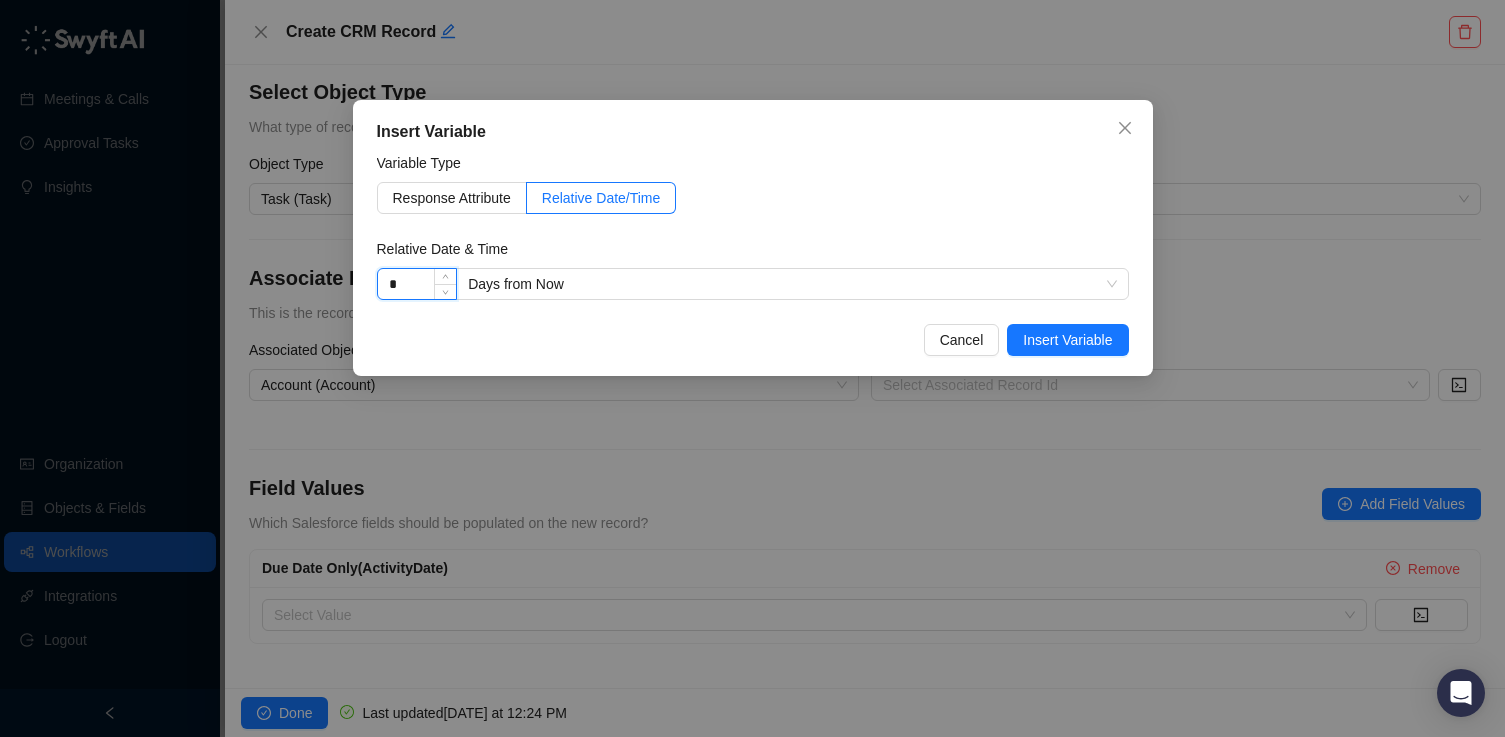 click on "*" at bounding box center (417, 284) 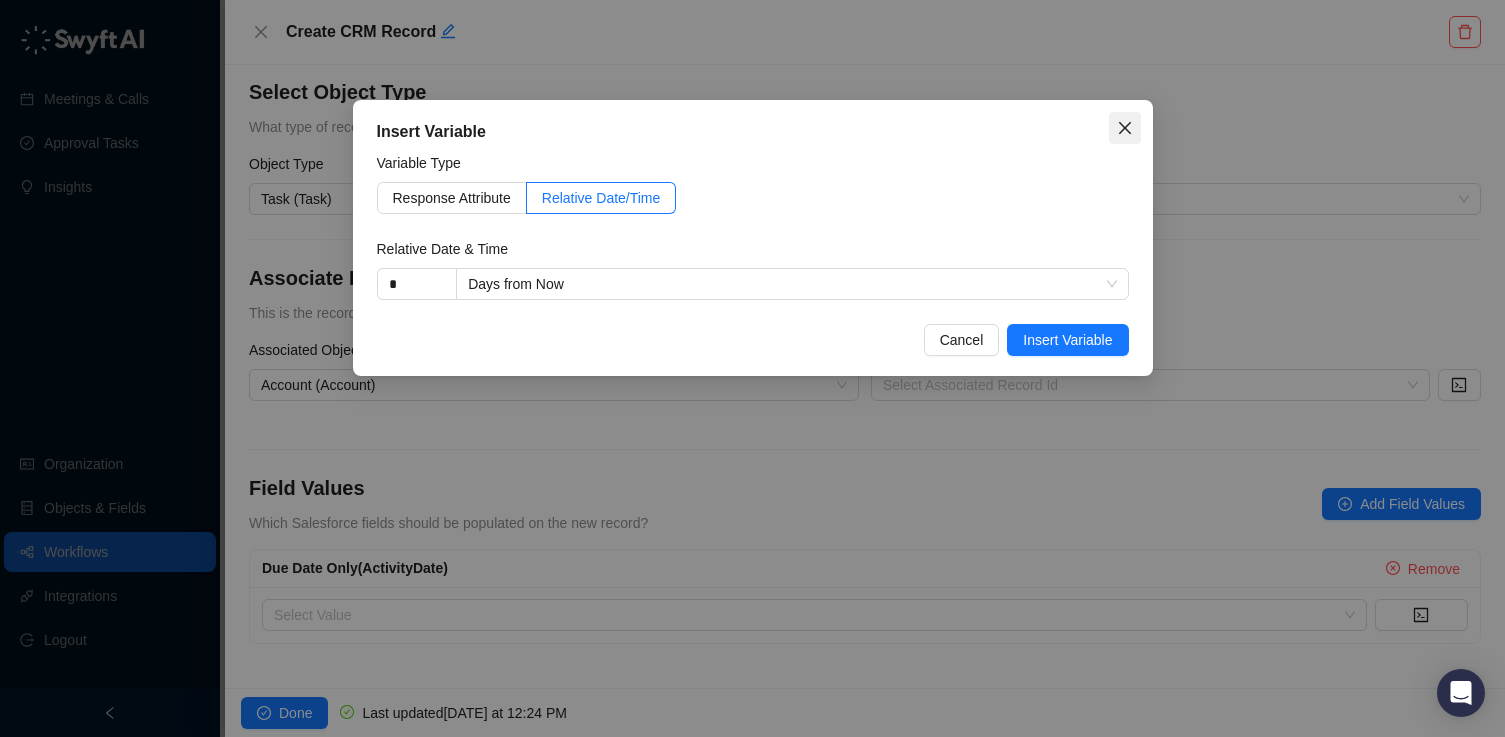 click 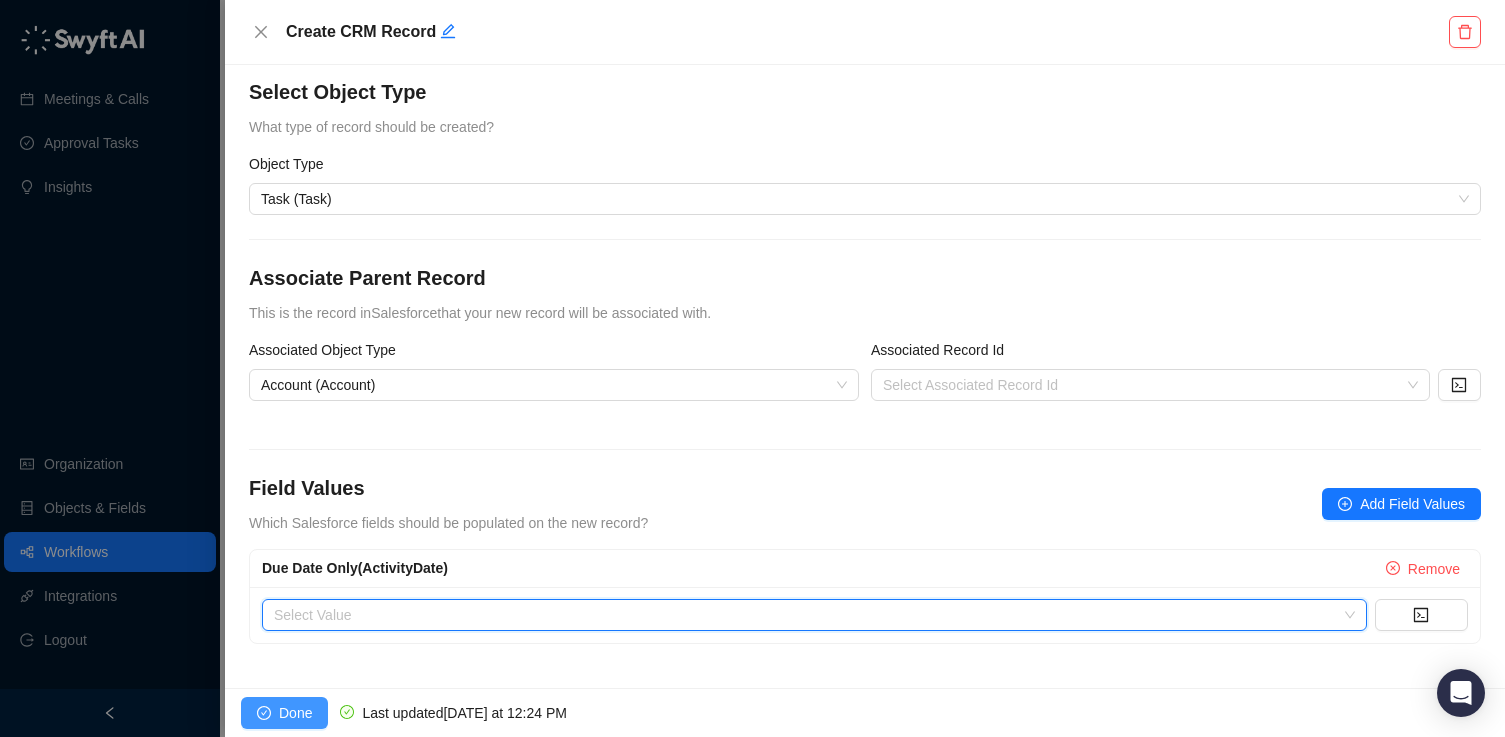 click on "Done" at bounding box center [284, 713] 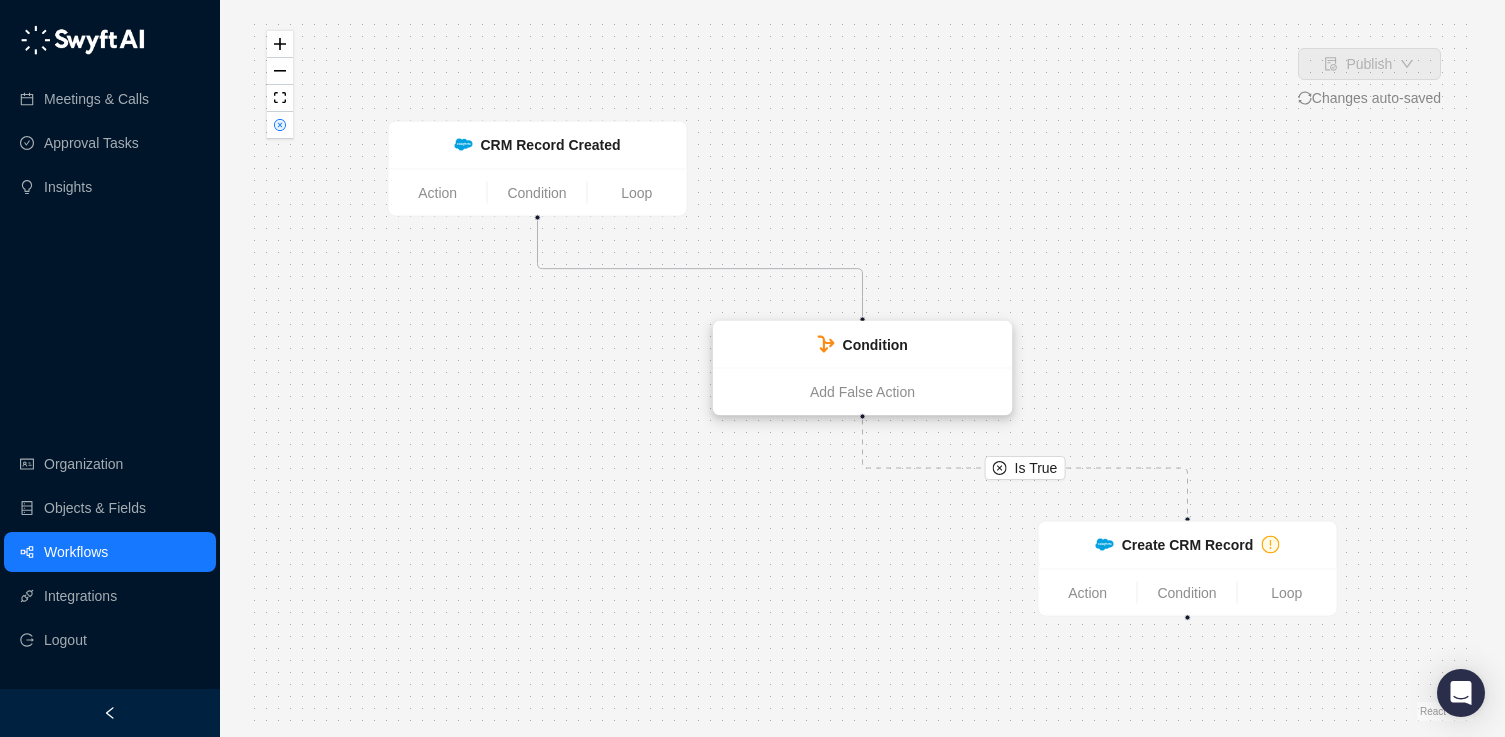 click on "Condition" at bounding box center (863, 345) 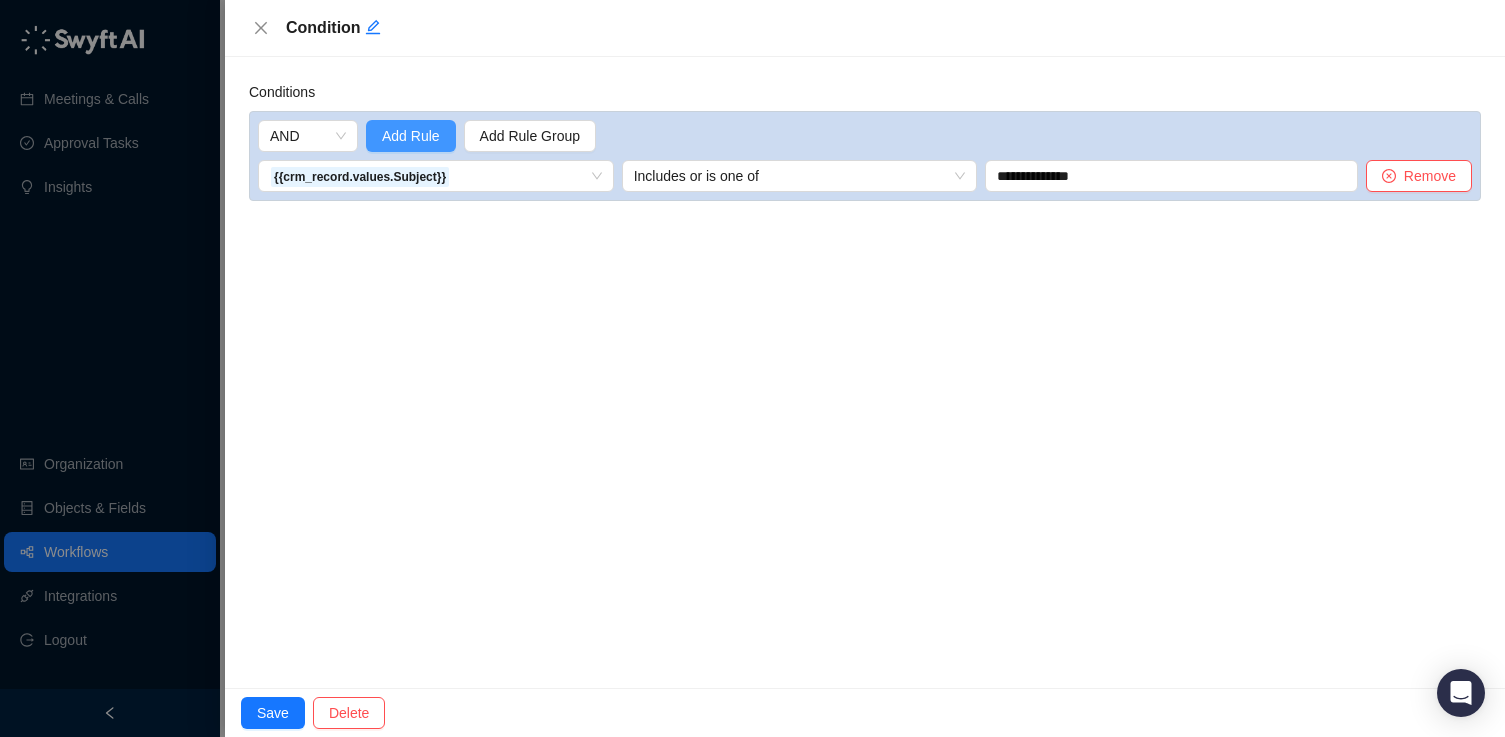 click on "Add Rule" at bounding box center [411, 136] 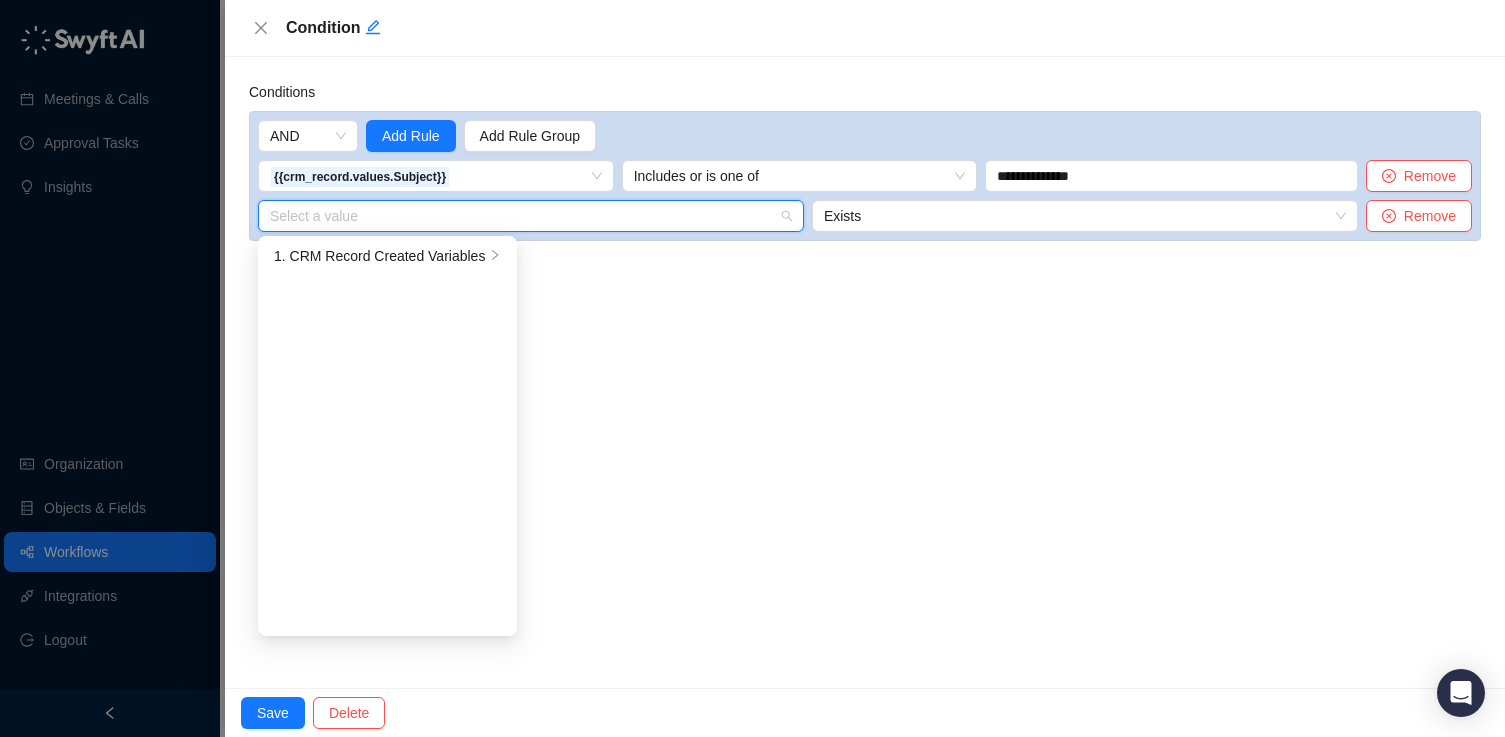 click at bounding box center (525, 216) 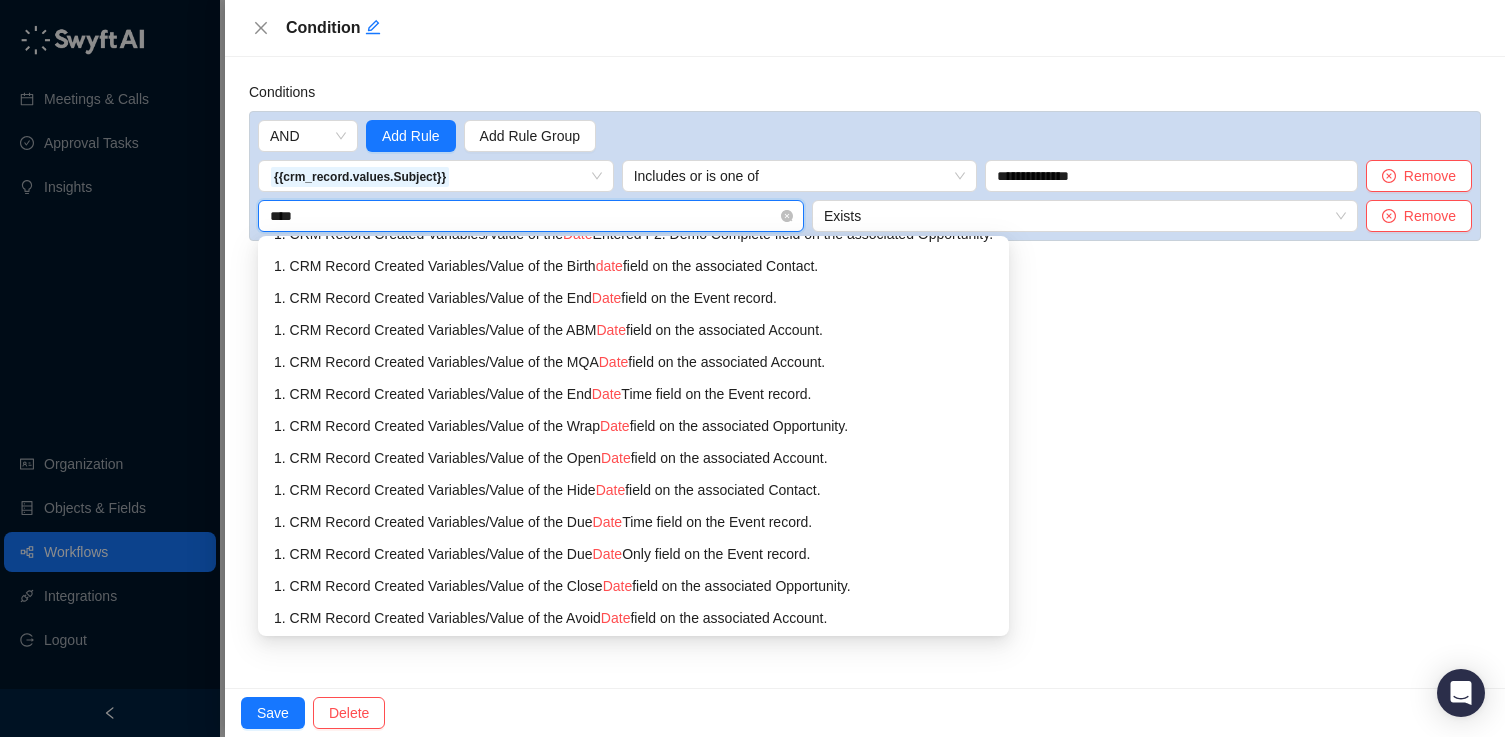 scroll, scrollTop: 527, scrollLeft: 0, axis: vertical 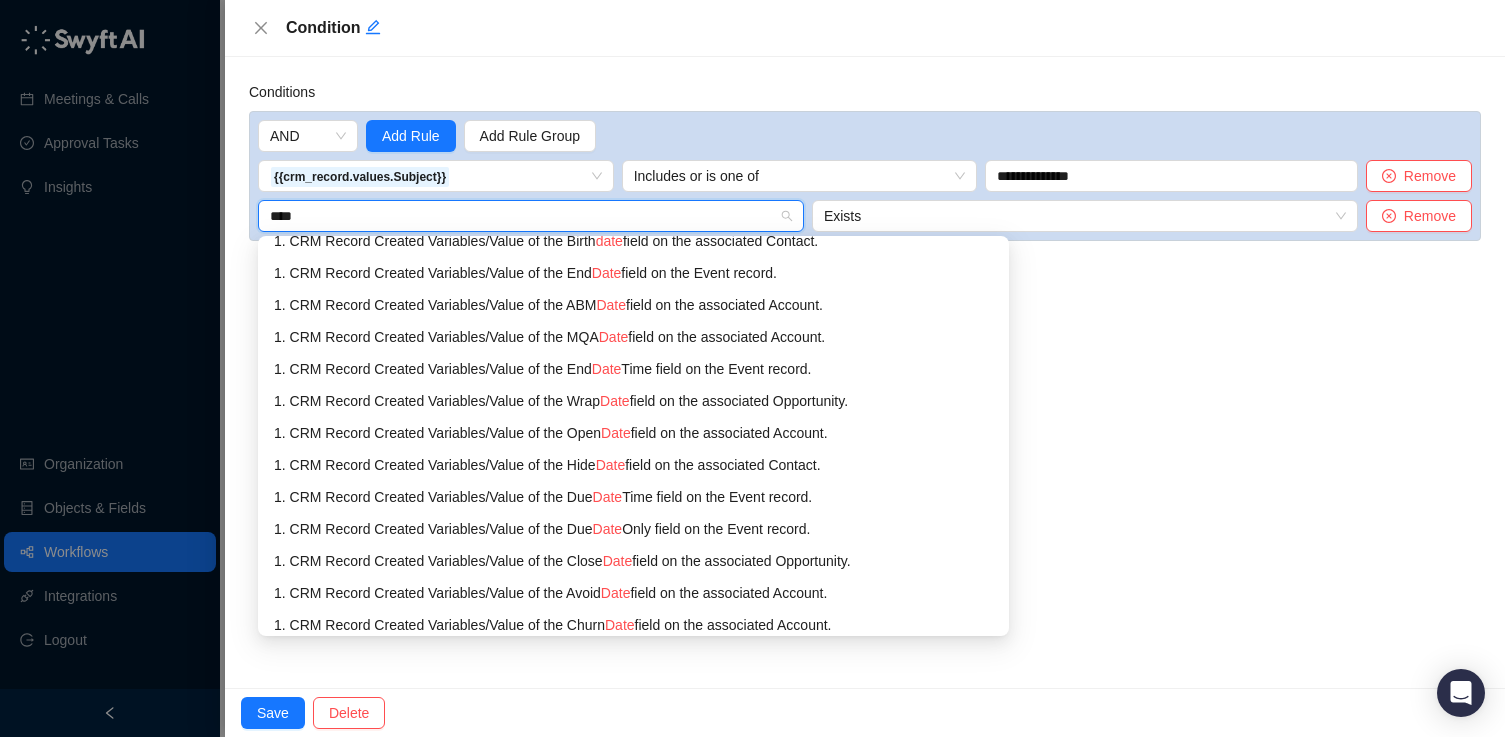 type on "****" 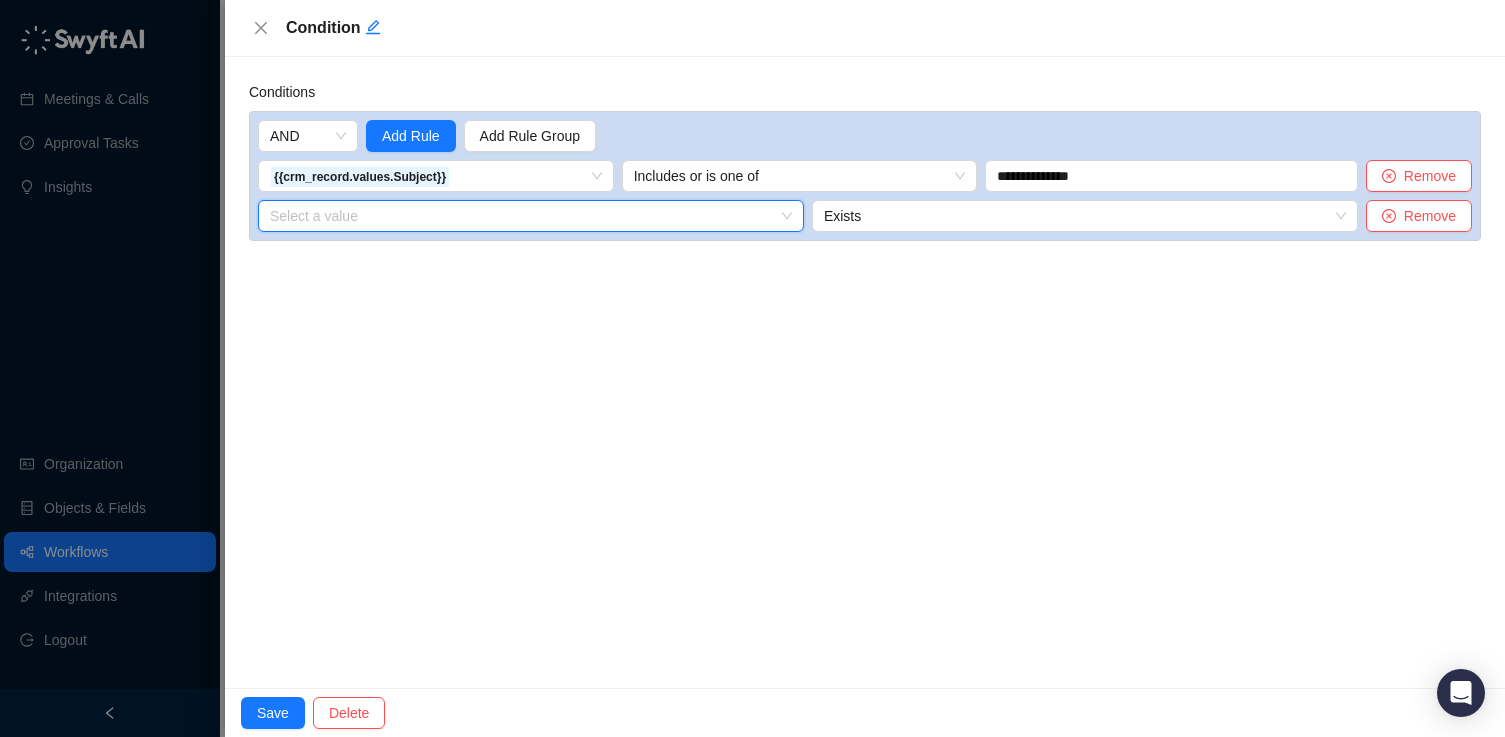 scroll, scrollTop: 0, scrollLeft: 0, axis: both 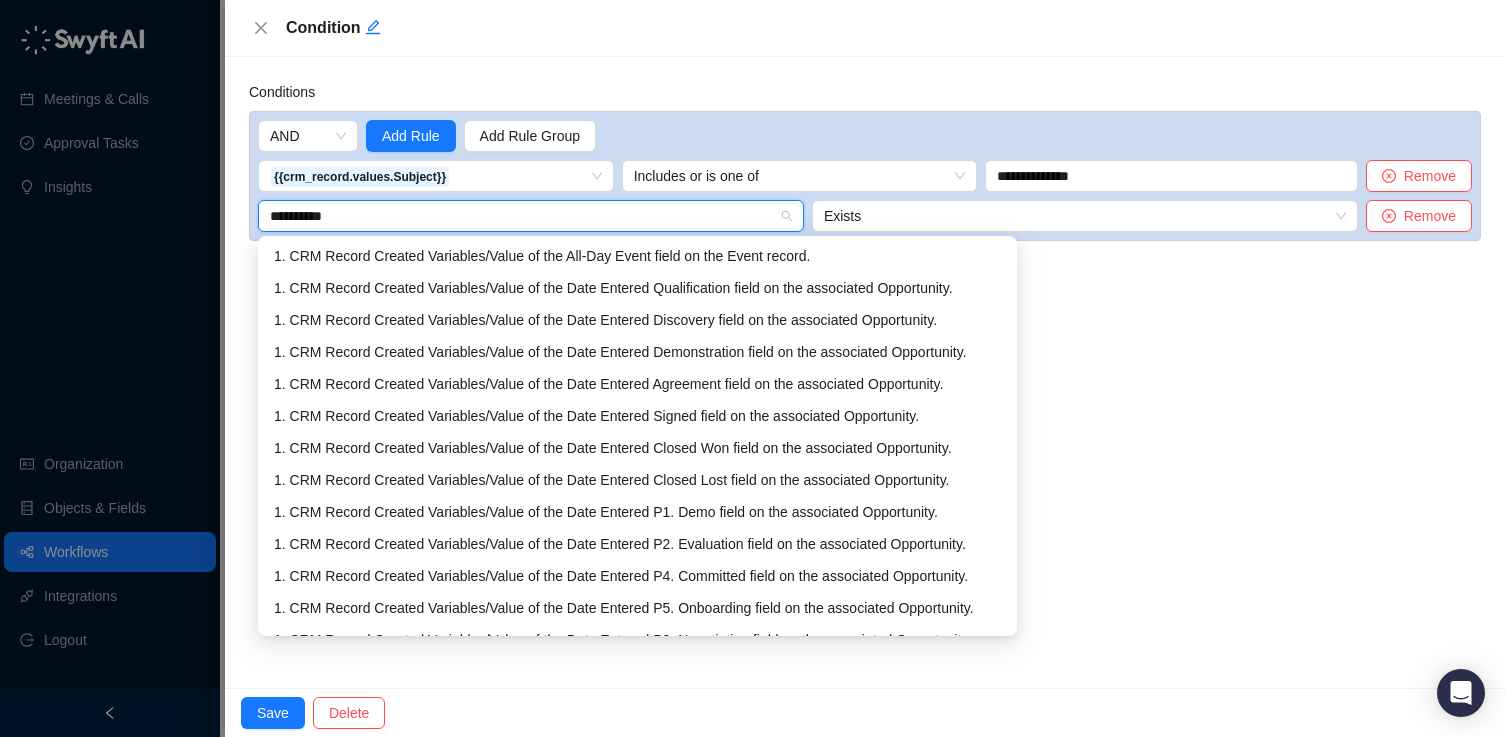 type on "**********" 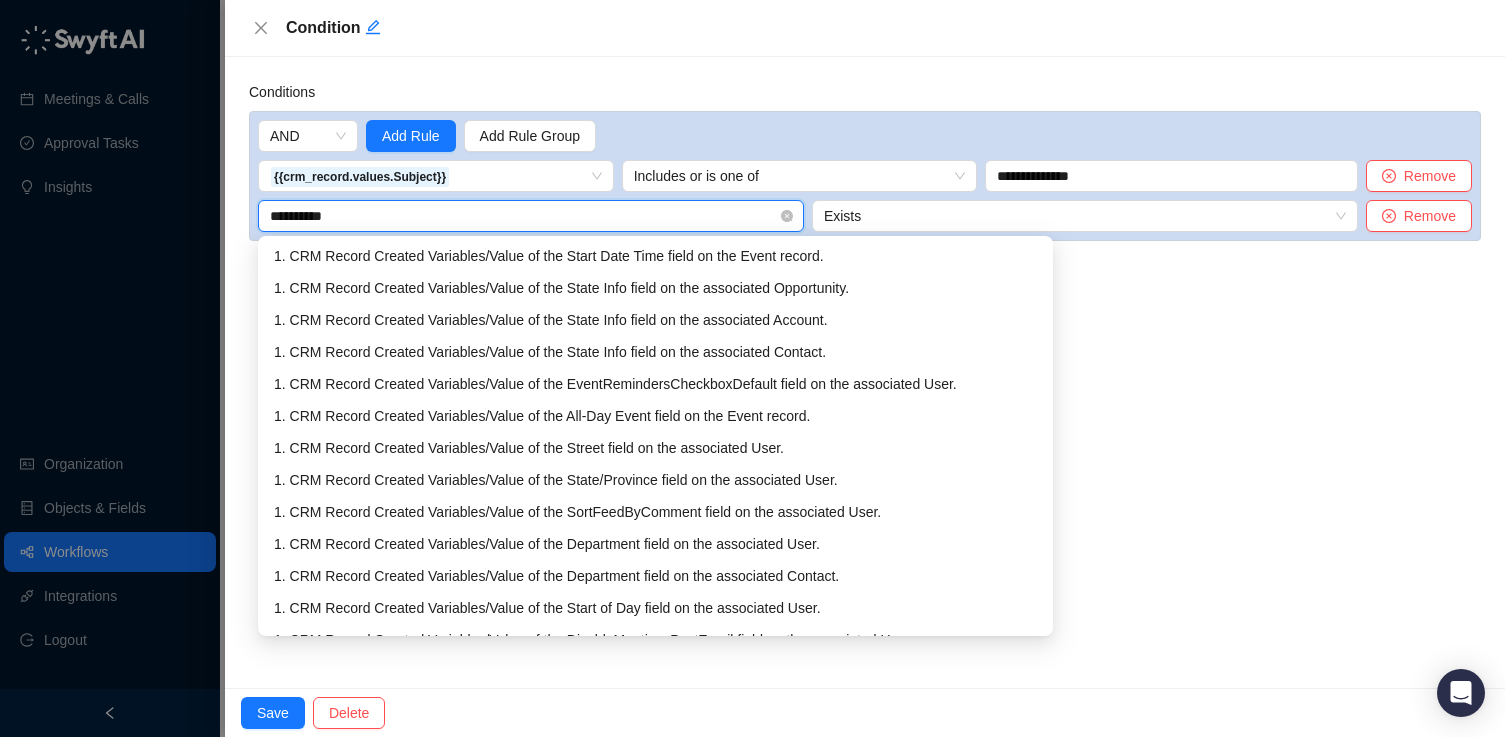 type on "**********" 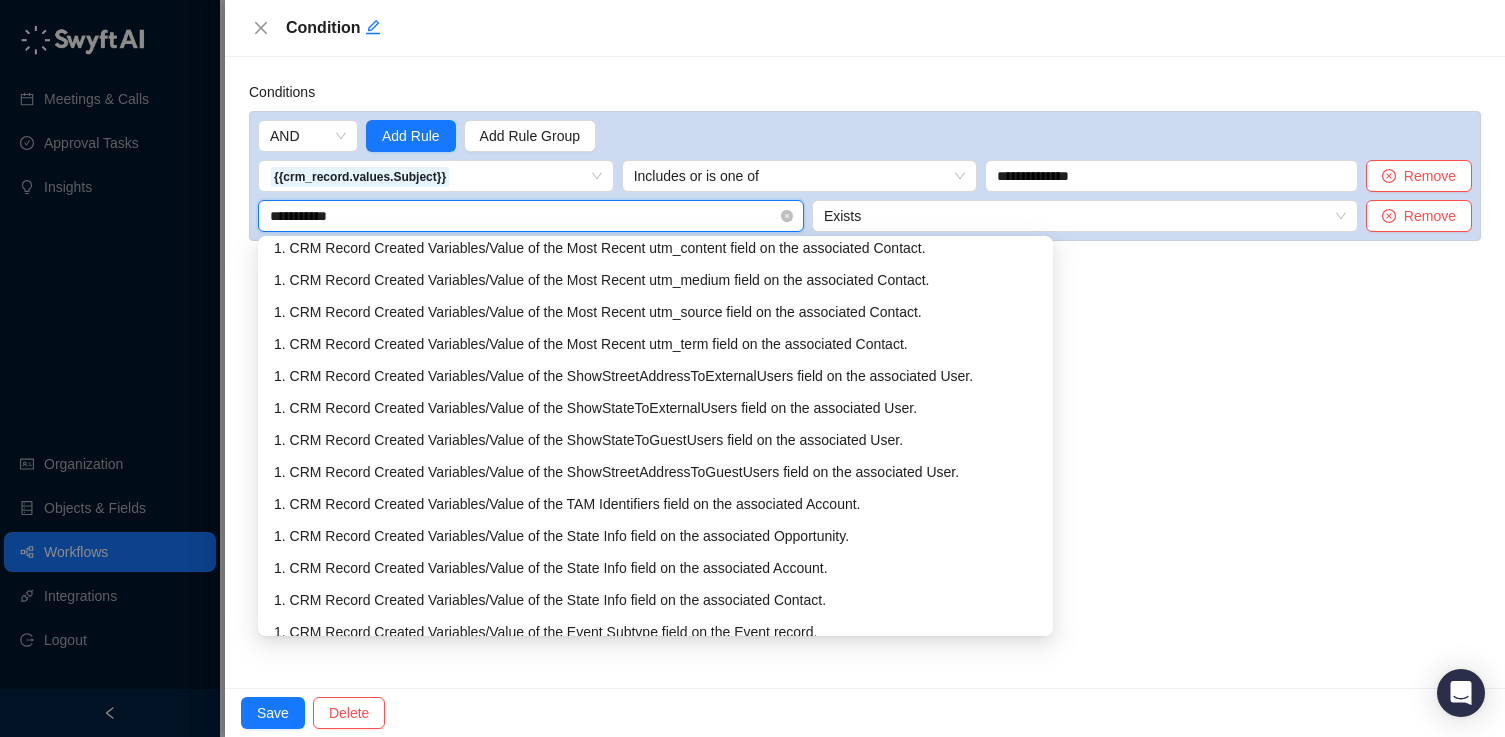 scroll, scrollTop: 0, scrollLeft: 0, axis: both 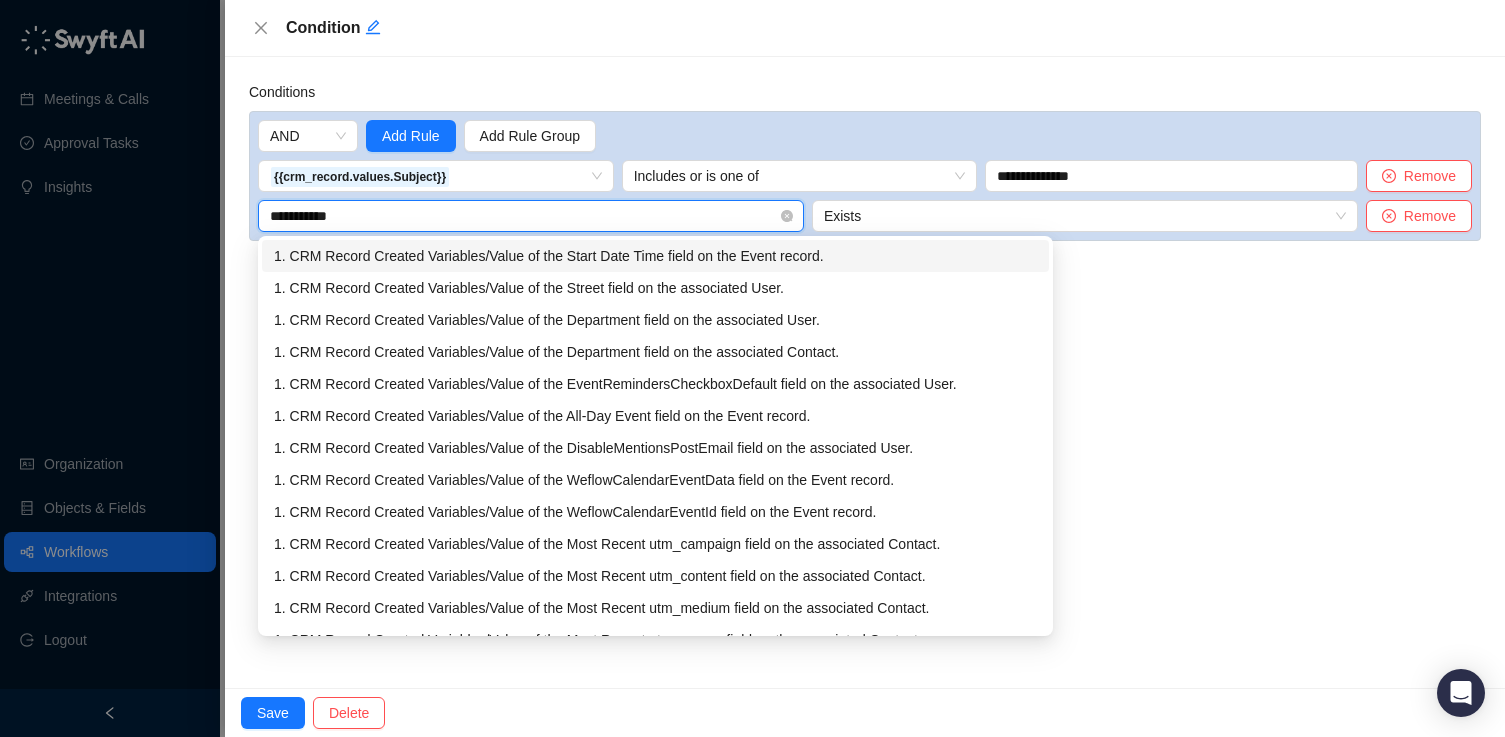 click on "1. CRM Record Created Variables  /  Value of the Start Date Time field on the Event record." at bounding box center [655, 256] 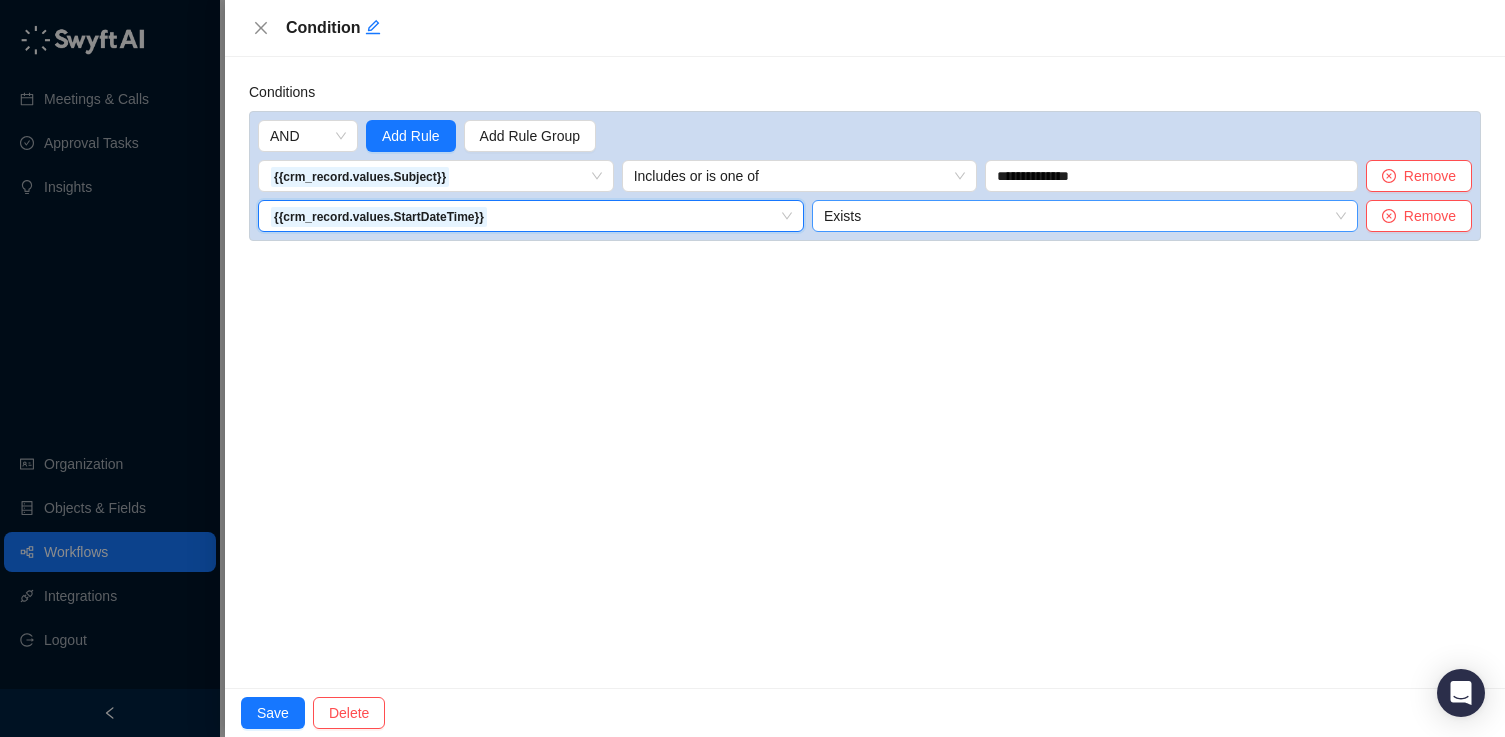 click on "Exists" at bounding box center [1085, 216] 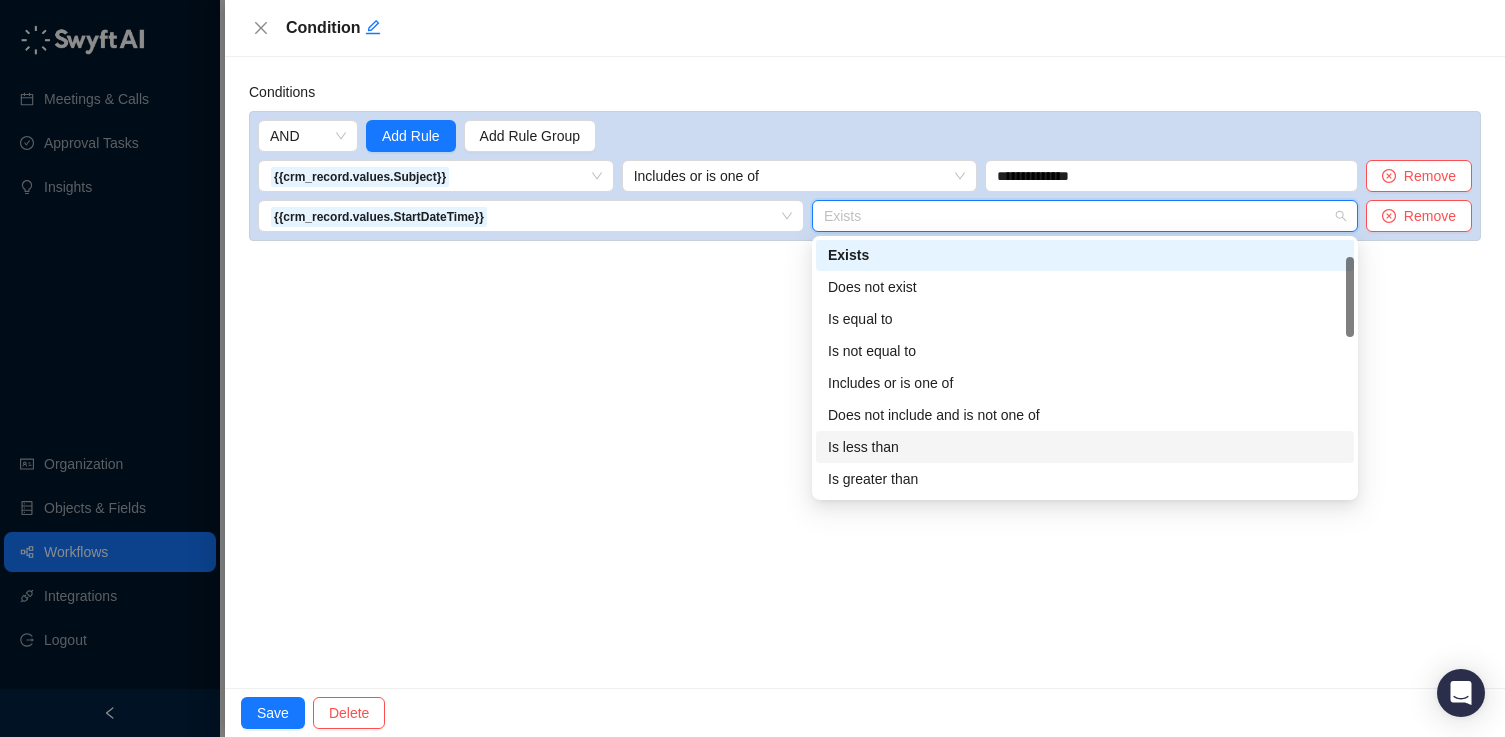 scroll, scrollTop: 0, scrollLeft: 0, axis: both 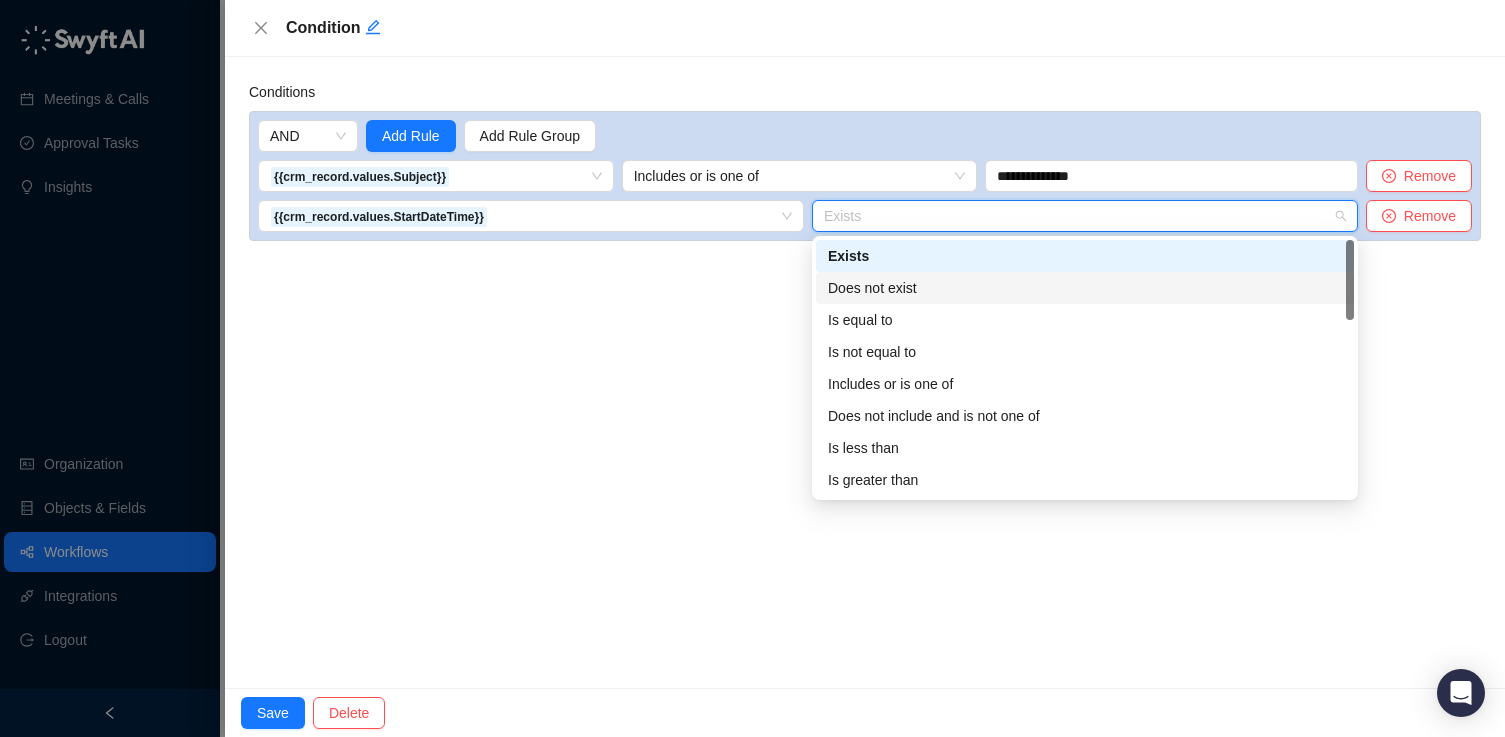 click on "**********" at bounding box center [865, 372] 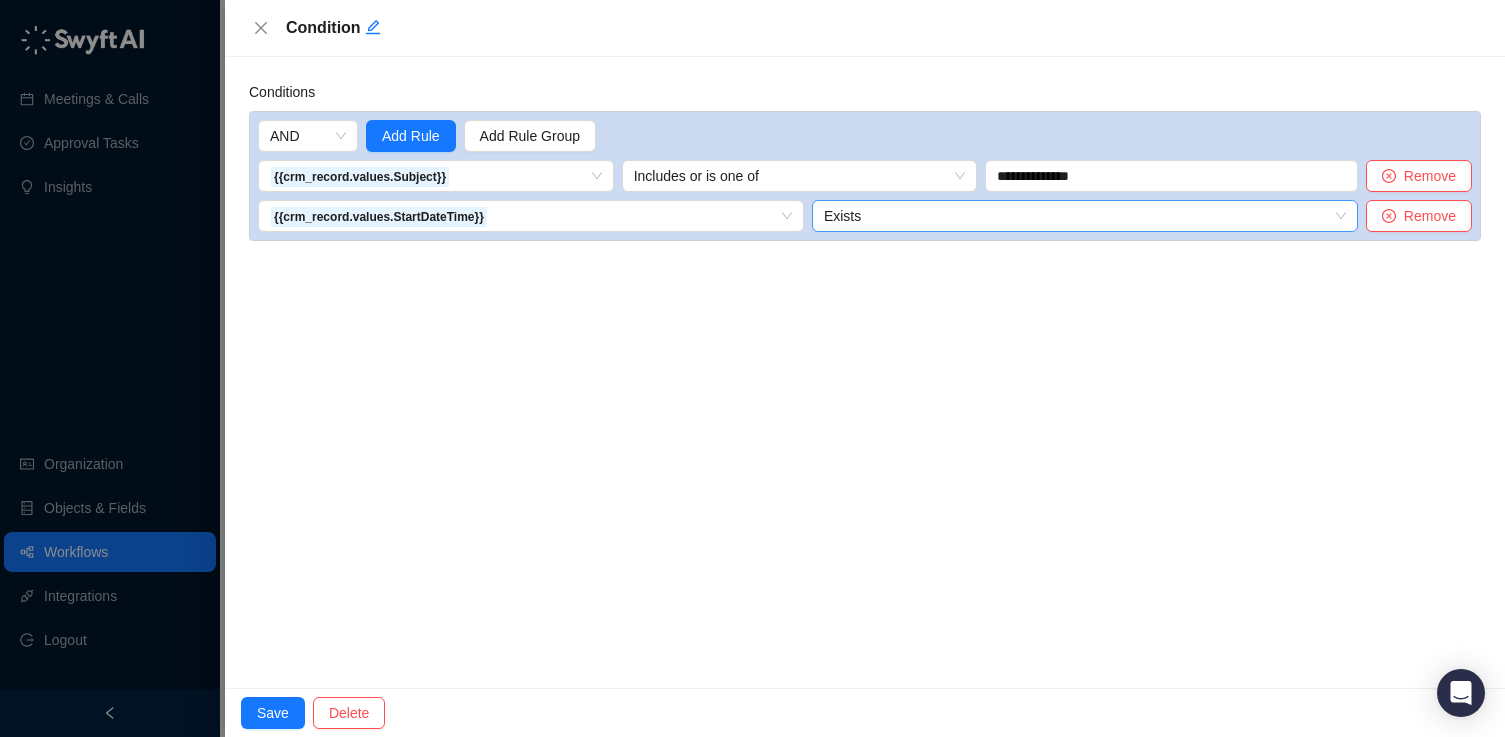 click on "Exists" at bounding box center [1085, 216] 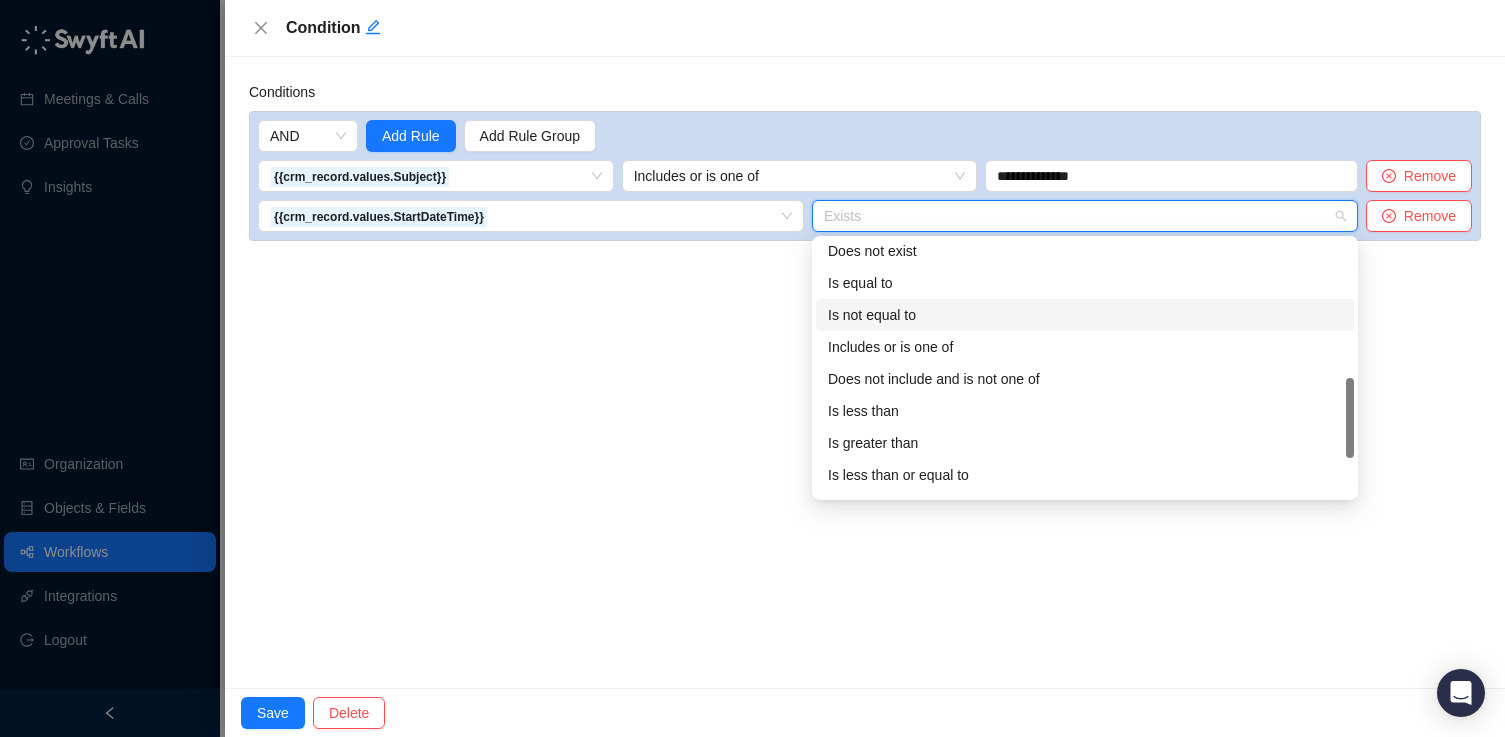 scroll, scrollTop: 64, scrollLeft: 0, axis: vertical 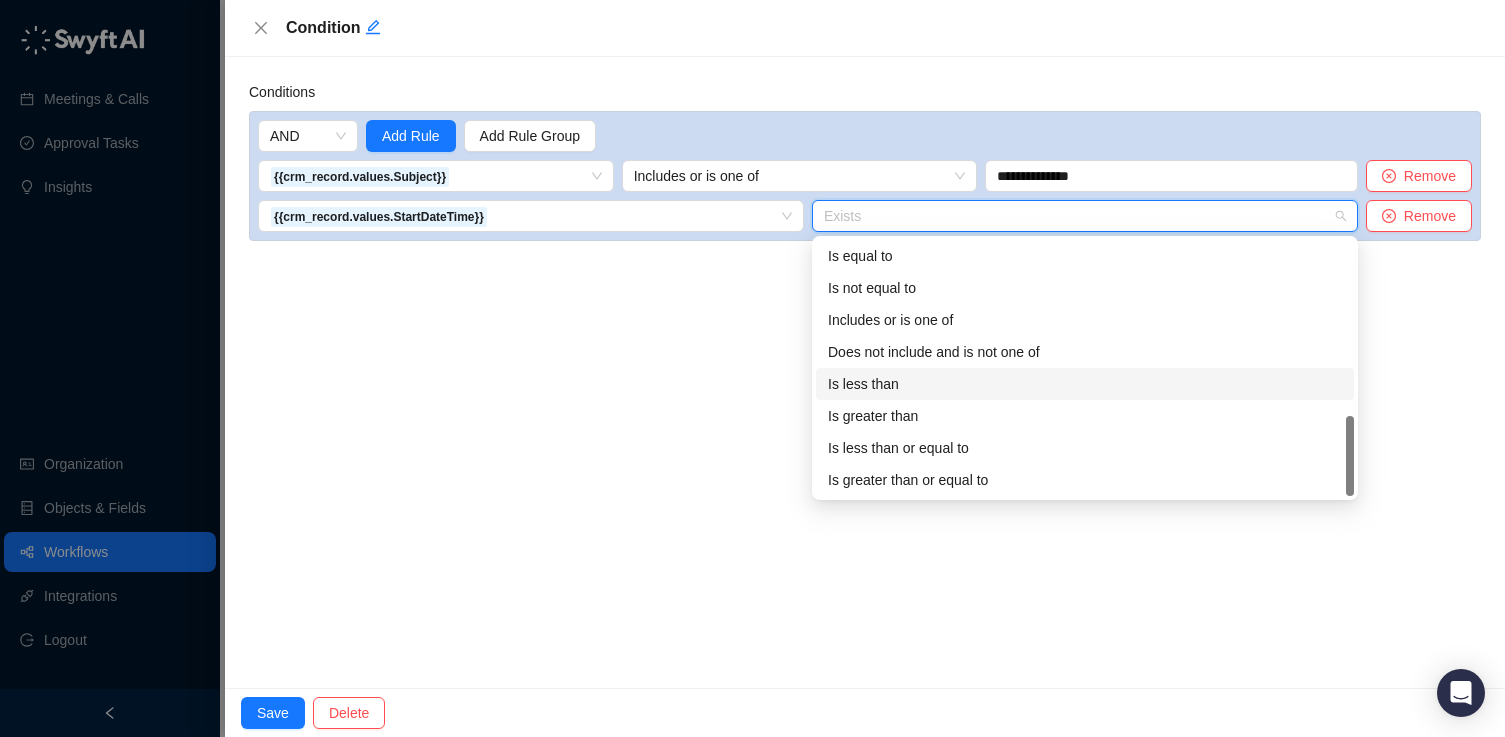 click on "Is less than" at bounding box center (1085, 384) 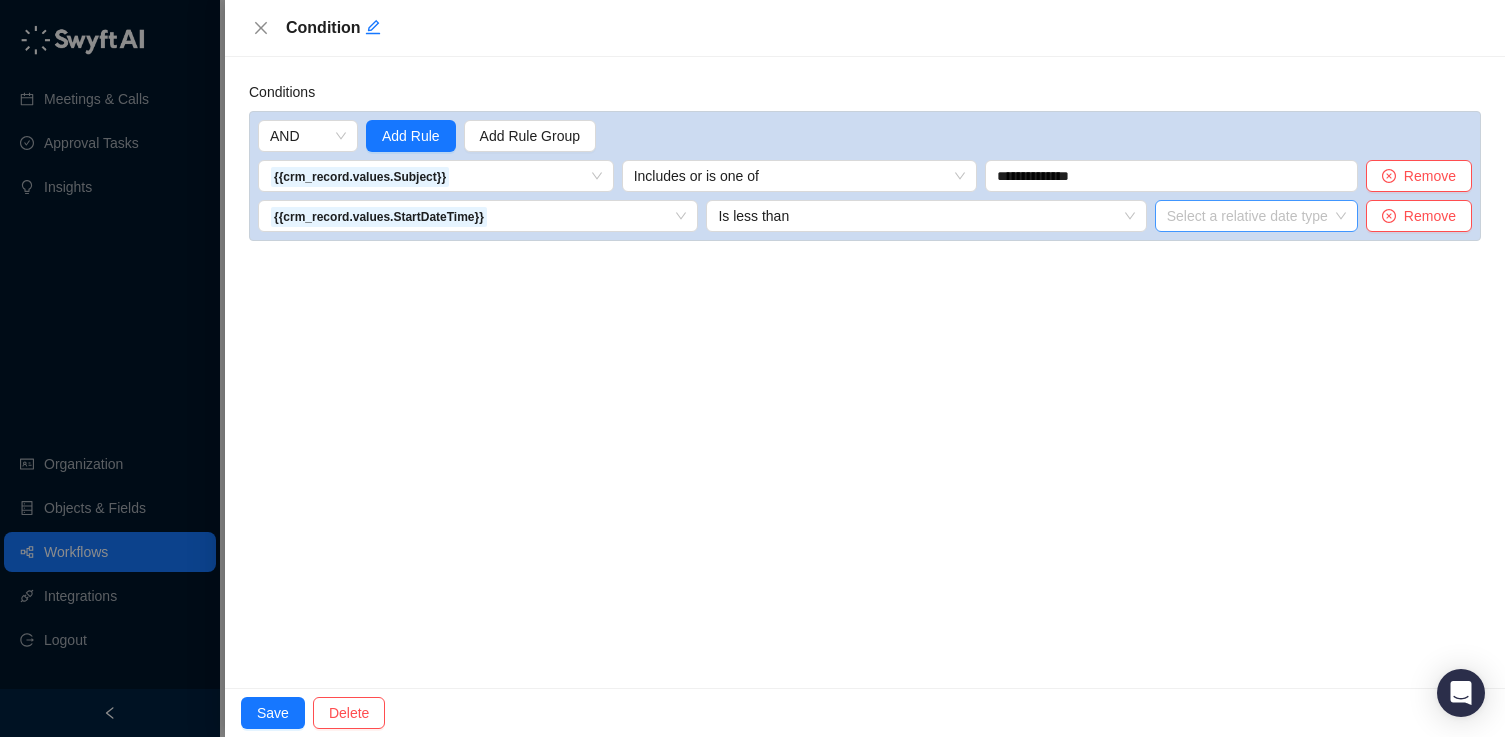 click at bounding box center (1250, 216) 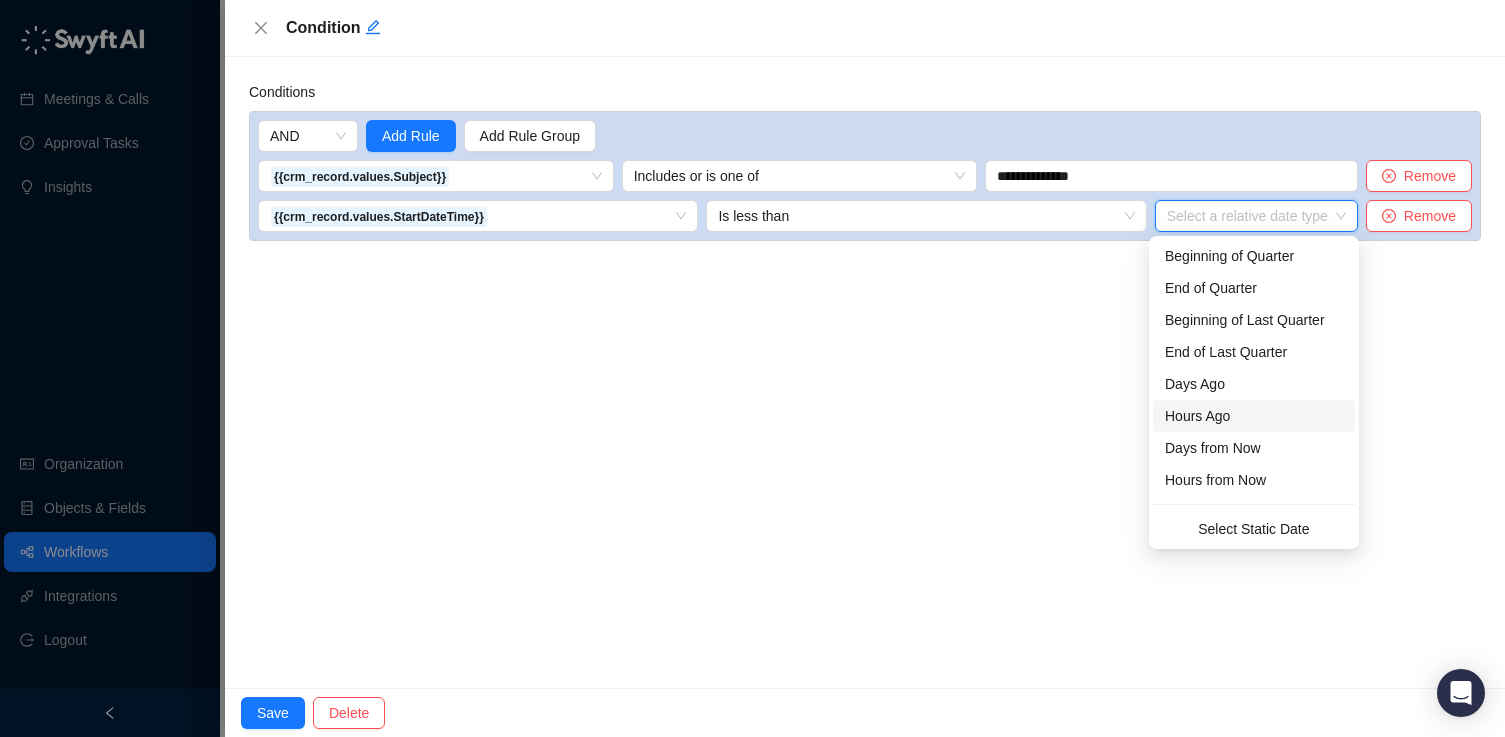 scroll, scrollTop: 32, scrollLeft: 0, axis: vertical 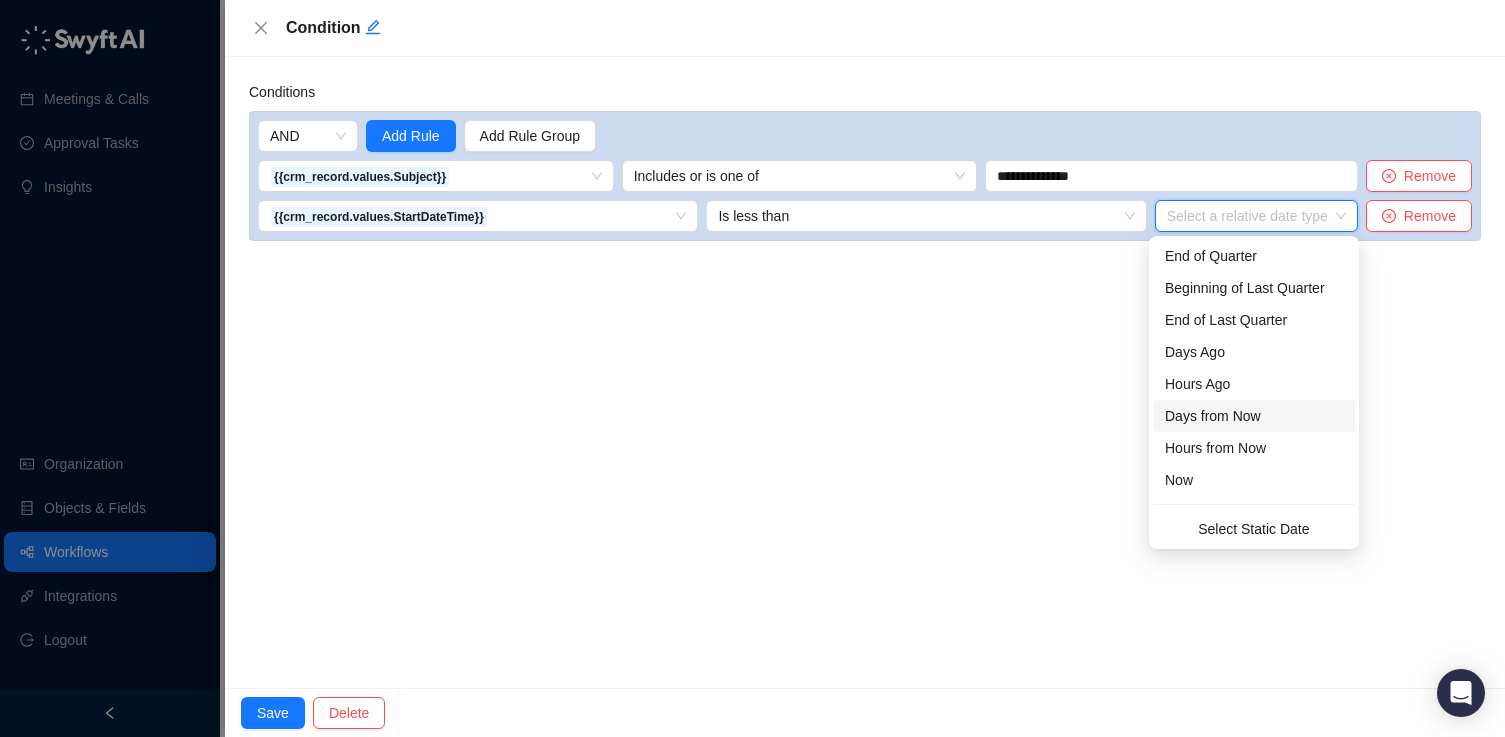 click on "Days from Now" at bounding box center [1254, 416] 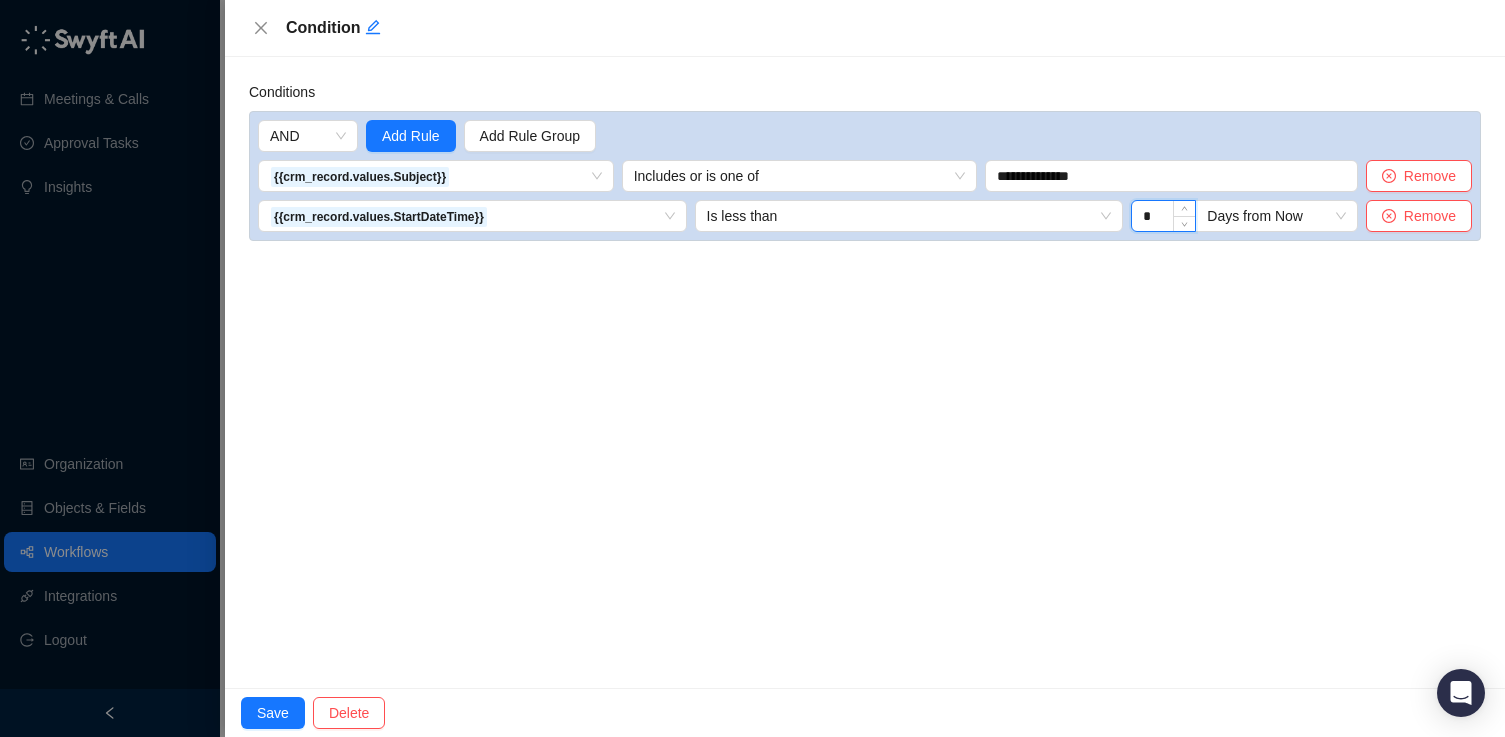 click on "*" at bounding box center (1163, 216) 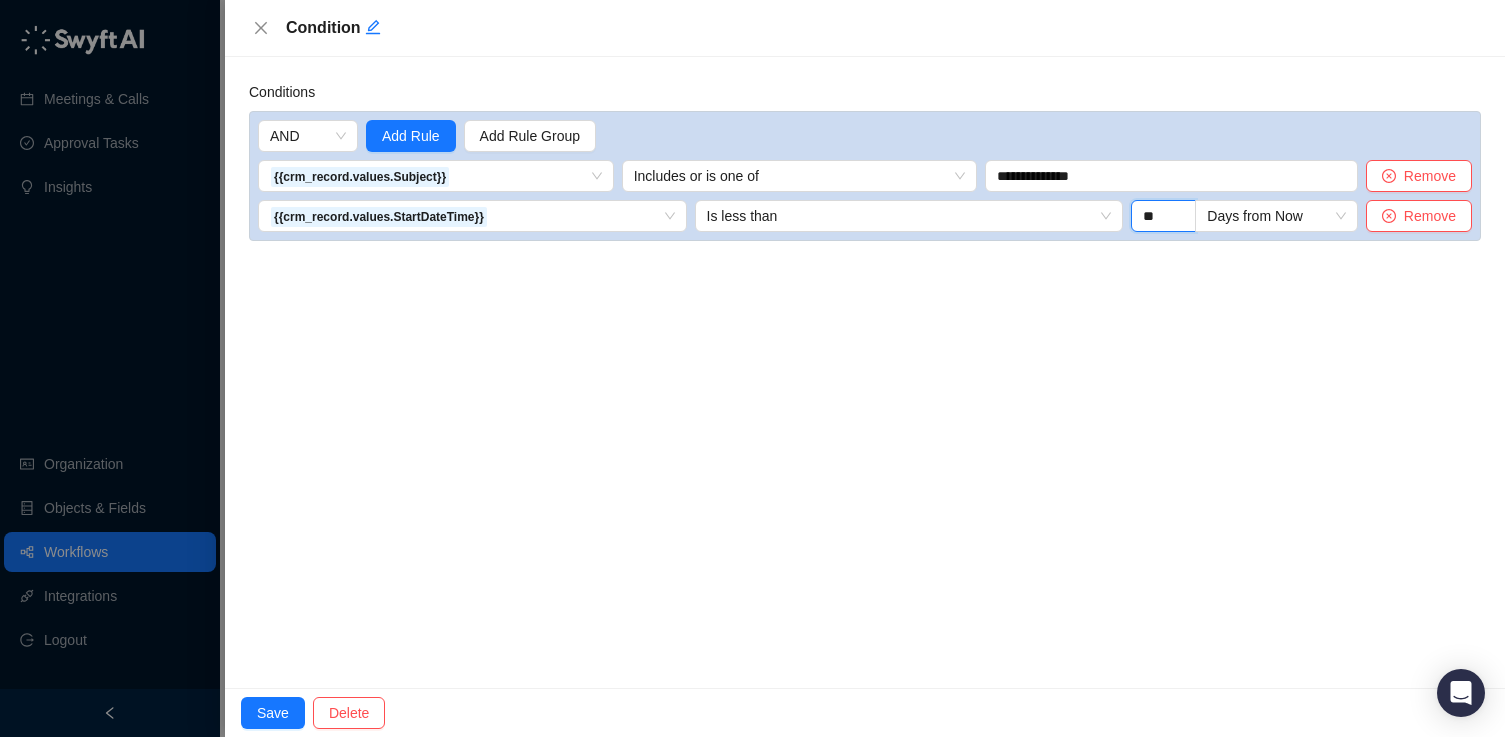 type on "**" 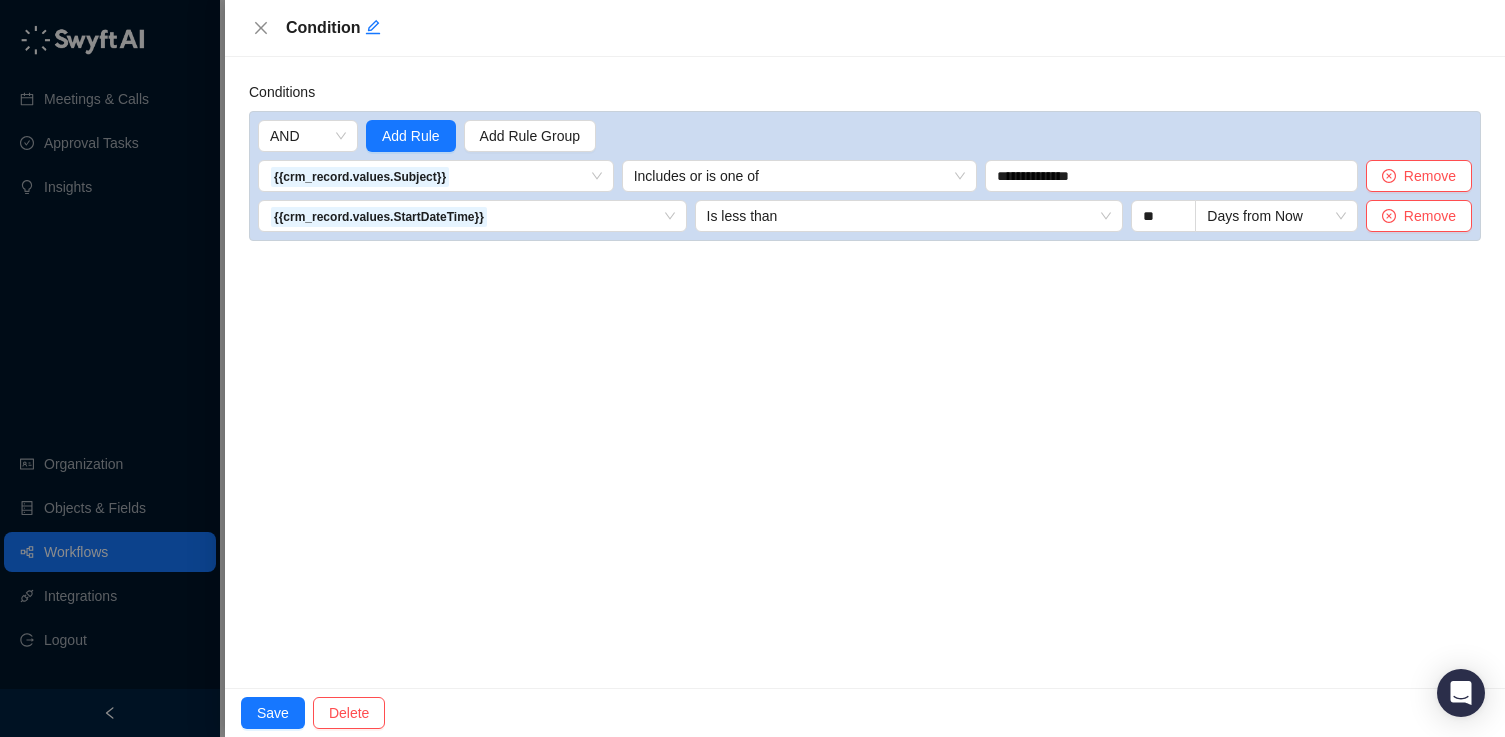 click on "**********" at bounding box center (865, 372) 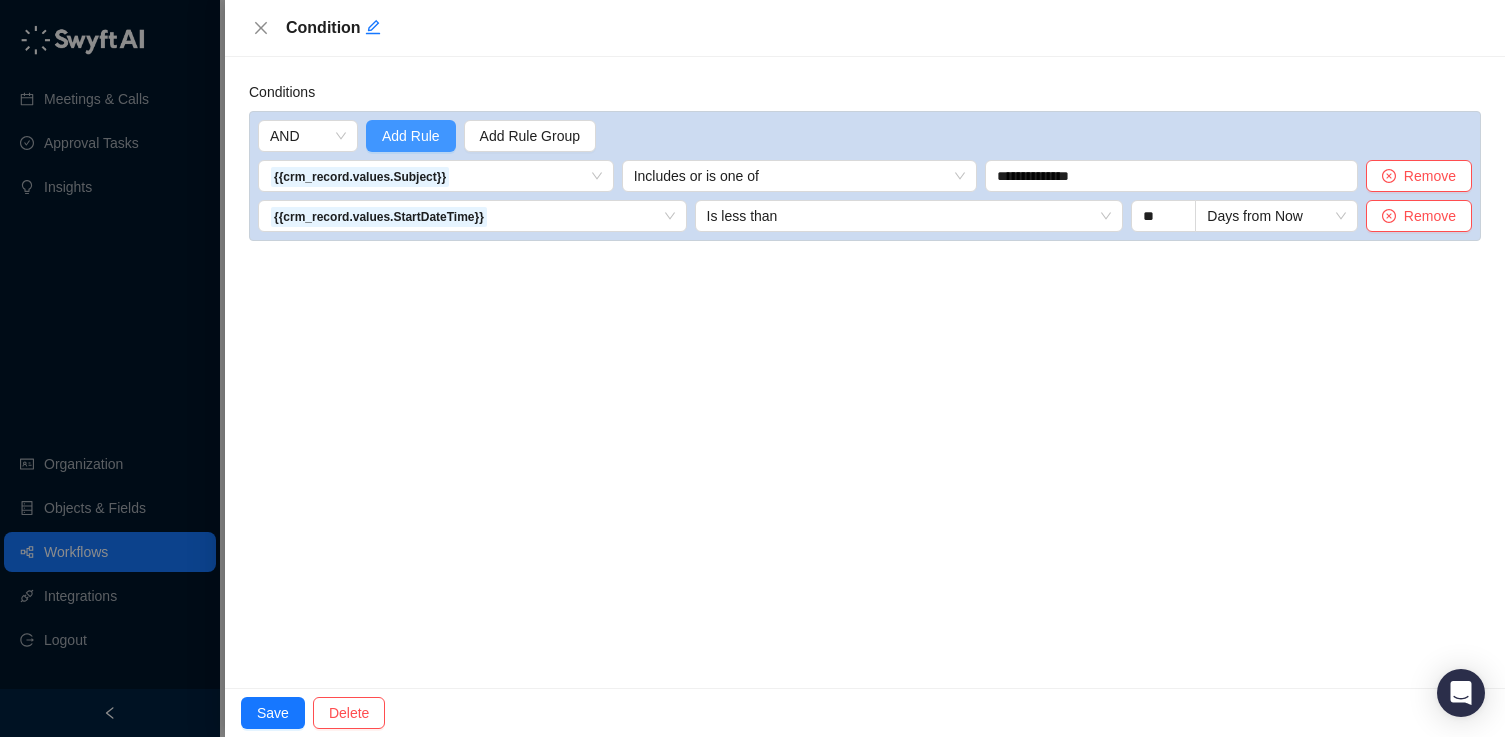click on "Add Rule" at bounding box center (411, 136) 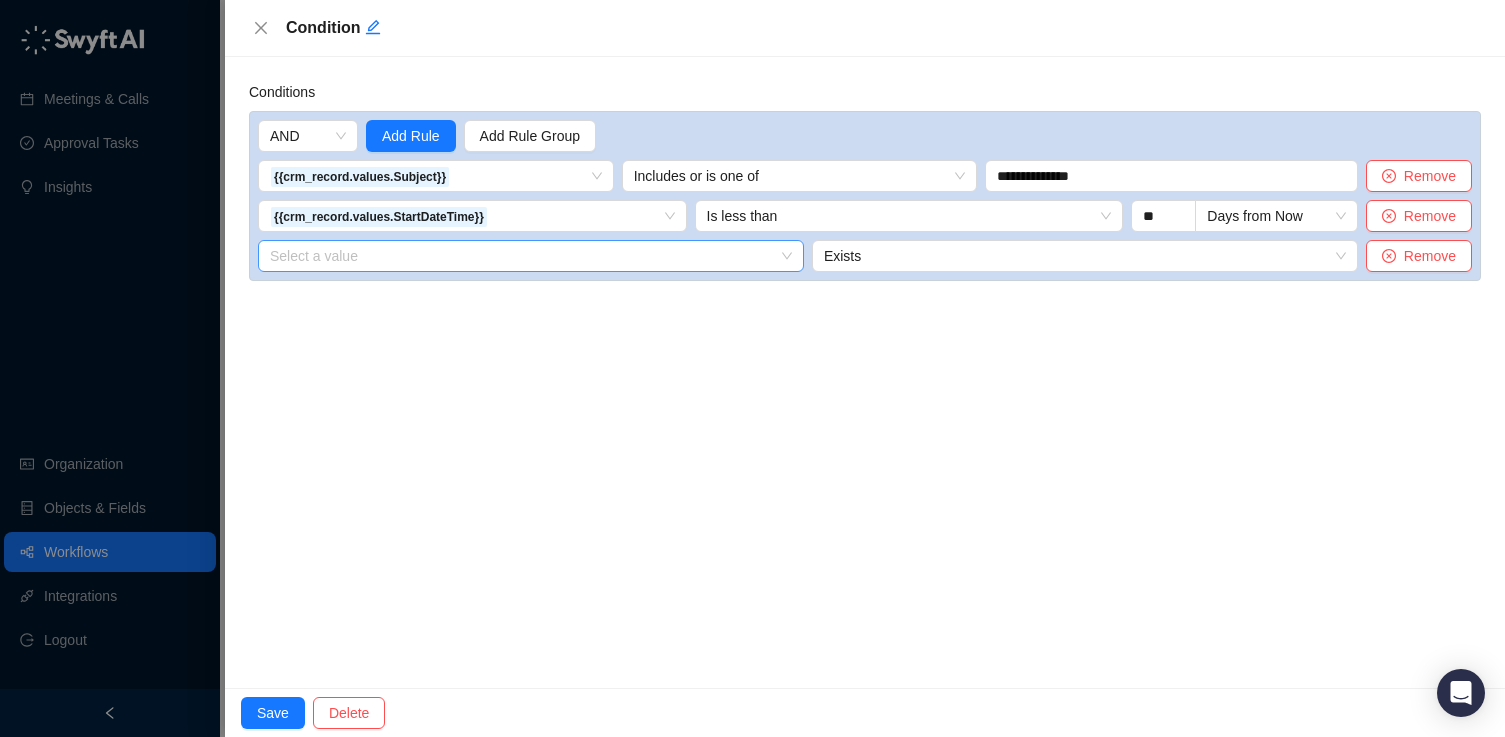 click at bounding box center (430, 176) 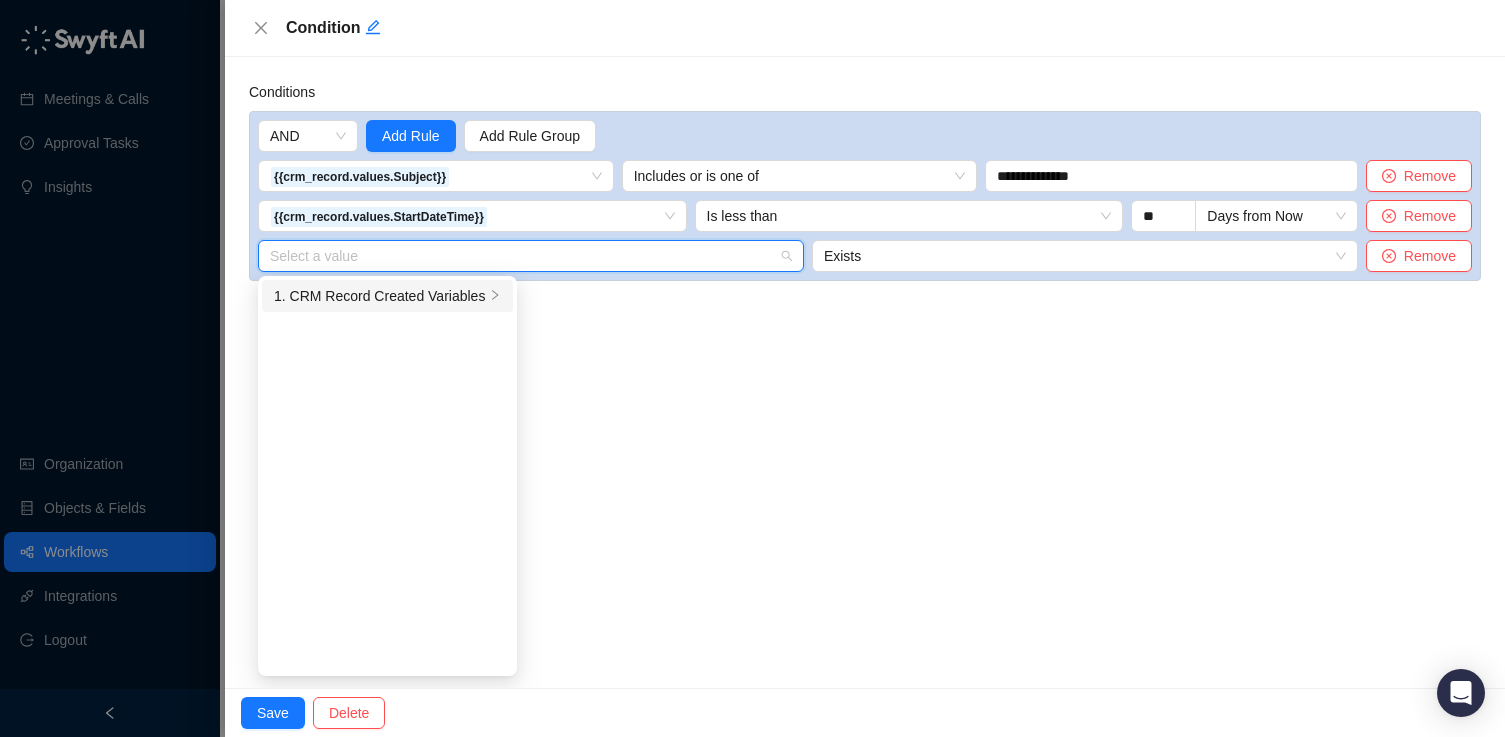 click on "1. CRM Record Created Variables" at bounding box center [379, 296] 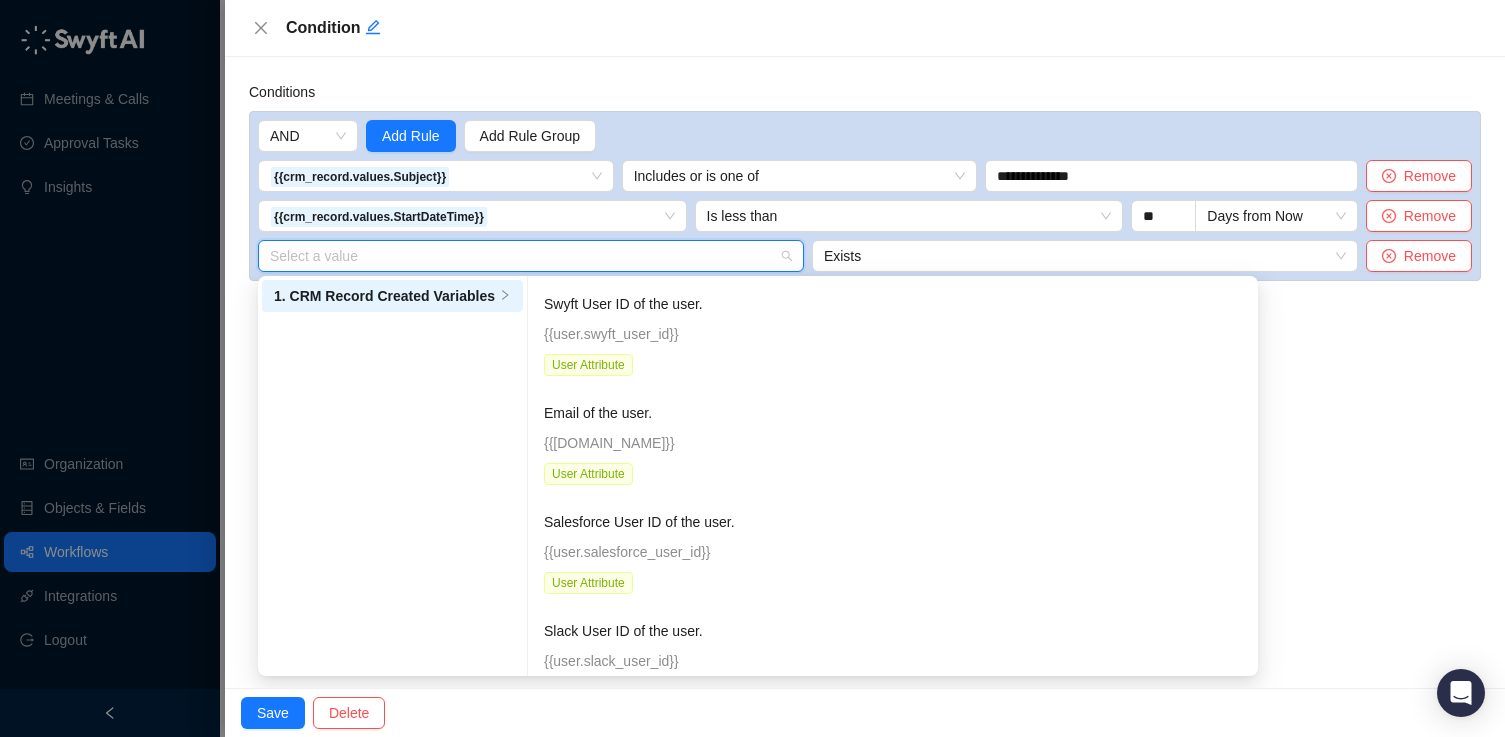 click at bounding box center [525, 256] 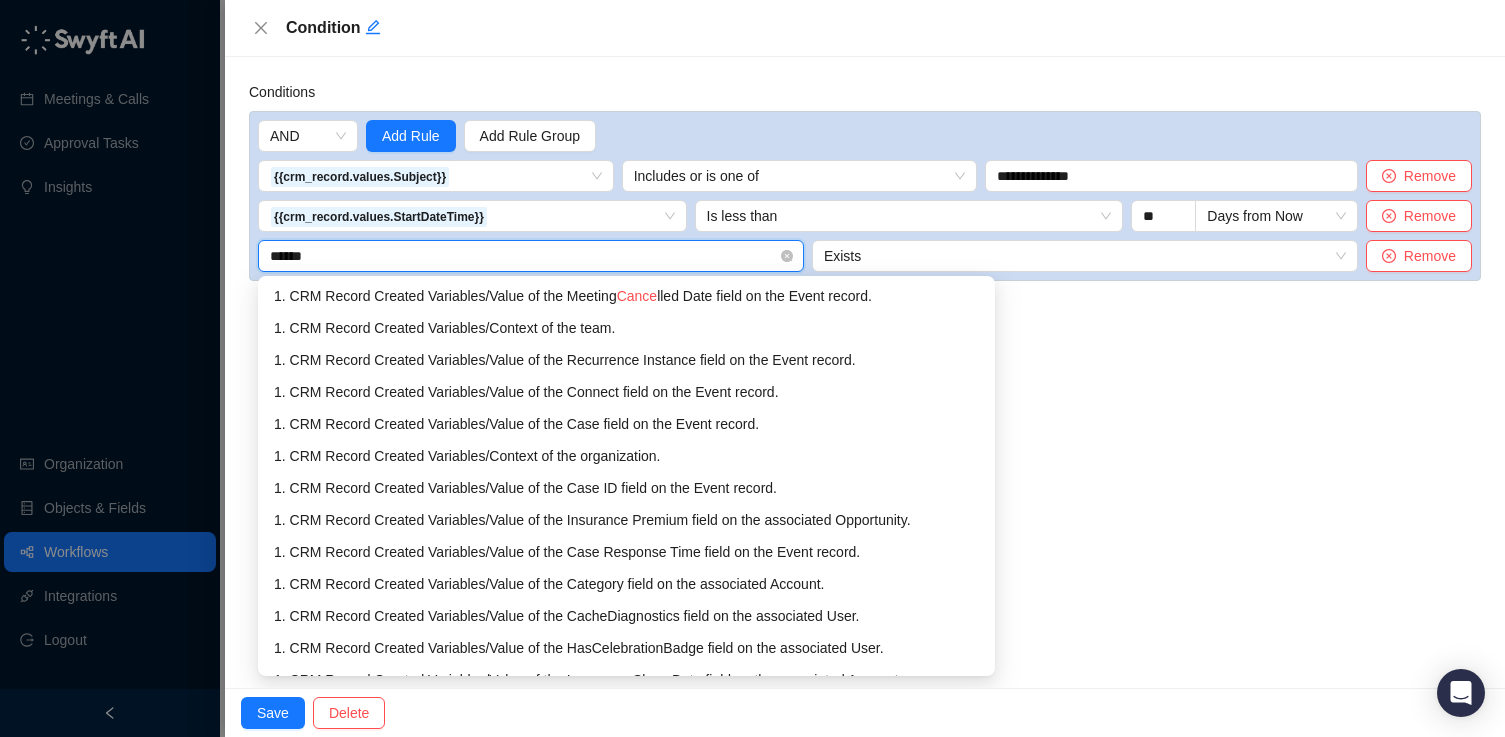 type on "*******" 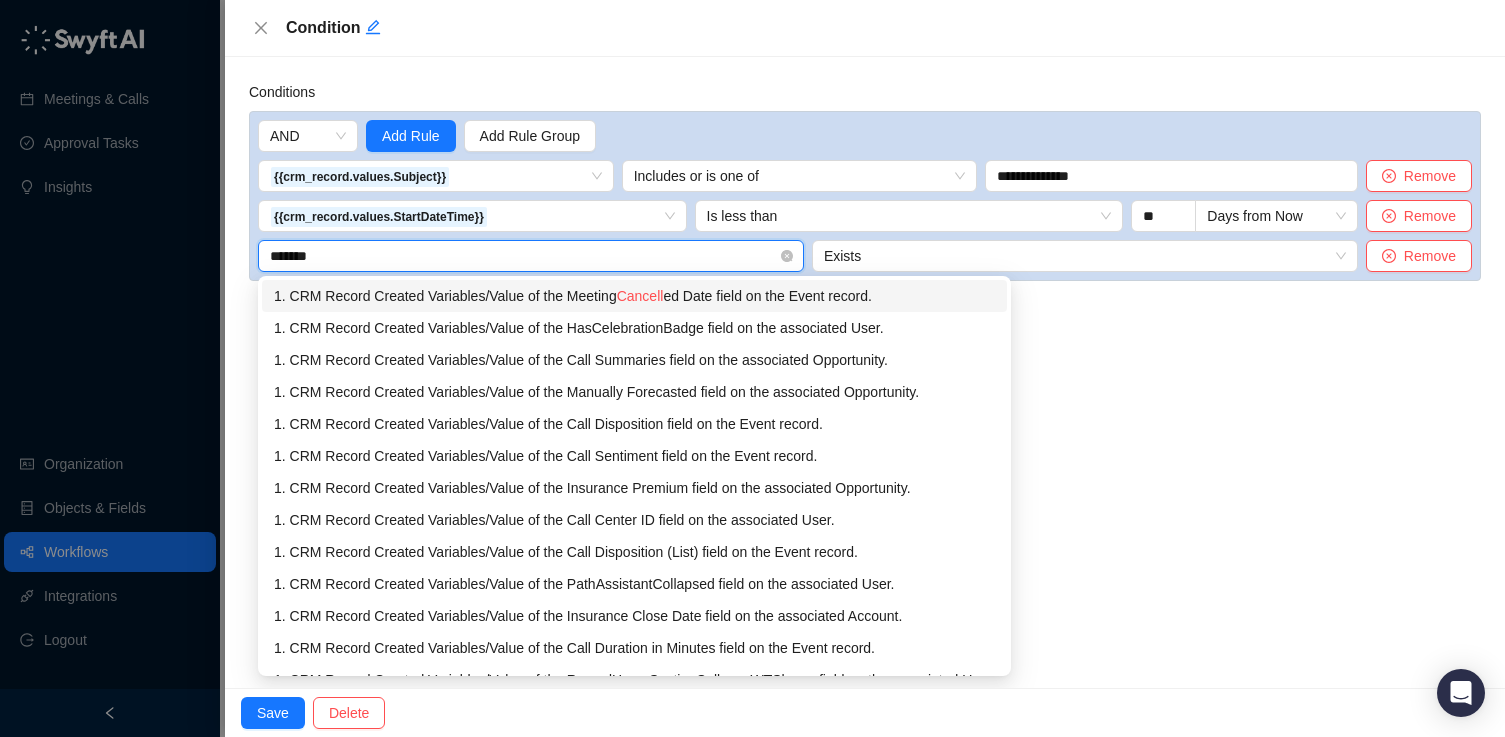 click on "1. CRM Record Created Variables  /  Value of the Meeting  Cancell ed Date field on the Event record." at bounding box center (634, 296) 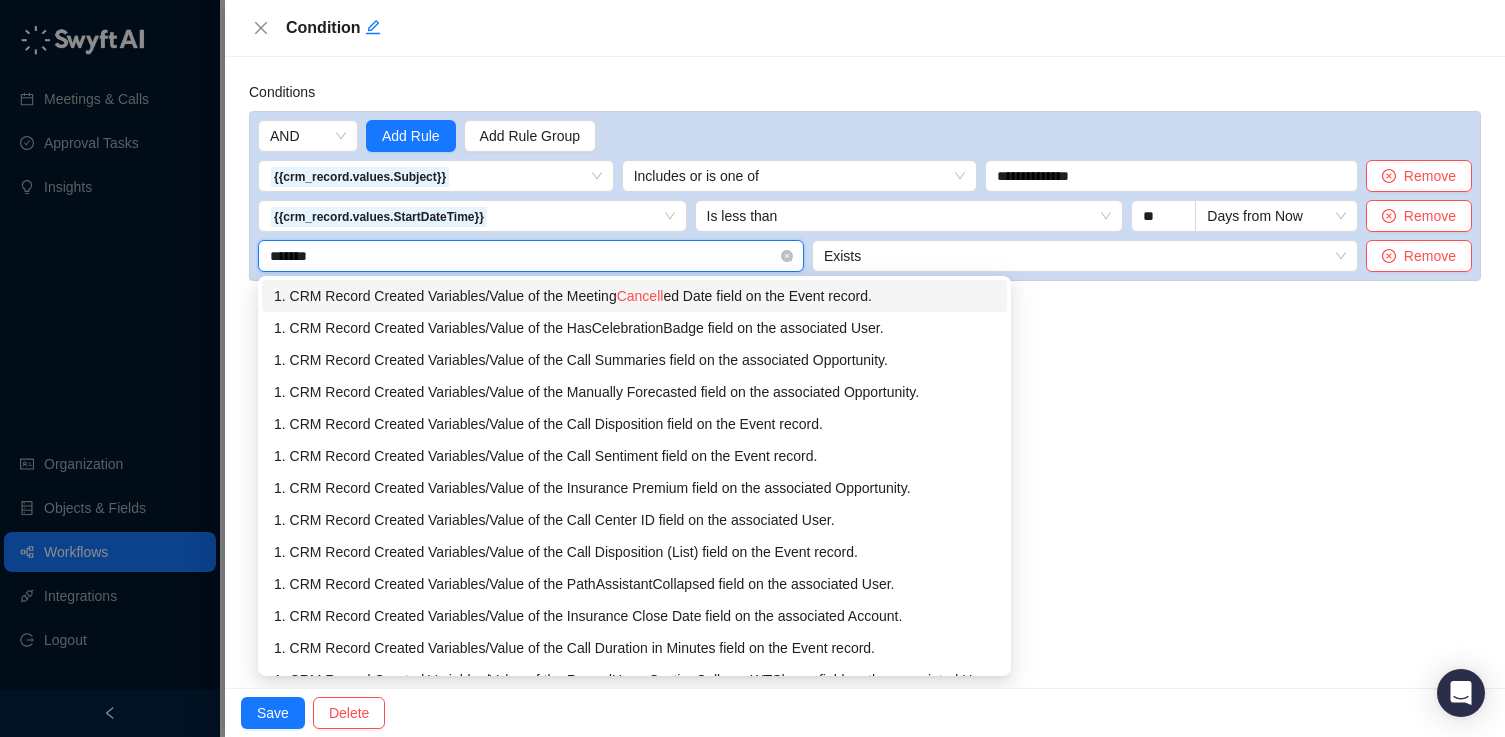 type 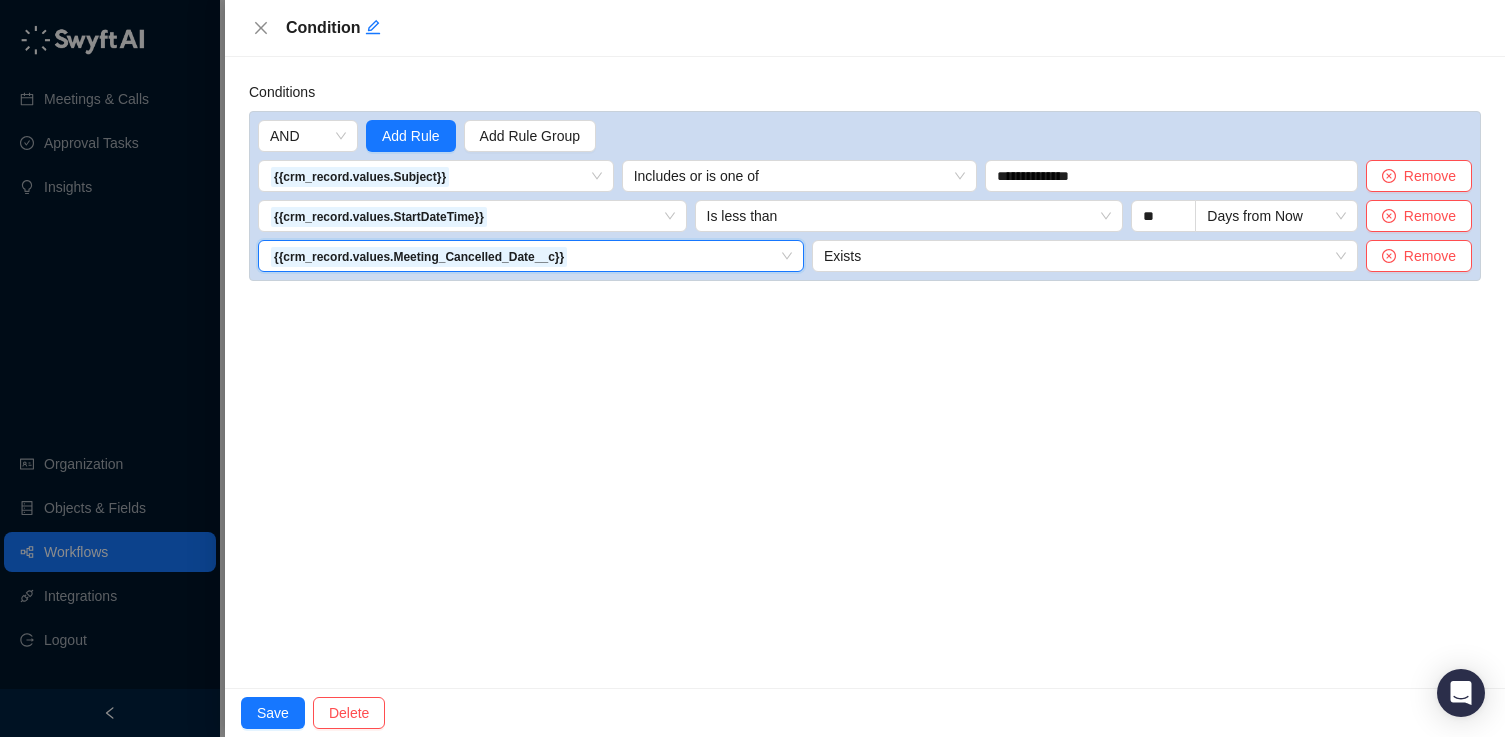 click on "**********" at bounding box center [865, 216] 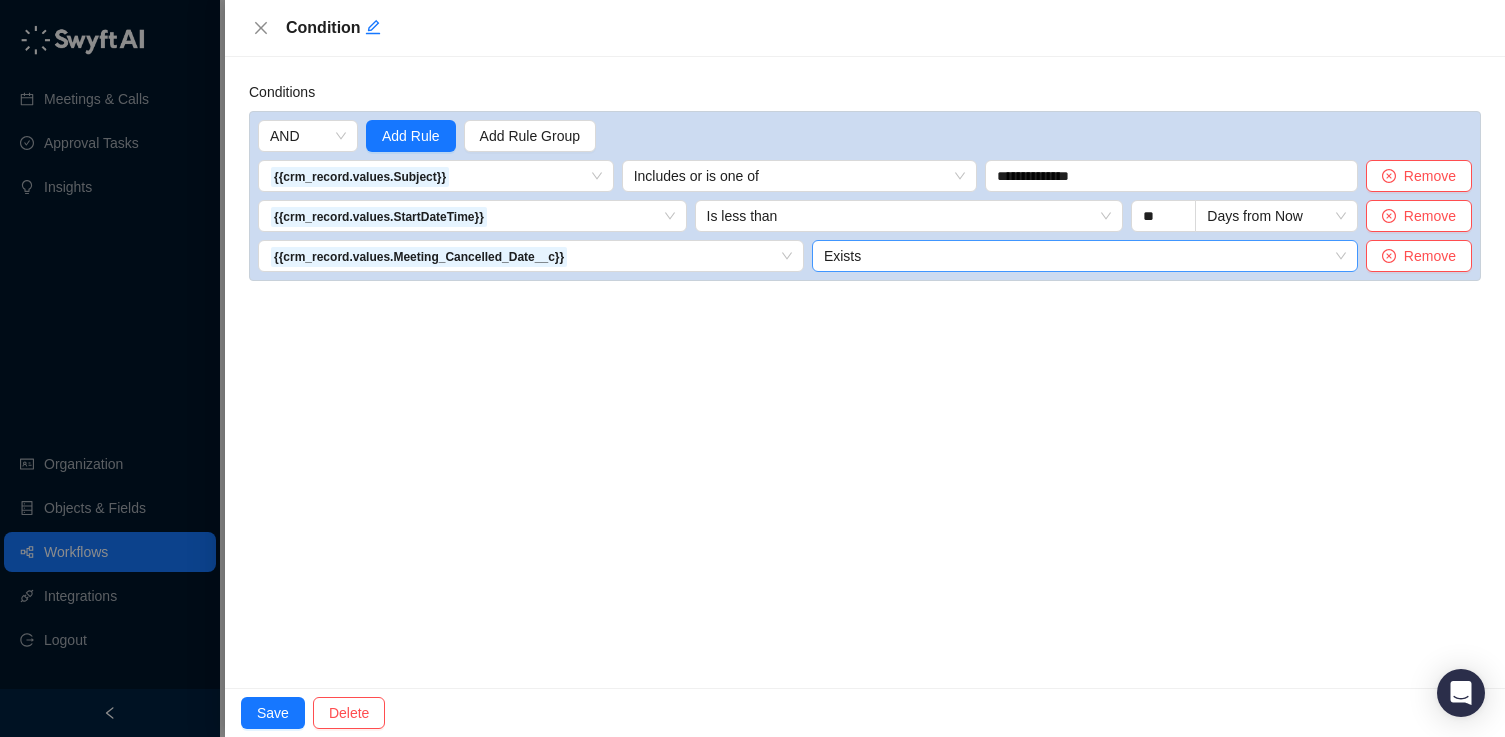 click on "Exists" at bounding box center [1085, 256] 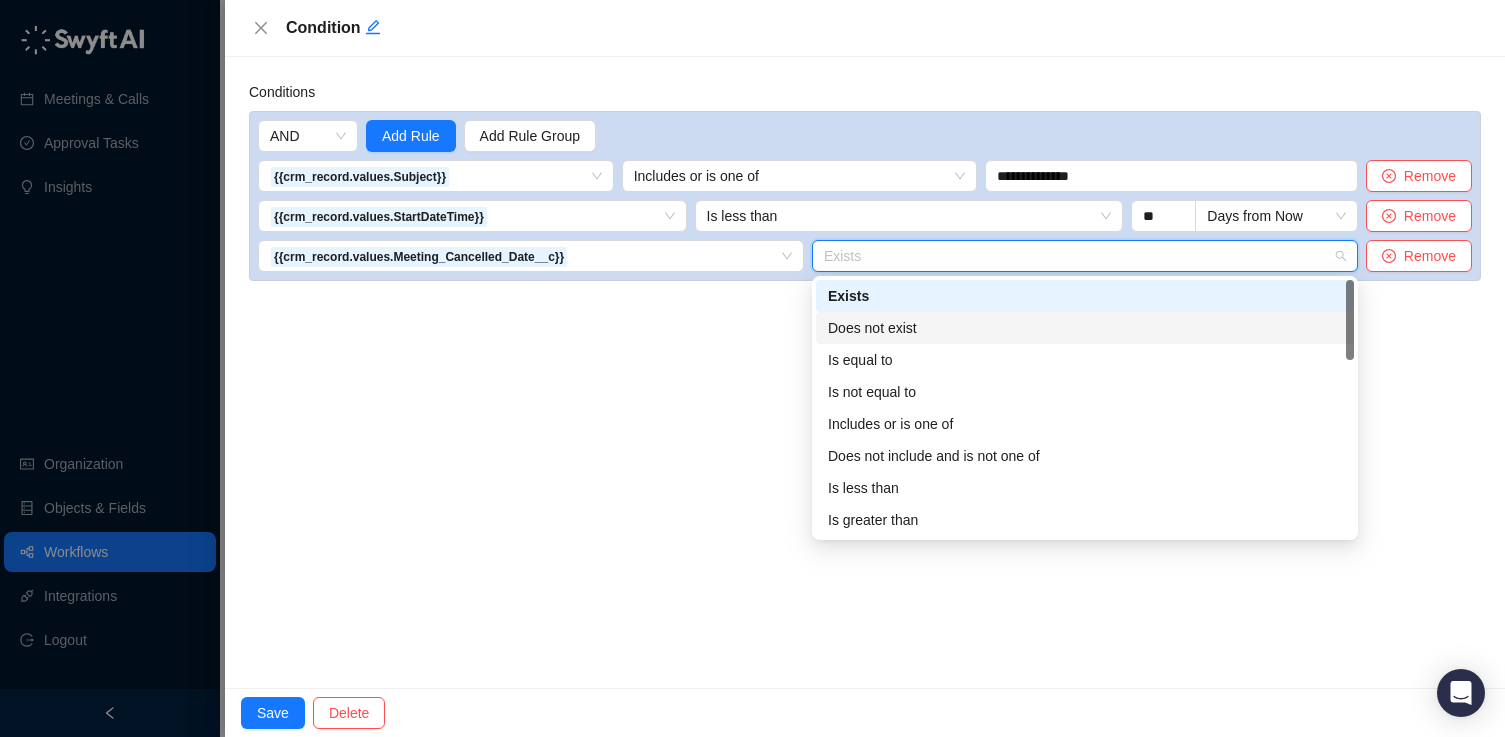 click on "Does not exist" at bounding box center [1085, 328] 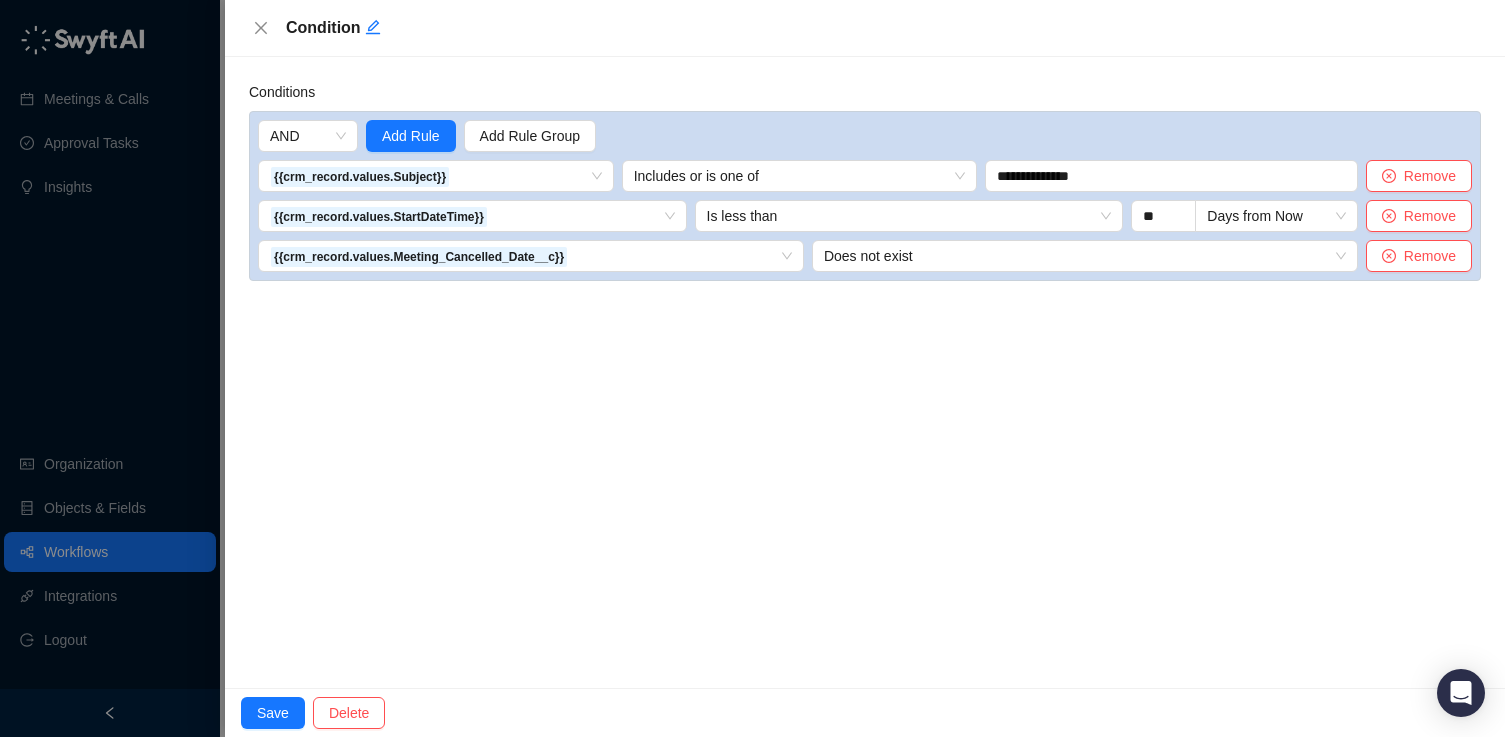 click on "**********" at bounding box center (865, 372) 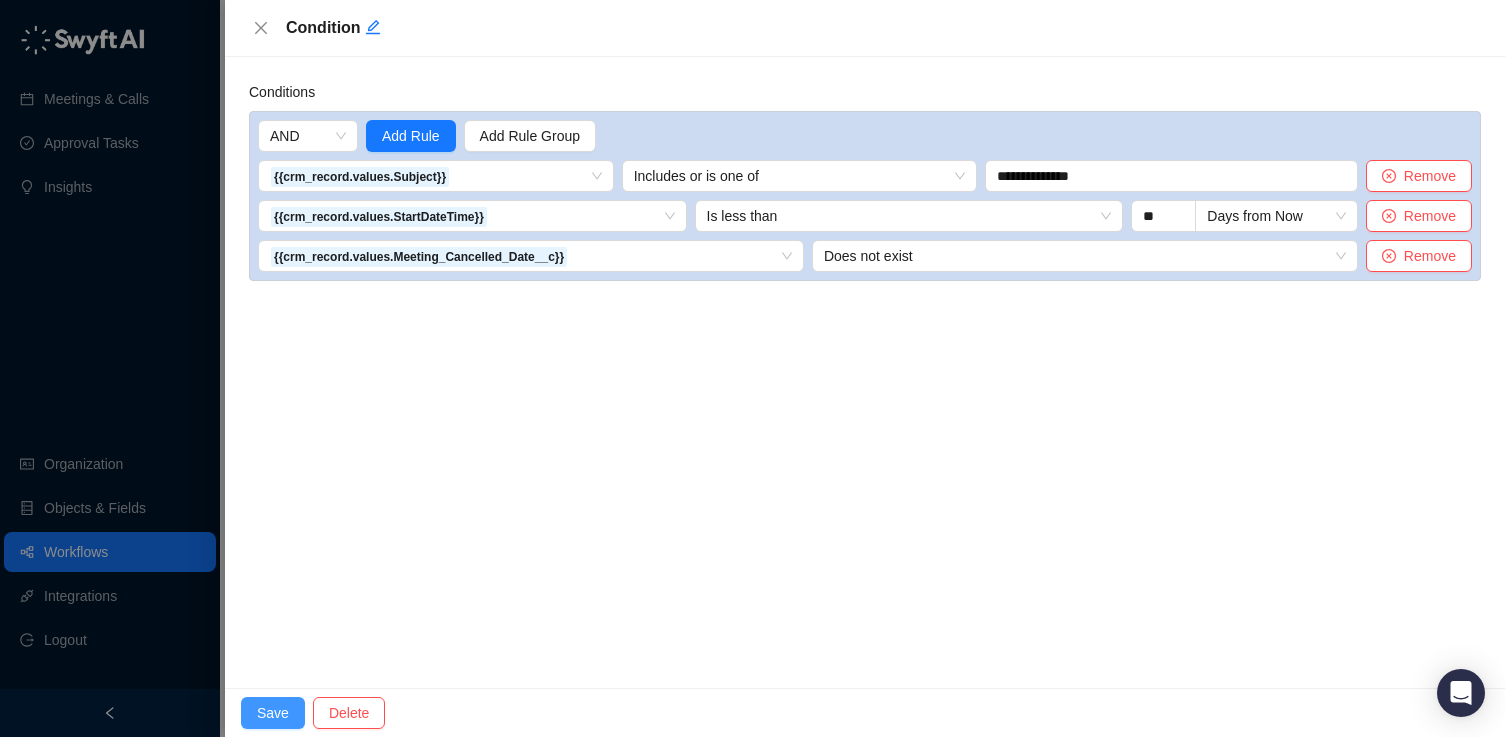 click on "Save" at bounding box center [273, 713] 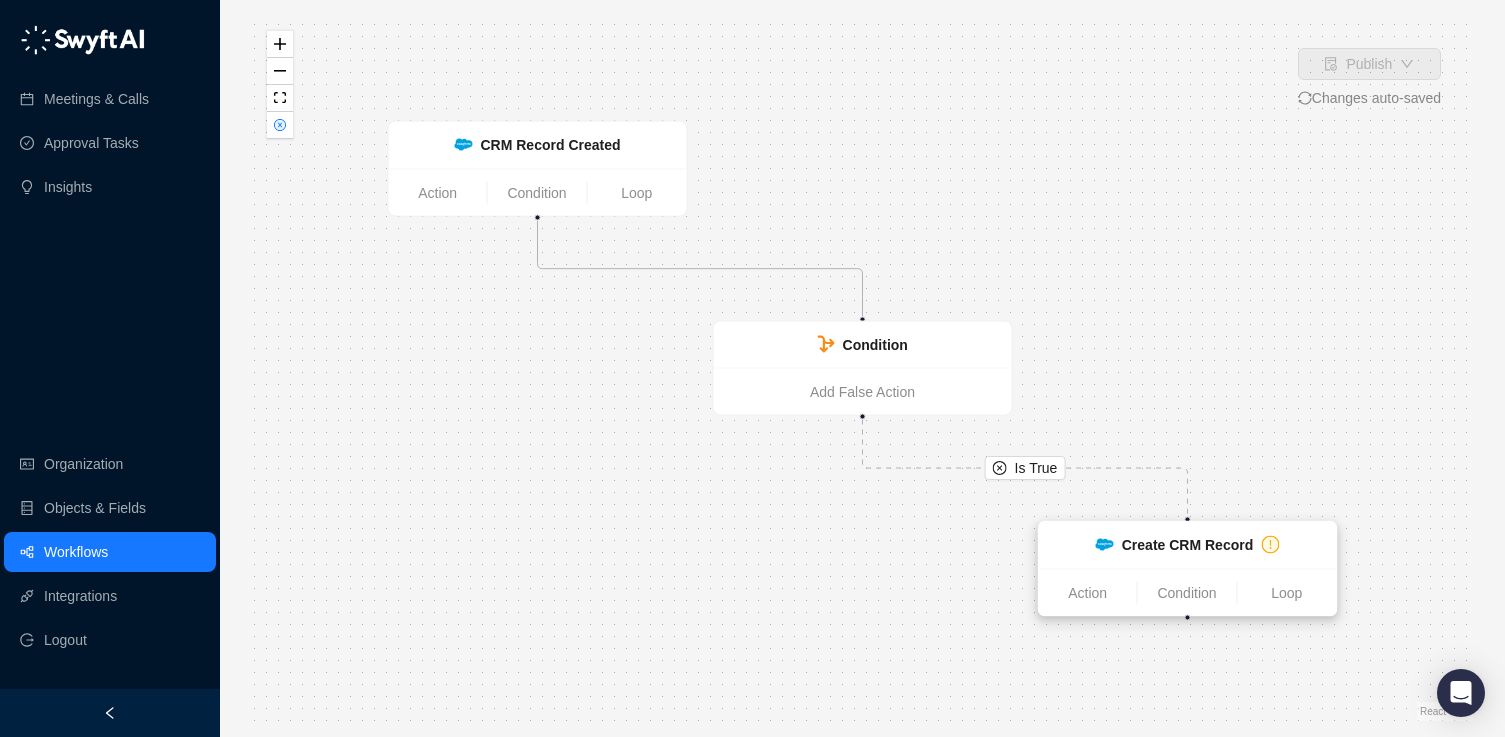 click on "Create CRM Record" at bounding box center [1187, 545] 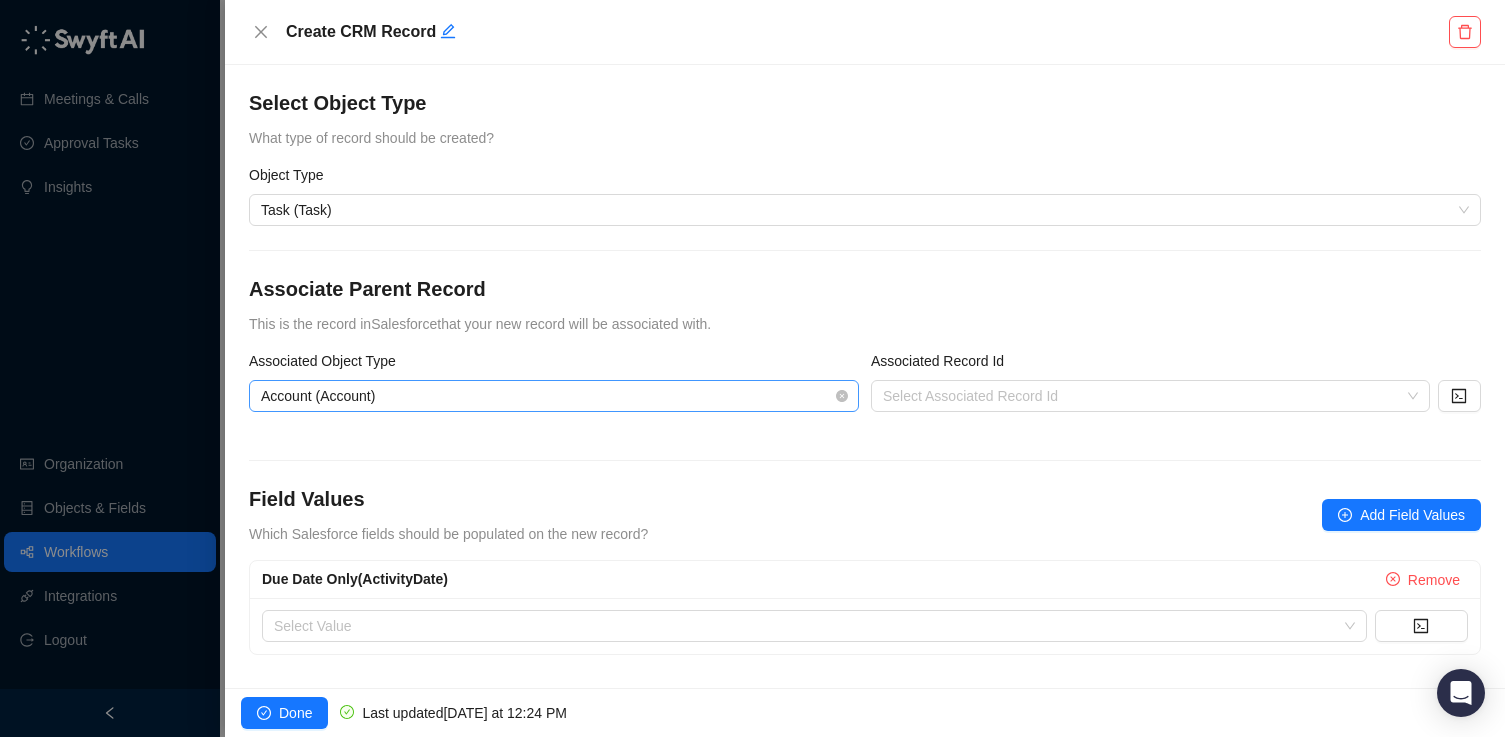 scroll, scrollTop: 11, scrollLeft: 0, axis: vertical 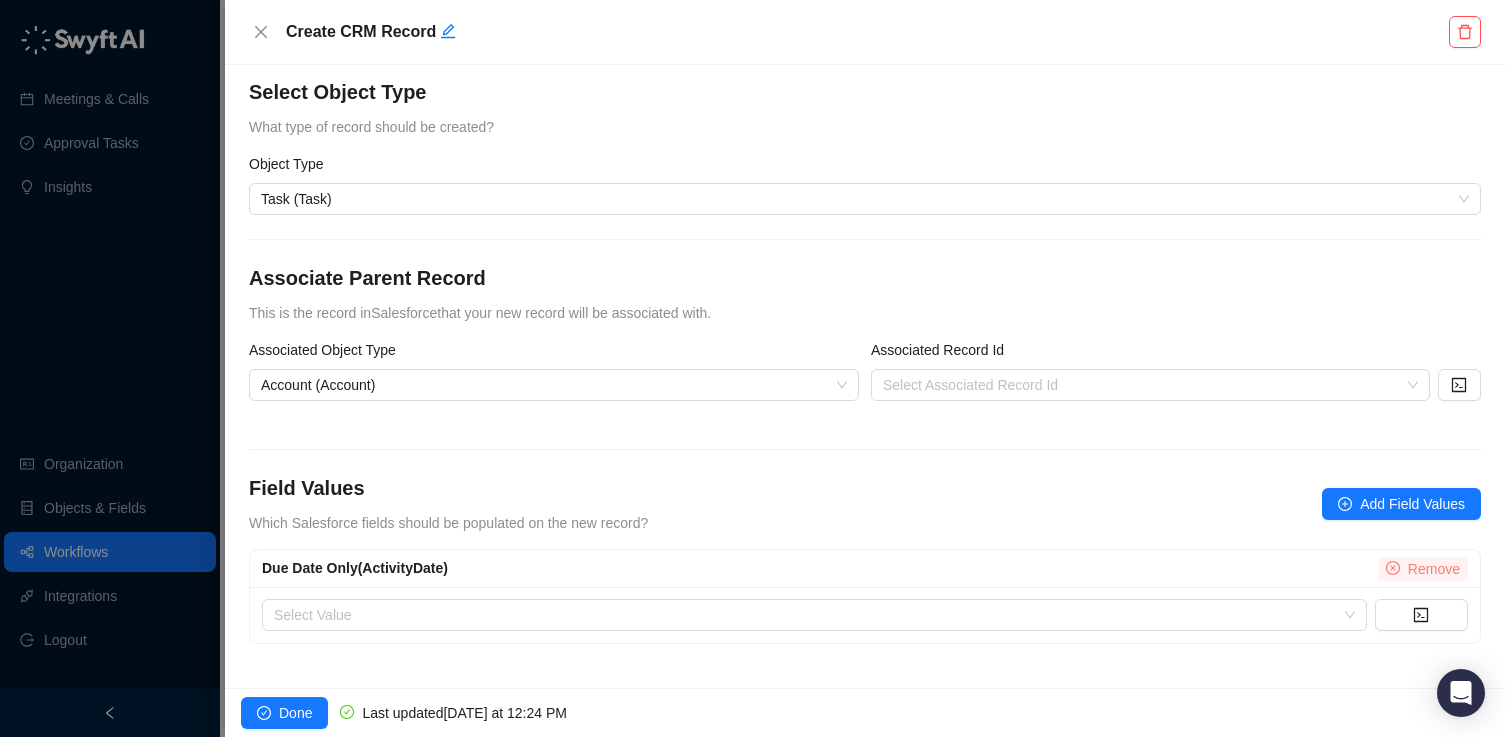 click 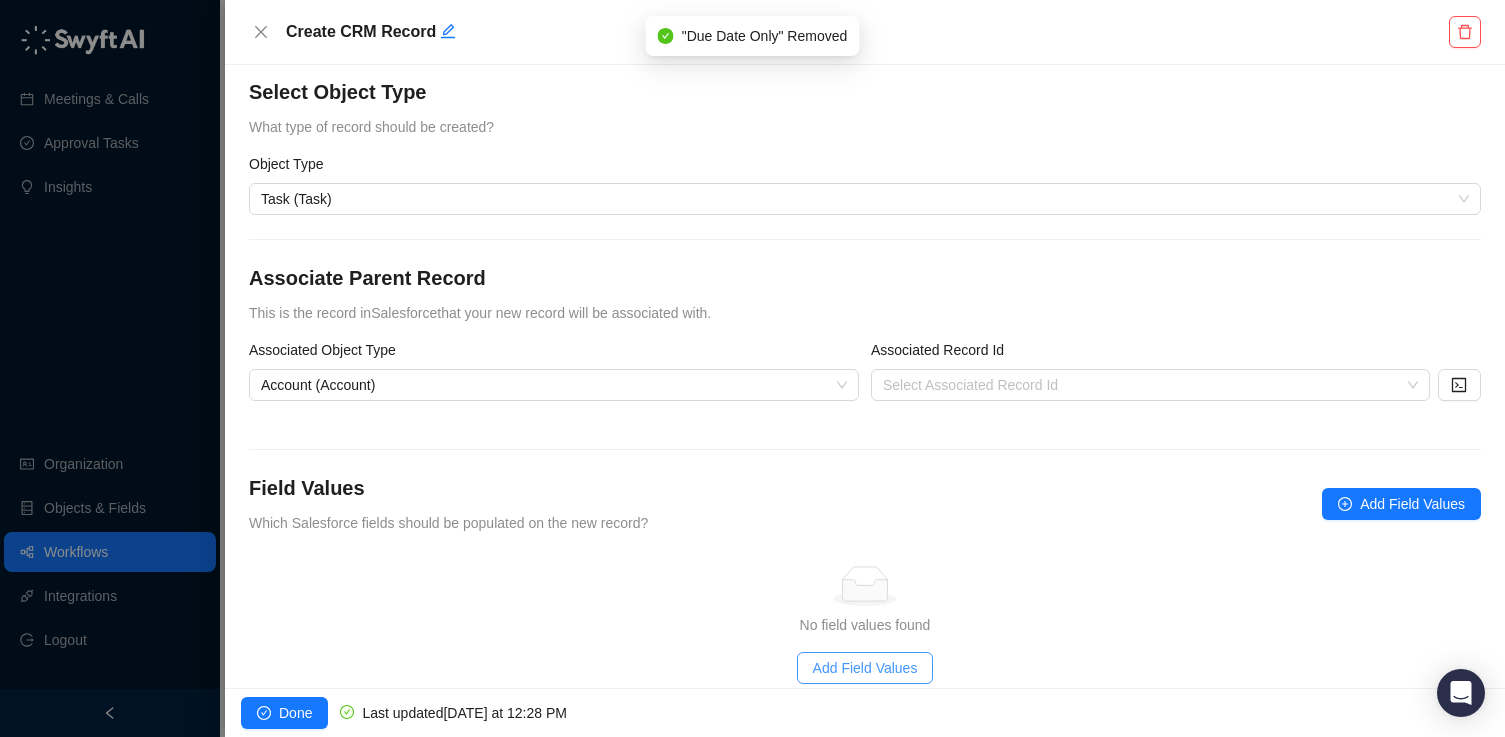 scroll, scrollTop: 63, scrollLeft: 0, axis: vertical 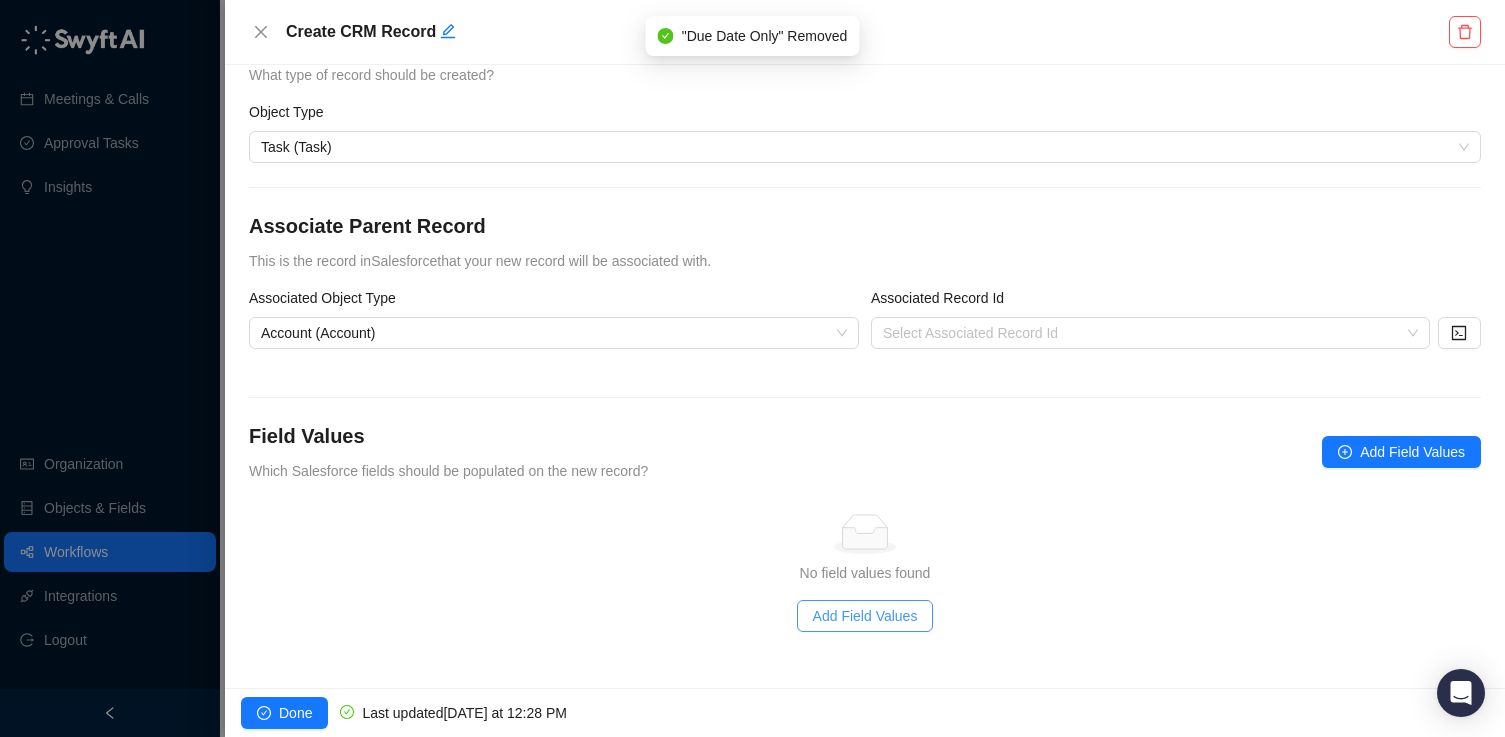 click on "Add Field Values" at bounding box center (865, 616) 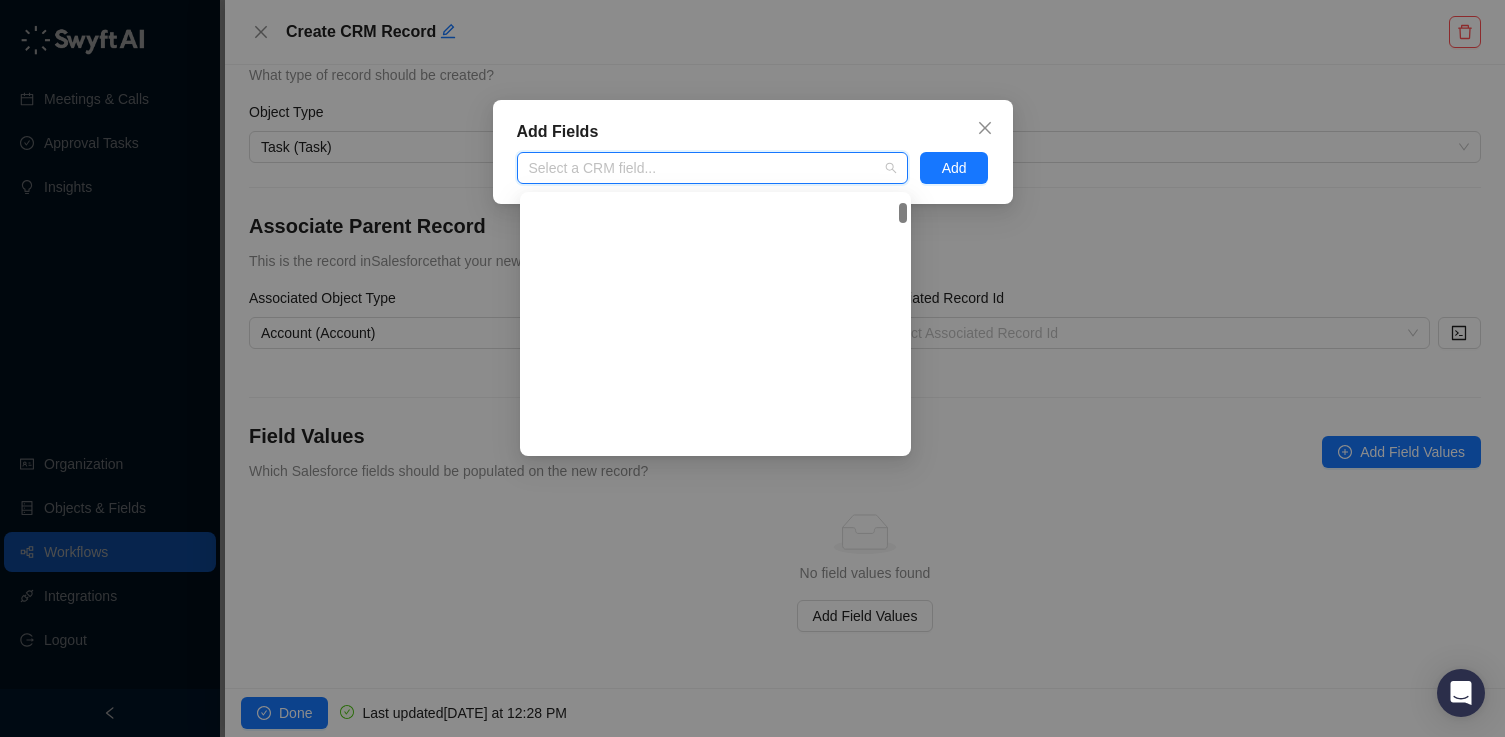 scroll, scrollTop: 0, scrollLeft: 0, axis: both 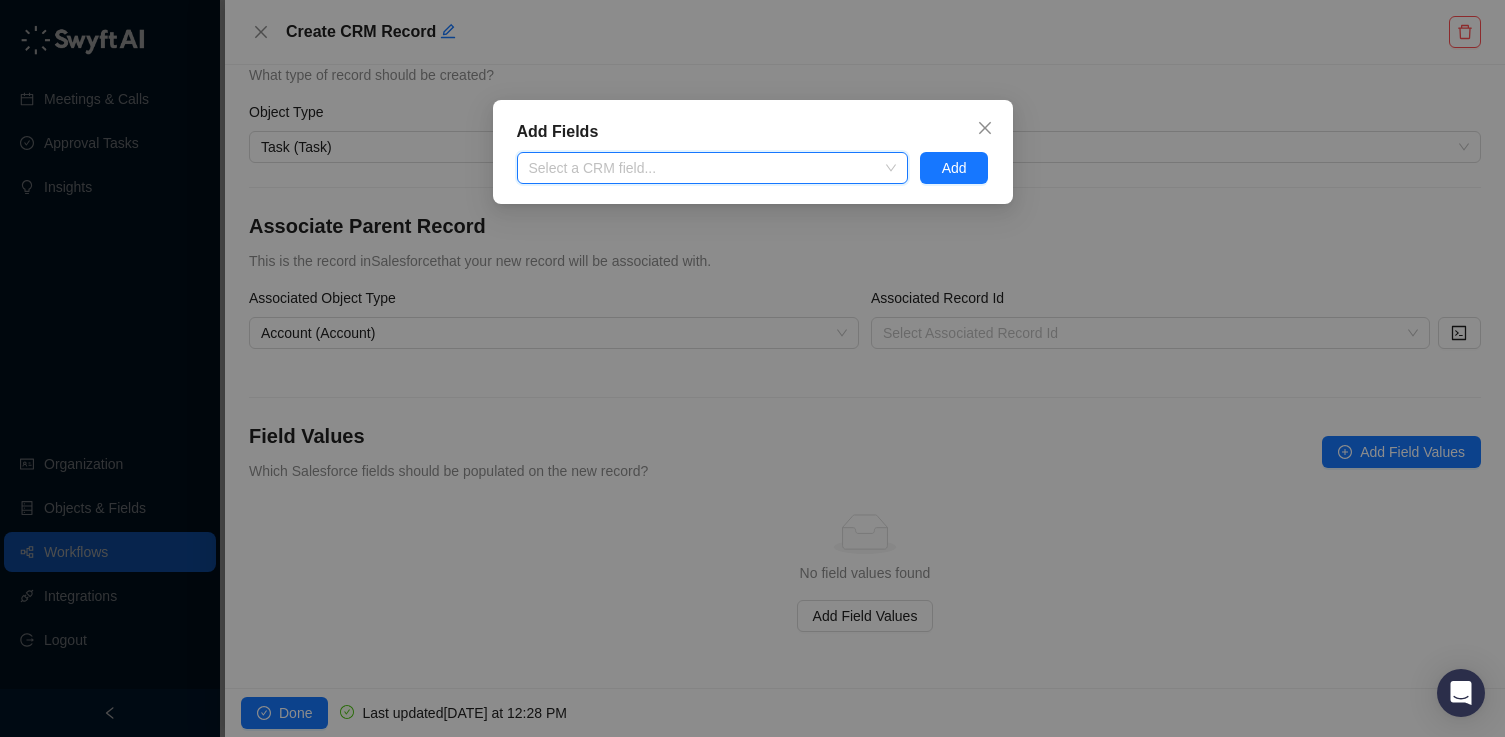 click on "Add Fields   Select a CRM field... Add" at bounding box center [752, 368] 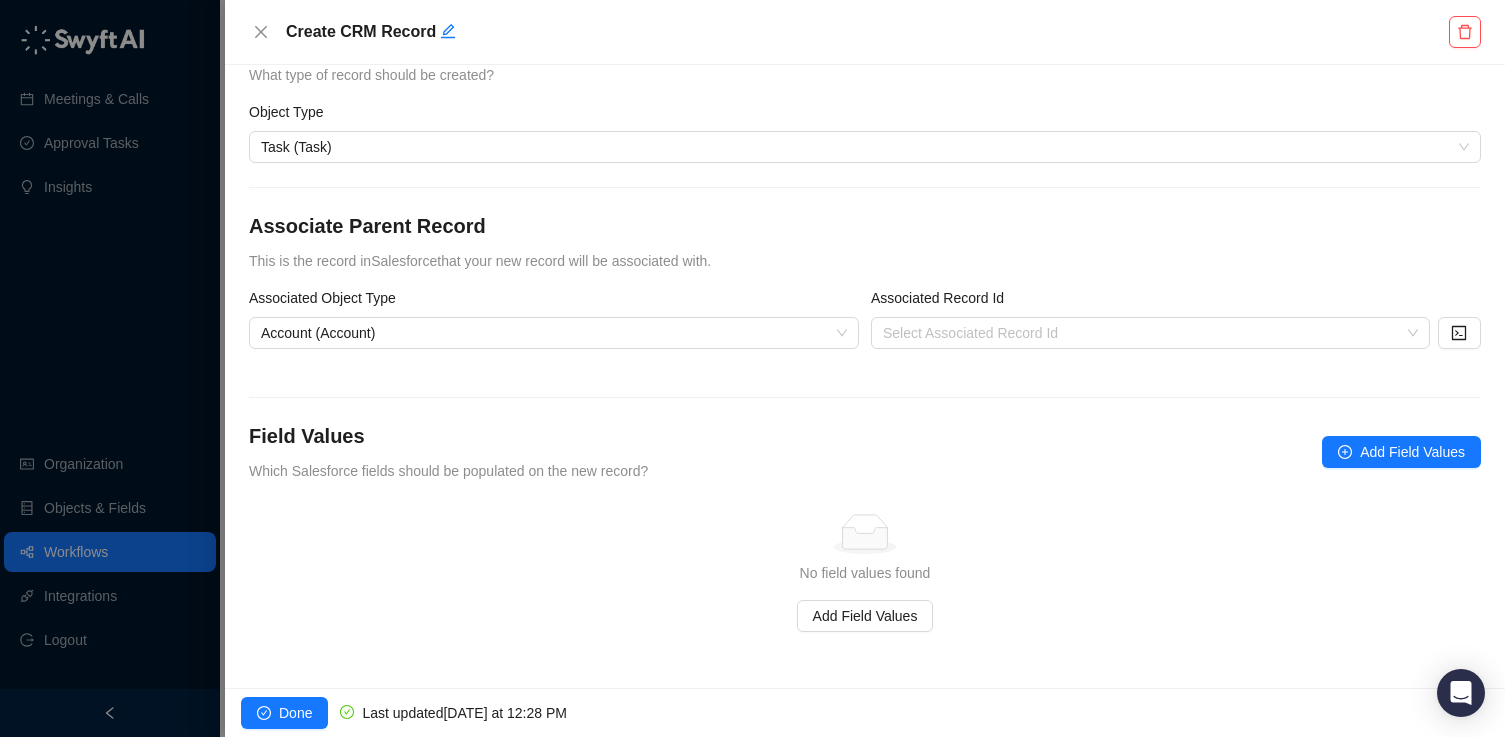 scroll, scrollTop: 0, scrollLeft: 0, axis: both 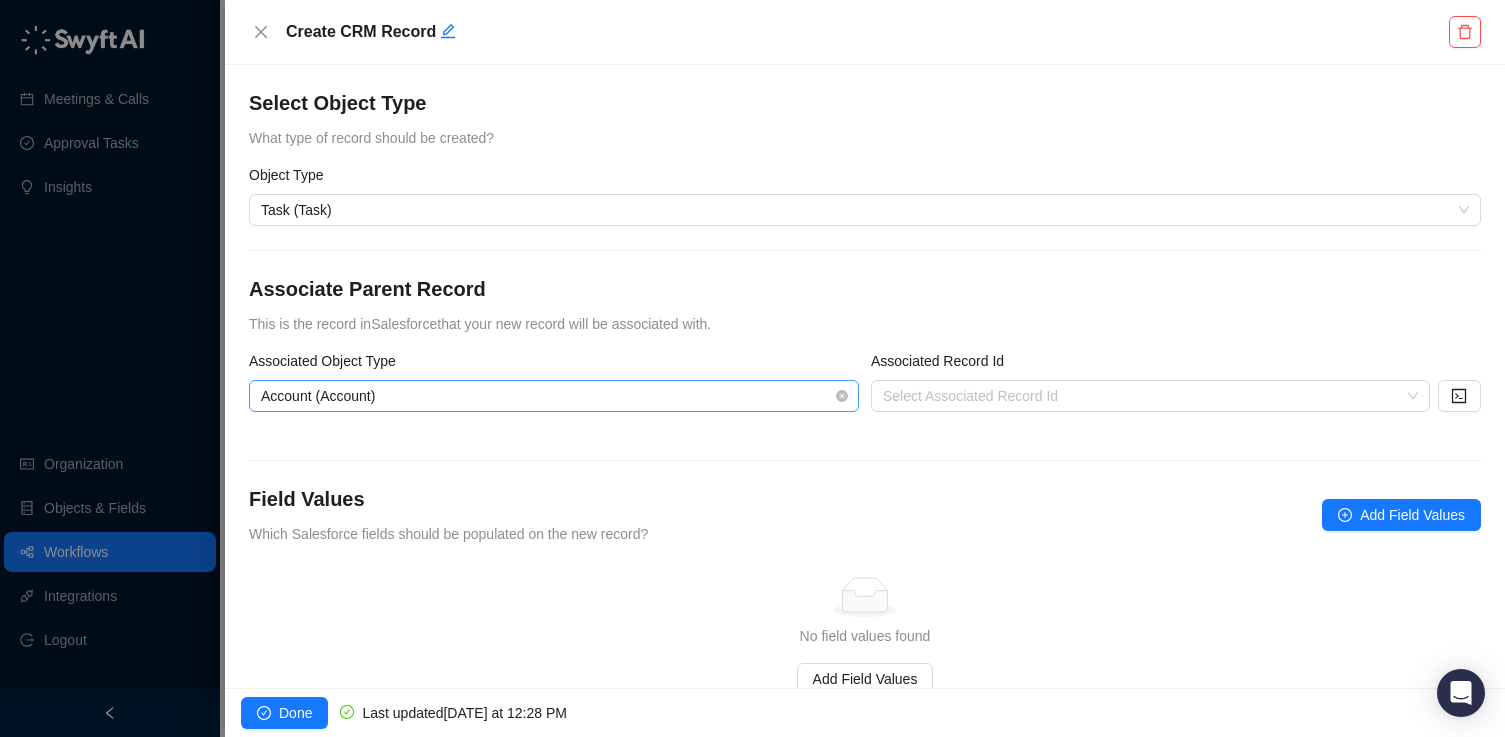 click on "Account (Account)" at bounding box center (554, 396) 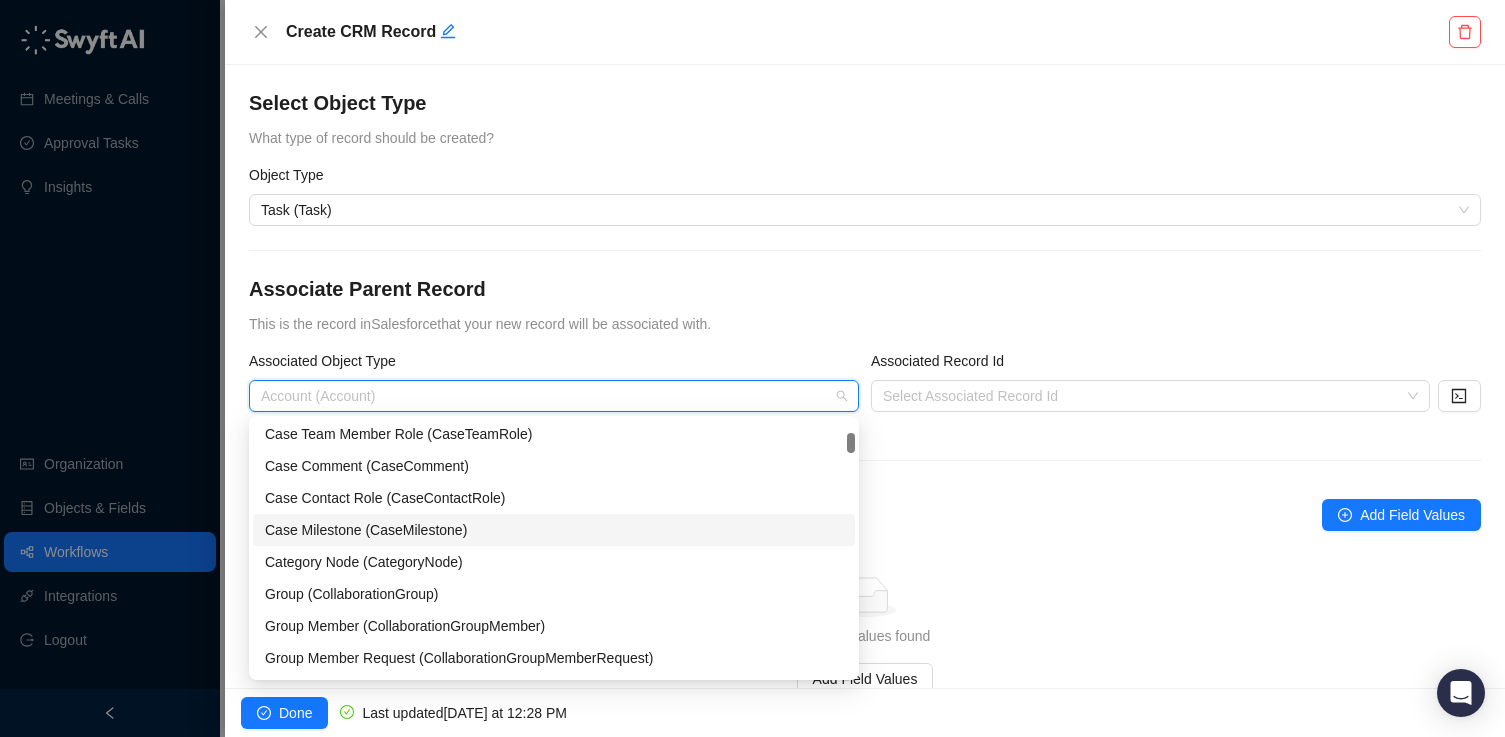 scroll, scrollTop: 0, scrollLeft: 0, axis: both 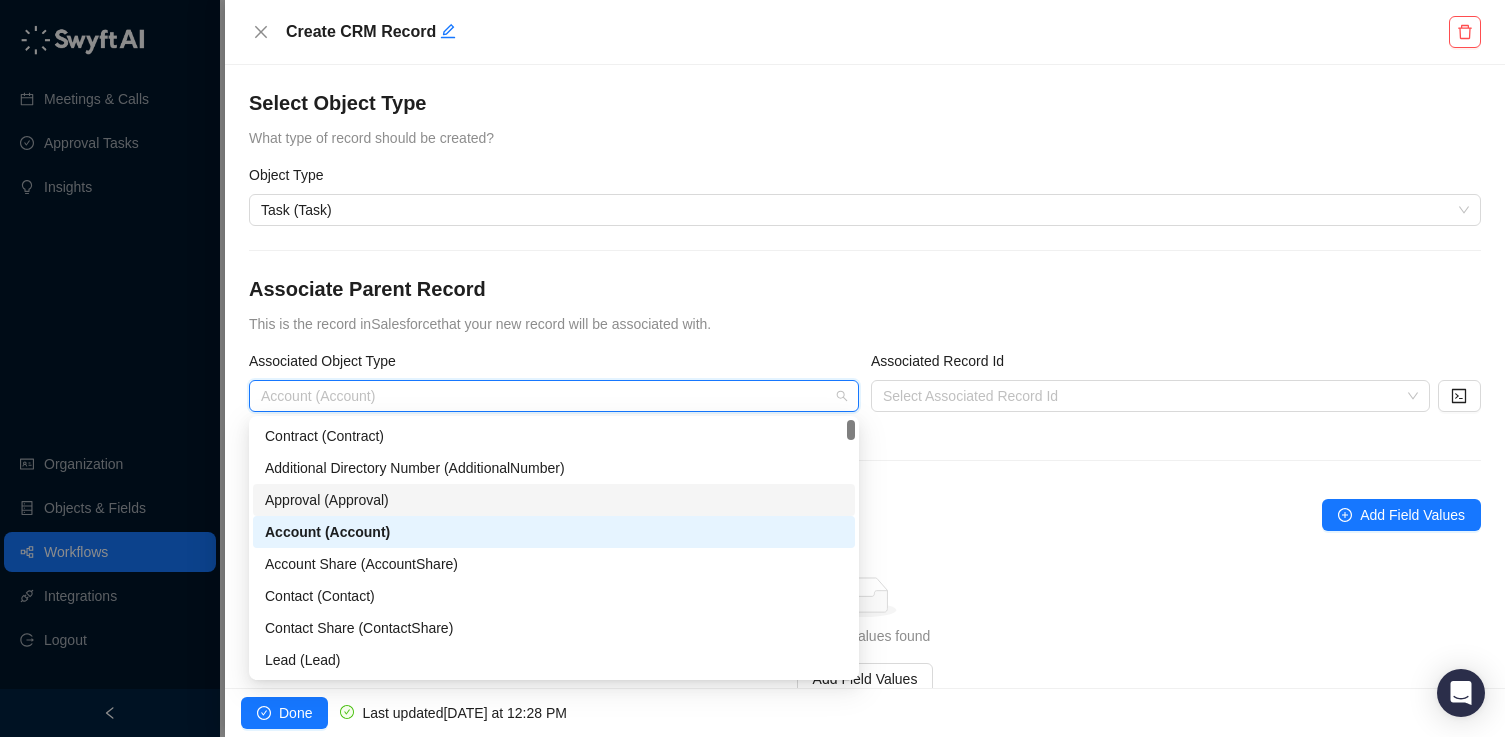 click on "Associated Record Id Select Associated Record Id" at bounding box center (1176, 393) 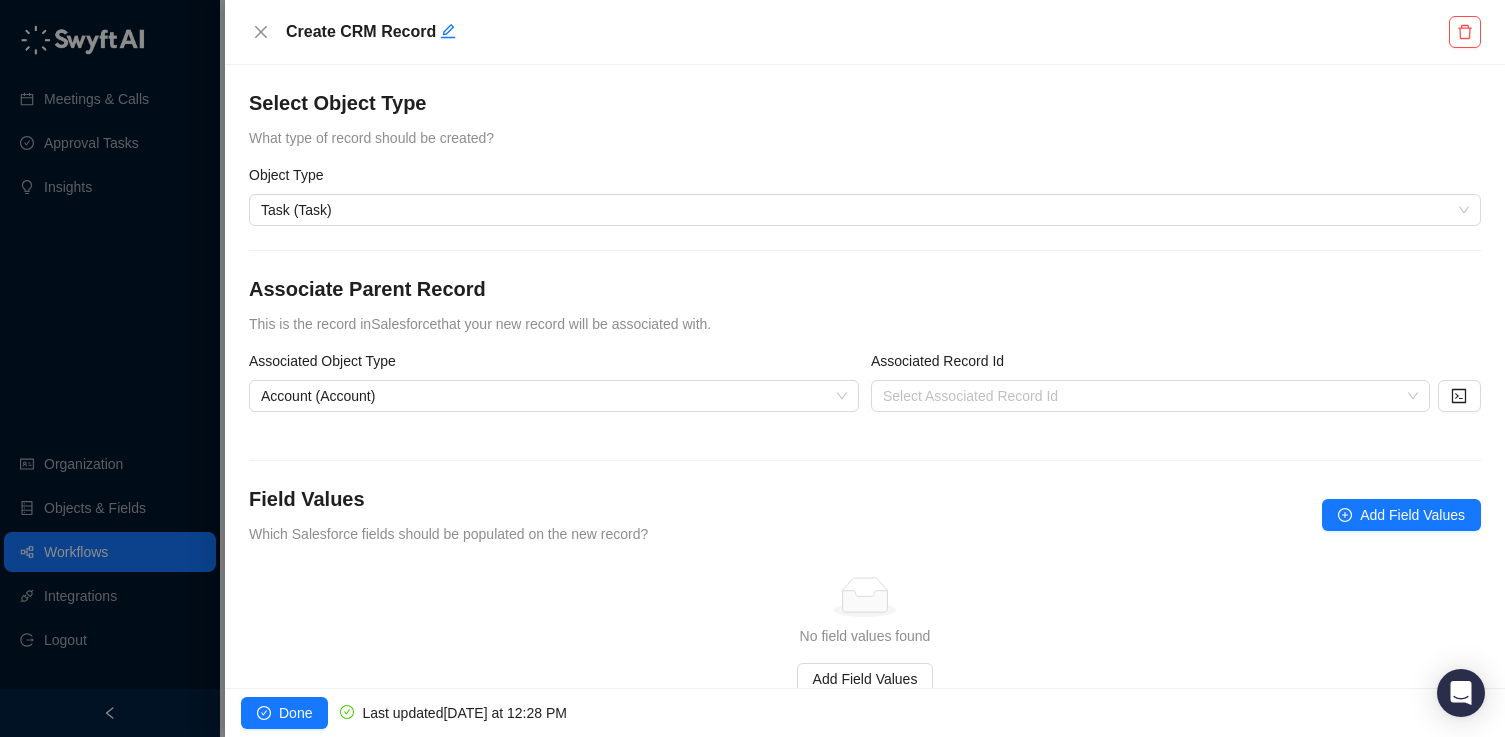 scroll, scrollTop: 63, scrollLeft: 0, axis: vertical 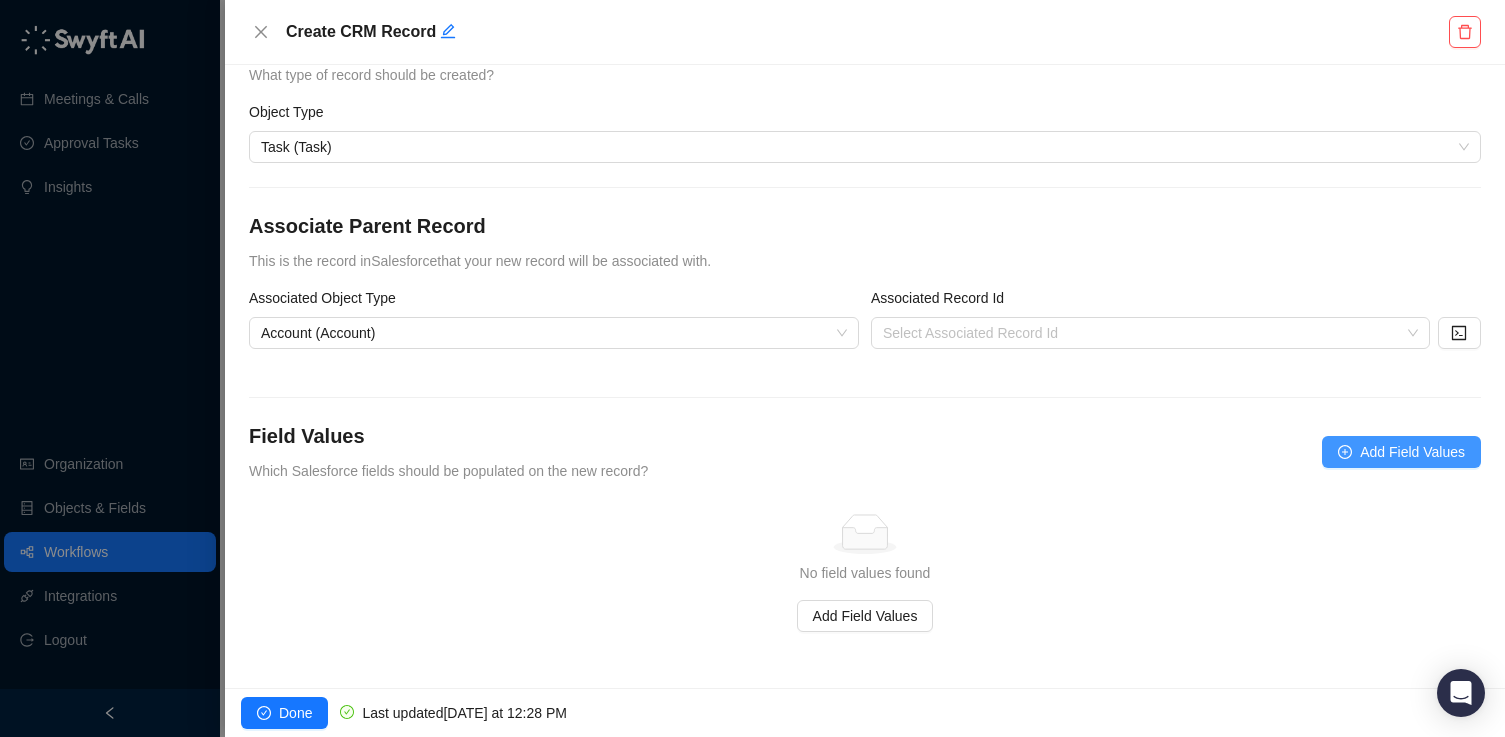 click on "Add Field Values" at bounding box center (1412, 452) 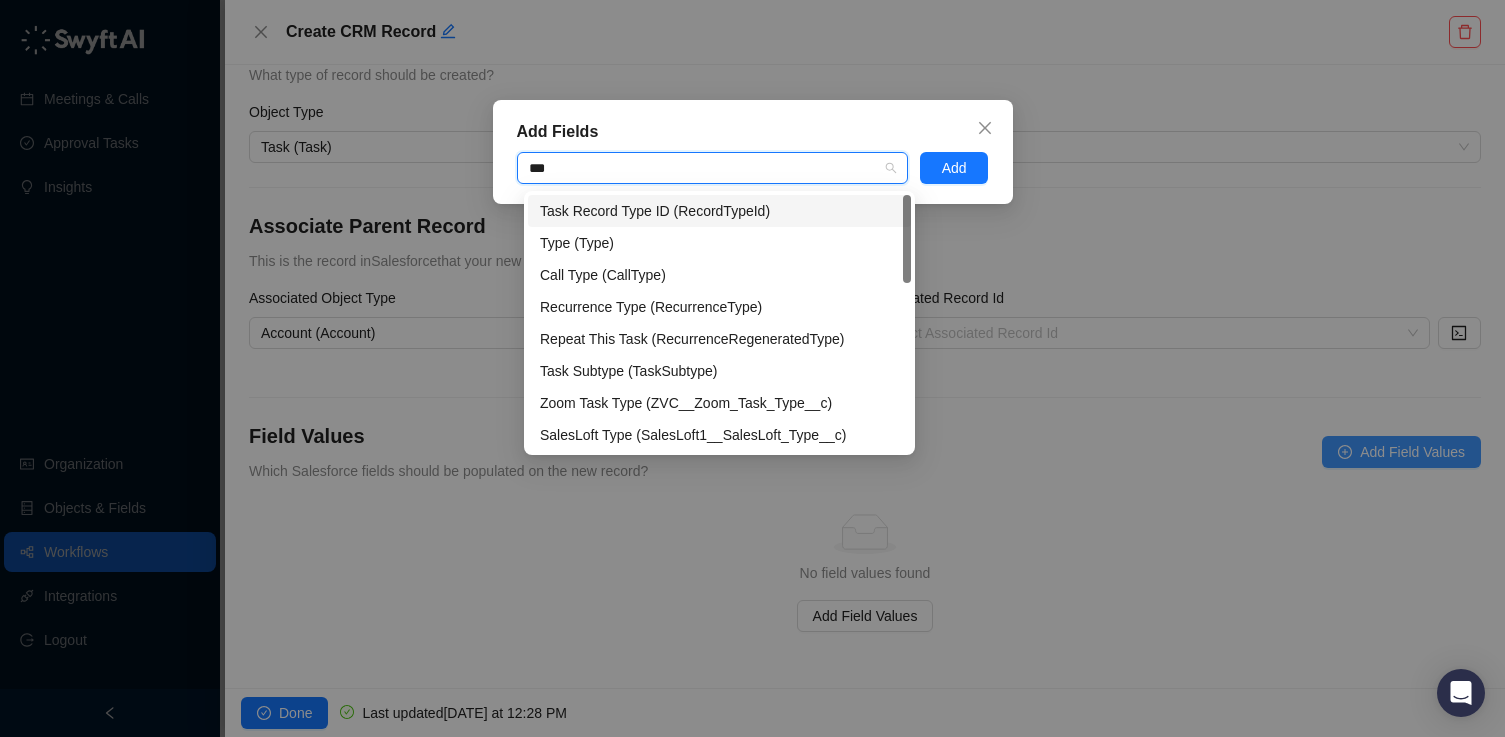 type on "****" 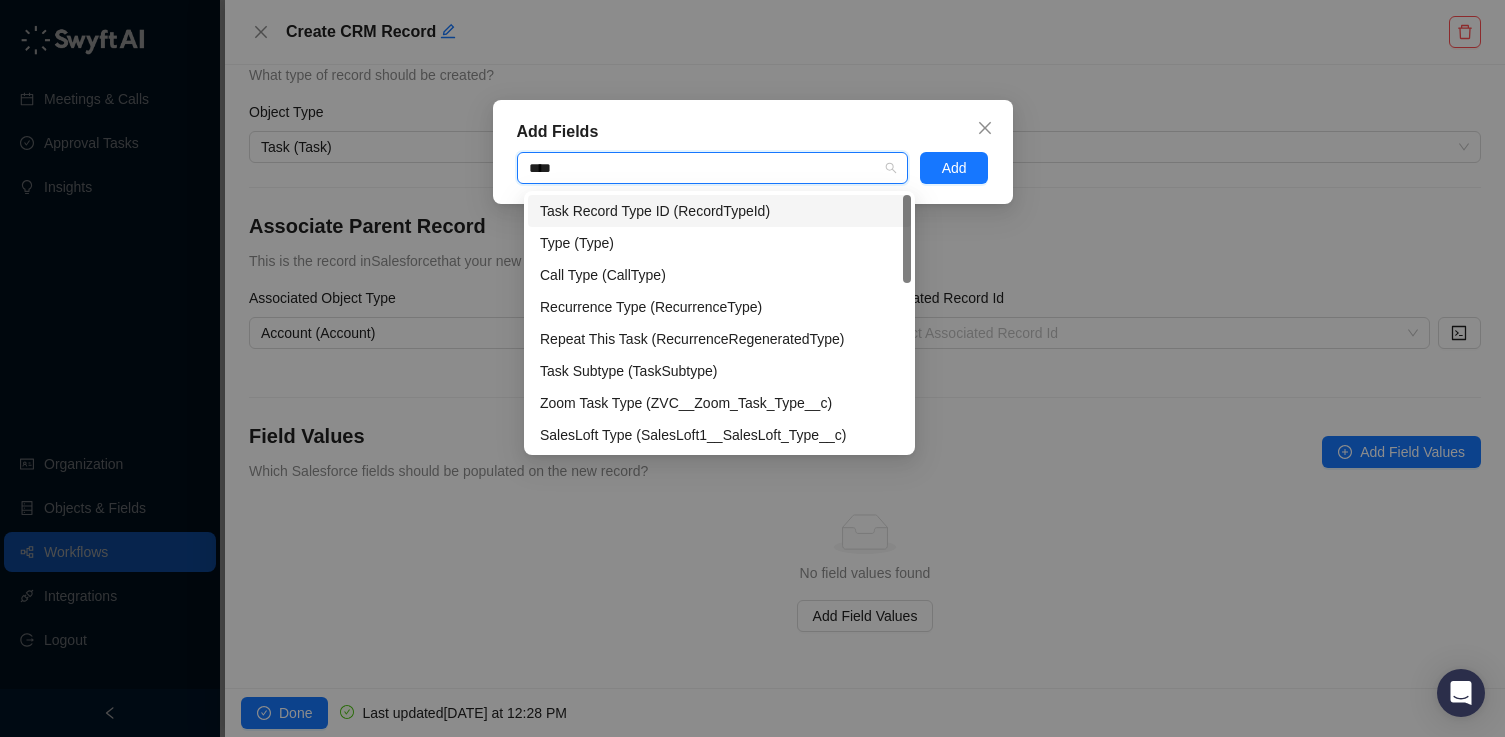 click on "Task Record Type ID (RecordTypeId)" at bounding box center [719, 211] 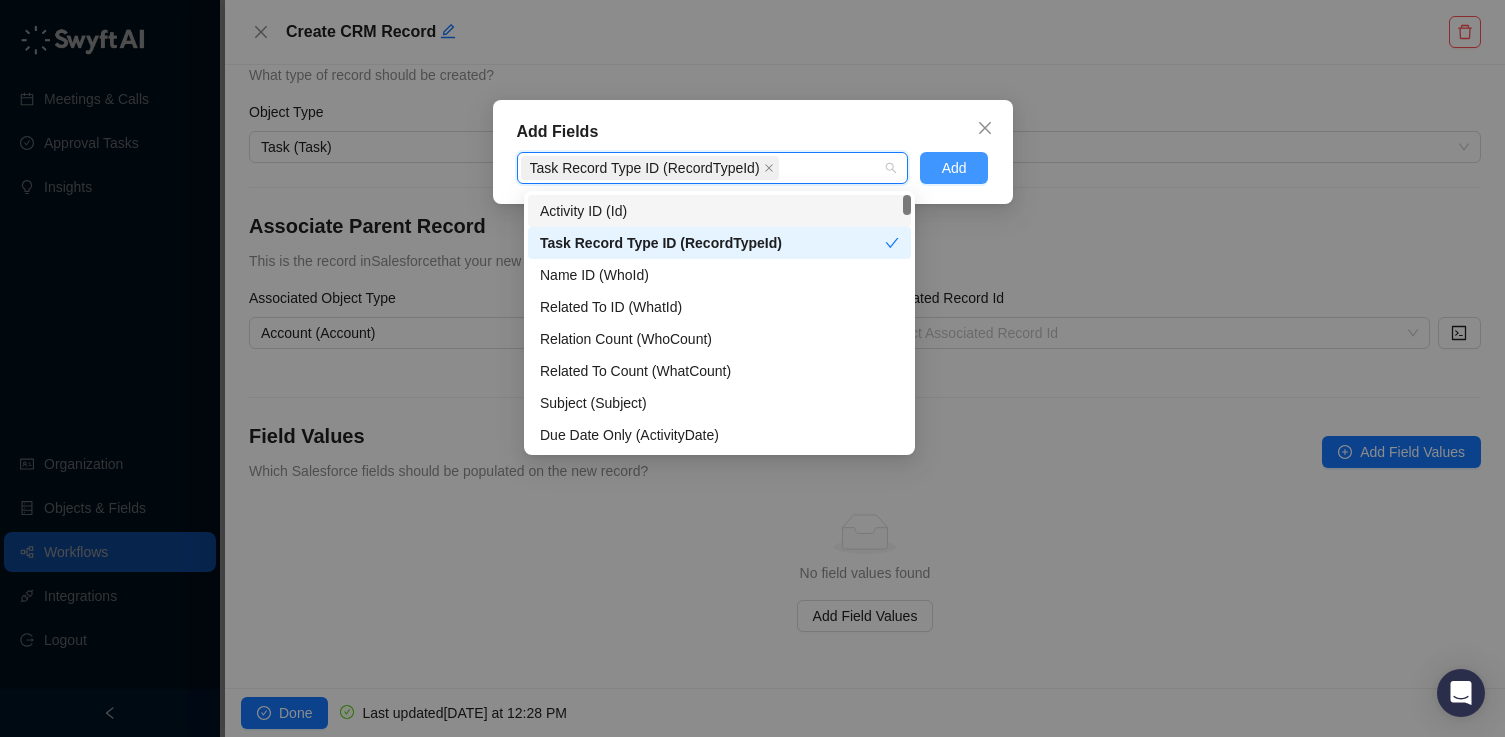 click on "Add" at bounding box center (954, 168) 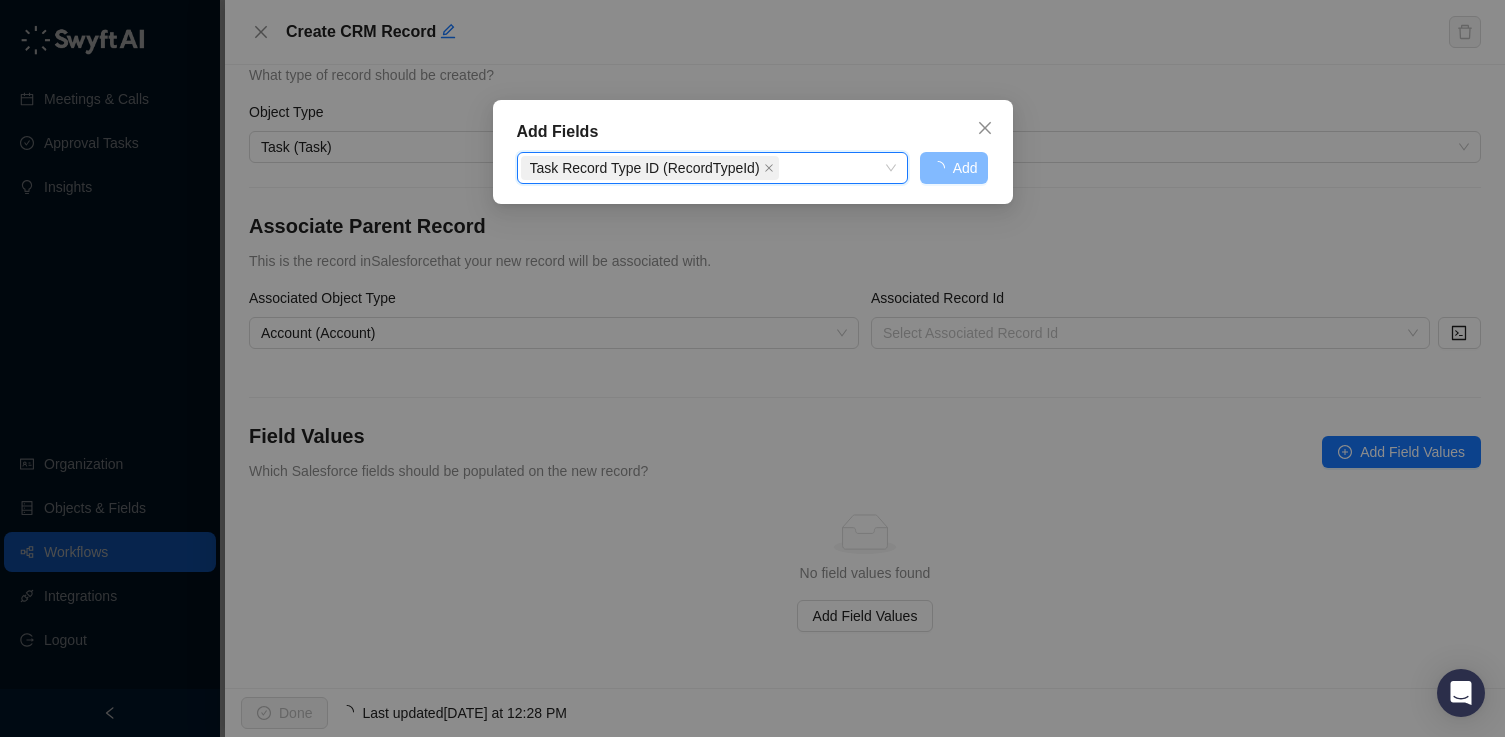 scroll, scrollTop: 11, scrollLeft: 0, axis: vertical 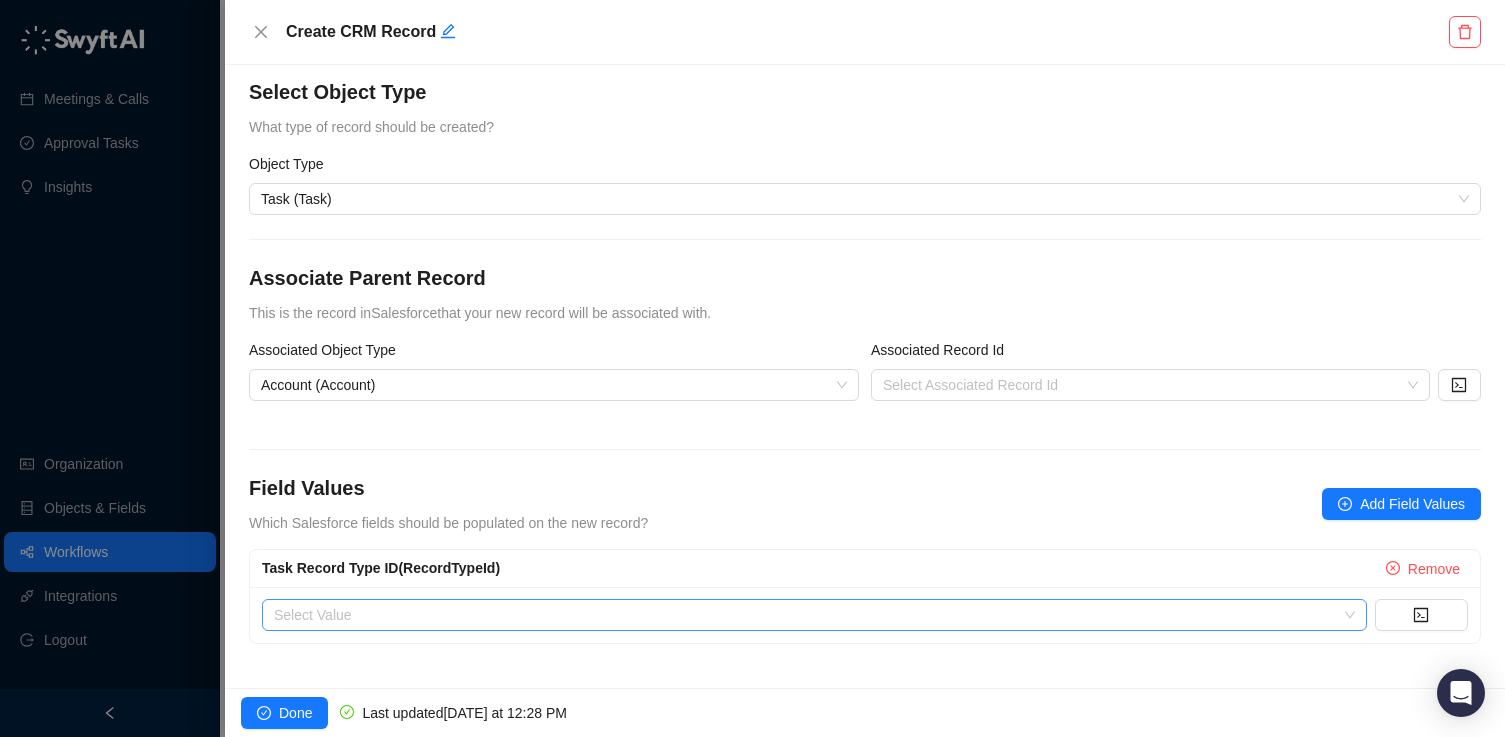click on "Select Value" at bounding box center (814, 615) 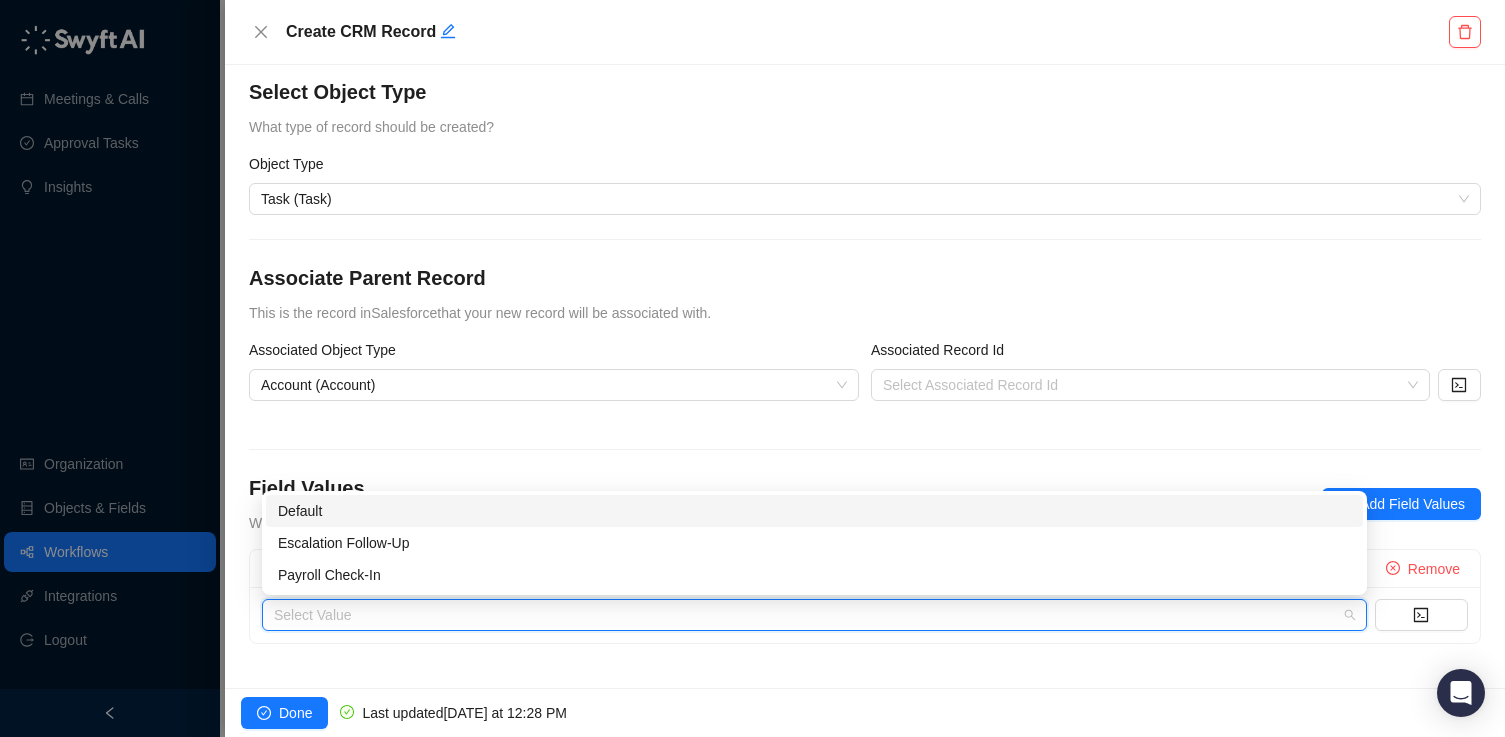 click on "Object Type Task (Task) Associate Parent Record This is the record in  Salesforce  that your new record will be associated with. Associated Object Type Account (Account) Associated Record Id Select Associated Record Id Field Values Which Salesforce fields should be populated on the new record? Add Field Values Task Record Type ID  (RecordTypeId) Remove Select Value" at bounding box center [865, 398] 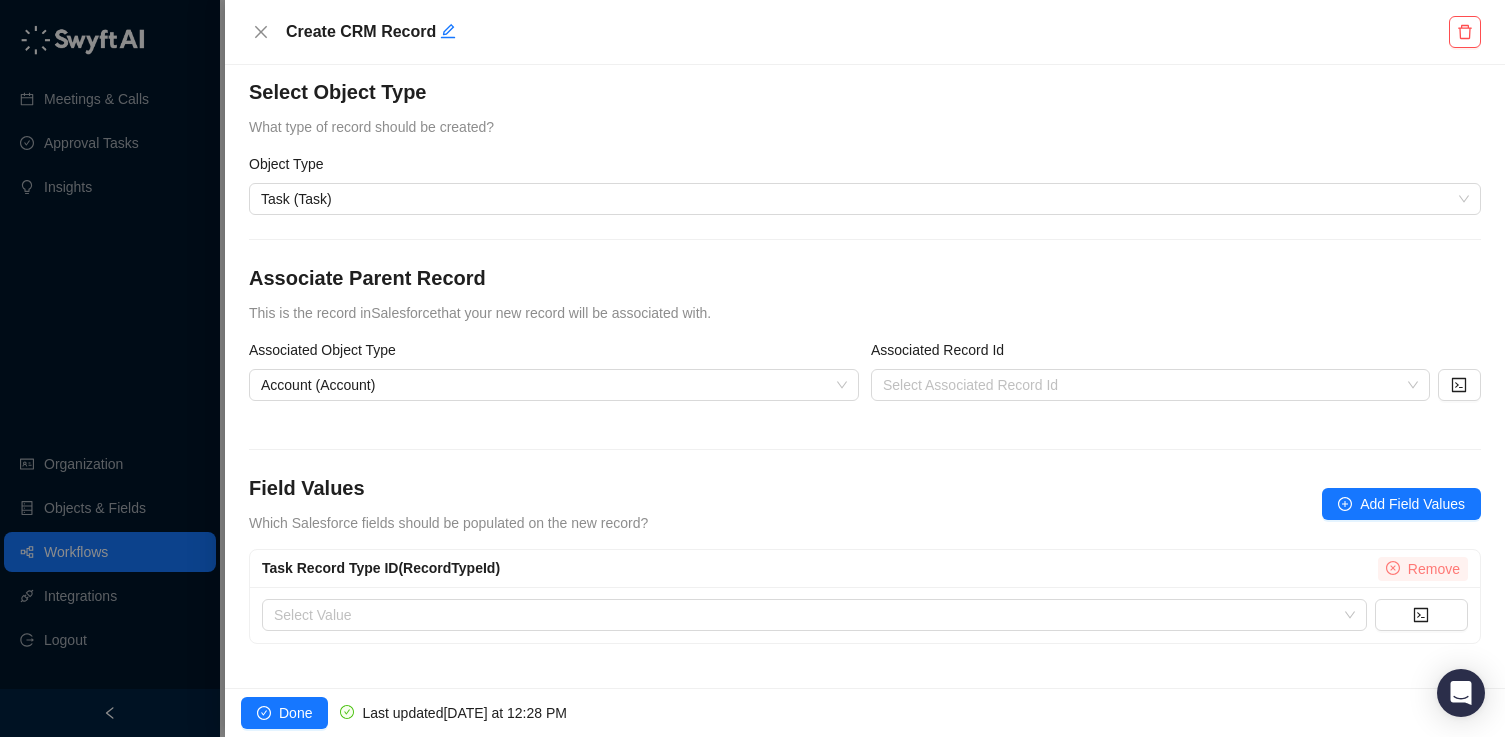 click 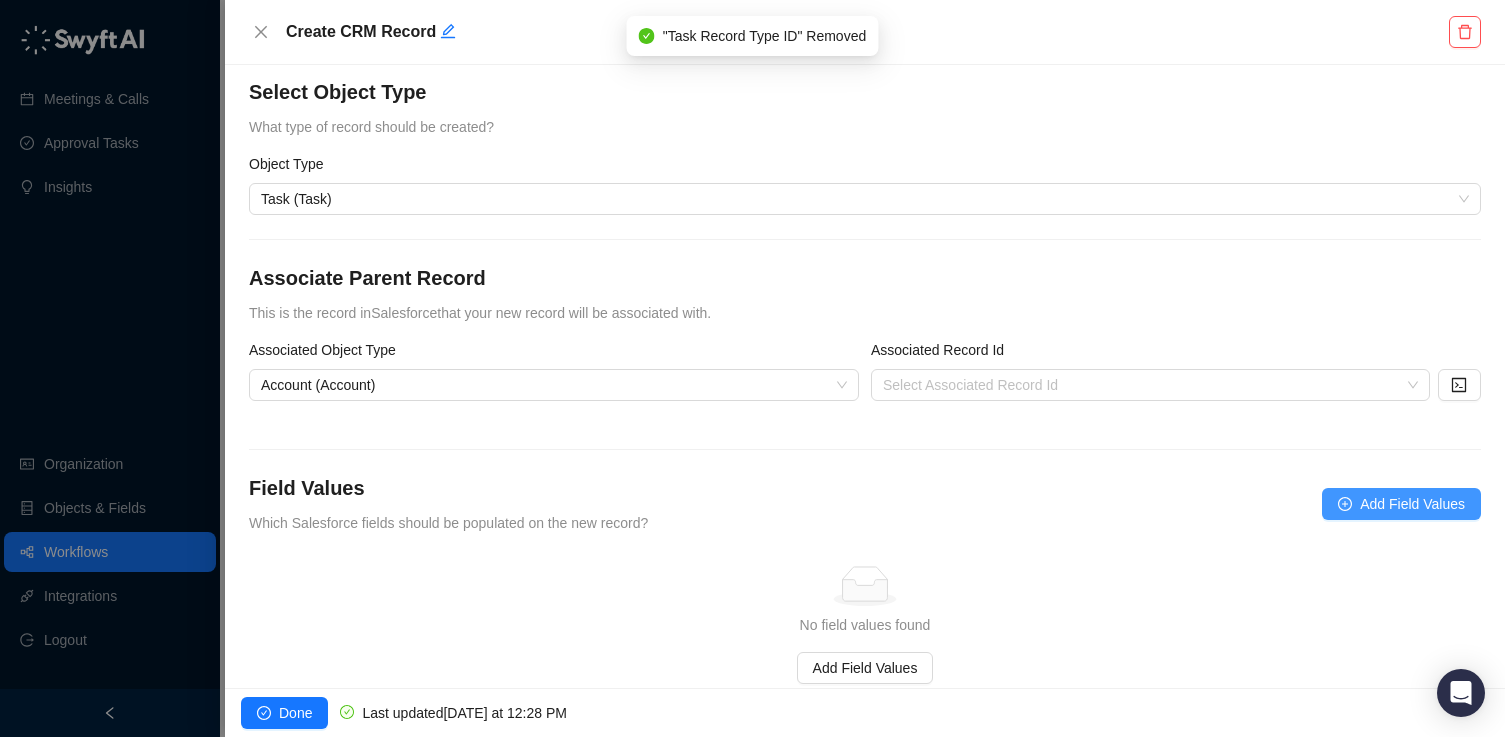click on "Add Field Values" at bounding box center [1401, 504] 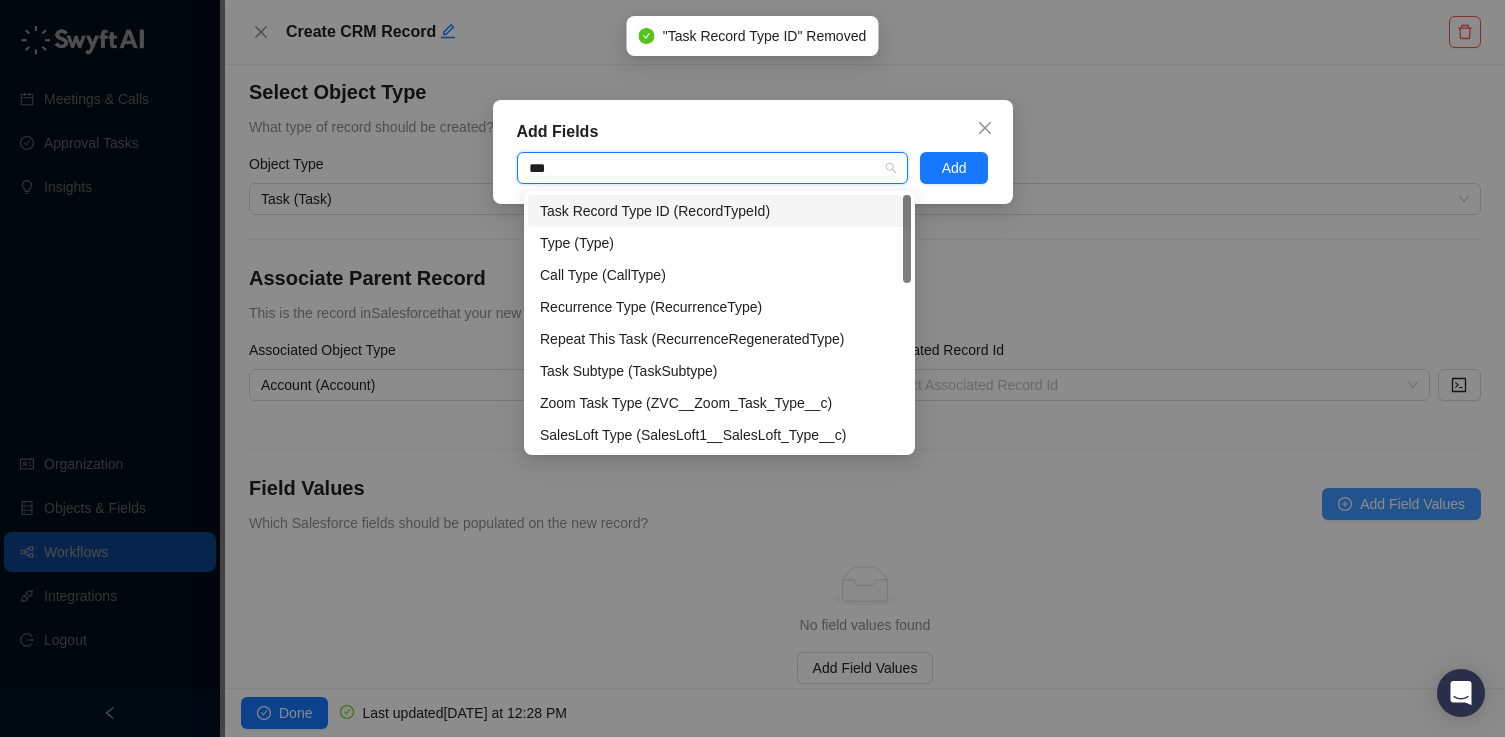 type on "****" 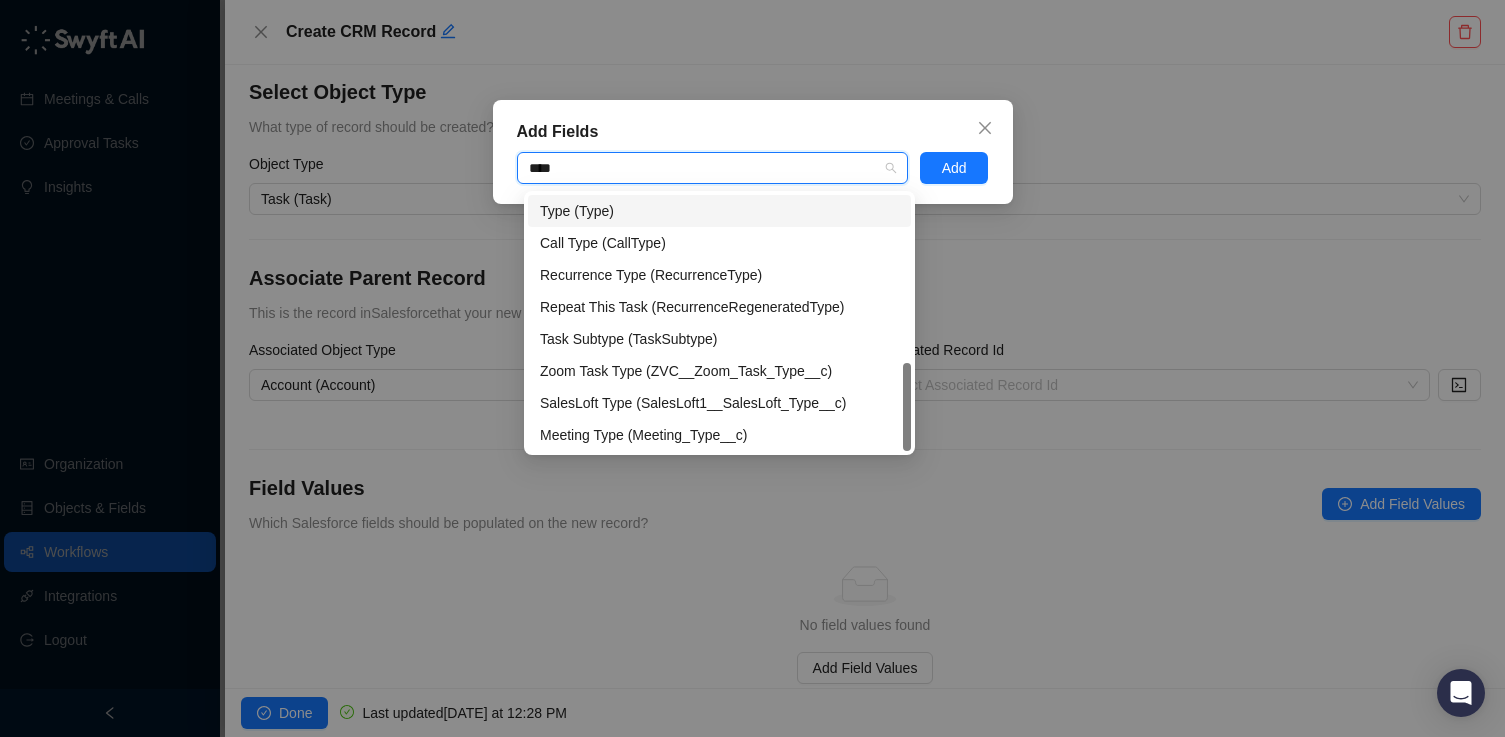 scroll, scrollTop: 0, scrollLeft: 0, axis: both 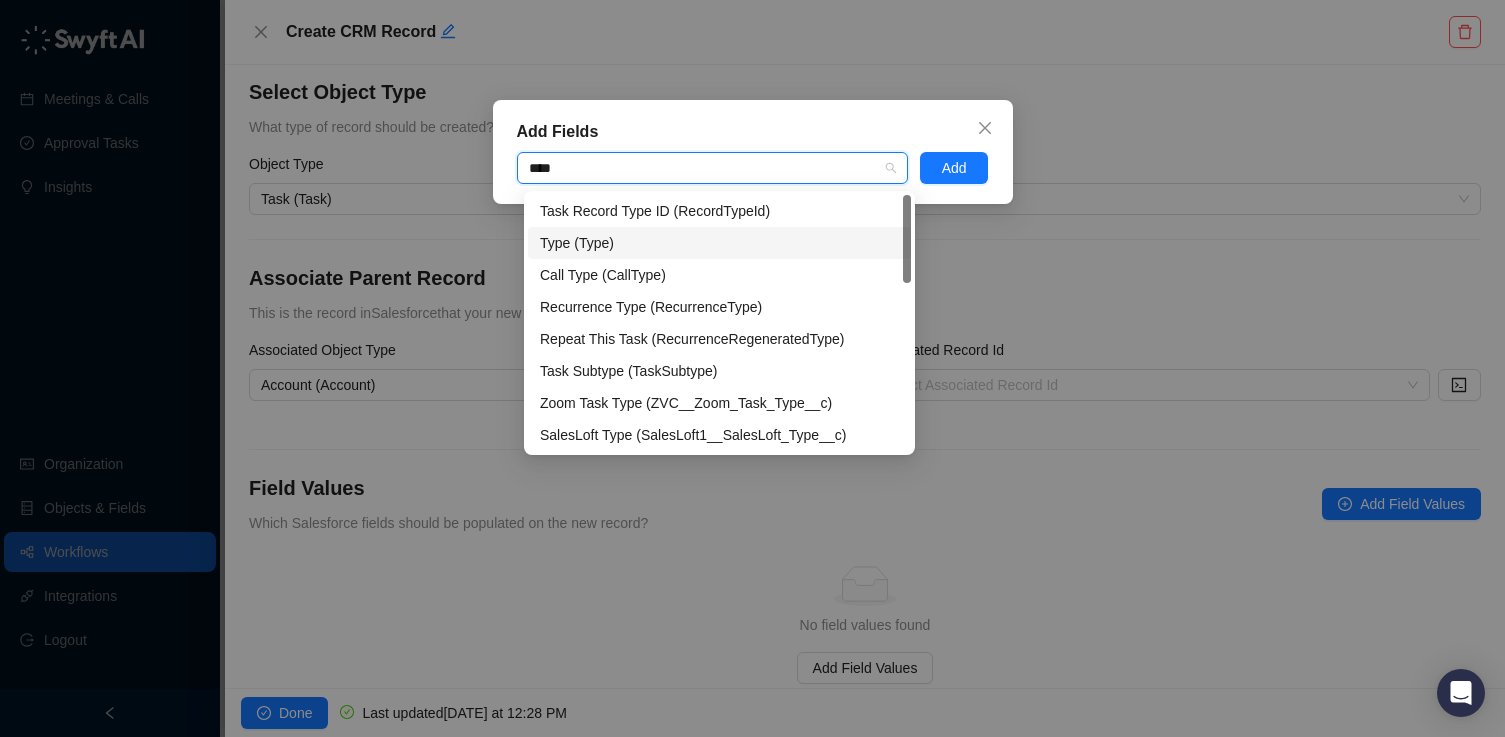 click on "Type (Type)" at bounding box center [719, 243] 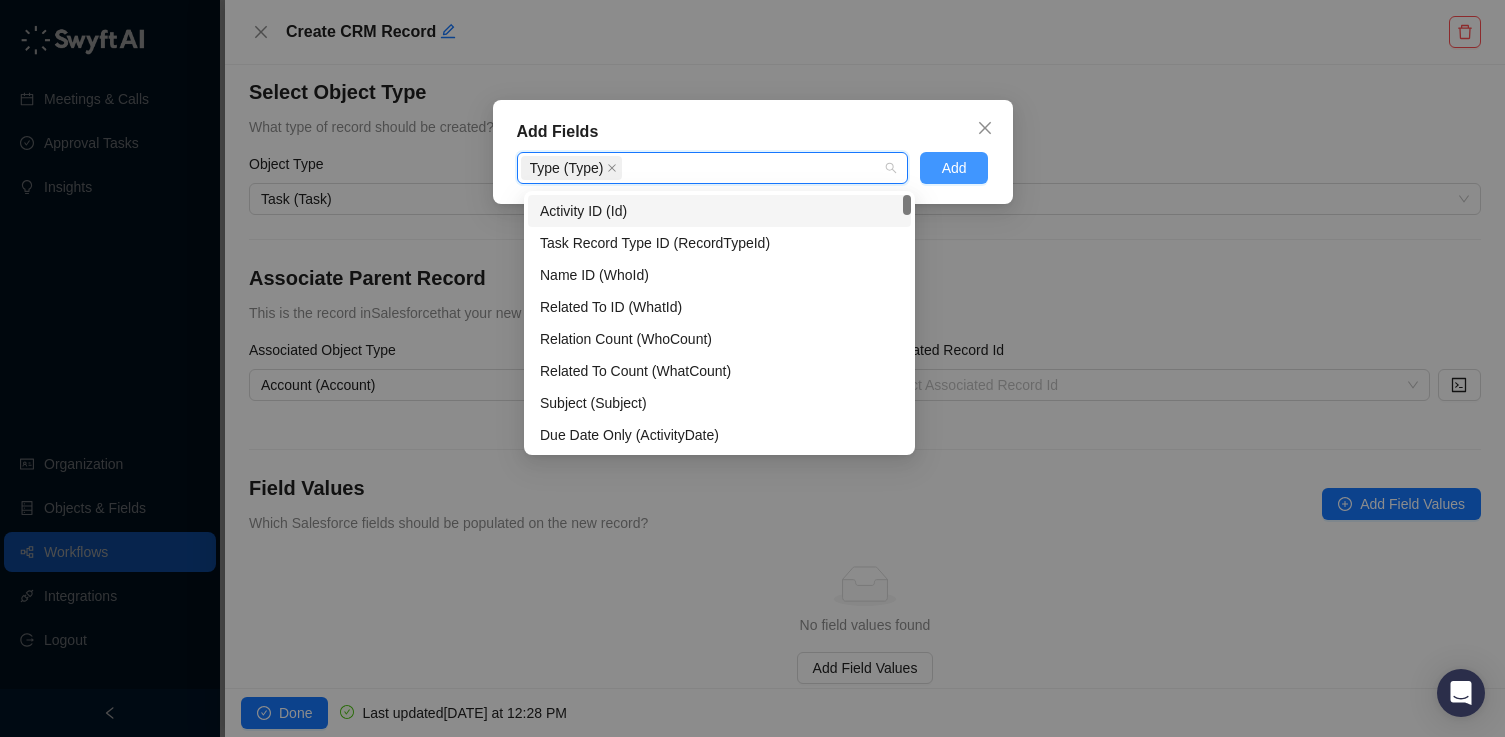 click on "Add" at bounding box center [954, 168] 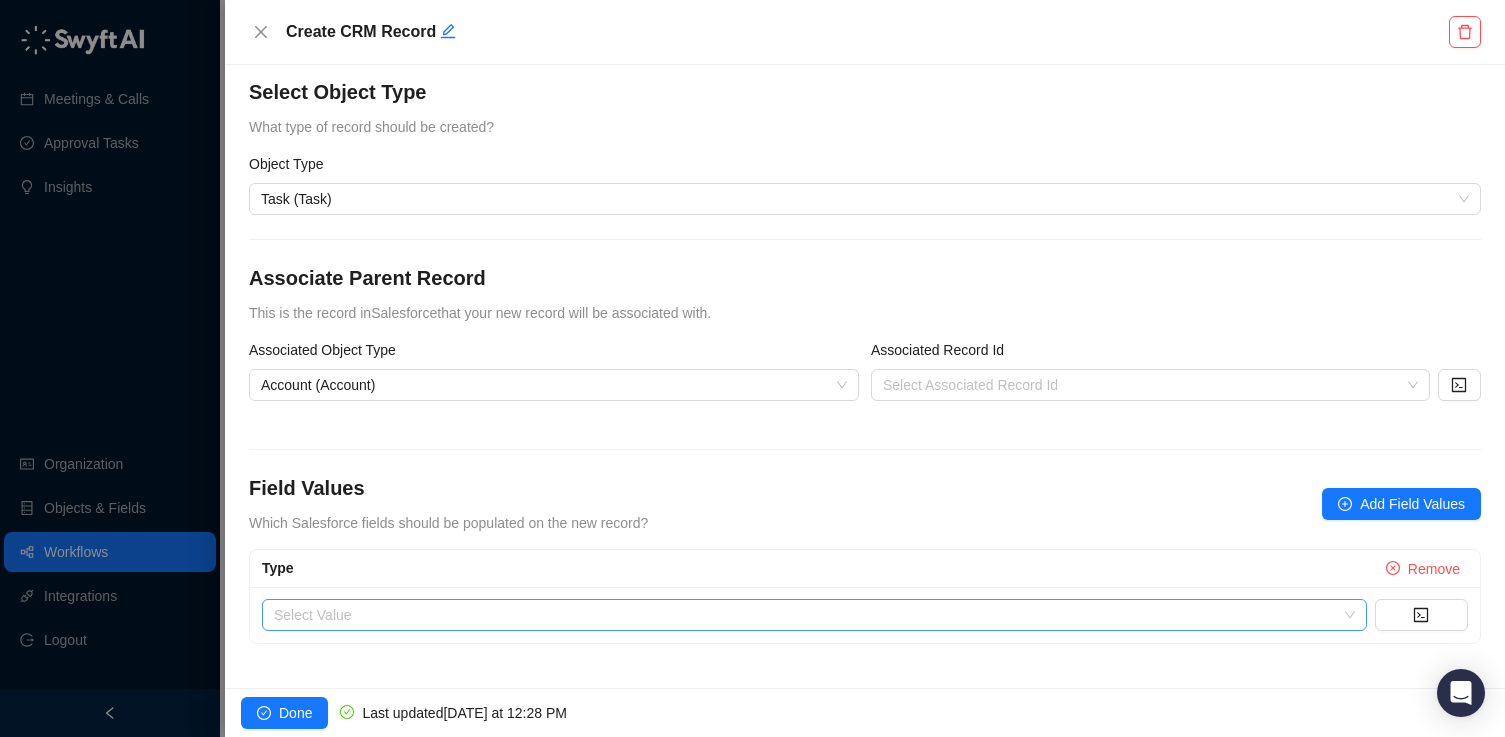 click at bounding box center (808, 615) 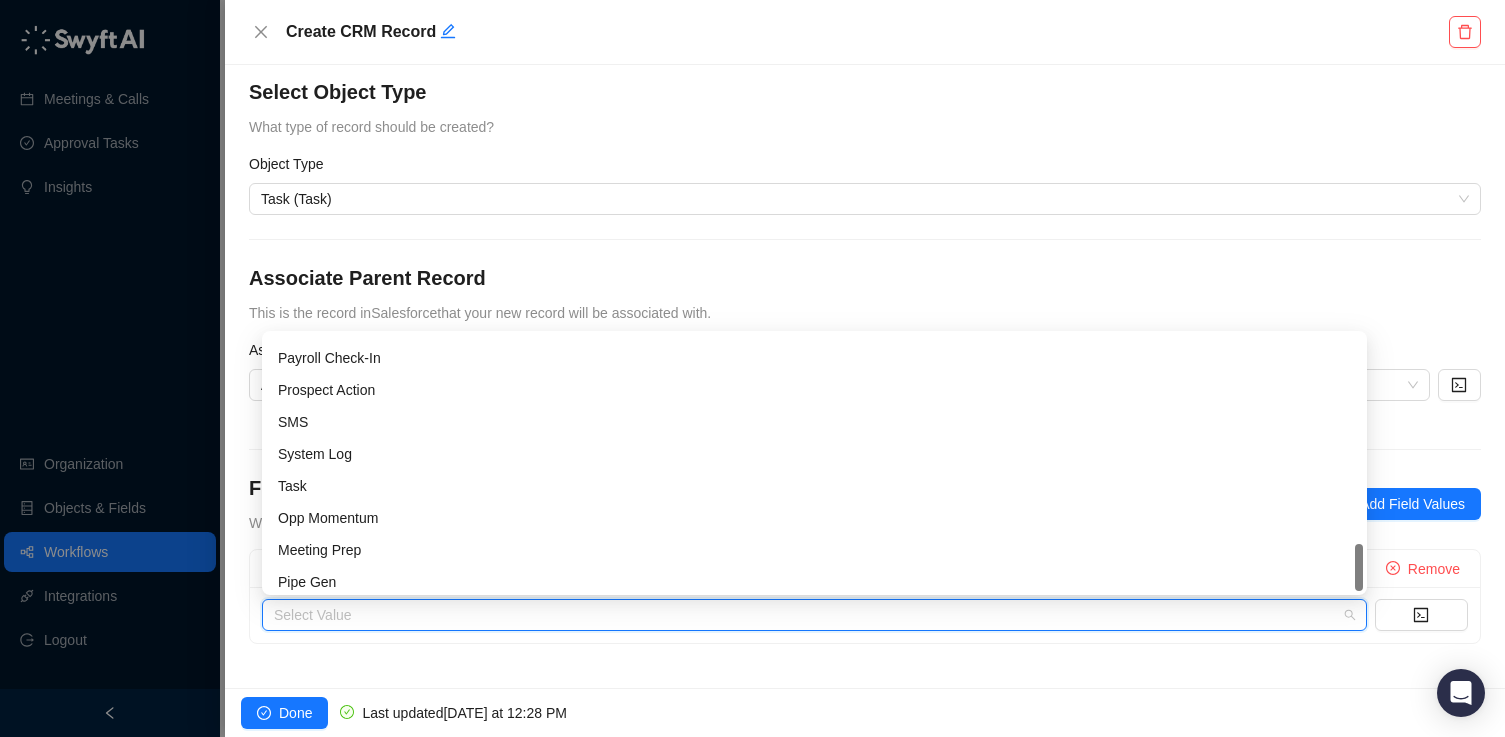 scroll, scrollTop: 288, scrollLeft: 0, axis: vertical 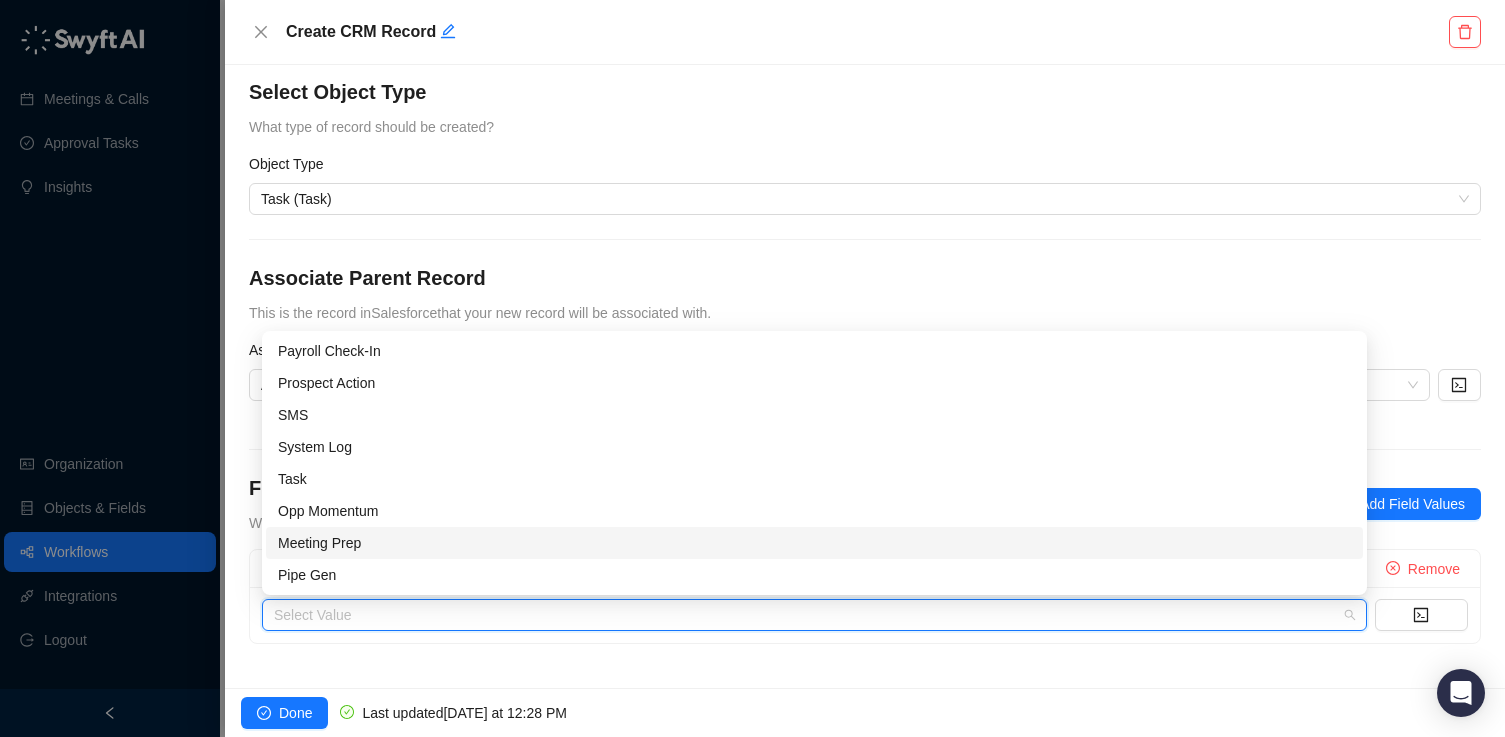 click on "Meeting Prep" at bounding box center (814, 543) 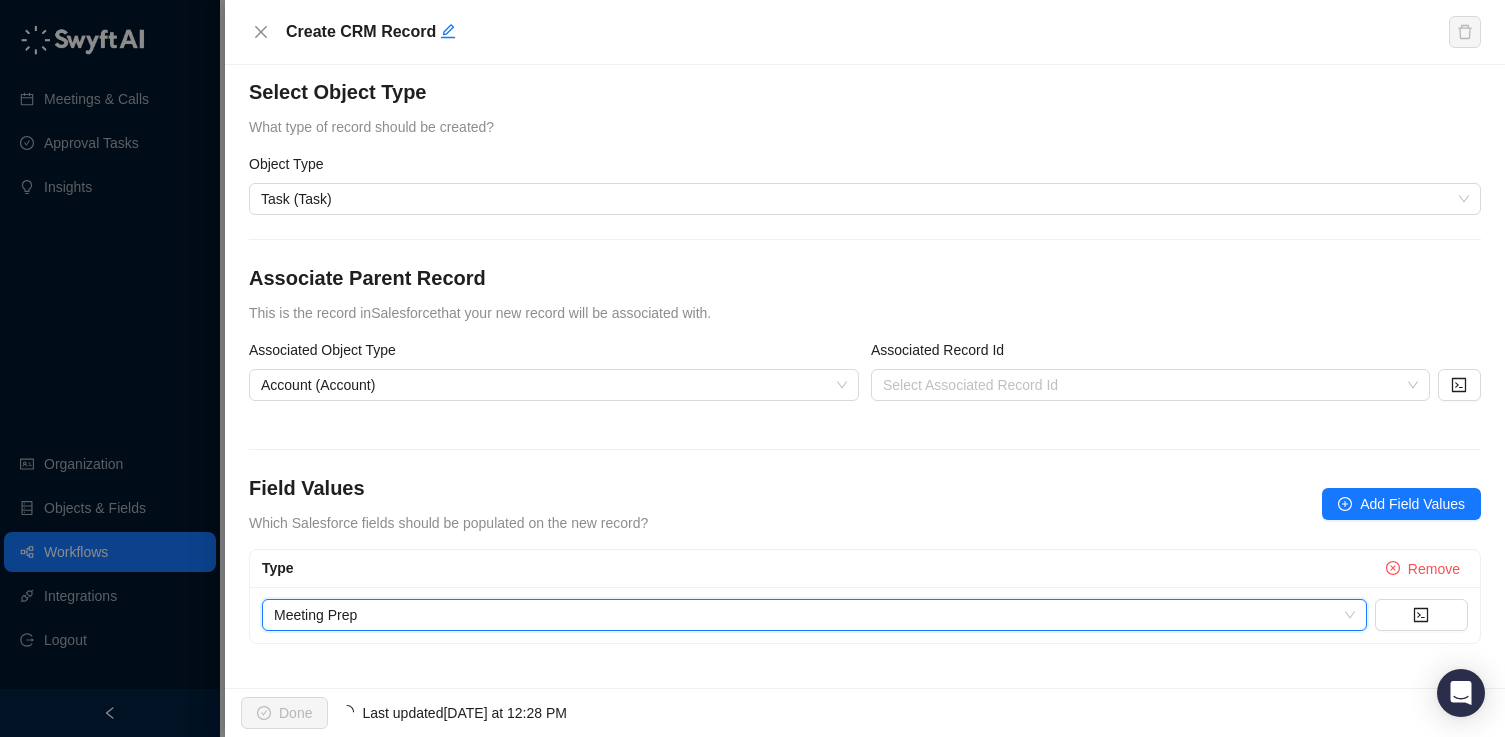 click on "Select Object Type What type of record should be created? Object Type Task (Task) Associate Parent Record This is the record in  Salesforce  that your new record will be associated with. Associated Object Type Account (Account) Associated Record Id Select Associated Record Id Field Values Which Salesforce fields should be populated on the new record? Add Field Values Type Remove Meeting Prep Meeting Prep" at bounding box center [865, 376] 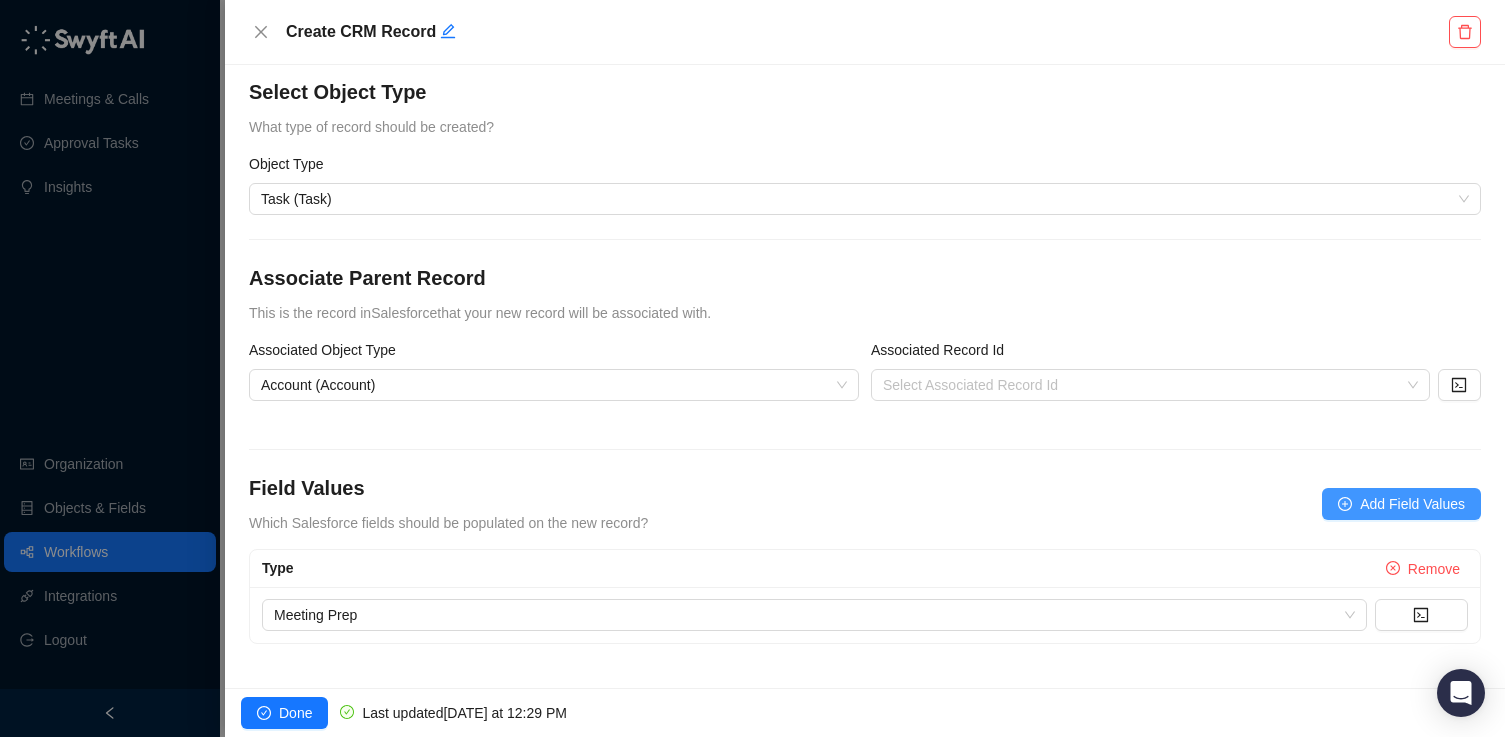 click on "Add Field Values" at bounding box center [1412, 504] 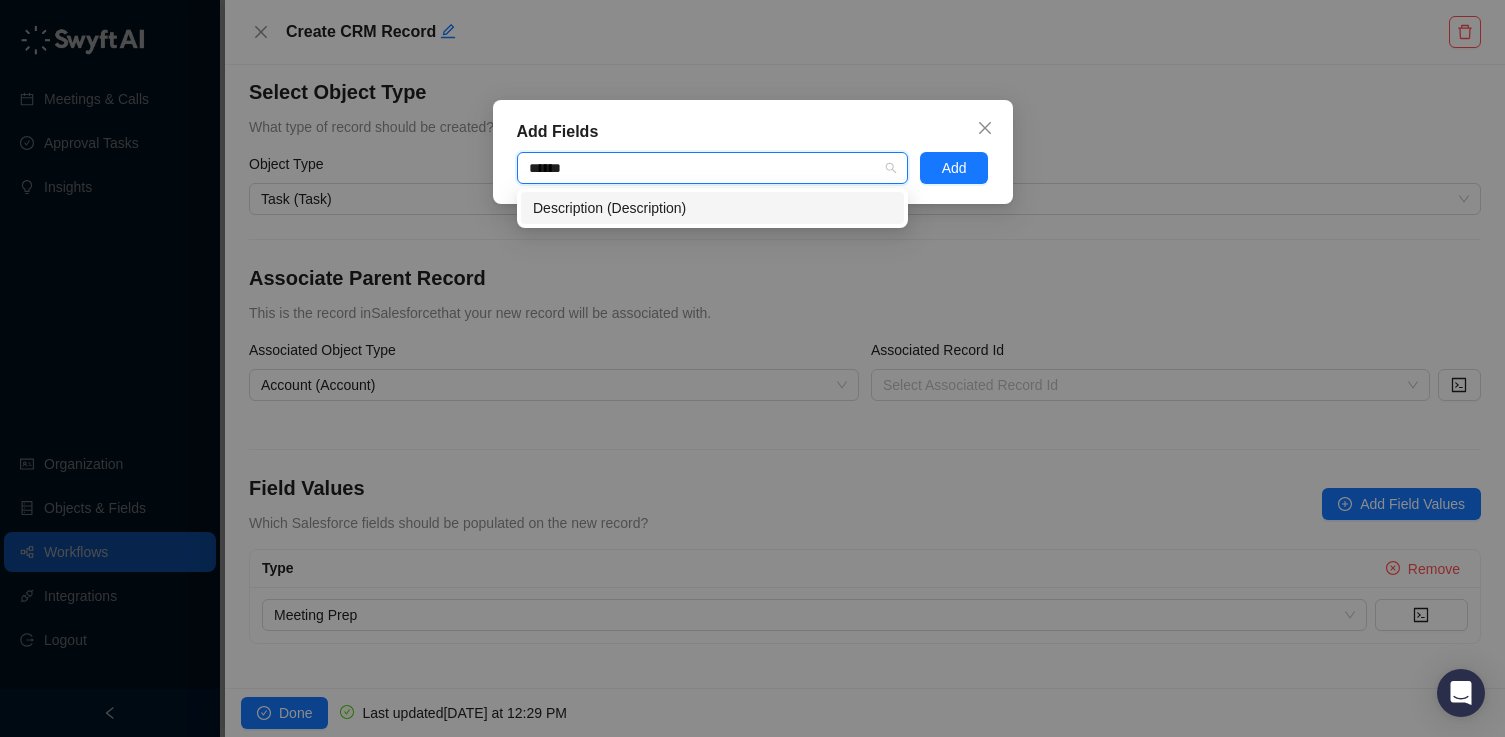 type on "*******" 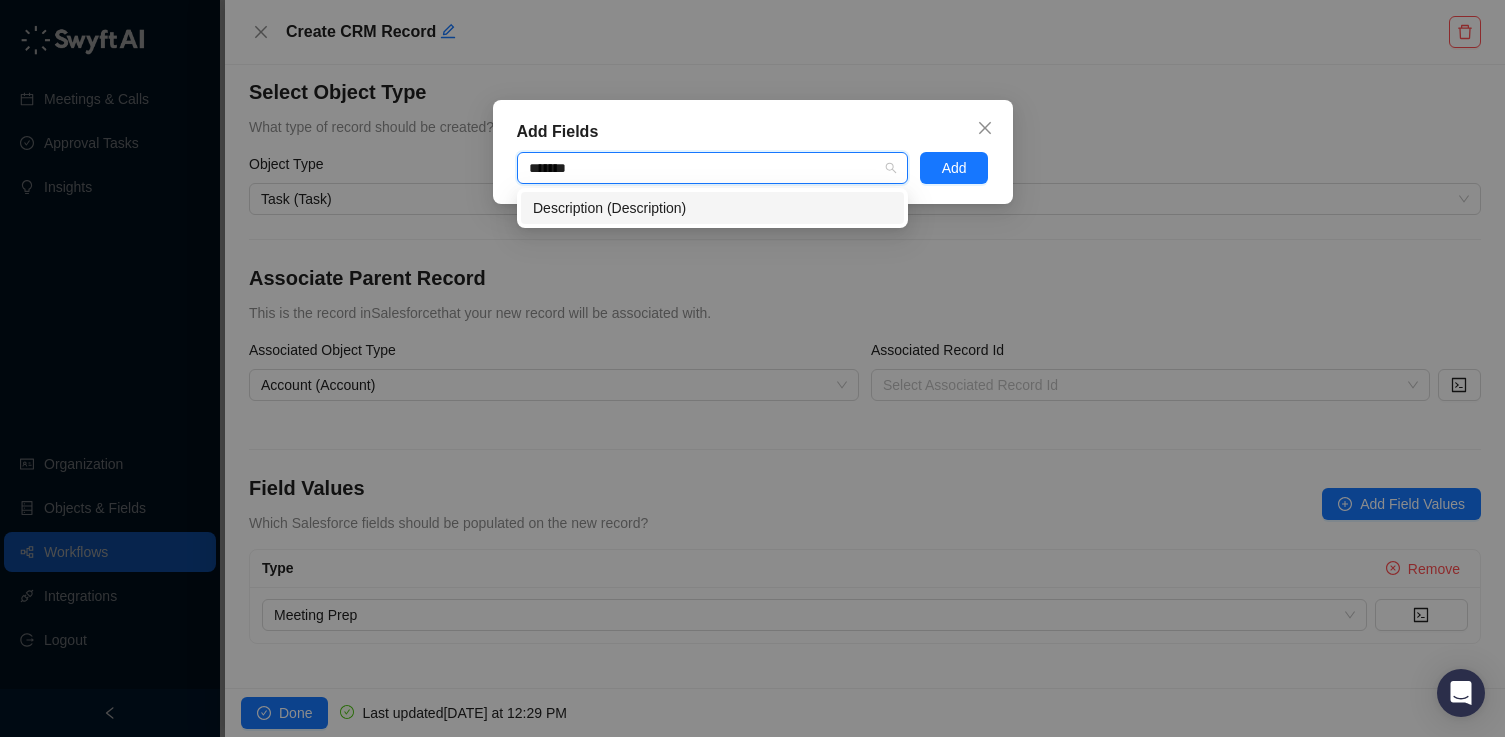 click on "Description (Description)" at bounding box center [712, 208] 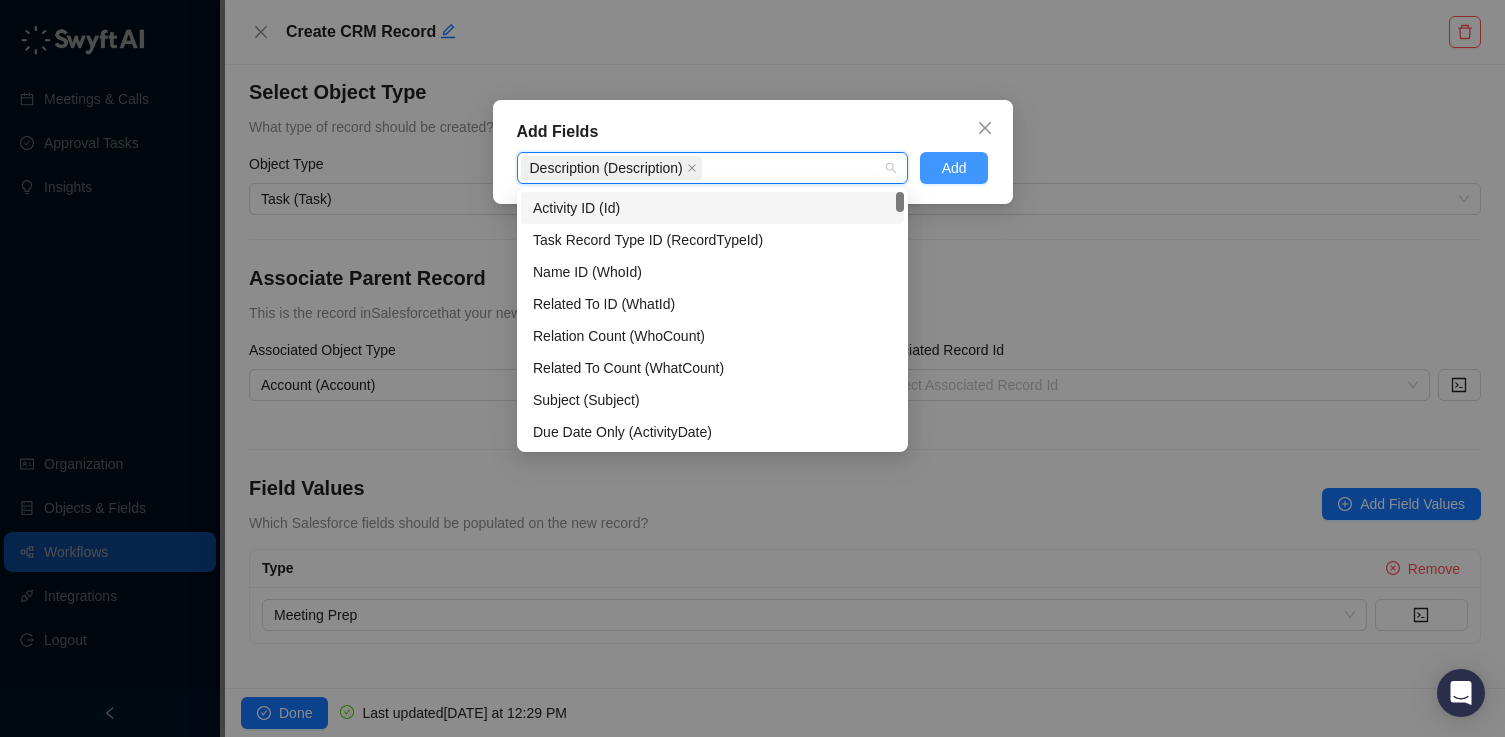 click on "Add" at bounding box center (954, 168) 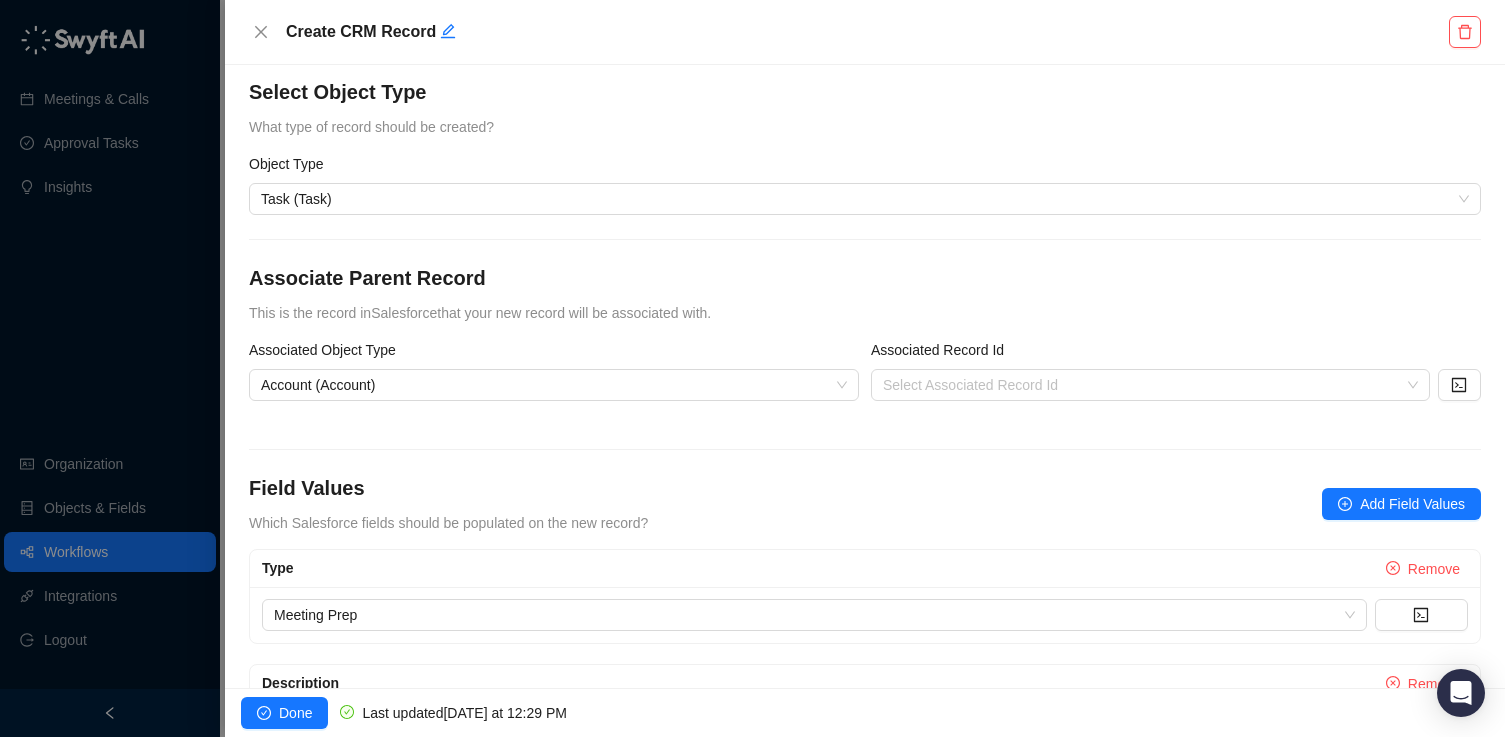 scroll, scrollTop: 130, scrollLeft: 0, axis: vertical 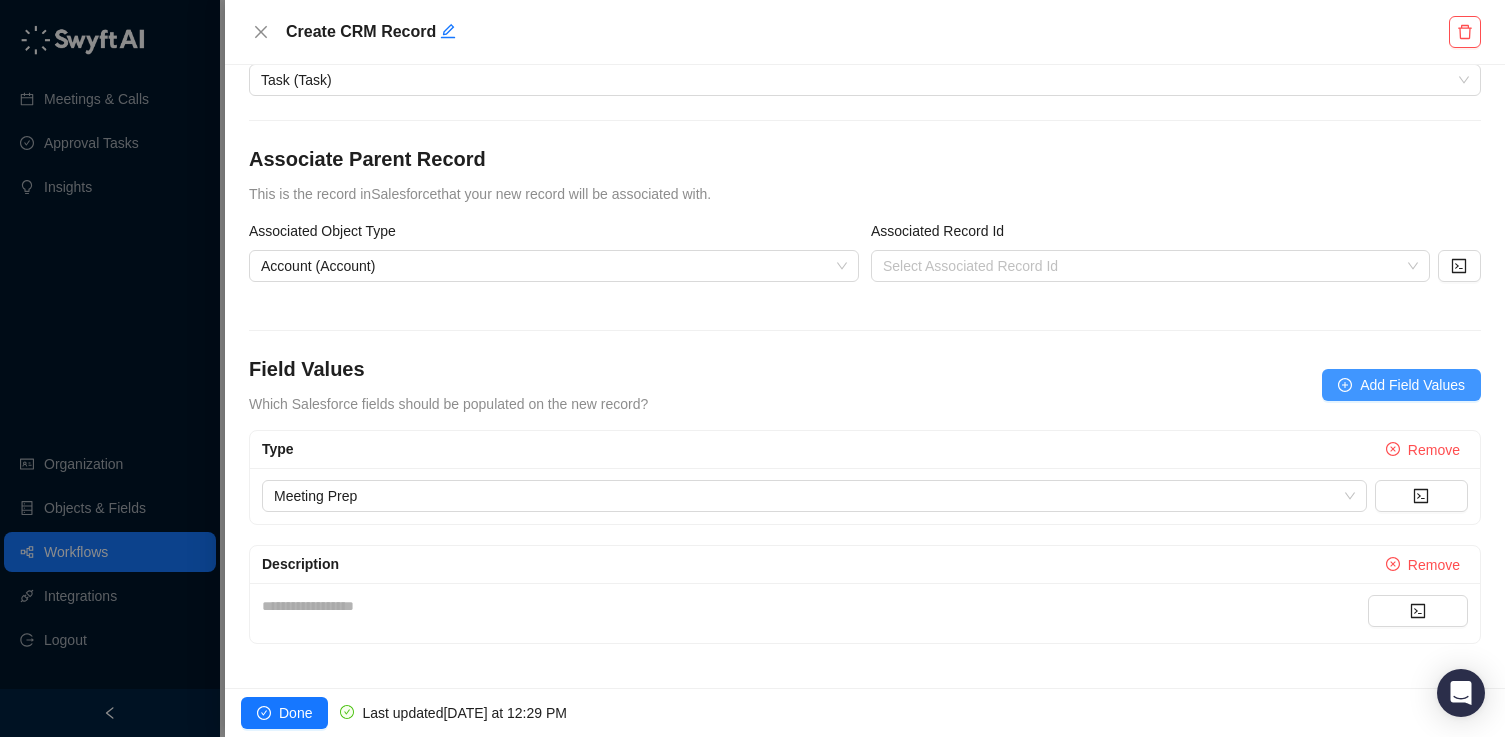 click on "Add Field Values" at bounding box center [1412, 385] 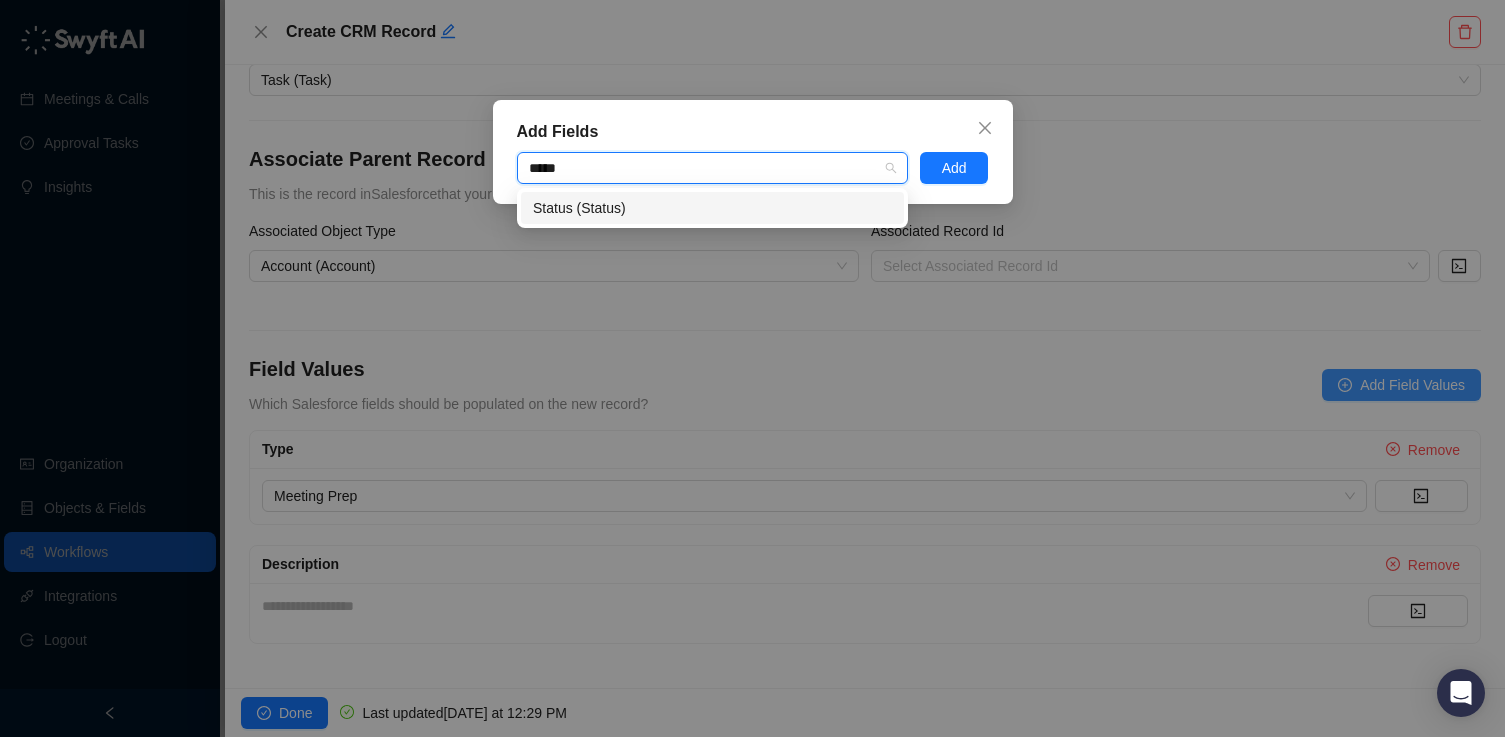 type on "******" 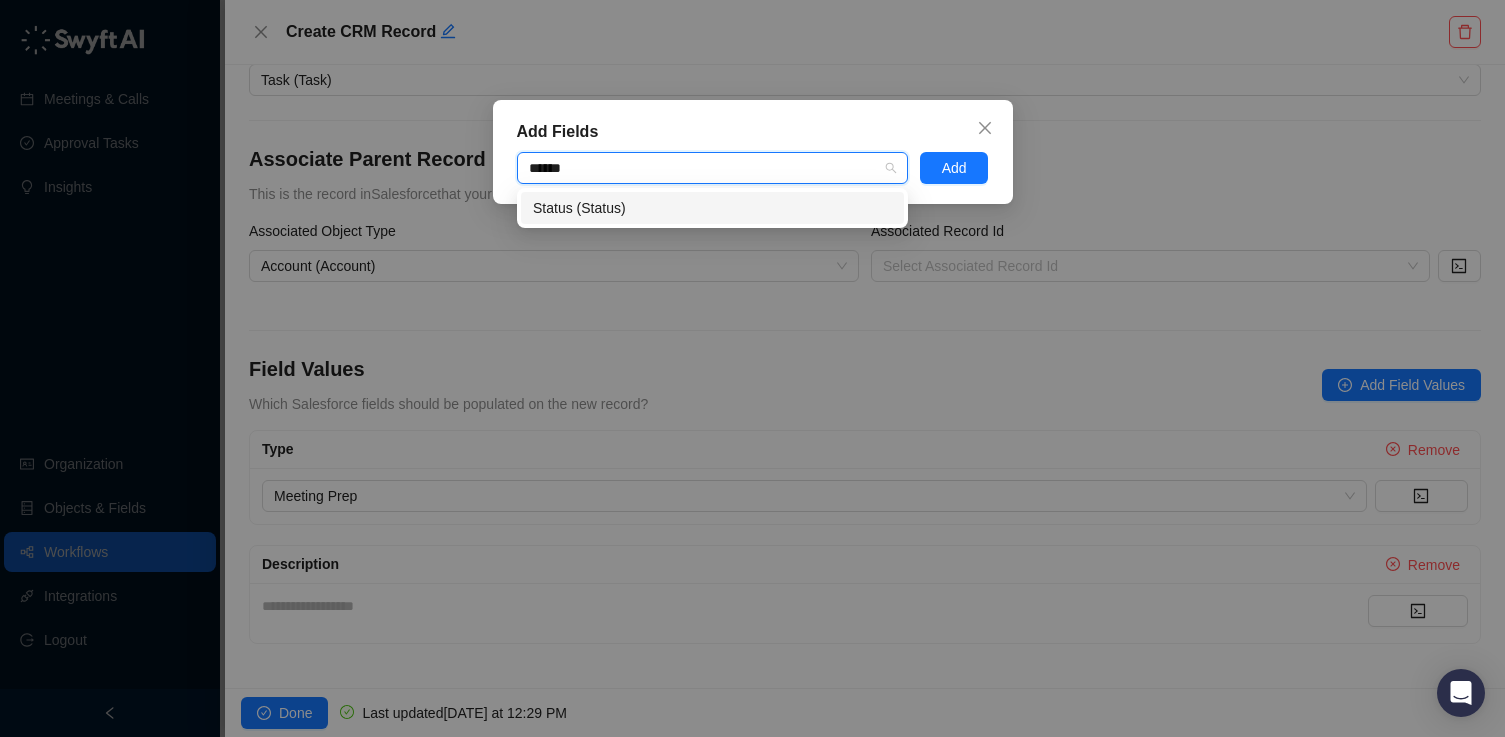 click on "Status (Status)" at bounding box center (712, 208) 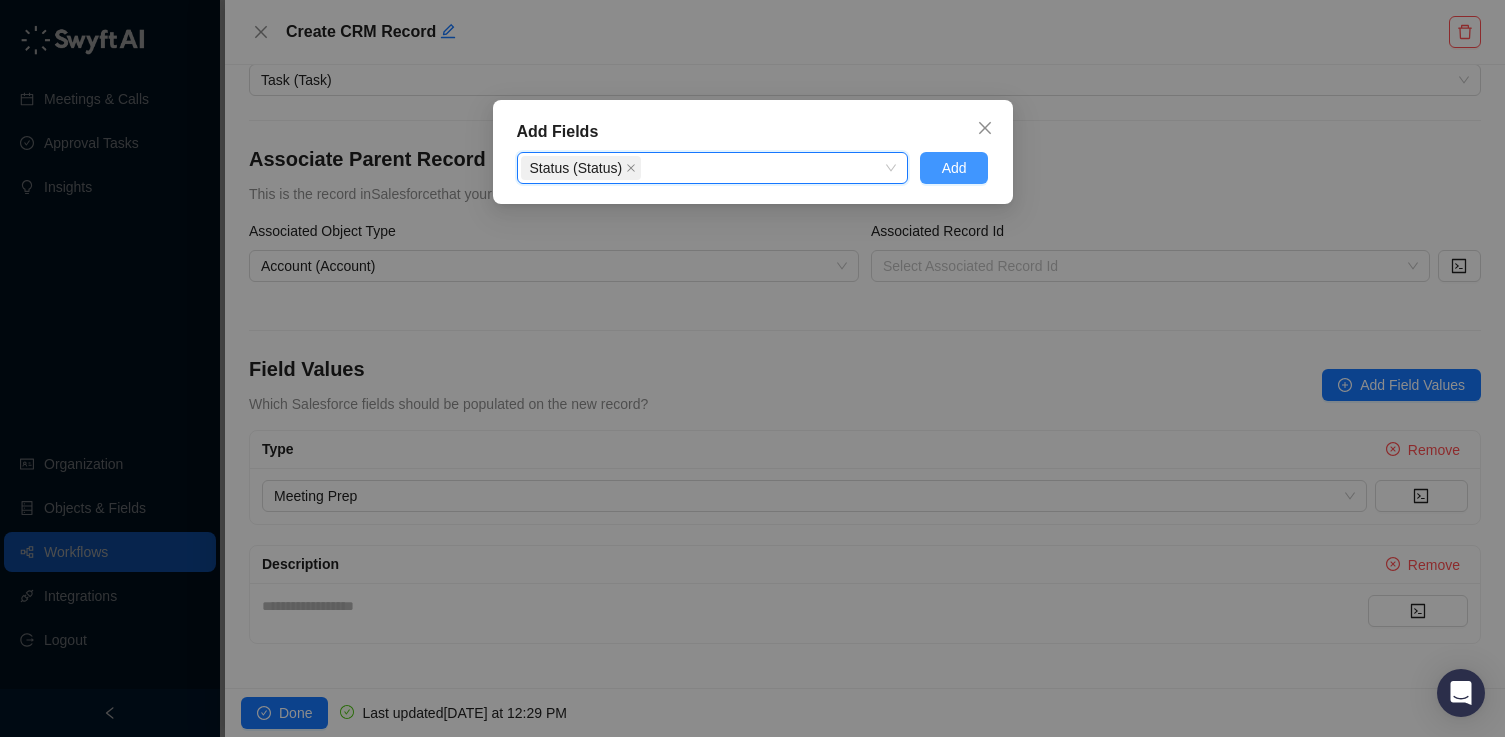click on "Add" at bounding box center (954, 168) 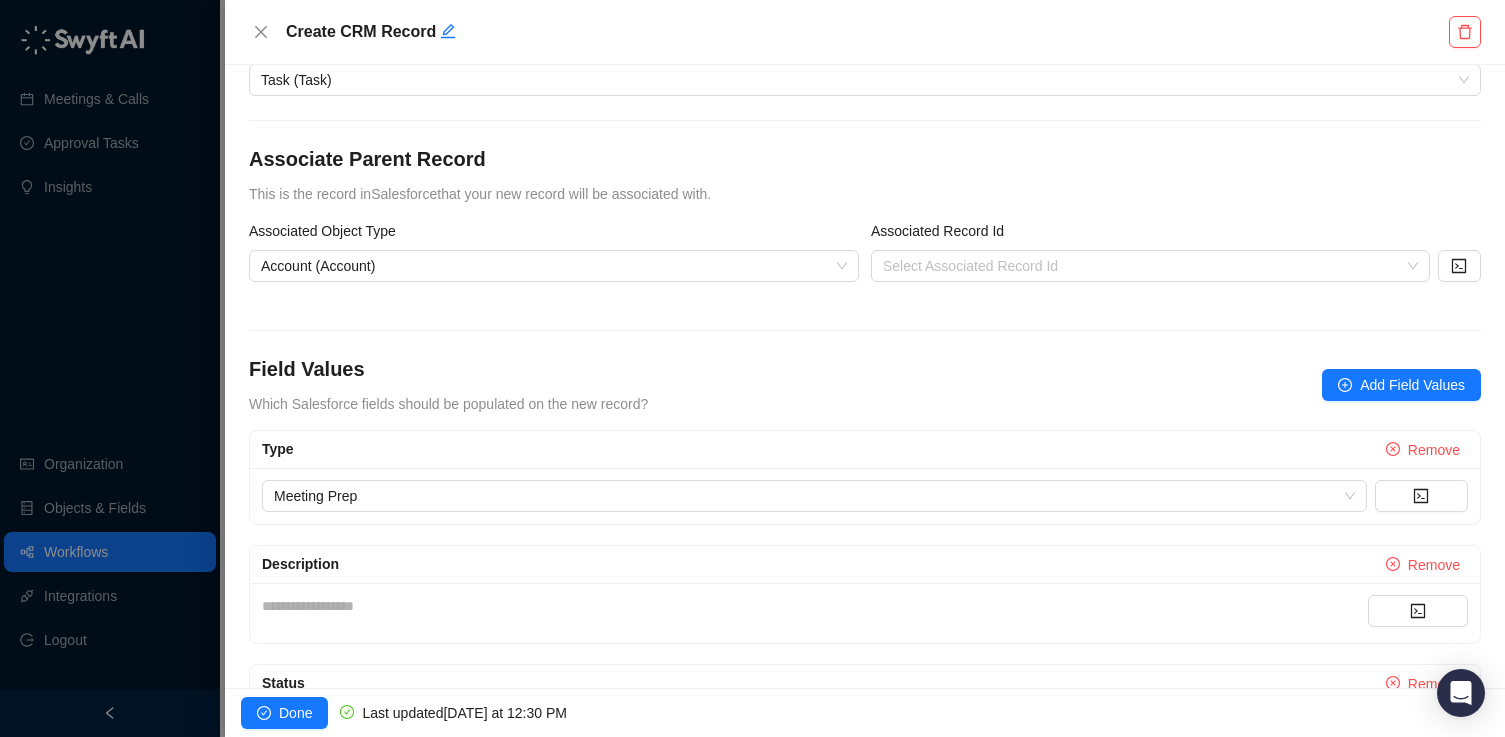 scroll, scrollTop: 245, scrollLeft: 0, axis: vertical 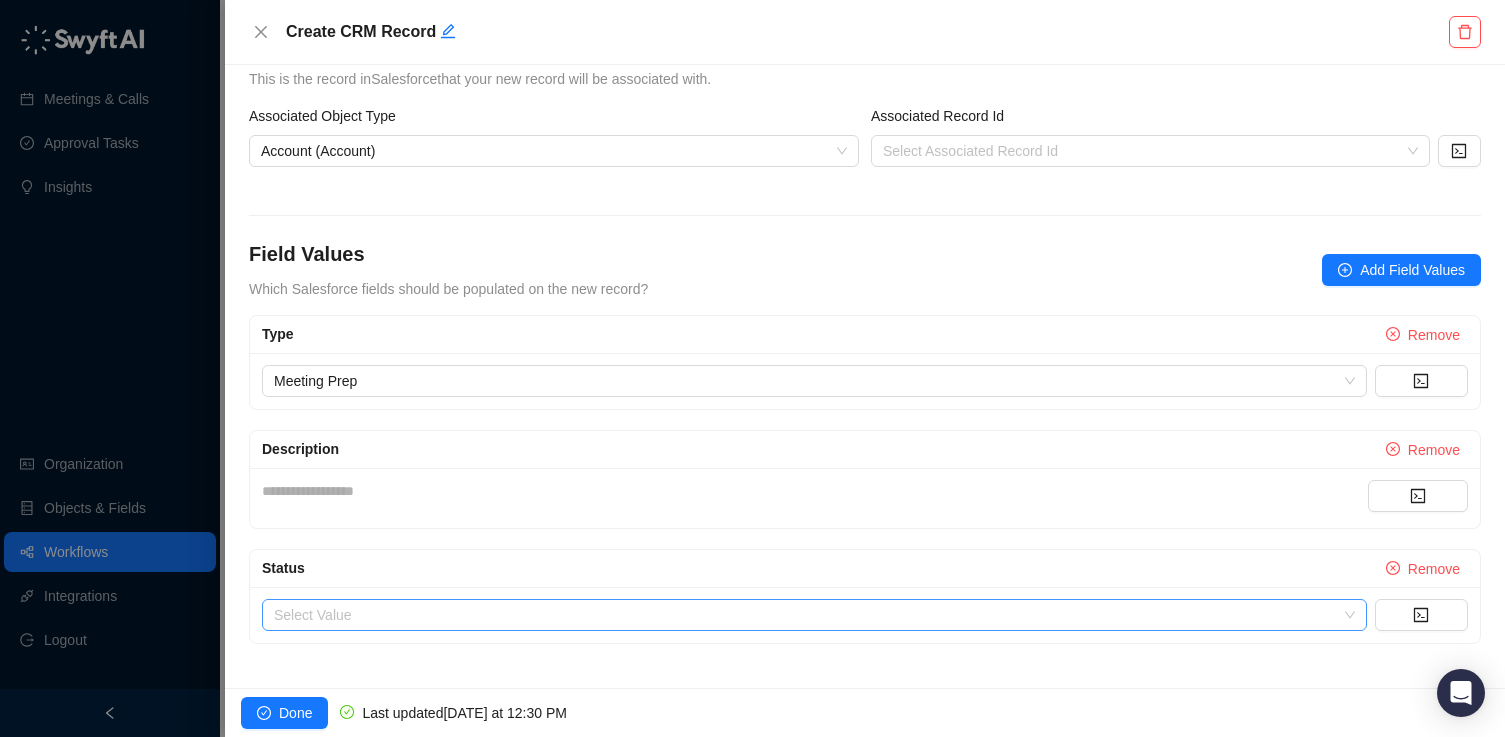 click at bounding box center [808, 615] 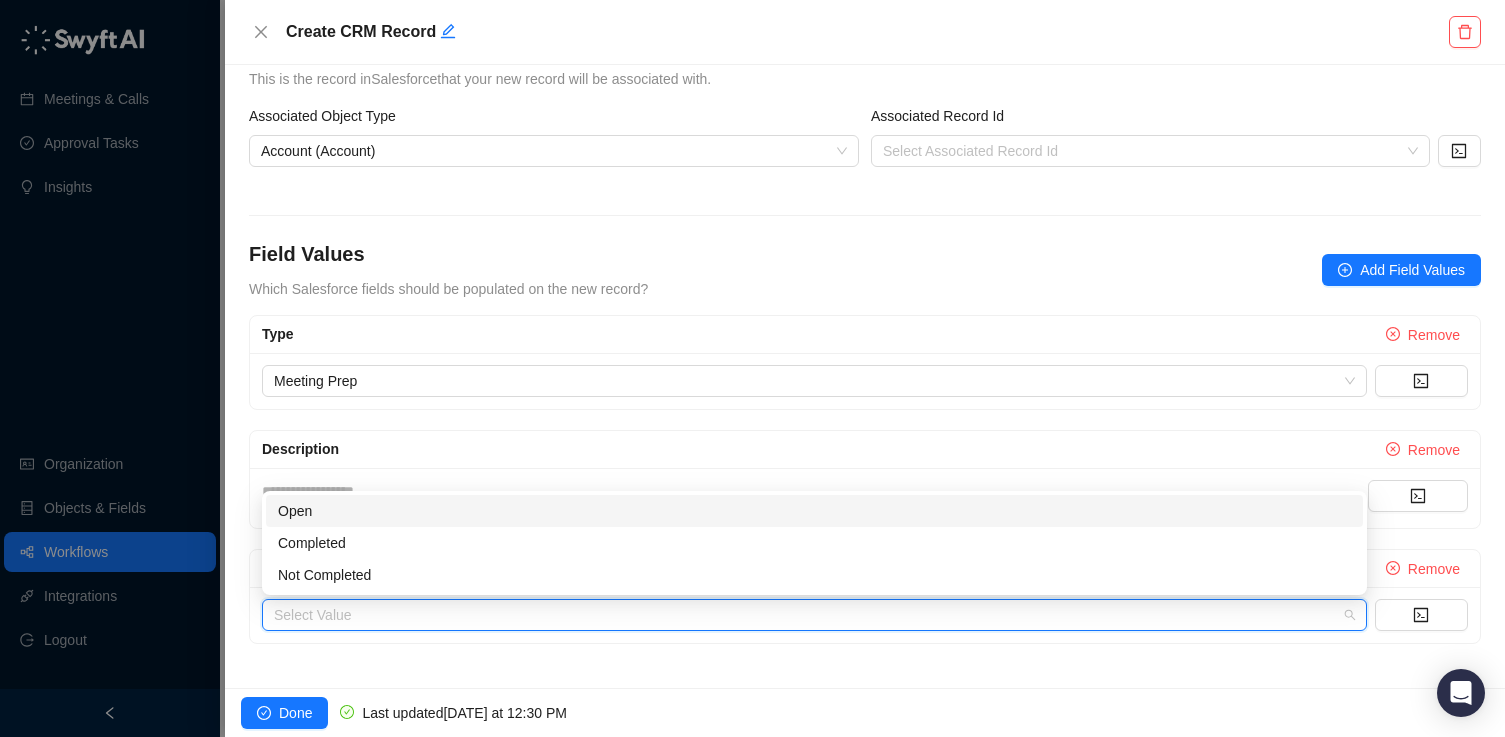 click on "Open" at bounding box center [814, 511] 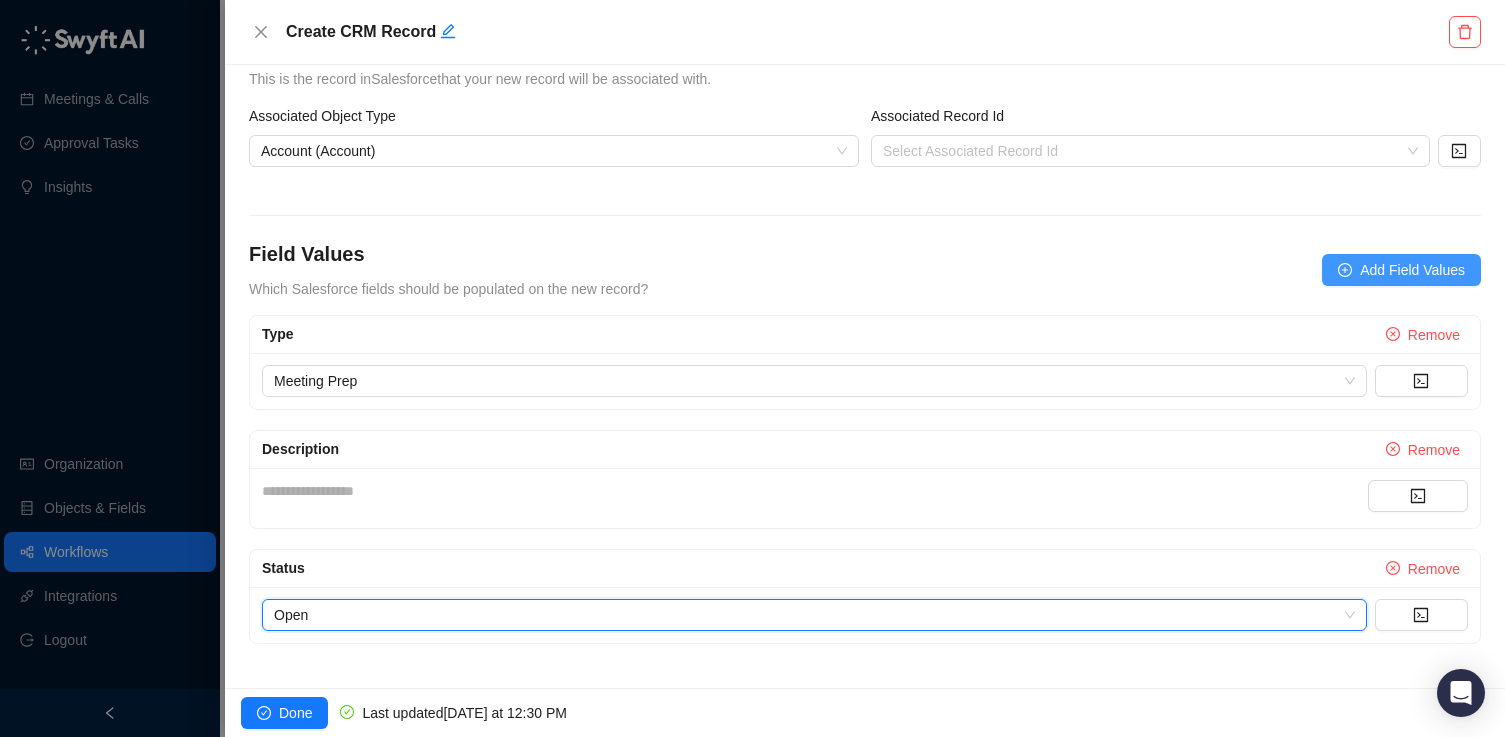 click 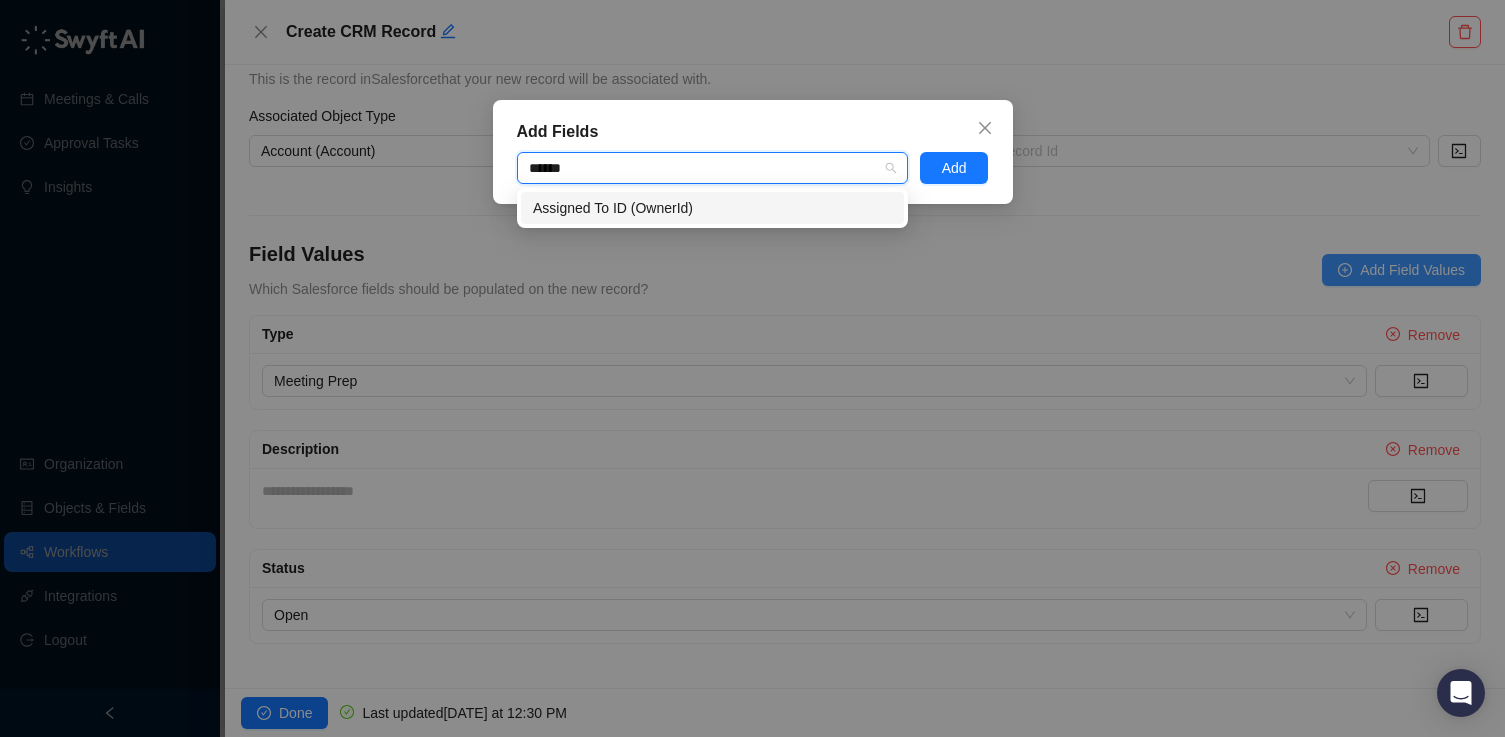 type on "*******" 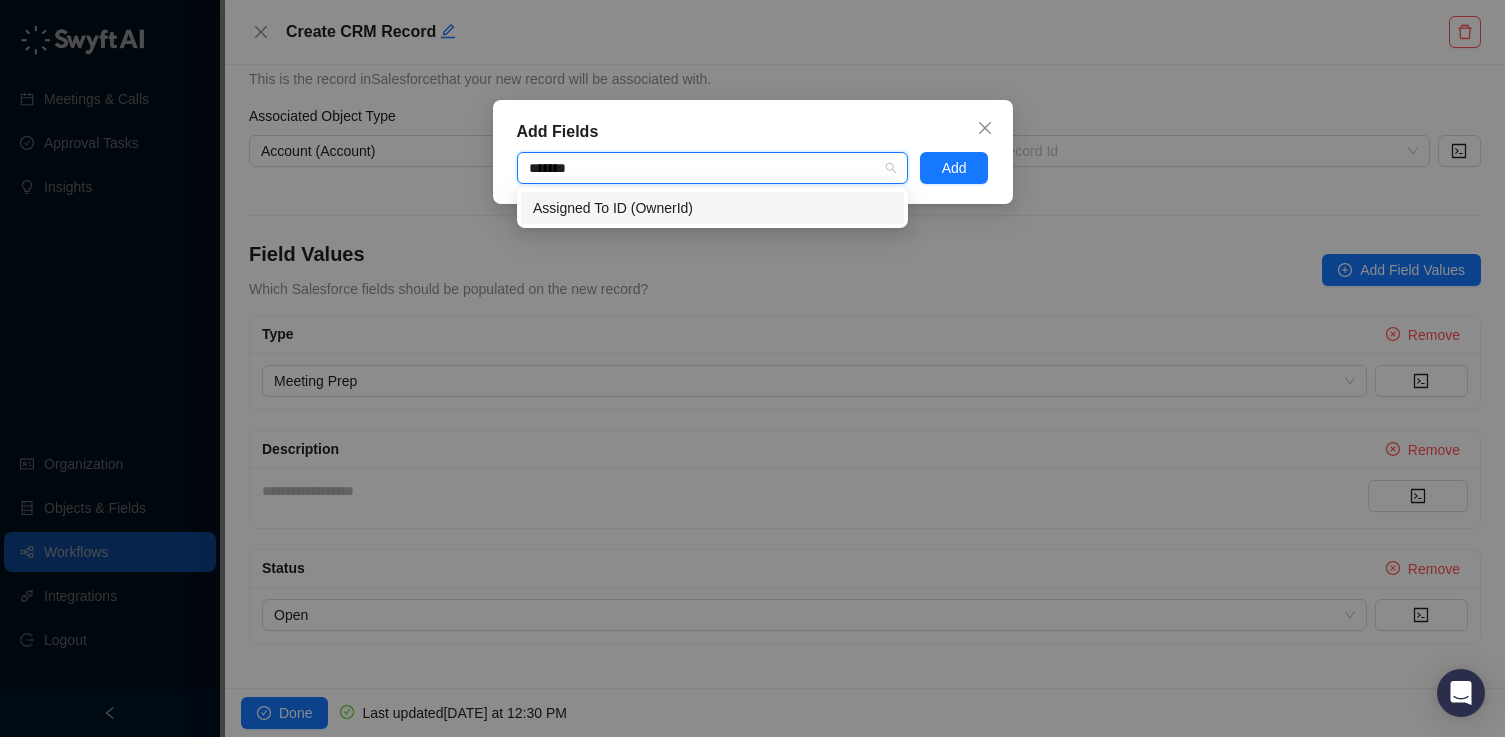 click on "Assigned To ID (OwnerId)" at bounding box center (712, 208) 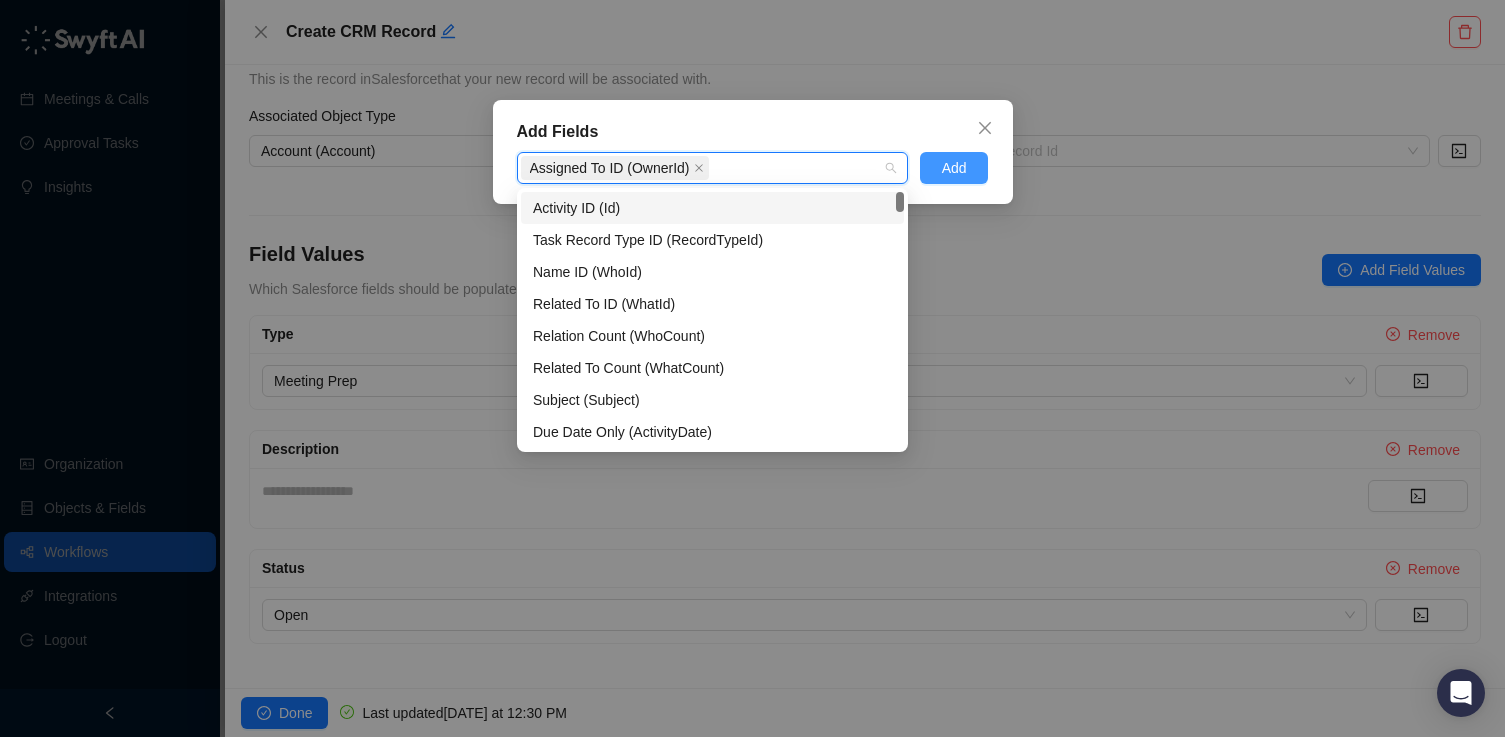 click on "Add" at bounding box center [954, 168] 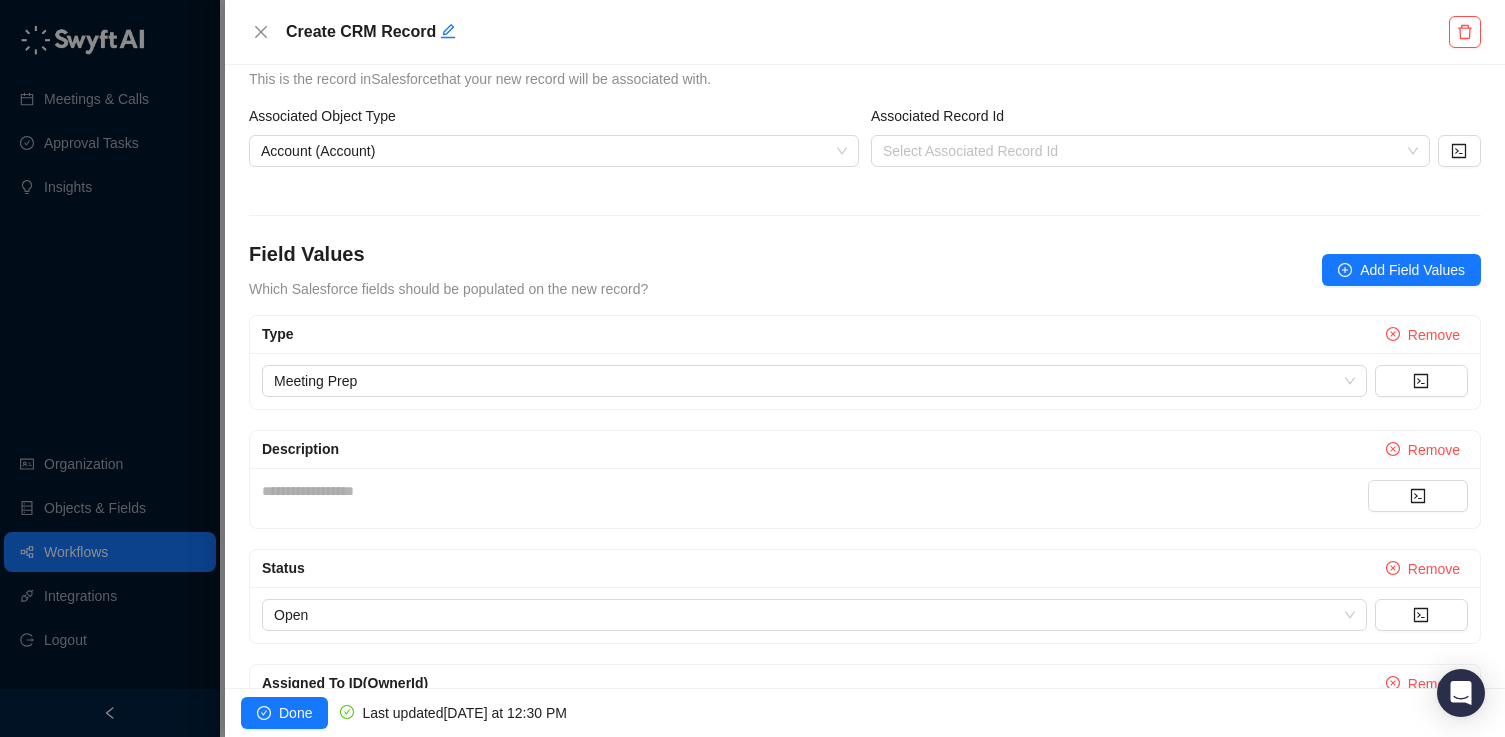 scroll, scrollTop: 360, scrollLeft: 0, axis: vertical 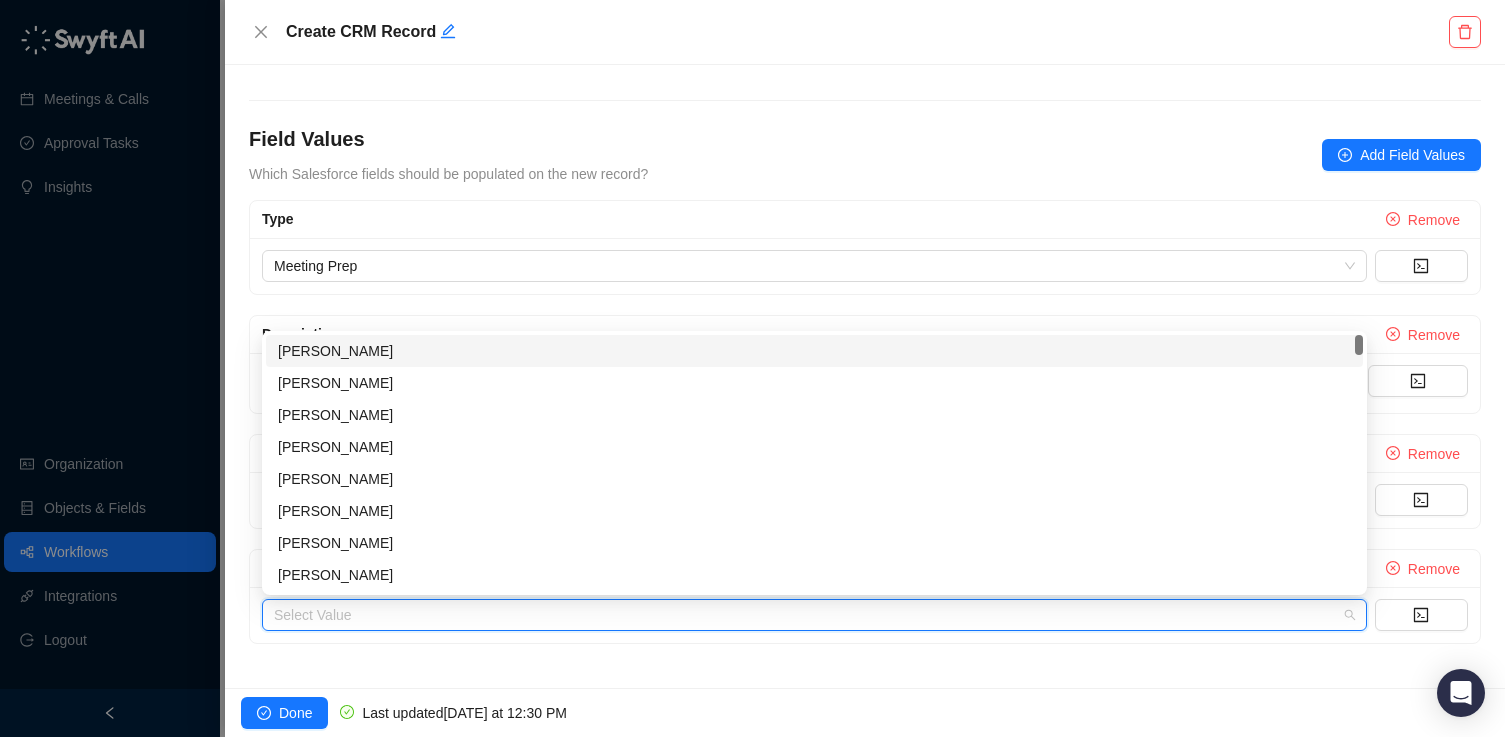 click at bounding box center (808, 615) 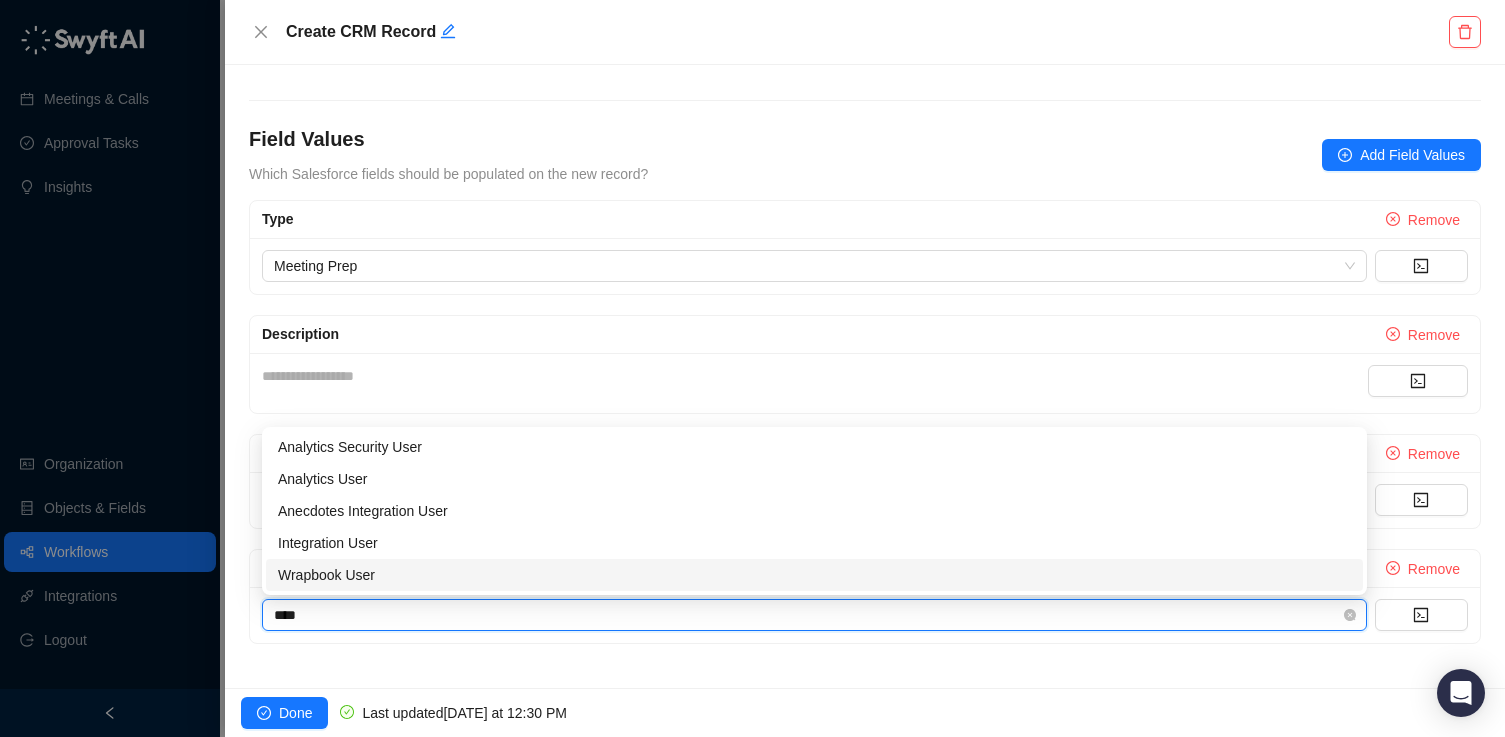 click on "****" at bounding box center (808, 615) 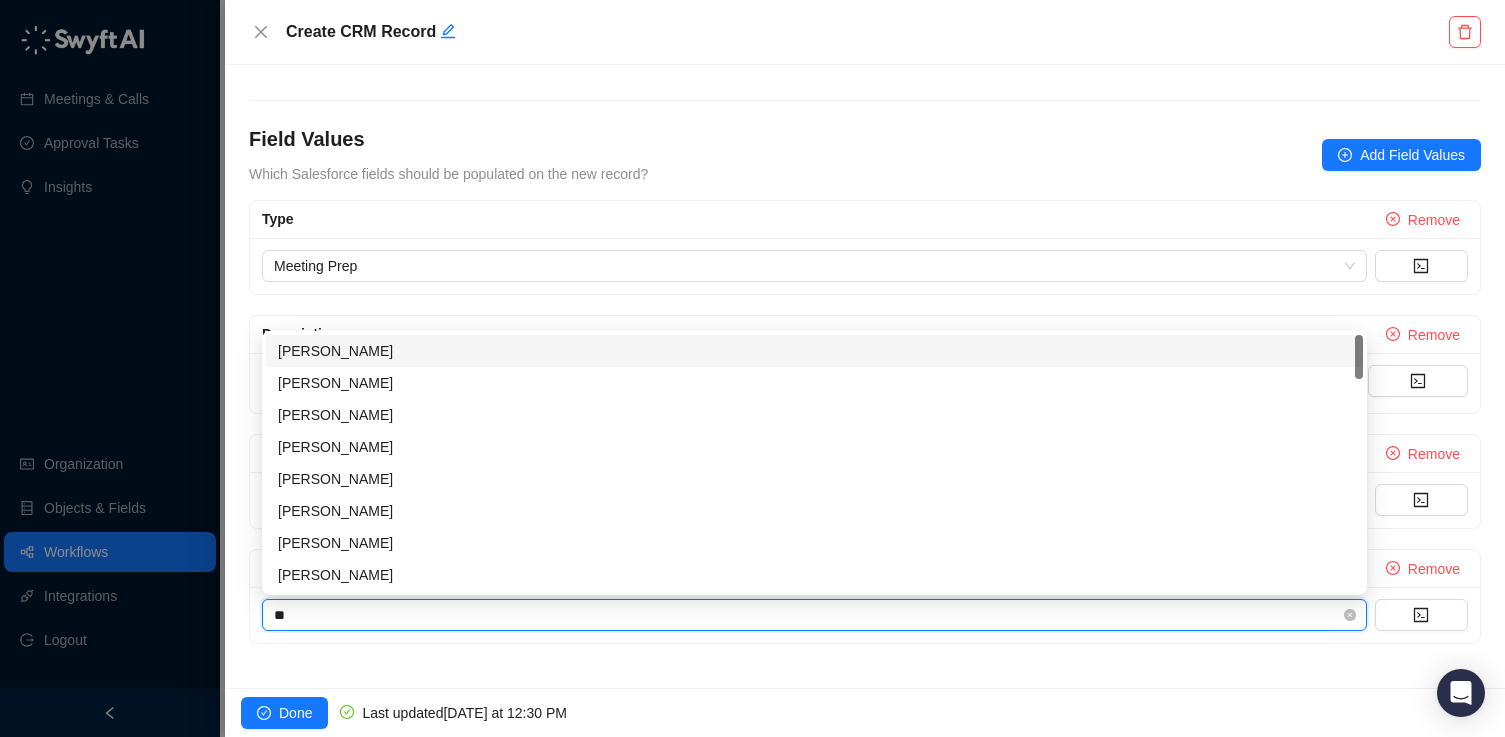 type on "*" 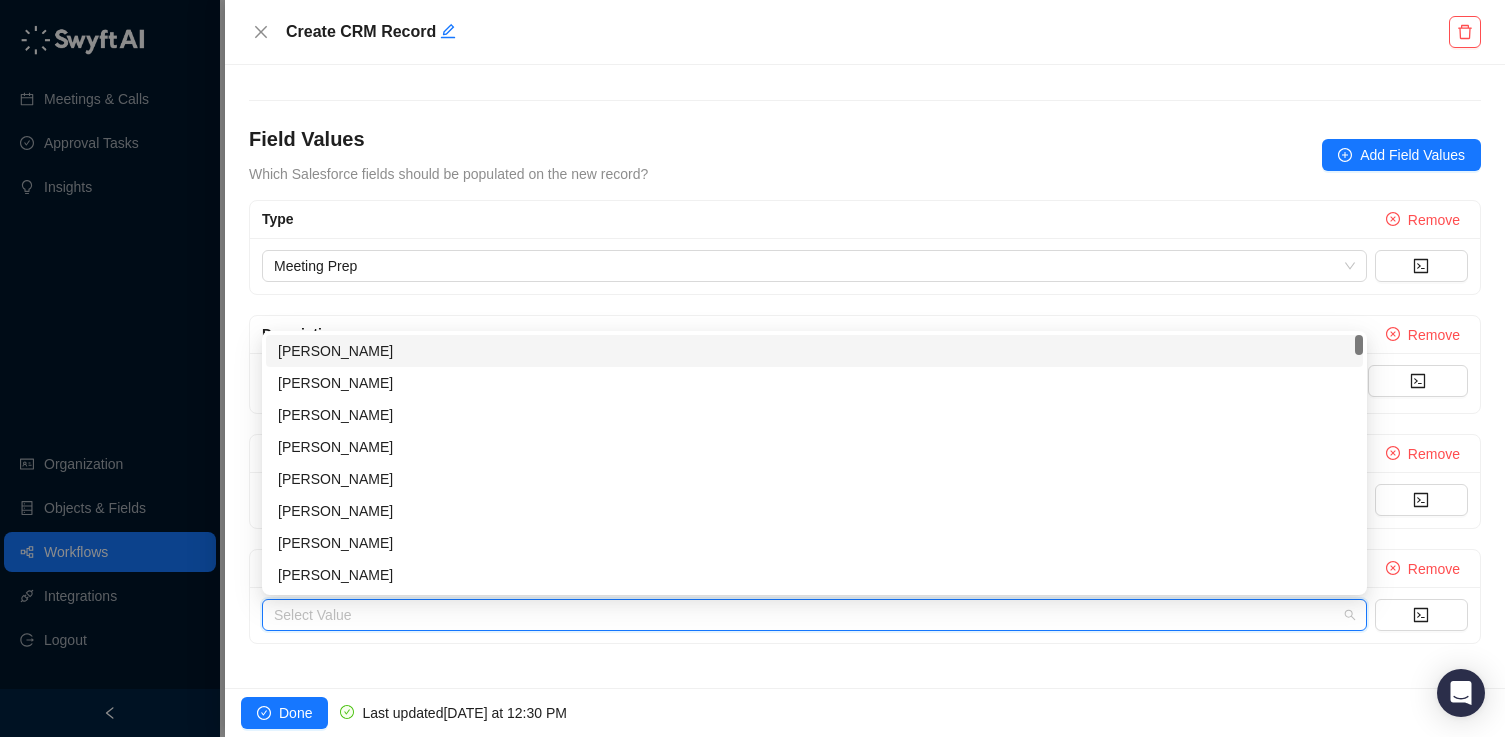 click on "Select Value" at bounding box center [814, 615] 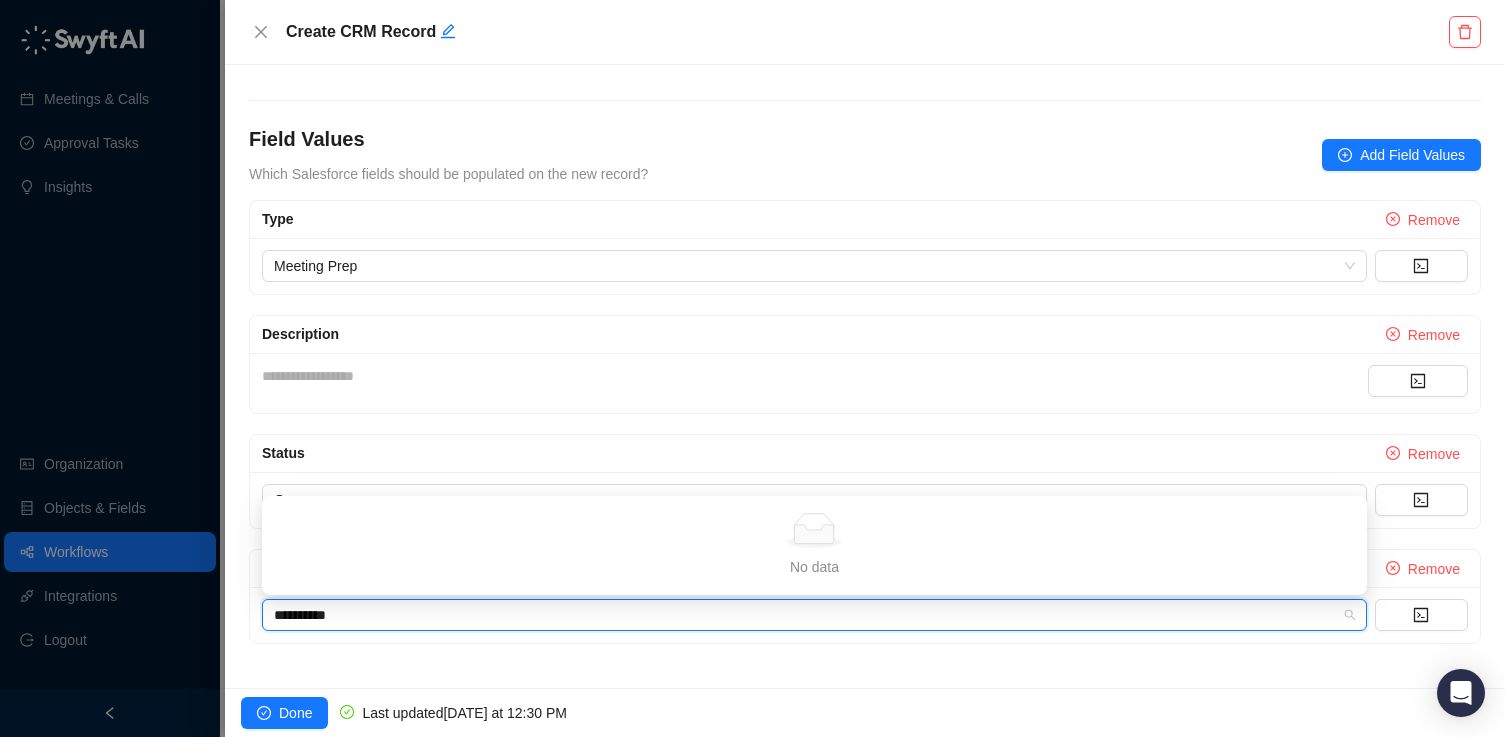 type on "**********" 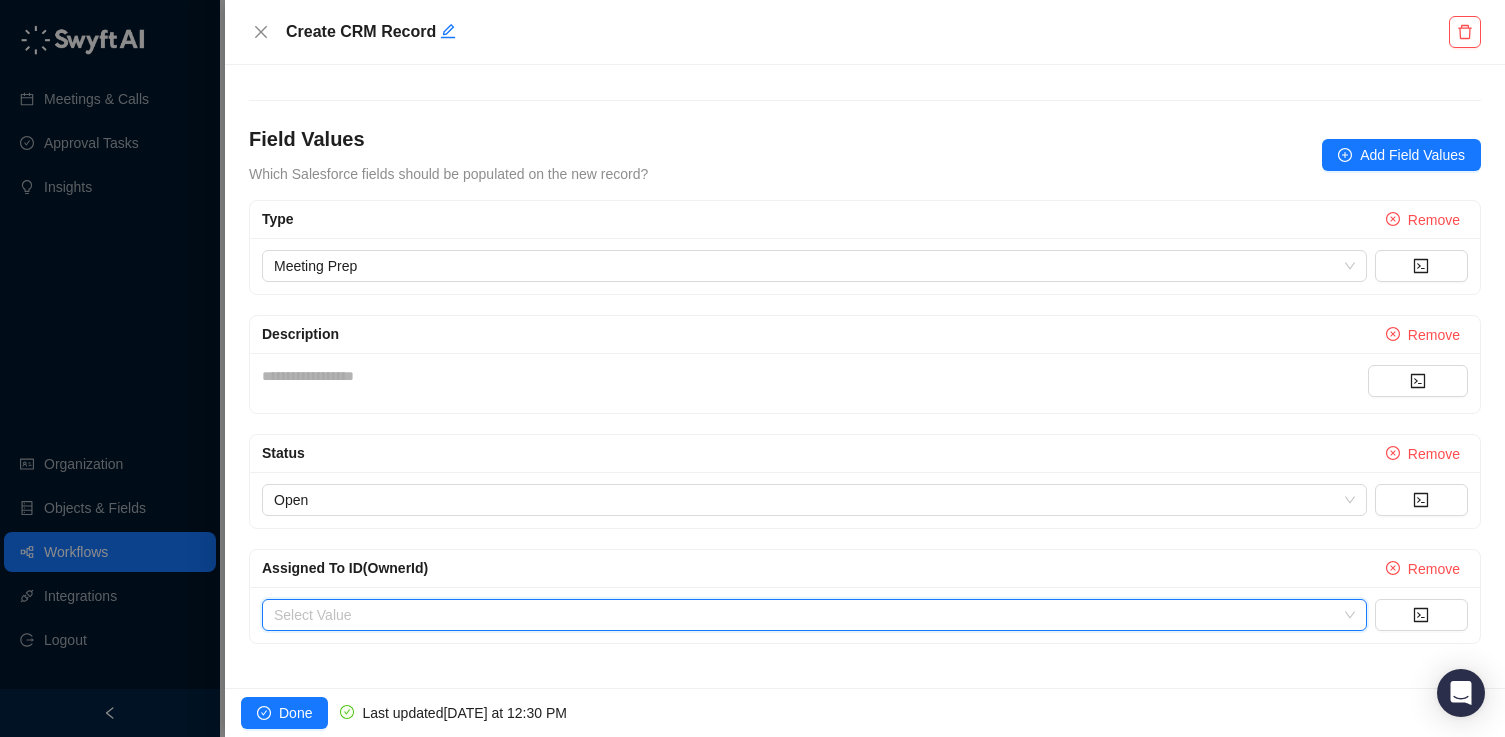 click at bounding box center (808, 615) 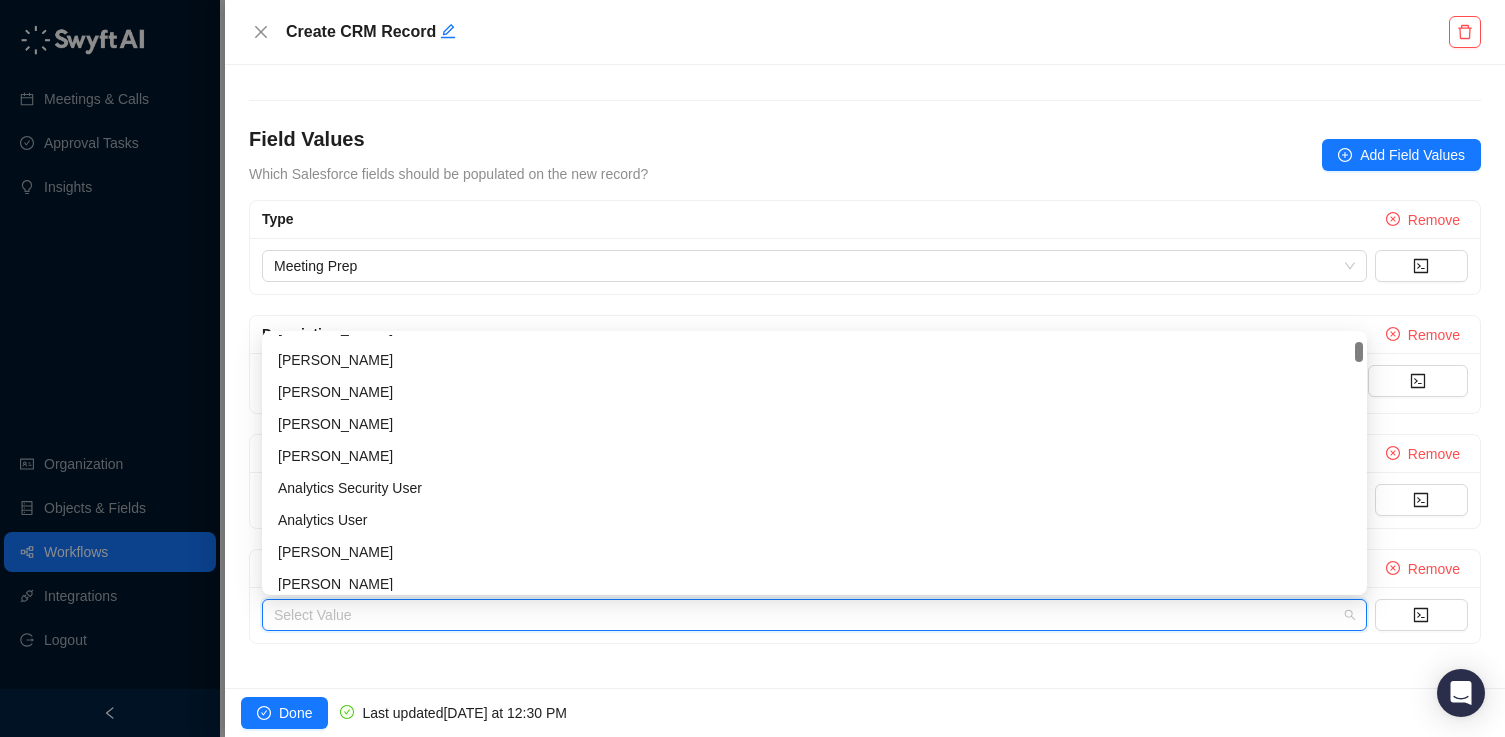 scroll, scrollTop: 0, scrollLeft: 0, axis: both 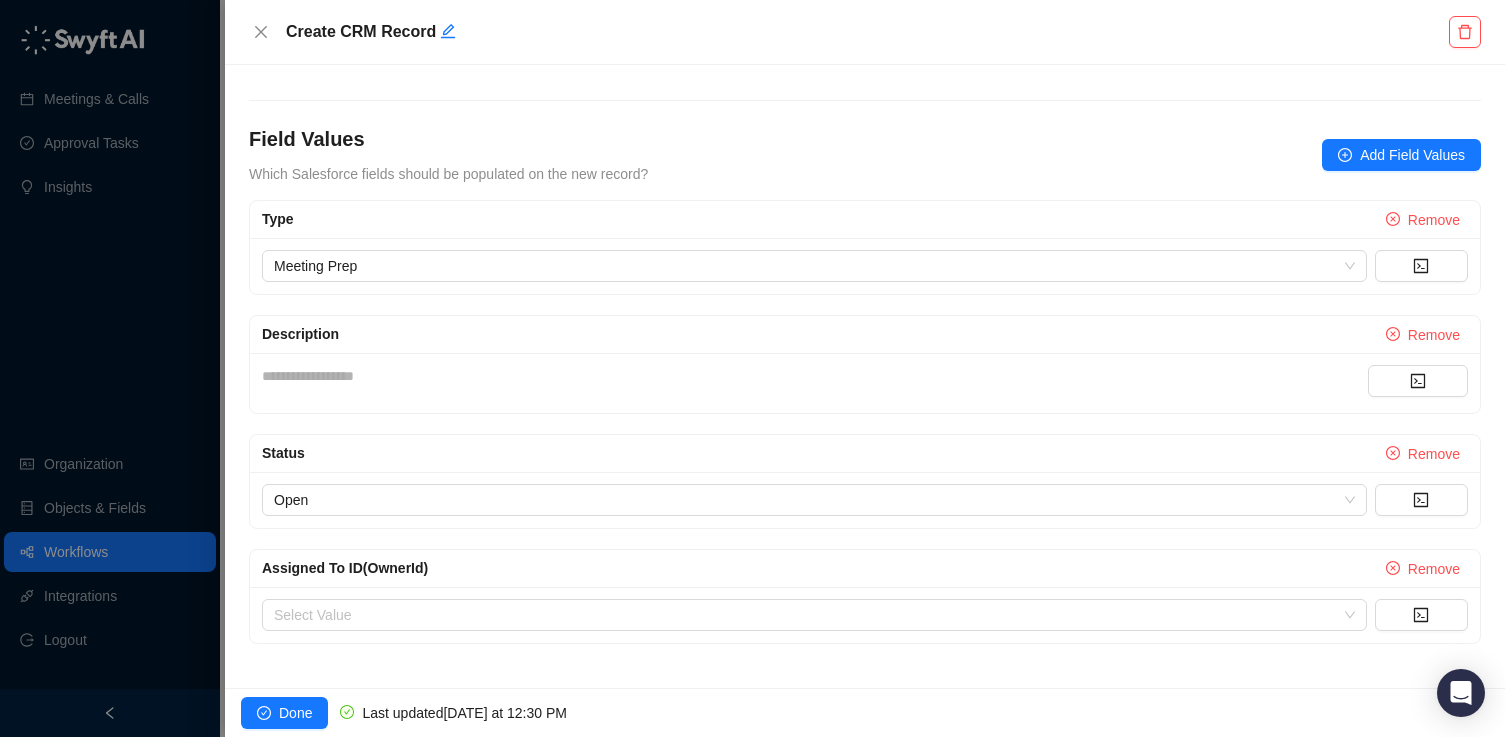 click on "**********" at bounding box center (865, 376) 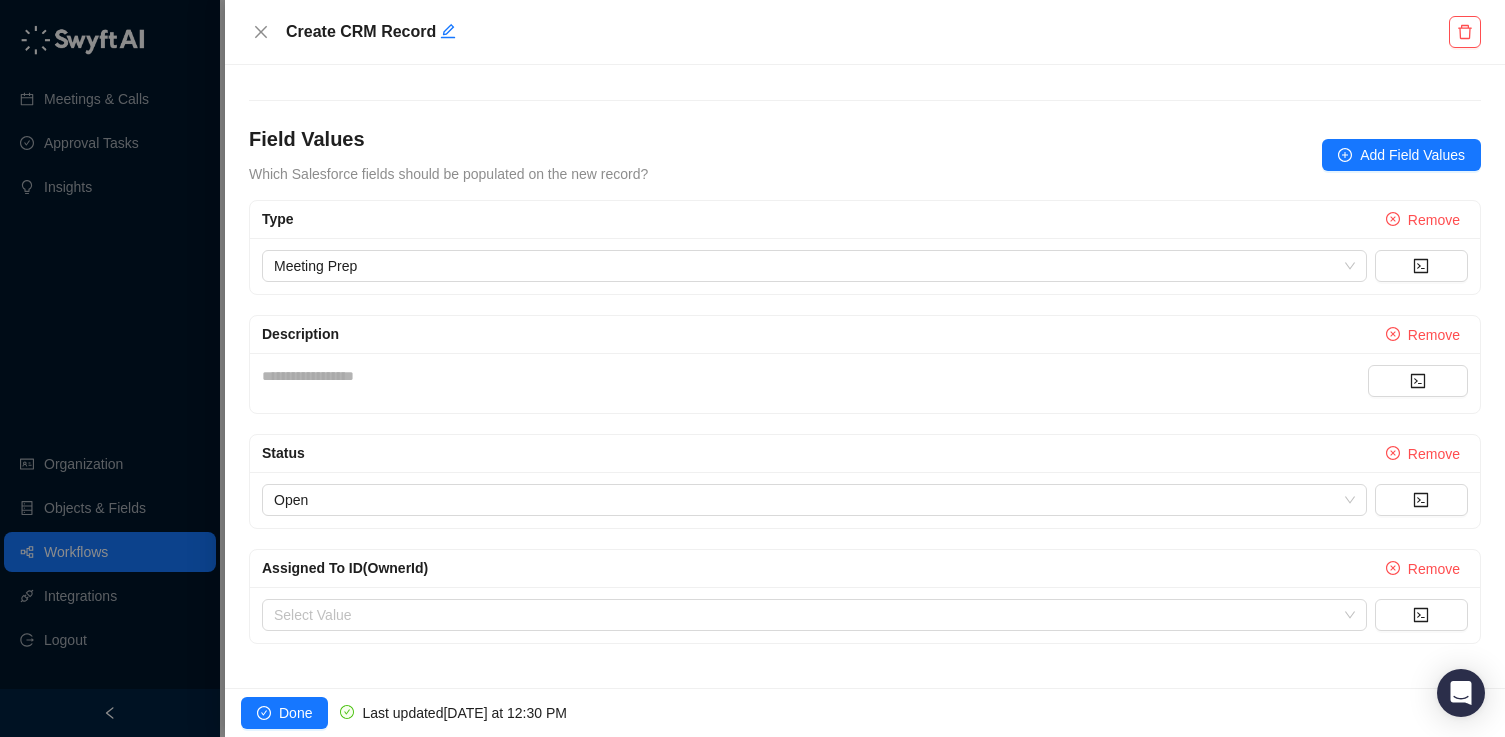 click on "Assigned To ID  (OwnerId) Remove" at bounding box center (865, 569) 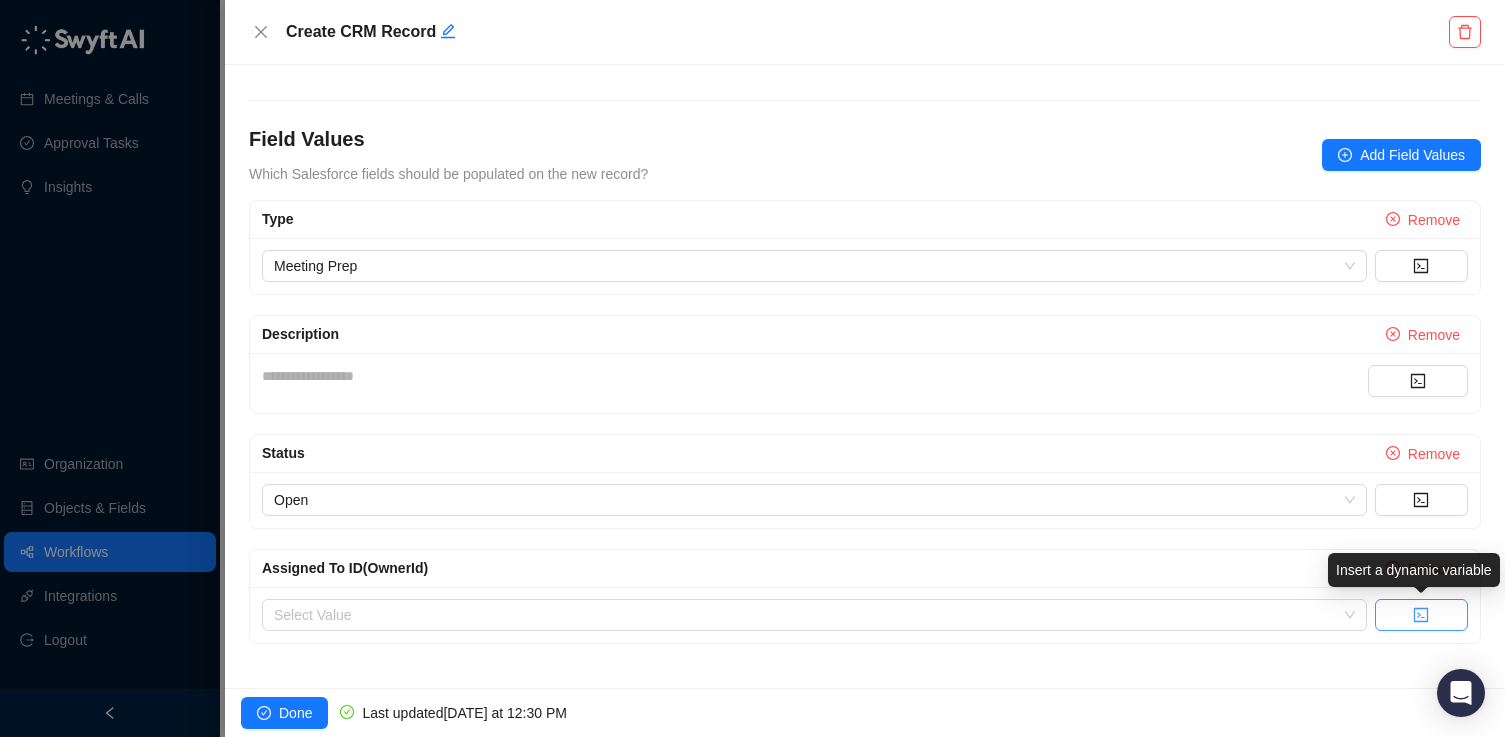 click at bounding box center (1421, 615) 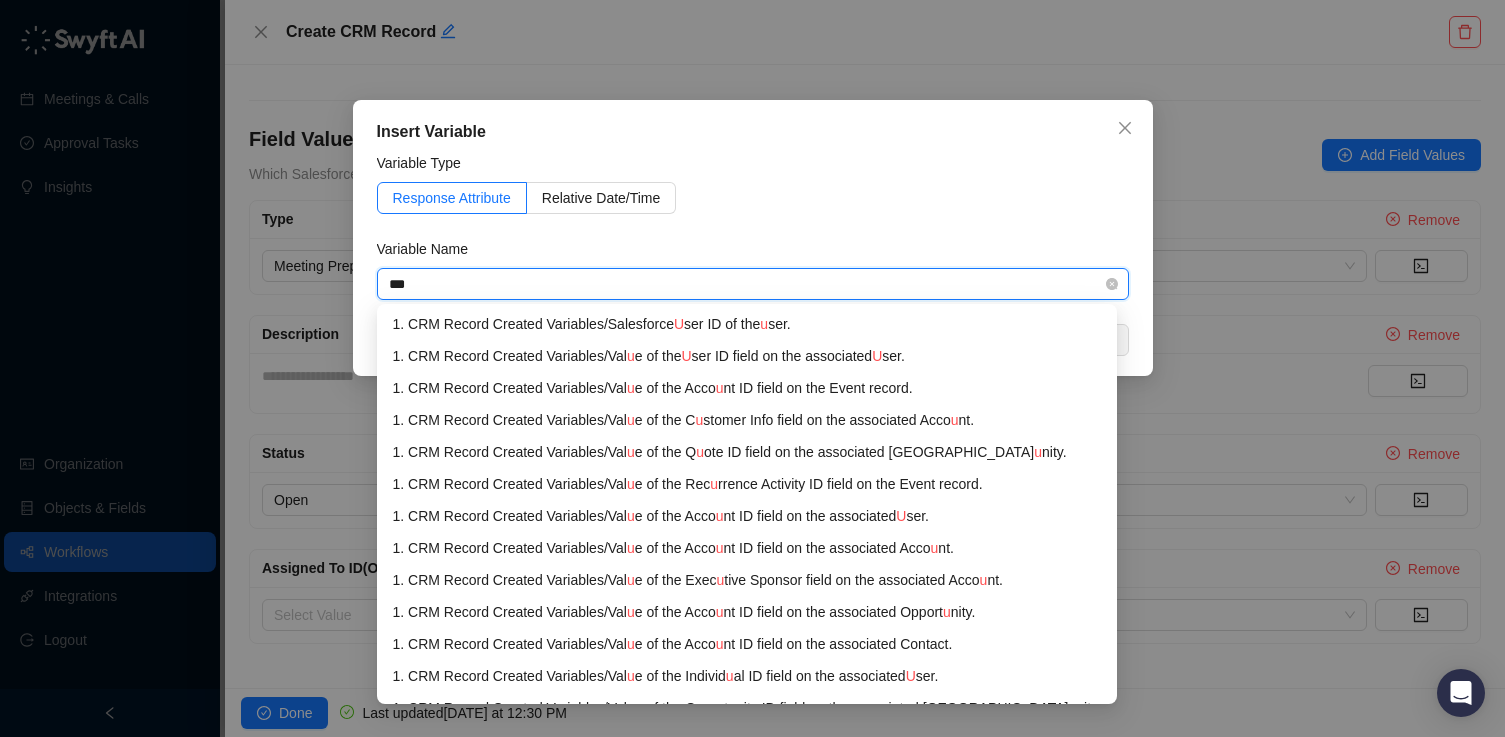 type on "****" 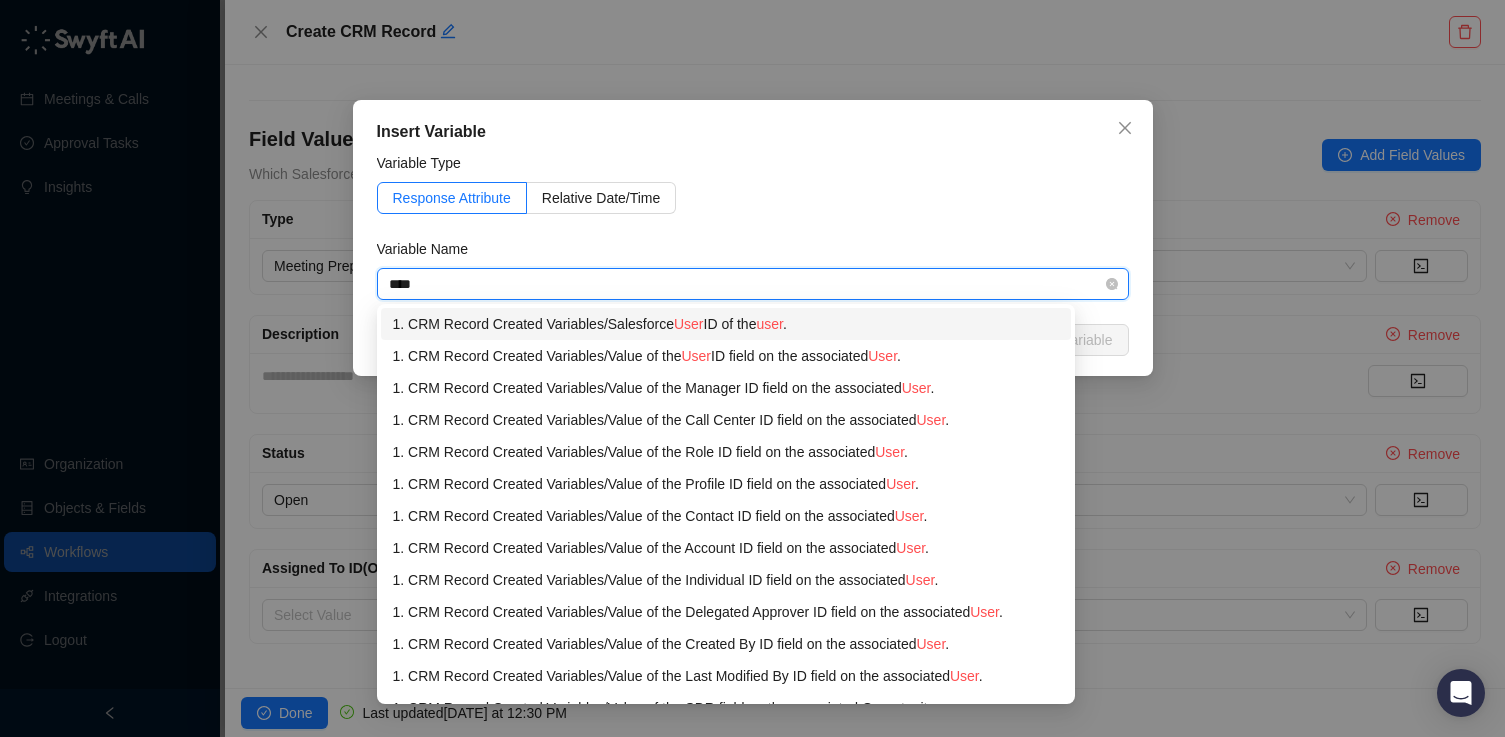 click on "User" at bounding box center [689, 324] 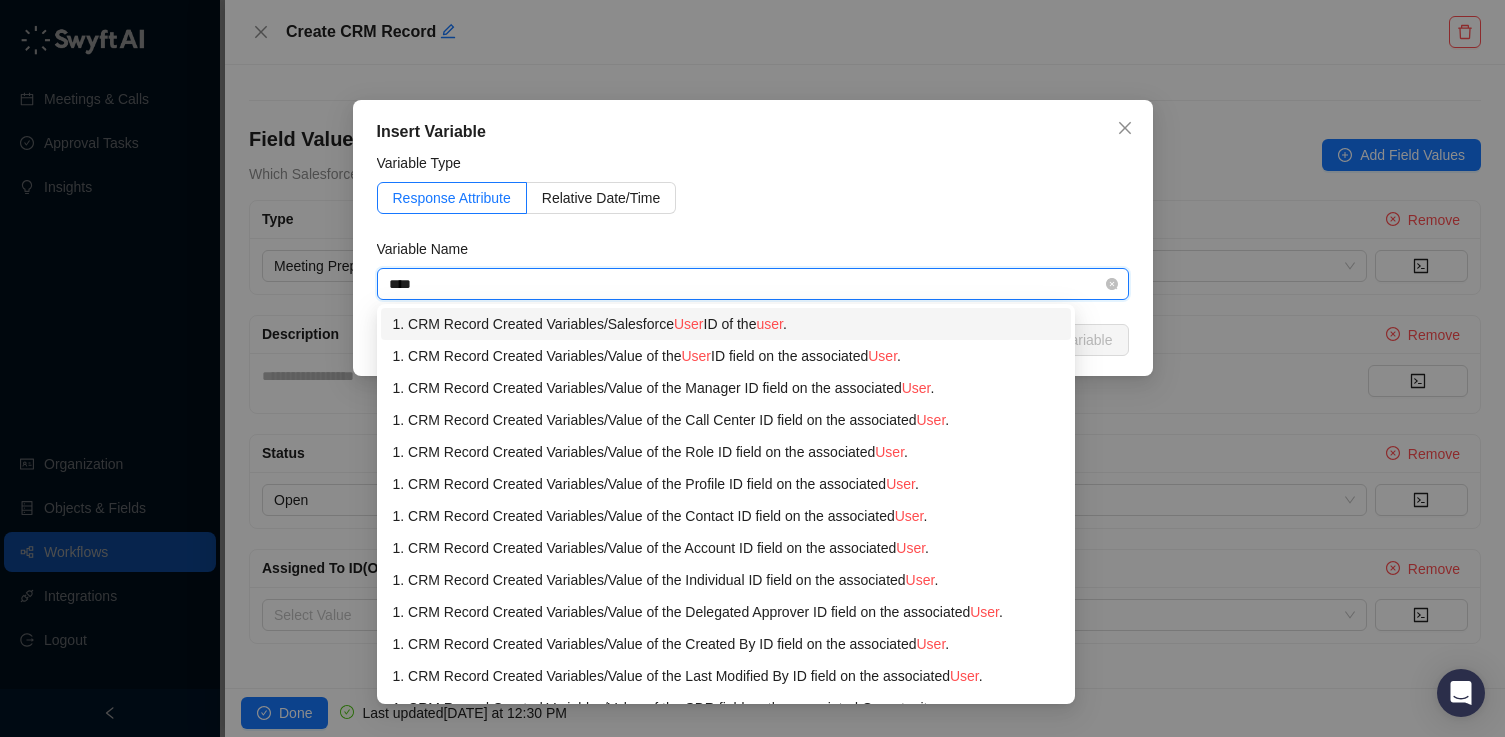 type 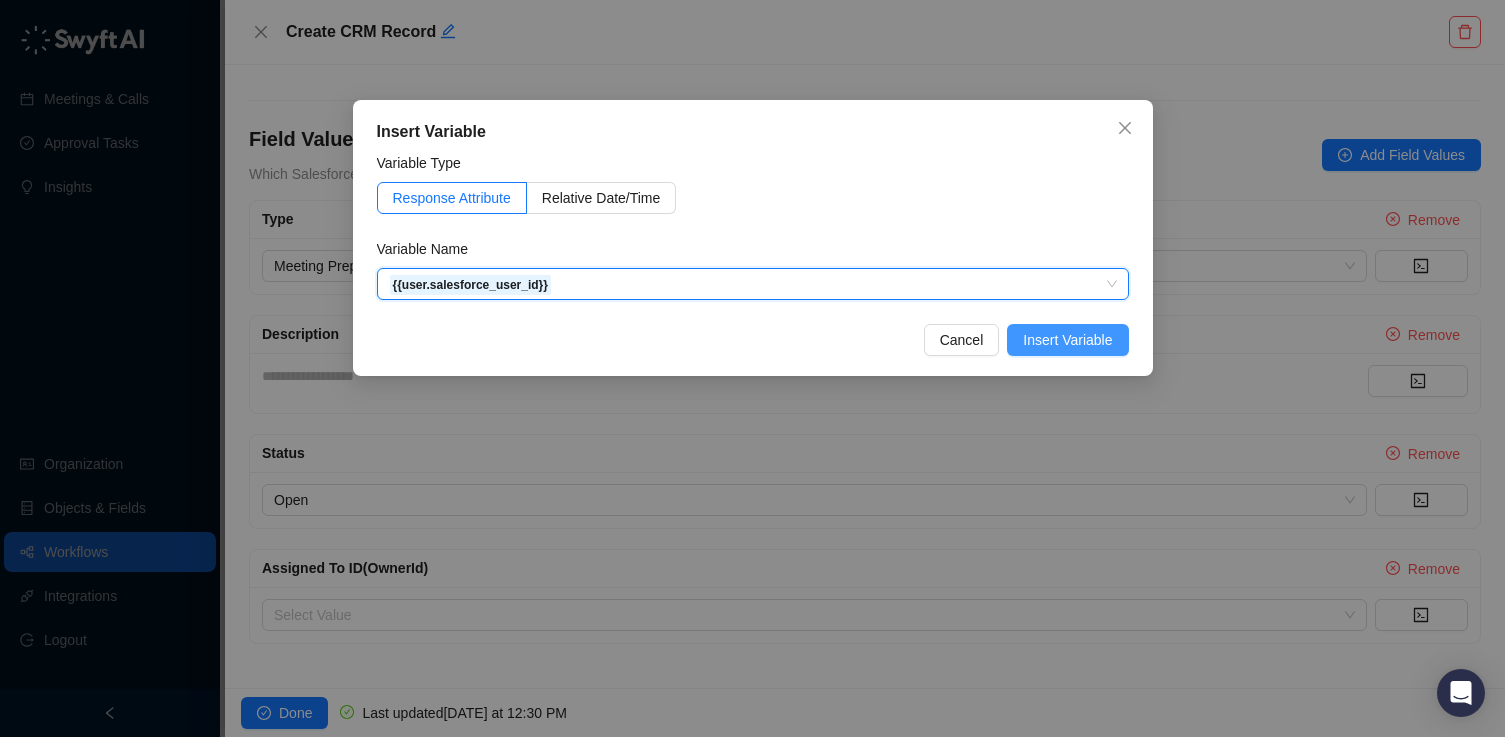 click on "Insert Variable" at bounding box center [1067, 340] 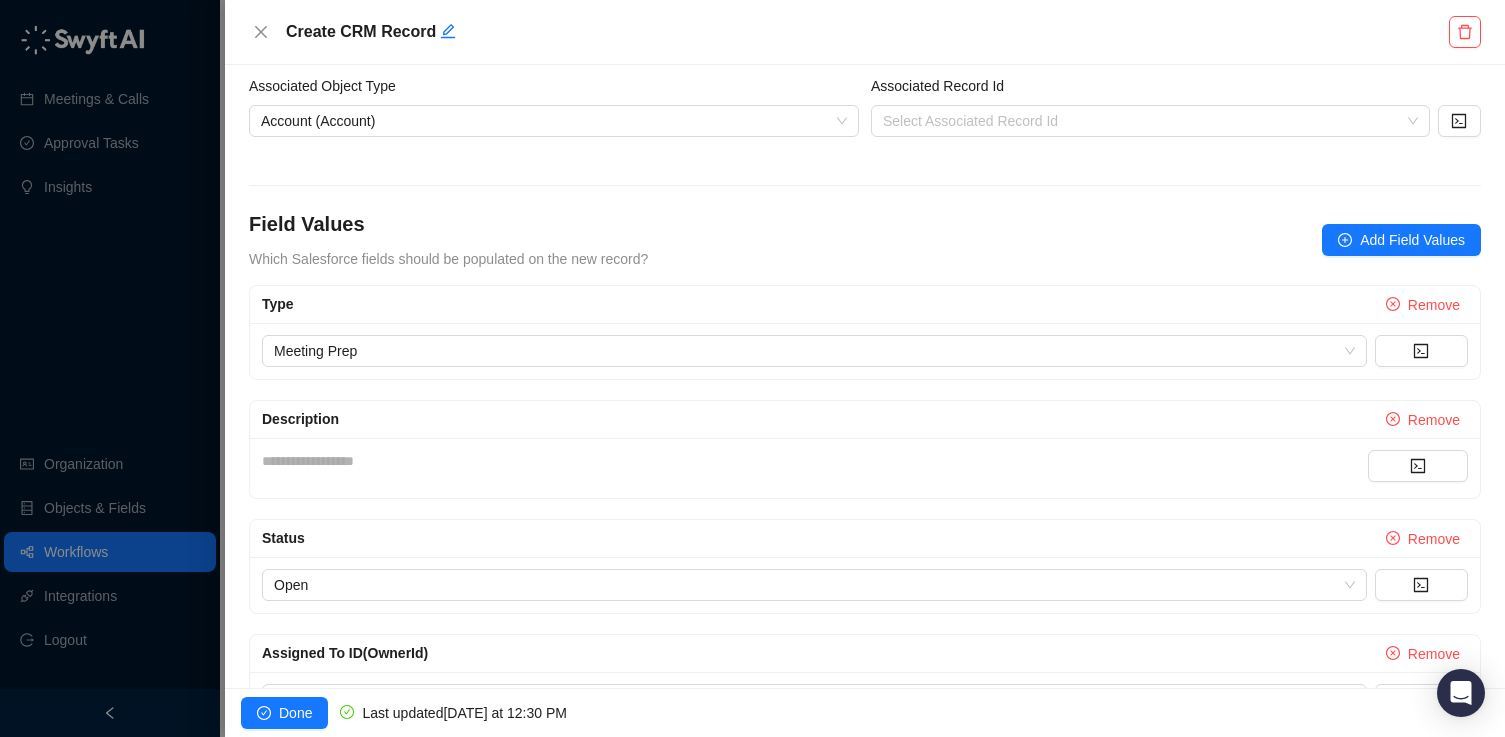 scroll, scrollTop: 360, scrollLeft: 0, axis: vertical 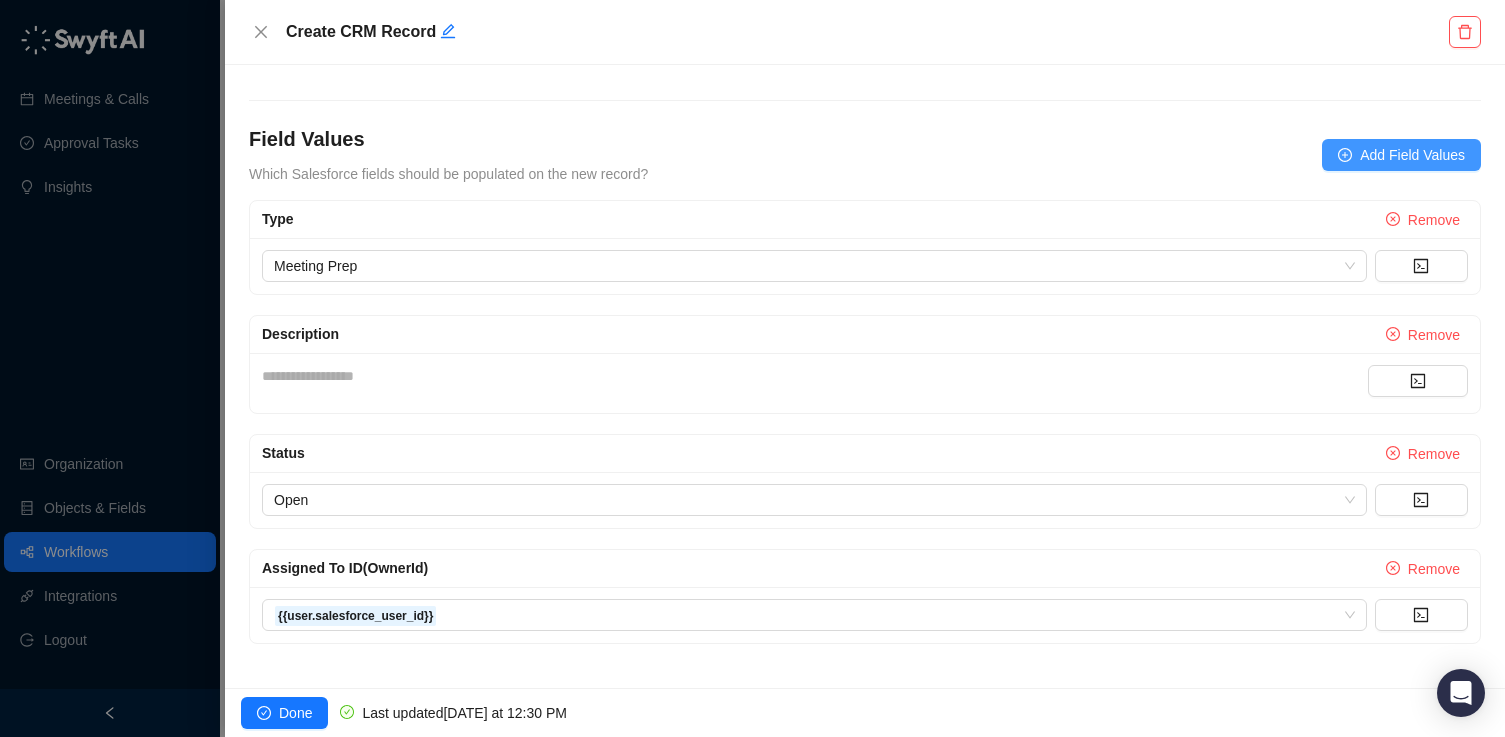 click 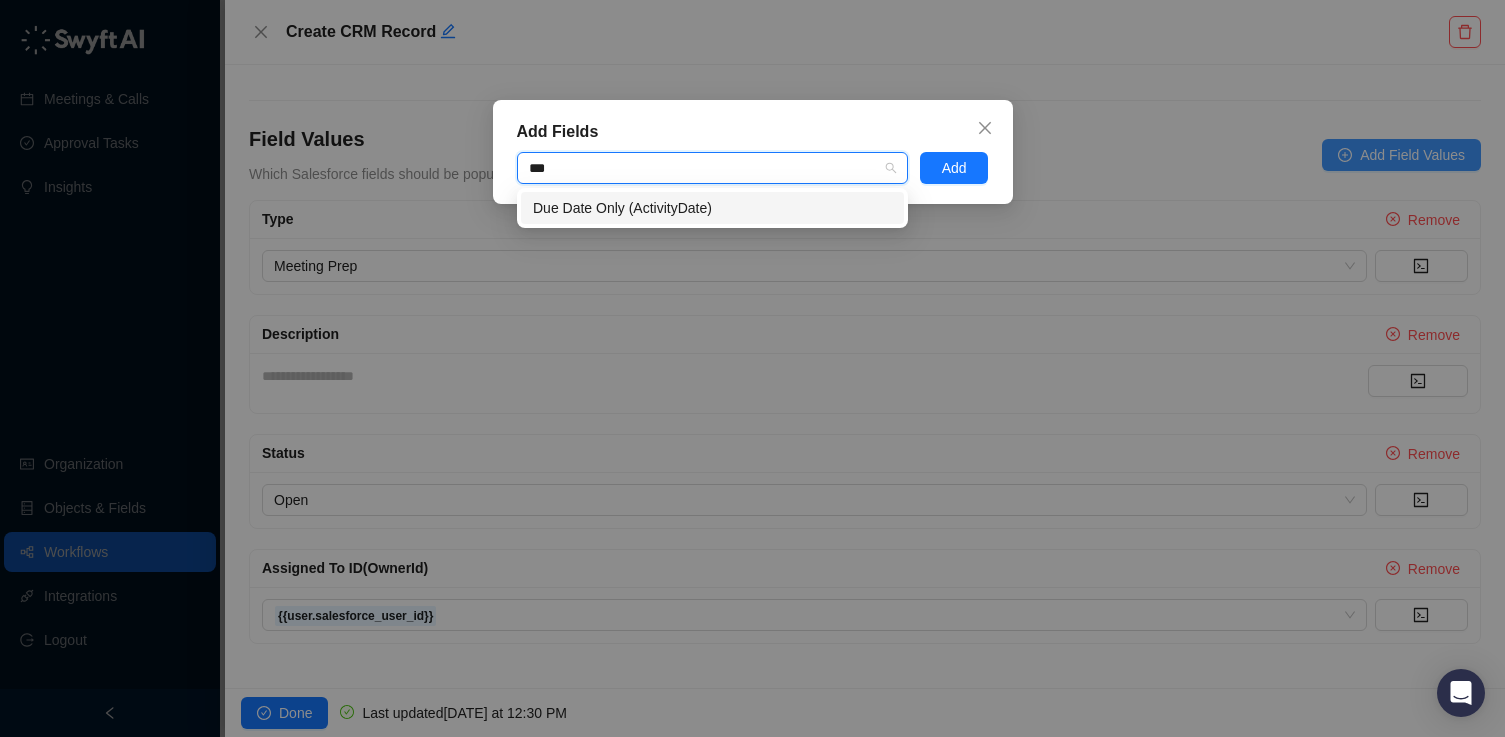 type on "***" 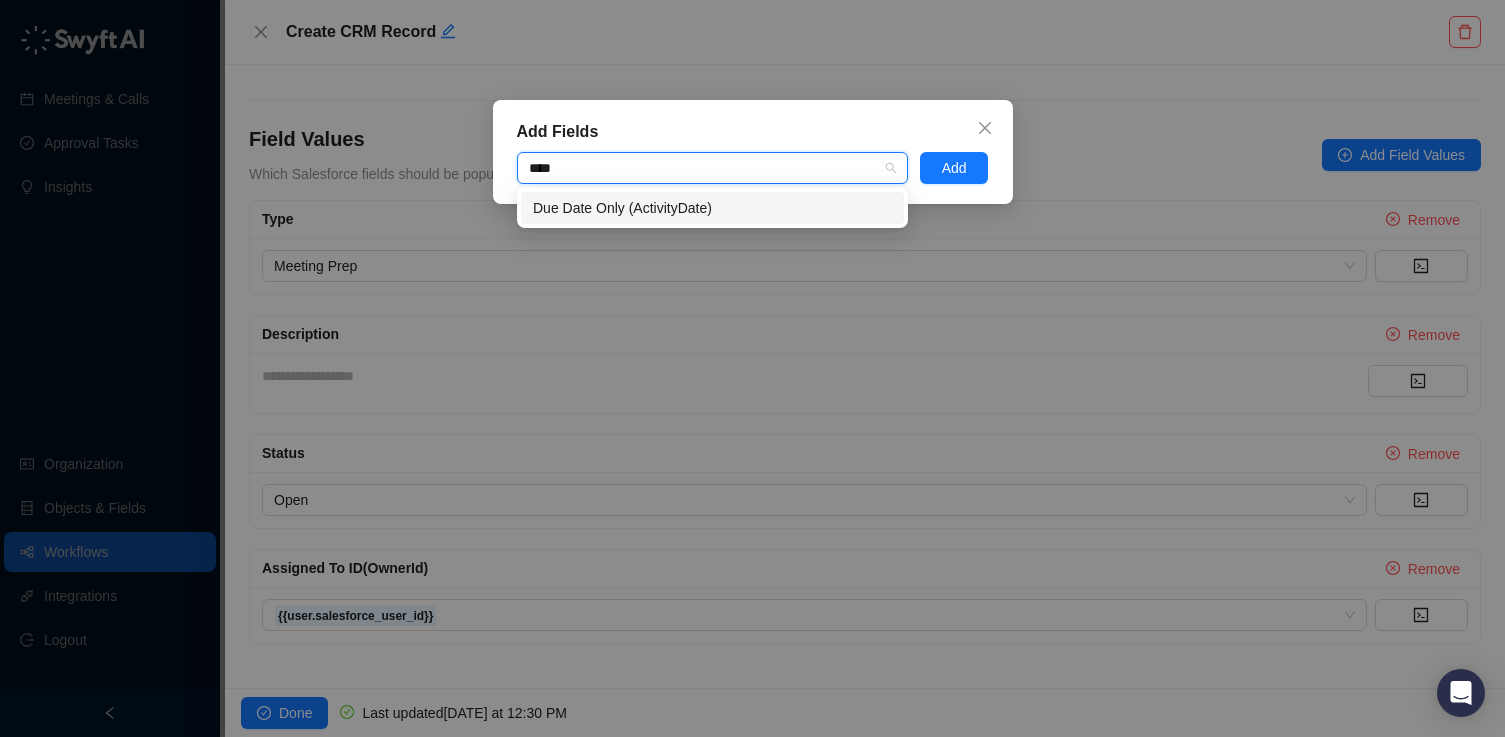click on "Due Date Only (ActivityDate)" at bounding box center [712, 208] 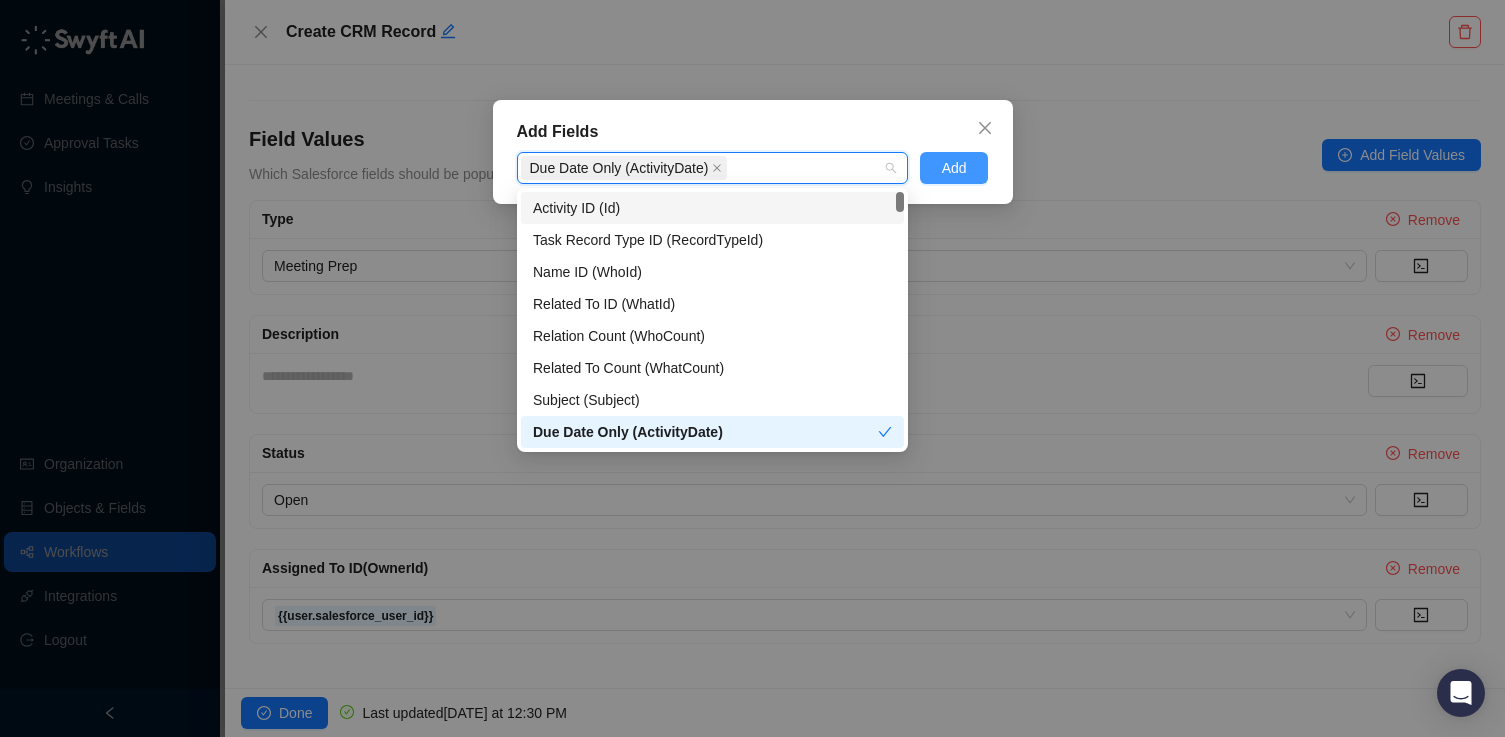 click on "Add" at bounding box center [954, 168] 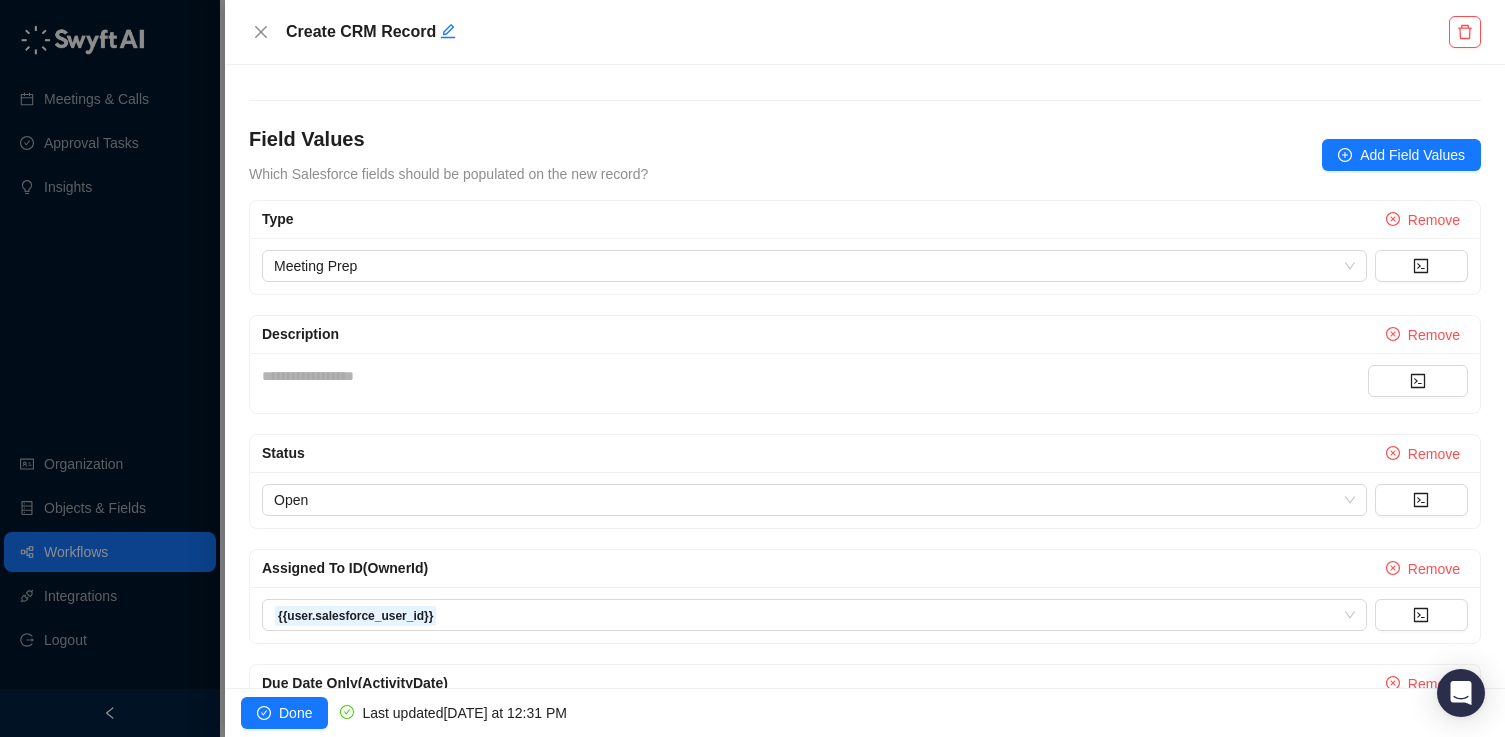 scroll, scrollTop: 475, scrollLeft: 0, axis: vertical 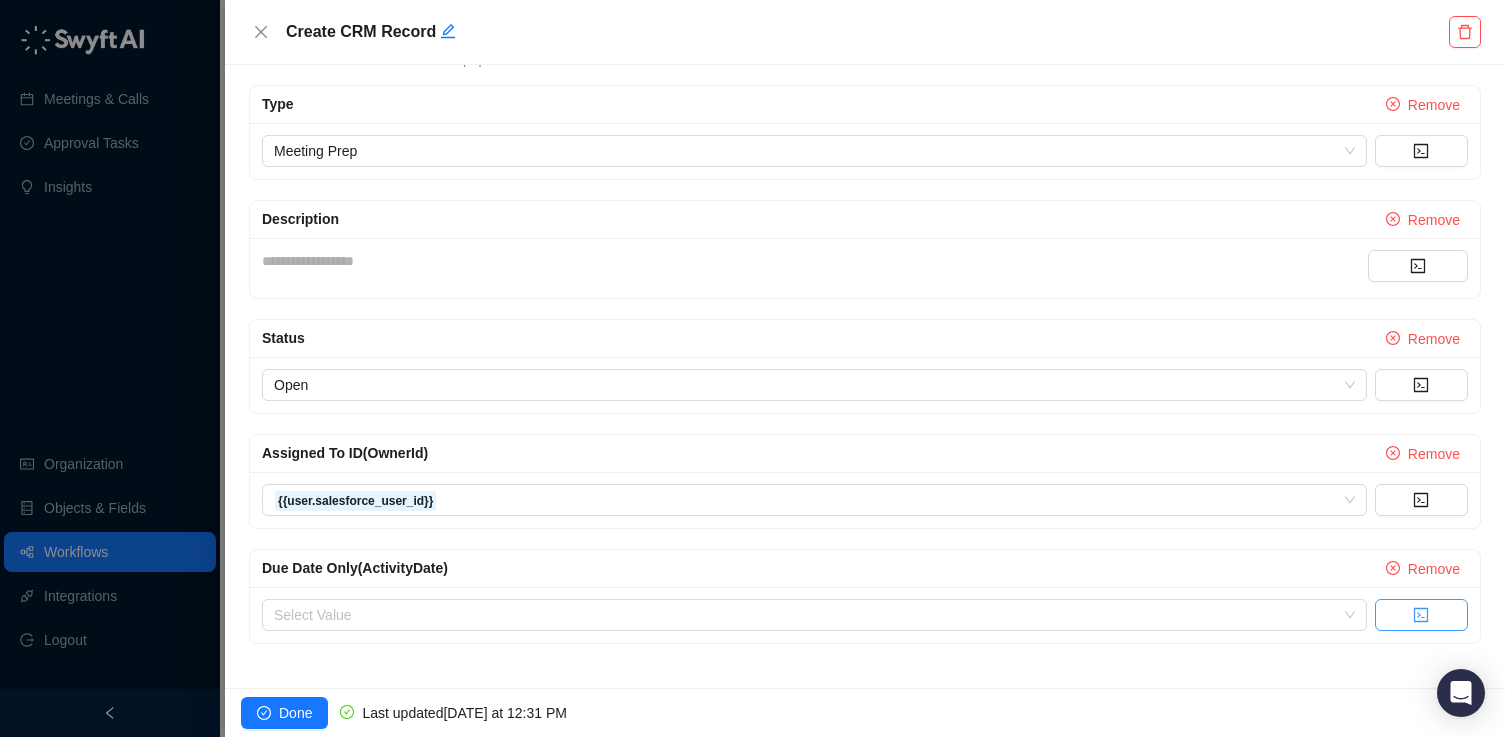click 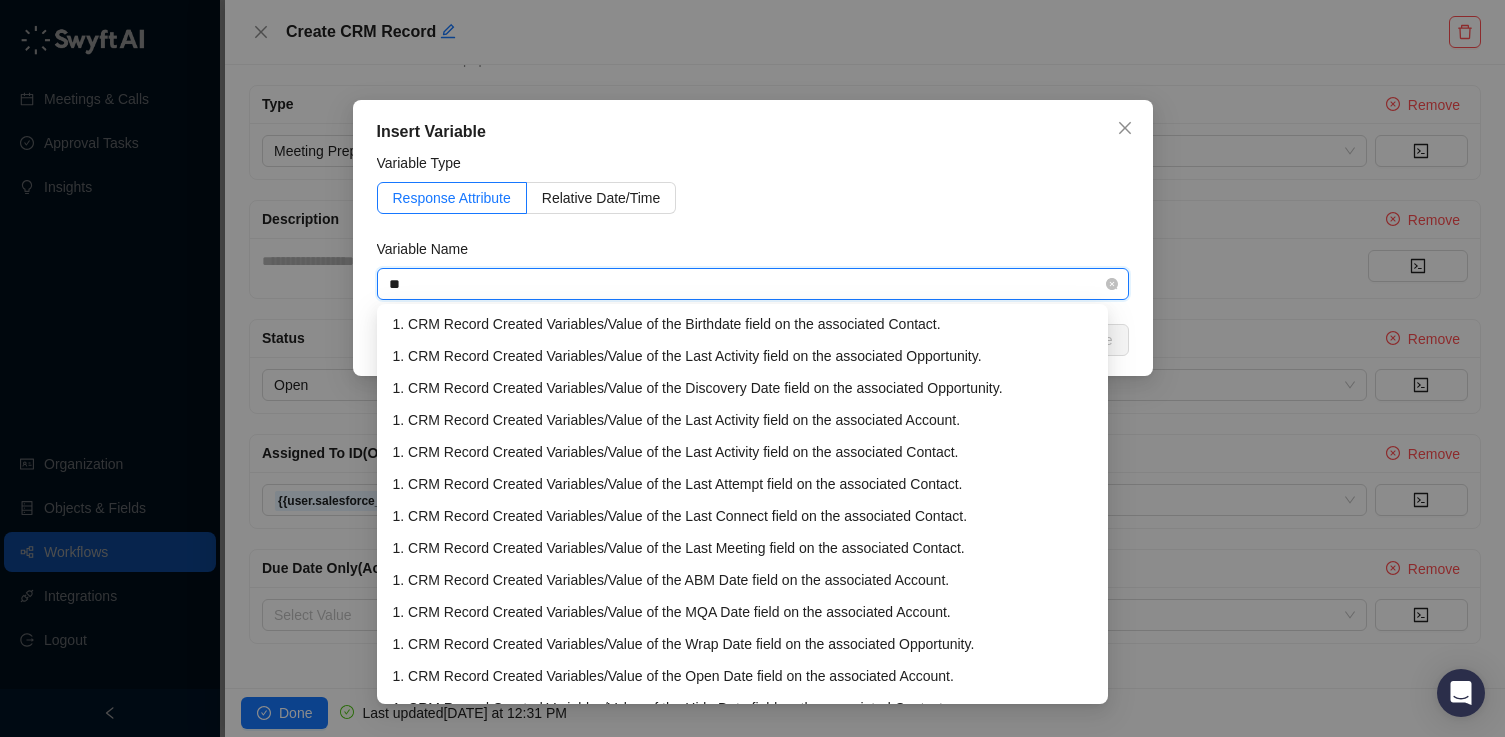 type on "*" 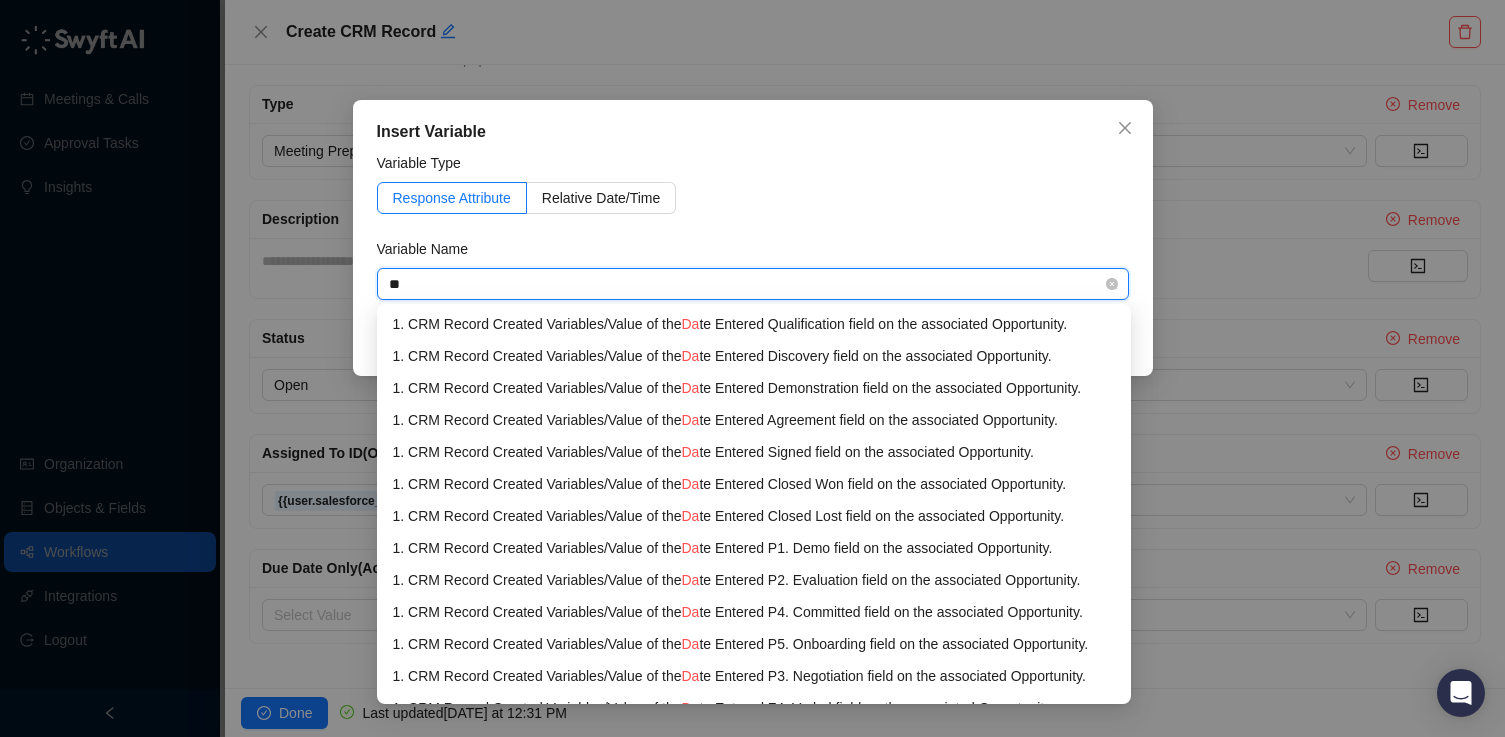 type on "*" 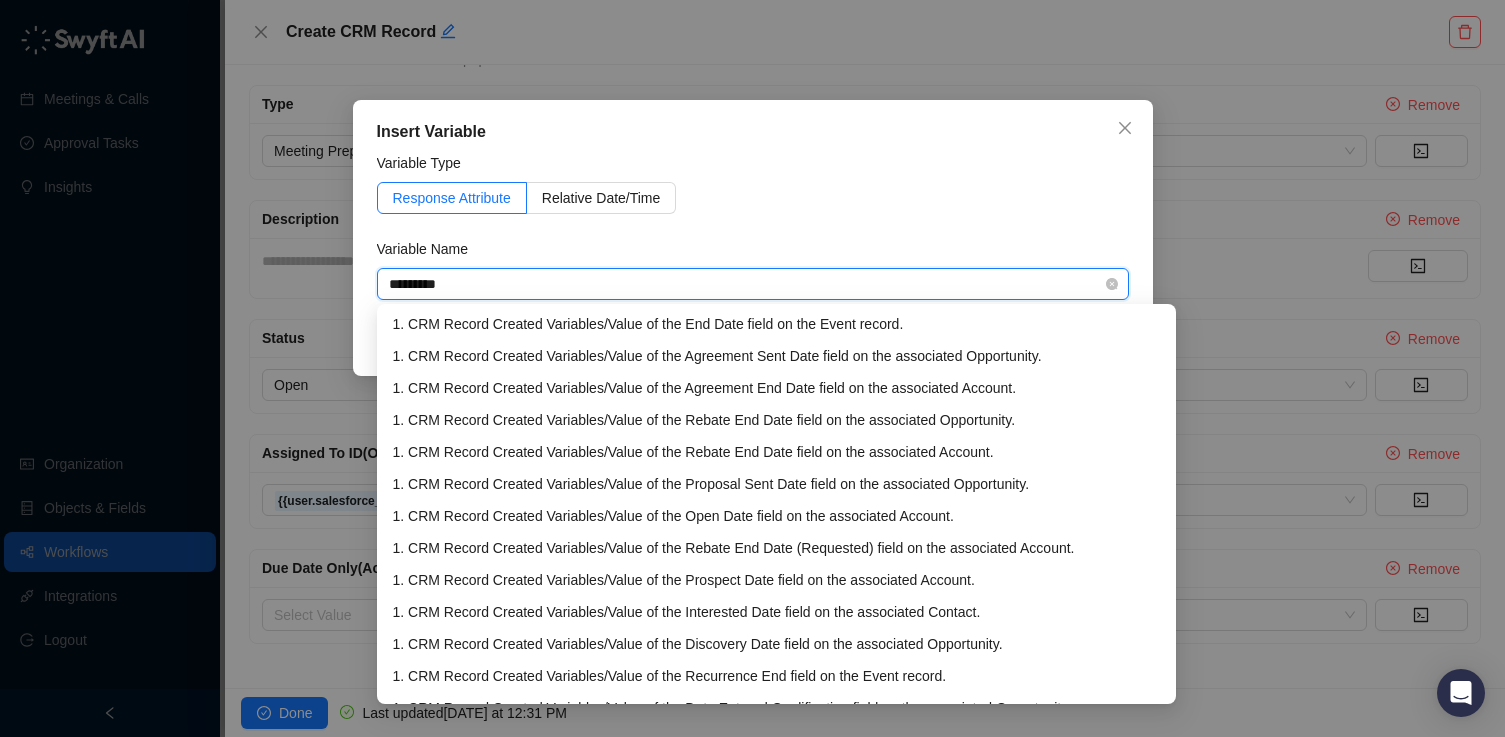type on "**********" 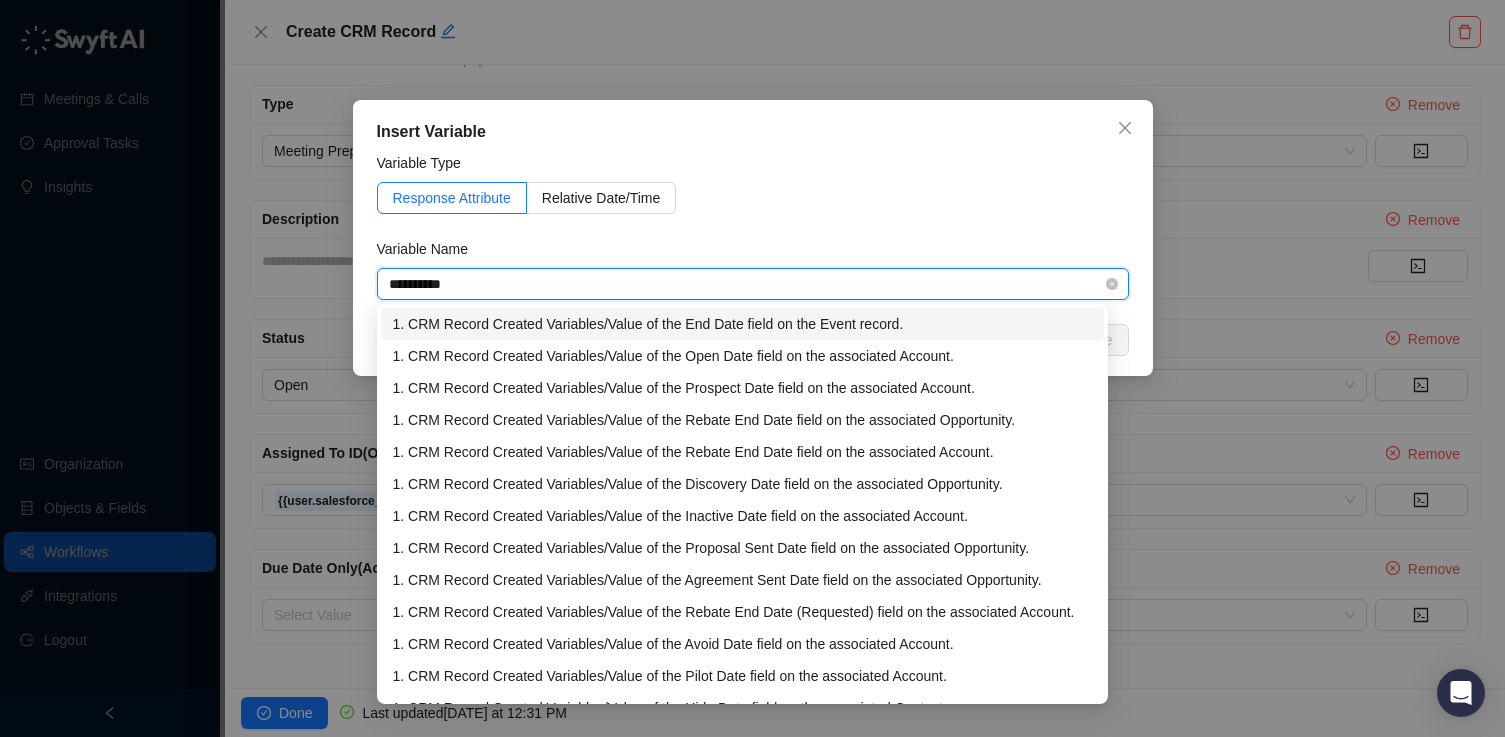 click on "1. CRM Record Created Variables  /  Value of the End Date field on the Event record." at bounding box center (743, 324) 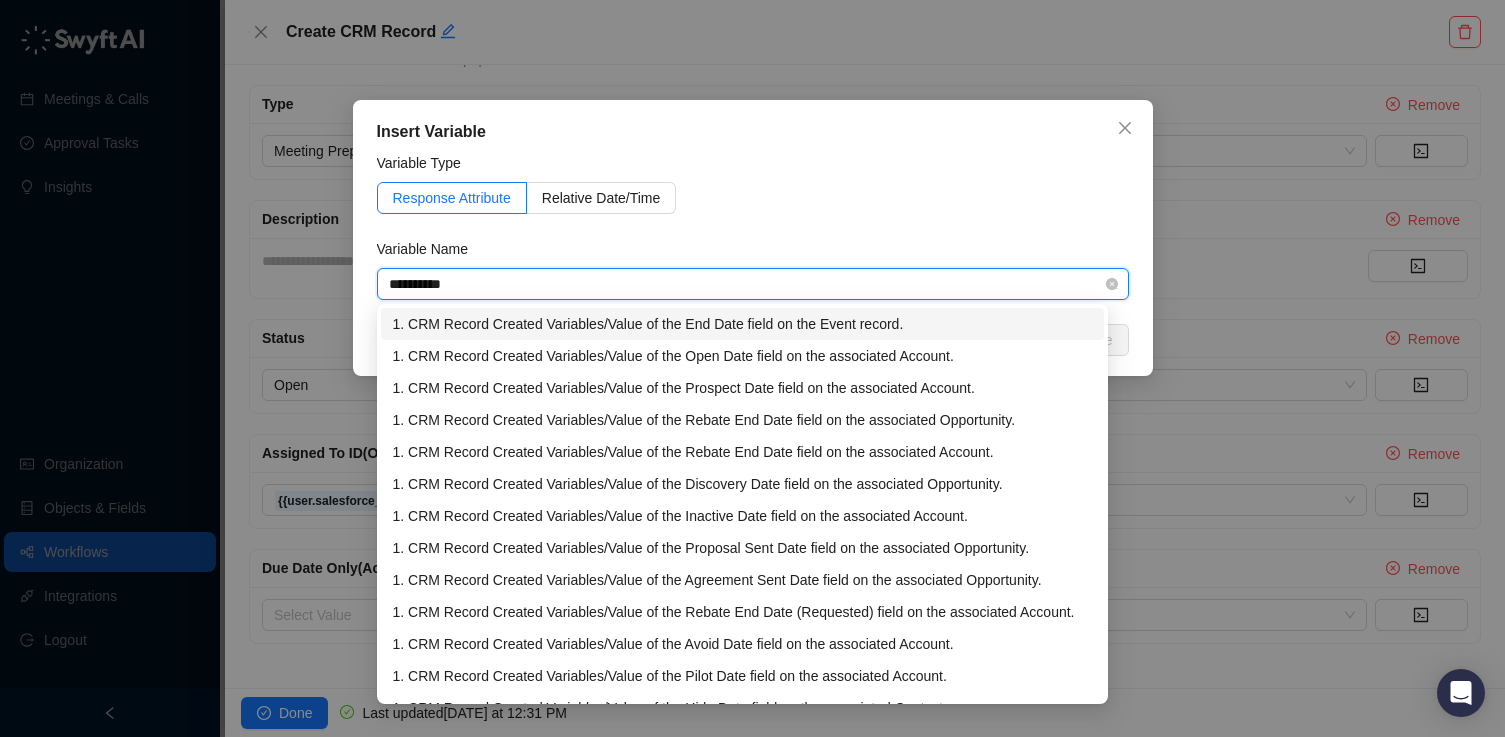 type 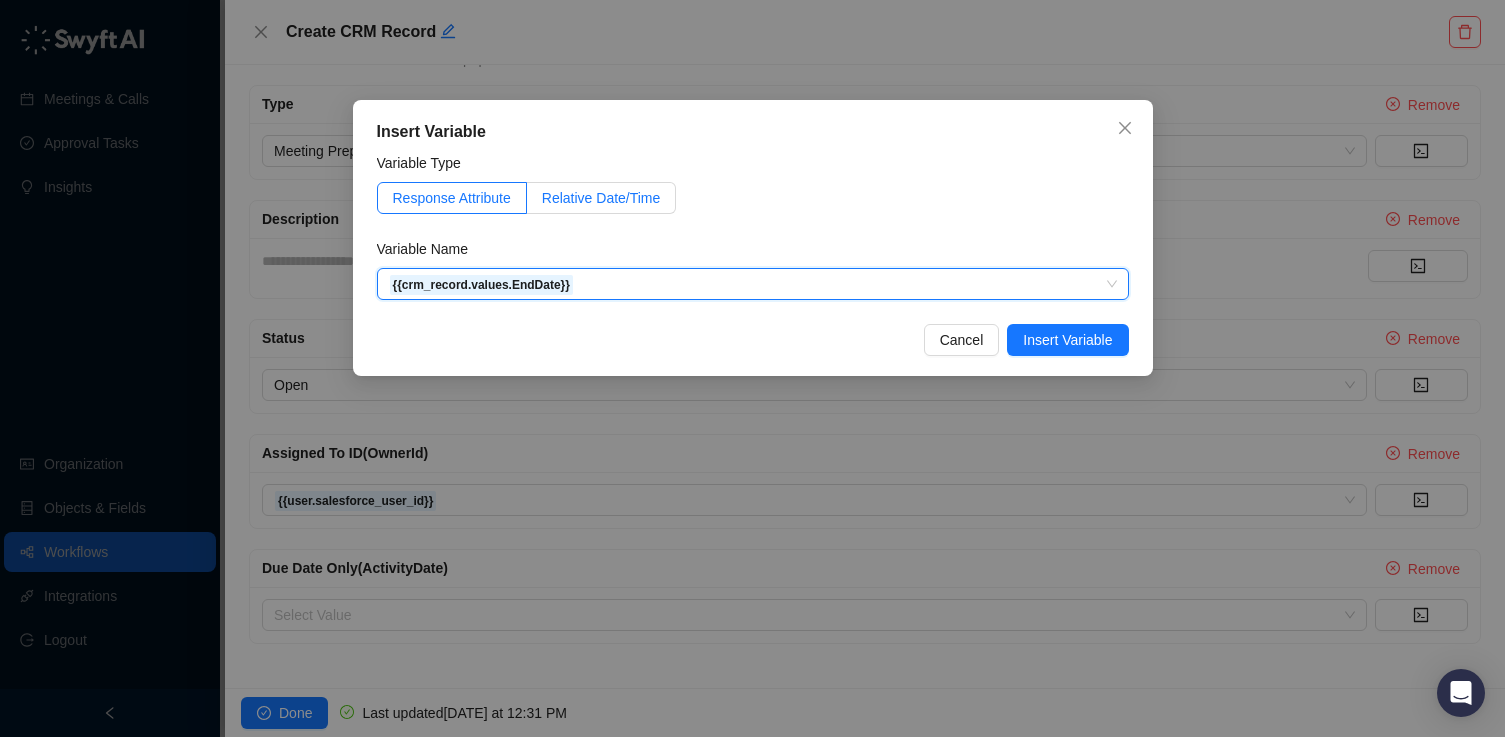 click on "Relative Date/Time" at bounding box center (602, 198) 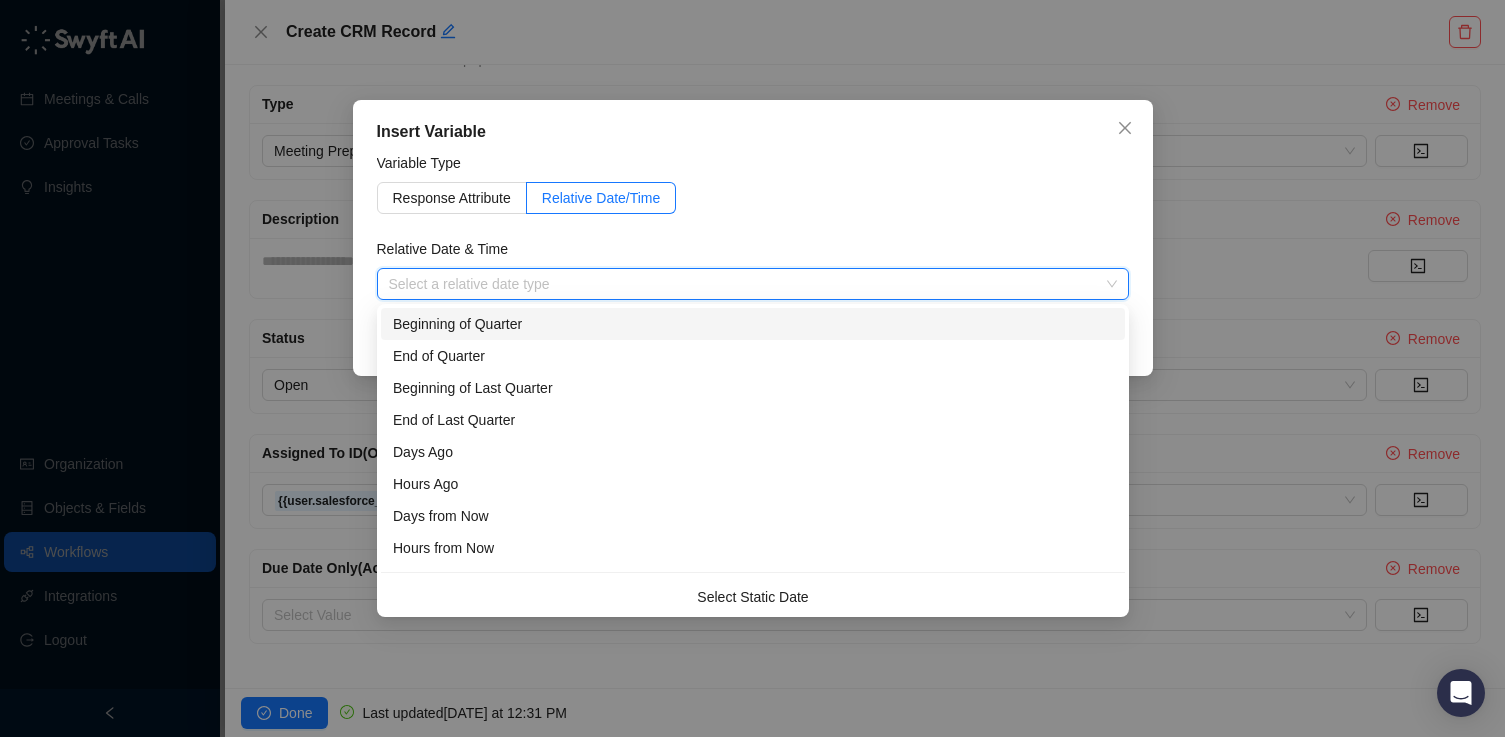 click at bounding box center (747, 284) 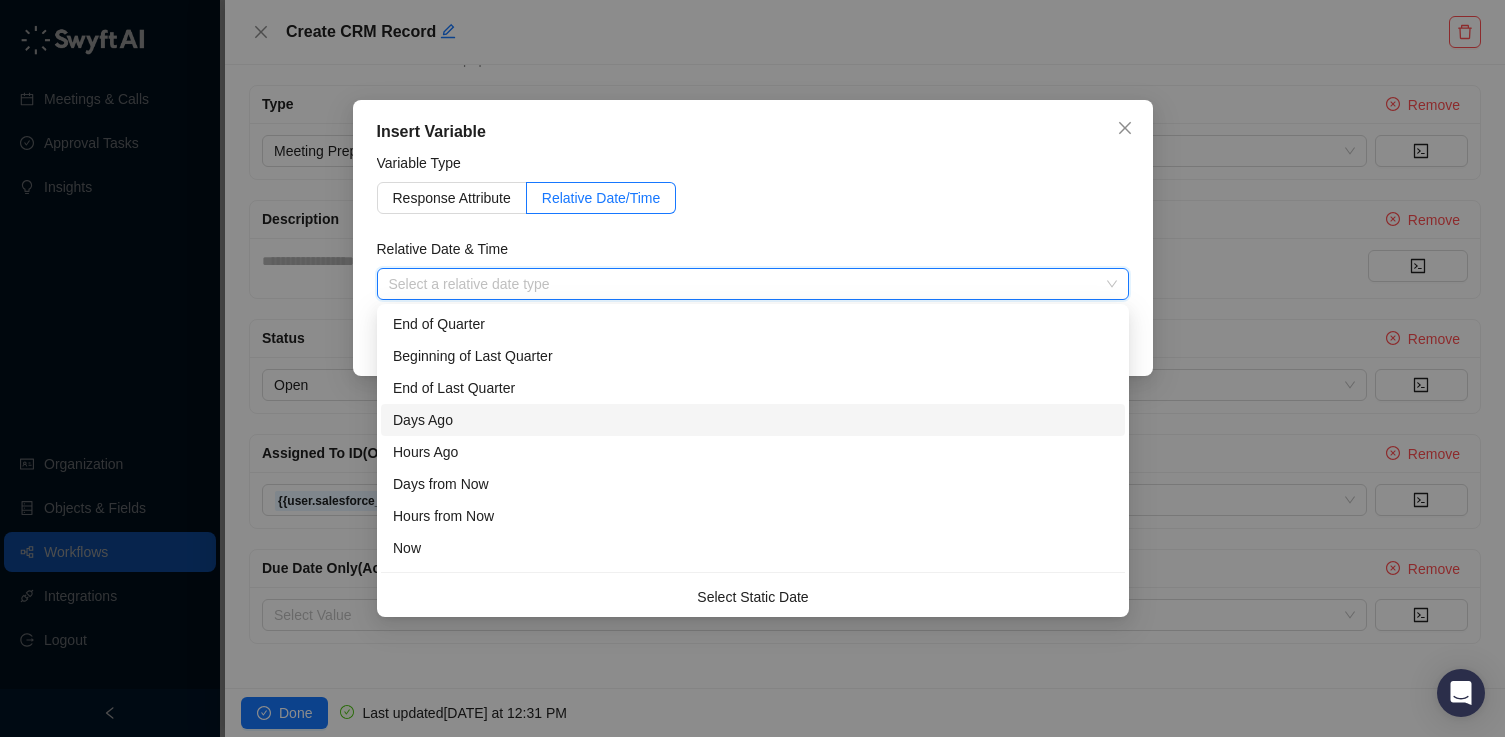 scroll, scrollTop: 0, scrollLeft: 0, axis: both 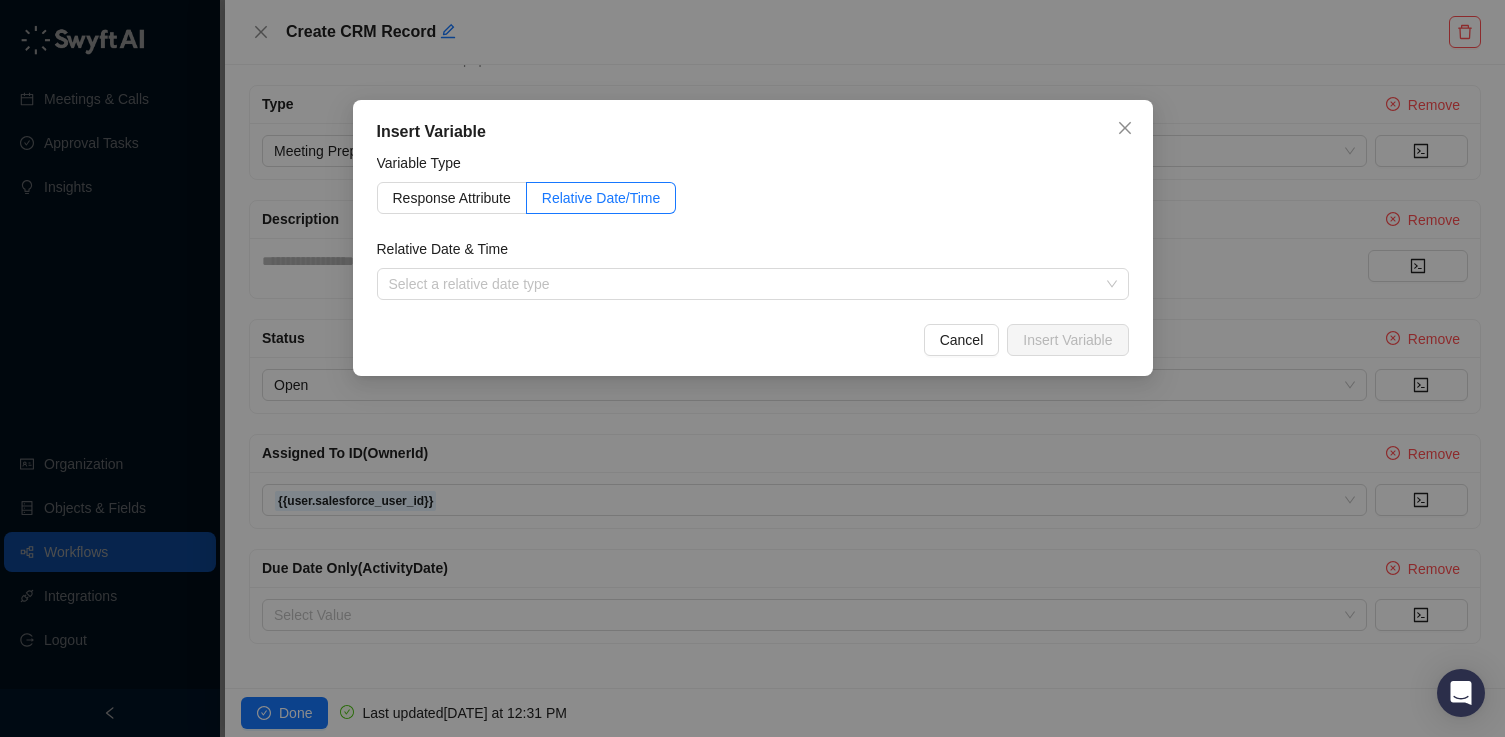 click on "Relative Date & Time" at bounding box center (753, 253) 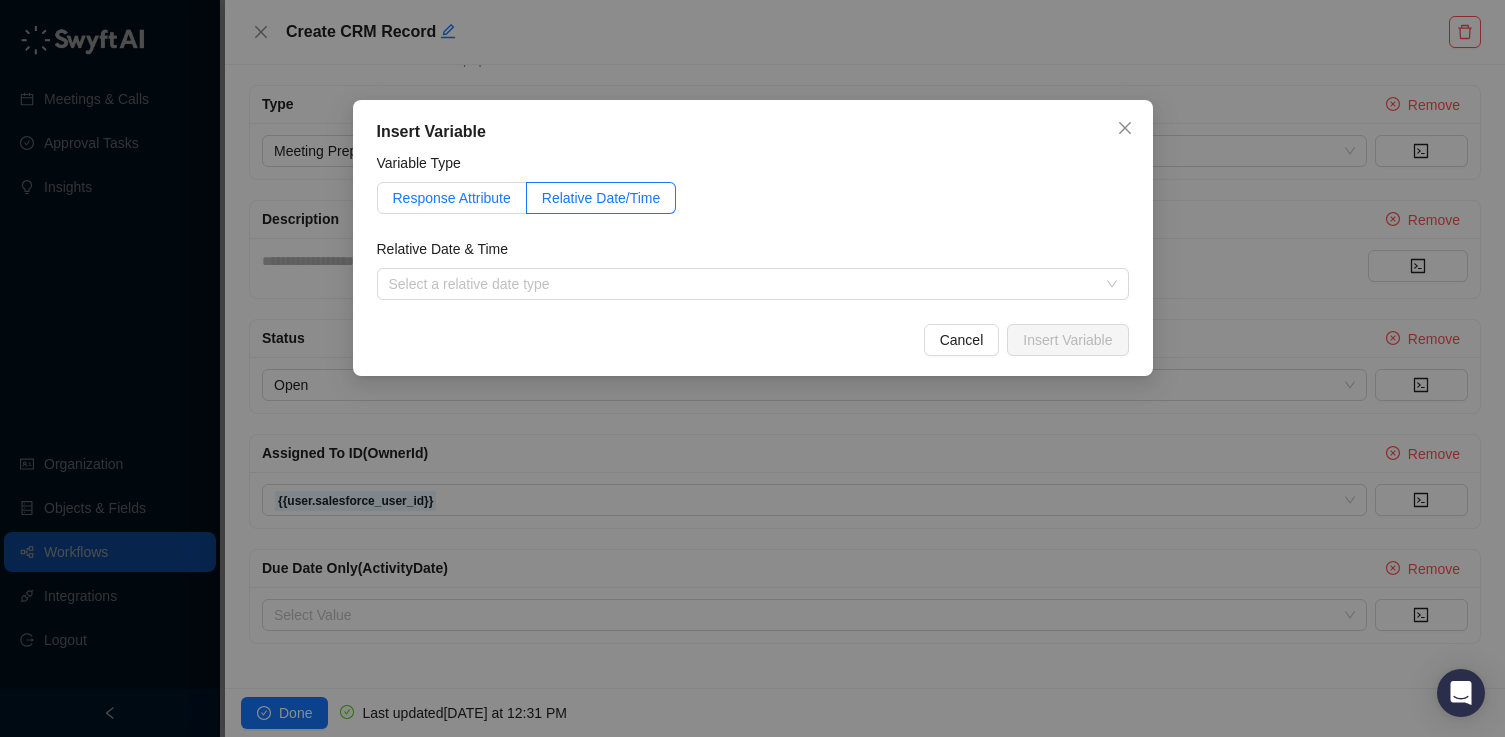 click on "Response Attribute" at bounding box center [452, 198] 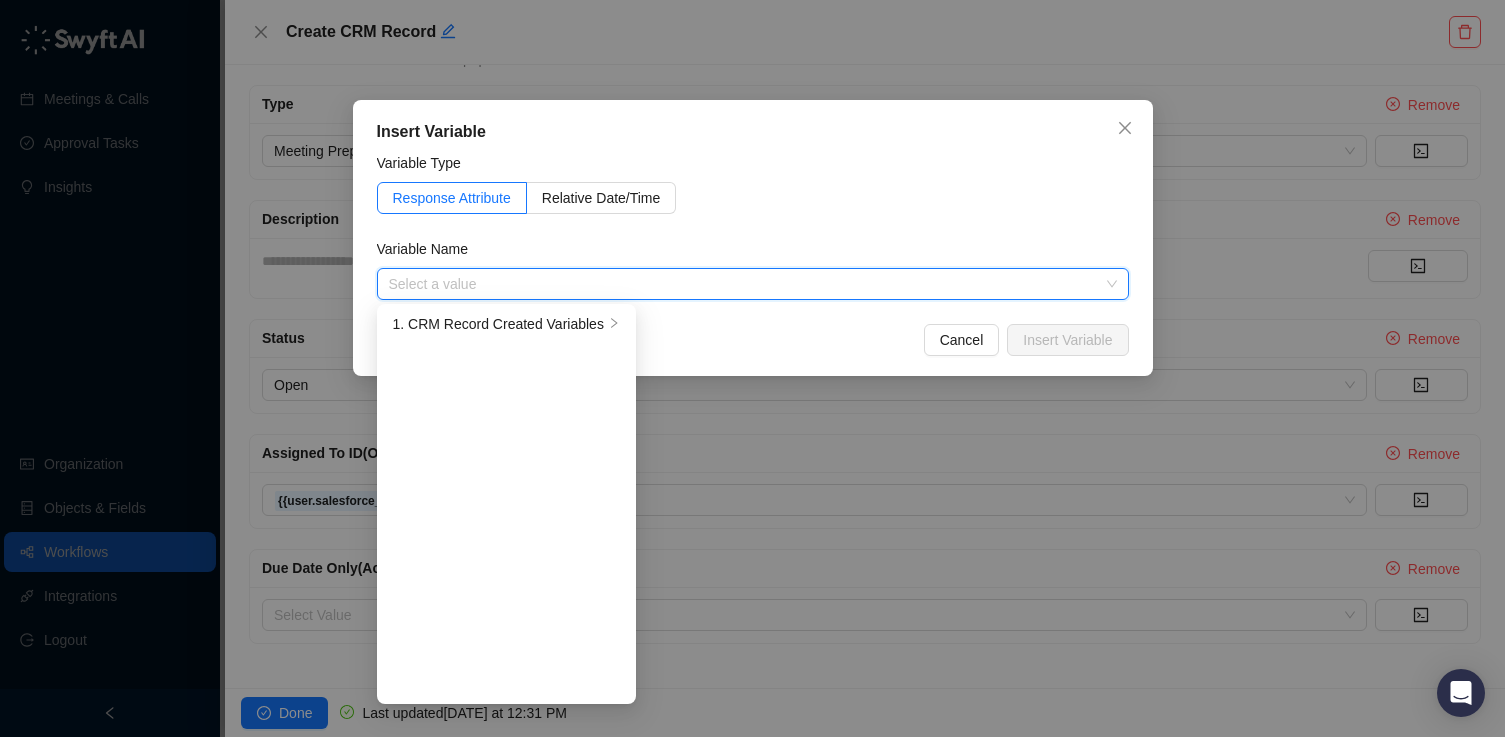 click on "Variable Name" at bounding box center (753, 253) 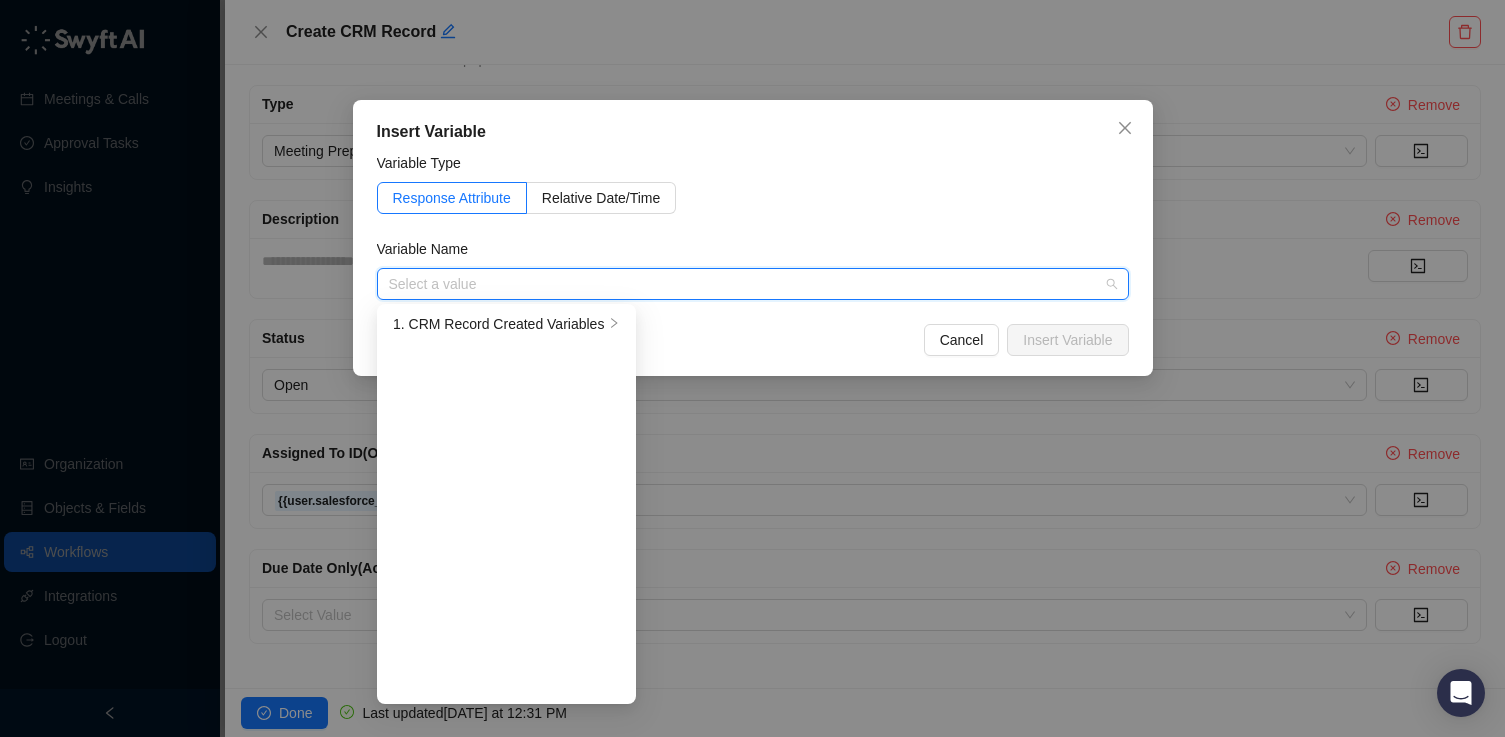 click at bounding box center [747, 284] 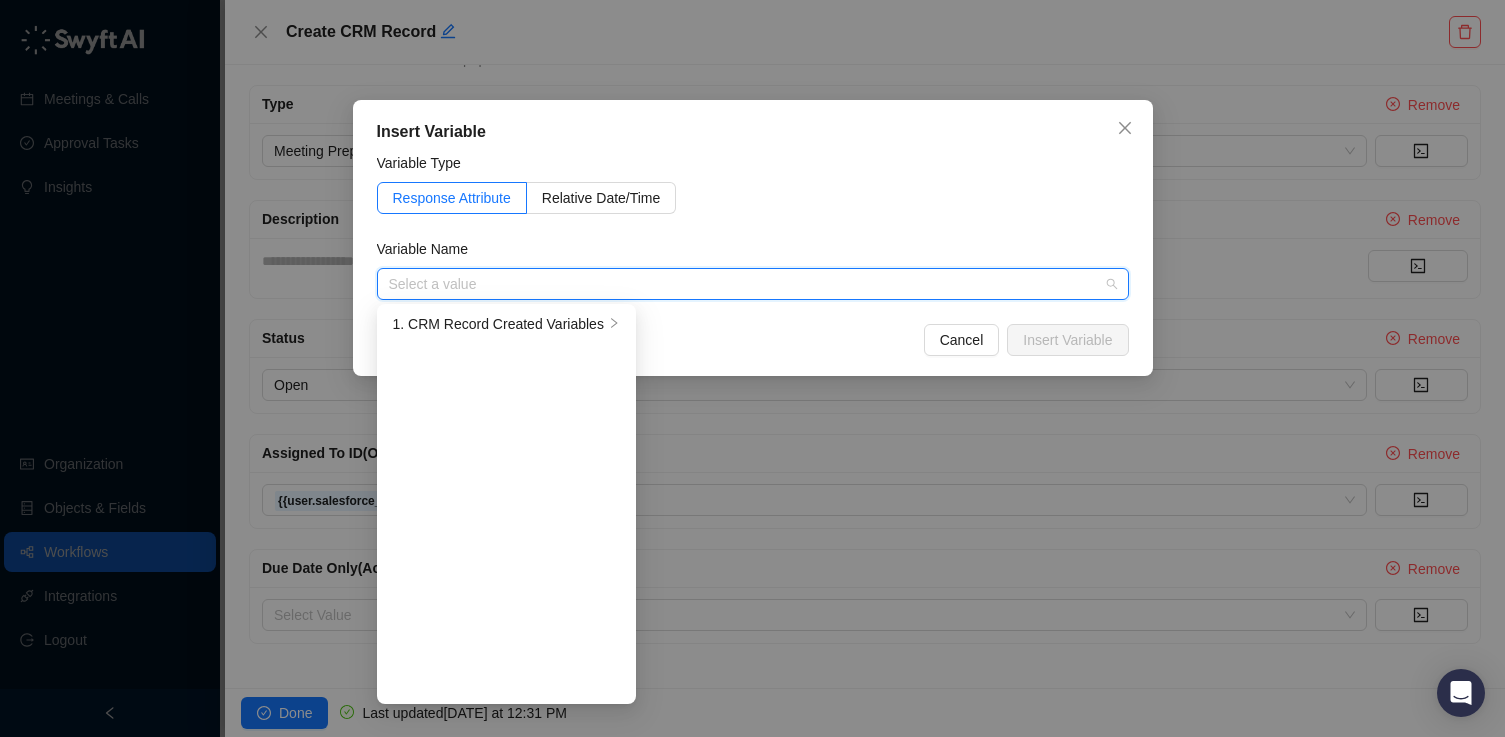 type on "*" 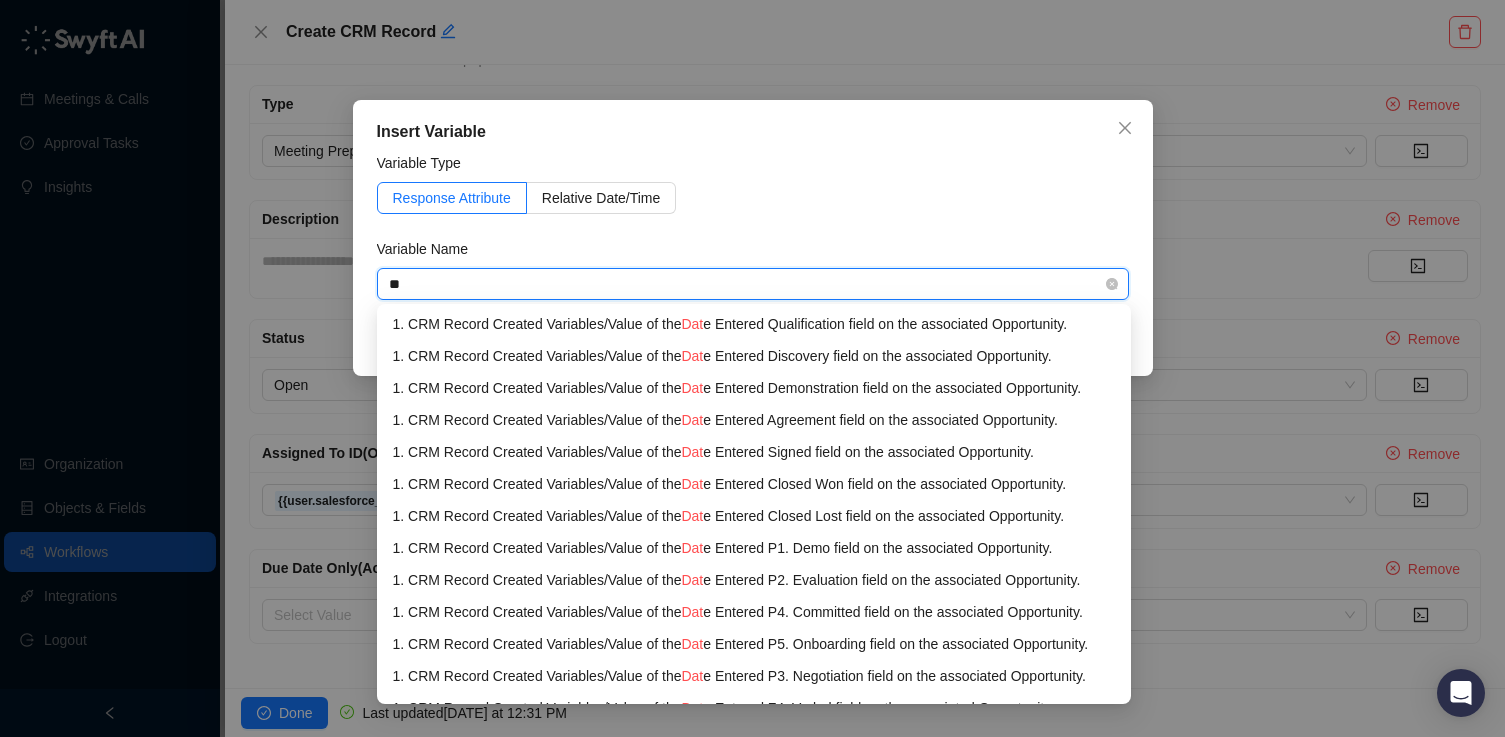 type on "*" 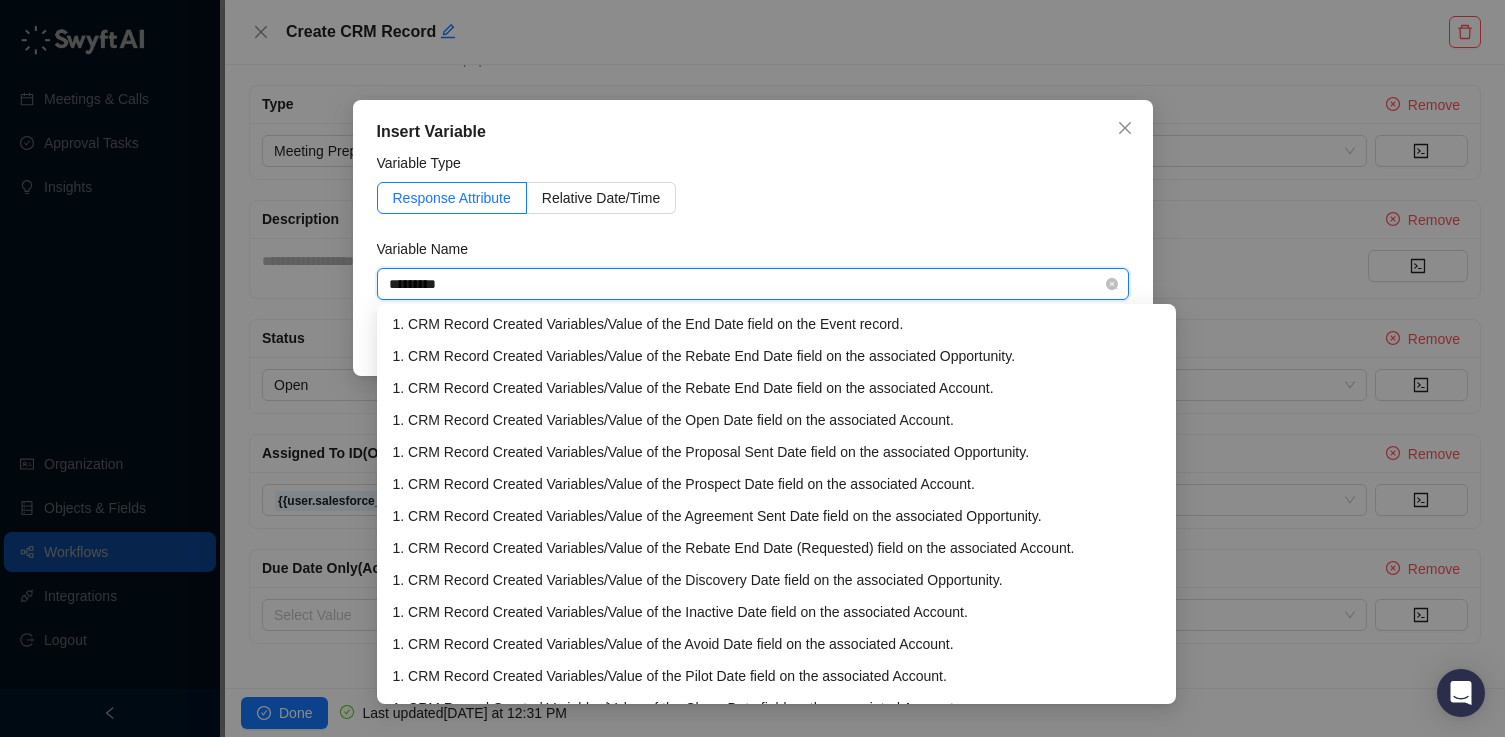 type on "**********" 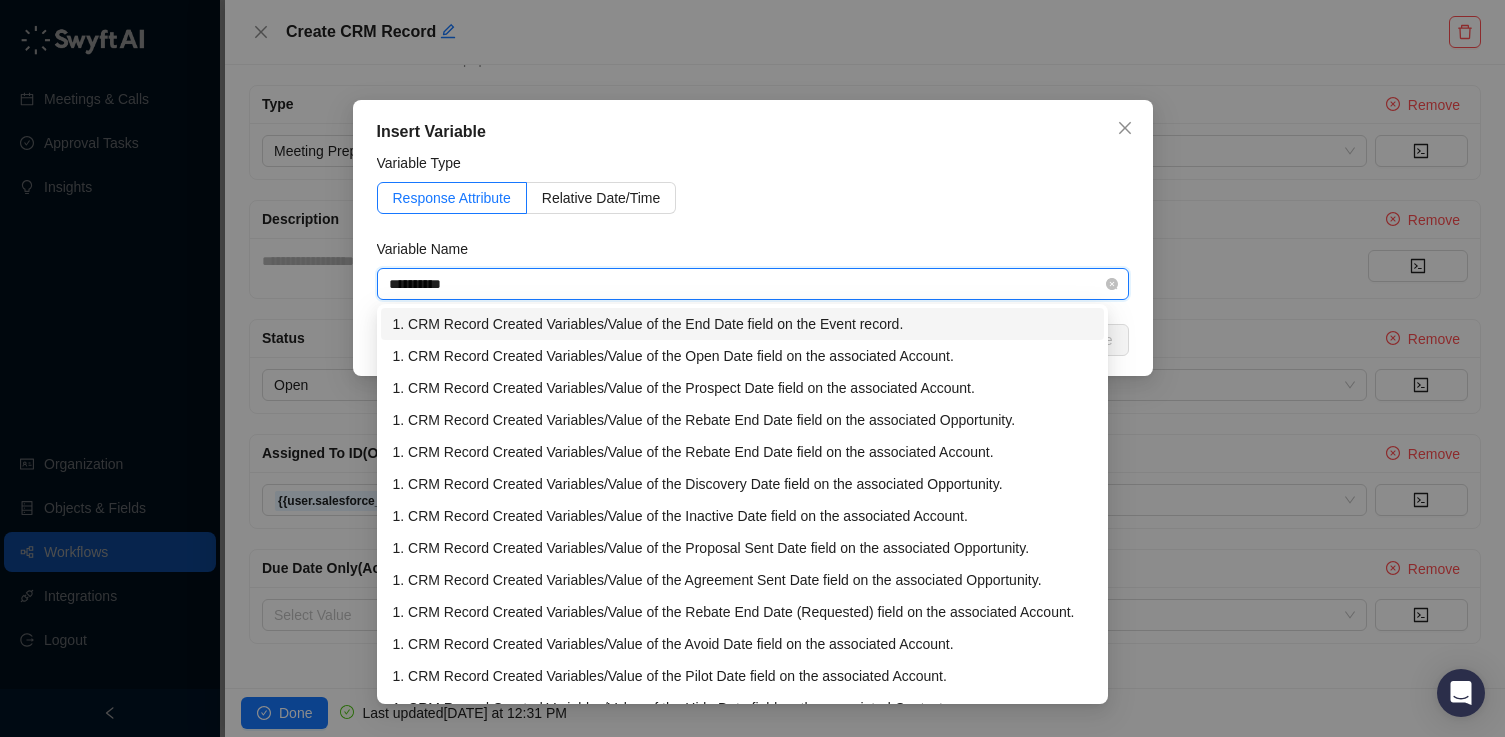 click on "1. CRM Record Created Variables  /  Value of the End Date field on the Event record." at bounding box center (743, 324) 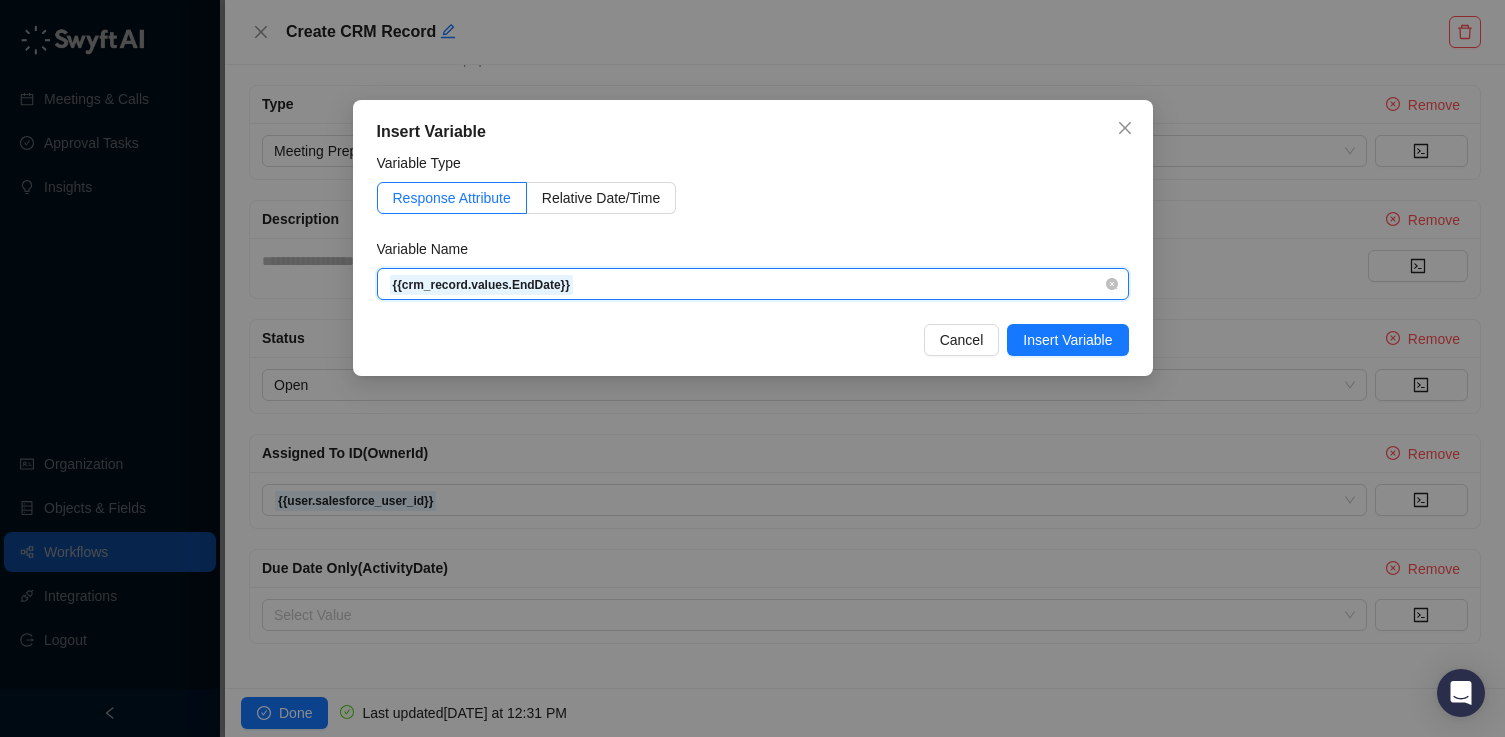 click on "{{crm_record.values.EndDate}}" at bounding box center [753, 284] 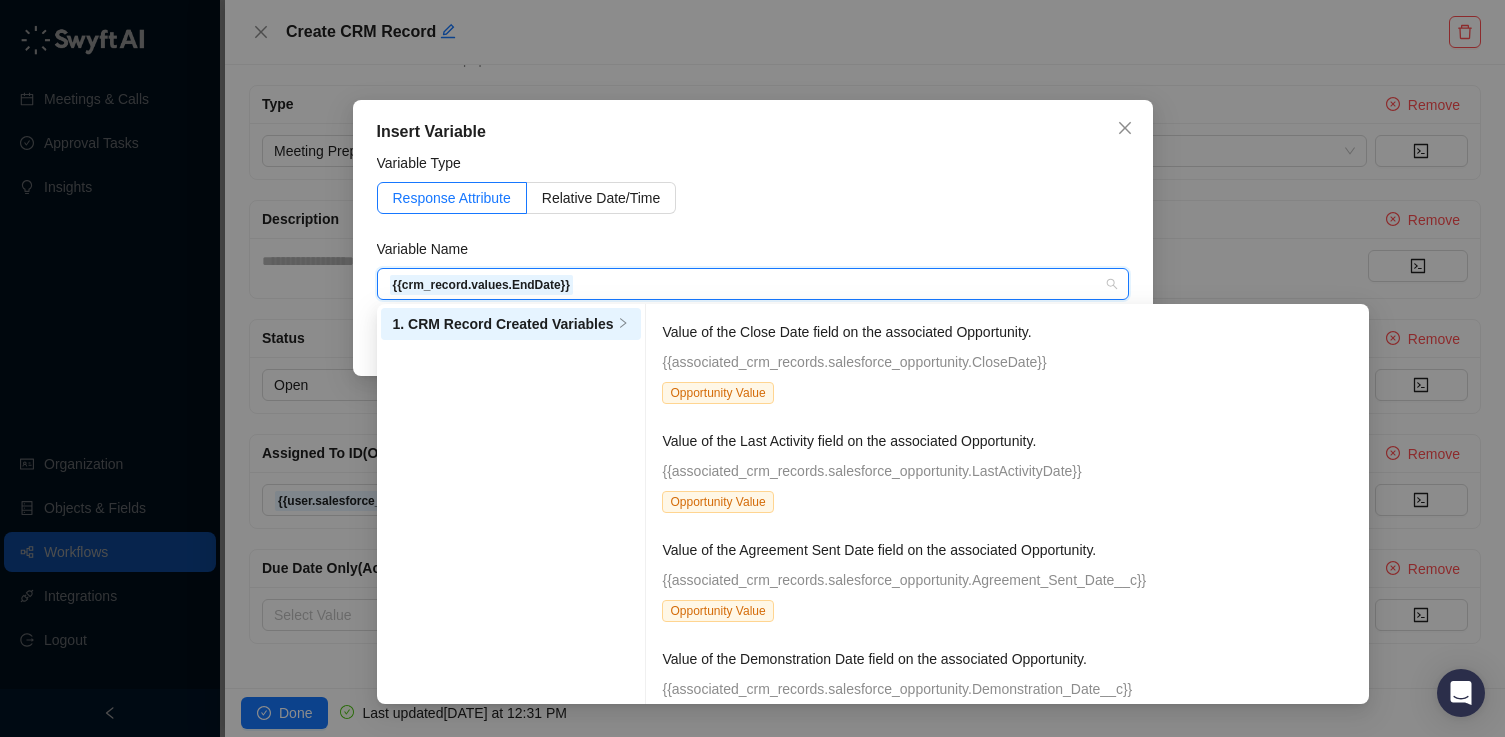 click on "Variable Name" at bounding box center [753, 253] 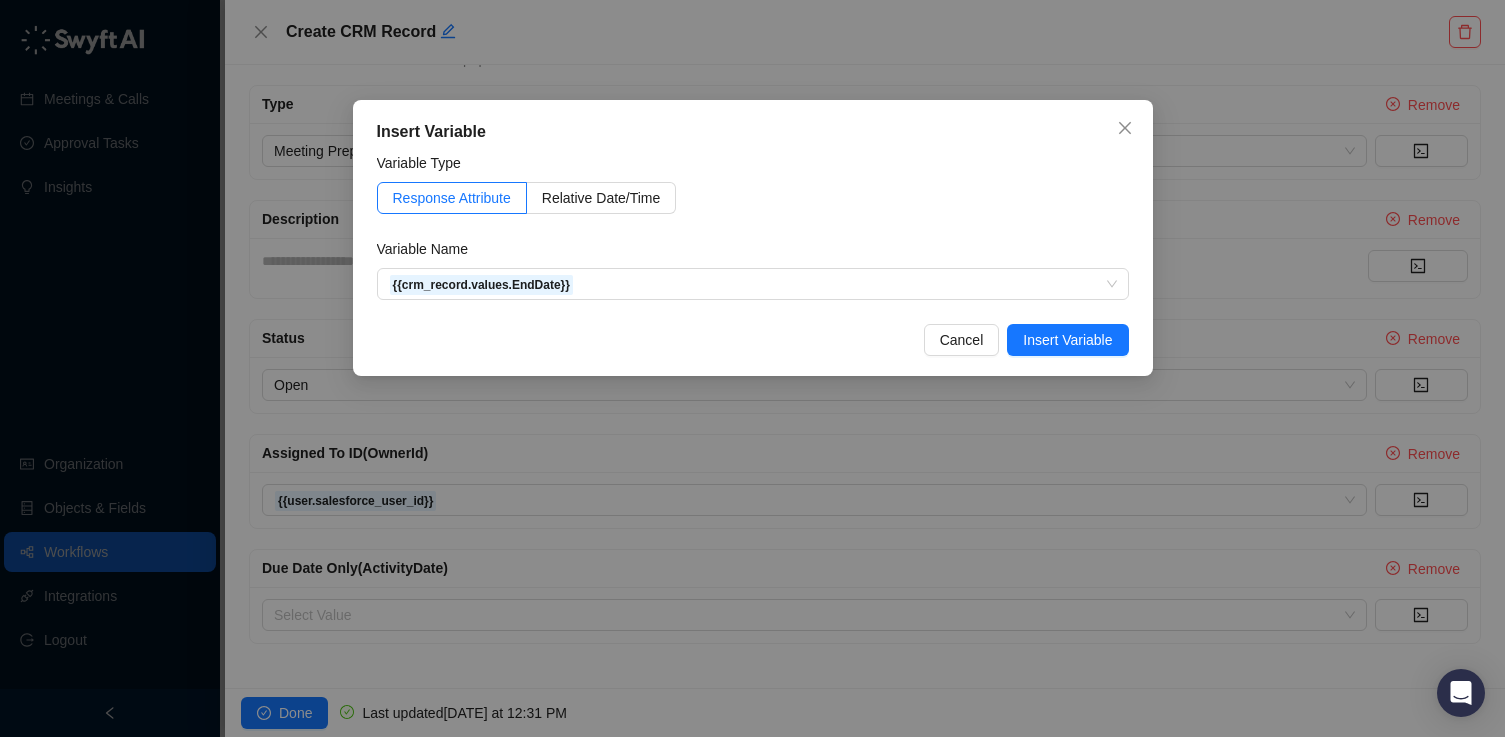 click on "Cancel Insert Variable" at bounding box center (753, 340) 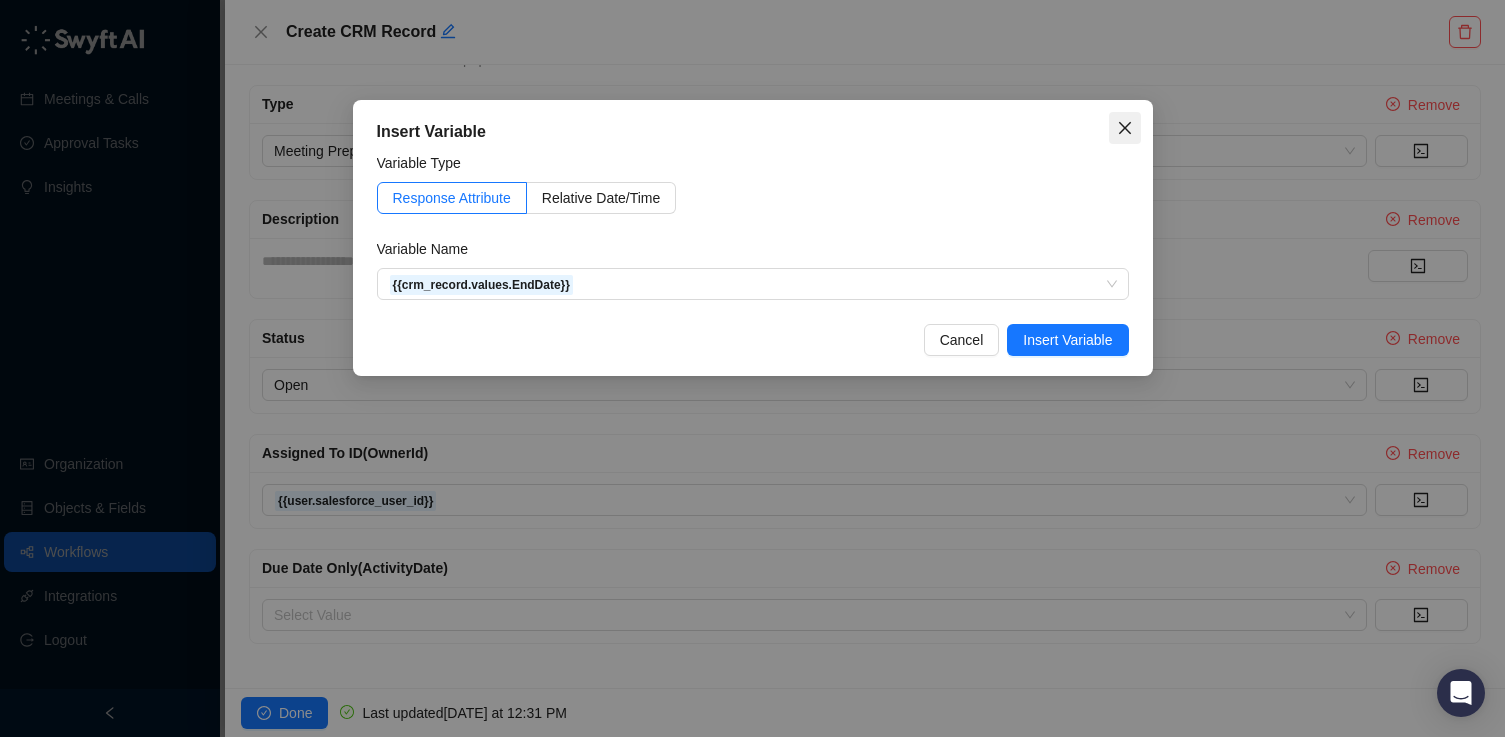 click 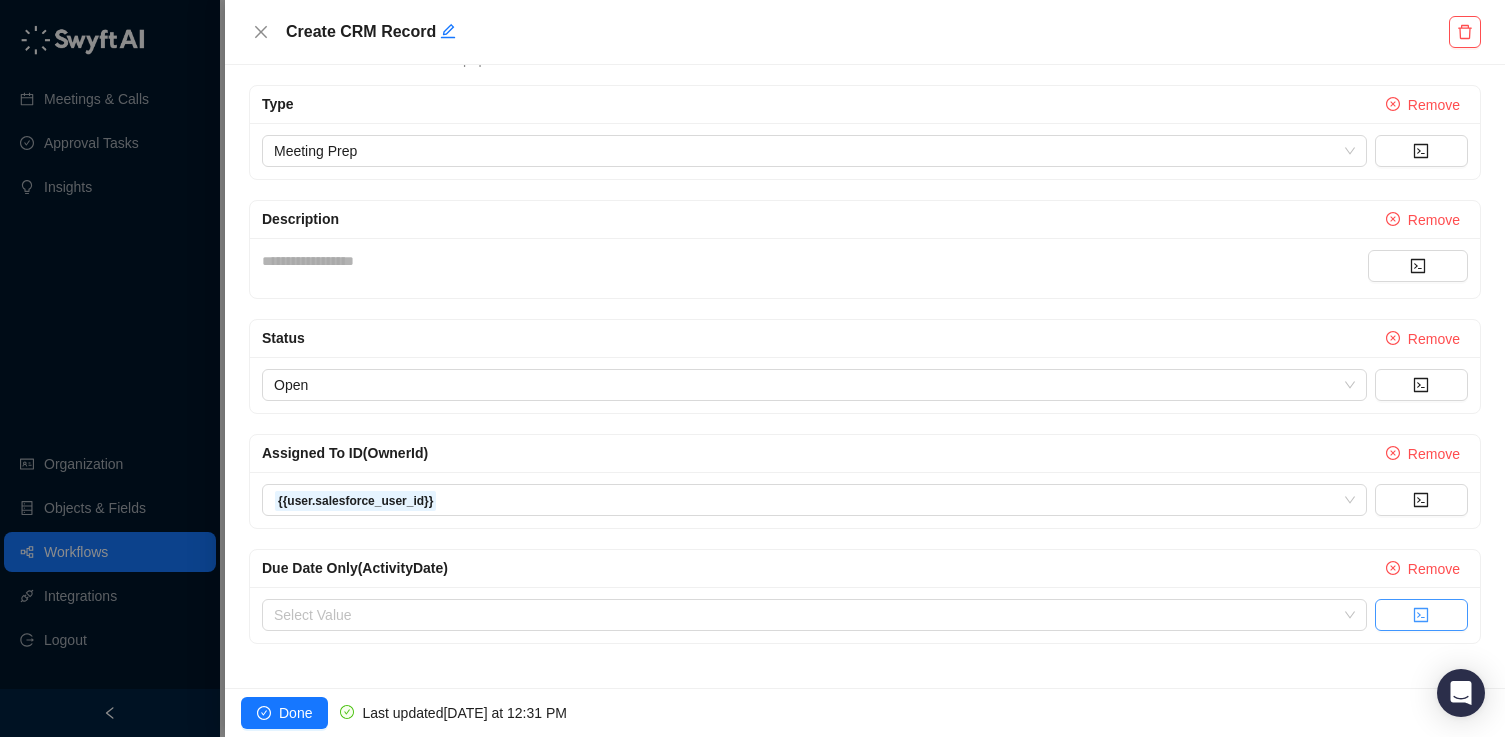 click at bounding box center [1421, 615] 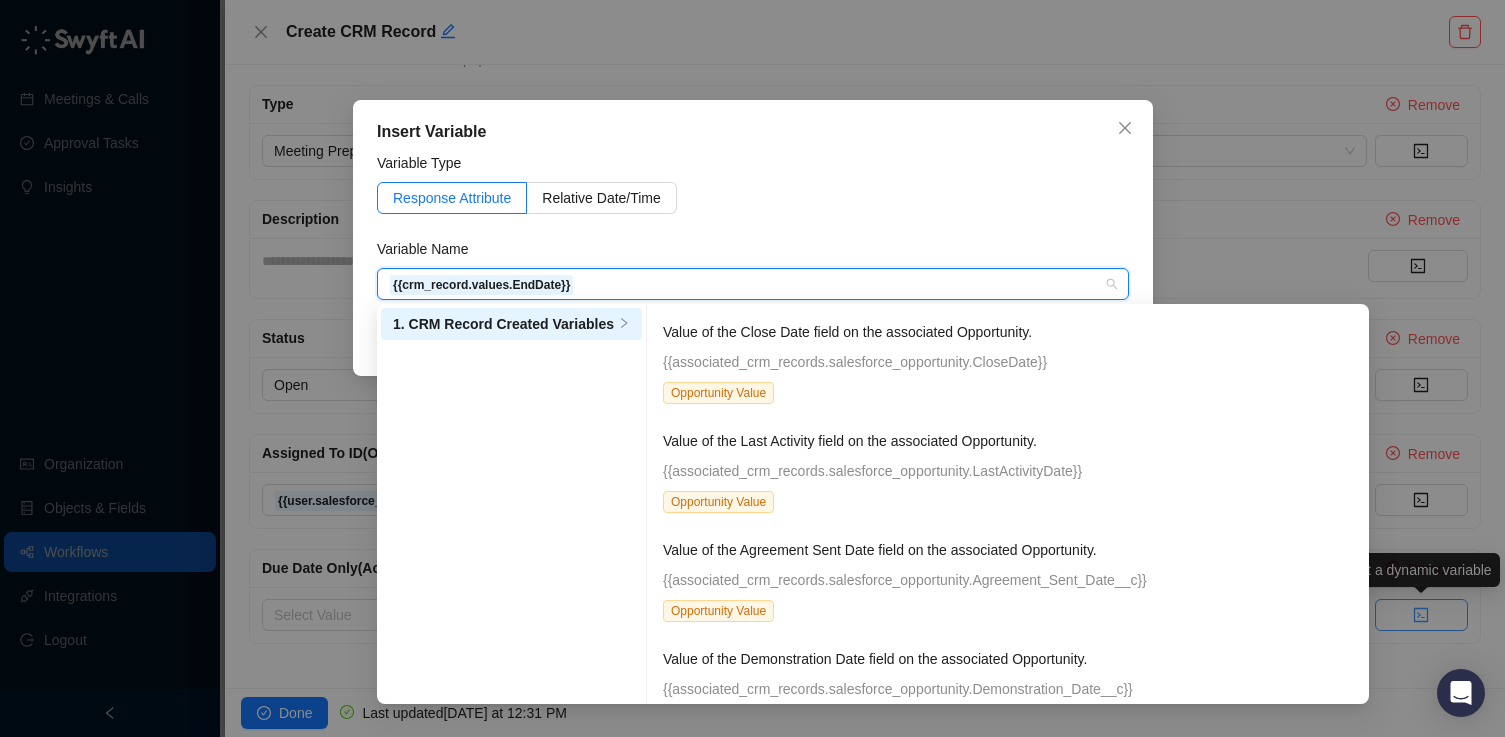 scroll, scrollTop: 11415, scrollLeft: 0, axis: vertical 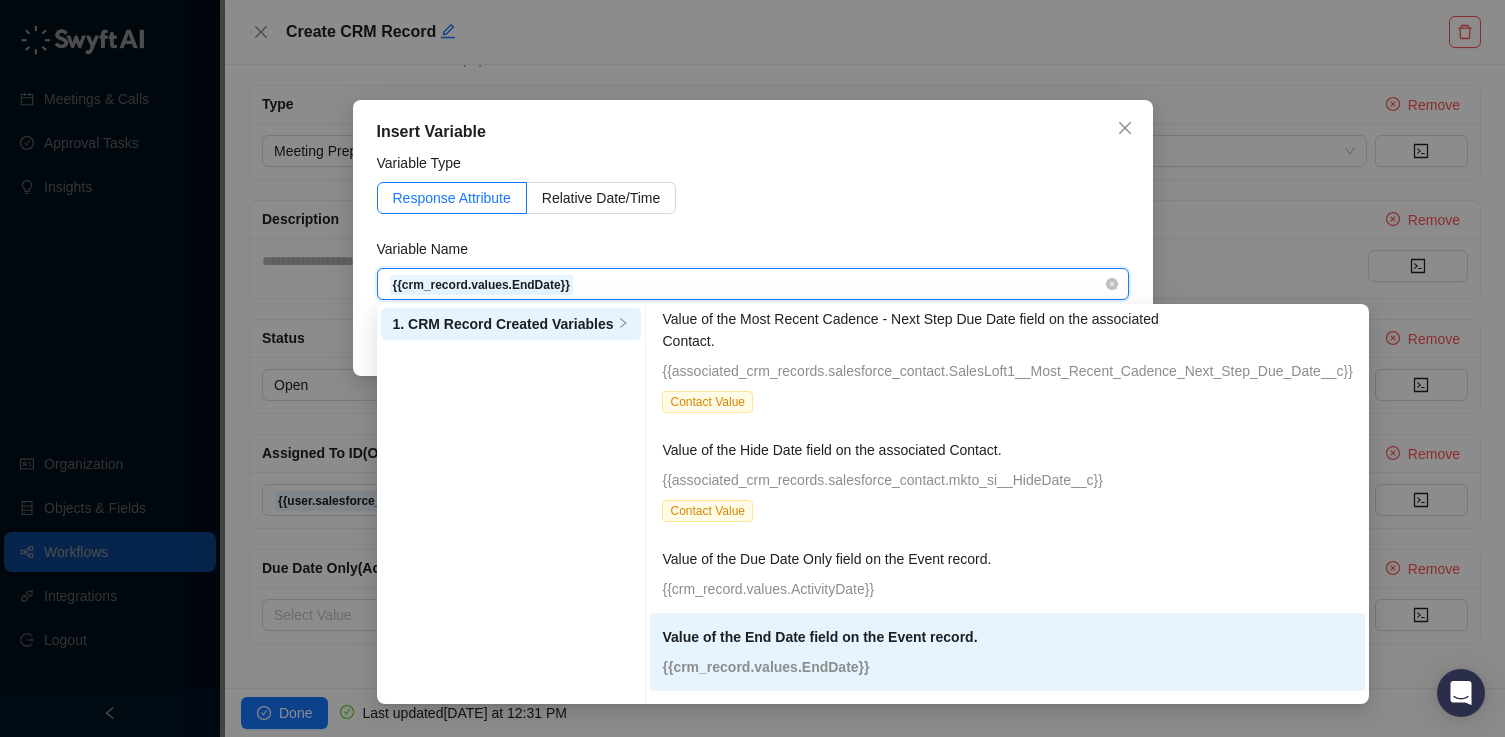 click on "{{crm_record.values.EndDate}}" at bounding box center [753, 284] 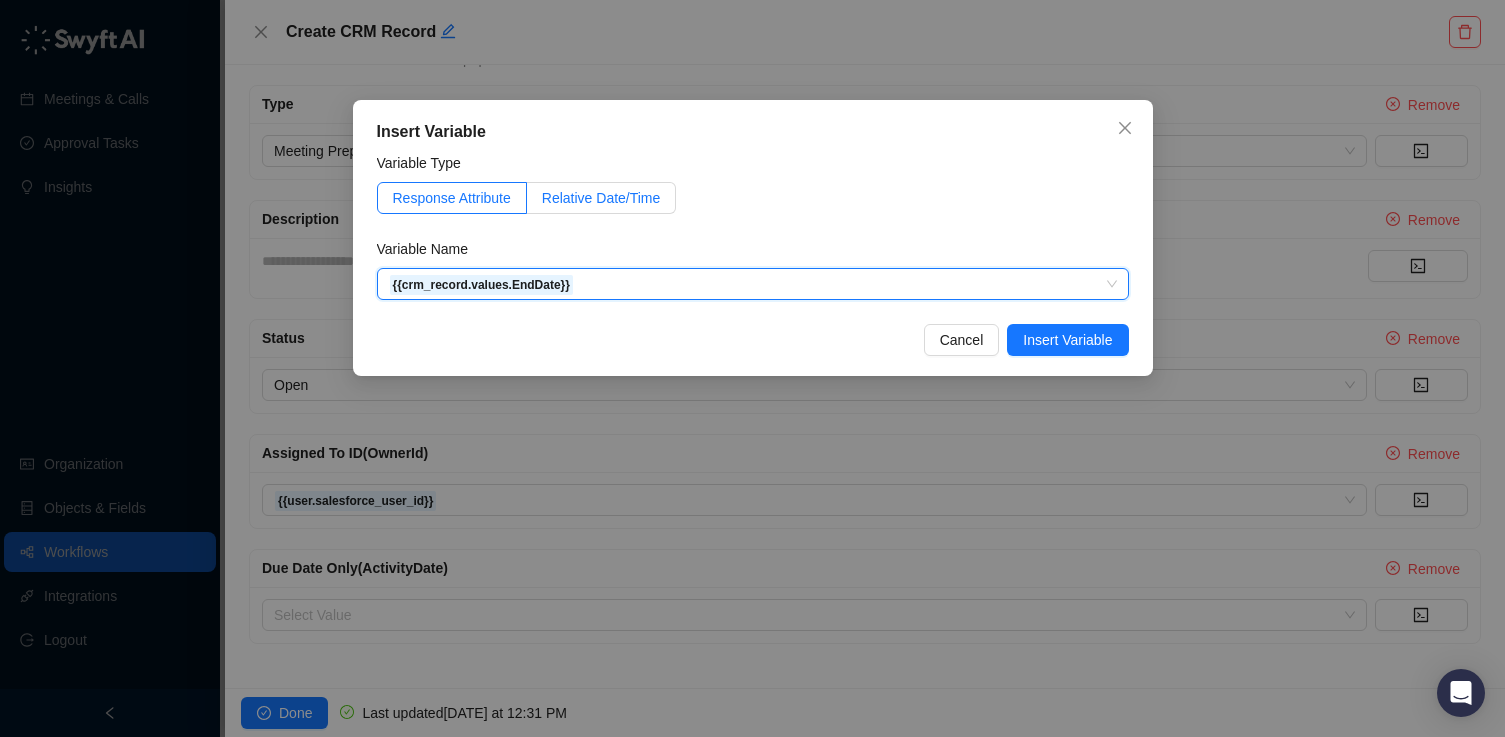 click on "Relative Date/Time" at bounding box center (601, 198) 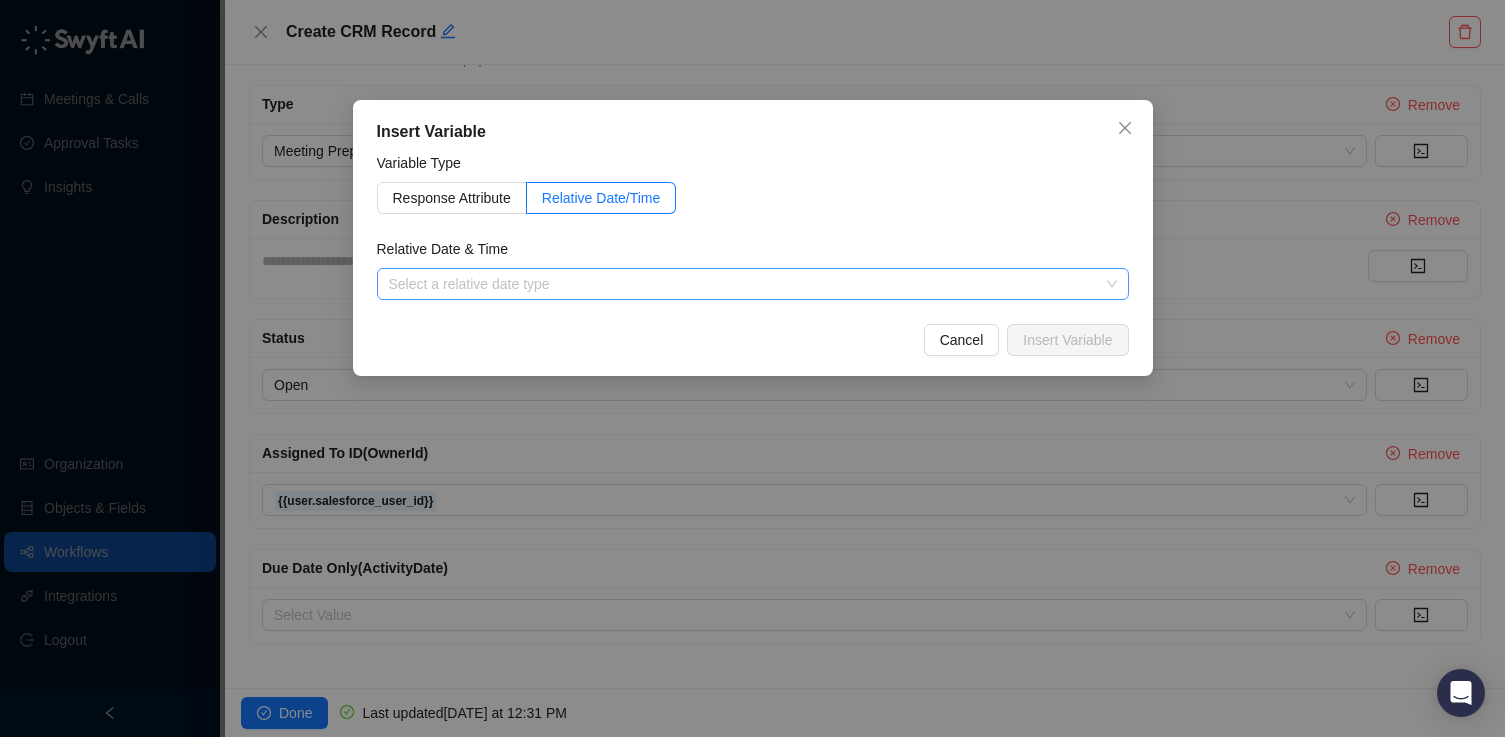 click at bounding box center [747, 284] 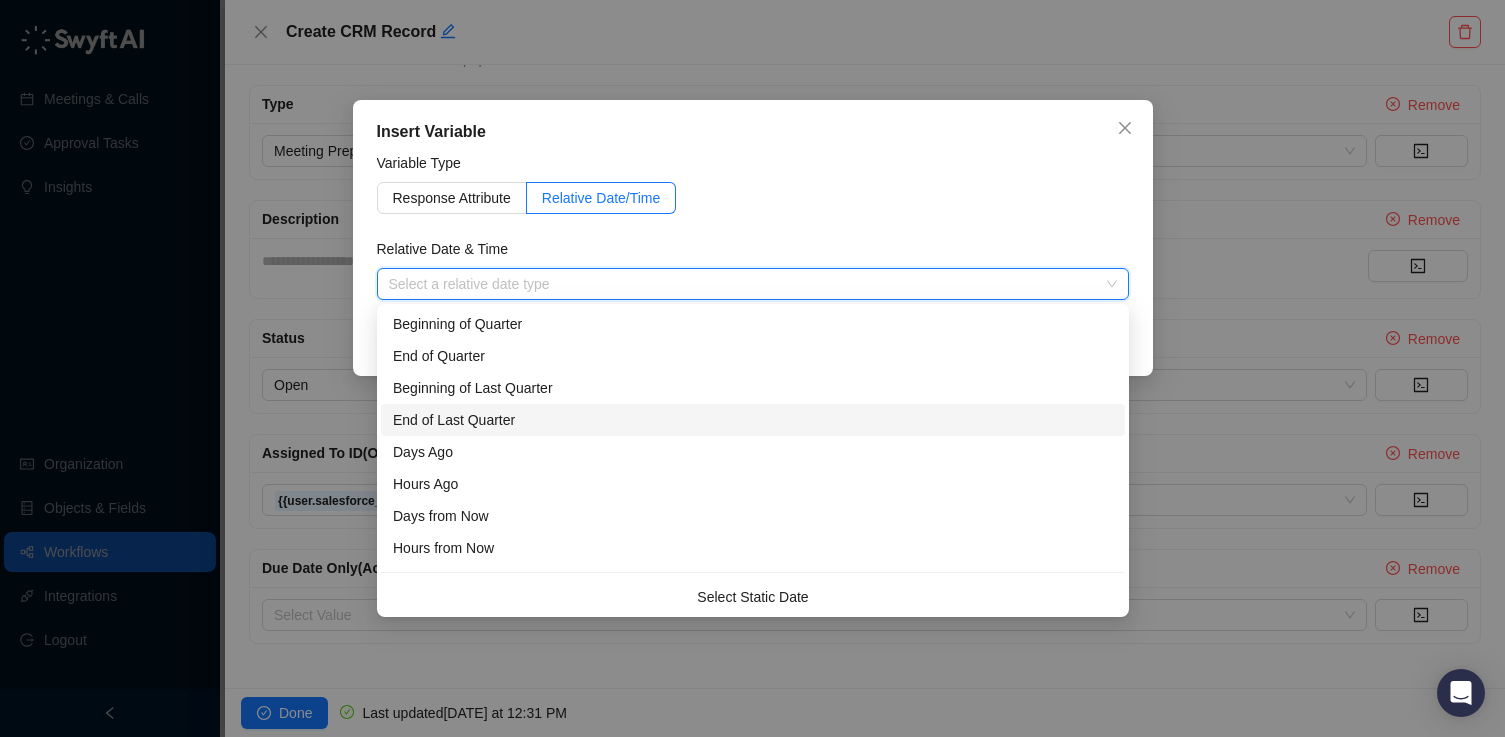 scroll, scrollTop: 32, scrollLeft: 0, axis: vertical 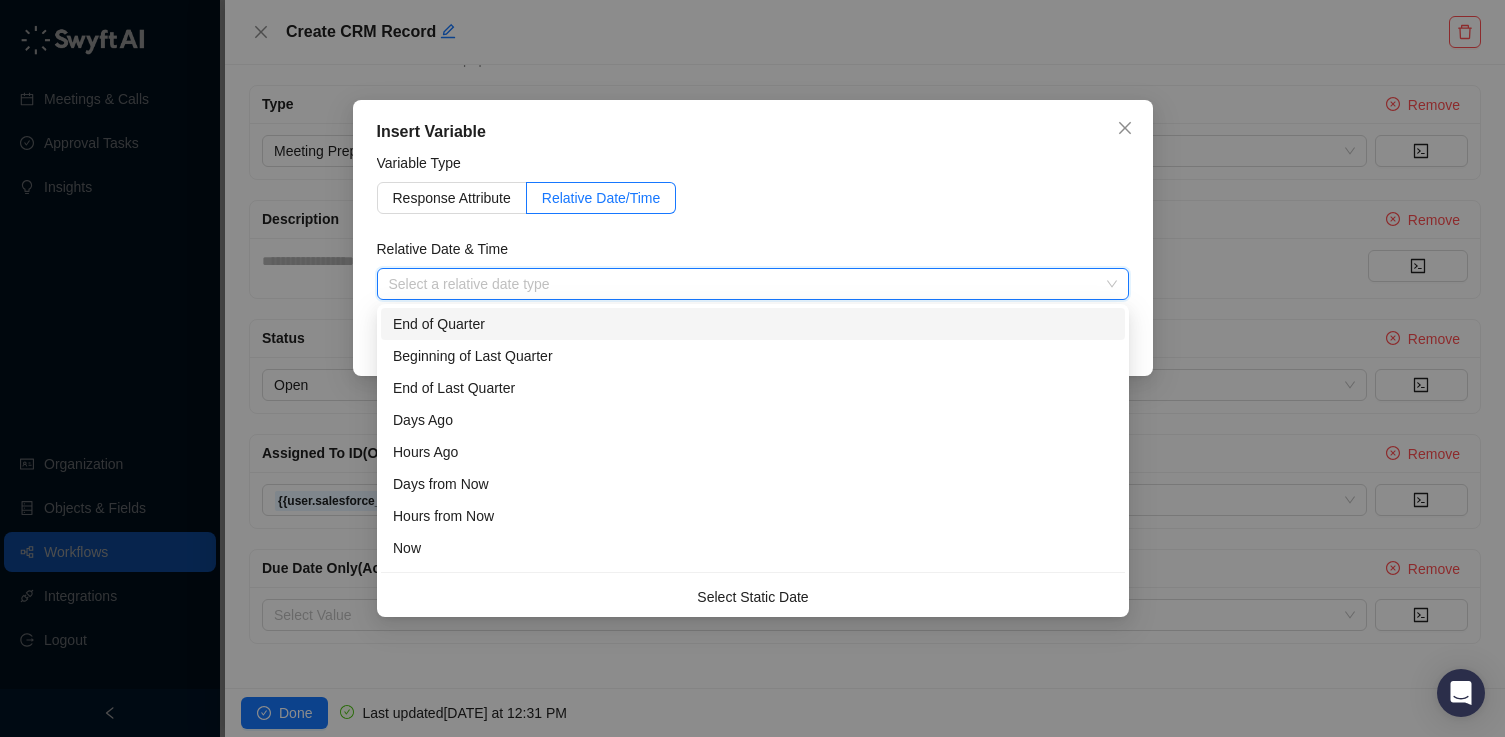 click on "Relative Date & Time" at bounding box center (449, 249) 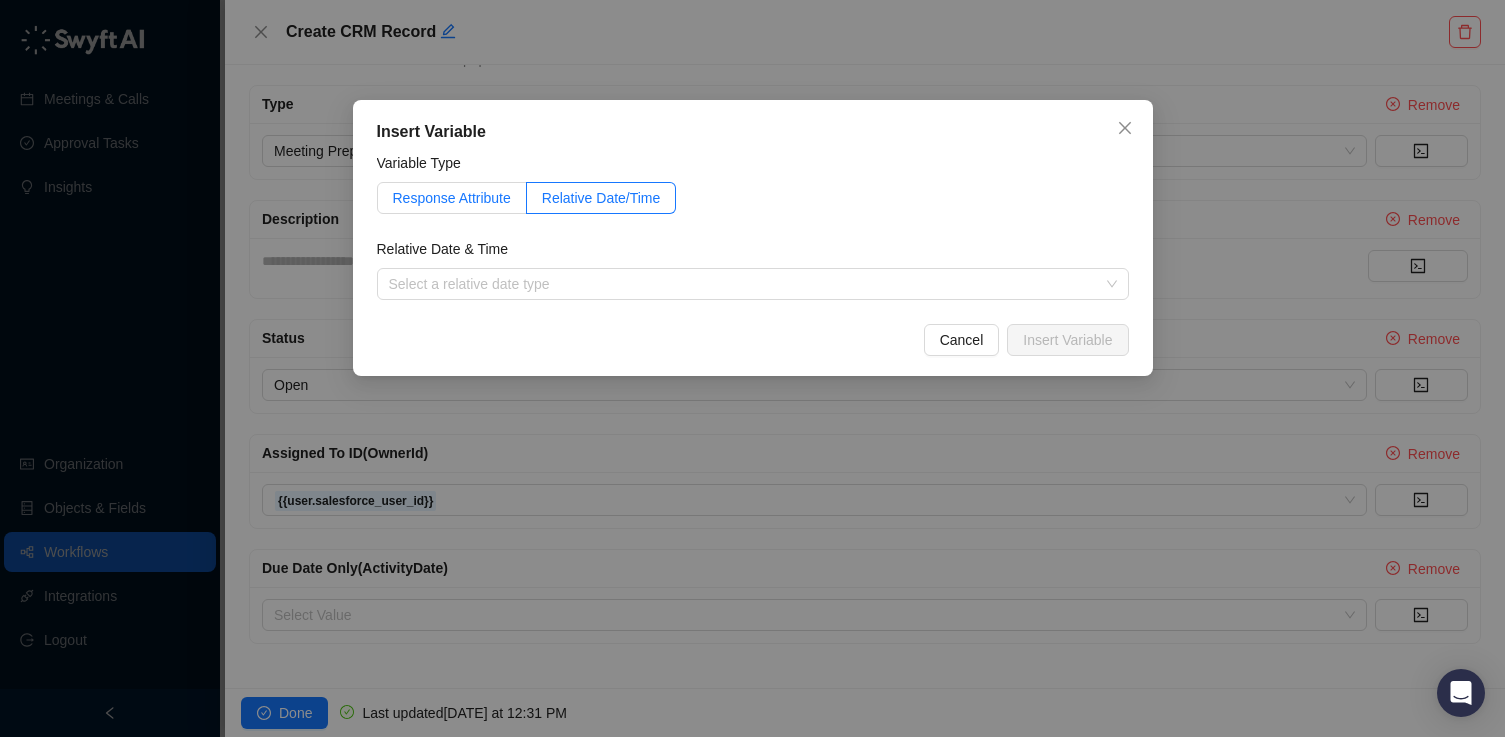 click on "Response Attribute" at bounding box center (452, 198) 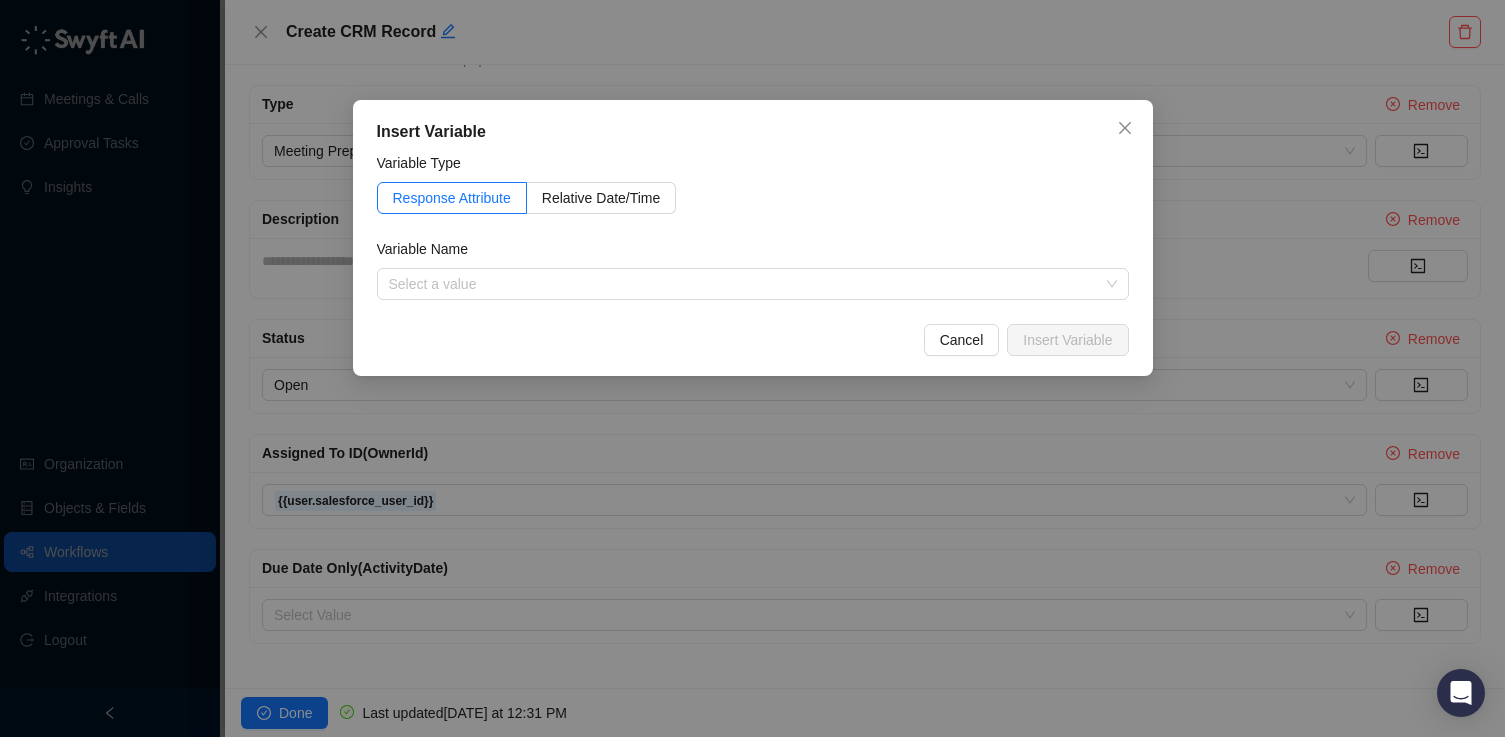 click on "Variable Type" at bounding box center (753, 167) 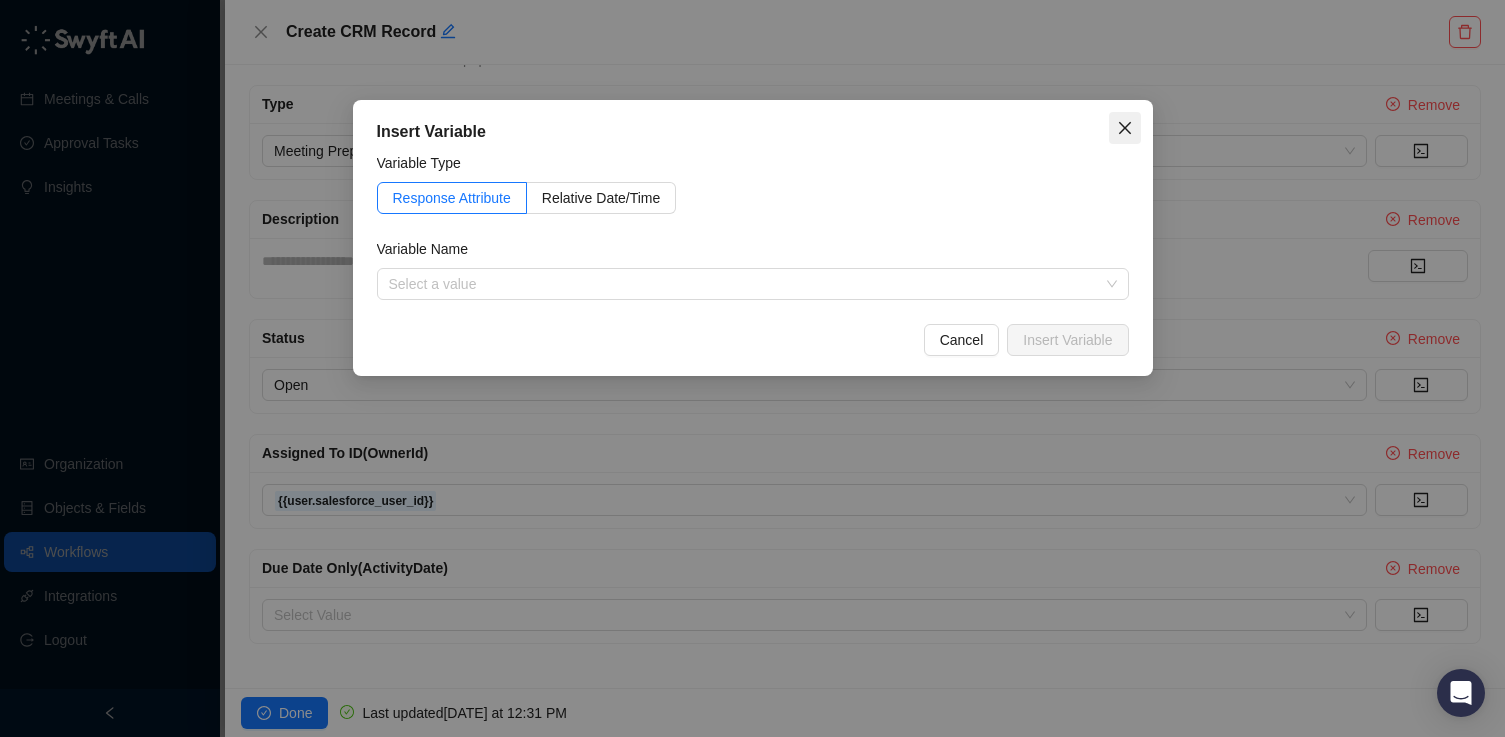 click 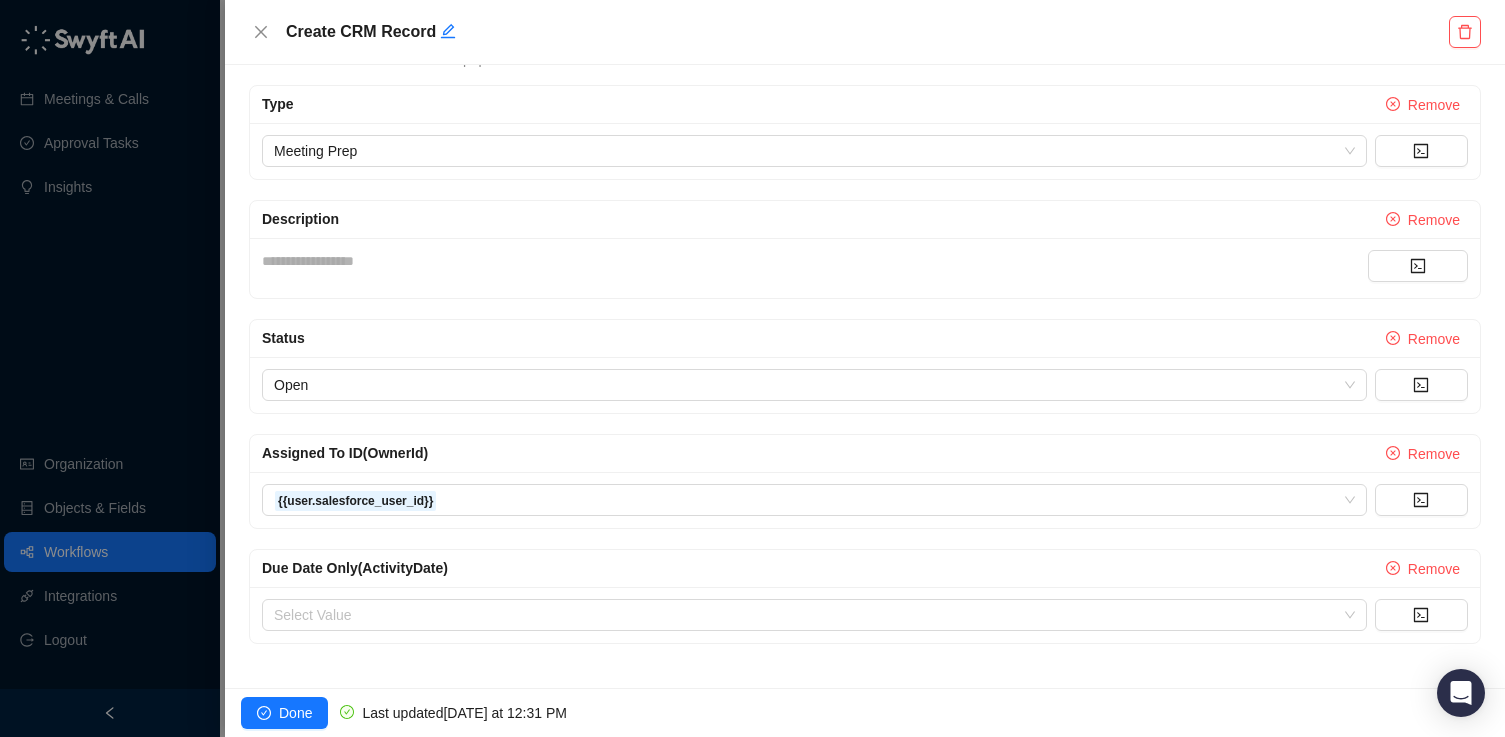 click on "Select Value" at bounding box center (865, 615) 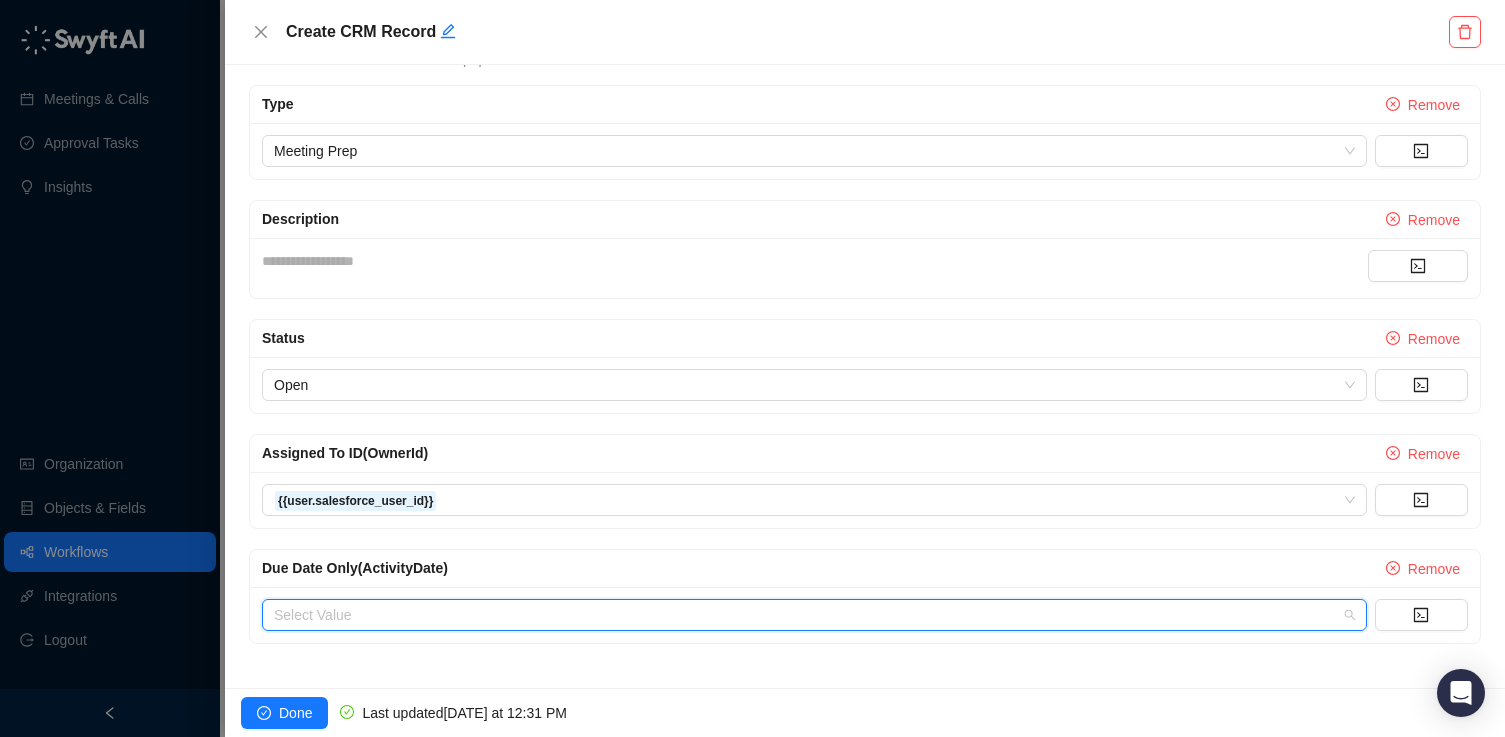 click at bounding box center (808, 615) 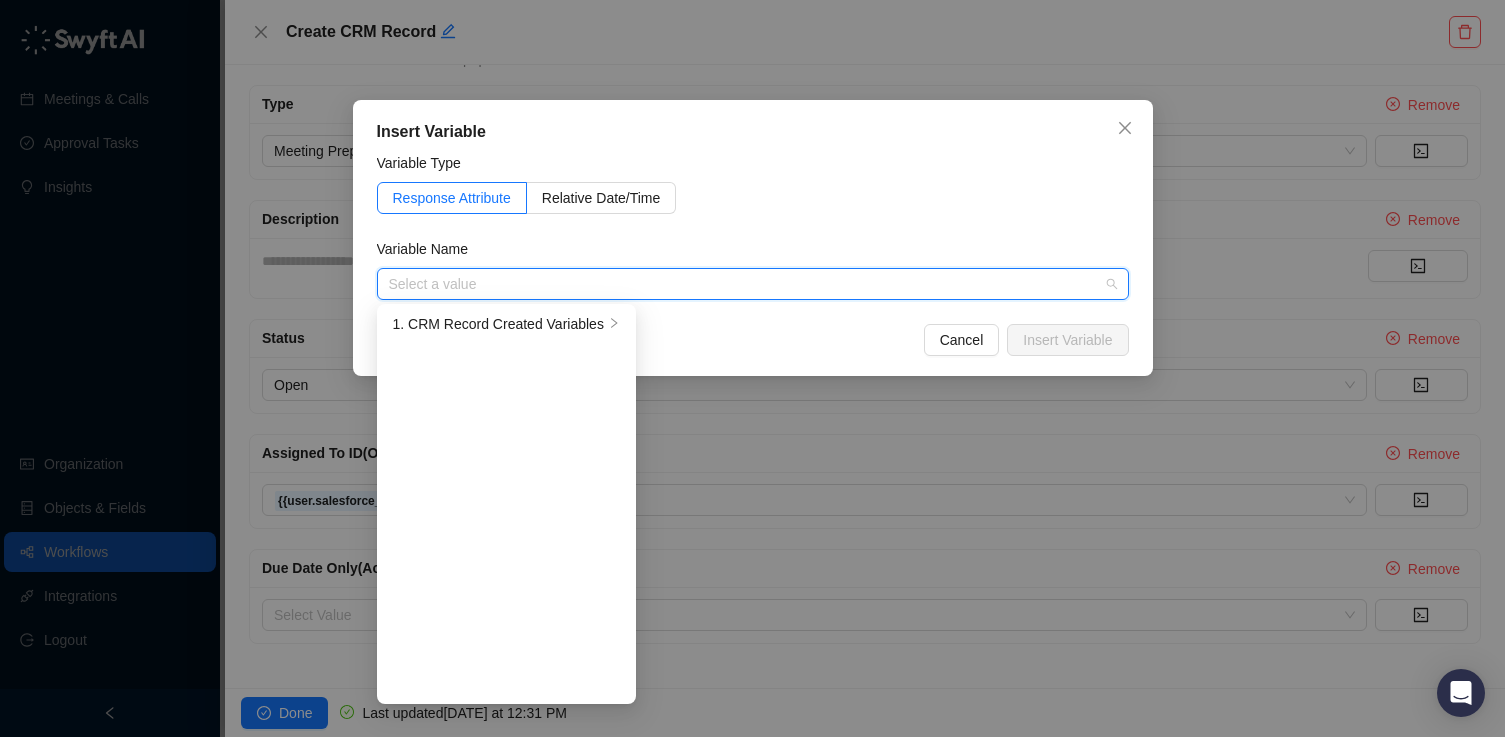 click on "Variable Type" at bounding box center (753, 167) 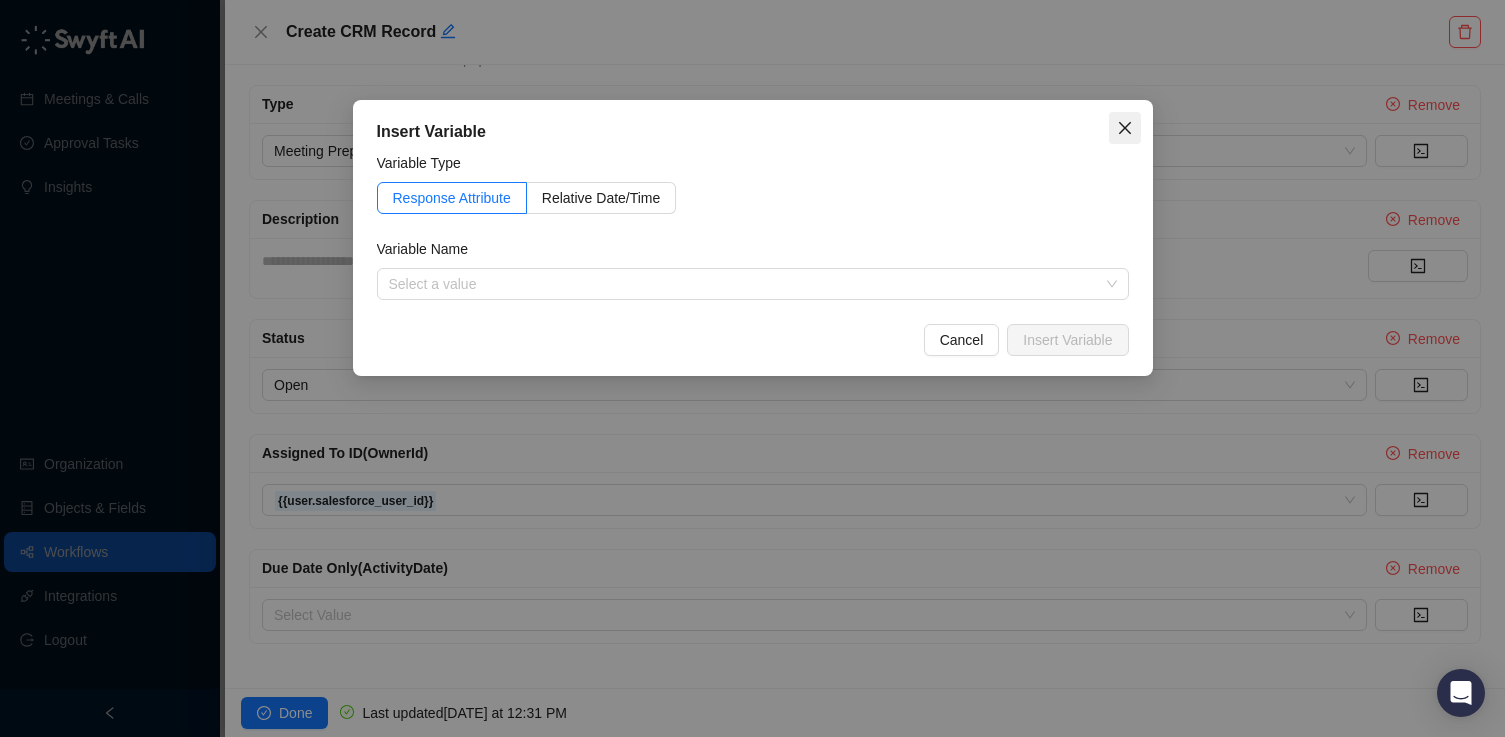 click at bounding box center [1125, 128] 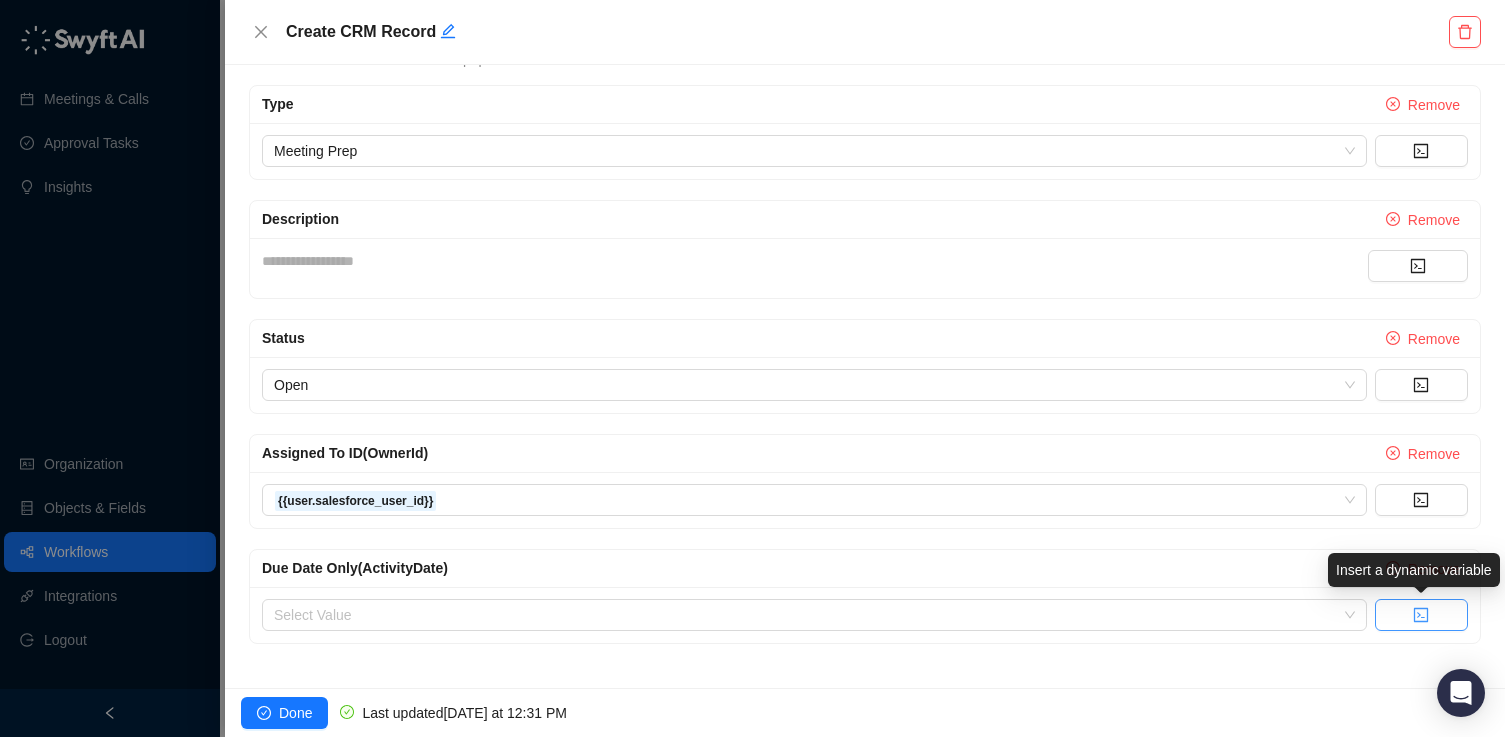 click at bounding box center [1421, 615] 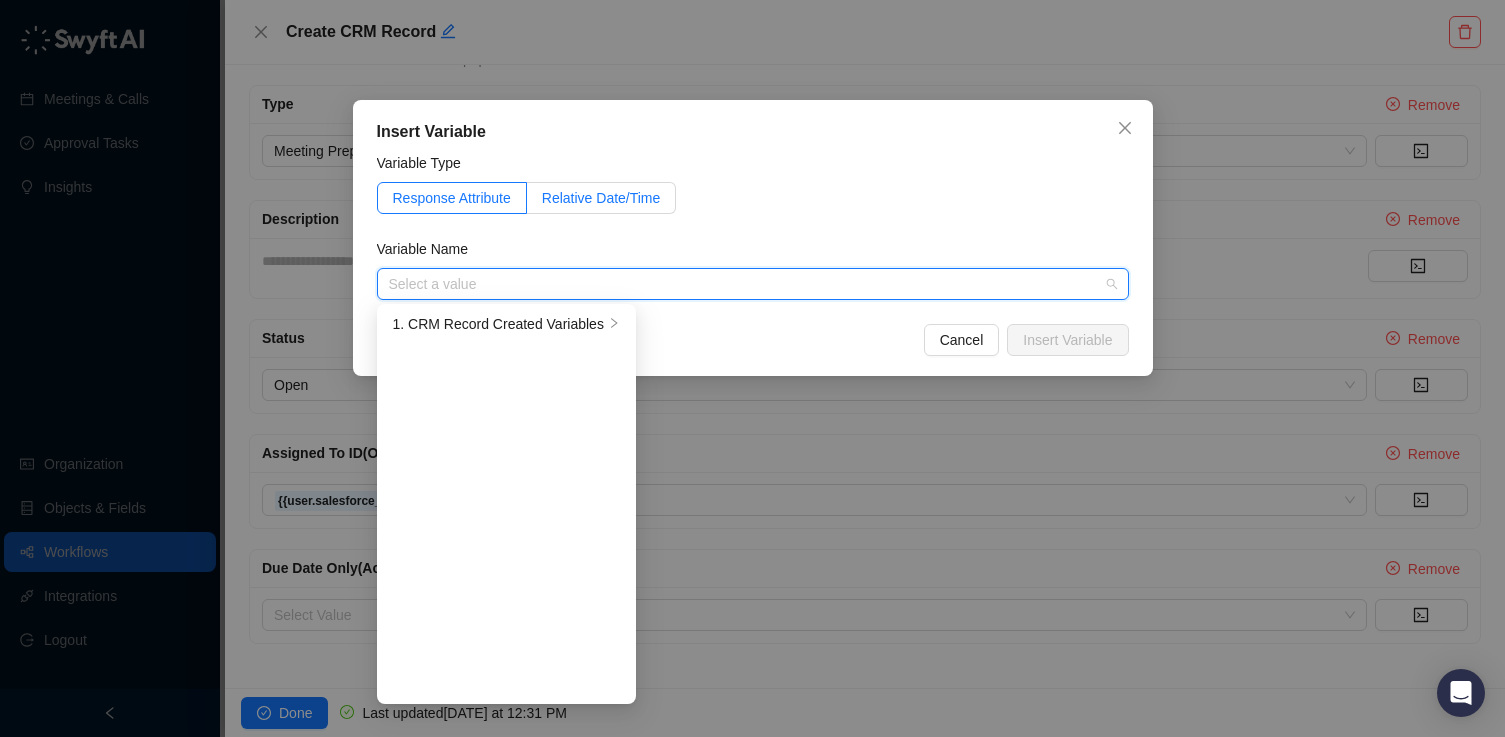 click on "Relative Date/Time" at bounding box center (602, 198) 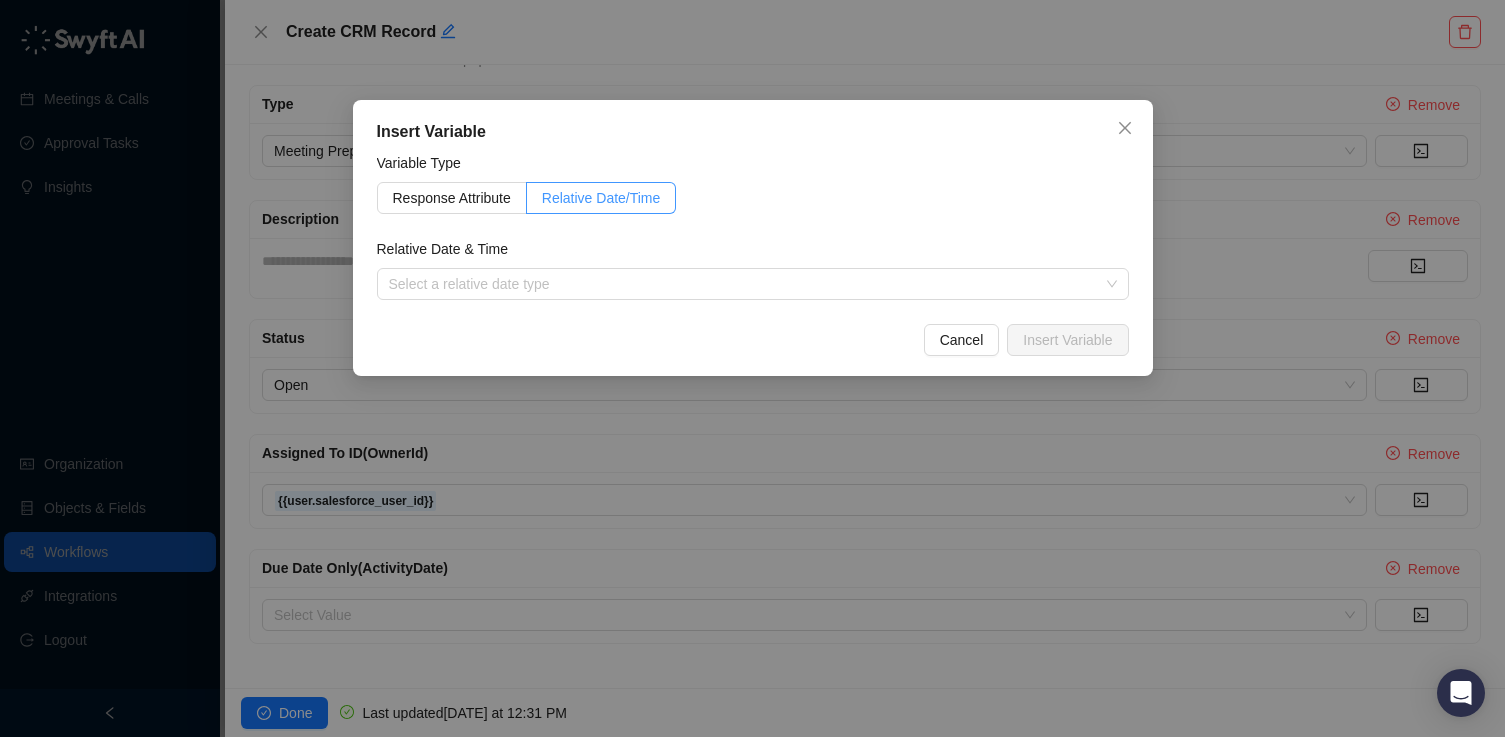 click on "Relative Date/Time" at bounding box center (601, 198) 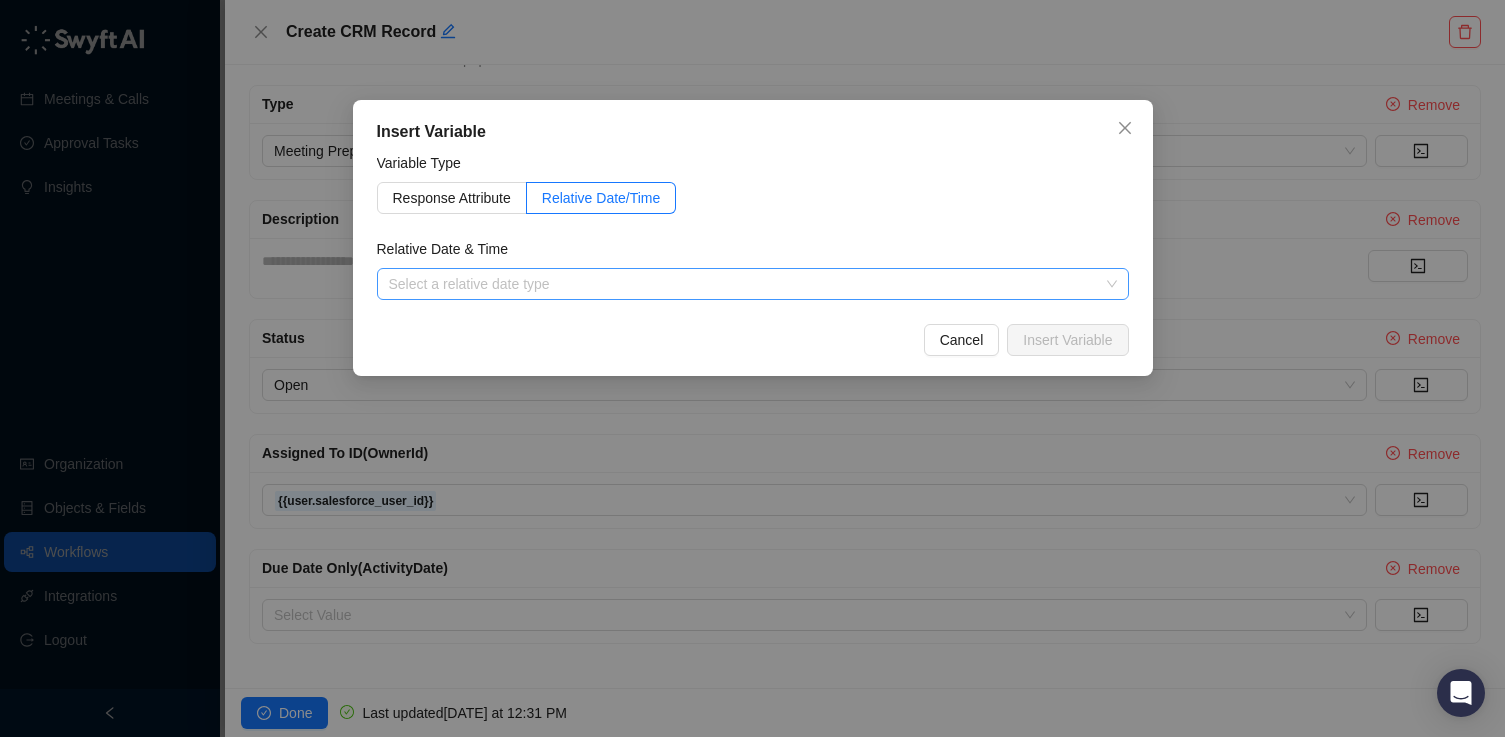 click at bounding box center [747, 284] 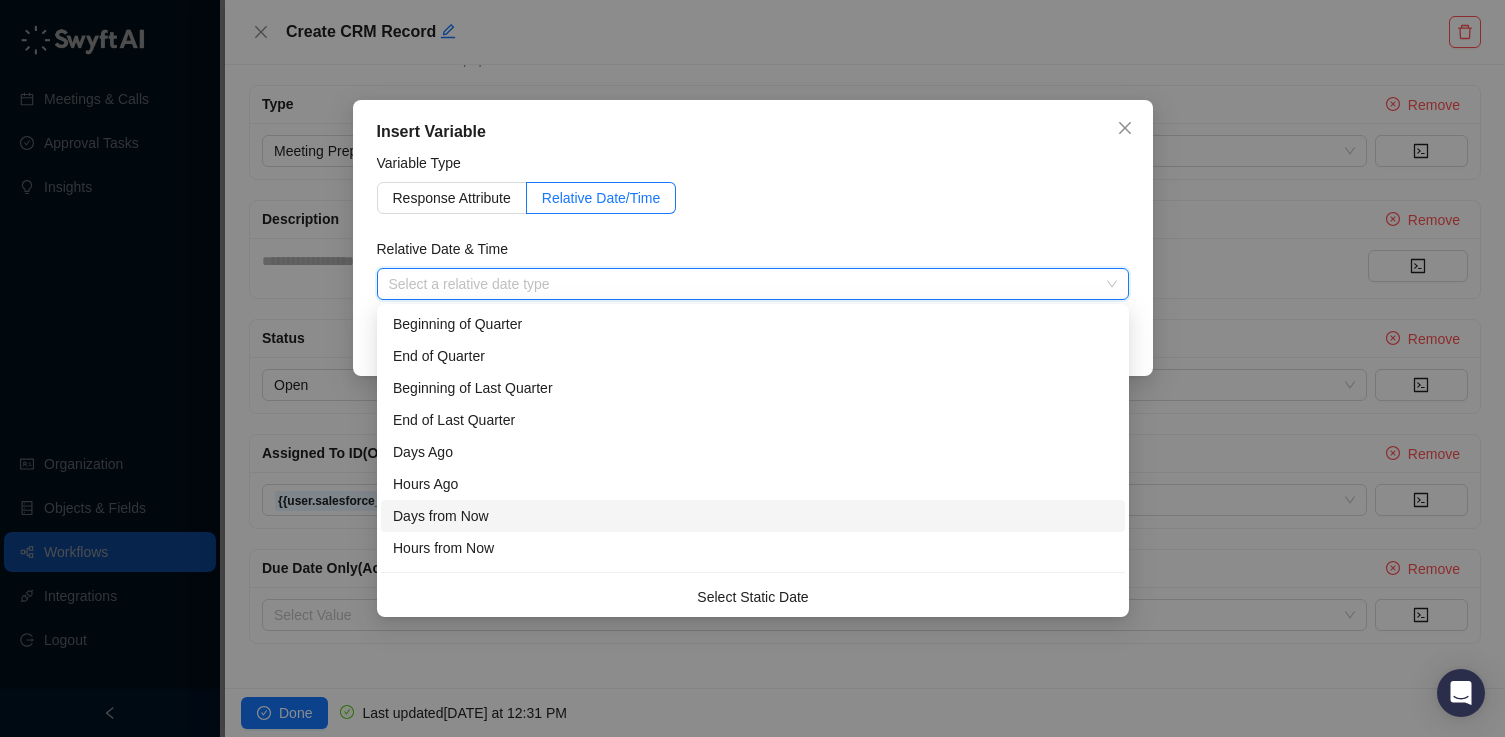 click on "Days from Now" at bounding box center (753, 516) 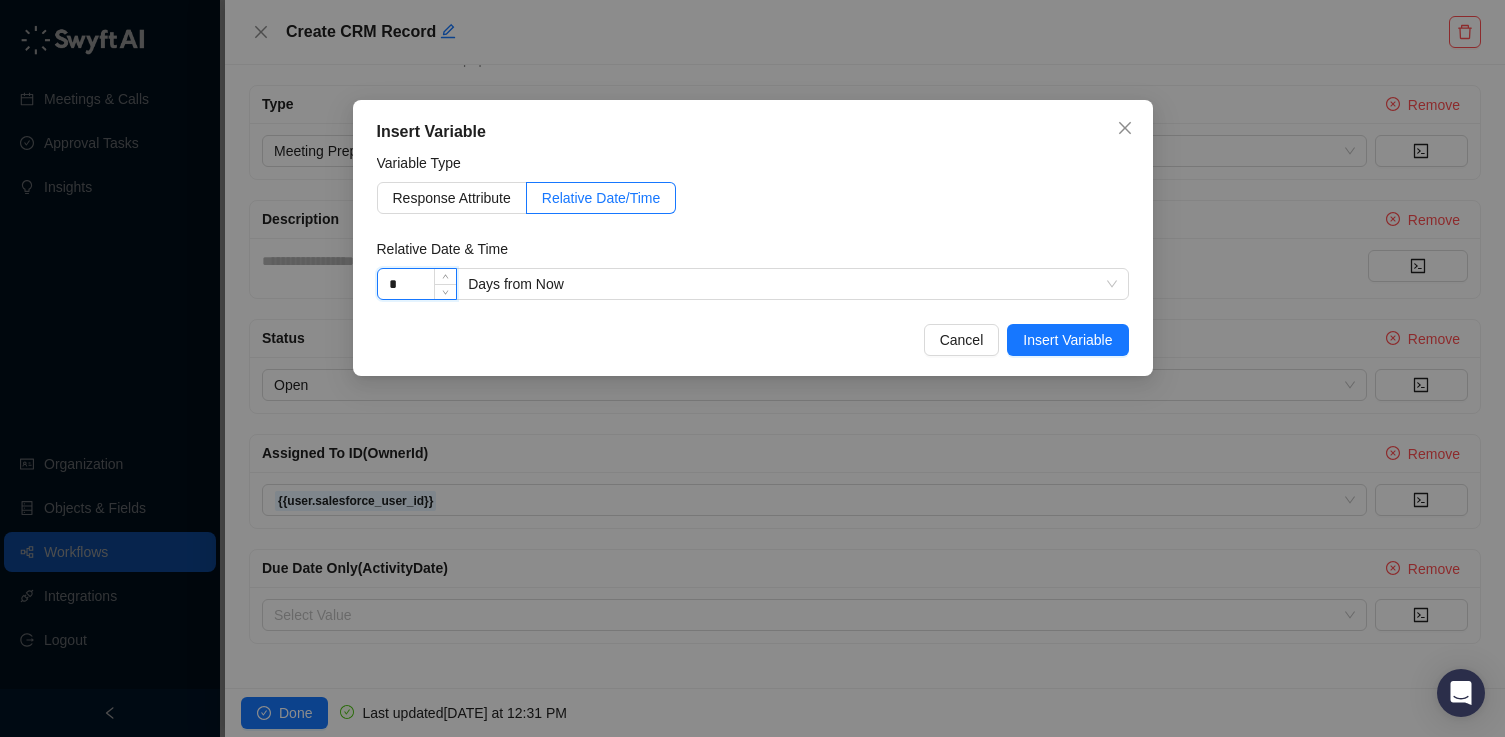 drag, startPoint x: 409, startPoint y: 282, endPoint x: 377, endPoint y: 282, distance: 32 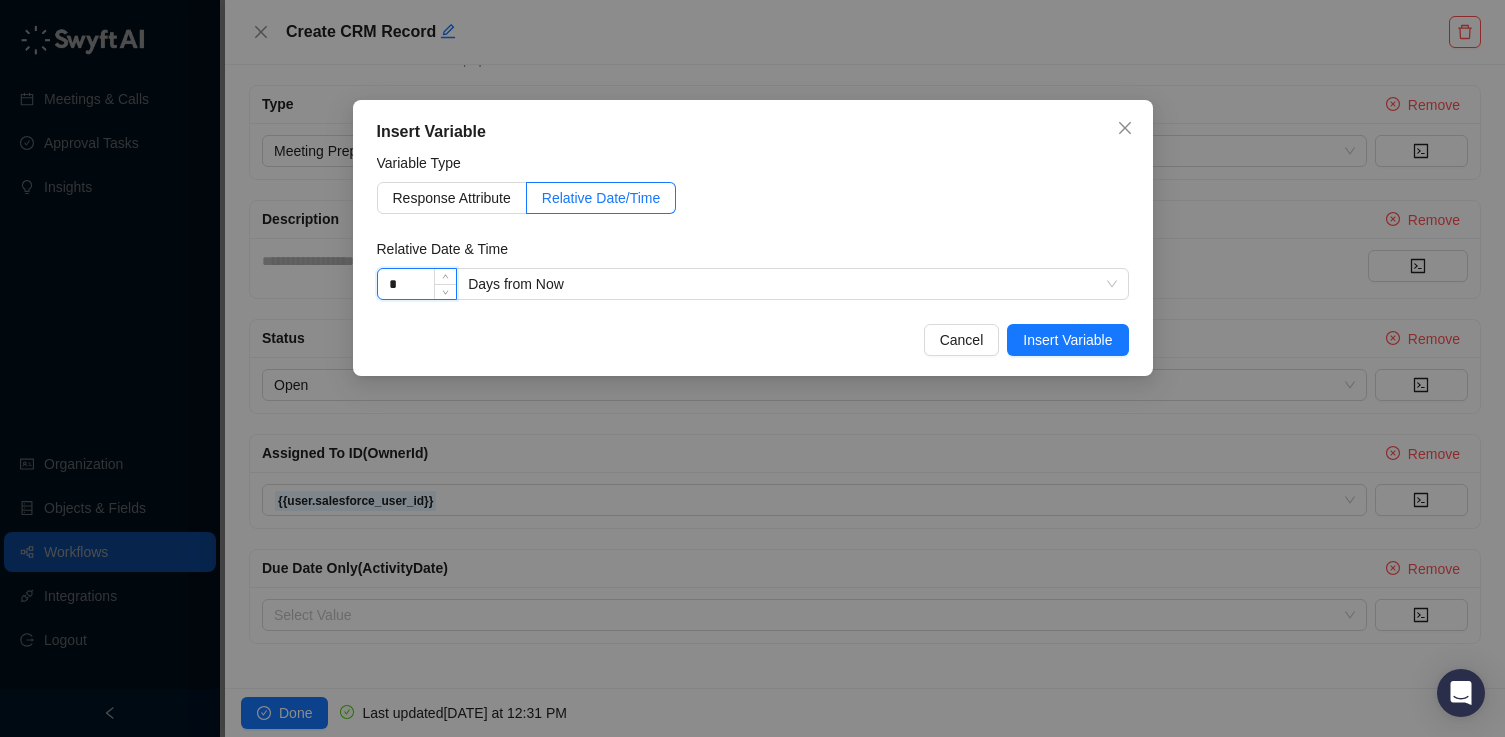 click on "*" at bounding box center (417, 284) 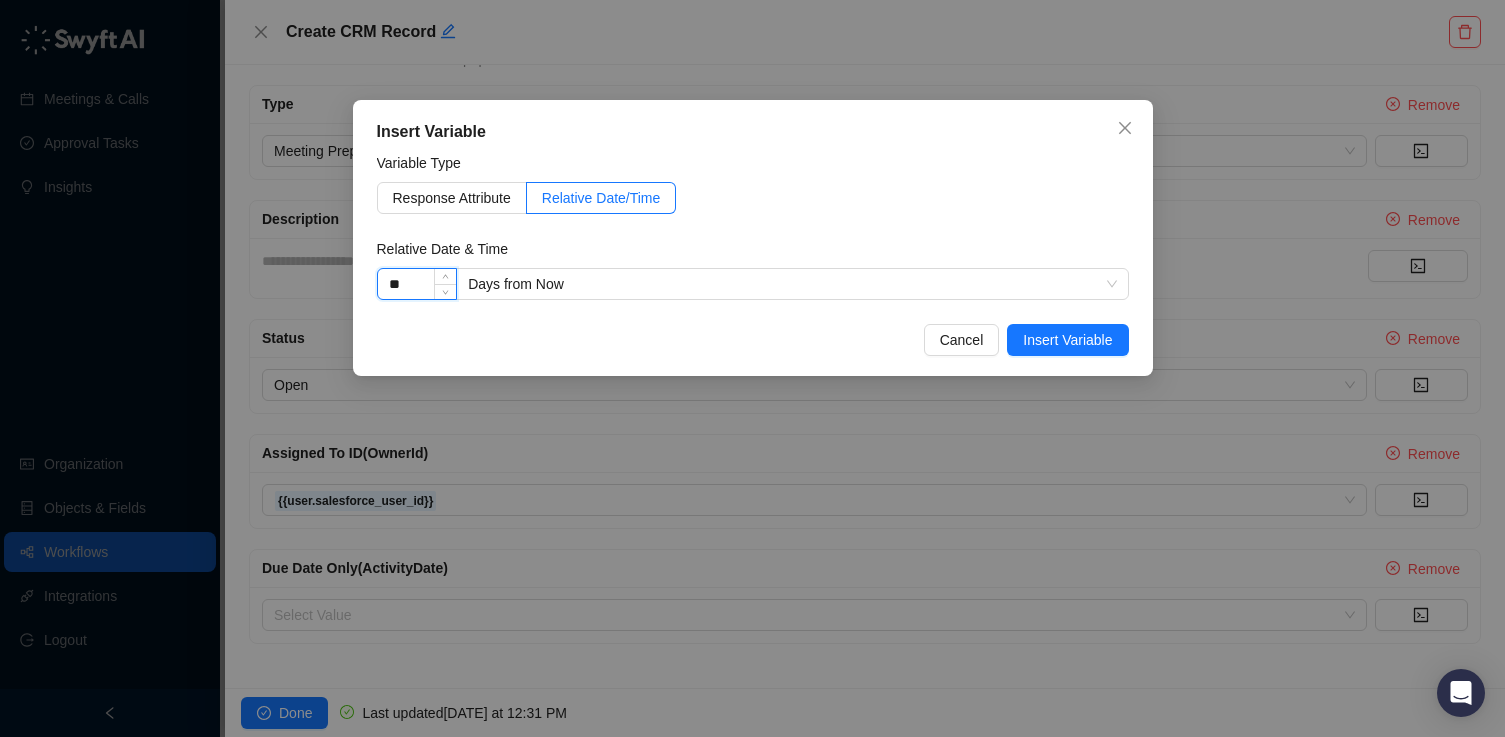 type on "*" 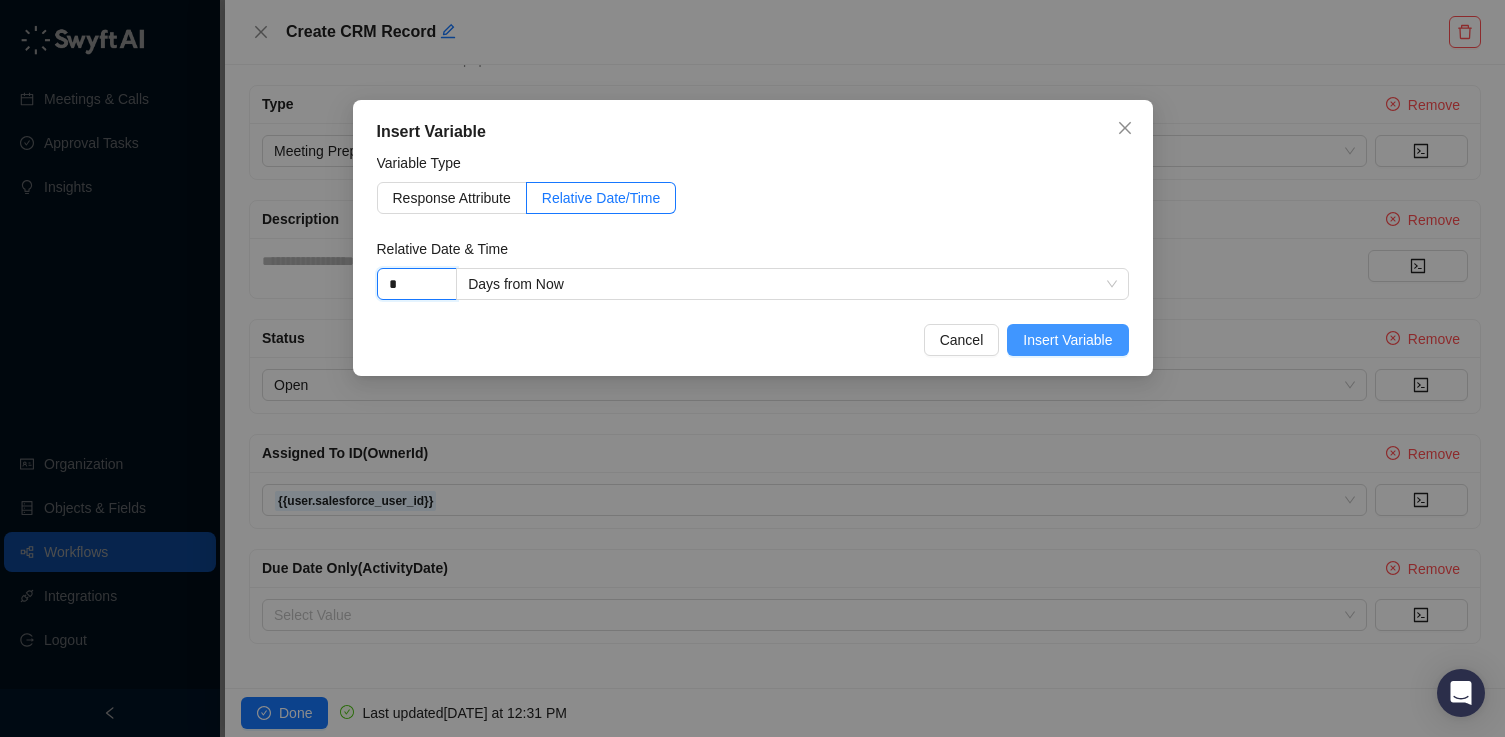 type on "*" 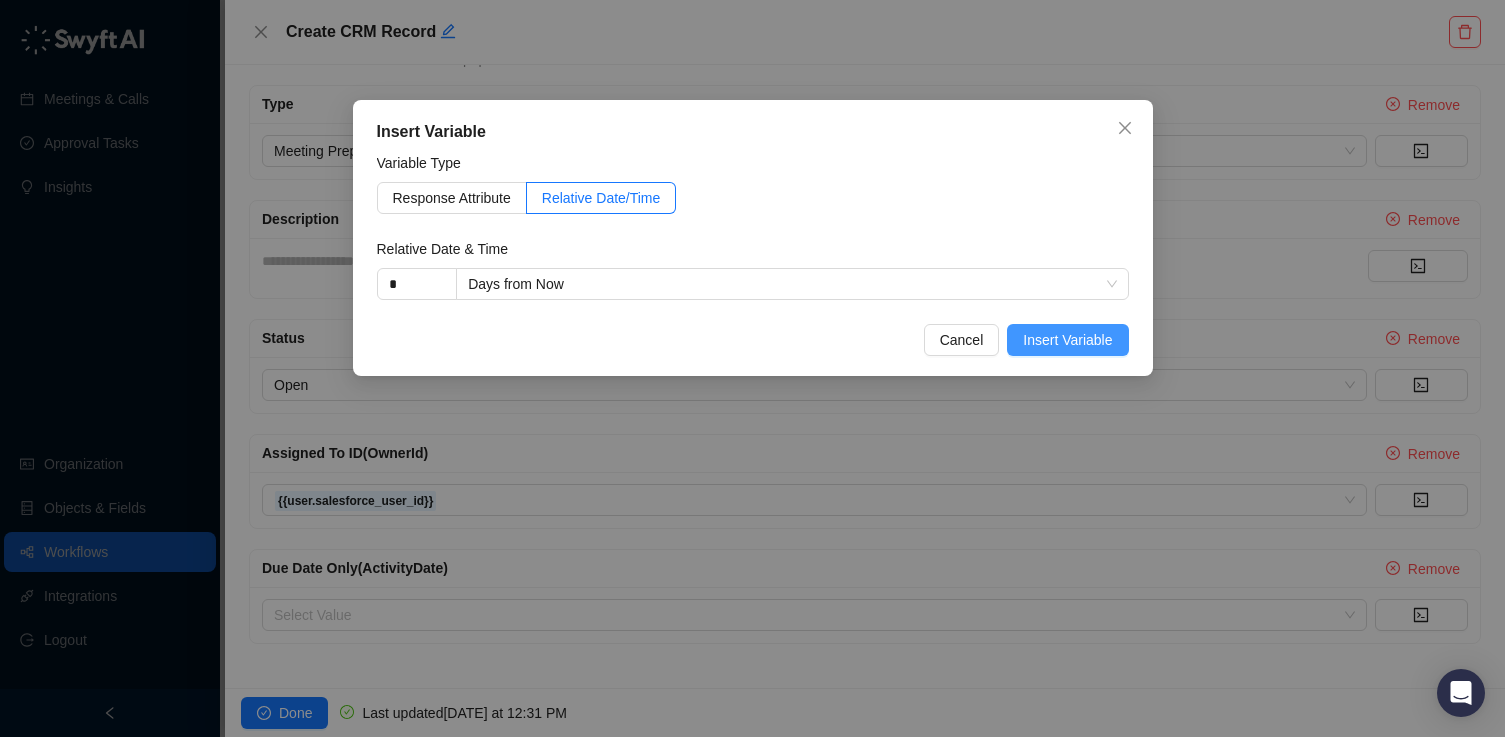 click on "Insert Variable" at bounding box center (1067, 340) 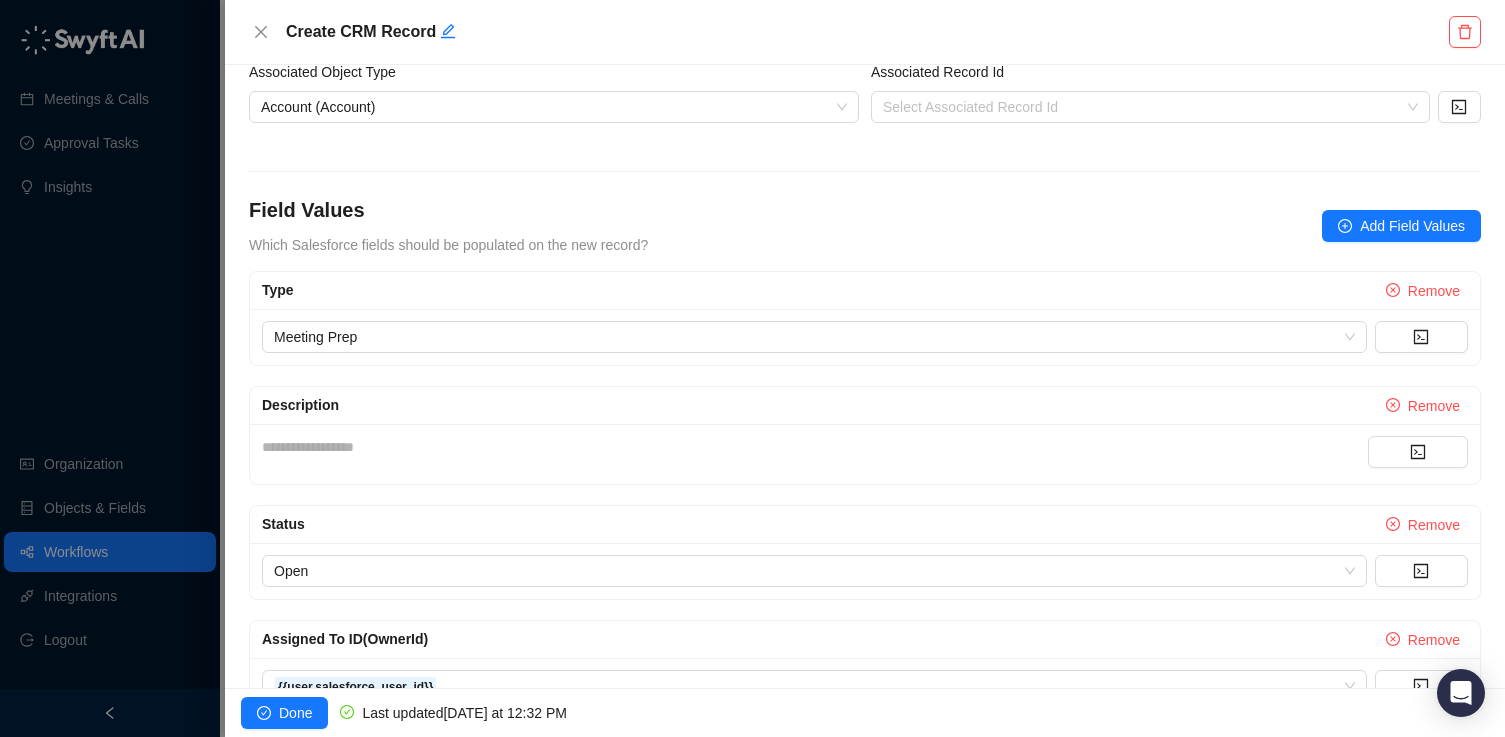 scroll, scrollTop: 269, scrollLeft: 0, axis: vertical 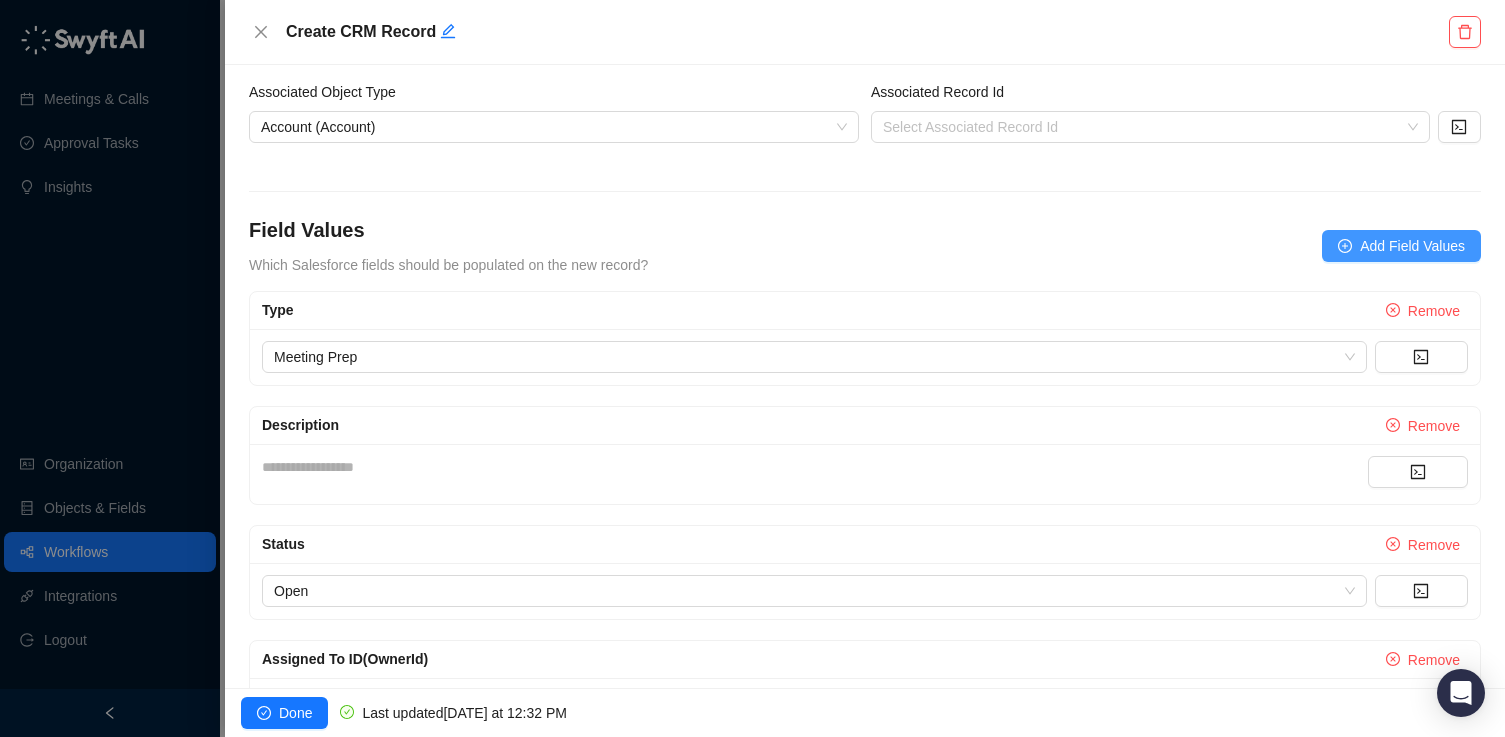 click on "Add Field Values" at bounding box center (1412, 246) 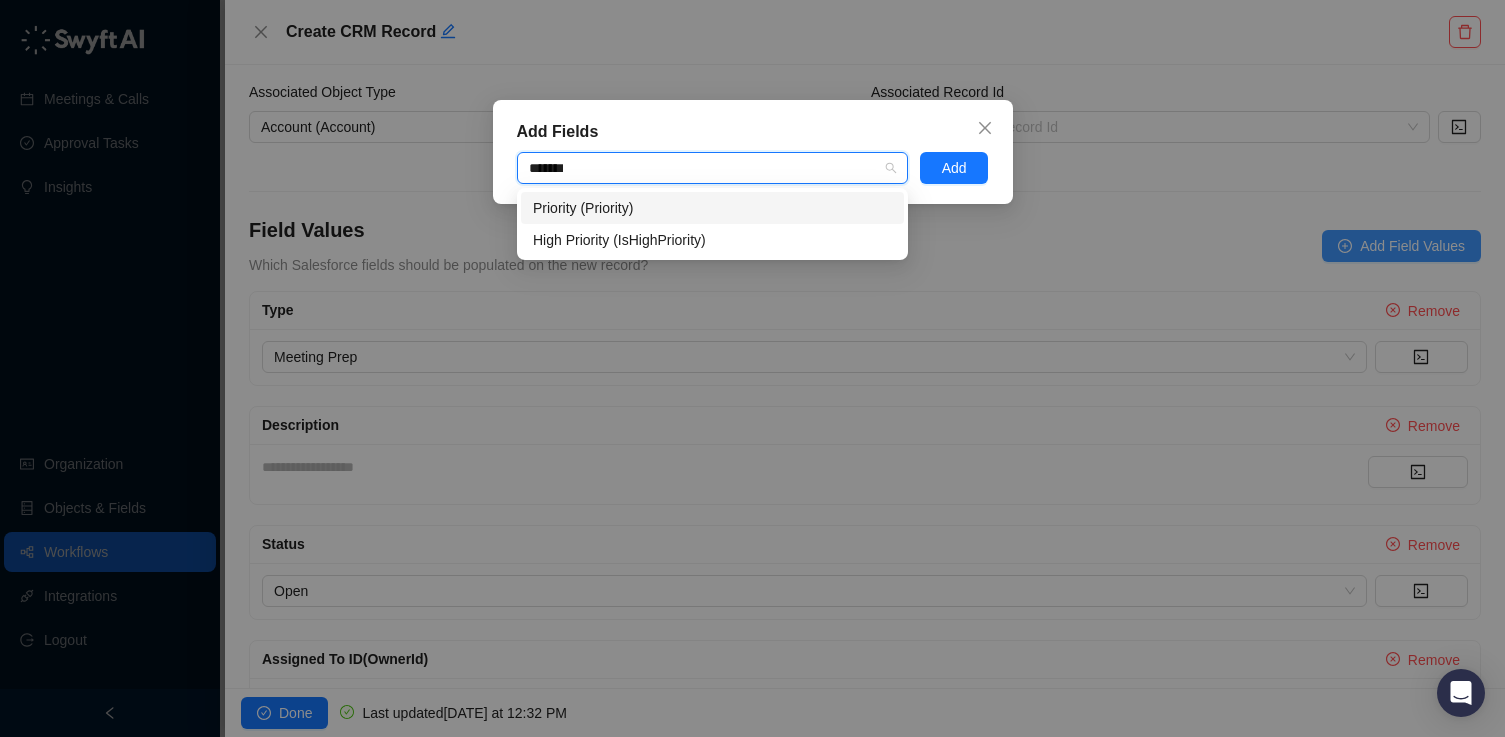 type on "********" 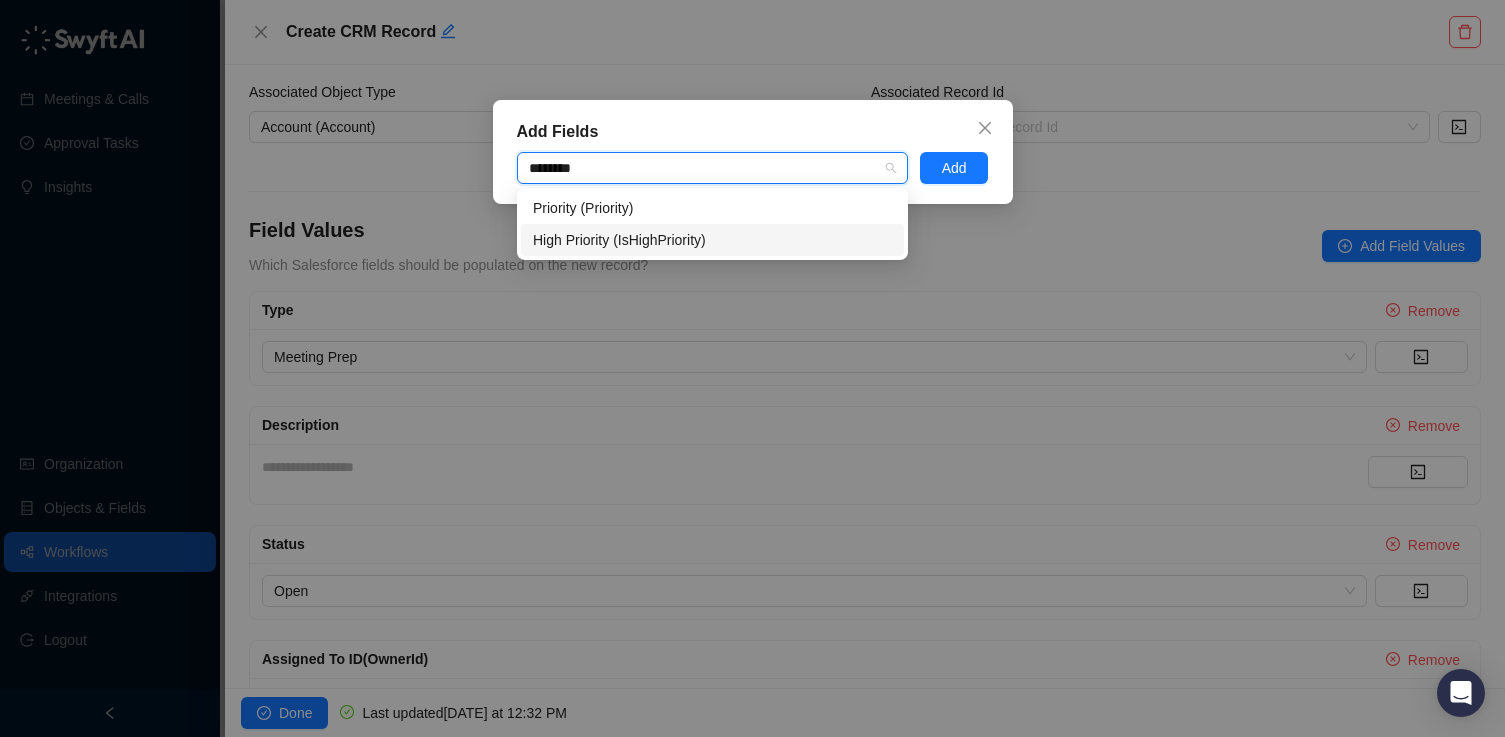 click on "High Priority (IsHighPriority)" at bounding box center (712, 240) 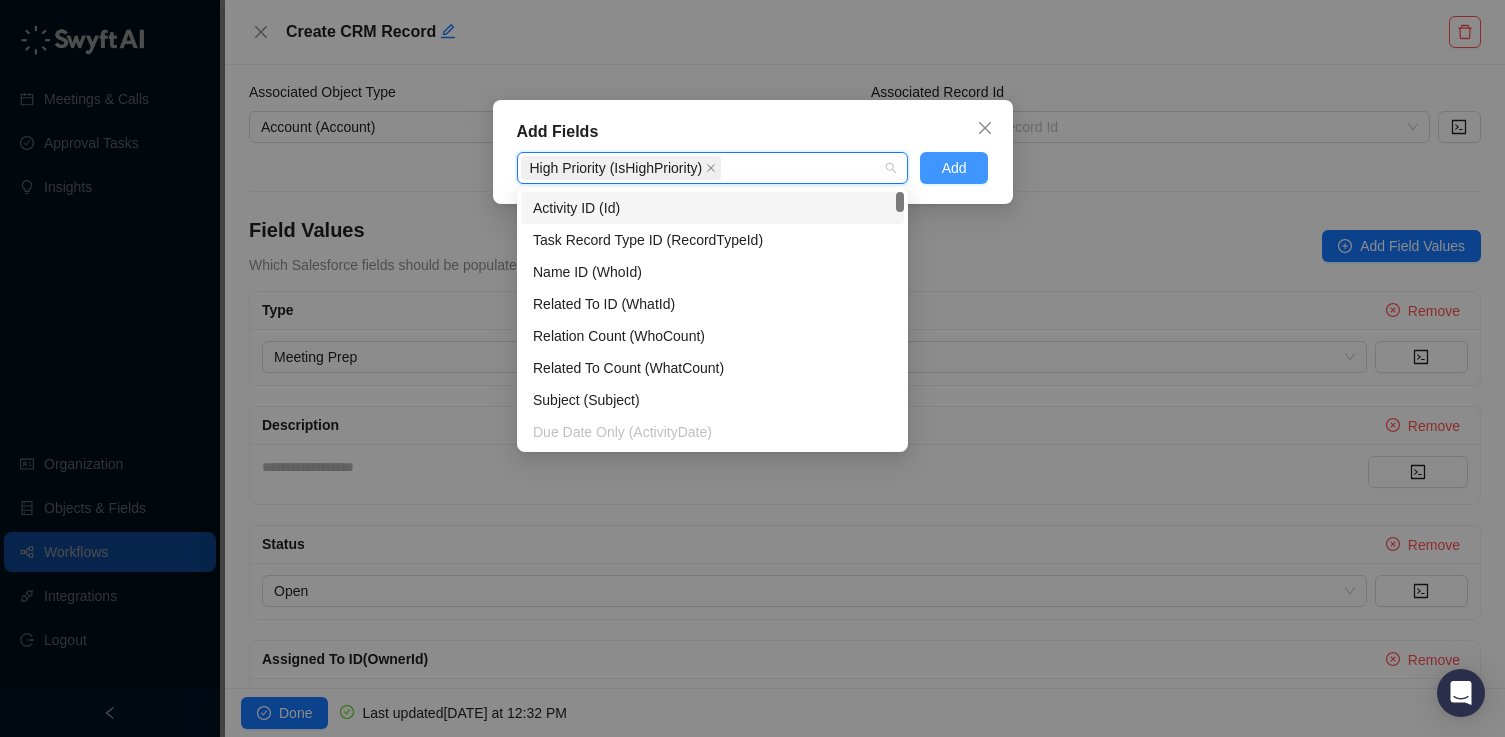 click on "Add" at bounding box center [954, 168] 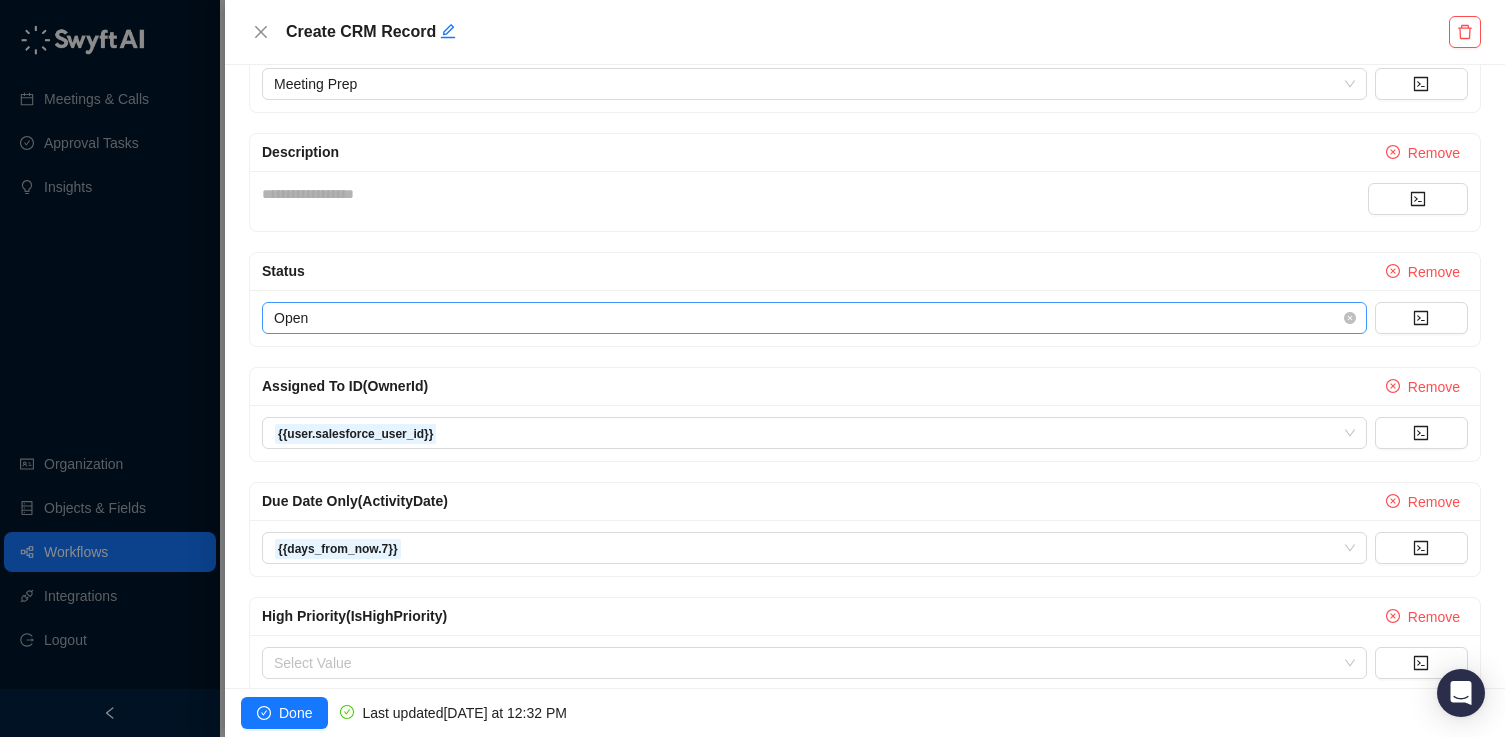 scroll, scrollTop: 590, scrollLeft: 0, axis: vertical 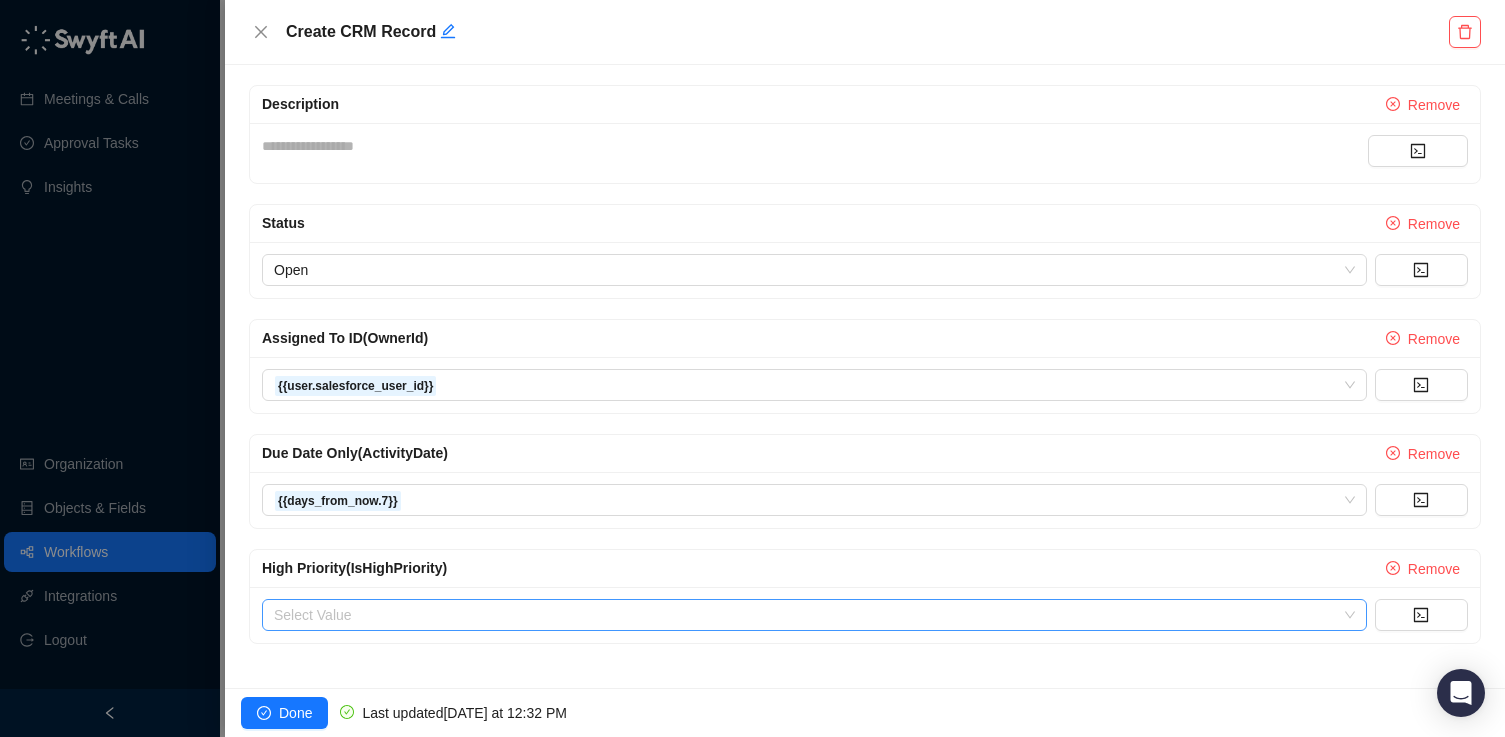 click at bounding box center [808, 615] 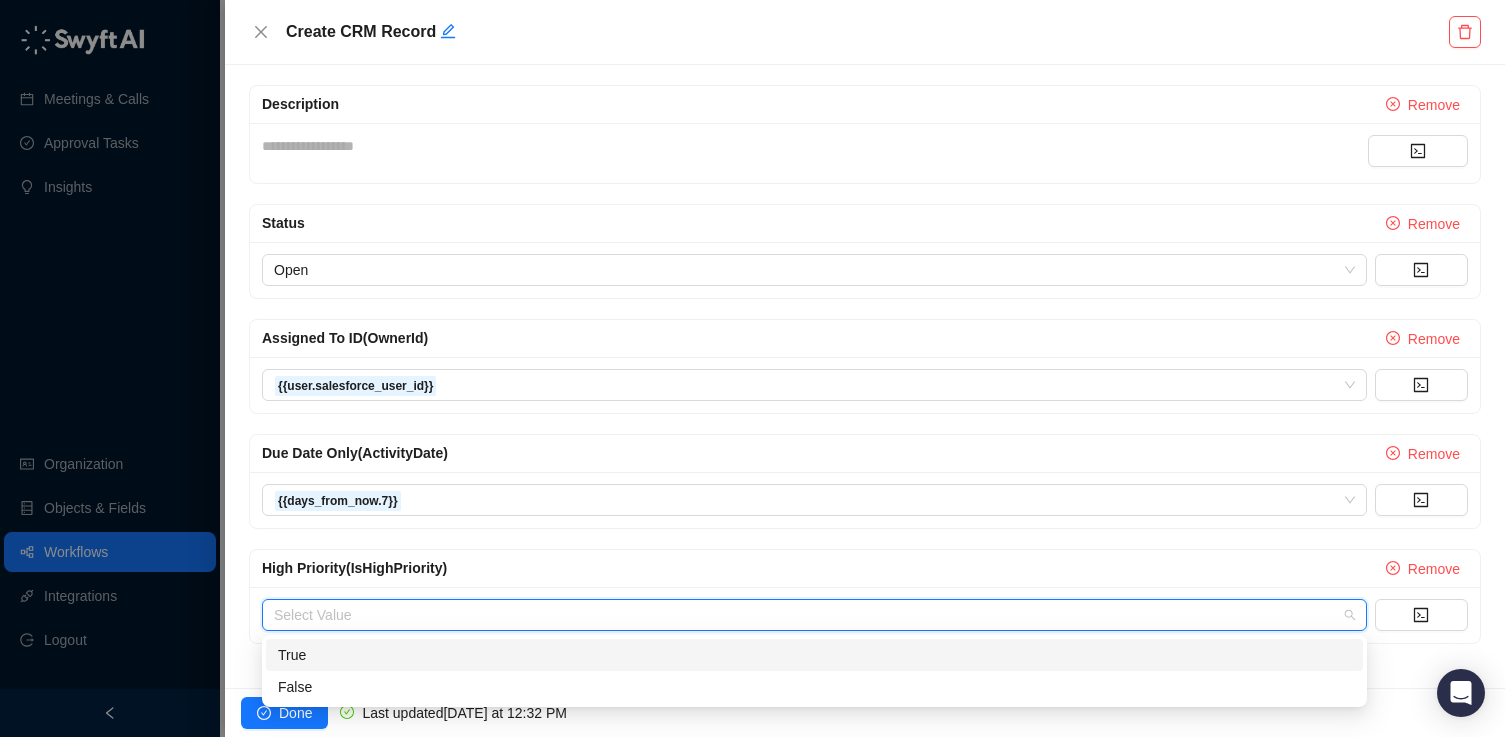 click on "True" at bounding box center [814, 655] 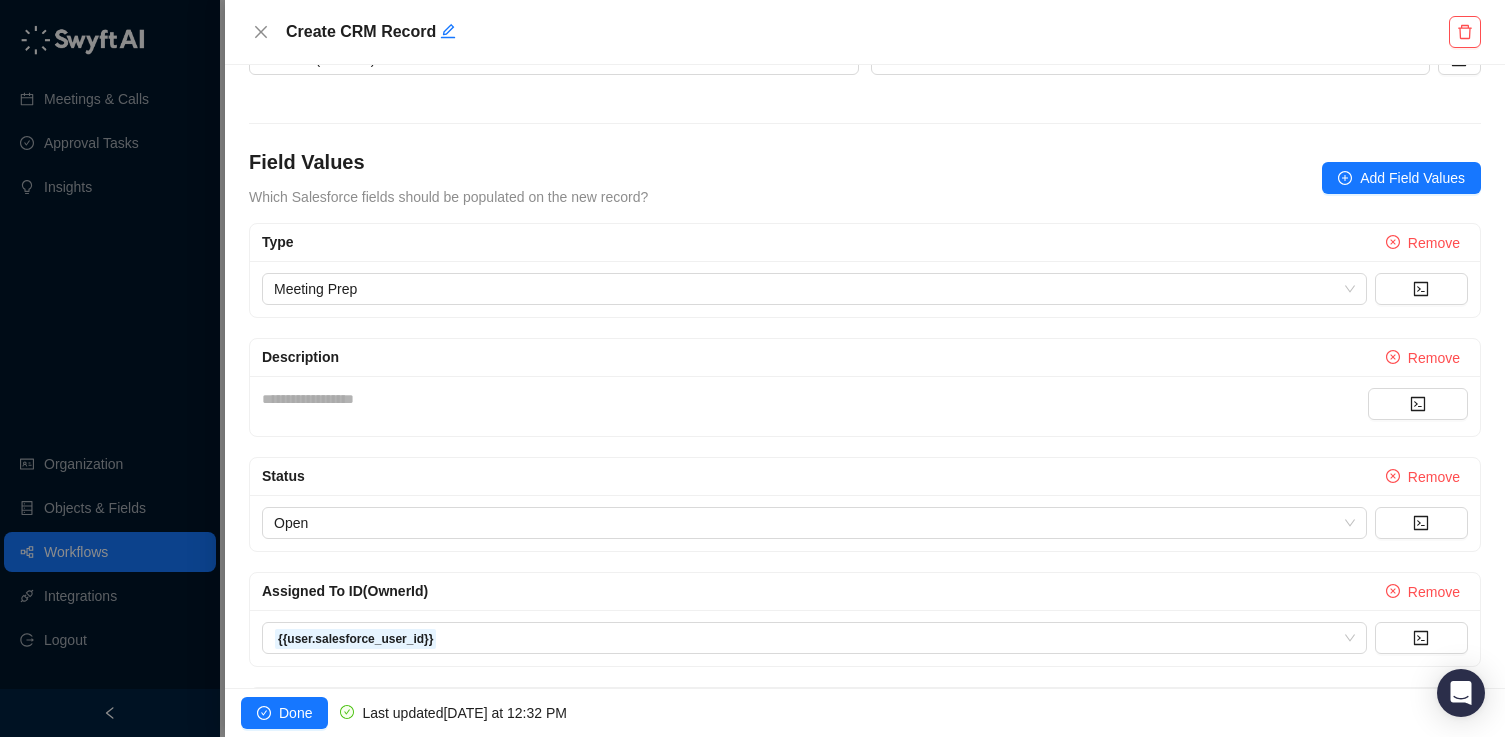 scroll, scrollTop: 296, scrollLeft: 0, axis: vertical 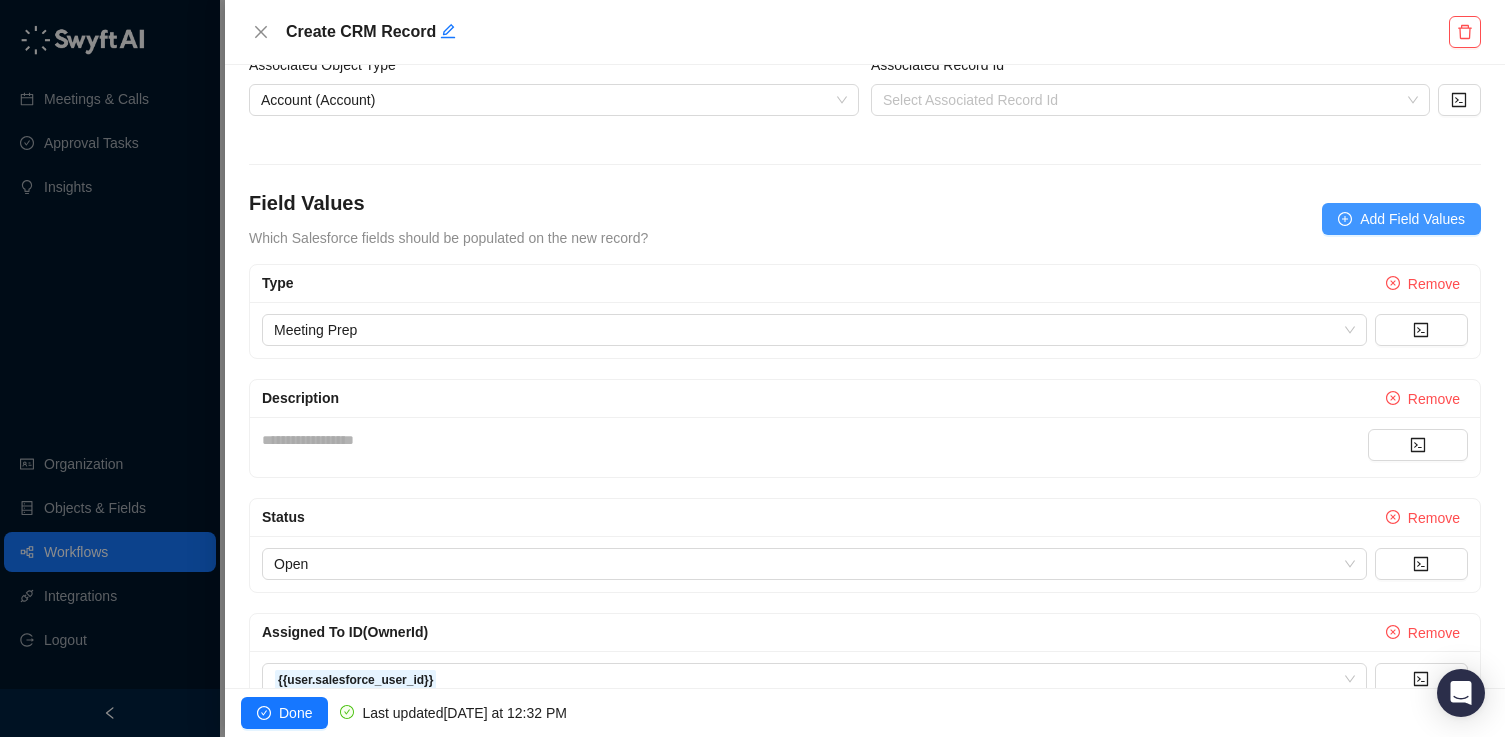 click on "Add Field Values" at bounding box center (1412, 219) 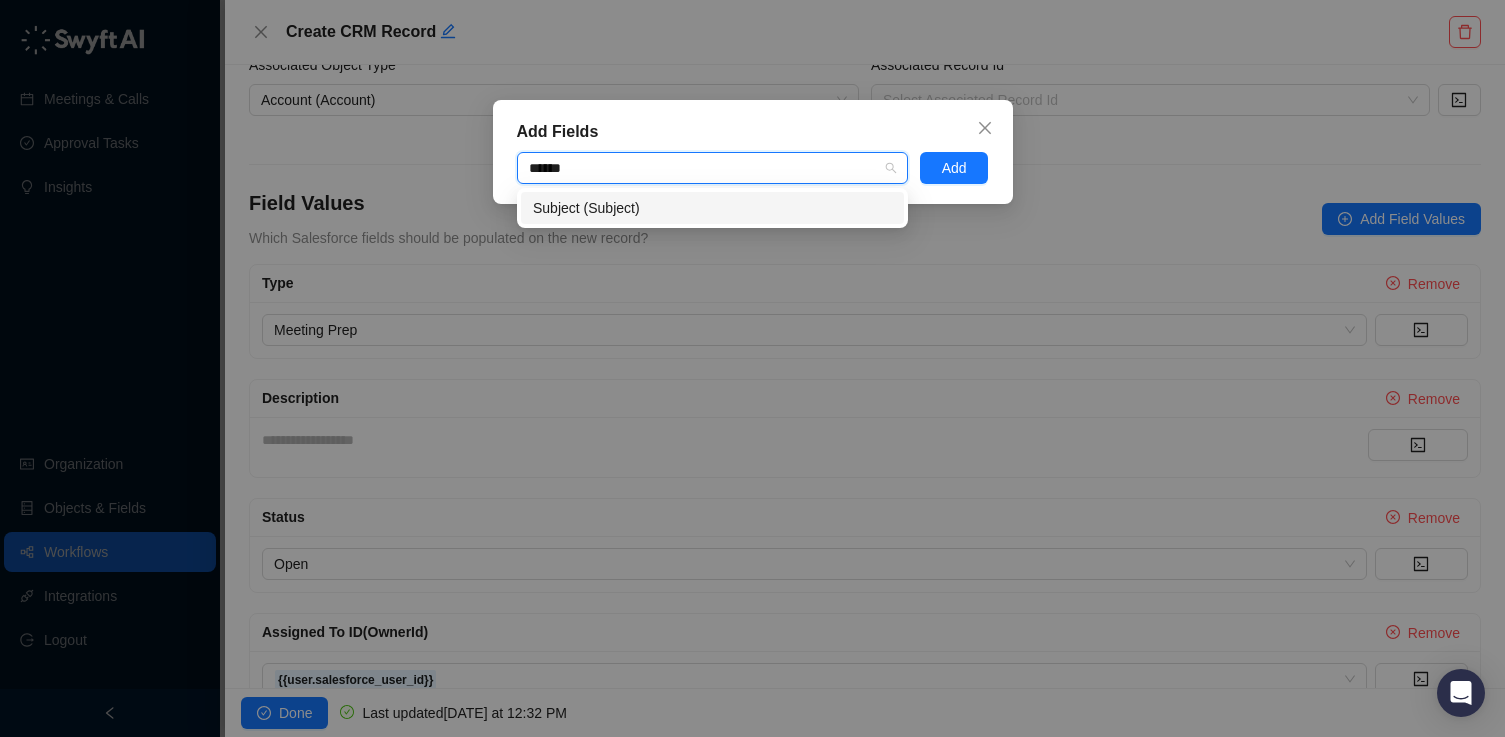type on "*******" 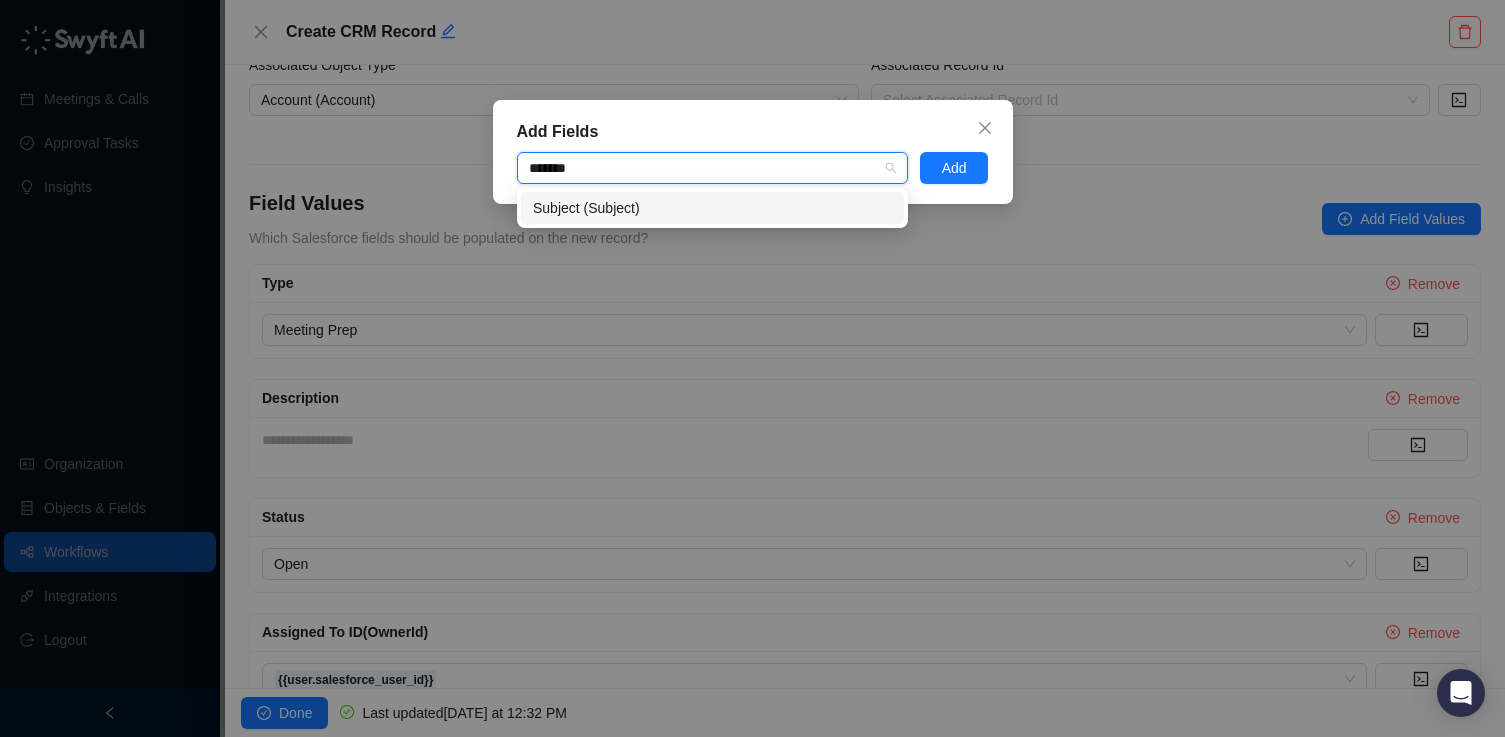 click on "Subject (Subject)" at bounding box center (712, 208) 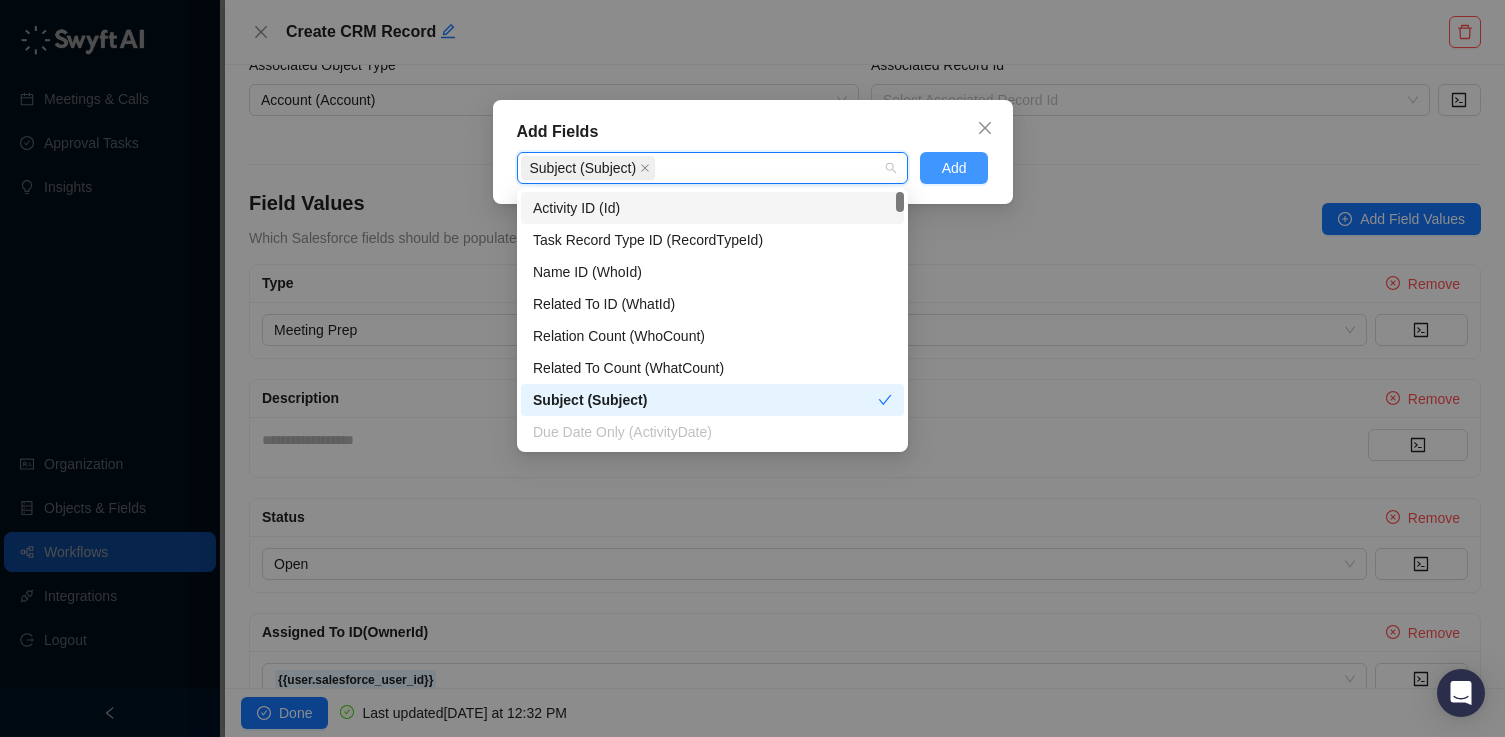 click on "Add" at bounding box center (954, 168) 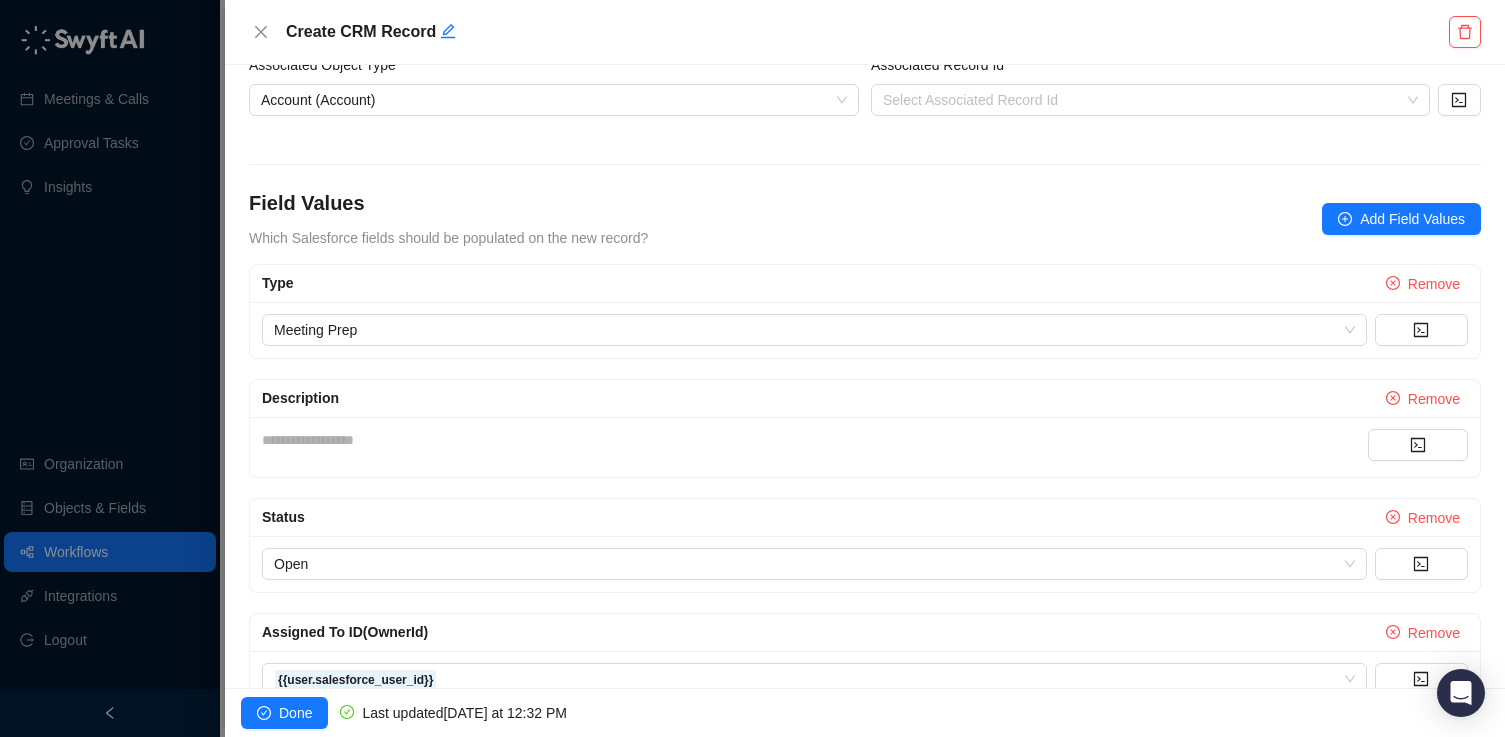 scroll, scrollTop: 709, scrollLeft: 0, axis: vertical 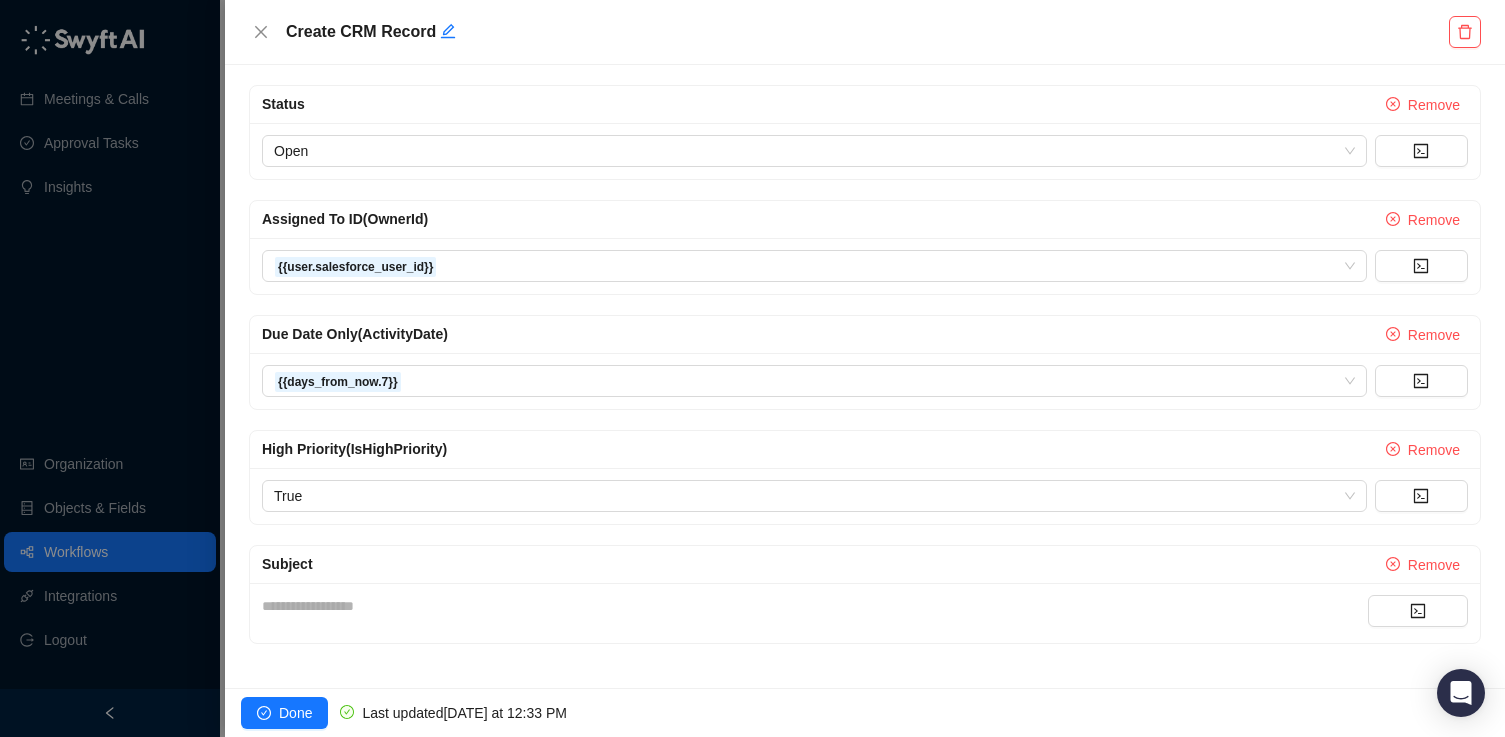 click on "**********" at bounding box center (815, 606) 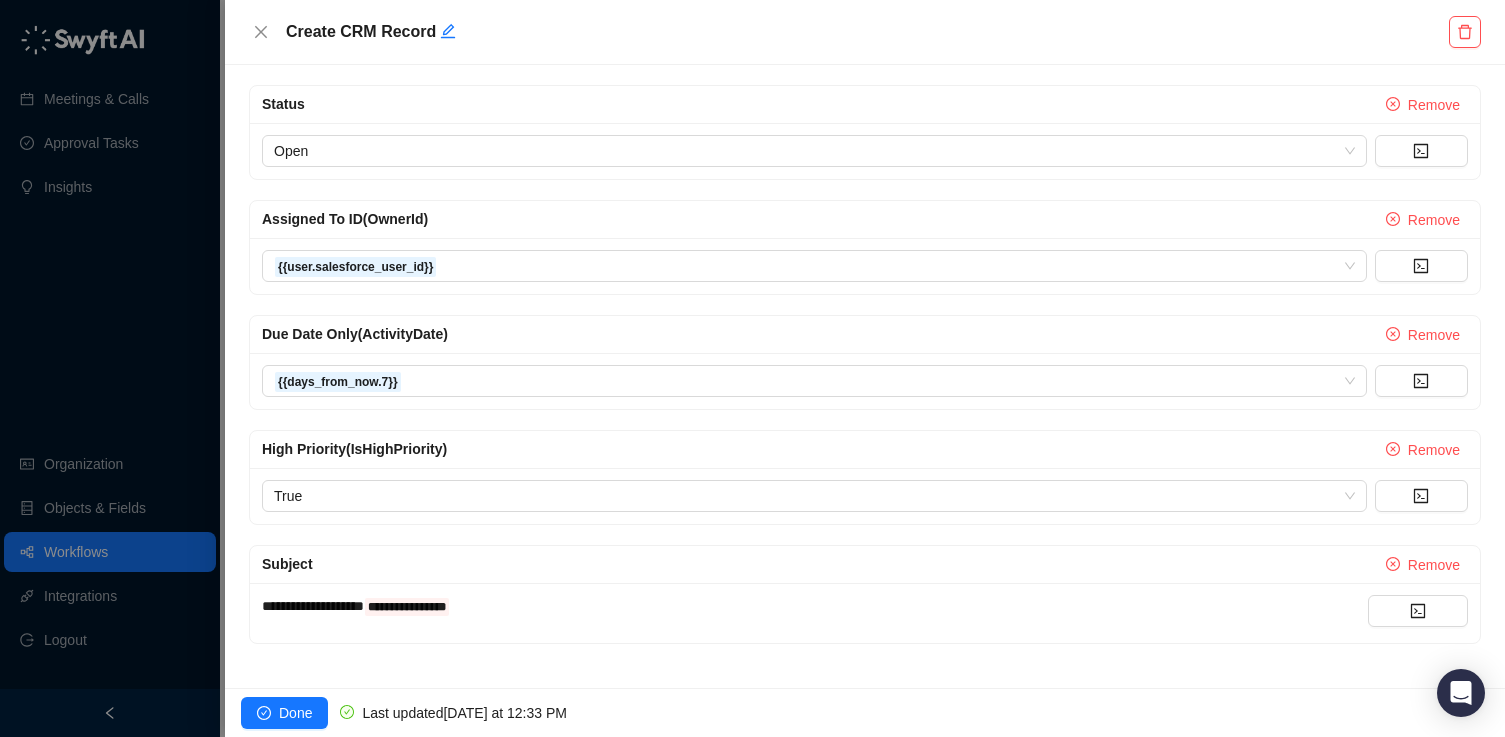 click on "**********" at bounding box center [313, 606] 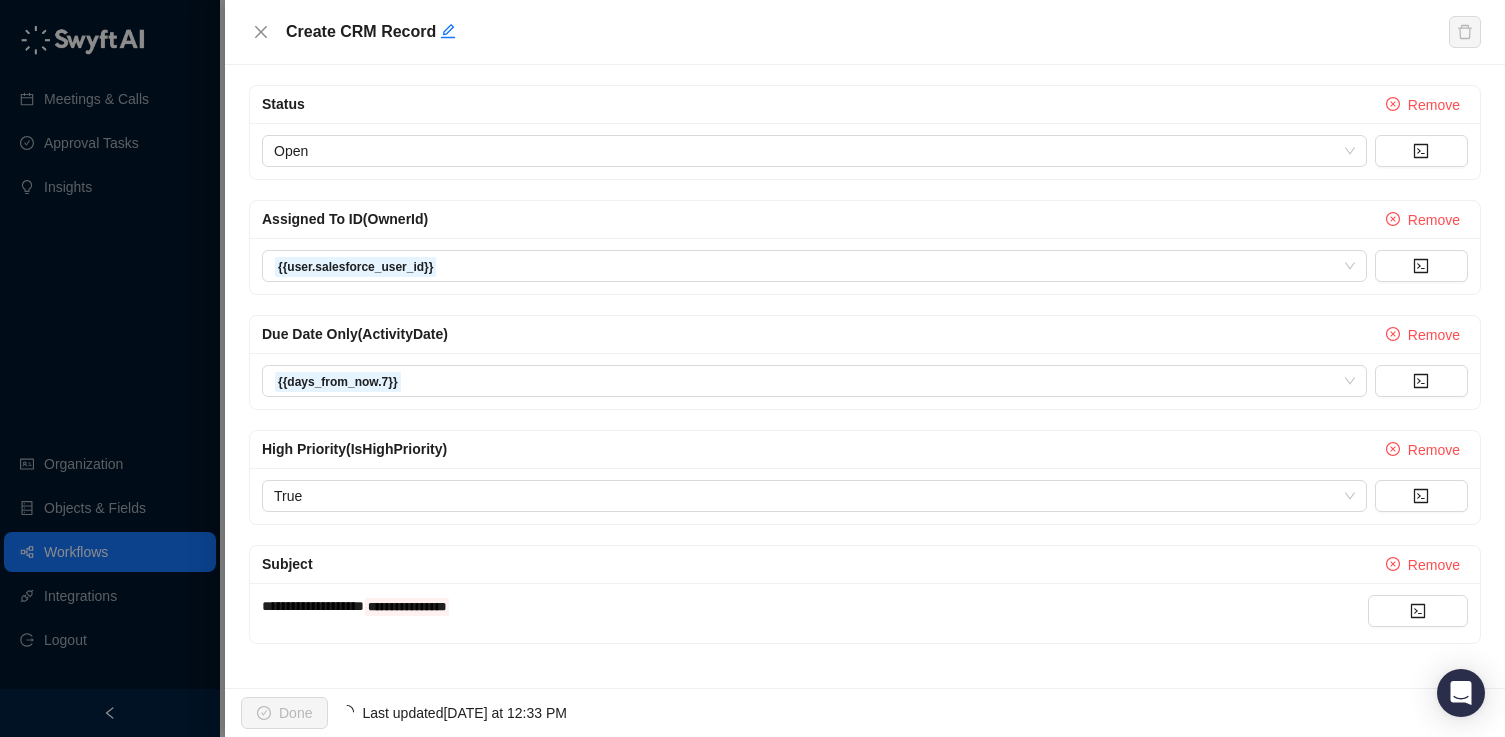 click on "**********" at bounding box center [313, 606] 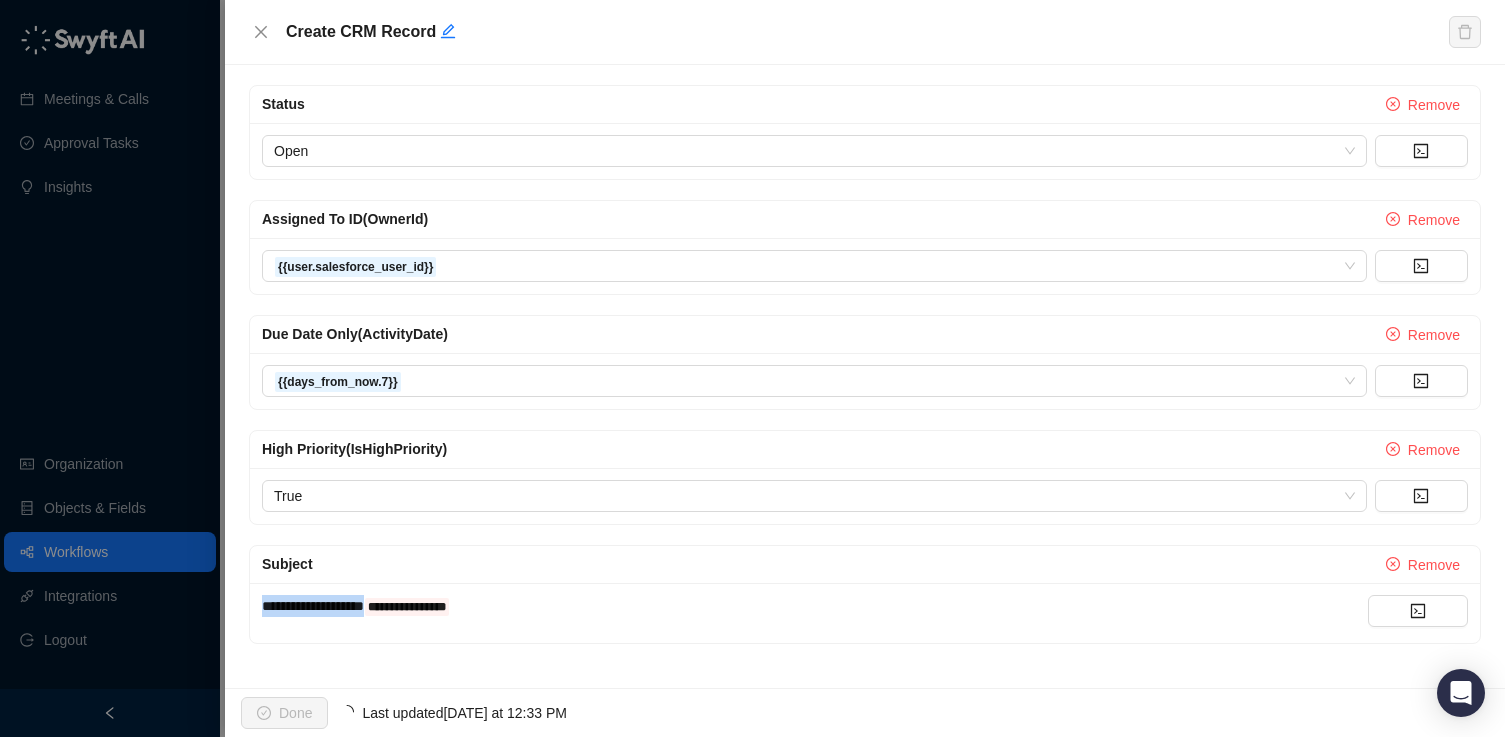 click on "**********" at bounding box center [313, 606] 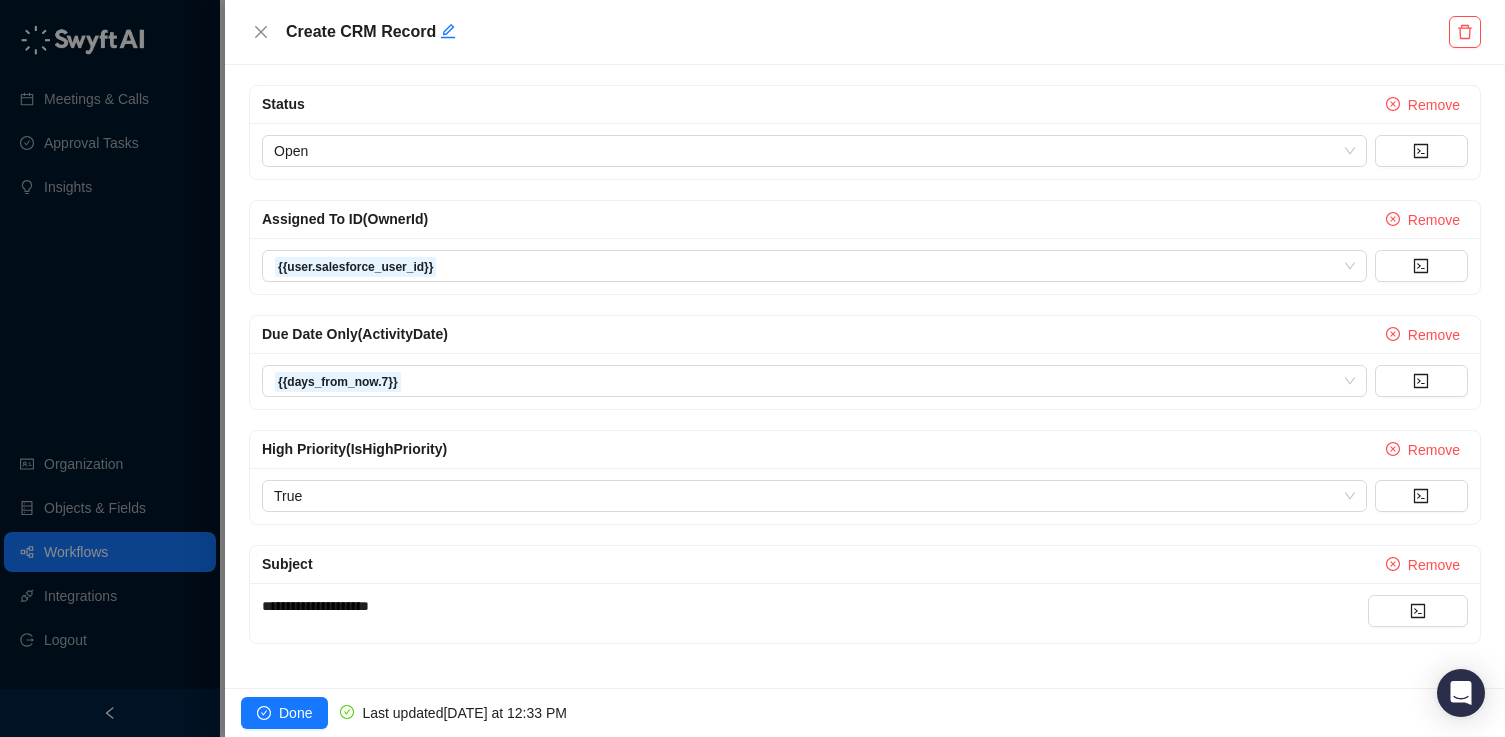 click on "**********" at bounding box center [865, 613] 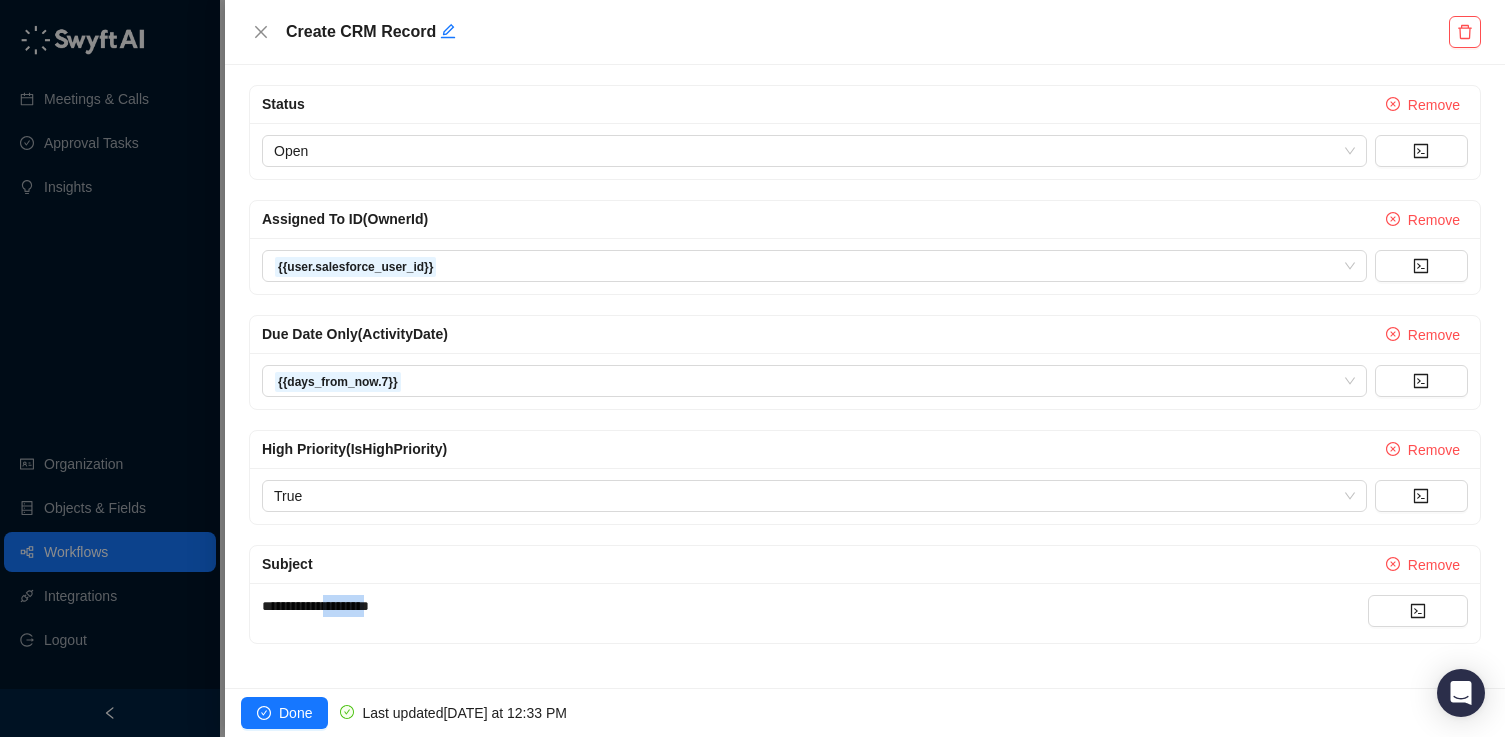 click on "**********" at bounding box center [315, 606] 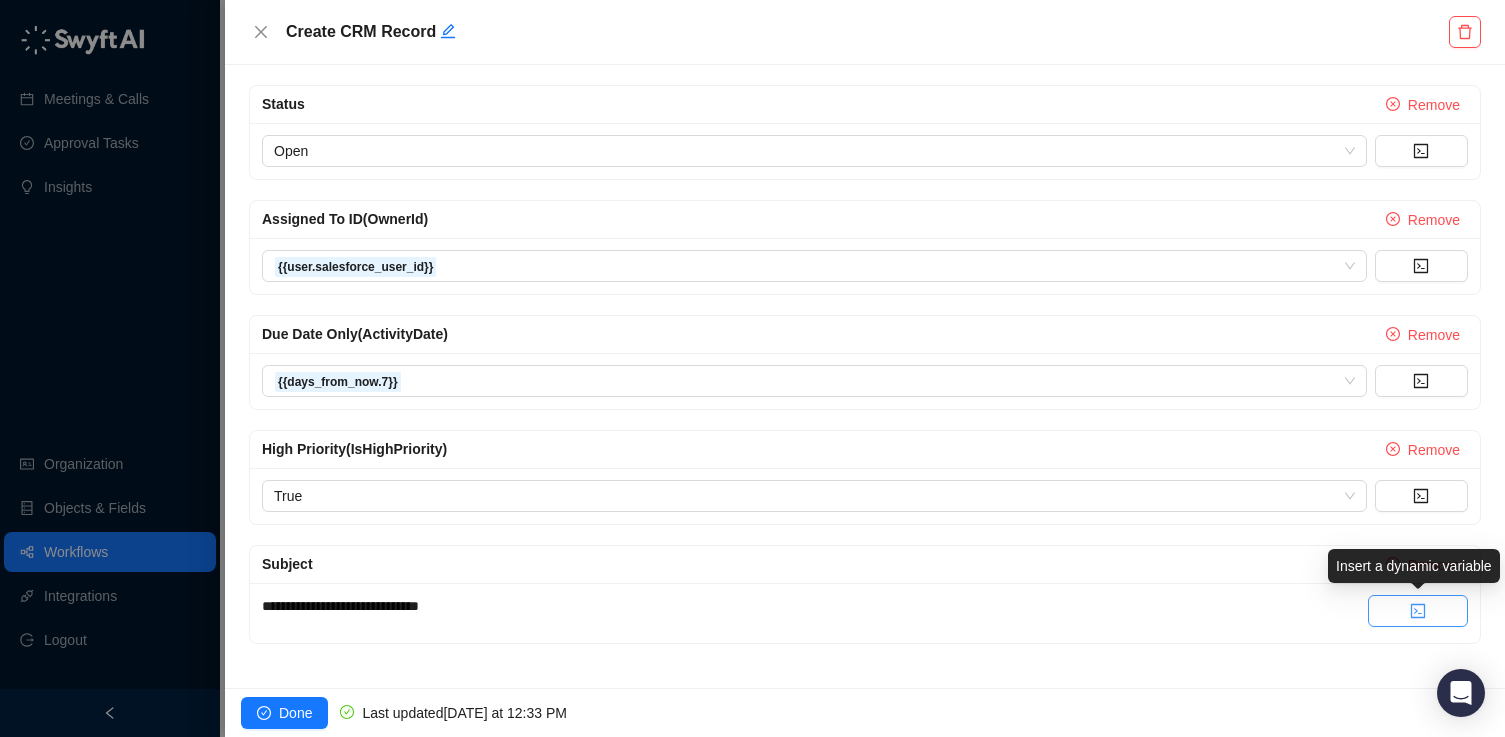 click 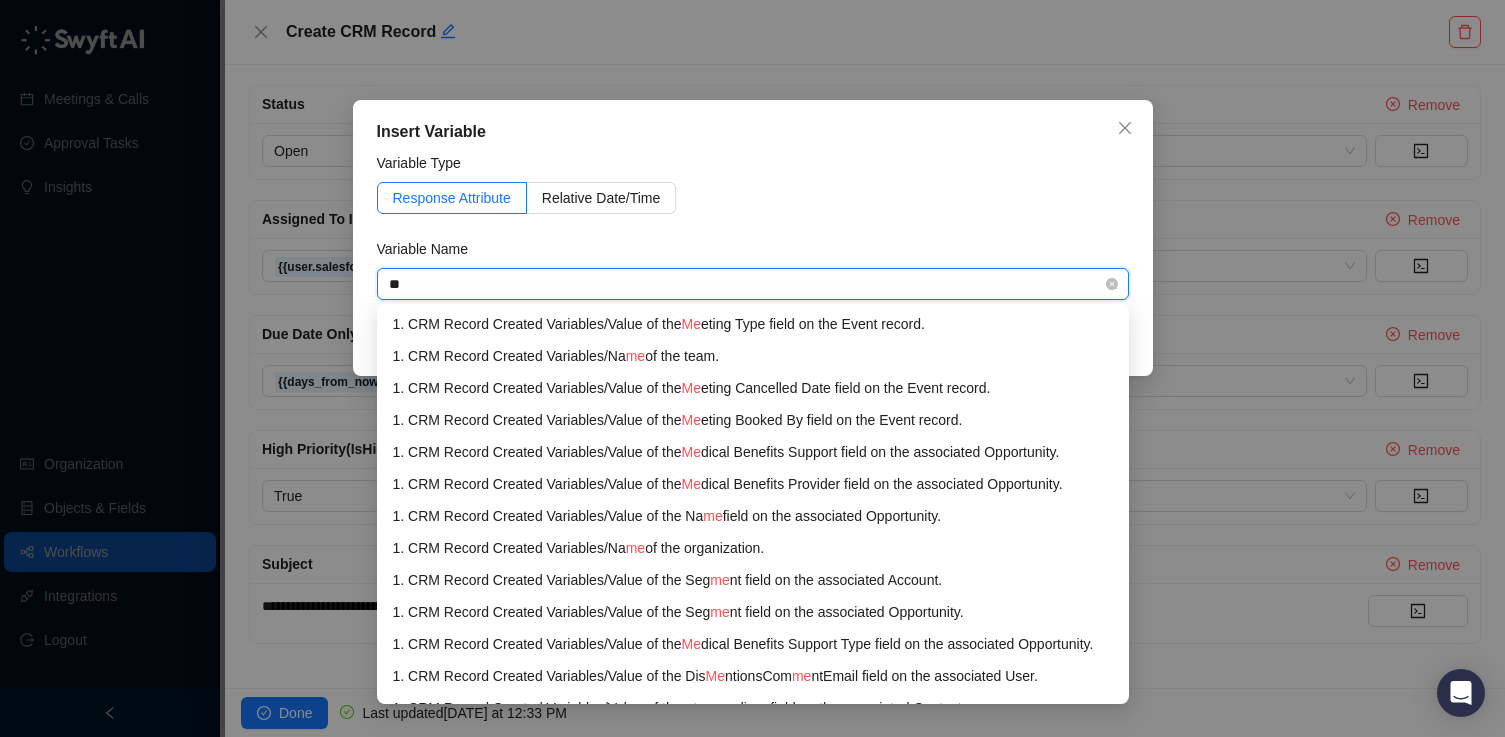 type on "*" 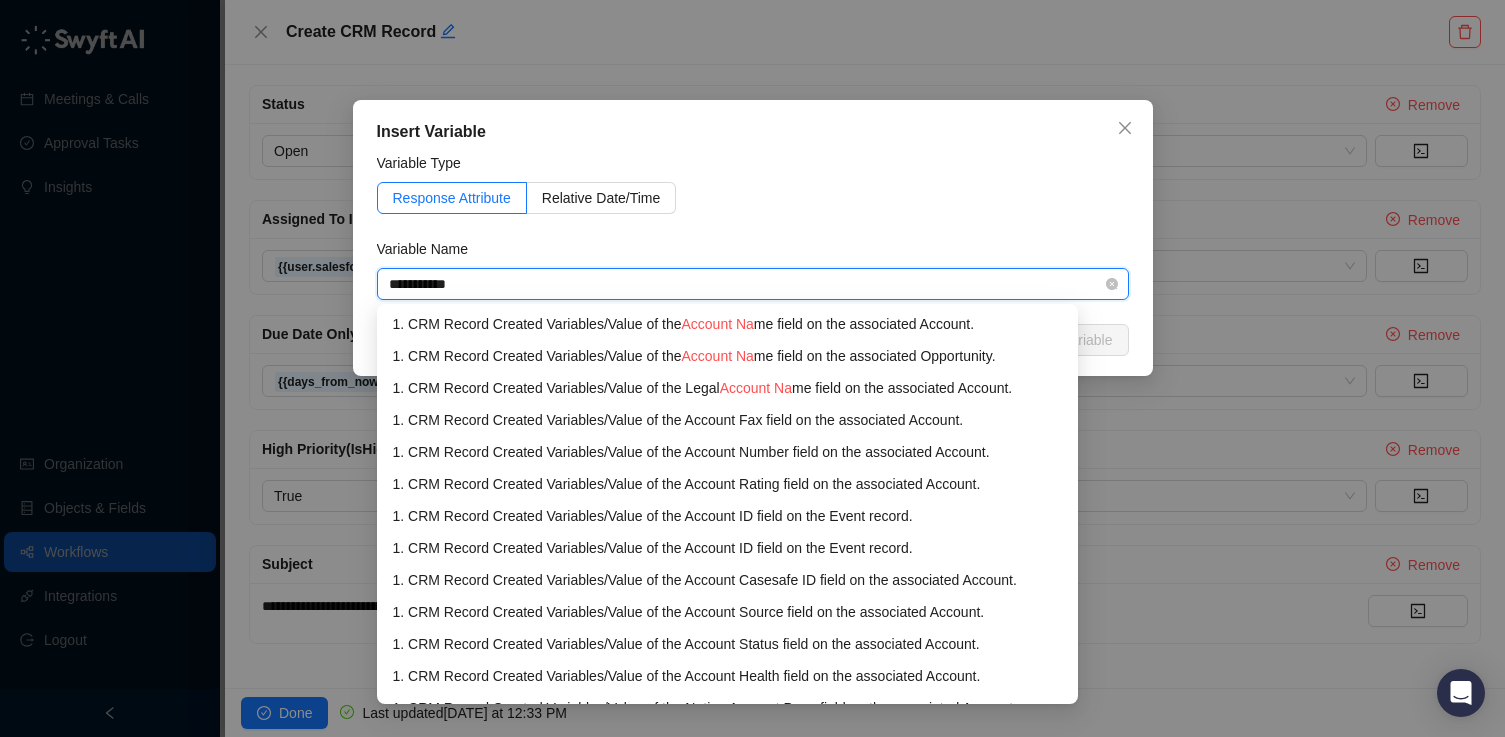 type on "**********" 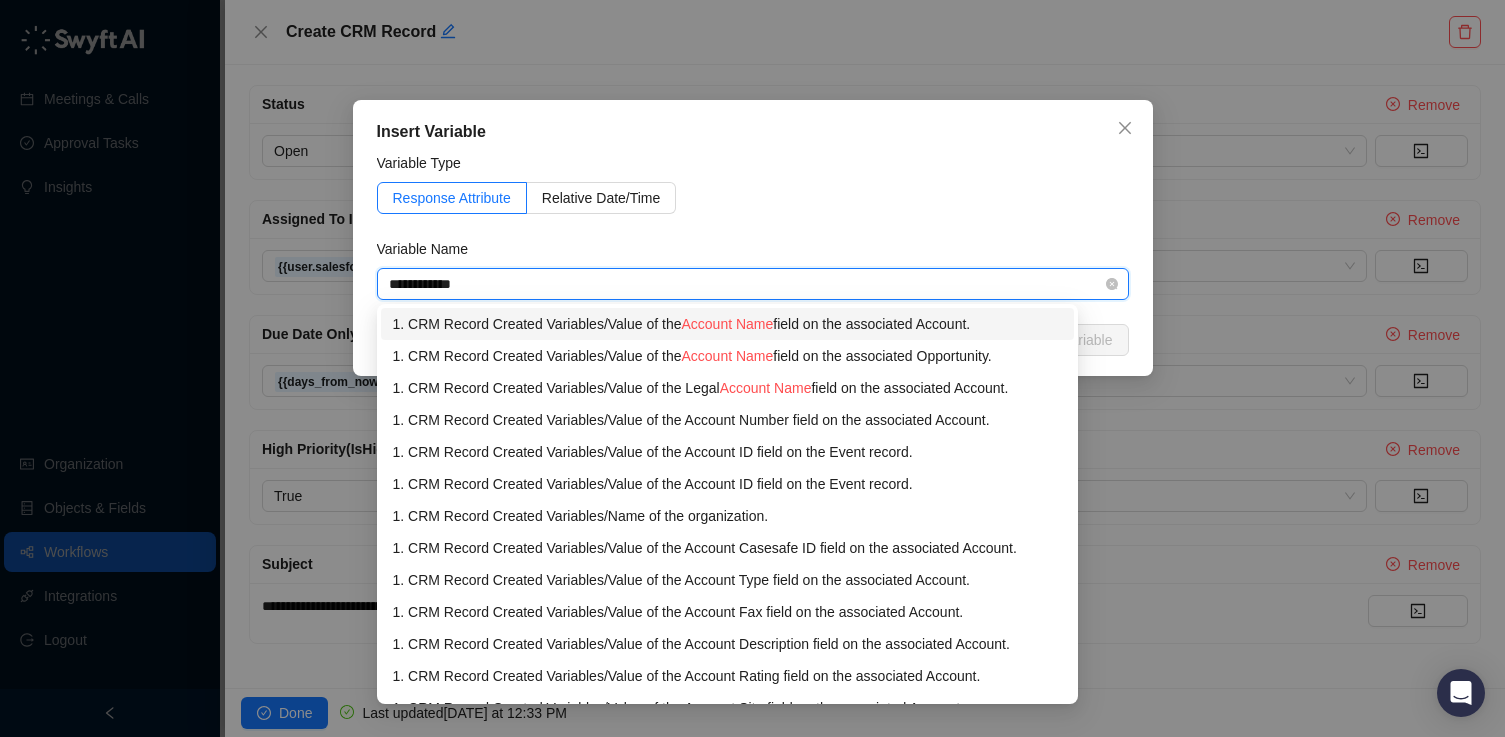 click on "1. CRM Record Created Variables  /  Value of the  Account Name  field on the associated Account." at bounding box center [728, 324] 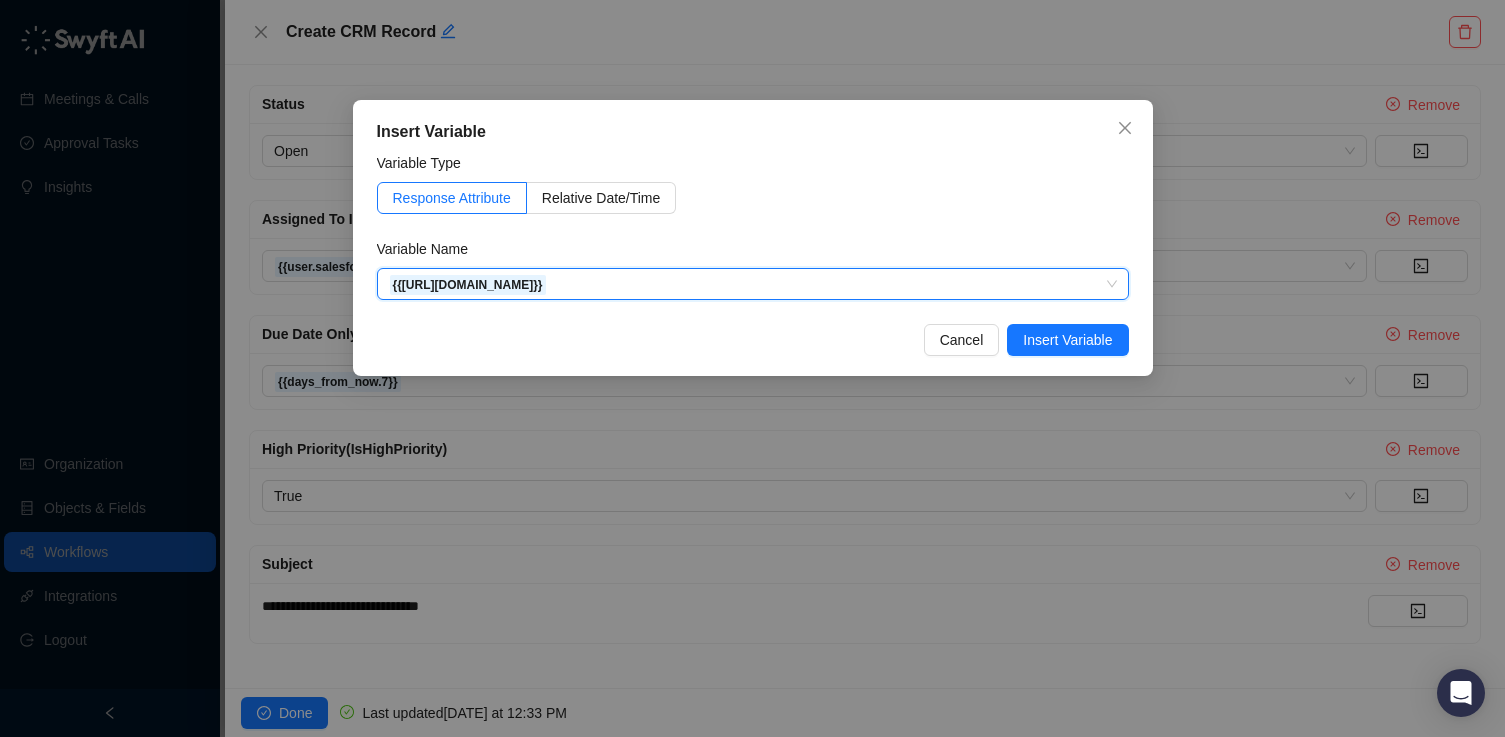 click on "{{[URL][DOMAIN_NAME]}}" at bounding box center (468, 285) 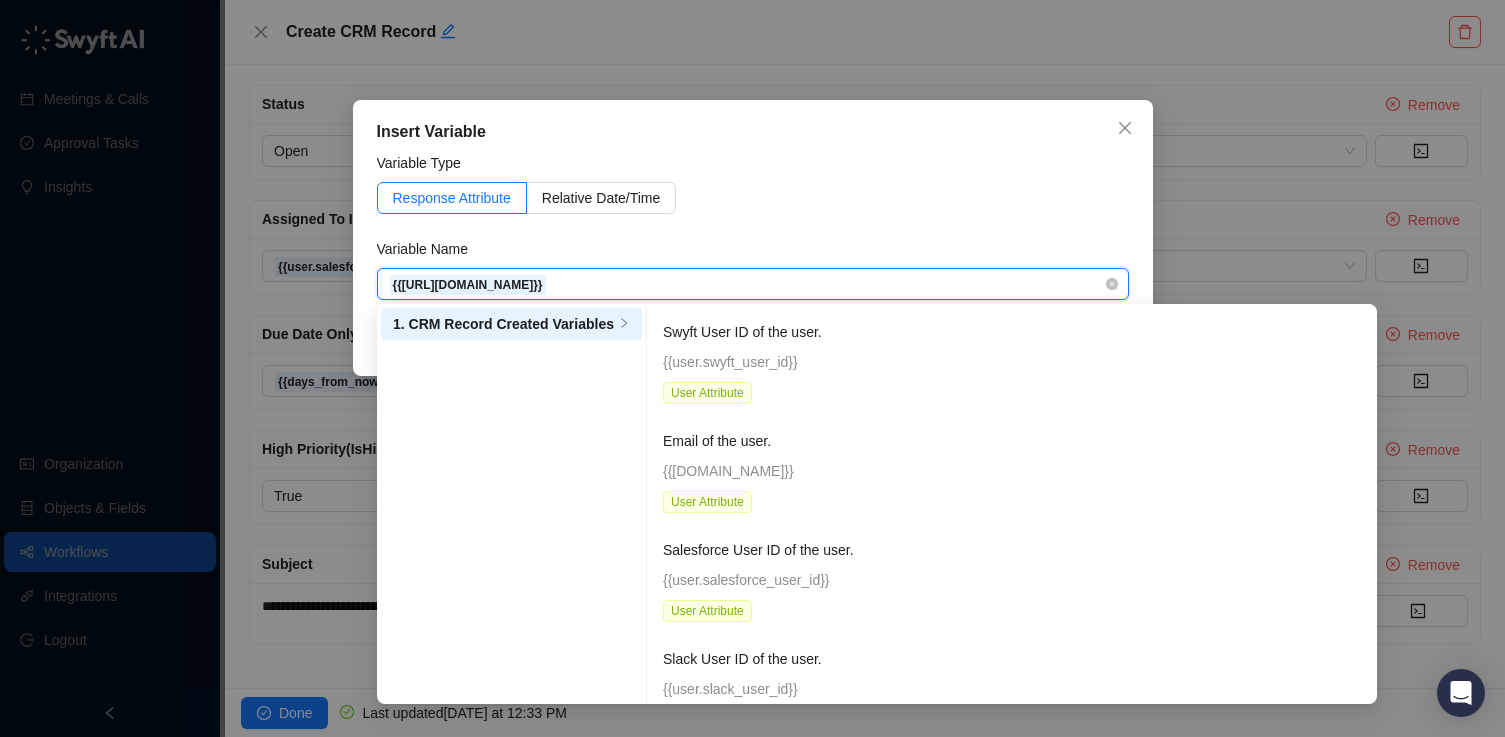 click on "{{[URL][DOMAIN_NAME]}}" at bounding box center [753, 284] 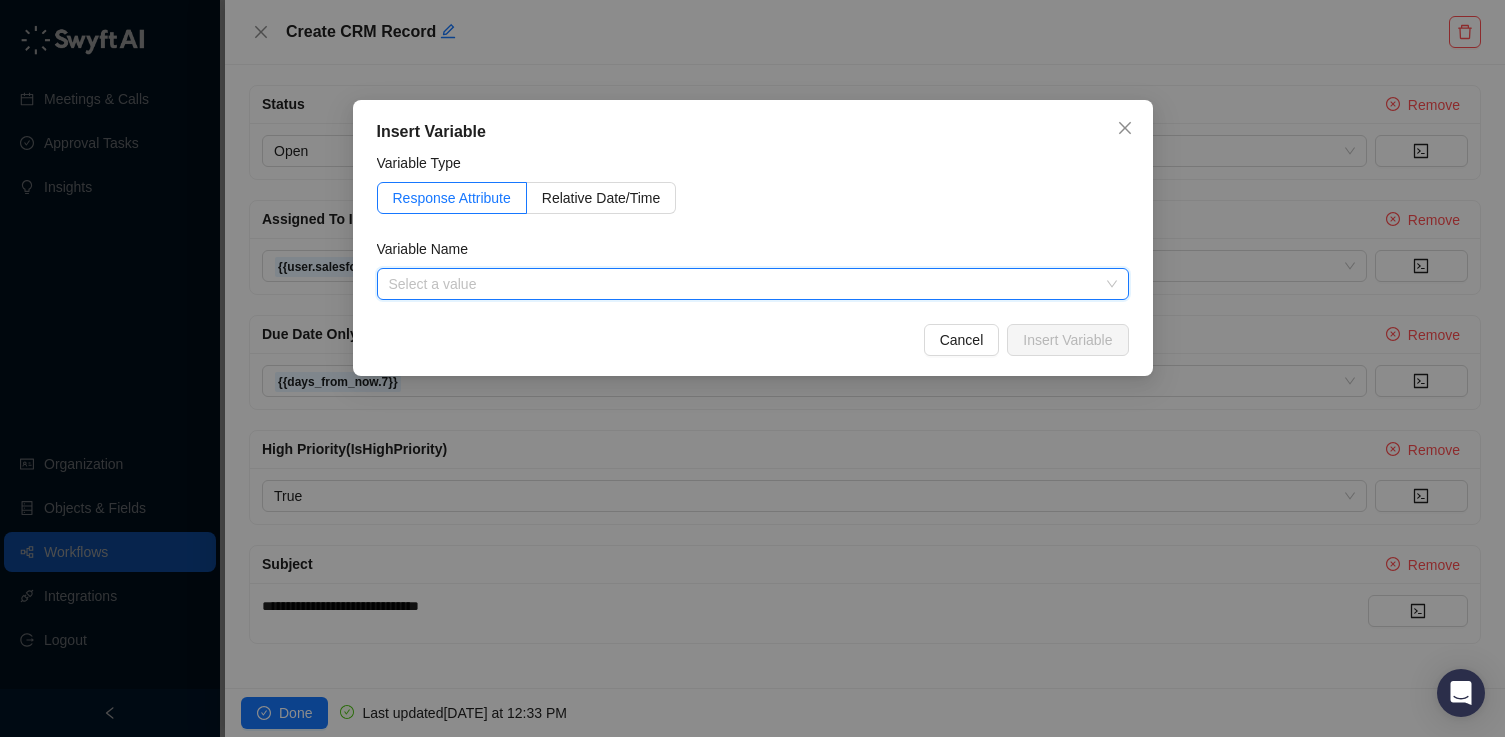 click on "Insert Variable Variable Type Response Attribute Relative Date/Time Variable Name Select a value 1. CRM Record Created Variables Swyft User ID of the user. {{user.swyft_user_id}} User Attribute Email of the user. {{[DOMAIN_NAME]}} User Attribute Salesforce User ID of the user. {{user.salesforce_user_id}} User Attribute Slack User ID of the user. {{user.slack_user_id}} User Attribute Name of the organization. {{[DOMAIN_NAME]}} Organization Attribute Context of the organization. {{organization.context}} Organization Attribute Emails of all the users in the organization. {{organization.user_emails}} Organization Attribute Swyft Team ID {{[DOMAIN_NAME]}} Team Attribute Name of the team. {{[DOMAIN_NAME]}} Team Attribute Context of the team. {{team.context}} Team Attribute Emails of all the users in the team. {{team.user_emails}} Team Attribute Value of the Opportunity ID field on the associated Opportunity. {{[URL][DOMAIN_NAME]}} Opportunity Value Opportunity Value Opportunity Value User Value" at bounding box center (753, 238) 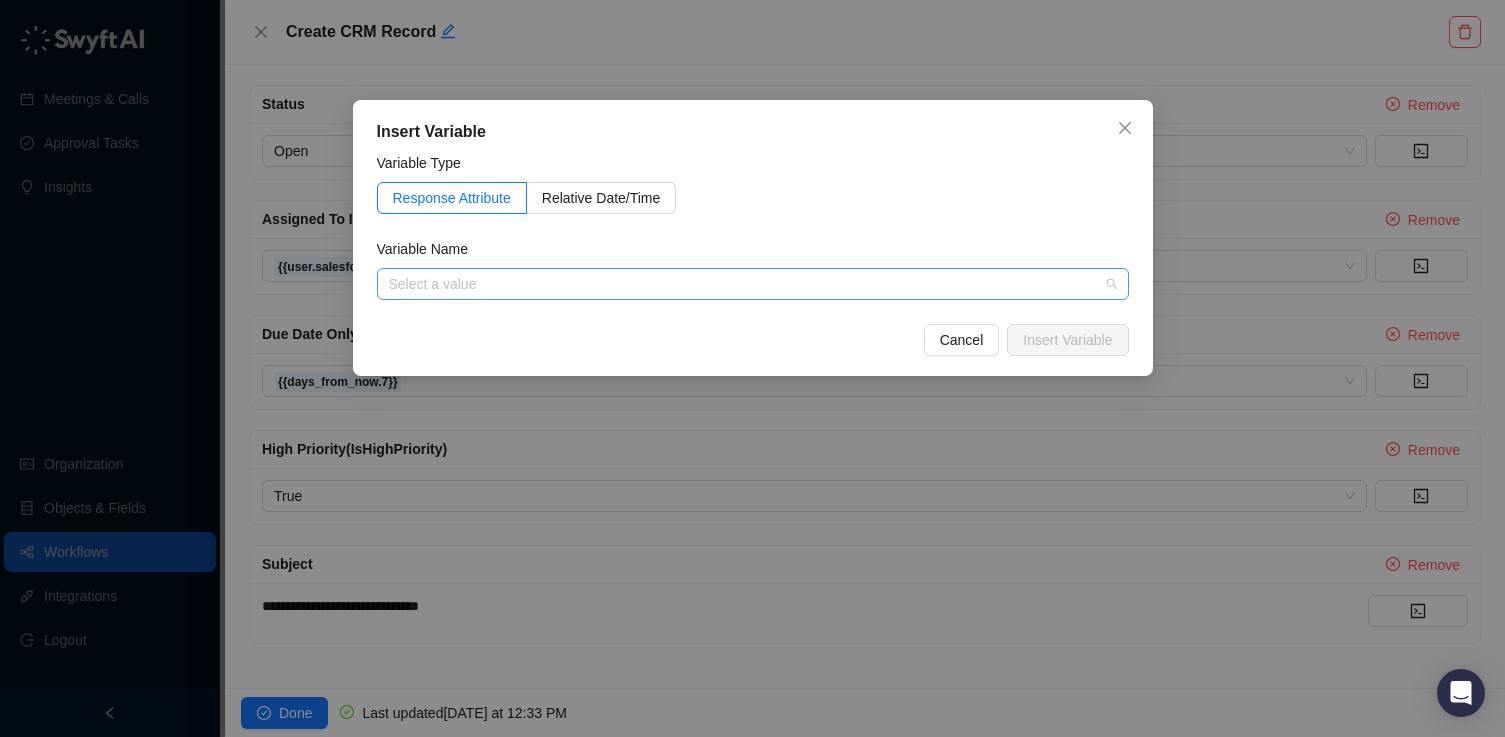 click at bounding box center (747, 284) 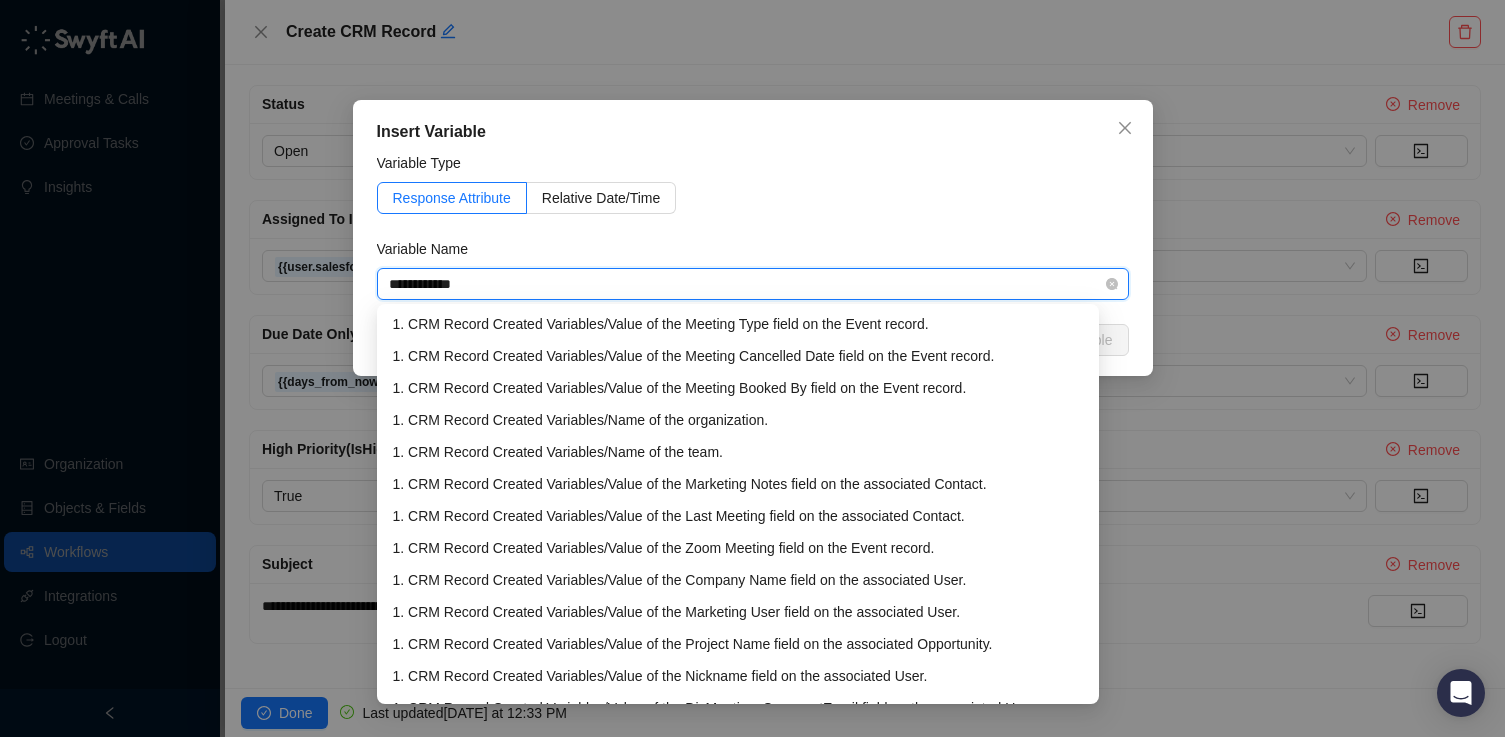 click on "**********" at bounding box center (747, 284) 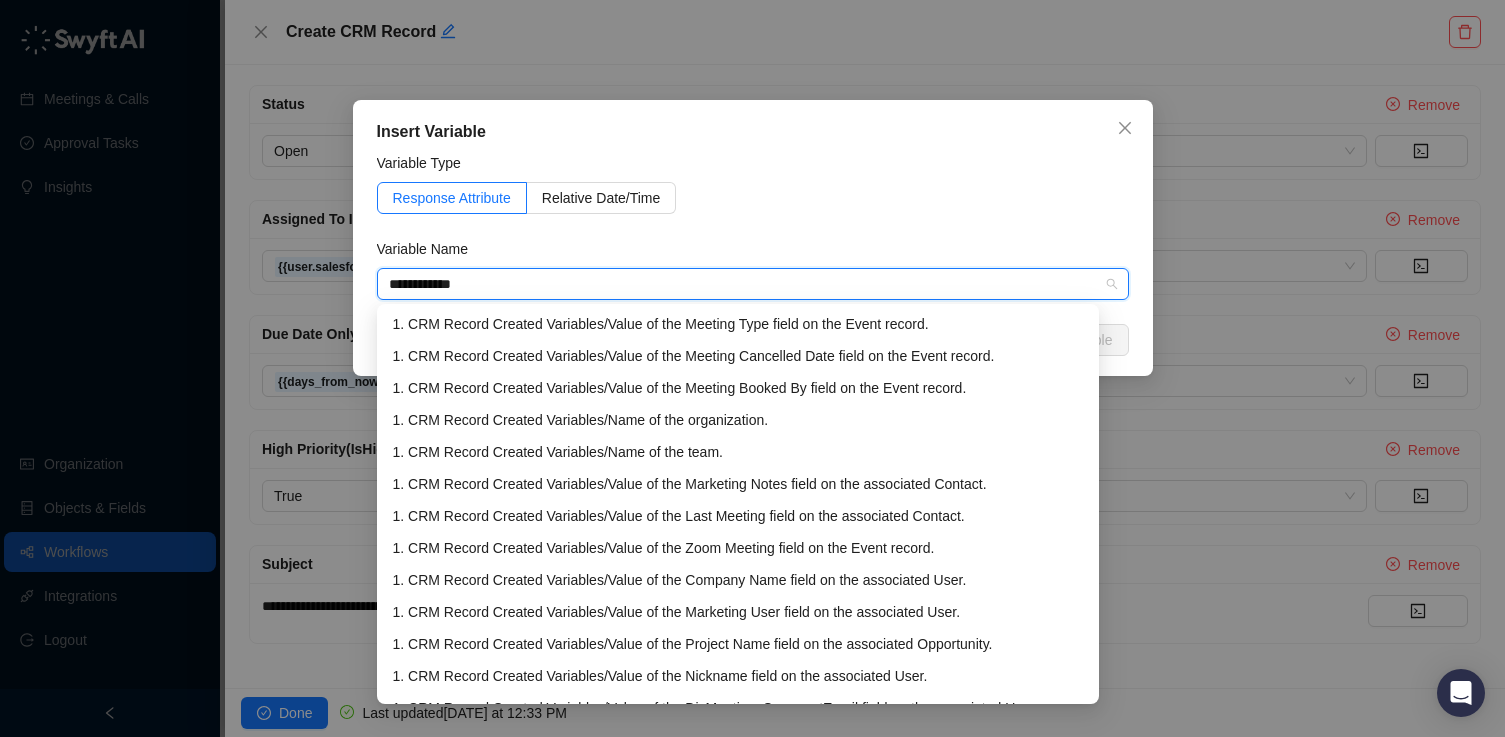 type on "**********" 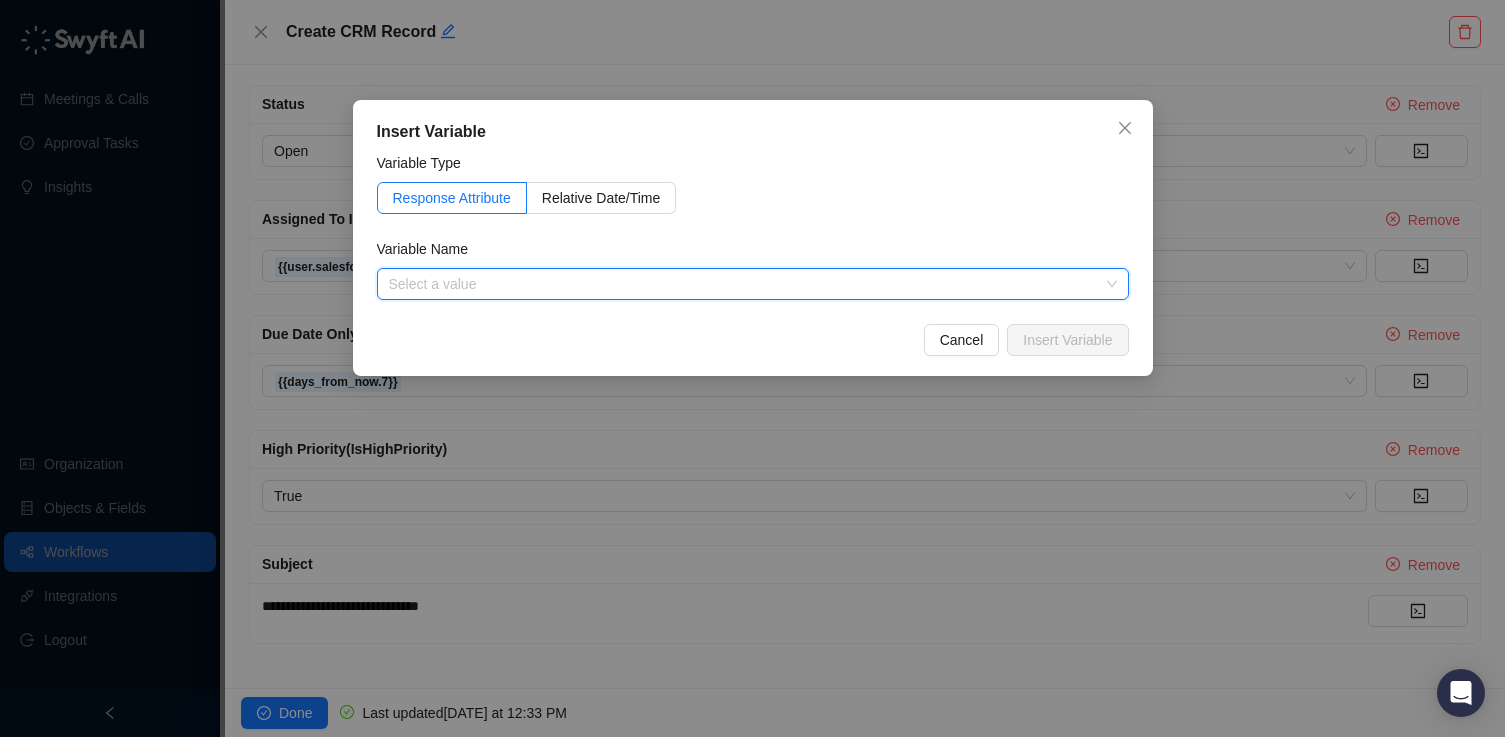 click at bounding box center [747, 284] 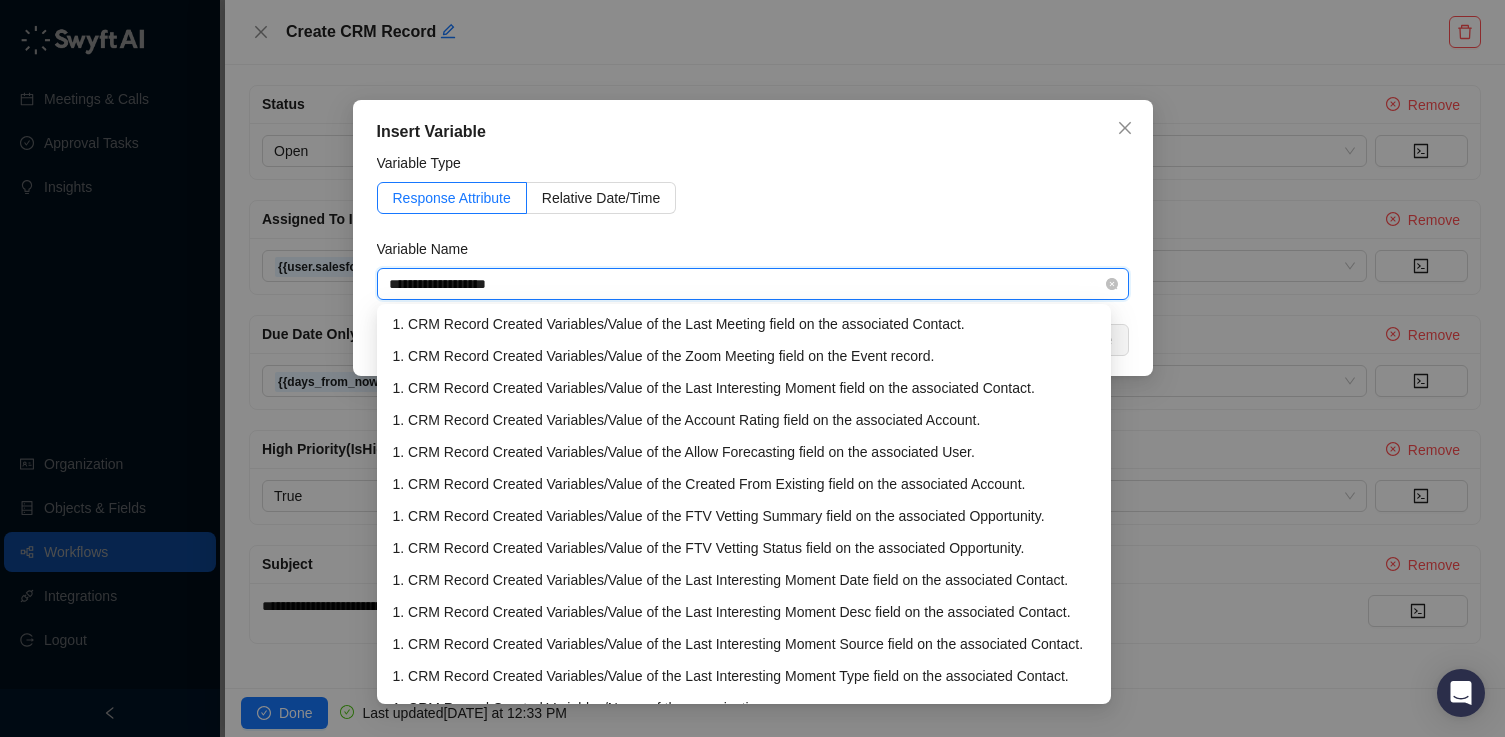 click on "**********" at bounding box center (747, 284) 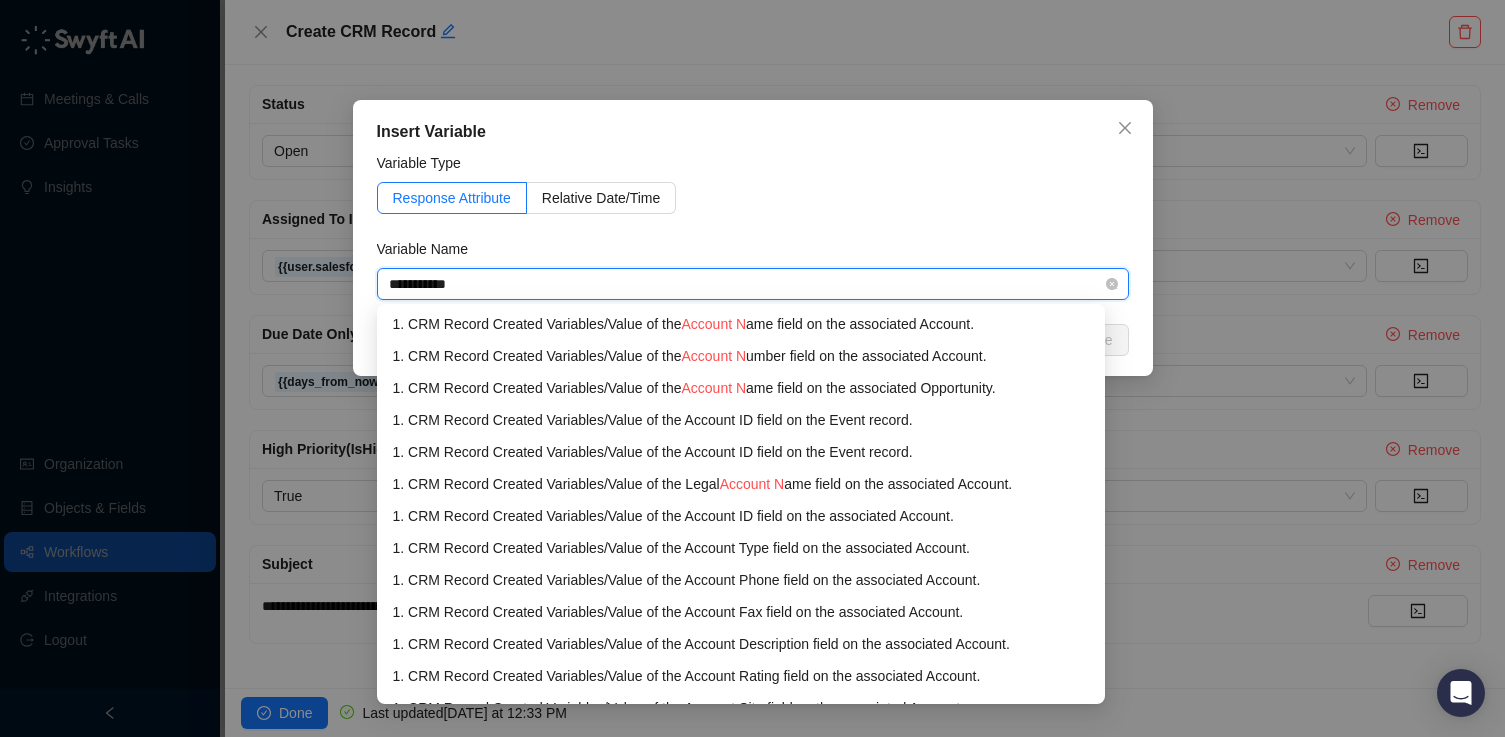 type on "**********" 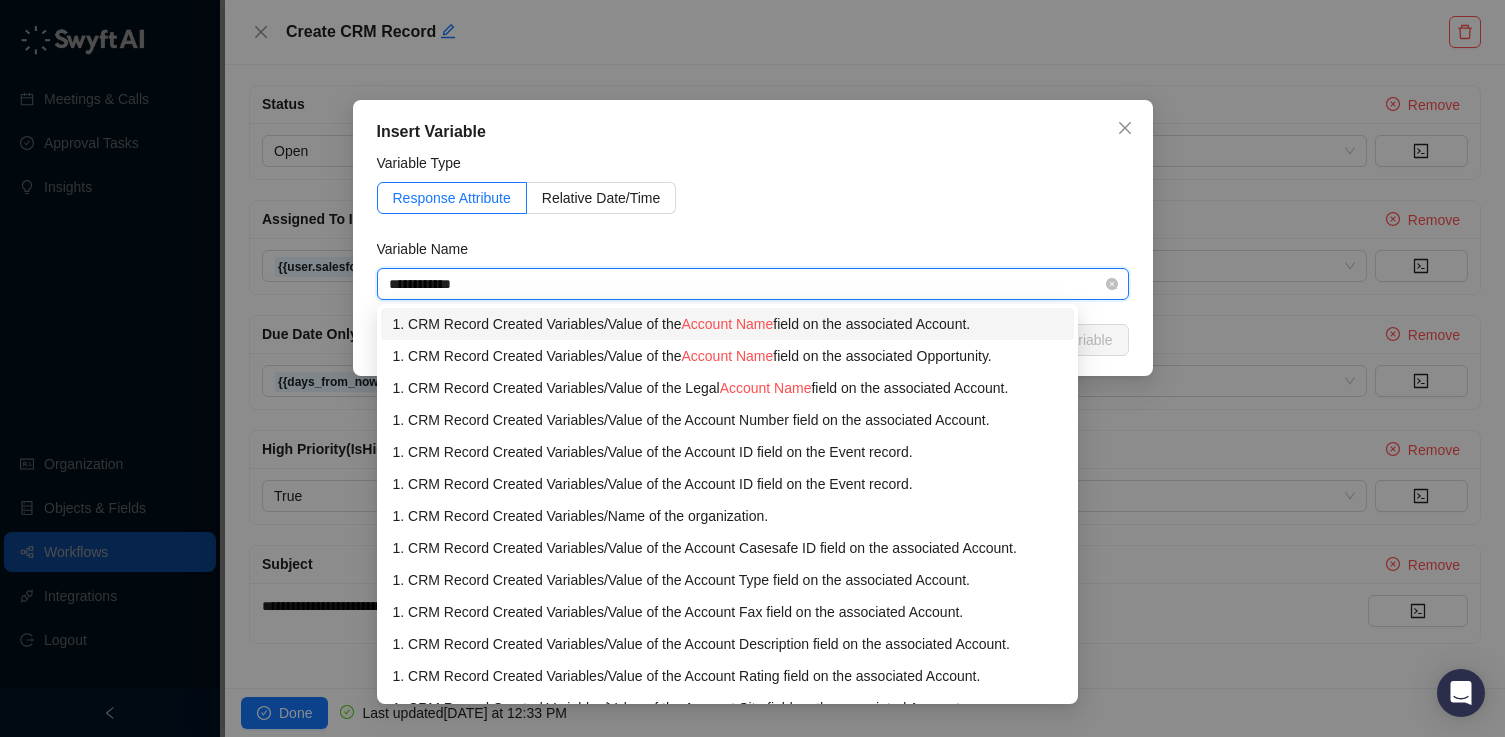 click on "1. CRM Record Created Variables  /  Value of the  Account Name  field on the associated Account." at bounding box center [728, 324] 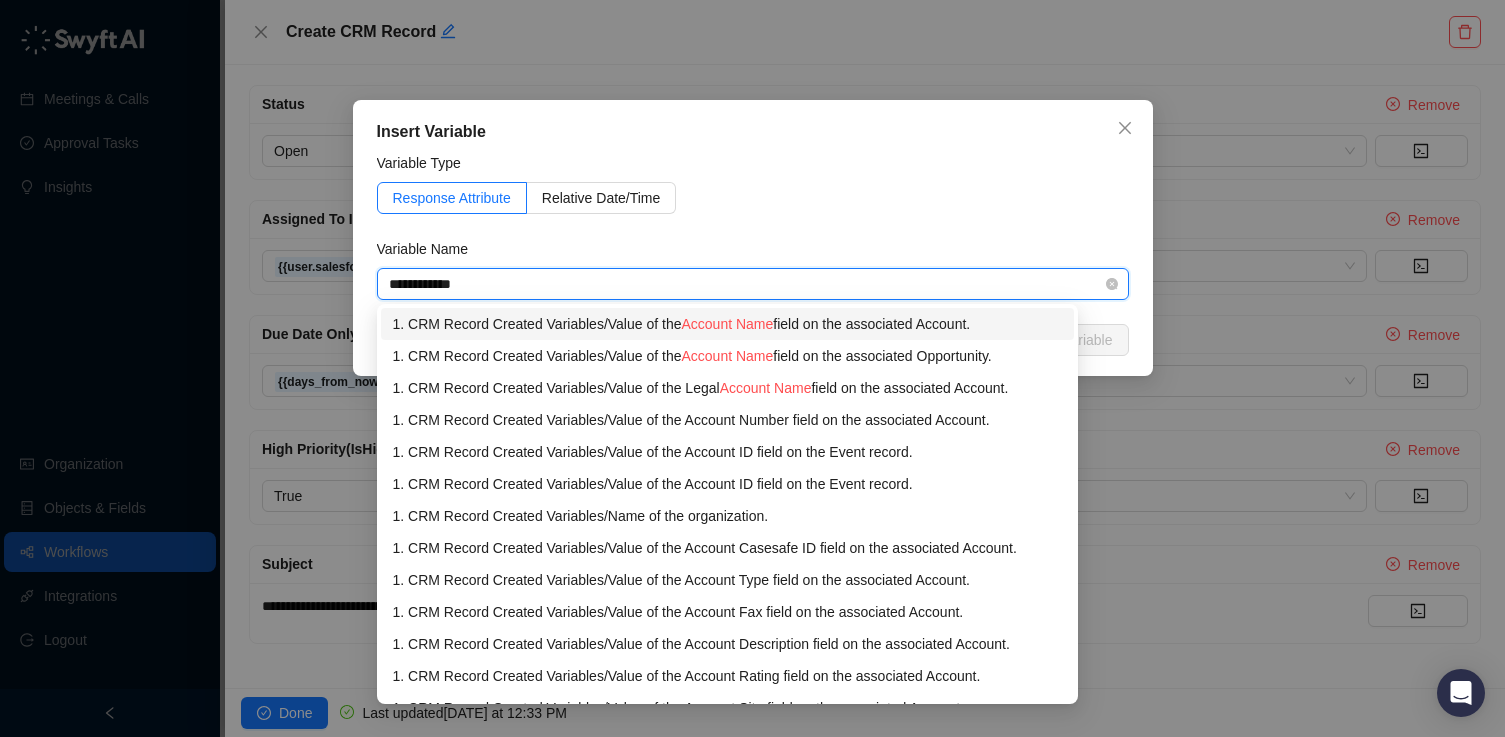 type 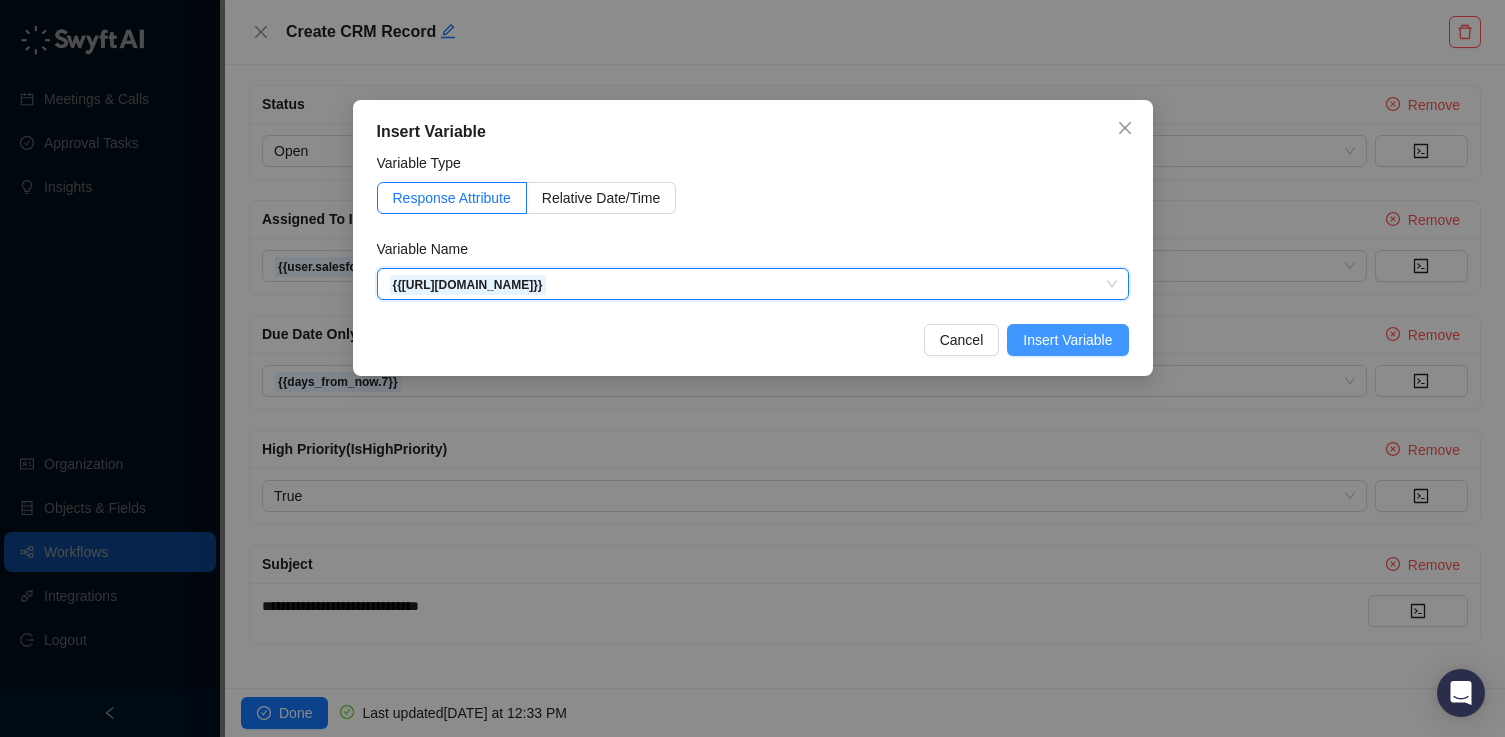 click on "Insert Variable" at bounding box center [1067, 340] 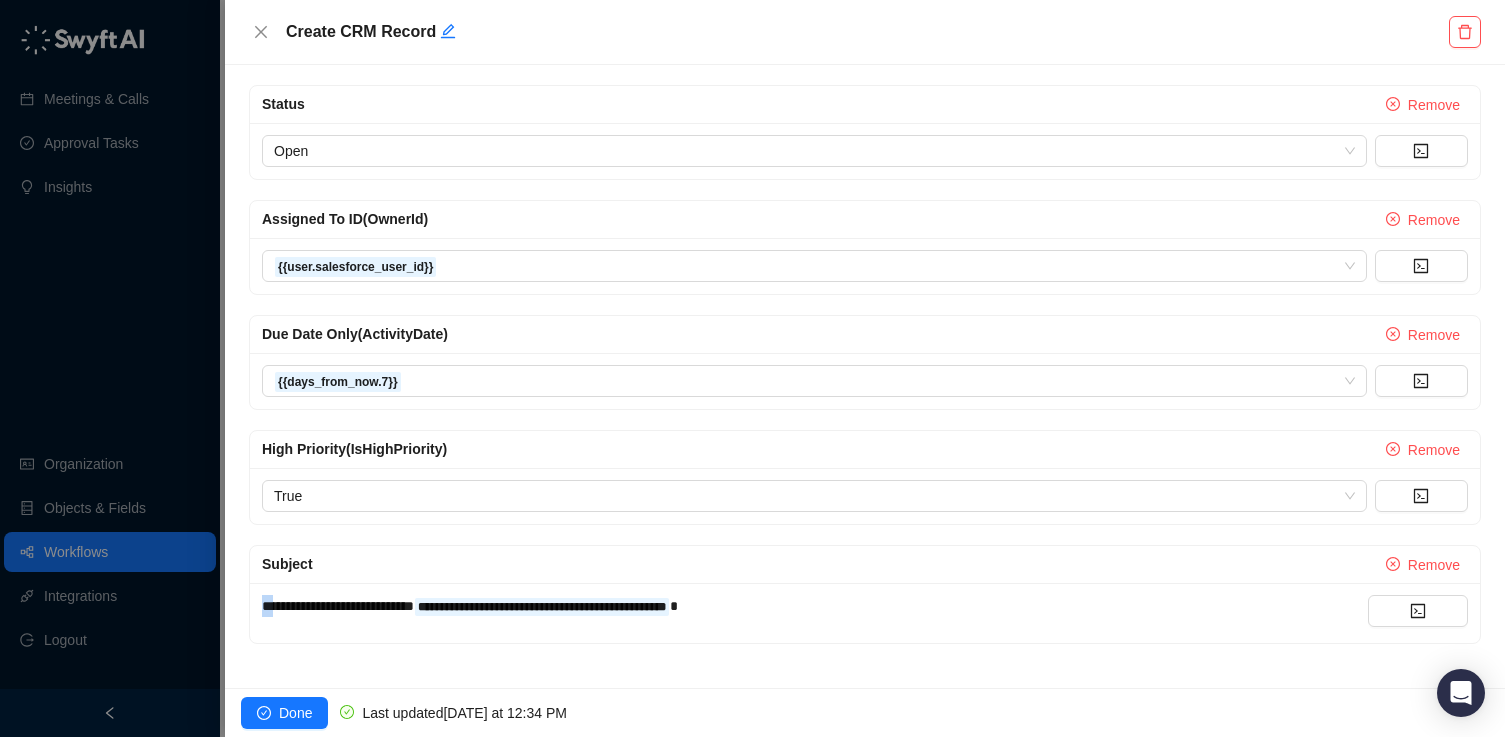 drag, startPoint x: 275, startPoint y: 603, endPoint x: 261, endPoint y: 602, distance: 14.035668 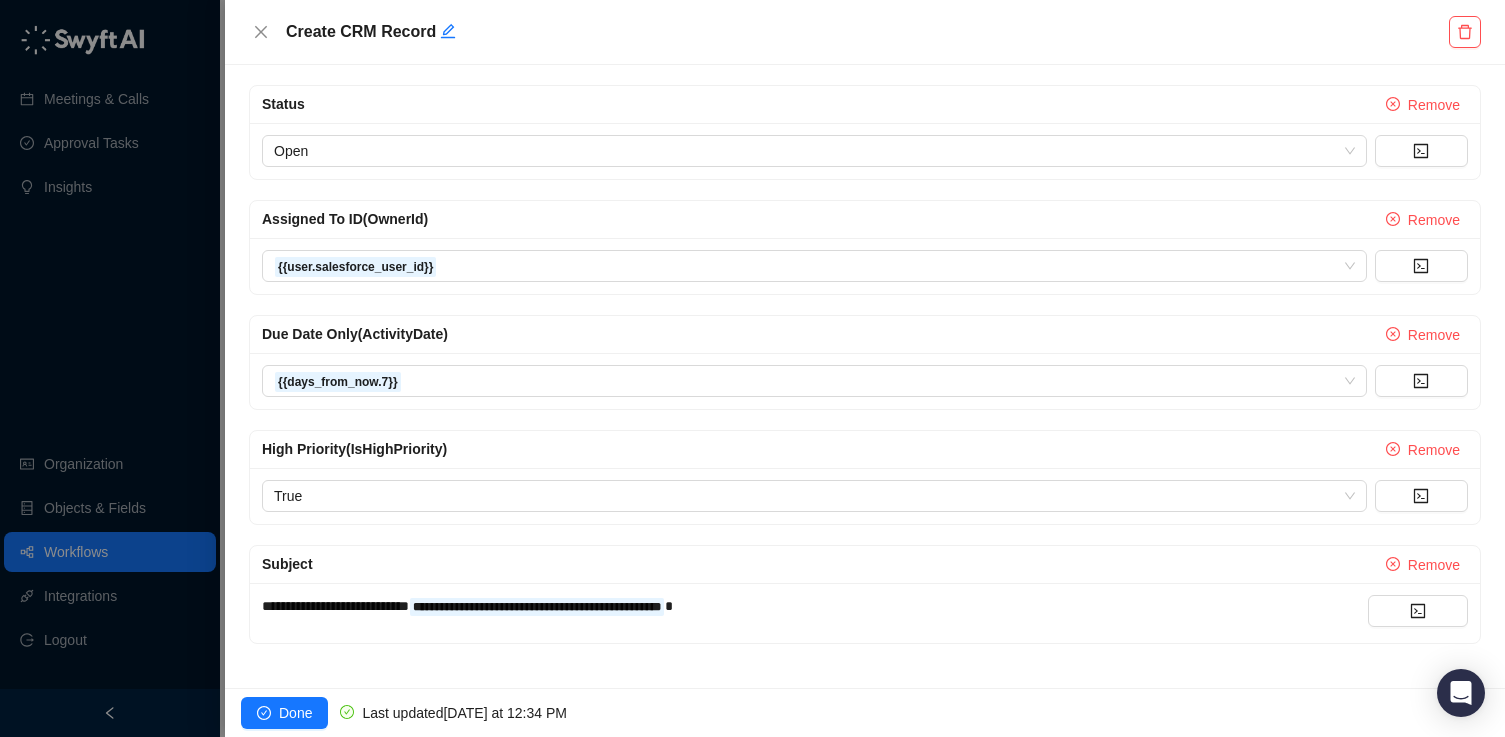click on "**********" at bounding box center [335, 606] 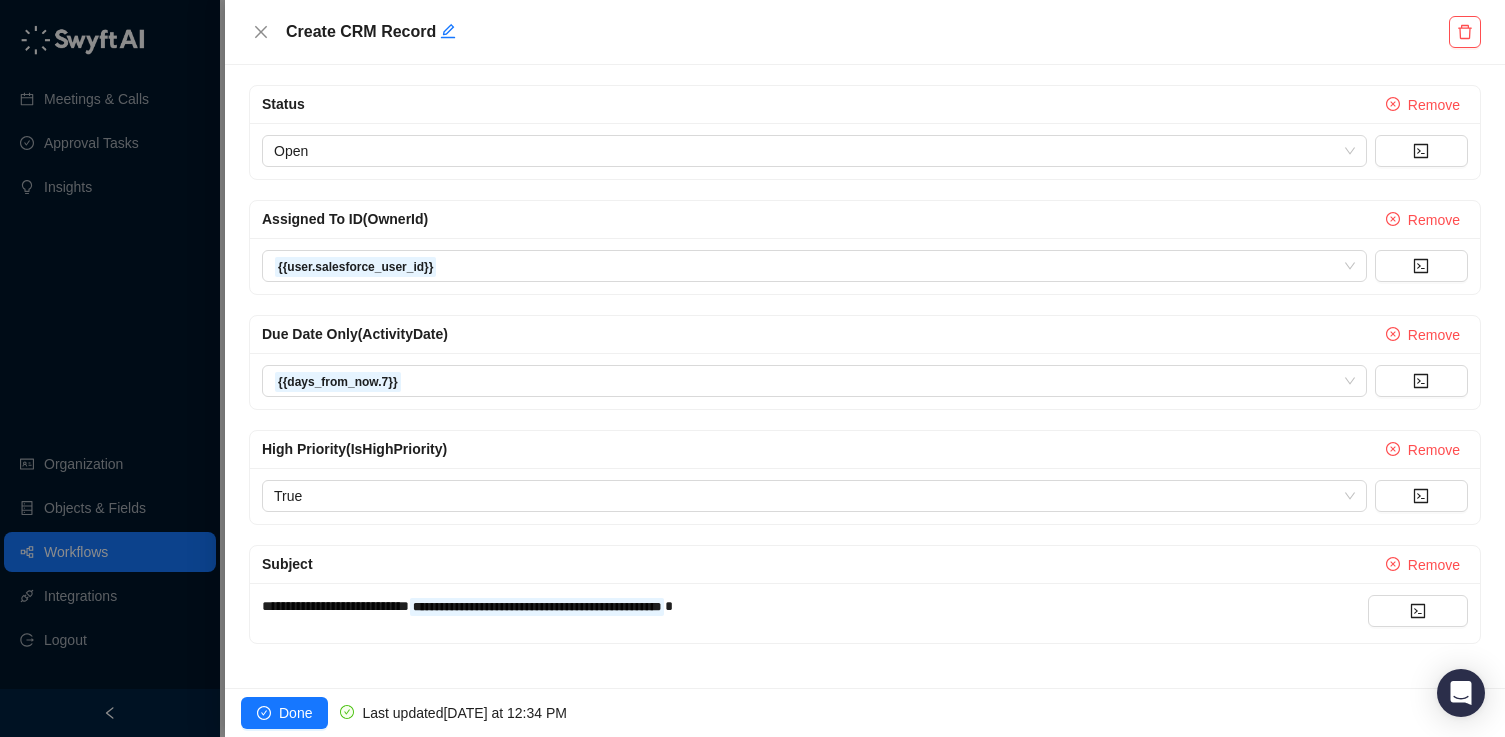 click on "**********" at bounding box center [865, 613] 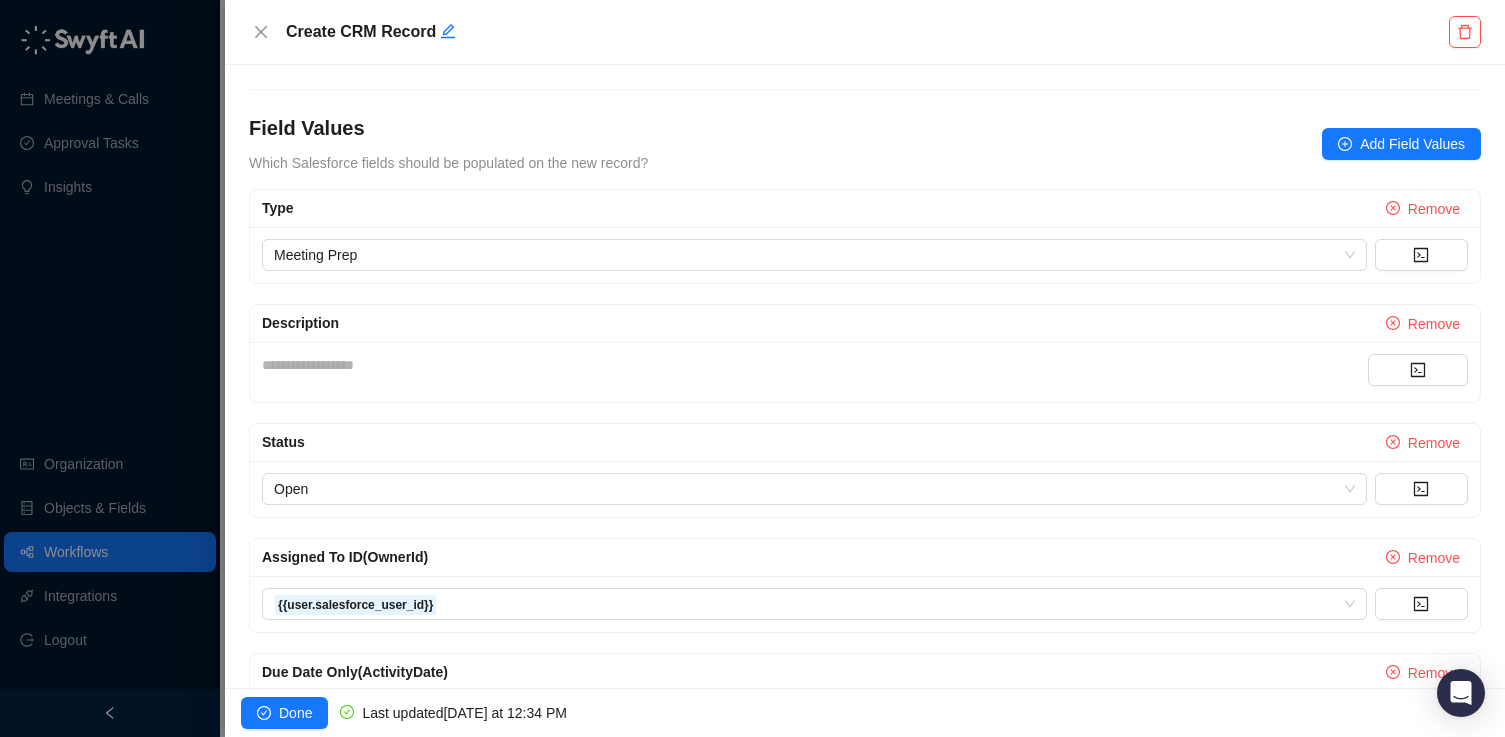 scroll, scrollTop: 350, scrollLeft: 0, axis: vertical 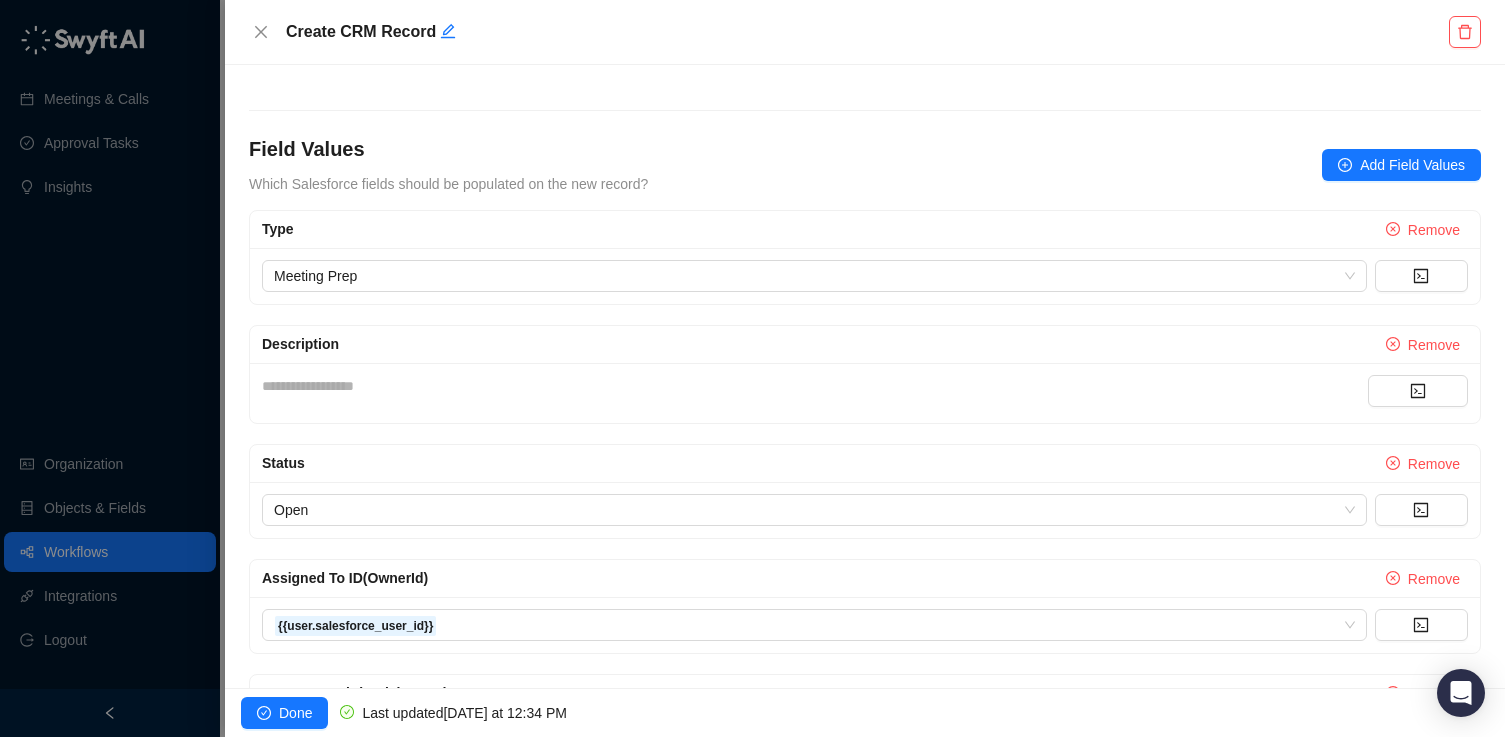 click on "**********" at bounding box center [815, 386] 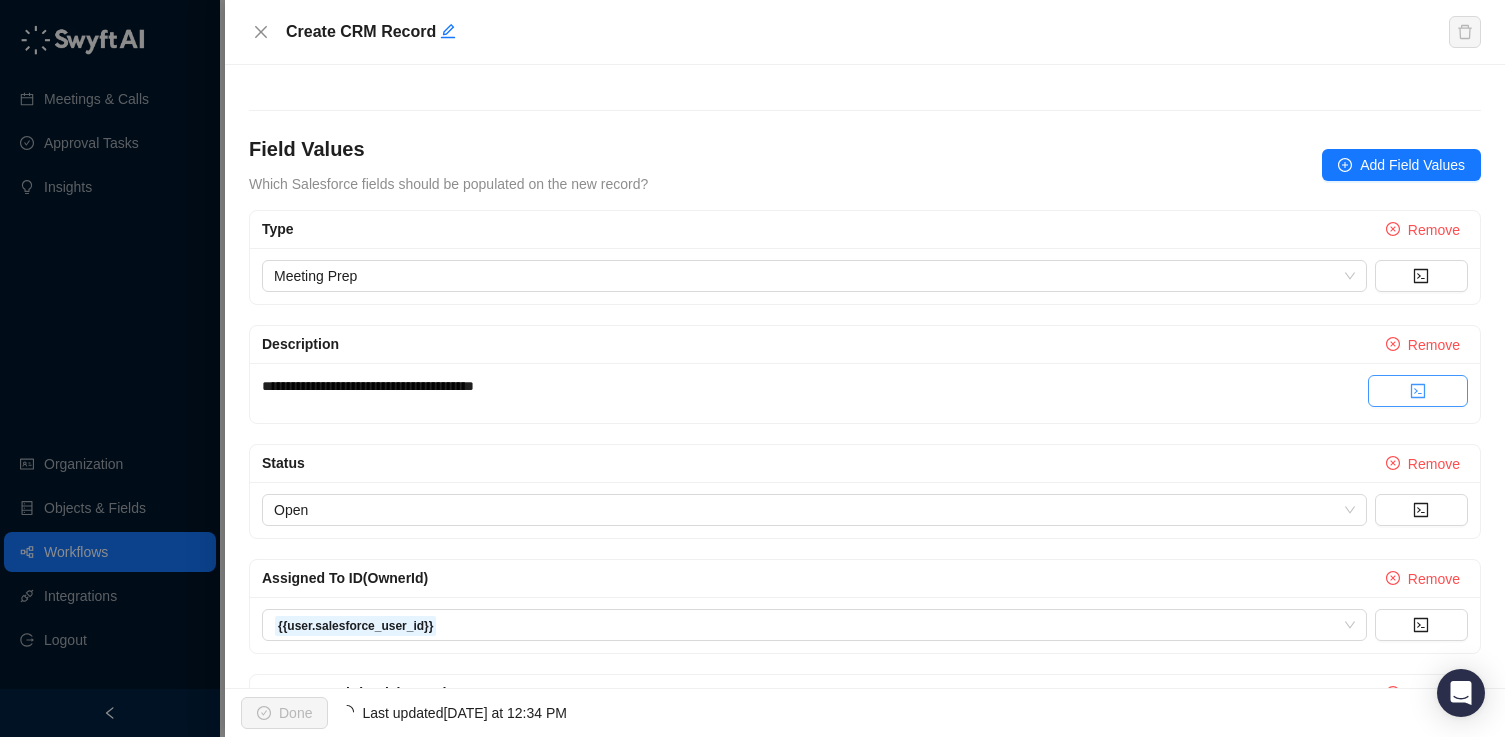 click at bounding box center (1418, 391) 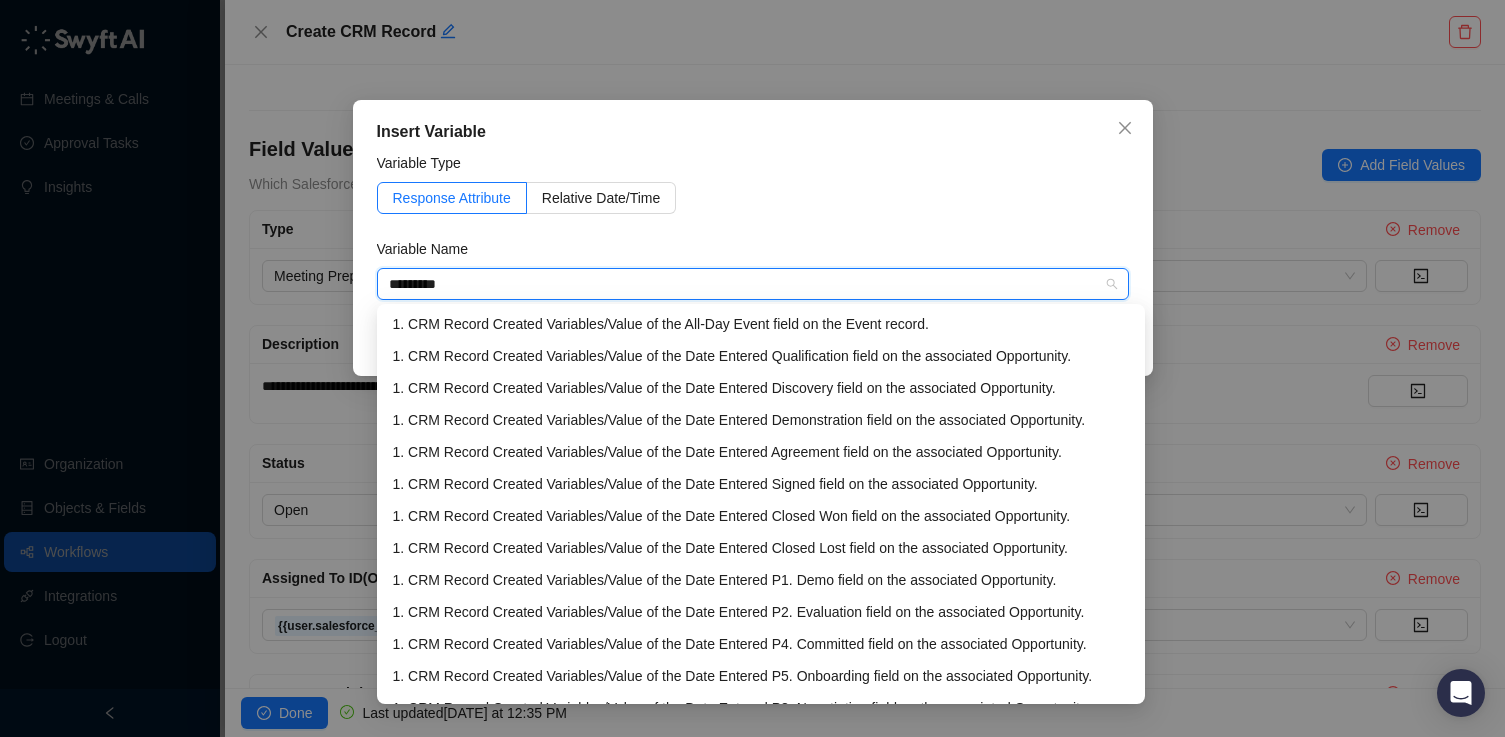 type on "**********" 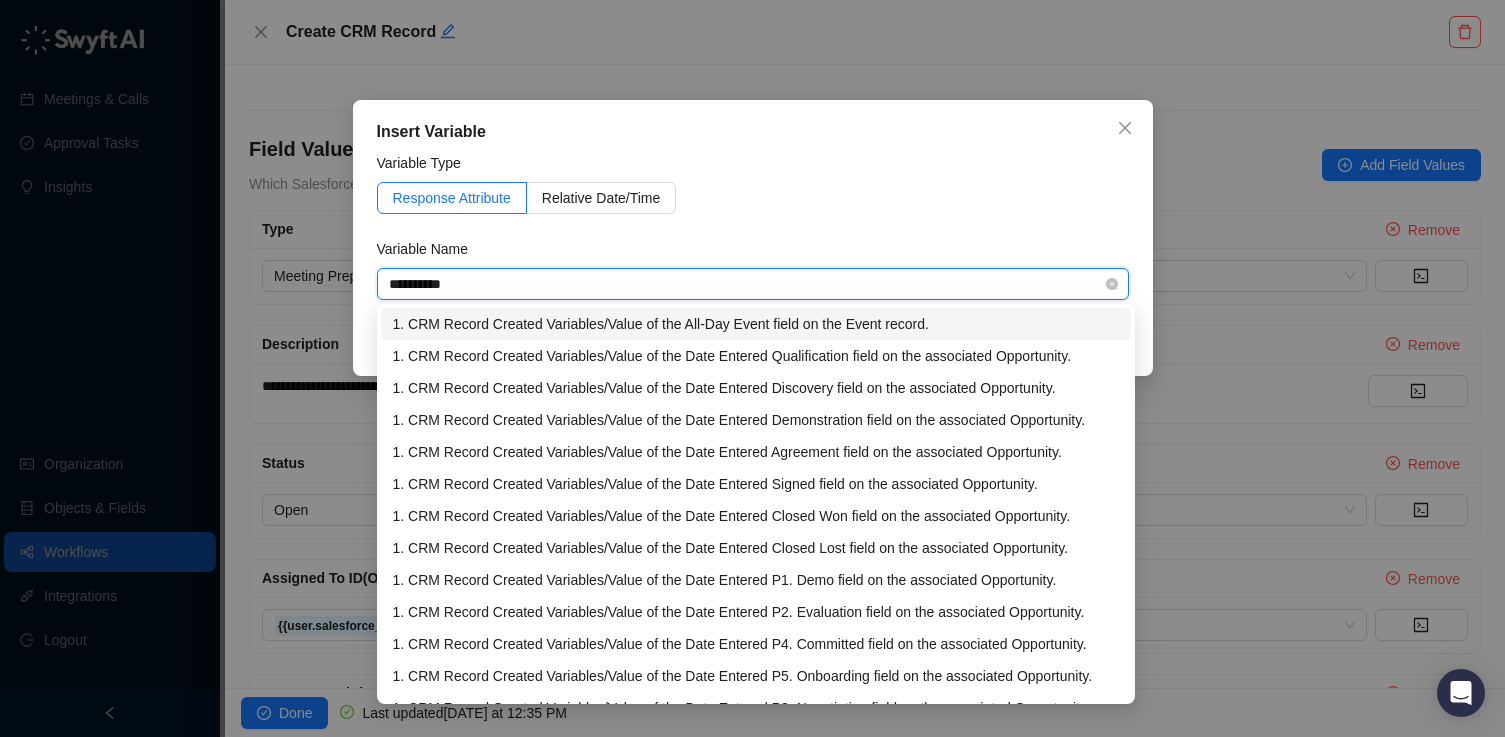 click on "1. CRM Record Created Variables  /  Value of the All-Day Event field on the Event record." at bounding box center (756, 324) 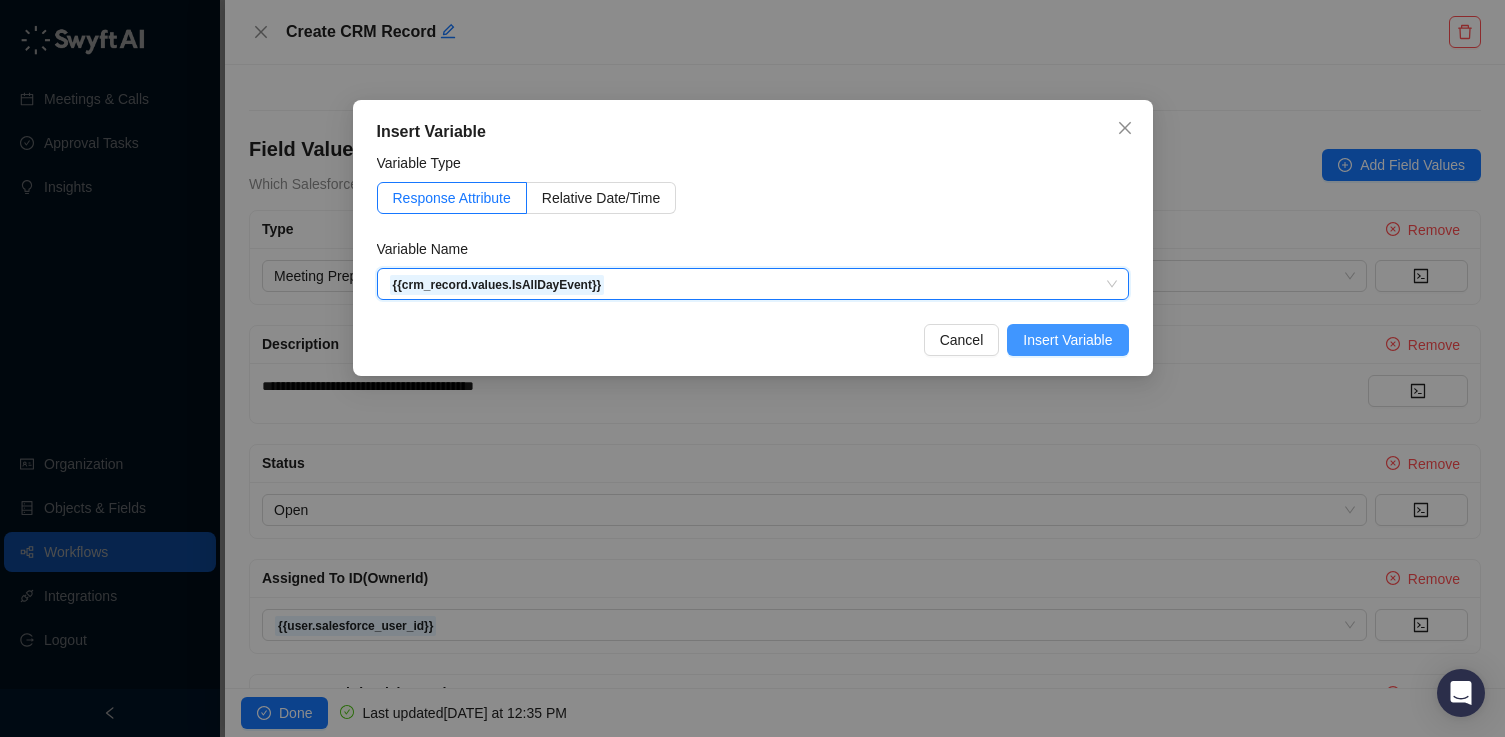 click on "Insert Variable" at bounding box center (1067, 340) 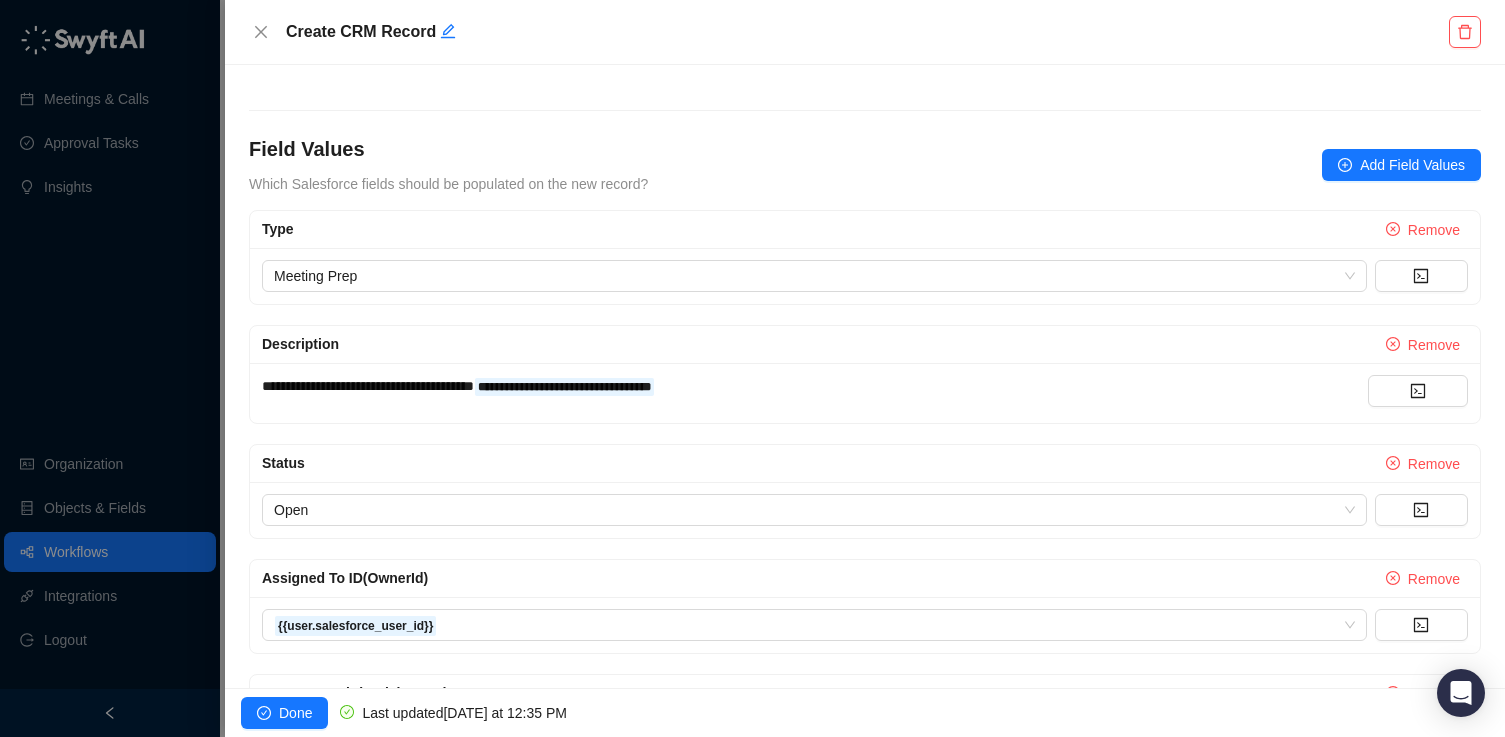click on "**********" at bounding box center (815, 386) 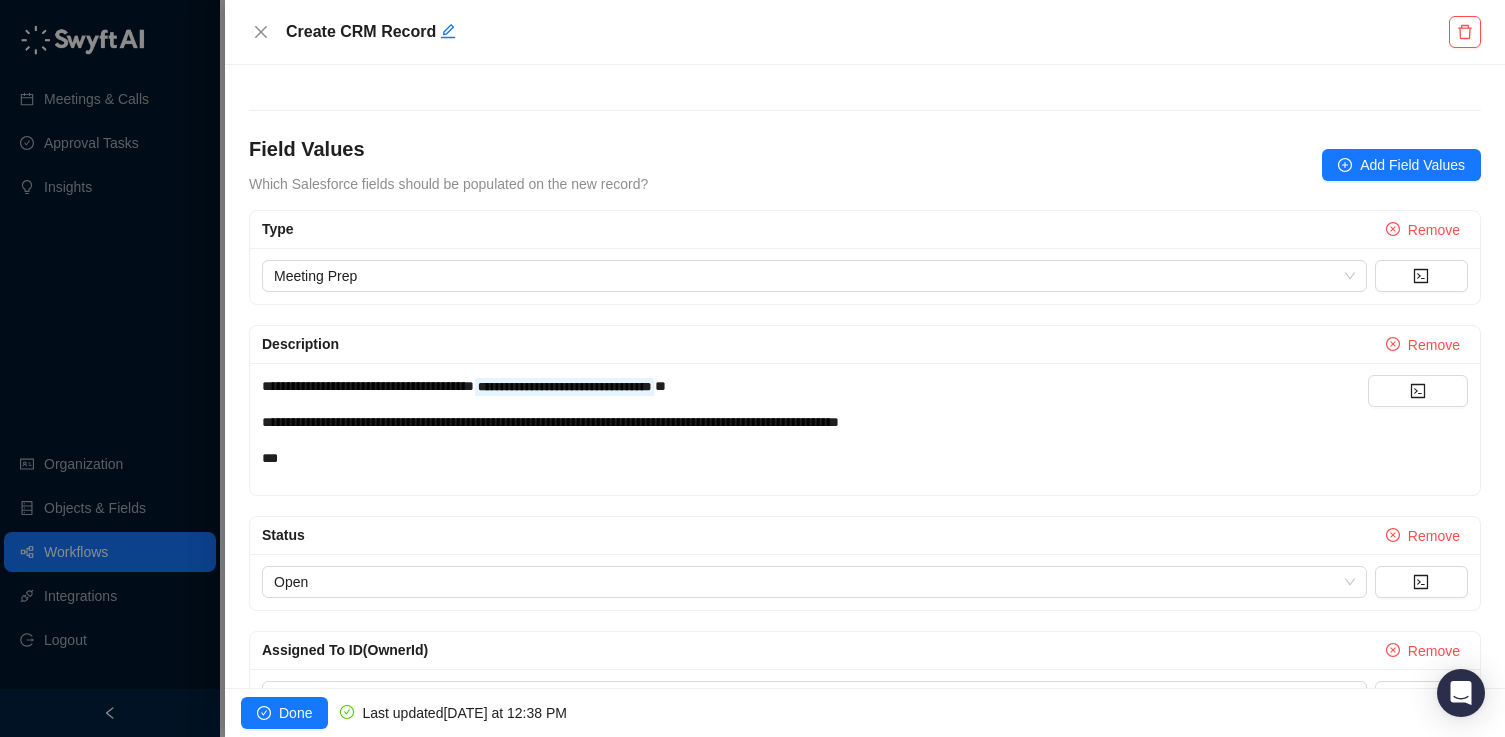 click on "**********" at bounding box center [815, 386] 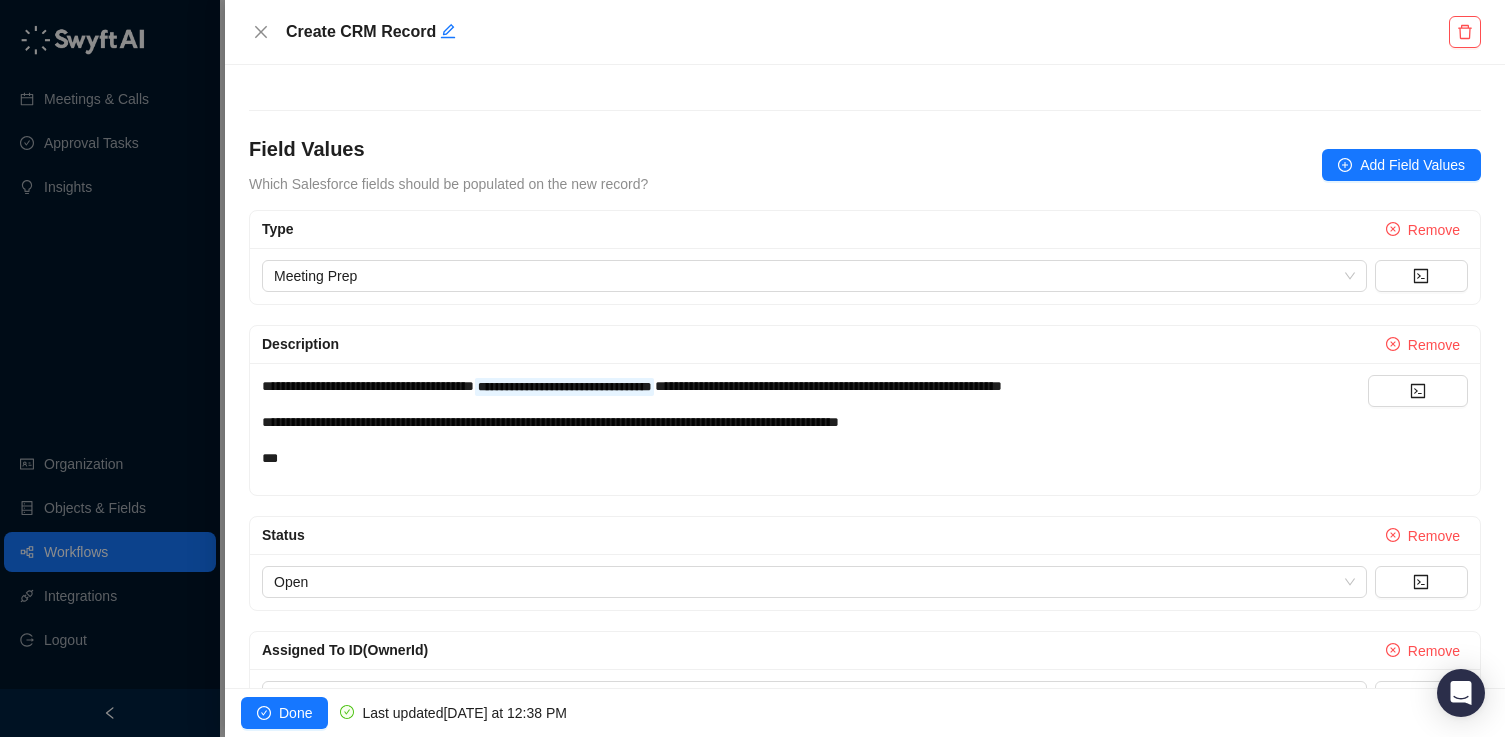 click on "**********" at bounding box center [828, 386] 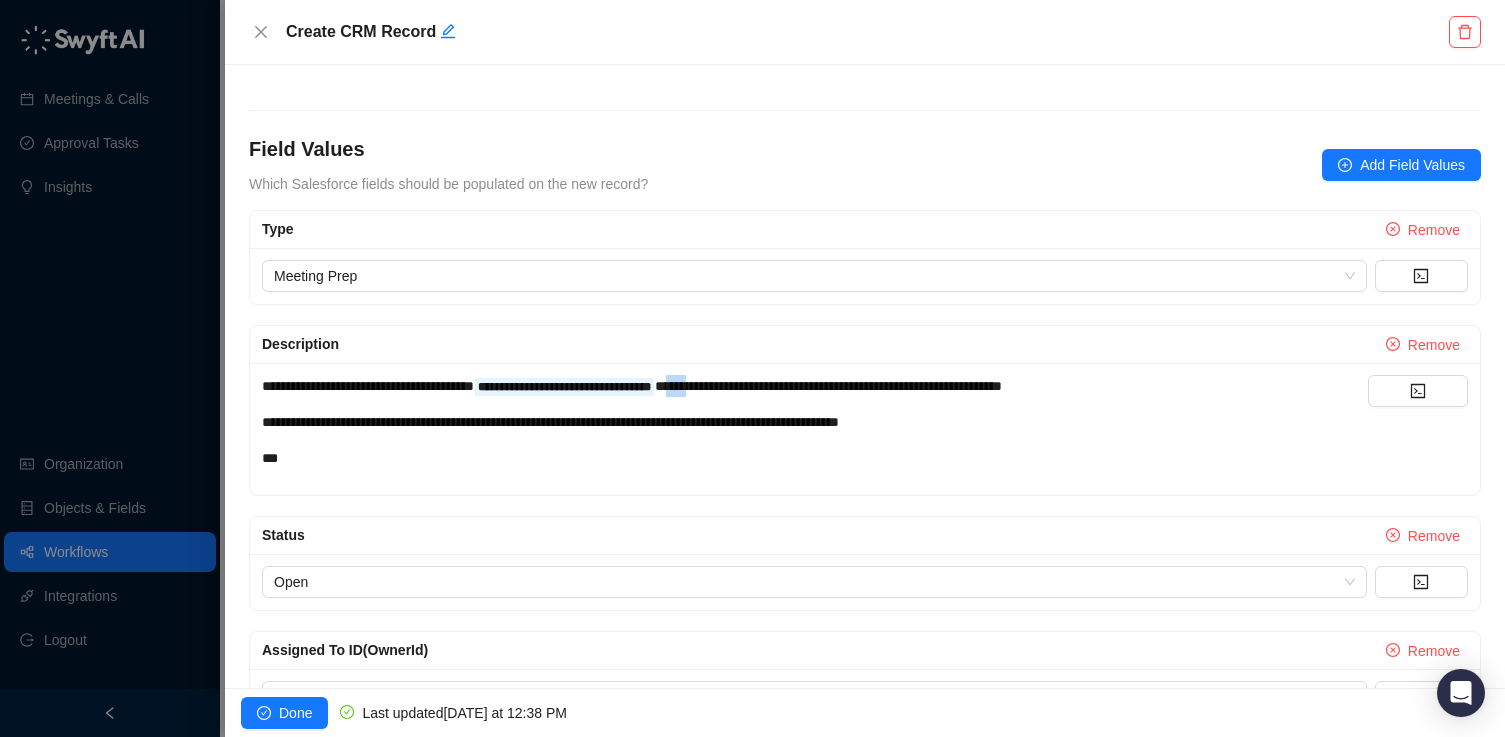 click on "**********" at bounding box center [828, 386] 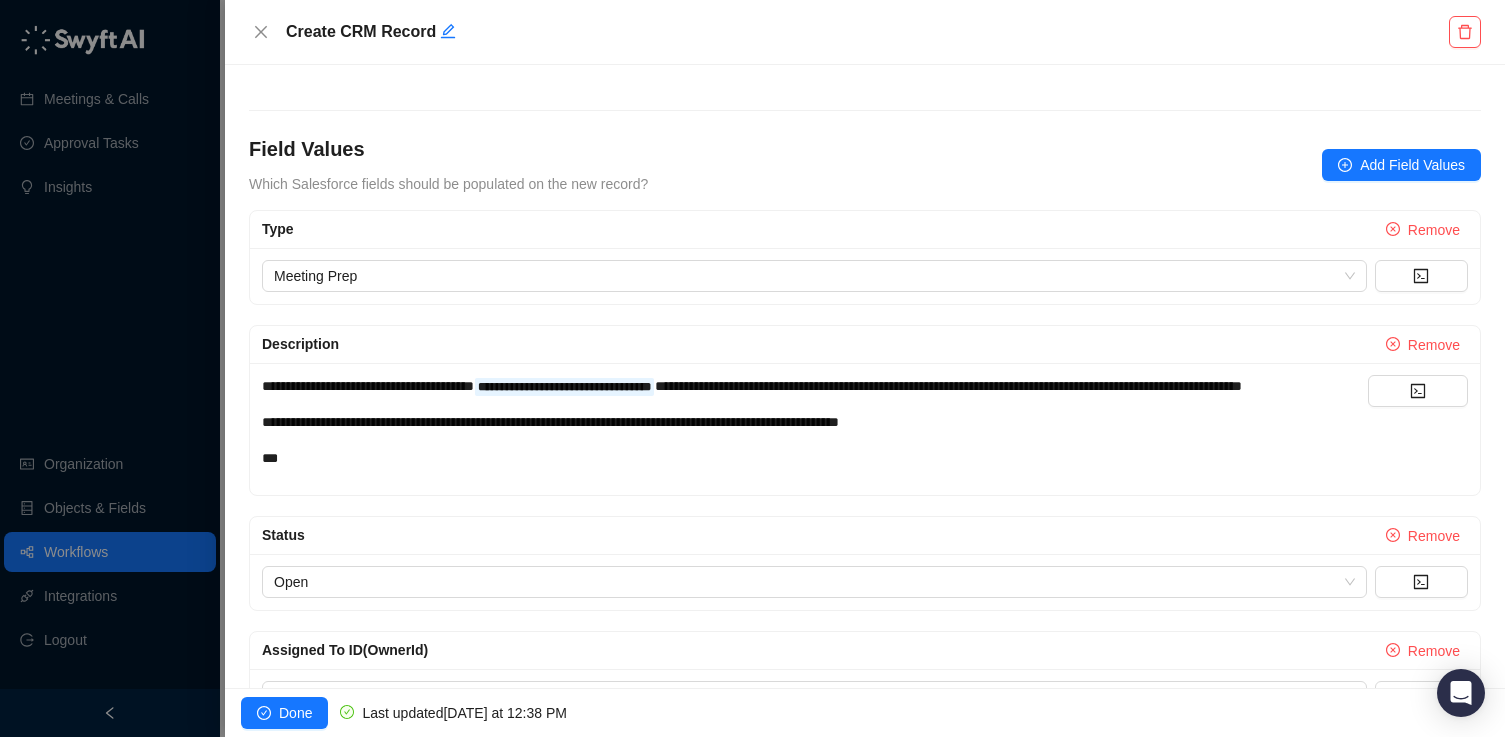 click on "**********" at bounding box center [948, 386] 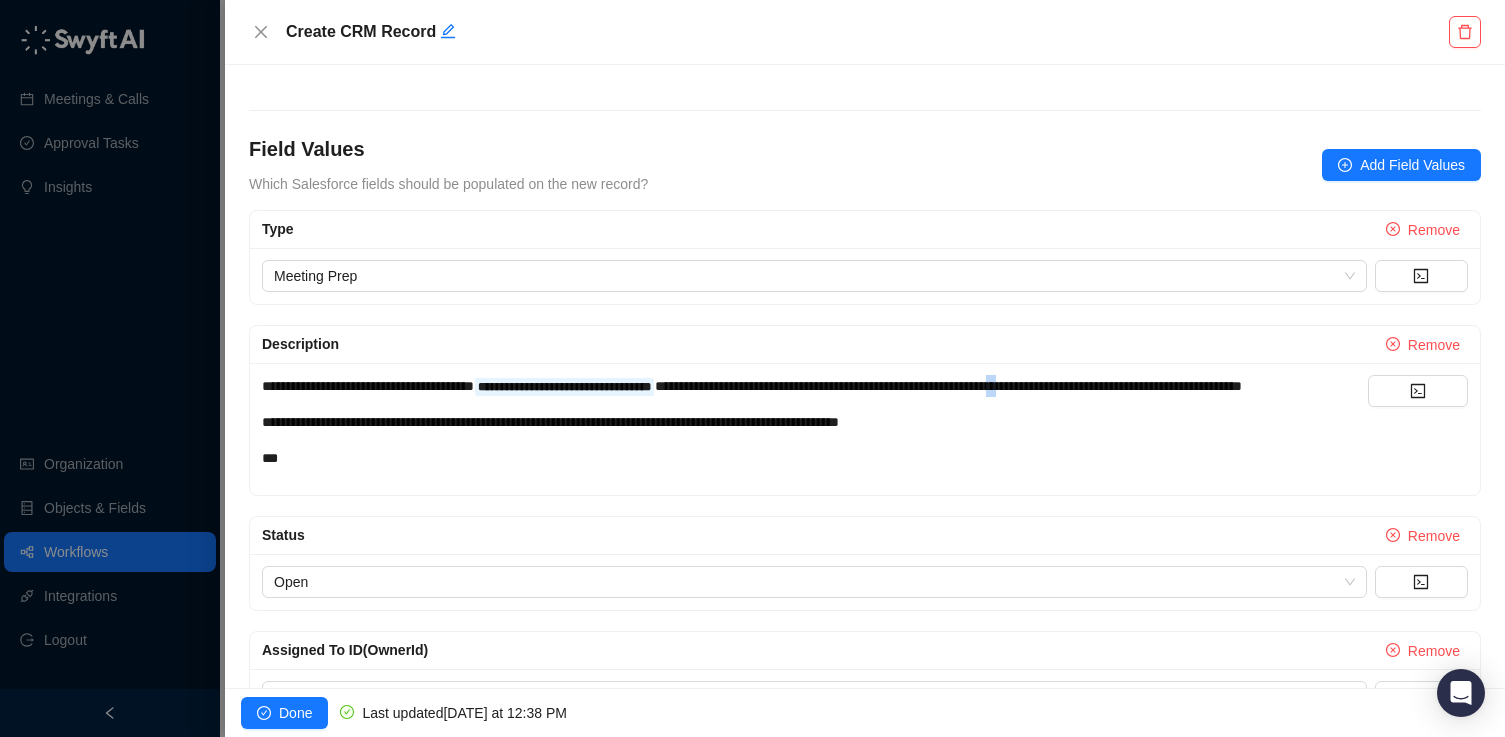 click on "**********" at bounding box center [948, 386] 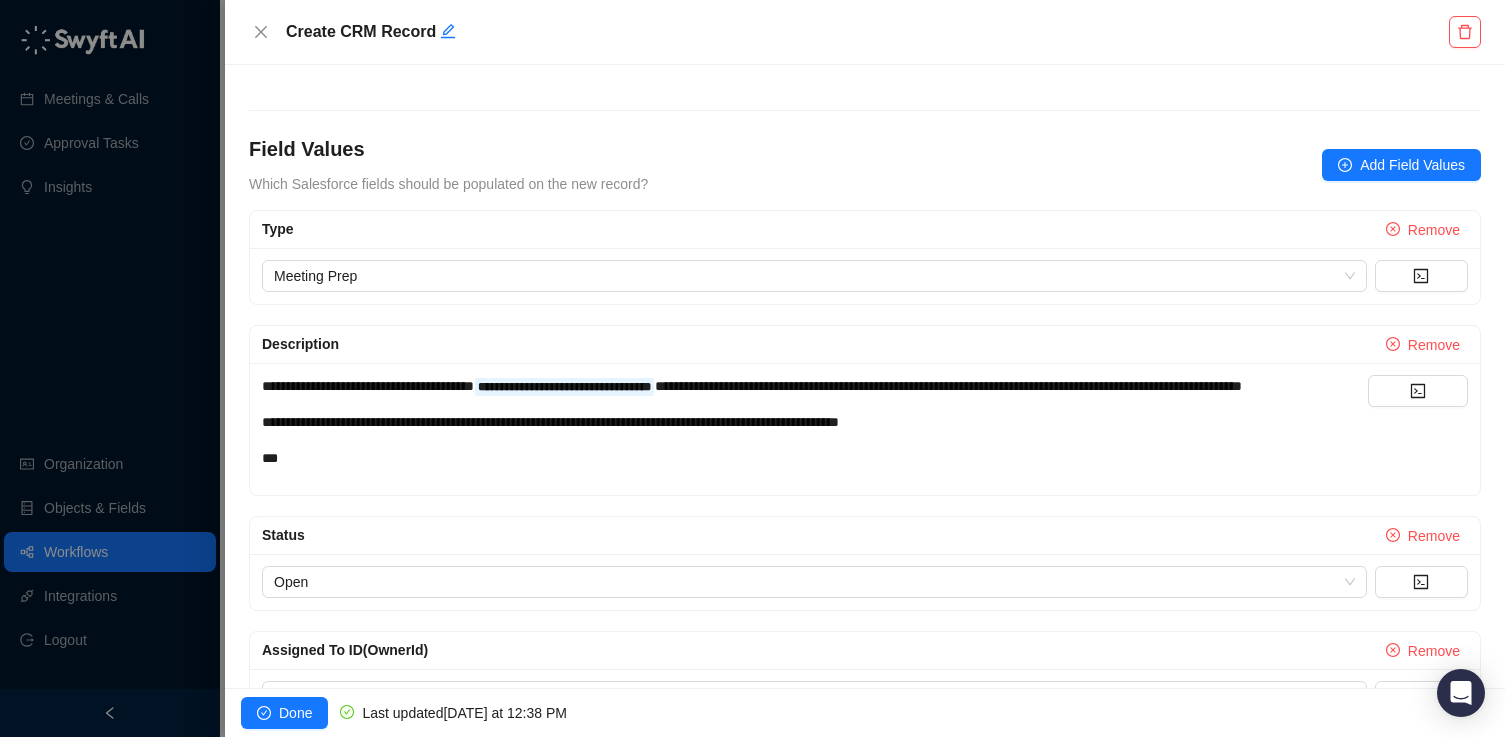 click on "**********" at bounding box center (948, 386) 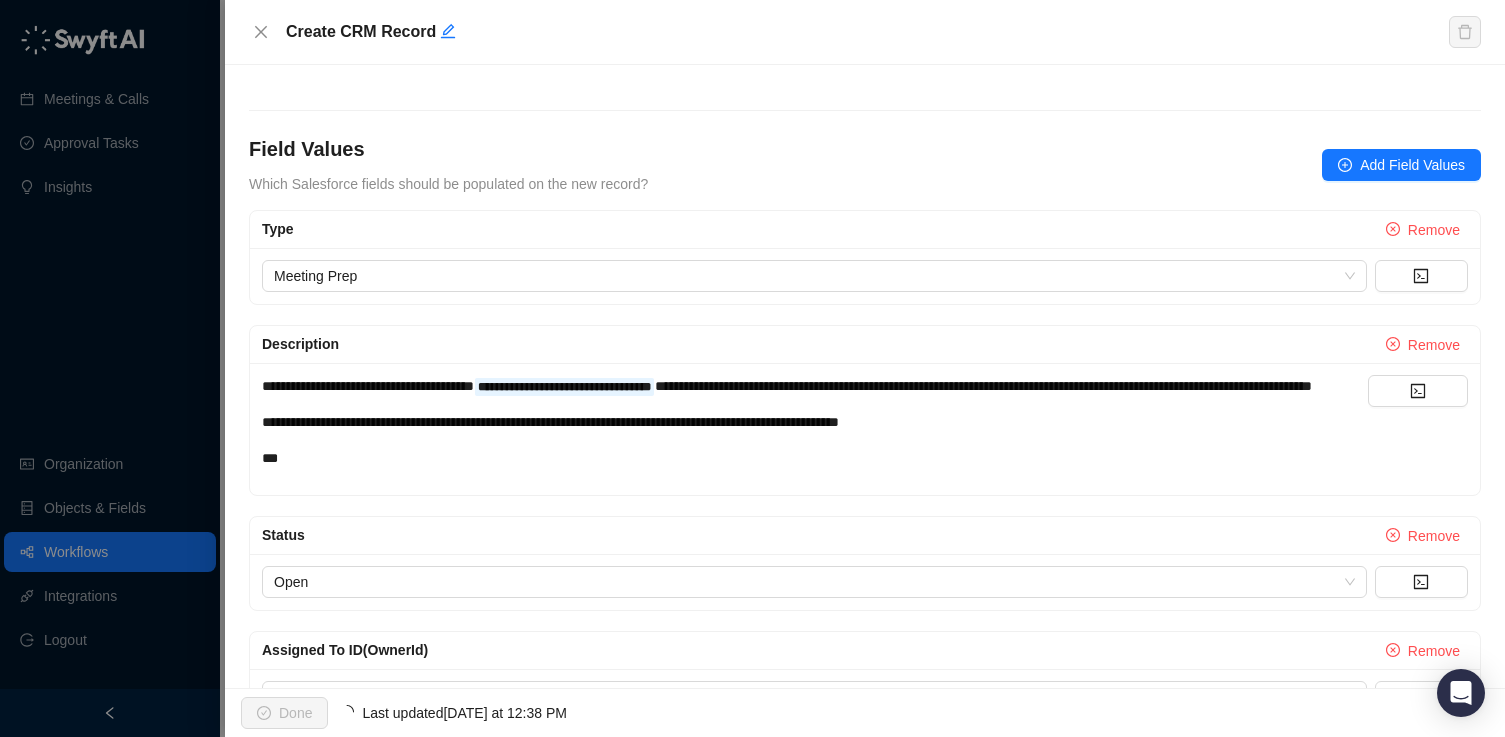 click on "**********" at bounding box center (815, 386) 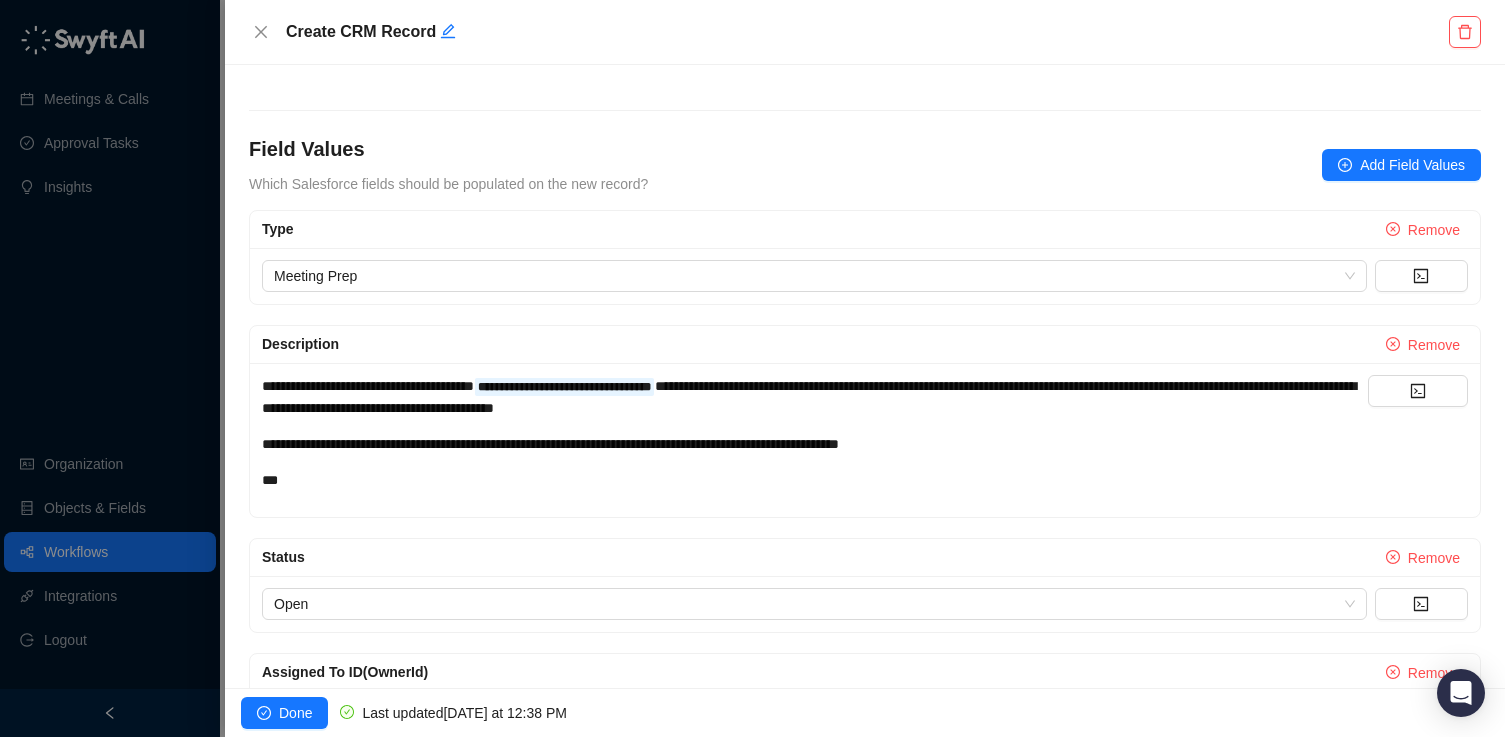 click on "**********" at bounding box center [815, 444] 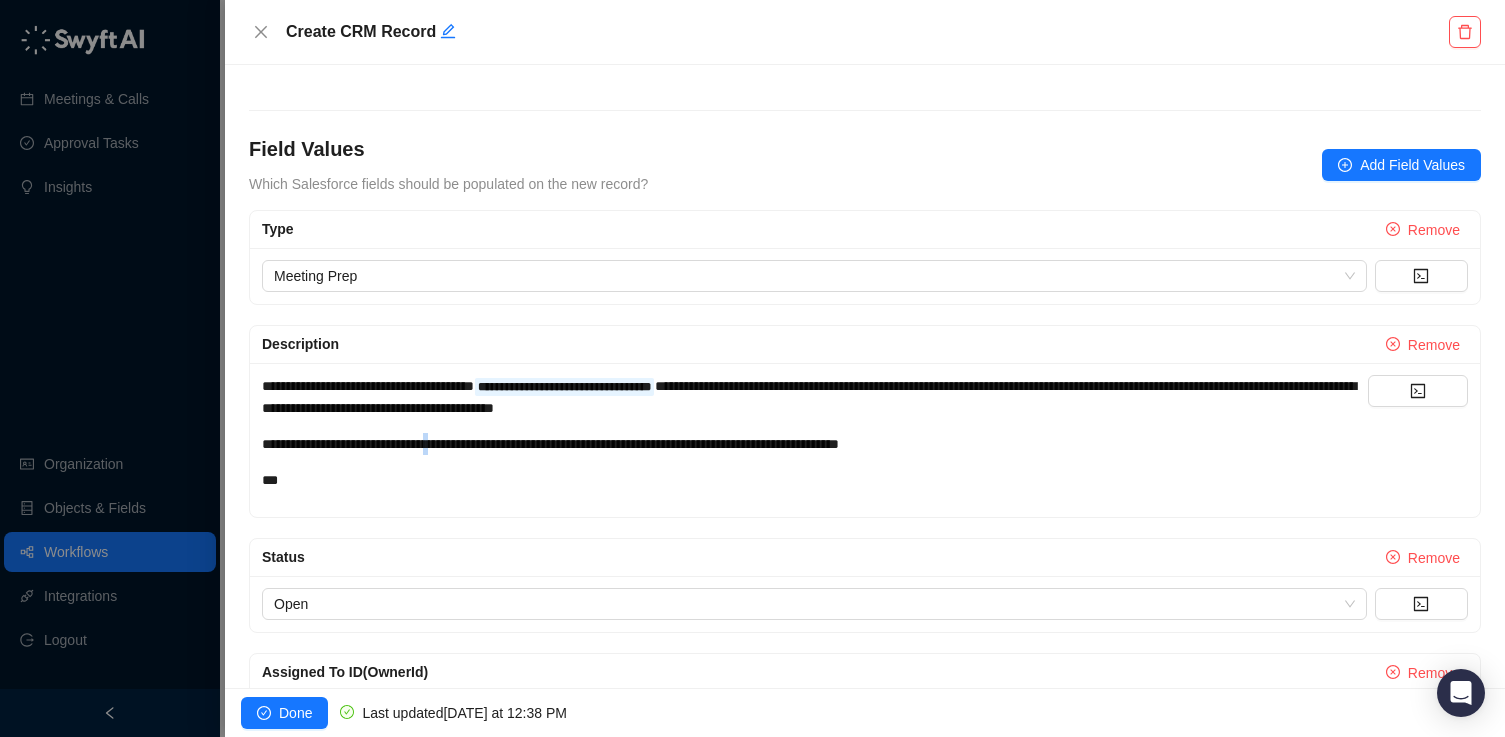 click on "**********" at bounding box center (815, 444) 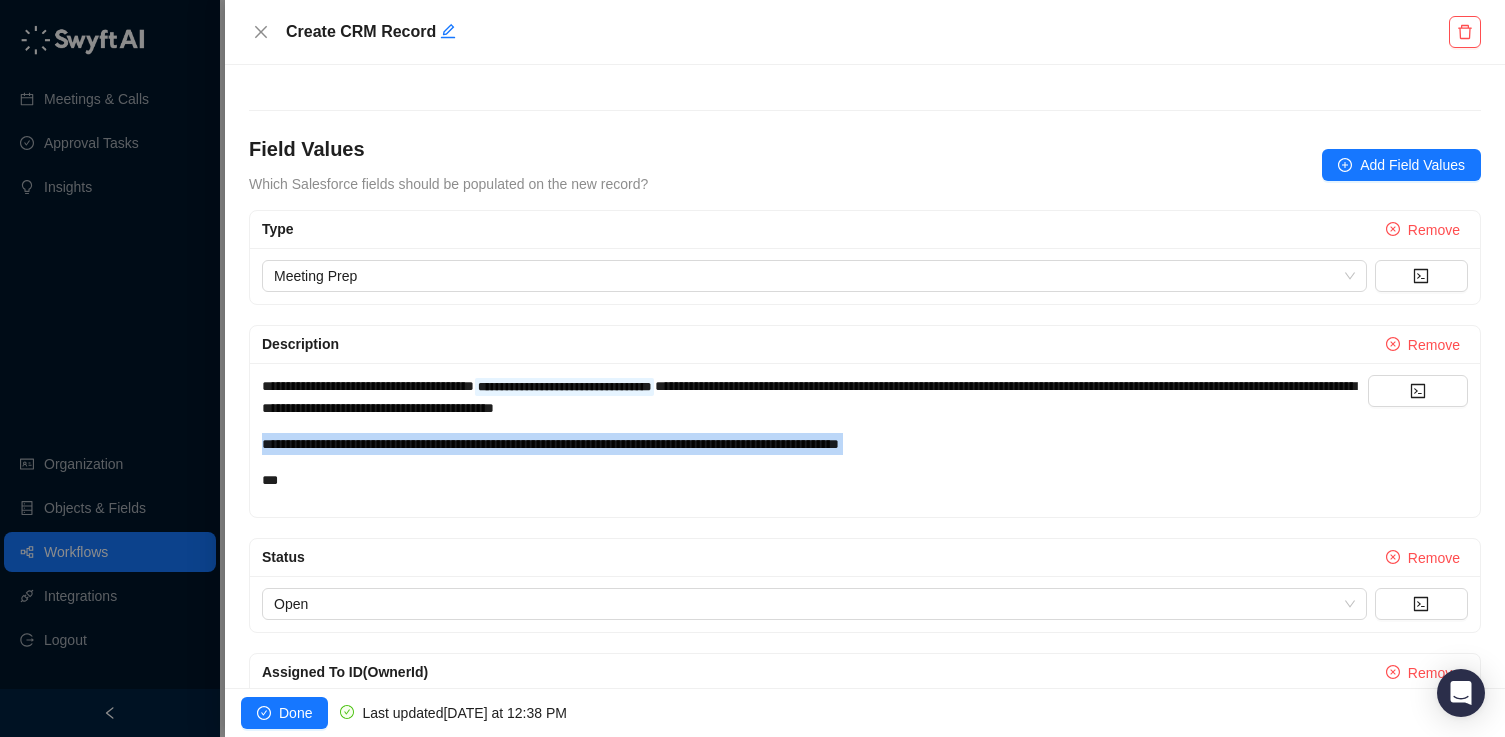 click on "**********" at bounding box center (815, 444) 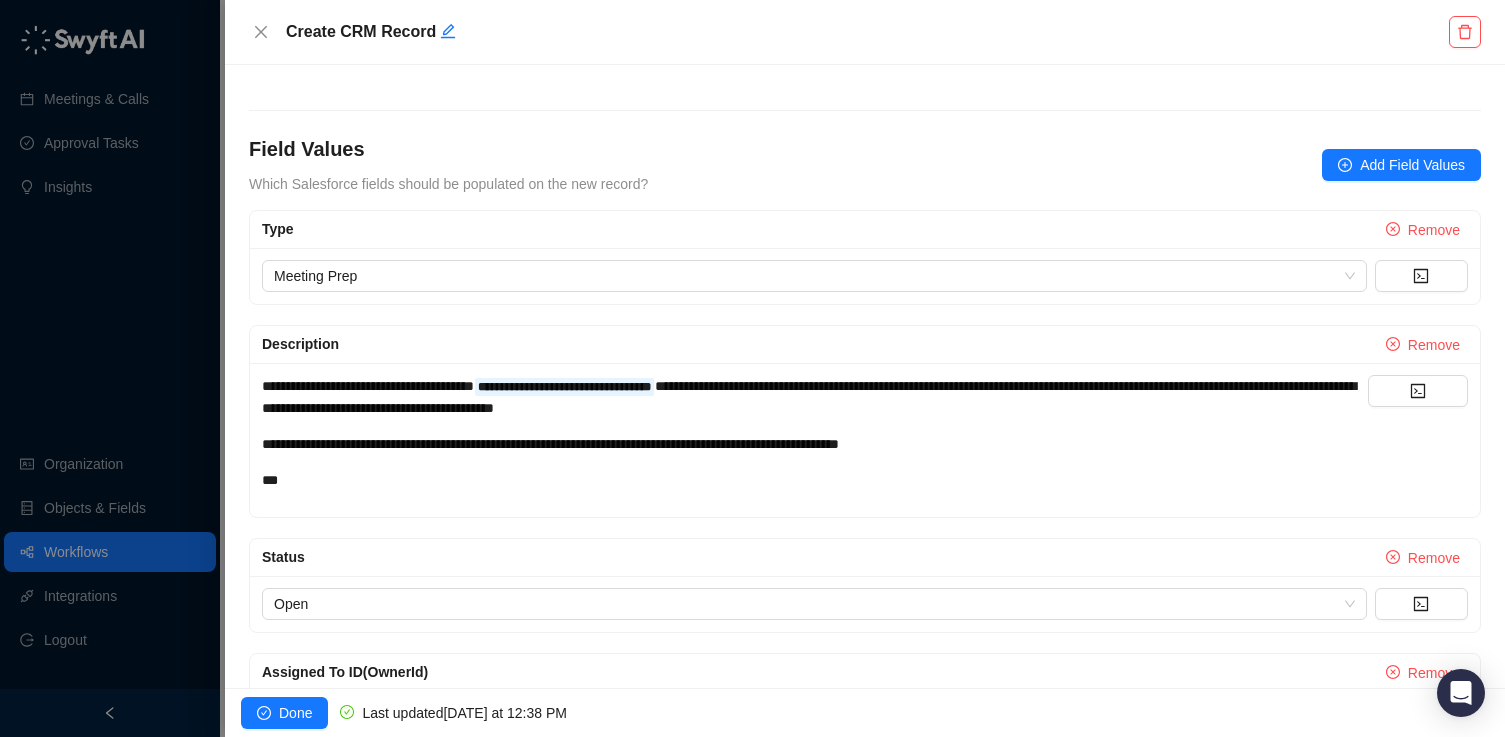 click on "**" at bounding box center (815, 480) 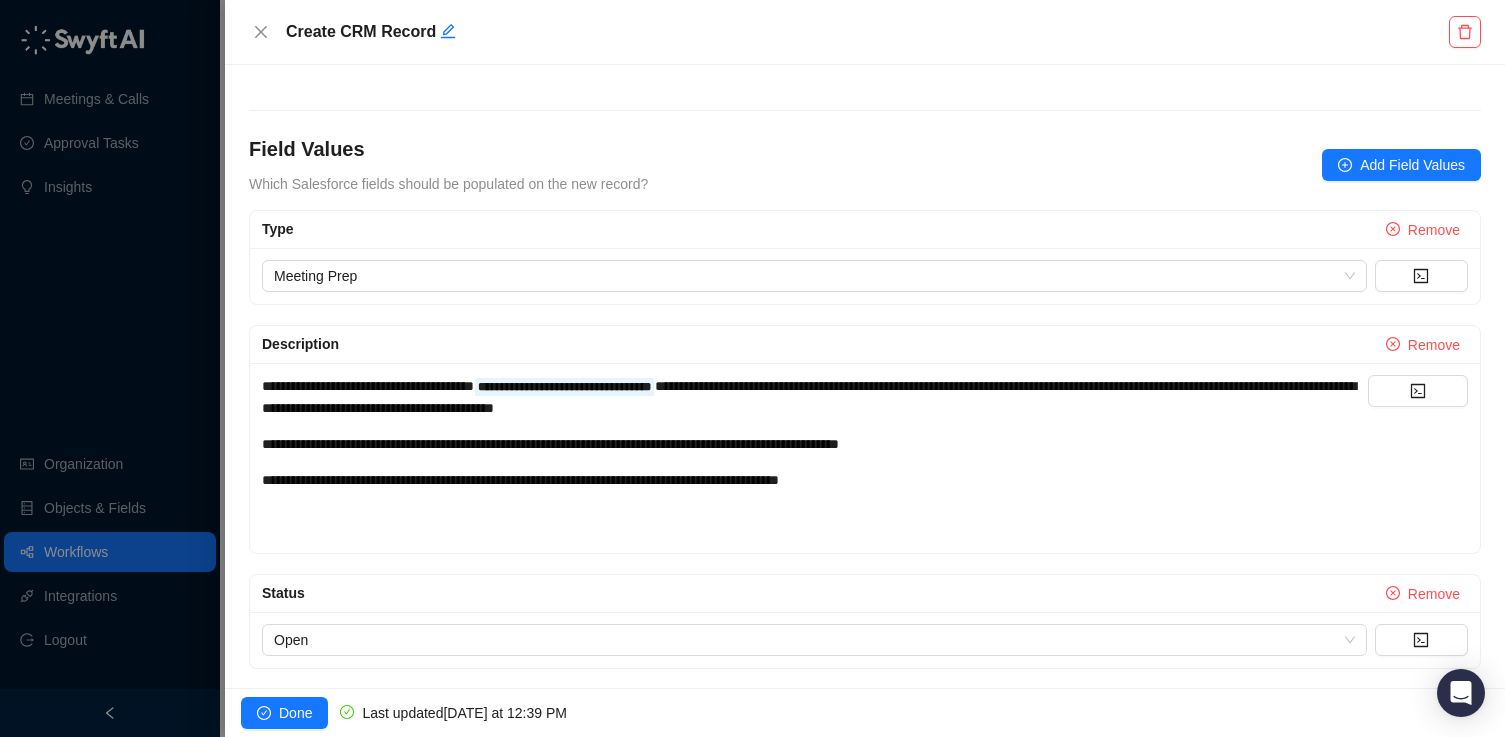 type 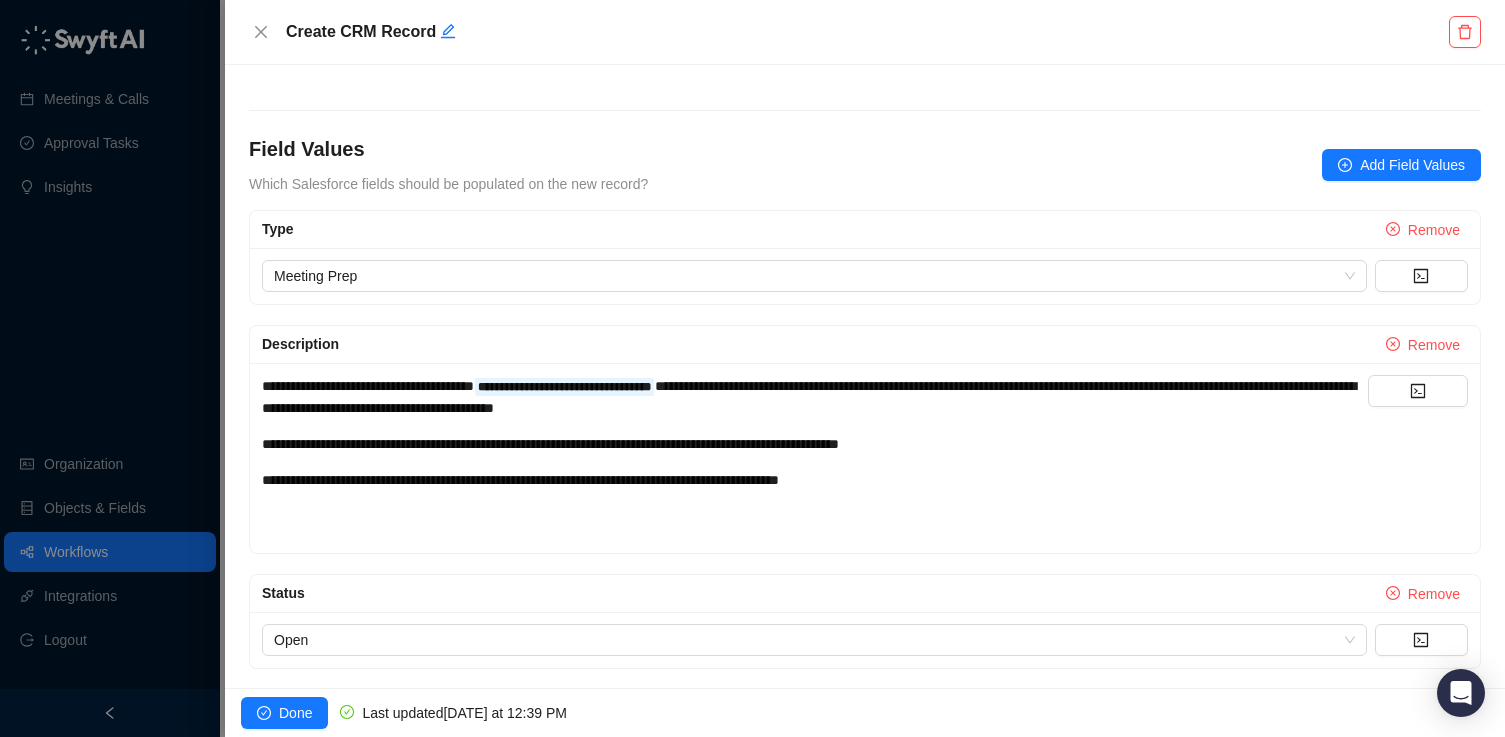 click on "﻿" at bounding box center [815, 516] 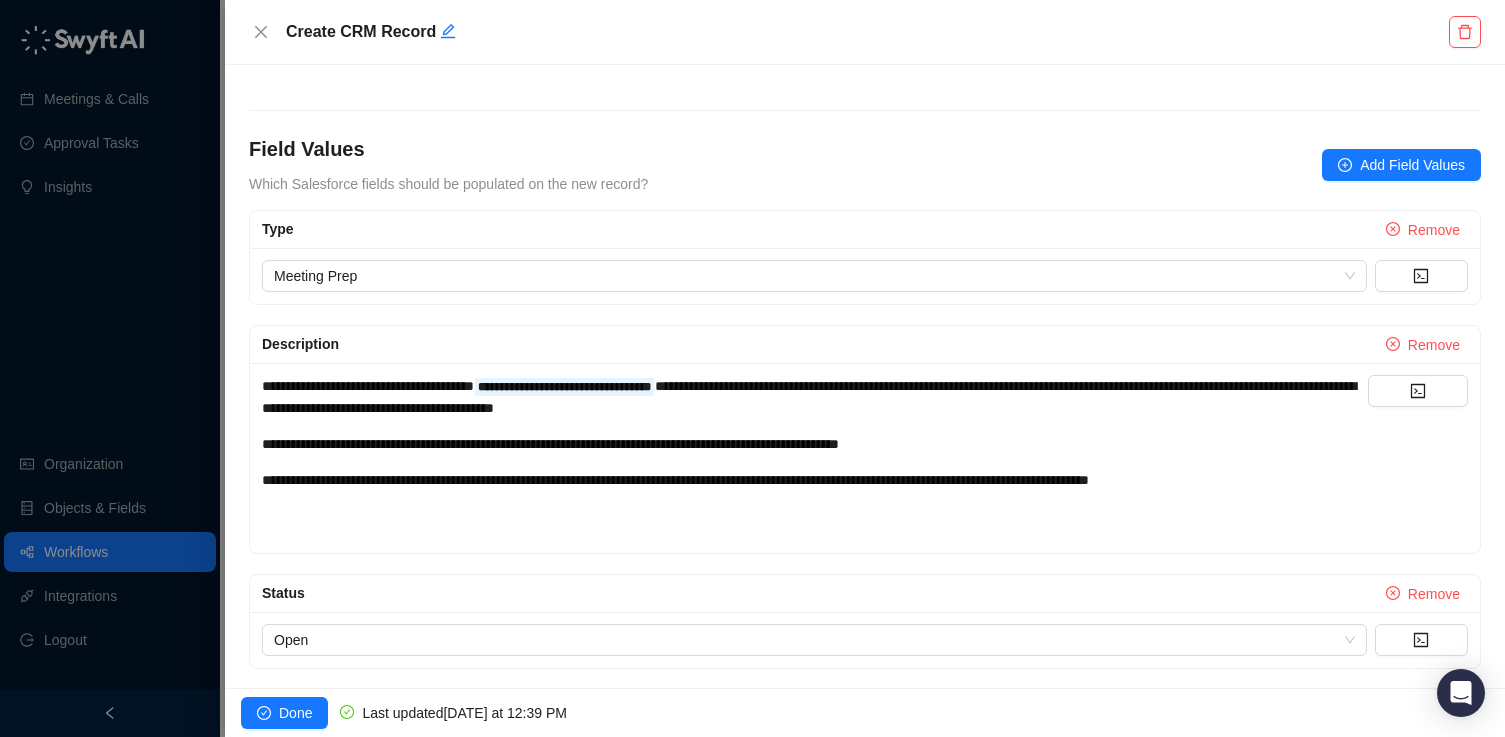 click on "**********" at bounding box center [815, 458] 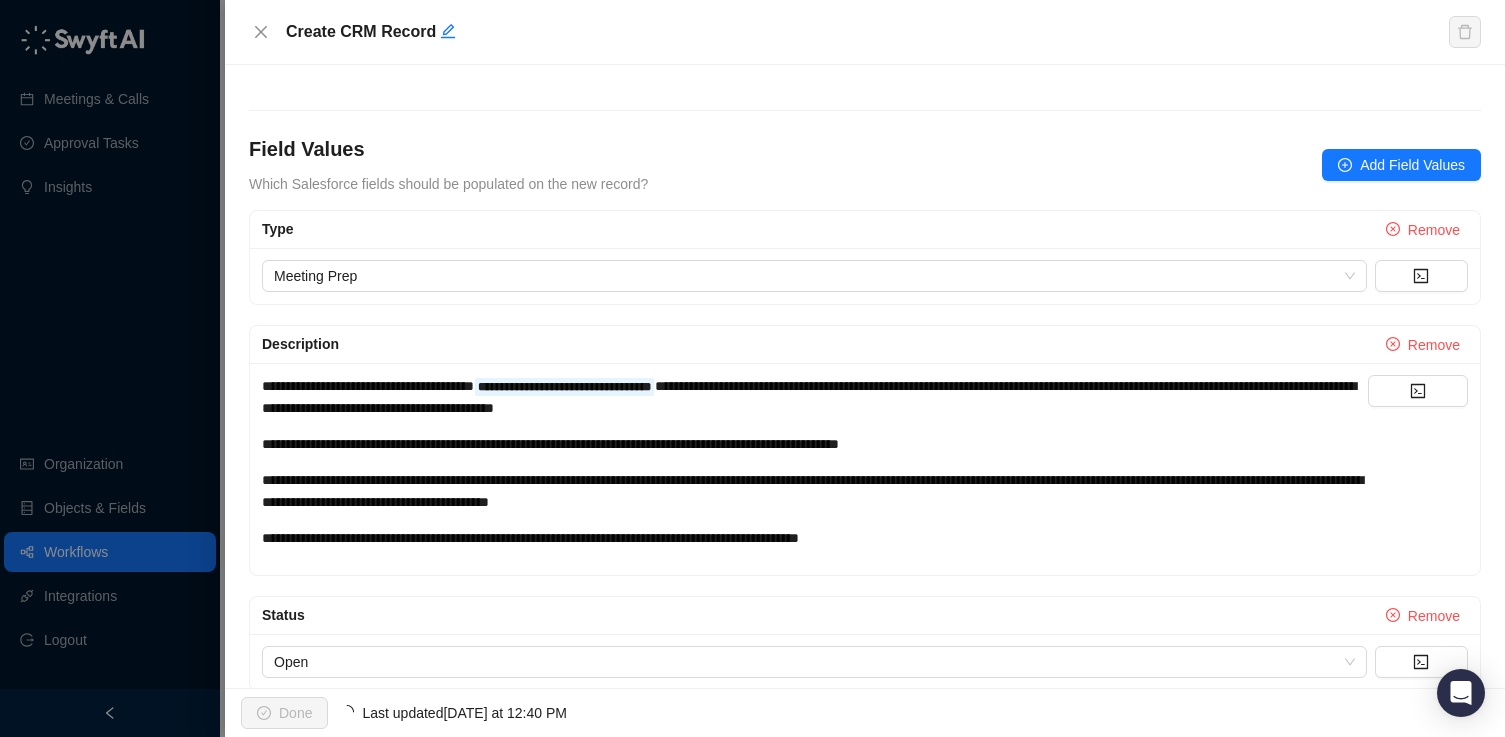 click on "**********" at bounding box center [530, 538] 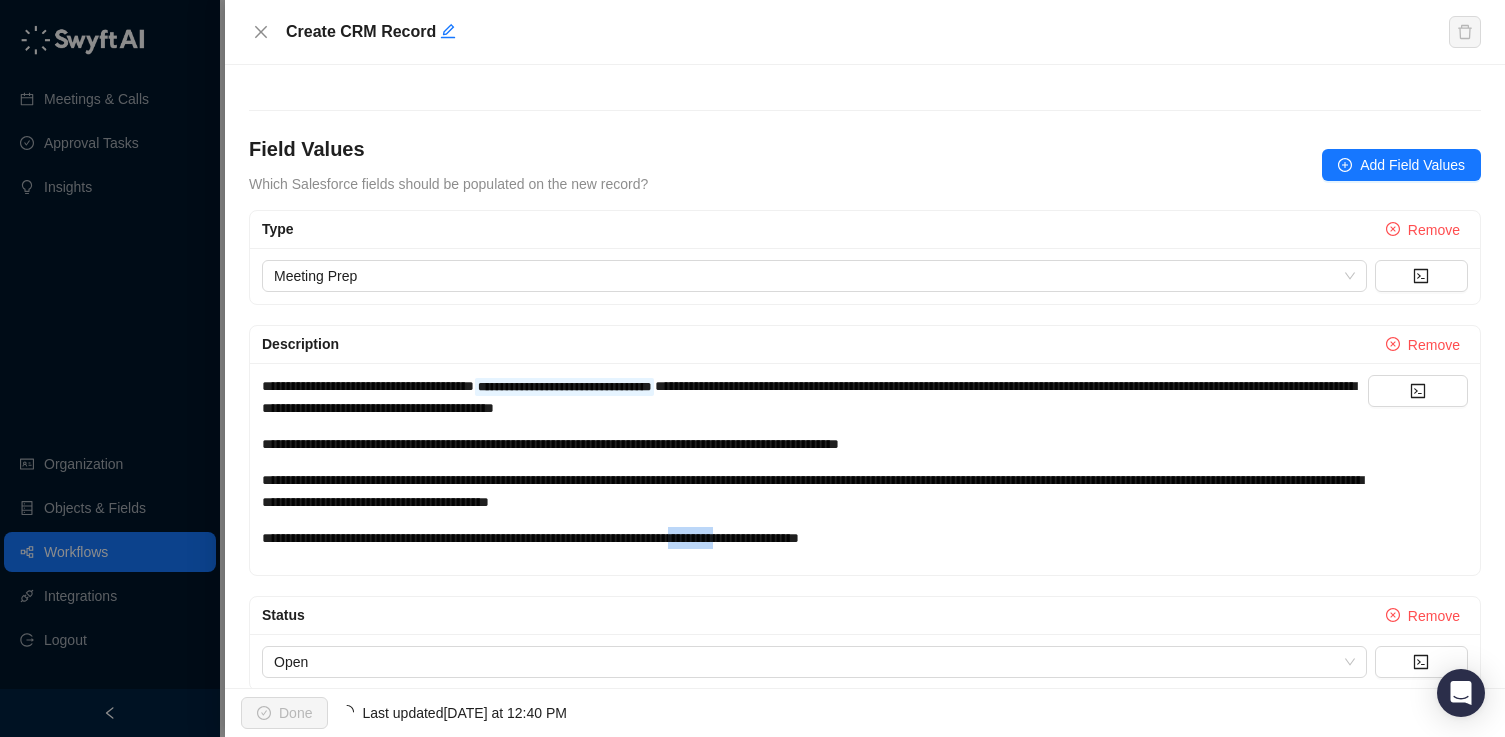 click on "**********" at bounding box center (530, 538) 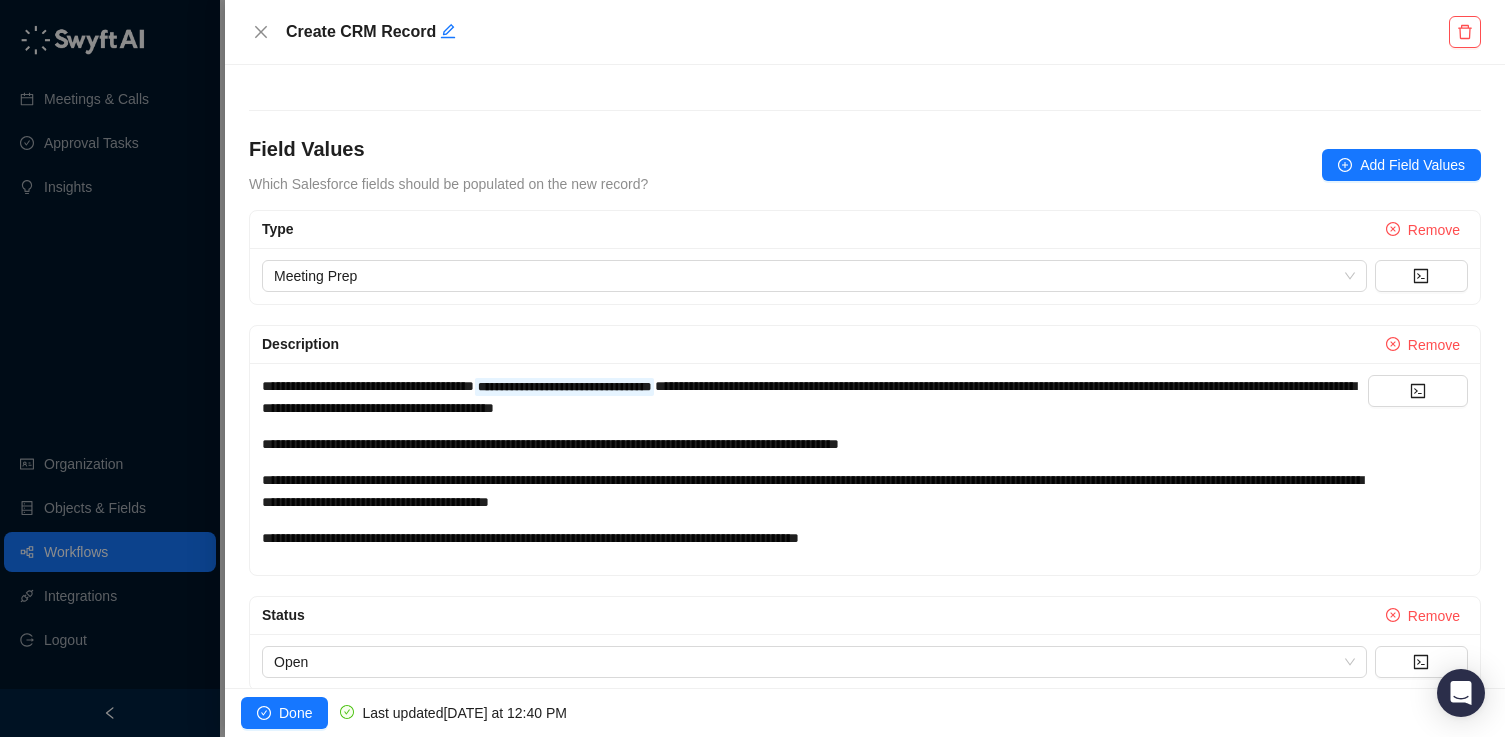 click on "**********" at bounding box center (530, 538) 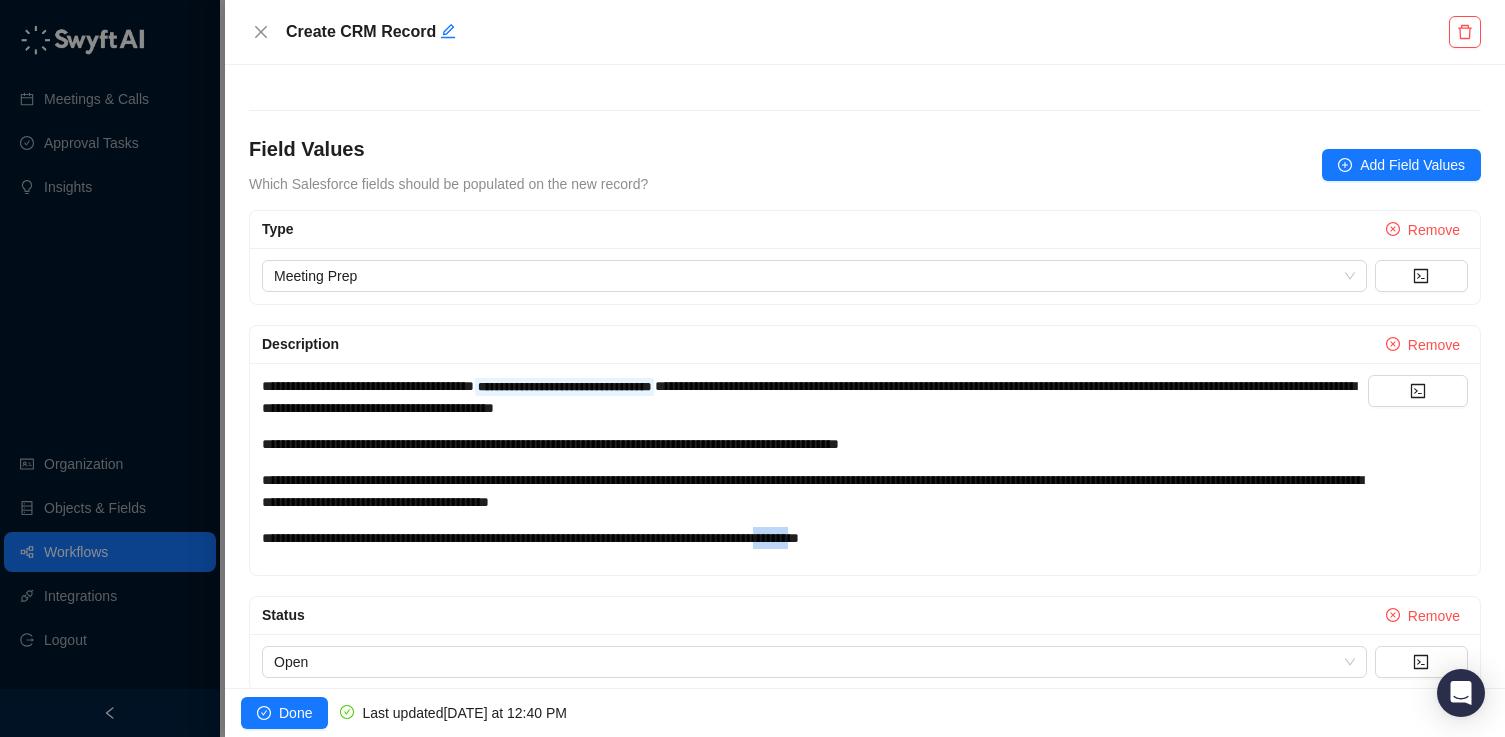 click on "**********" at bounding box center [530, 538] 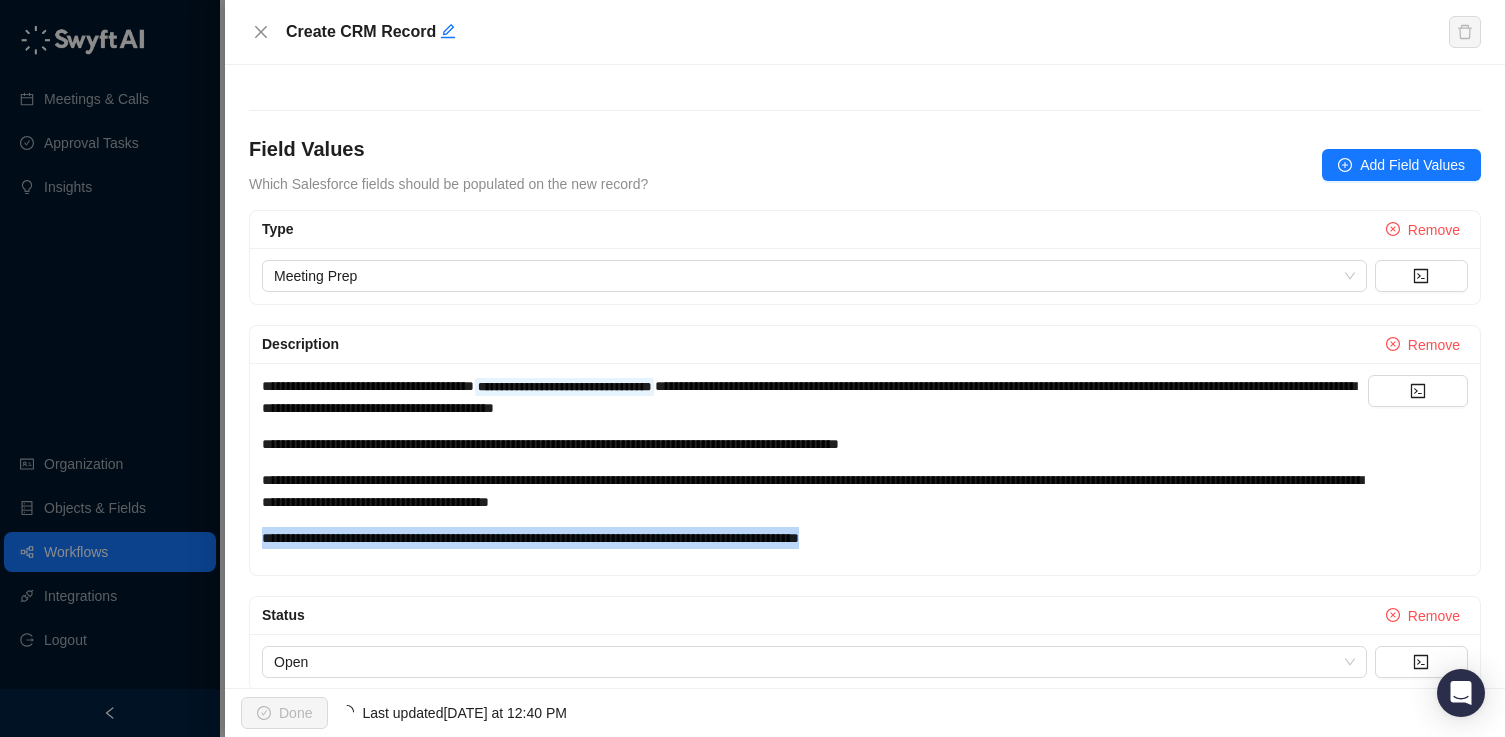 click on "**********" at bounding box center [530, 538] 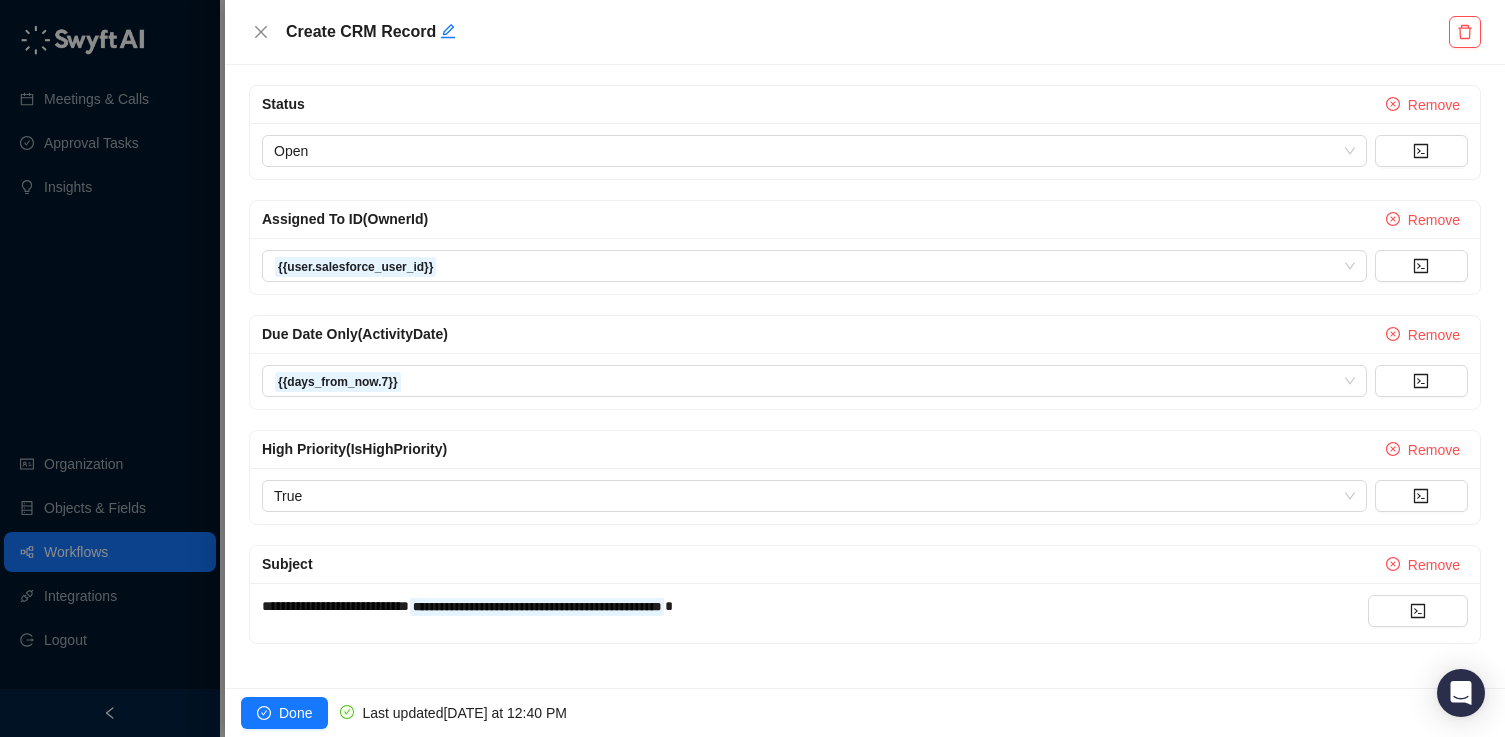 click on "**********" at bounding box center (335, 606) 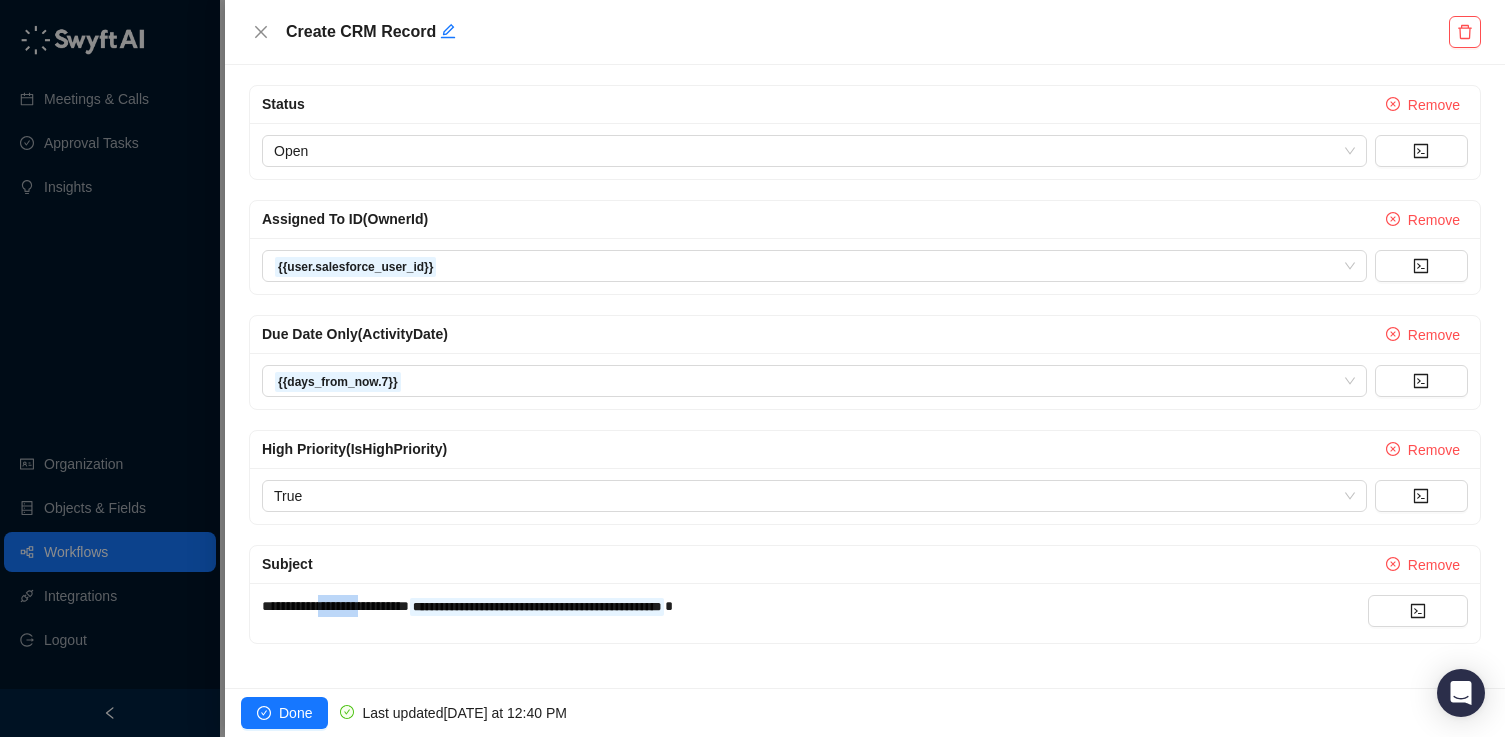 click on "**********" at bounding box center (335, 606) 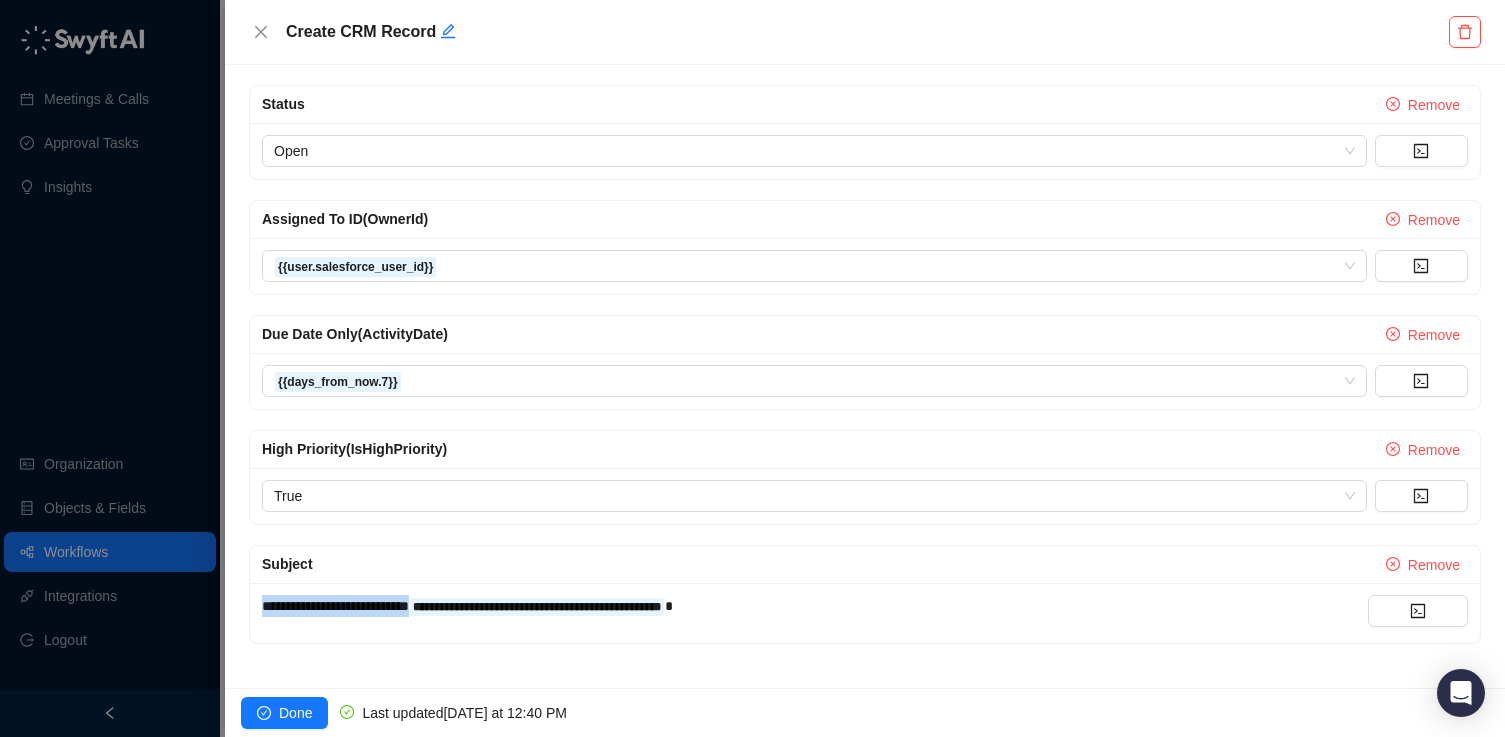click on "**********" at bounding box center (335, 606) 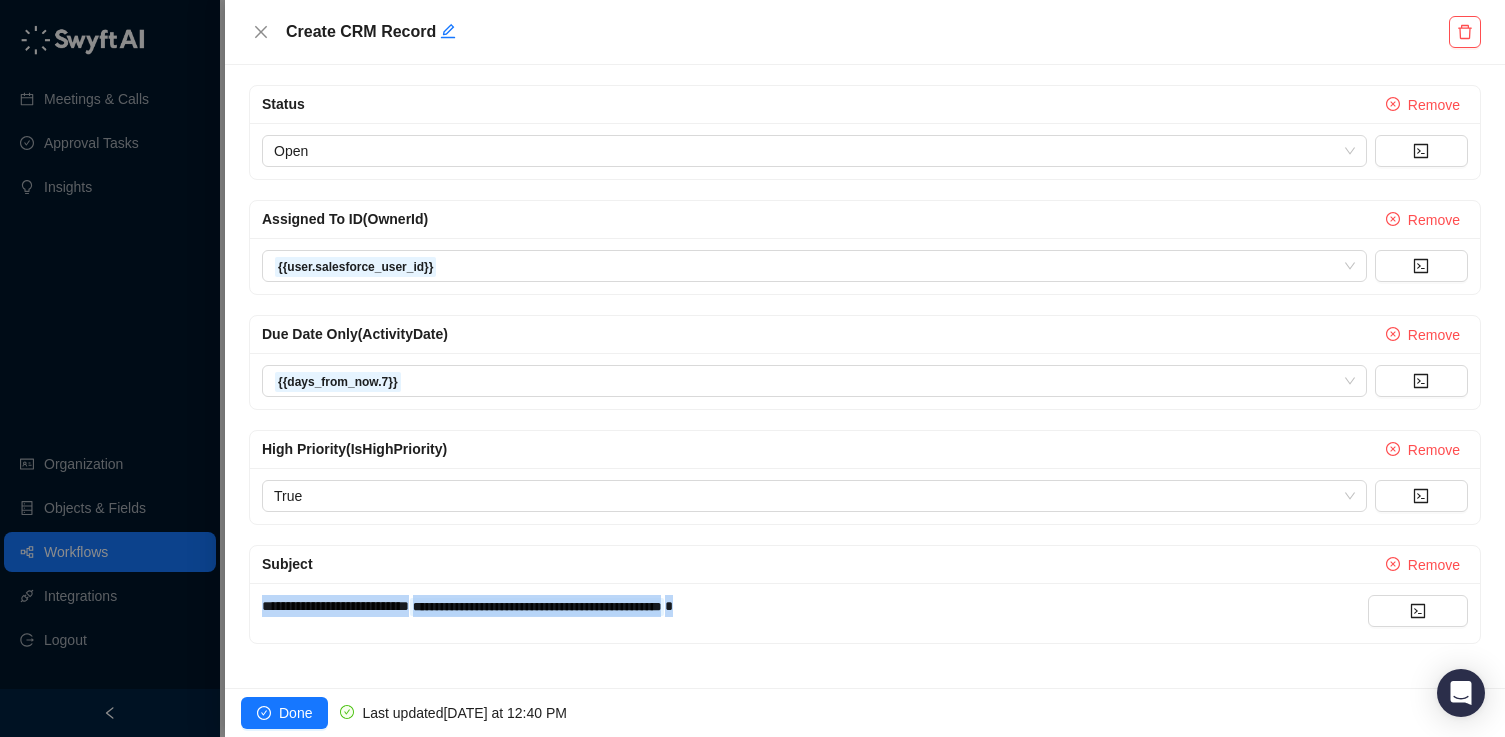 click on "**********" at bounding box center [335, 606] 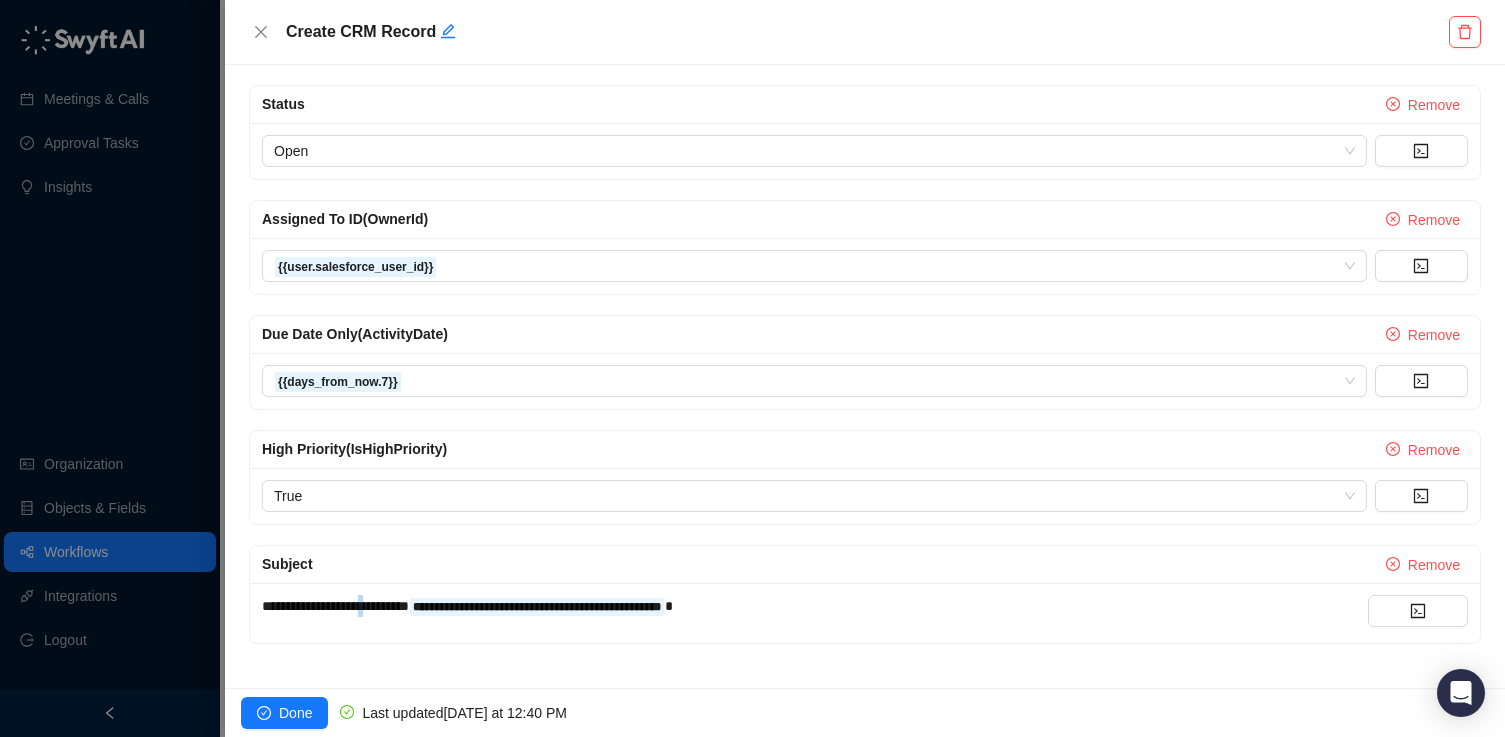click on "**********" at bounding box center (335, 606) 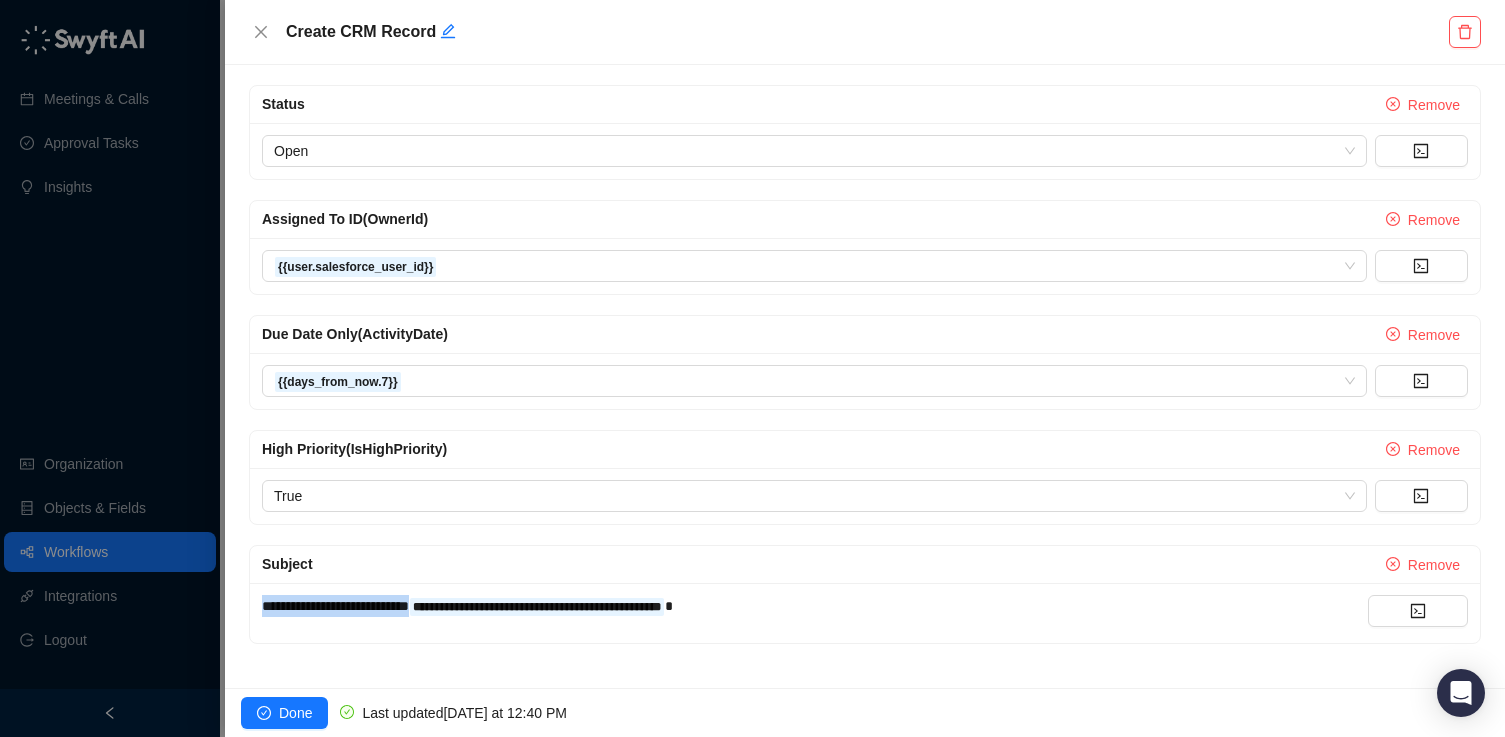 click on "**********" at bounding box center (335, 606) 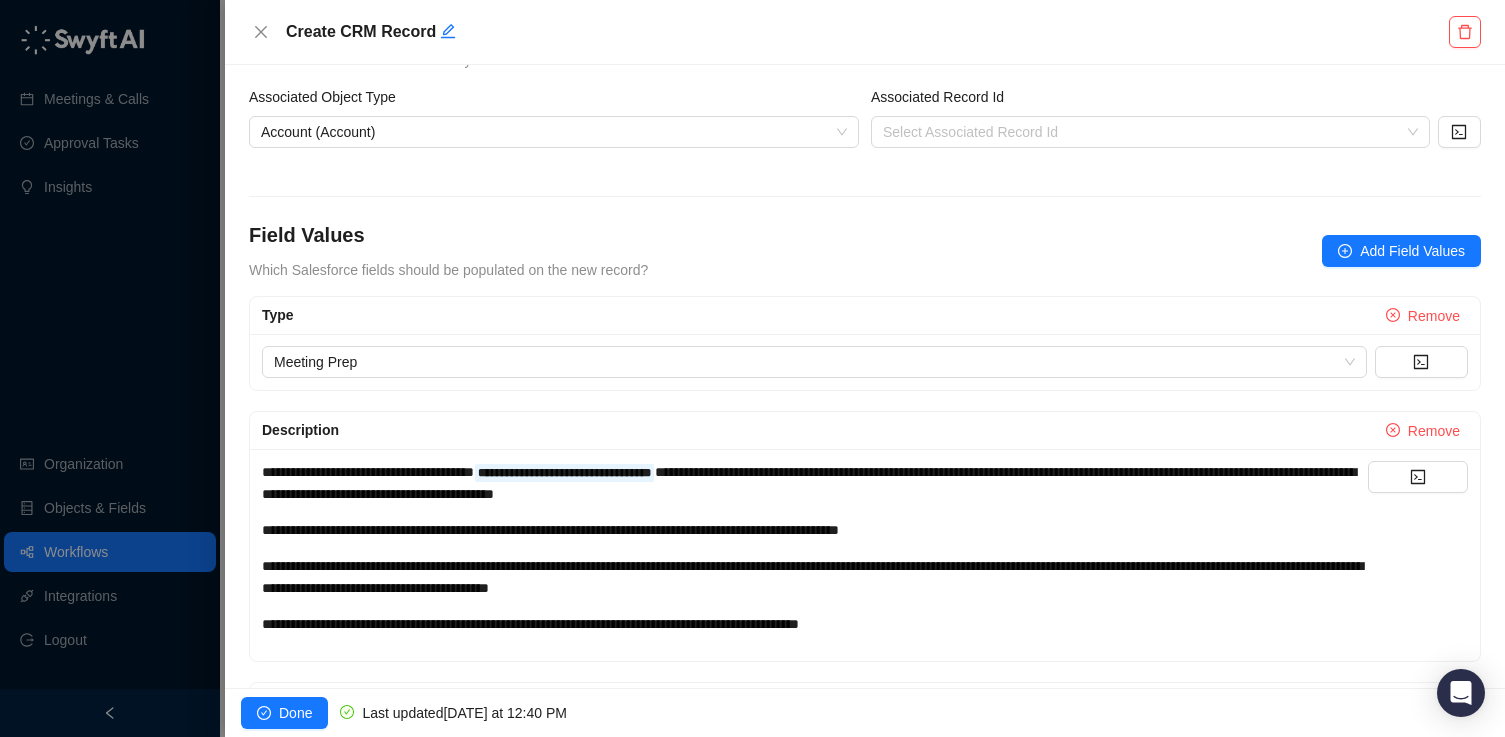 scroll, scrollTop: 266, scrollLeft: 0, axis: vertical 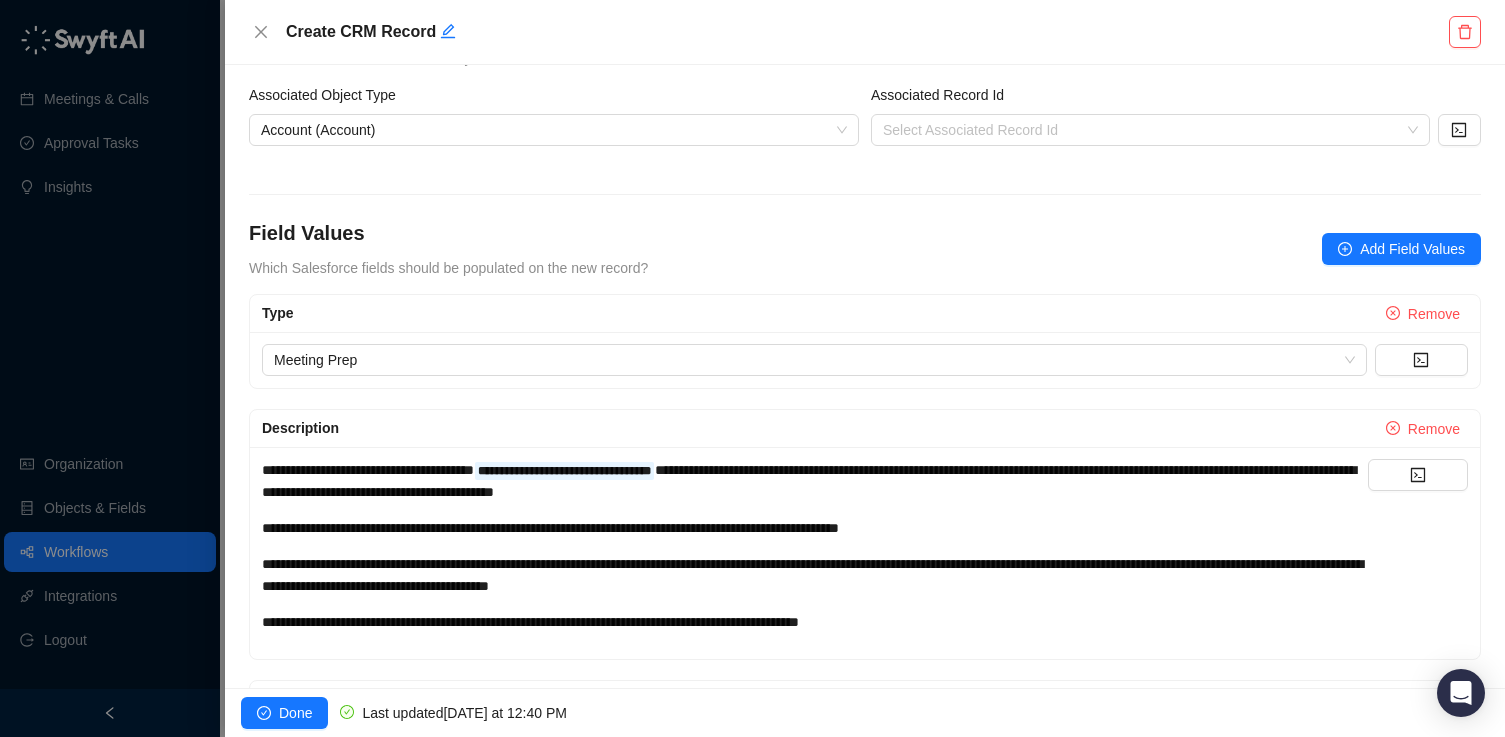 click on "**********" at bounding box center (815, 546) 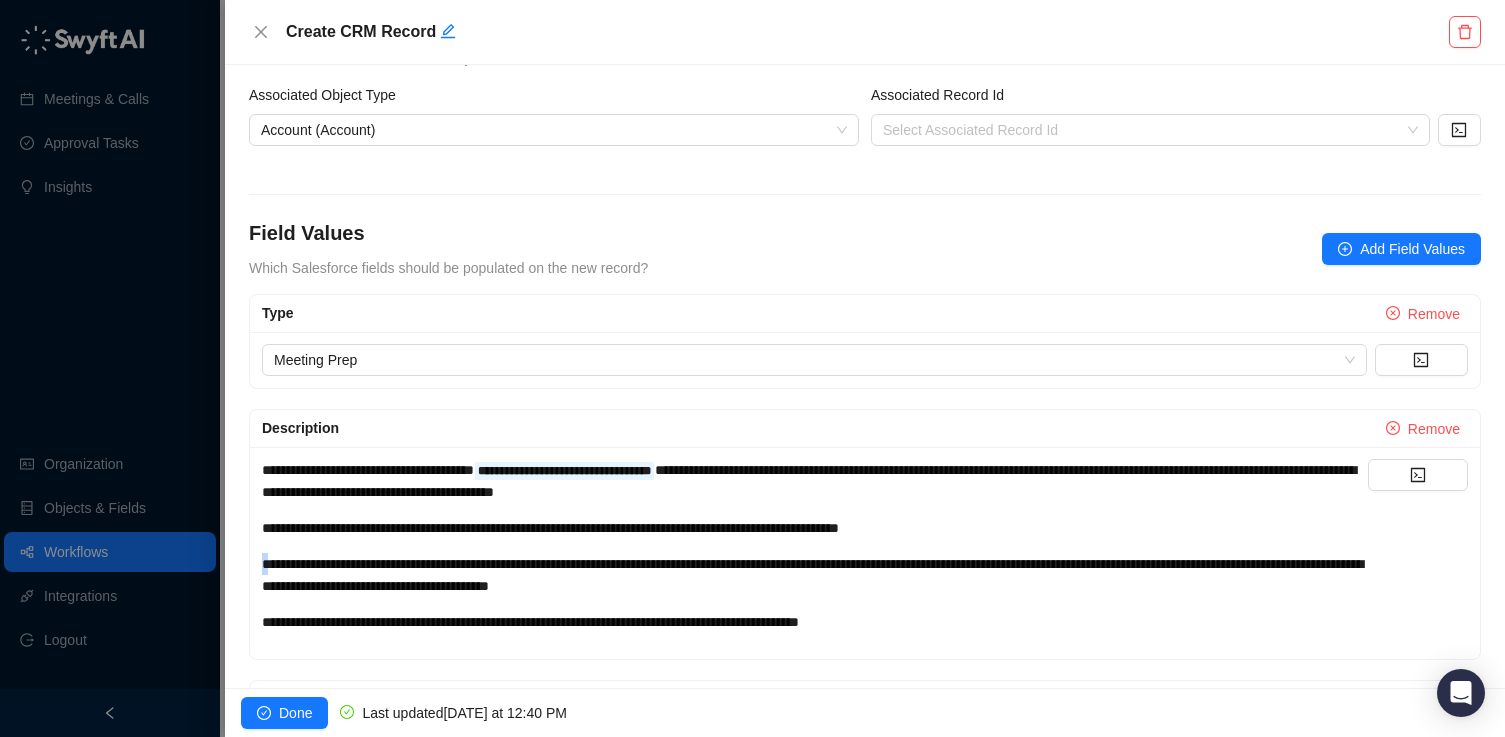 click on "**********" at bounding box center [815, 546] 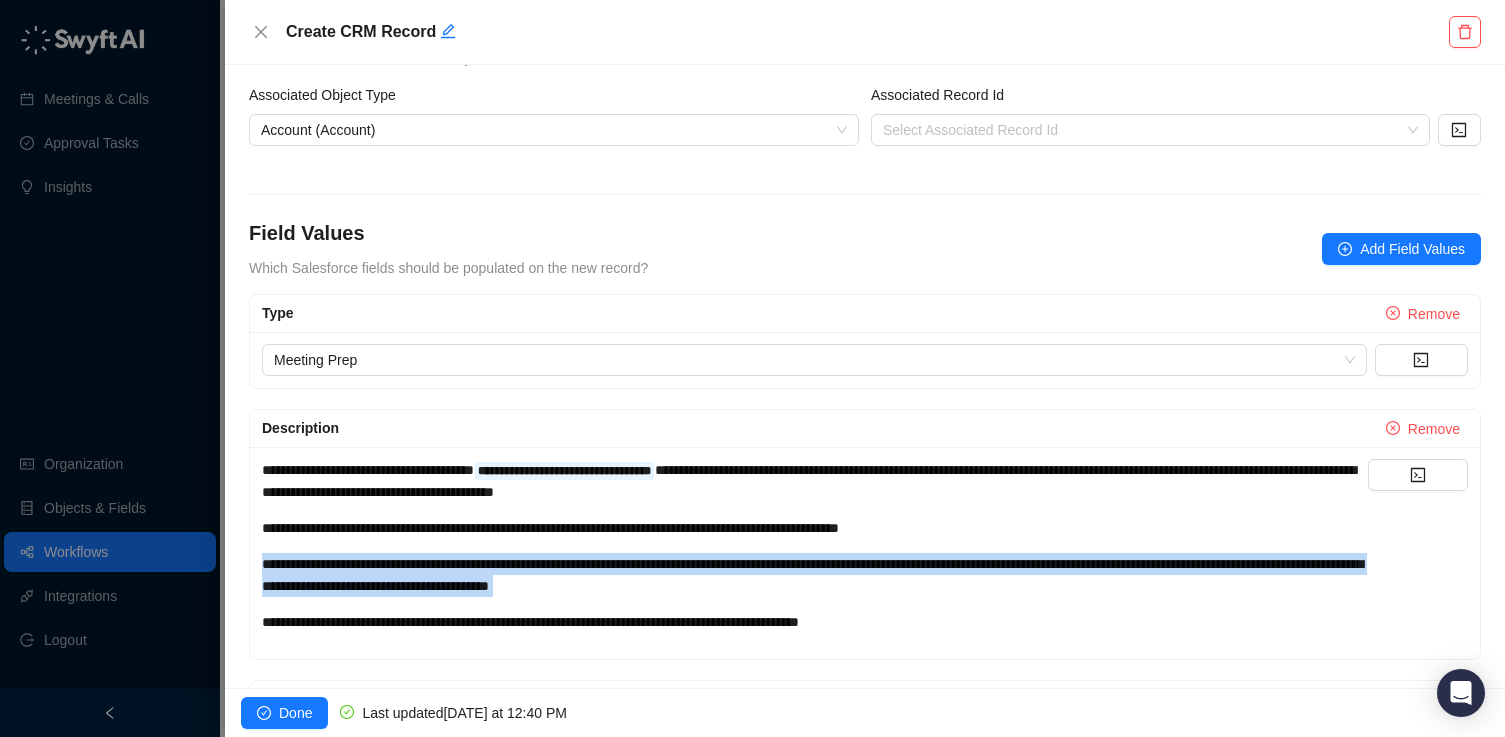 click on "**********" at bounding box center [815, 546] 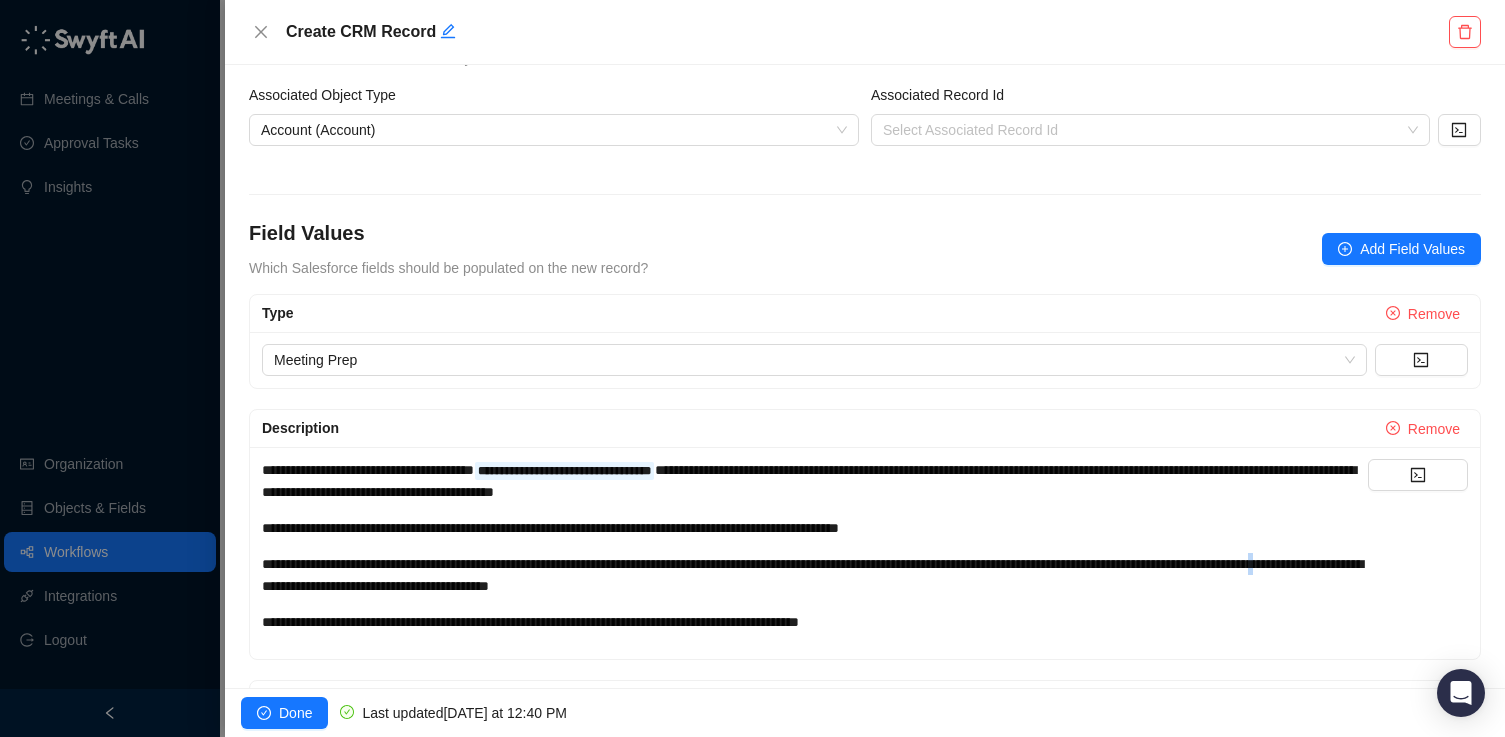click on "**********" at bounding box center (812, 575) 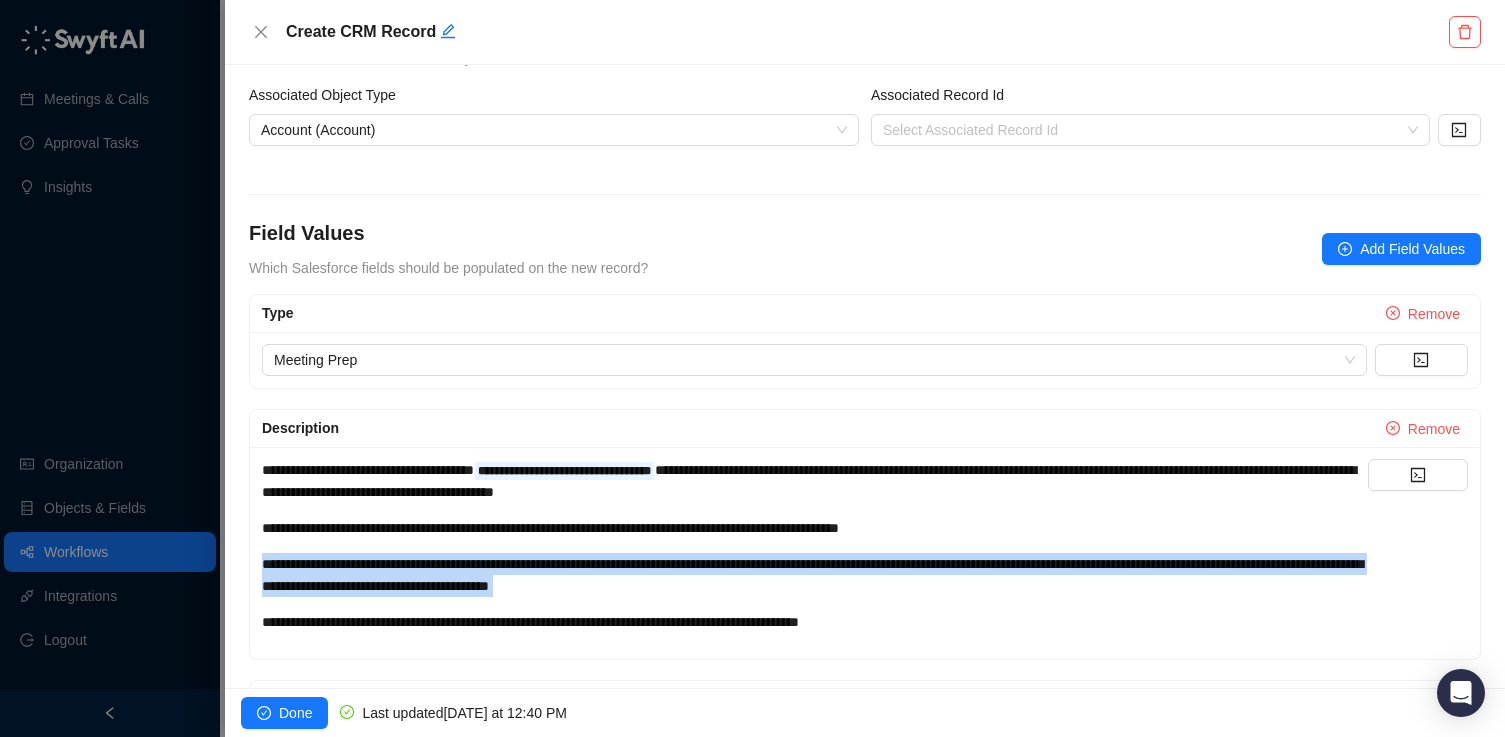 click on "**********" at bounding box center [812, 575] 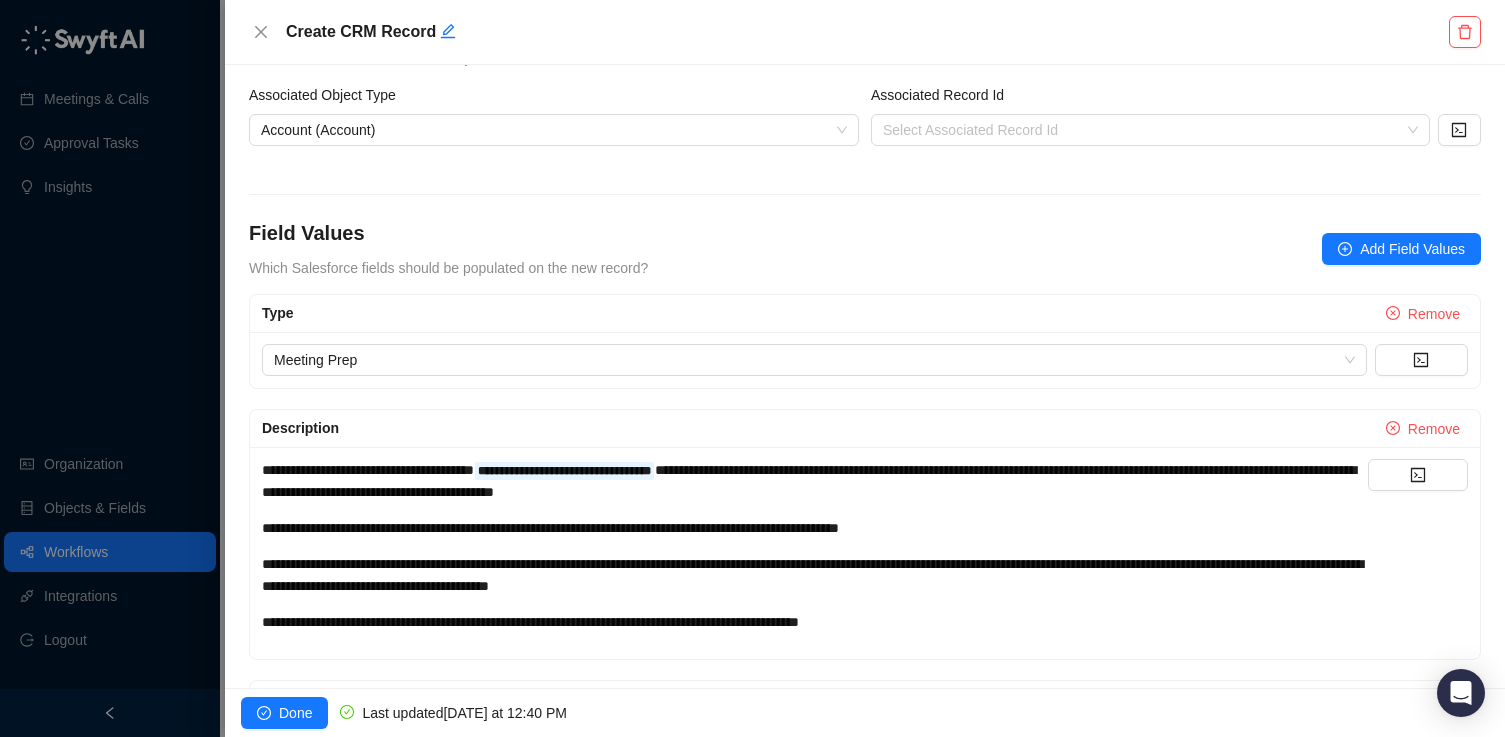 click on "**********" at bounding box center (530, 622) 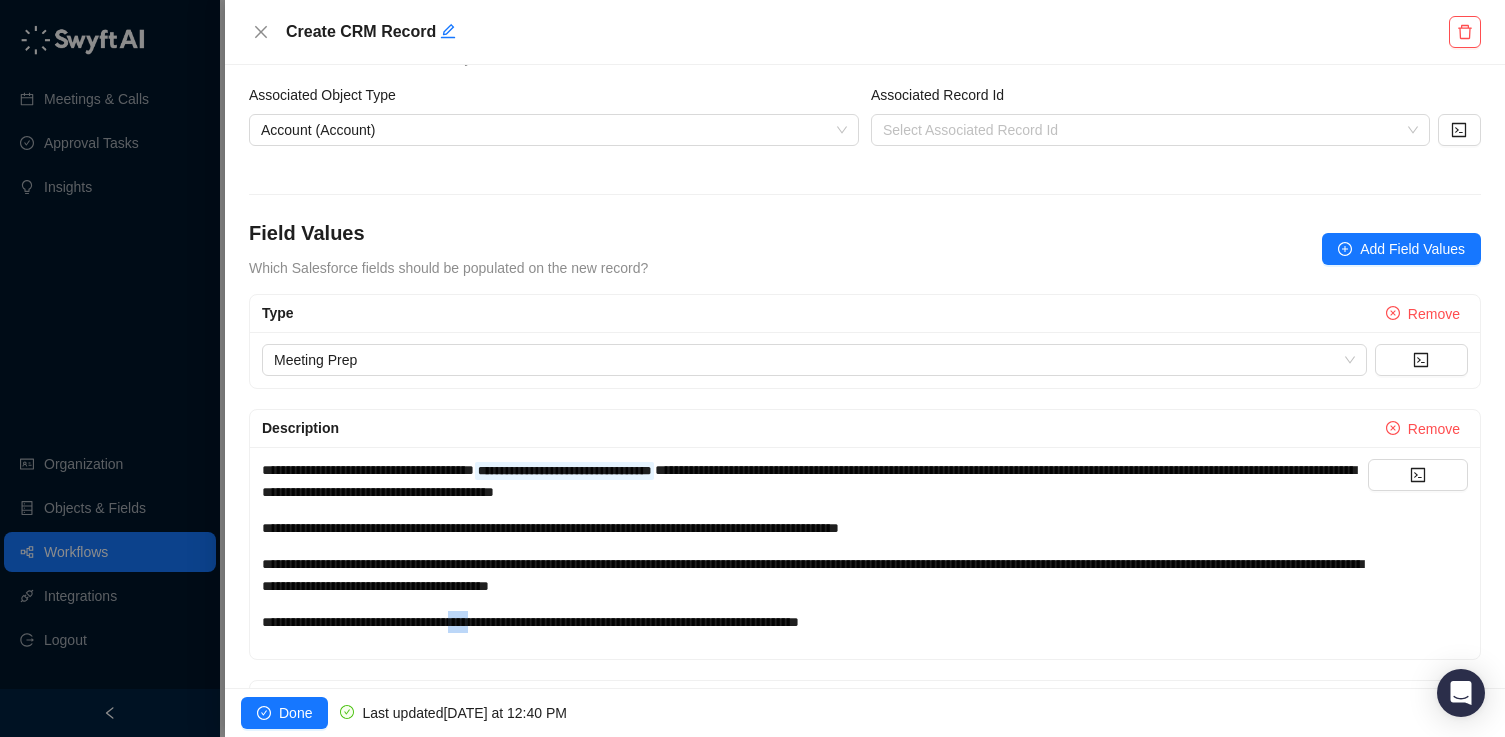 click on "**********" at bounding box center (530, 622) 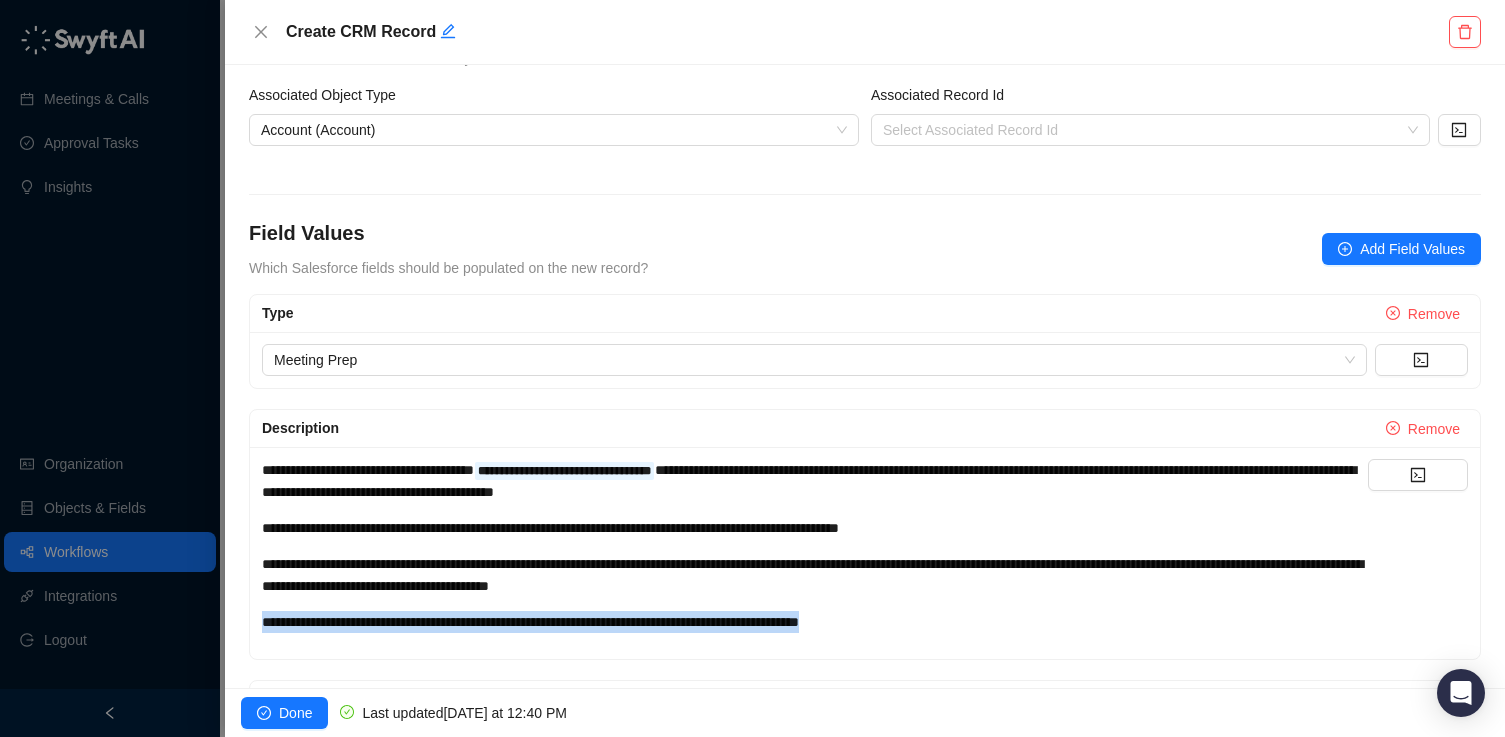 click on "**********" at bounding box center [530, 622] 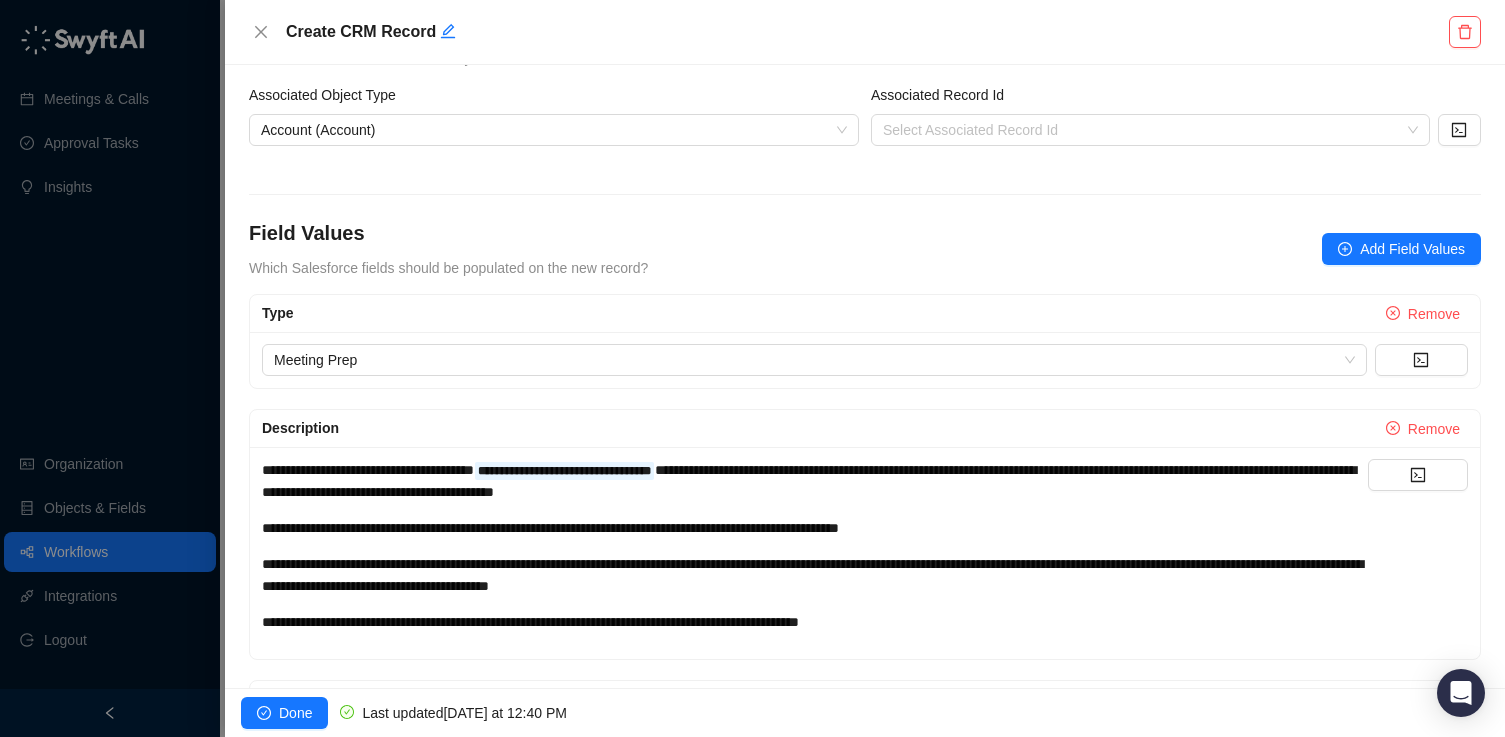 click on "**********" at bounding box center (815, 553) 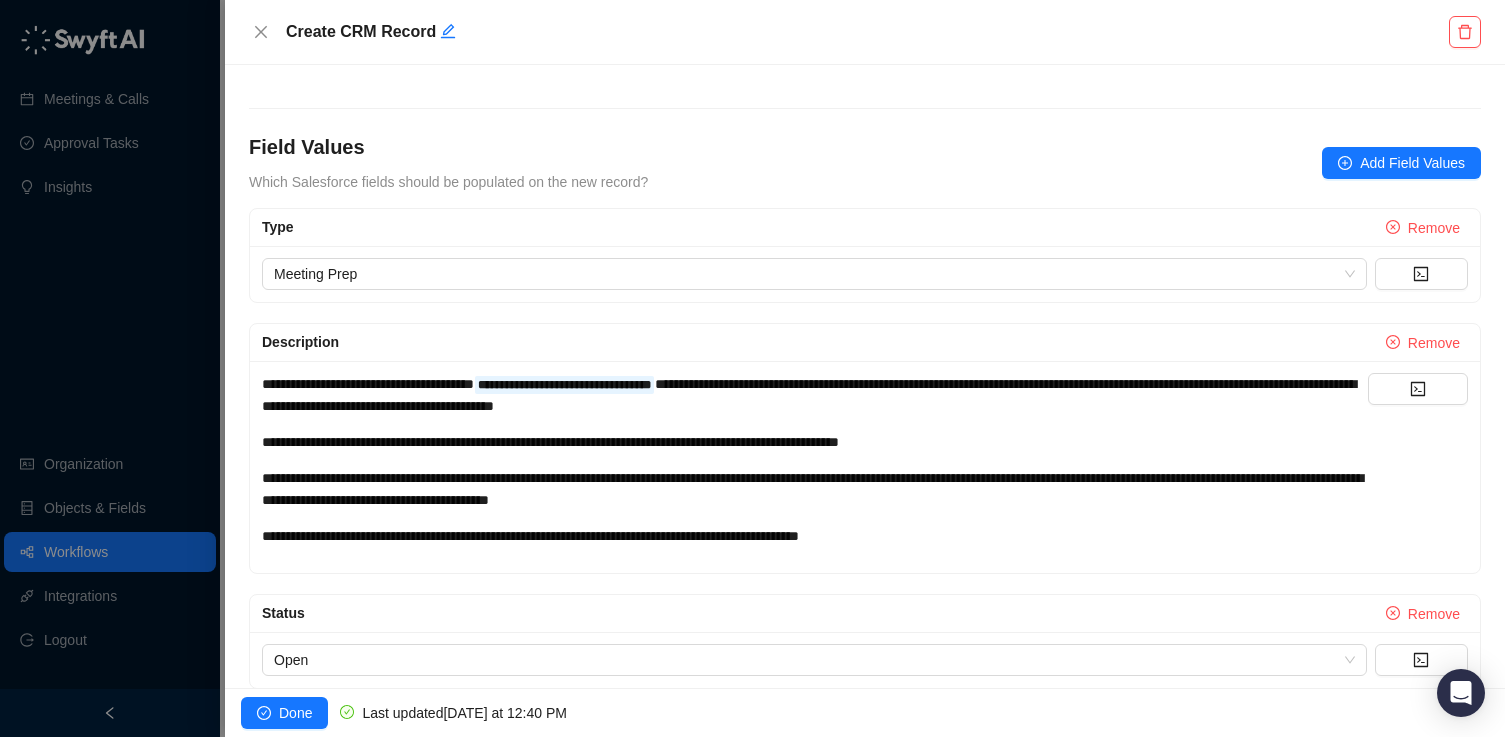 scroll, scrollTop: 354, scrollLeft: 0, axis: vertical 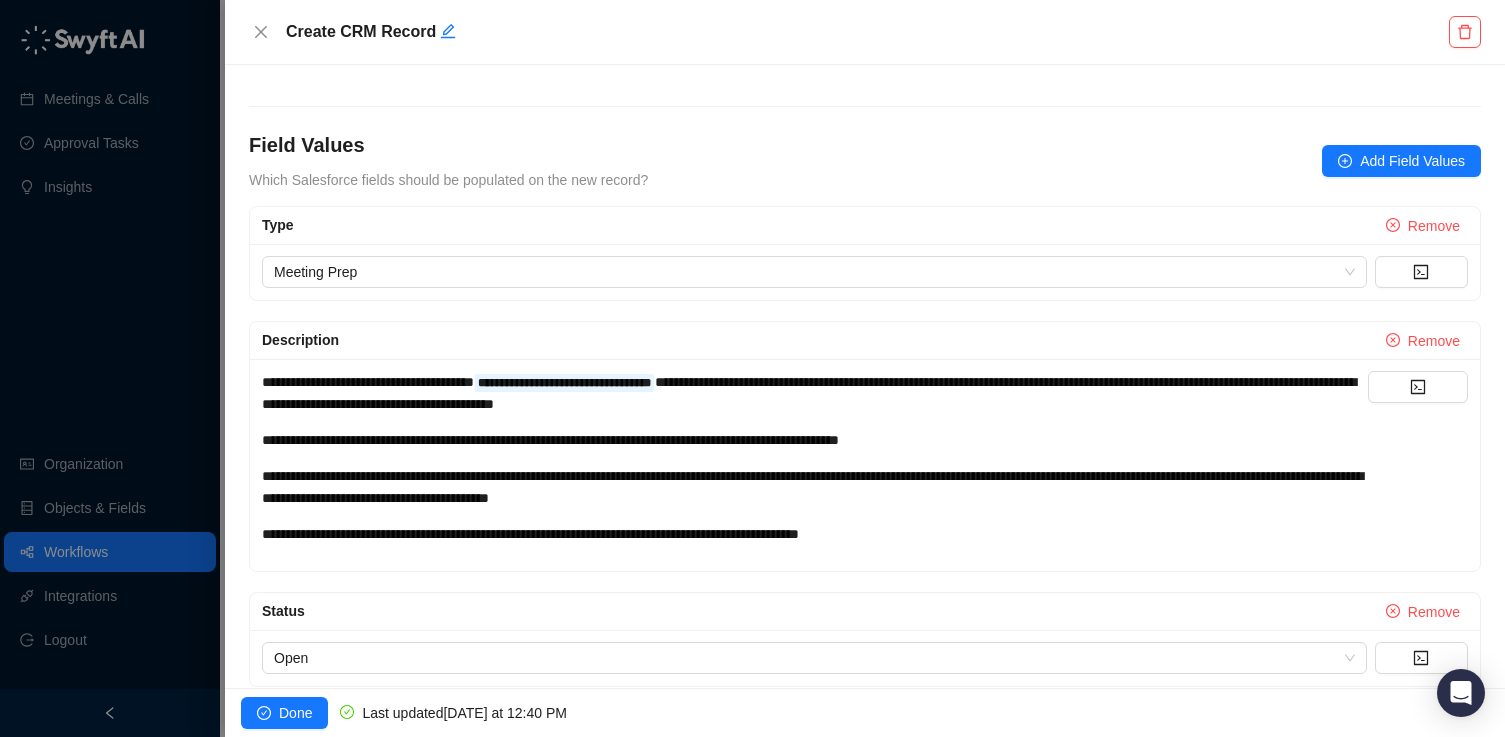 click on "**********" at bounding box center (530, 534) 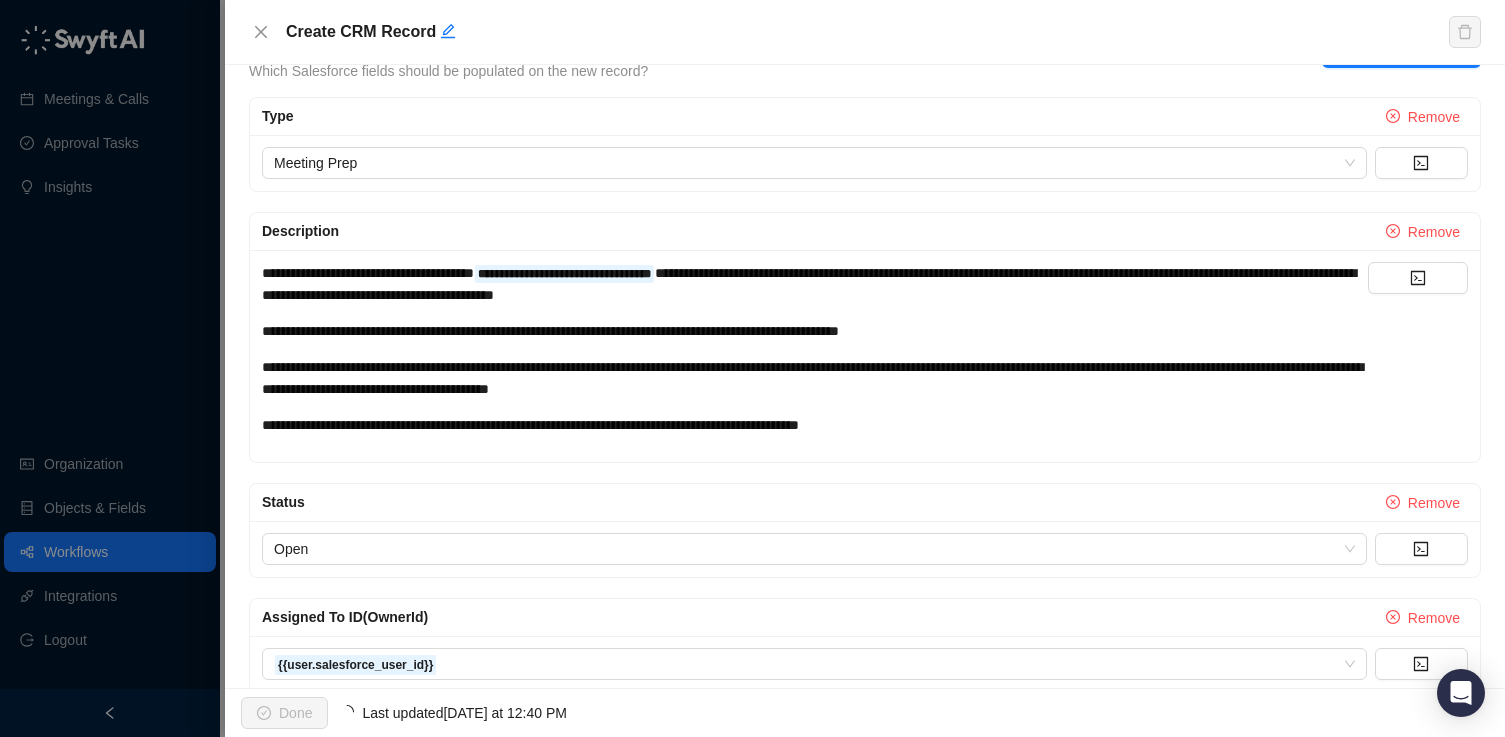 scroll, scrollTop: 514, scrollLeft: 0, axis: vertical 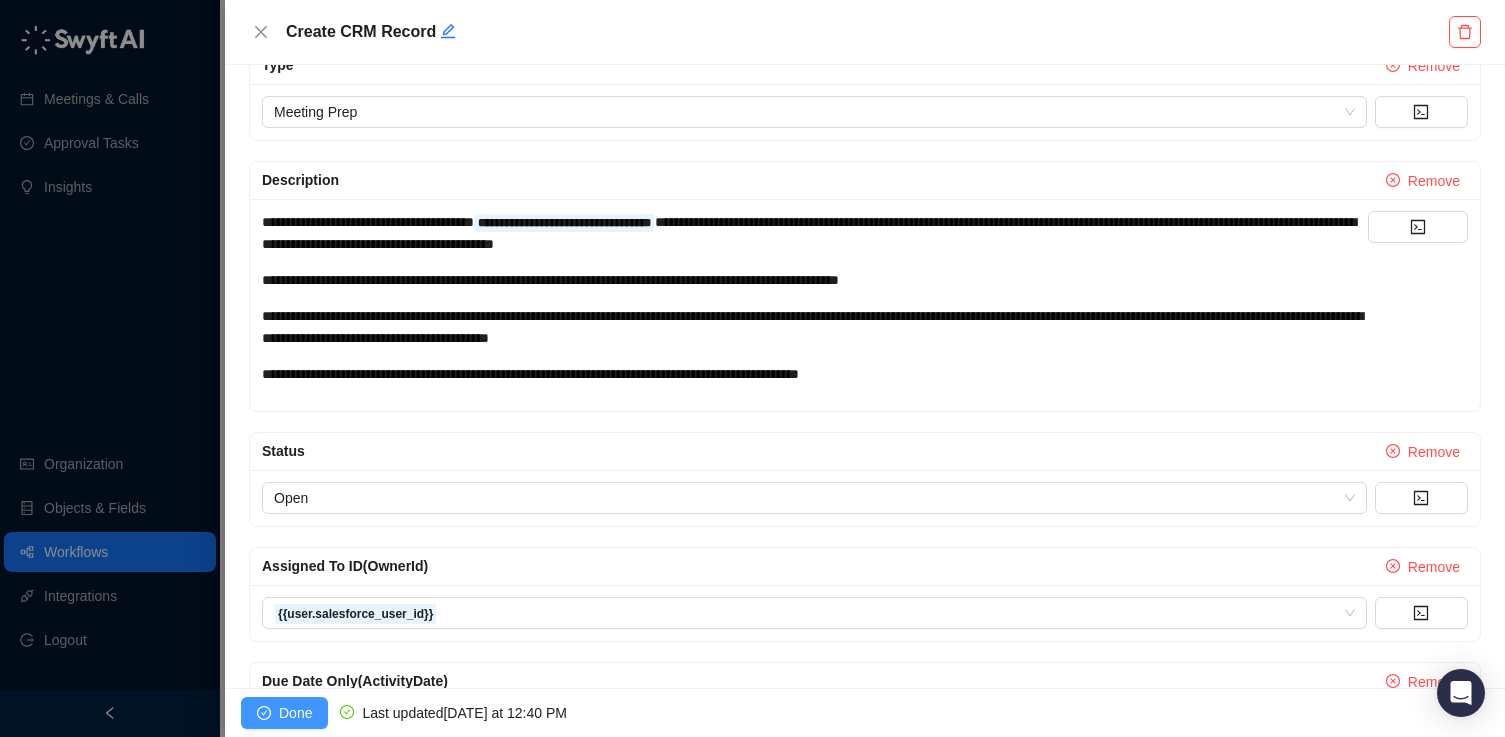 click on "Done" at bounding box center [295, 713] 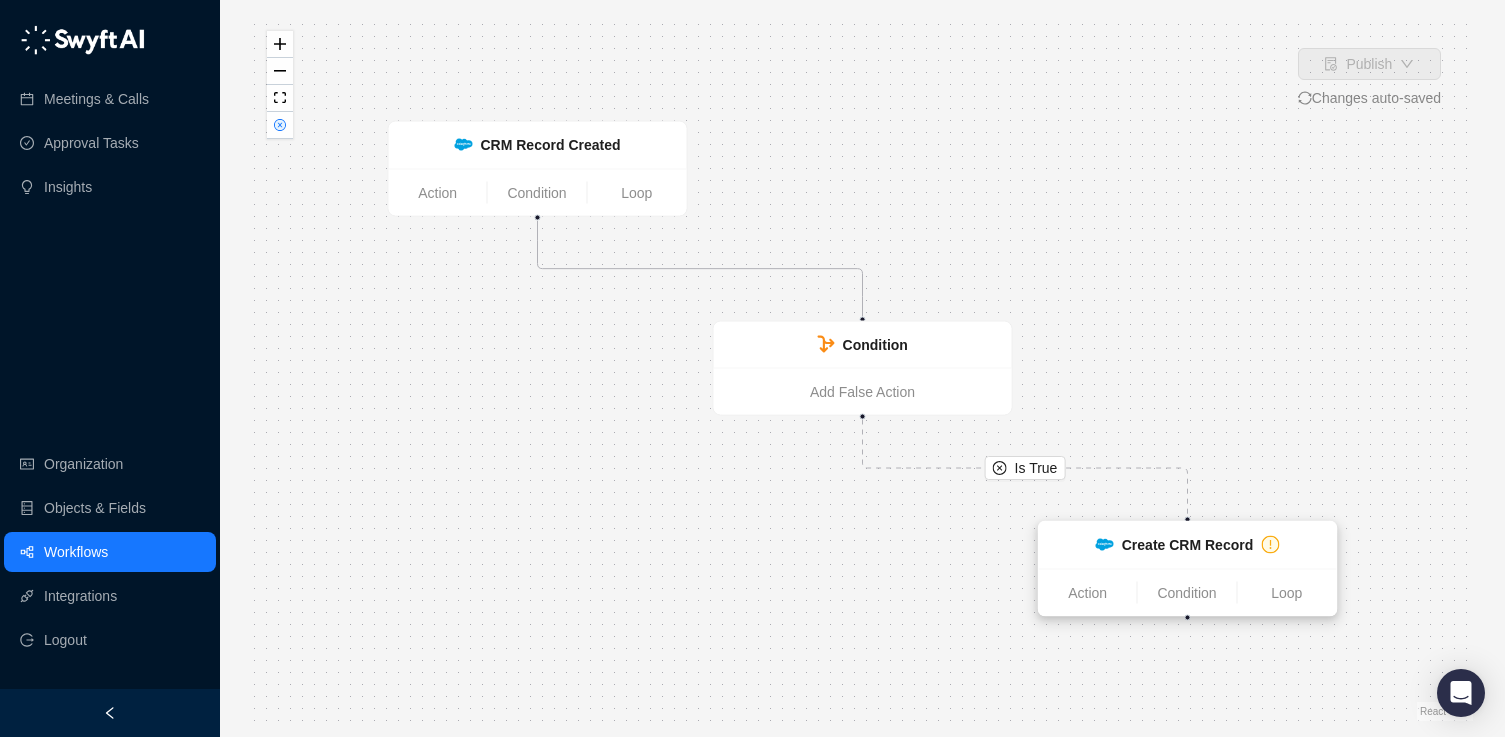 click on "Create CRM Record" at bounding box center (1188, 545) 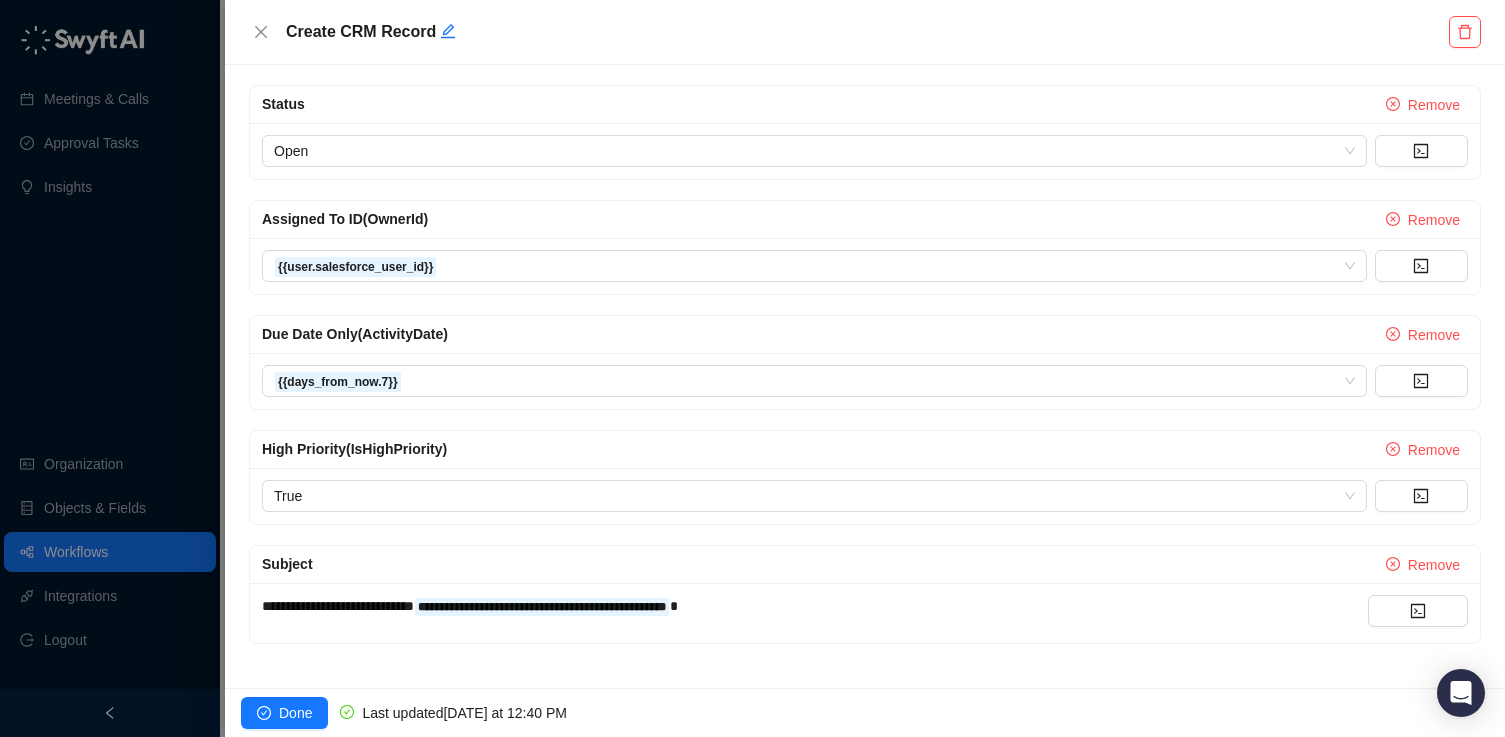 scroll, scrollTop: 0, scrollLeft: 0, axis: both 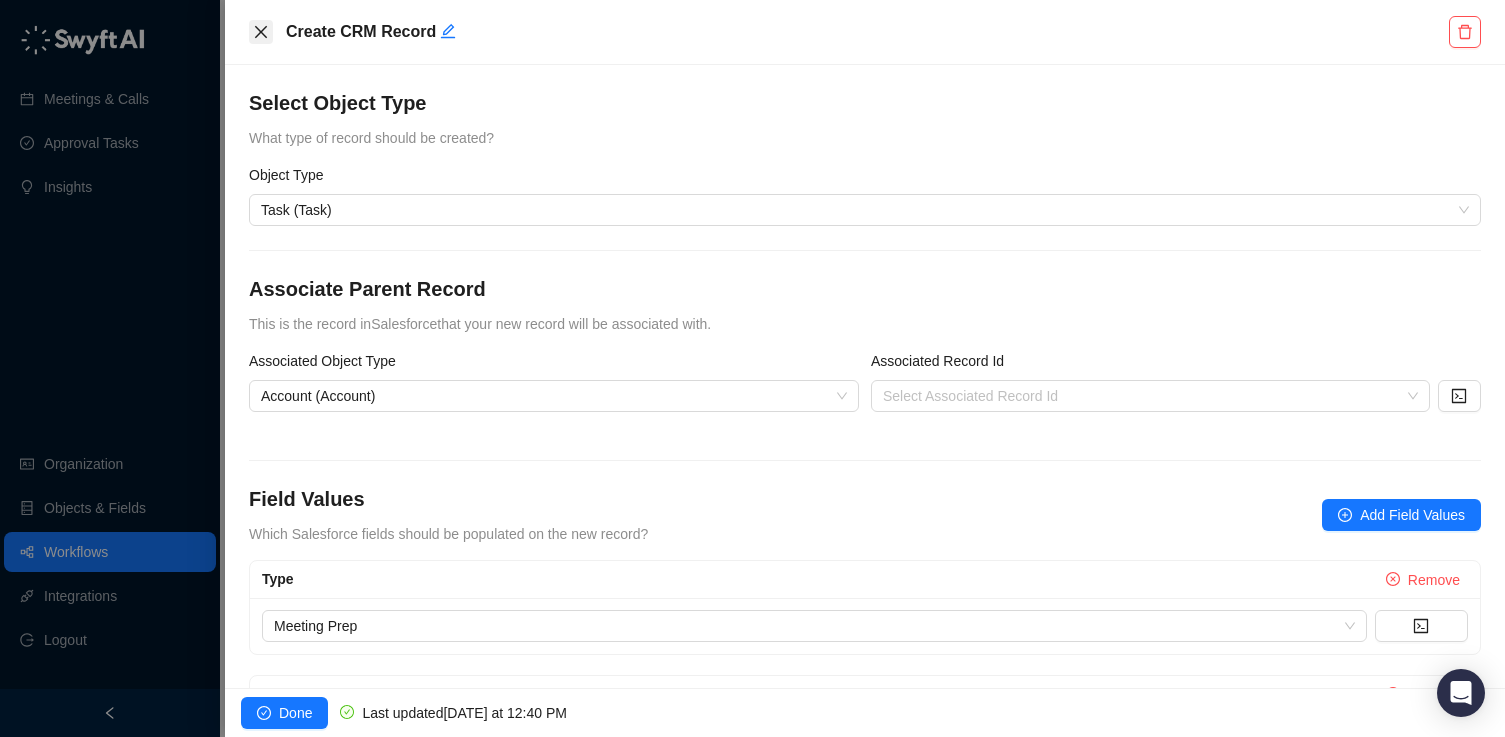 click at bounding box center [261, 32] 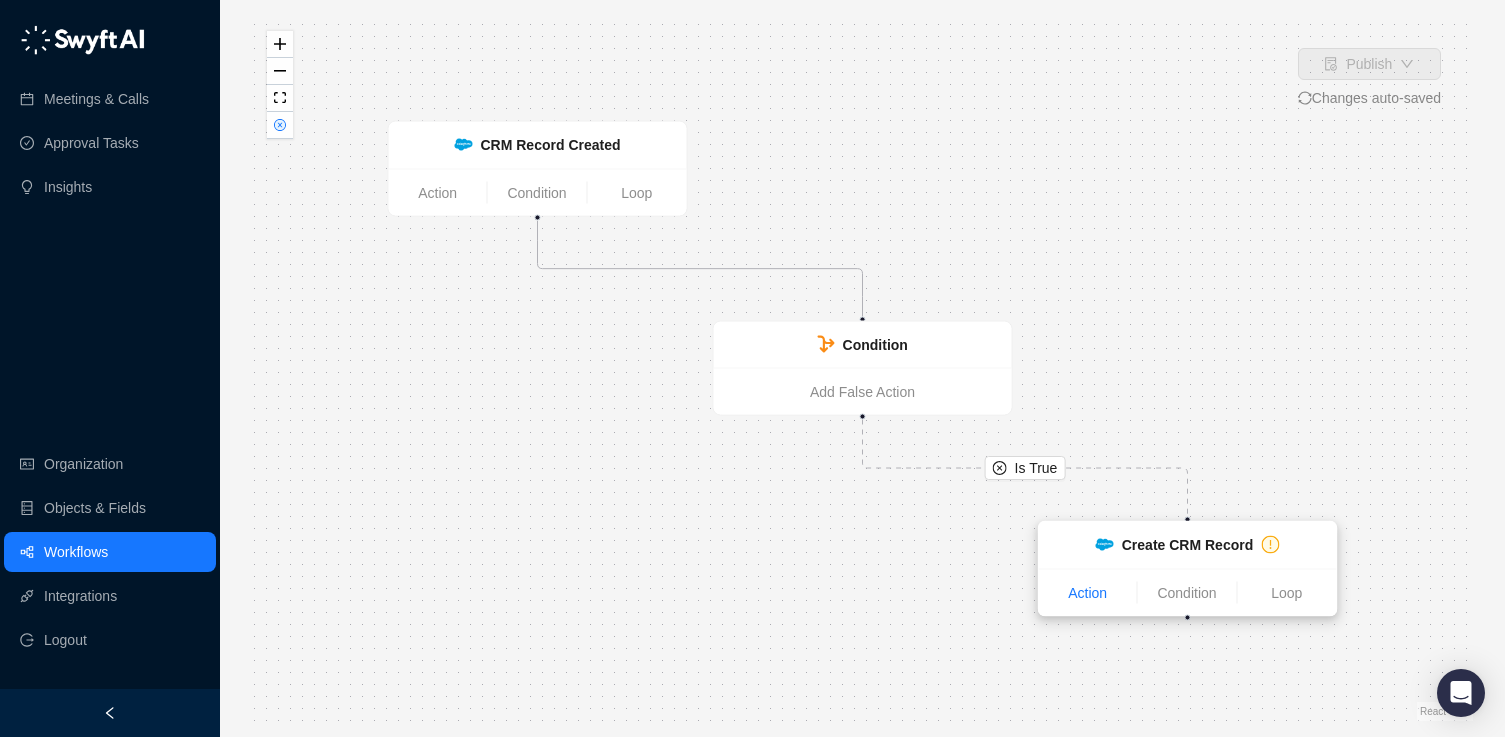 click on "Action" at bounding box center (1088, 593) 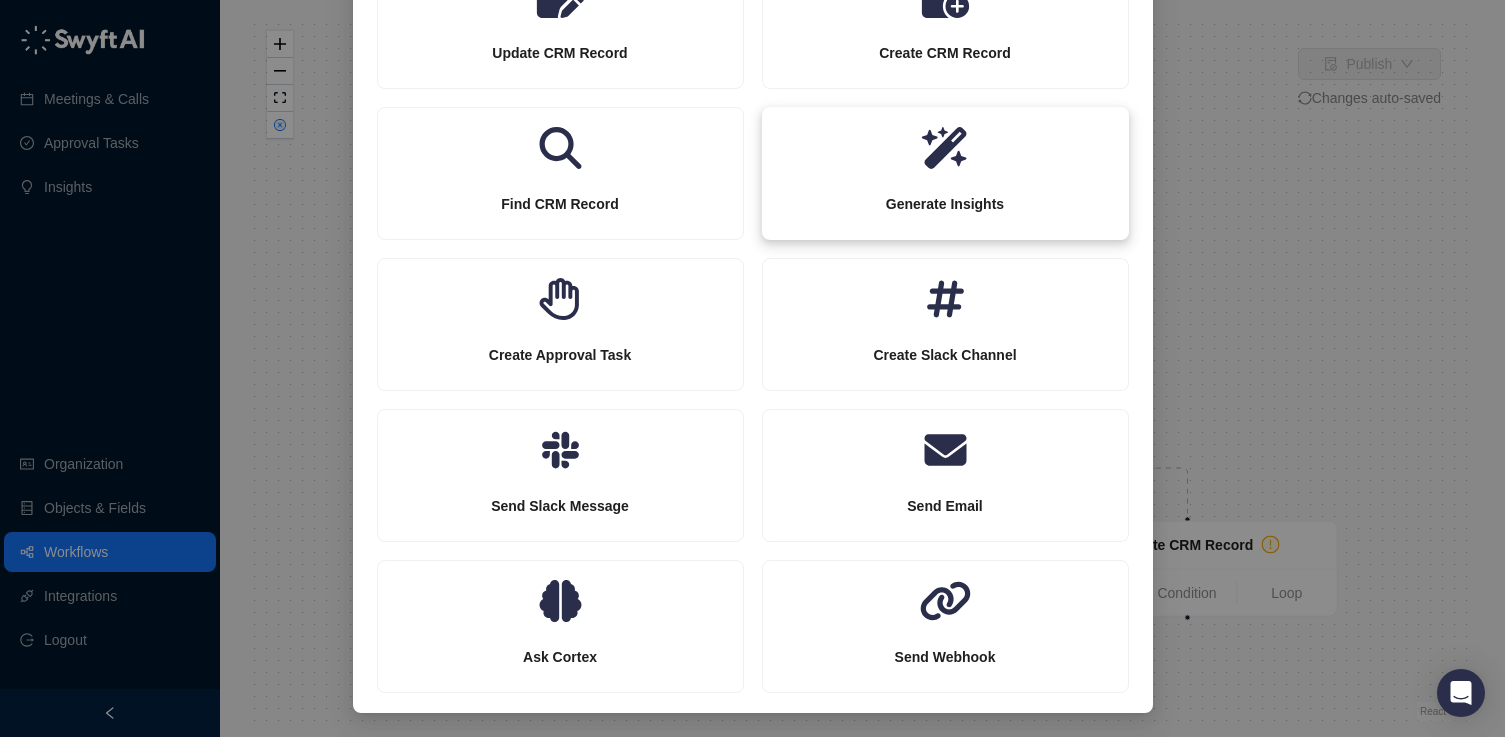 scroll, scrollTop: 0, scrollLeft: 0, axis: both 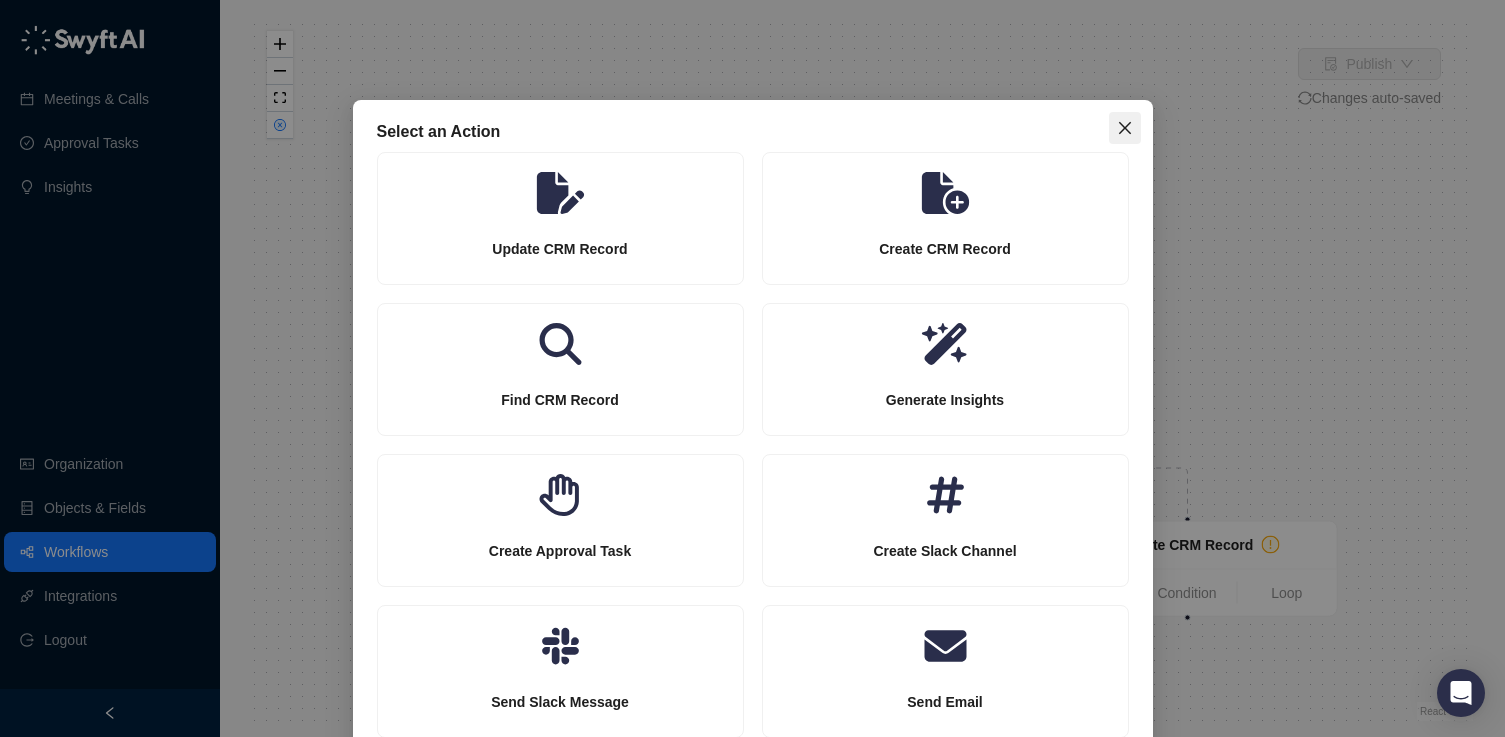 click 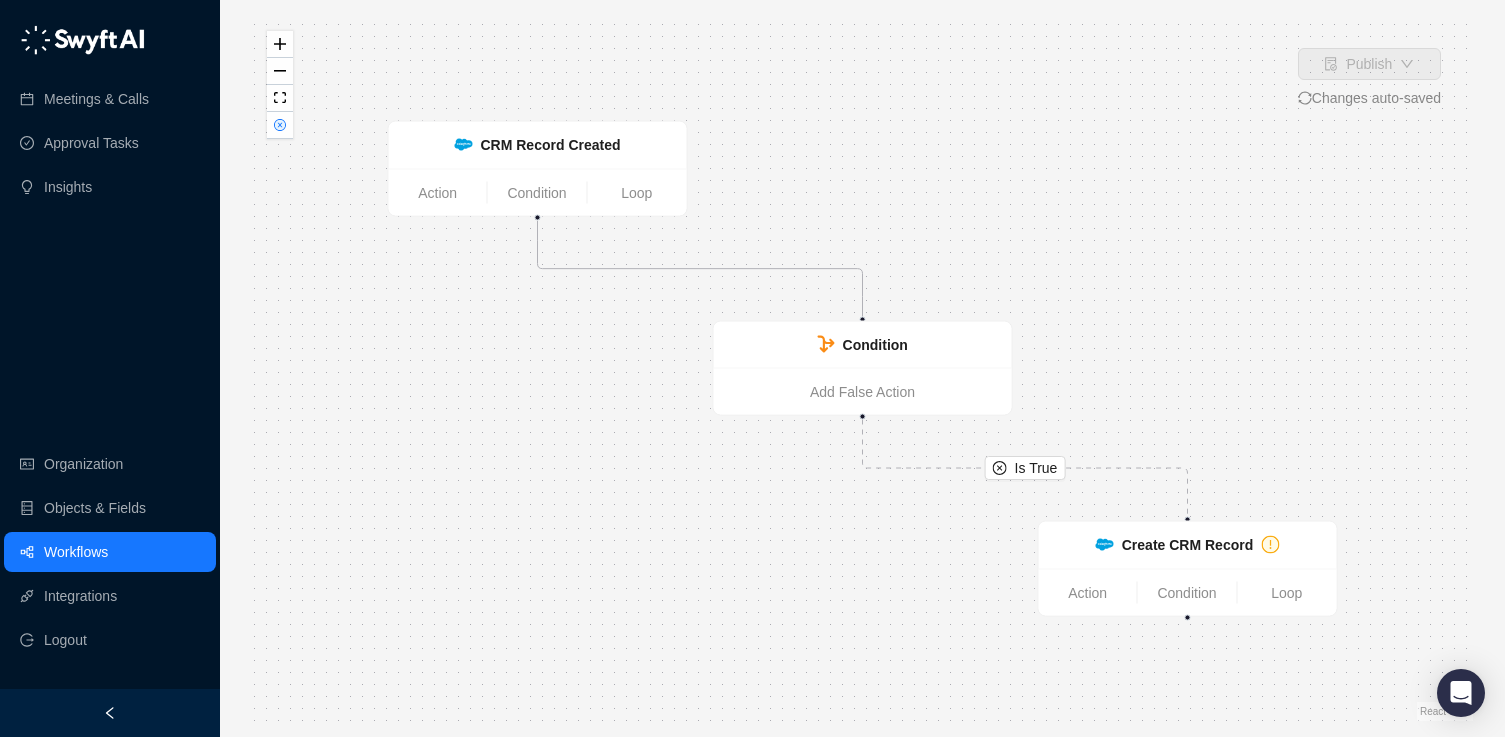 click on "Is True CRM Record Created Action Condition Loop Condition Add False Action Create CRM Record Action Condition Loop" at bounding box center [862, 368] 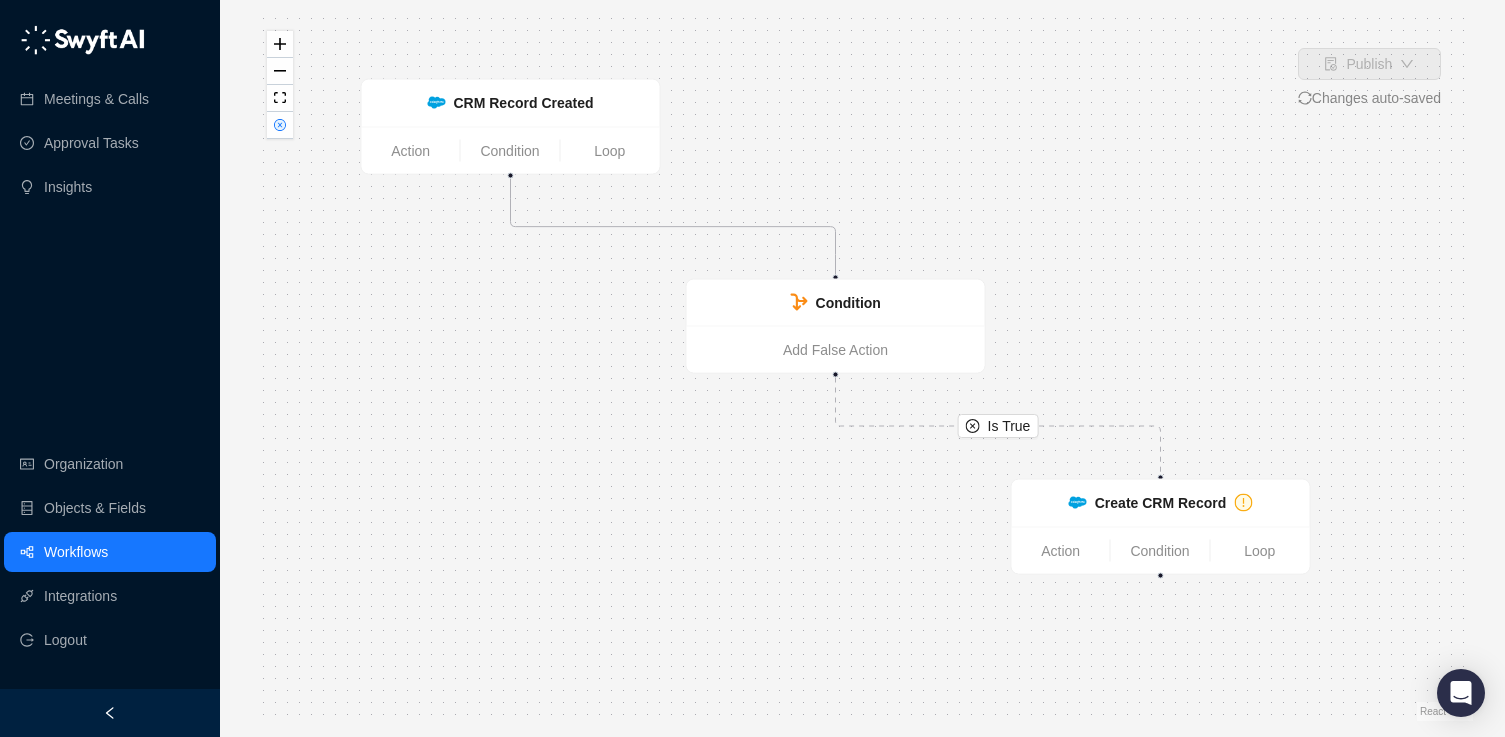 drag, startPoint x: 1338, startPoint y: 371, endPoint x: 1300, endPoint y: 320, distance: 63.600315 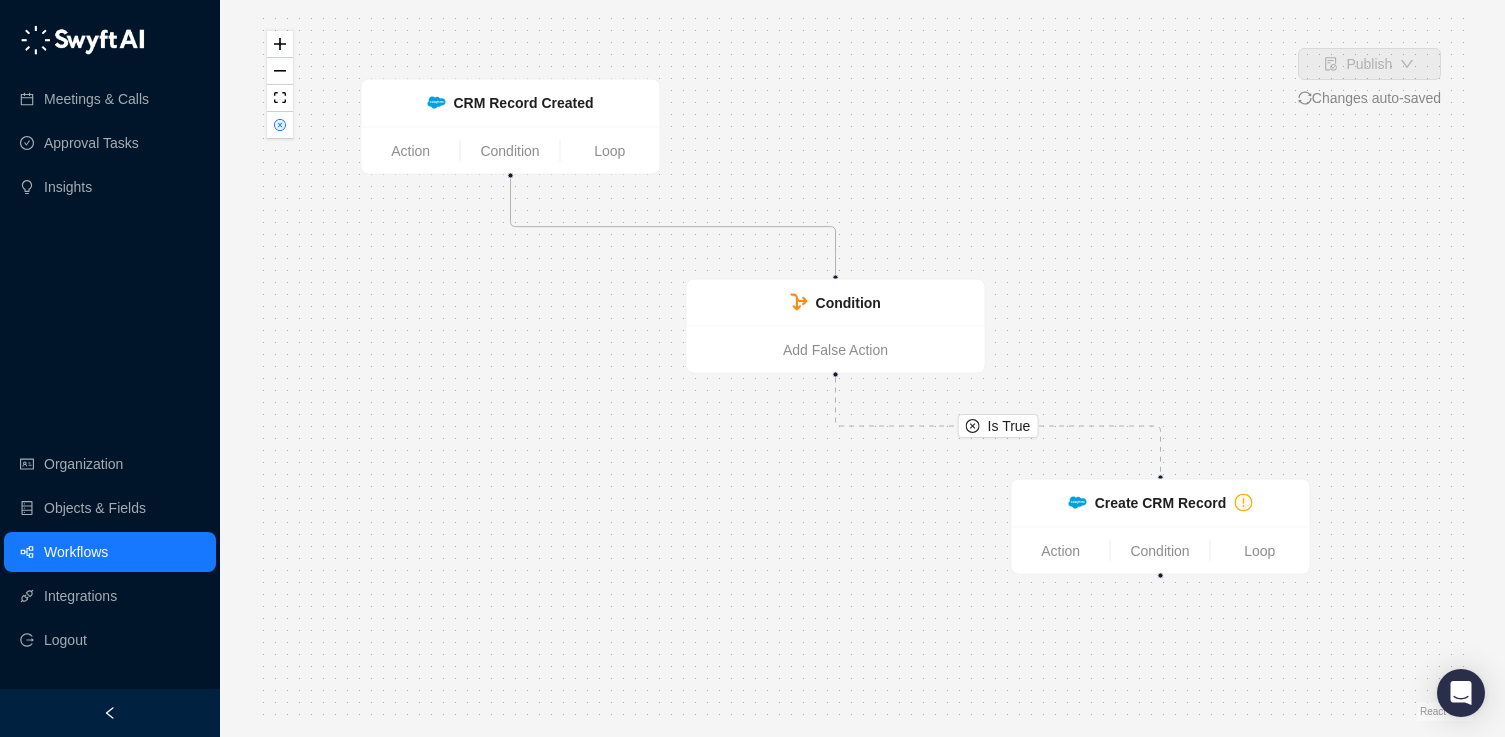 click on "Is True CRM Record Created Action Condition Loop Condition Add False Action Create CRM Record Action Condition Loop" at bounding box center [862, 368] 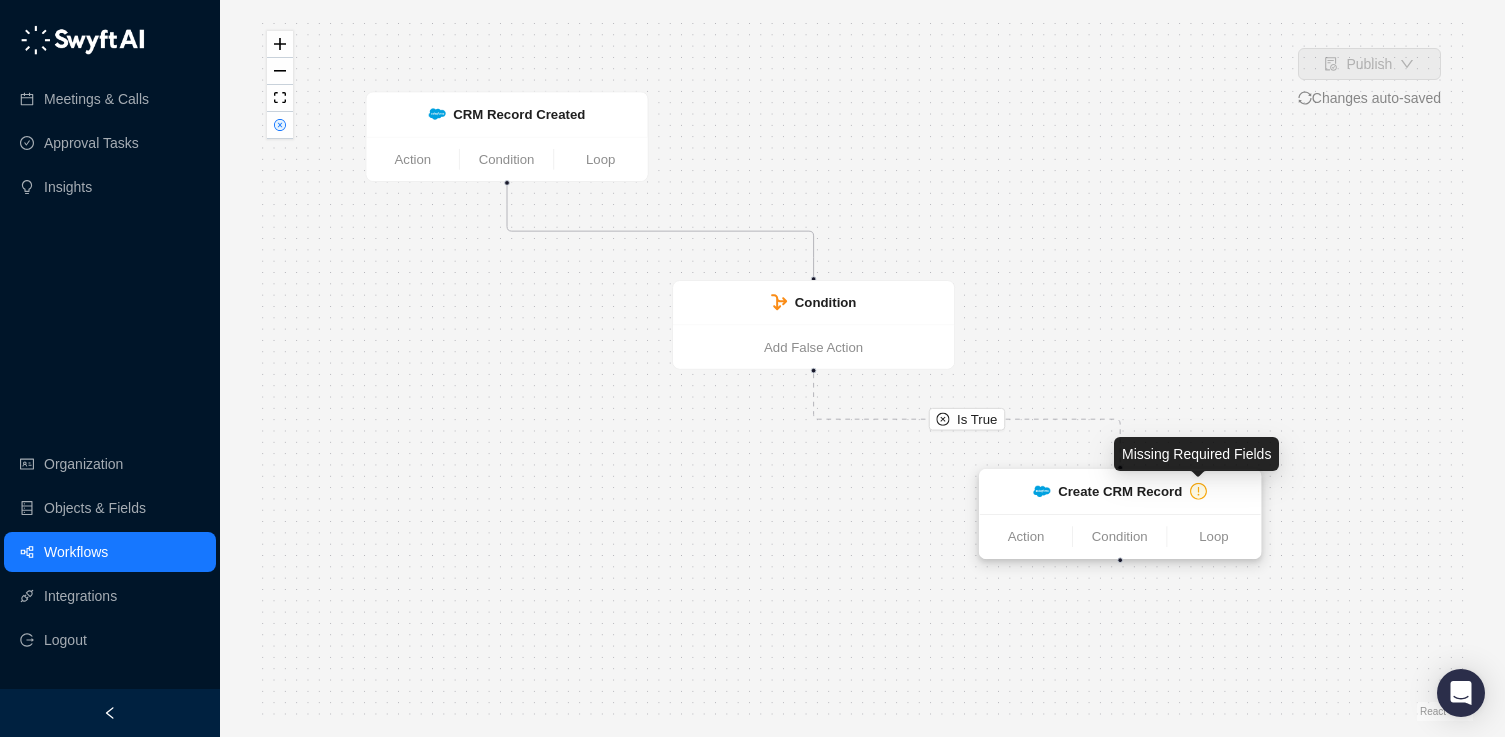 click on "Create CRM Record" at bounding box center (1120, 491) 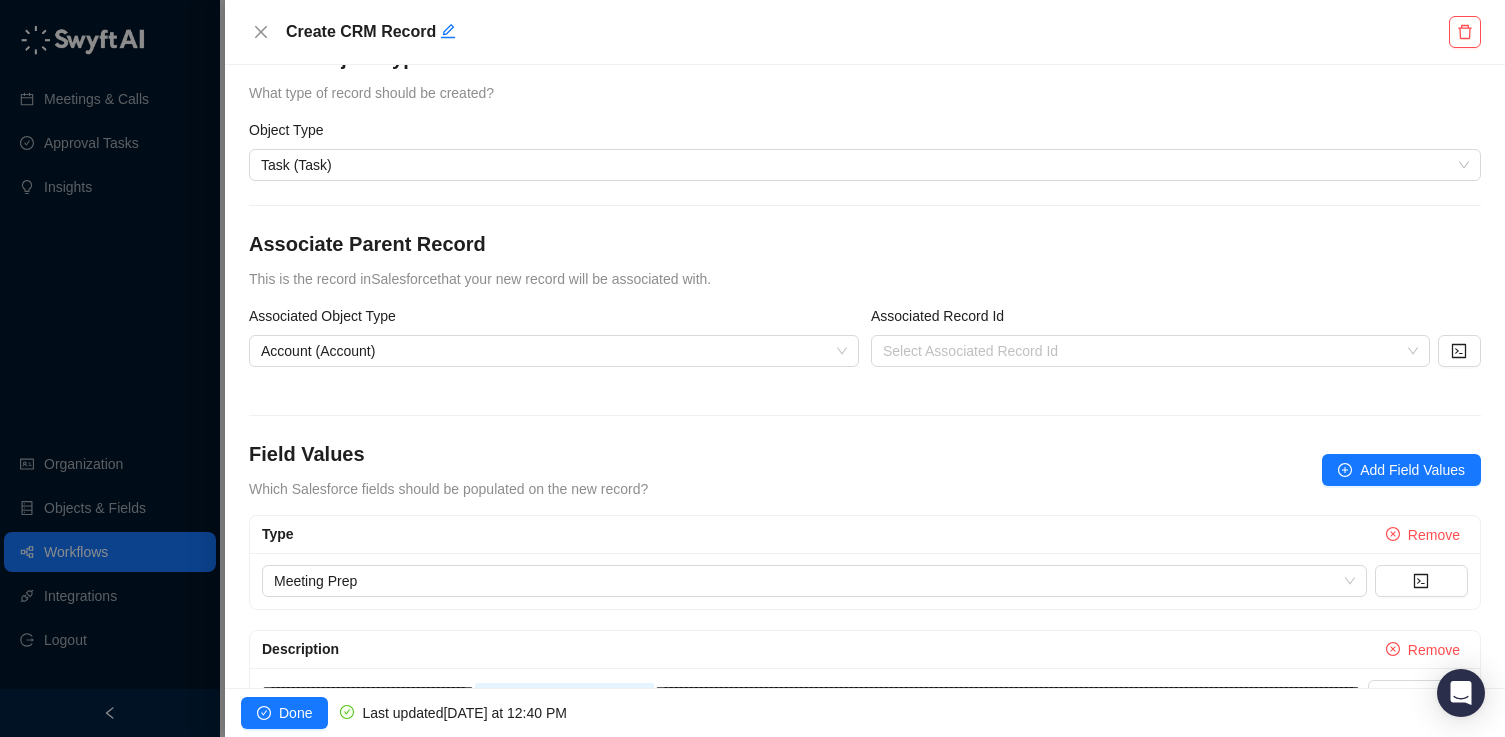 scroll, scrollTop: 0, scrollLeft: 0, axis: both 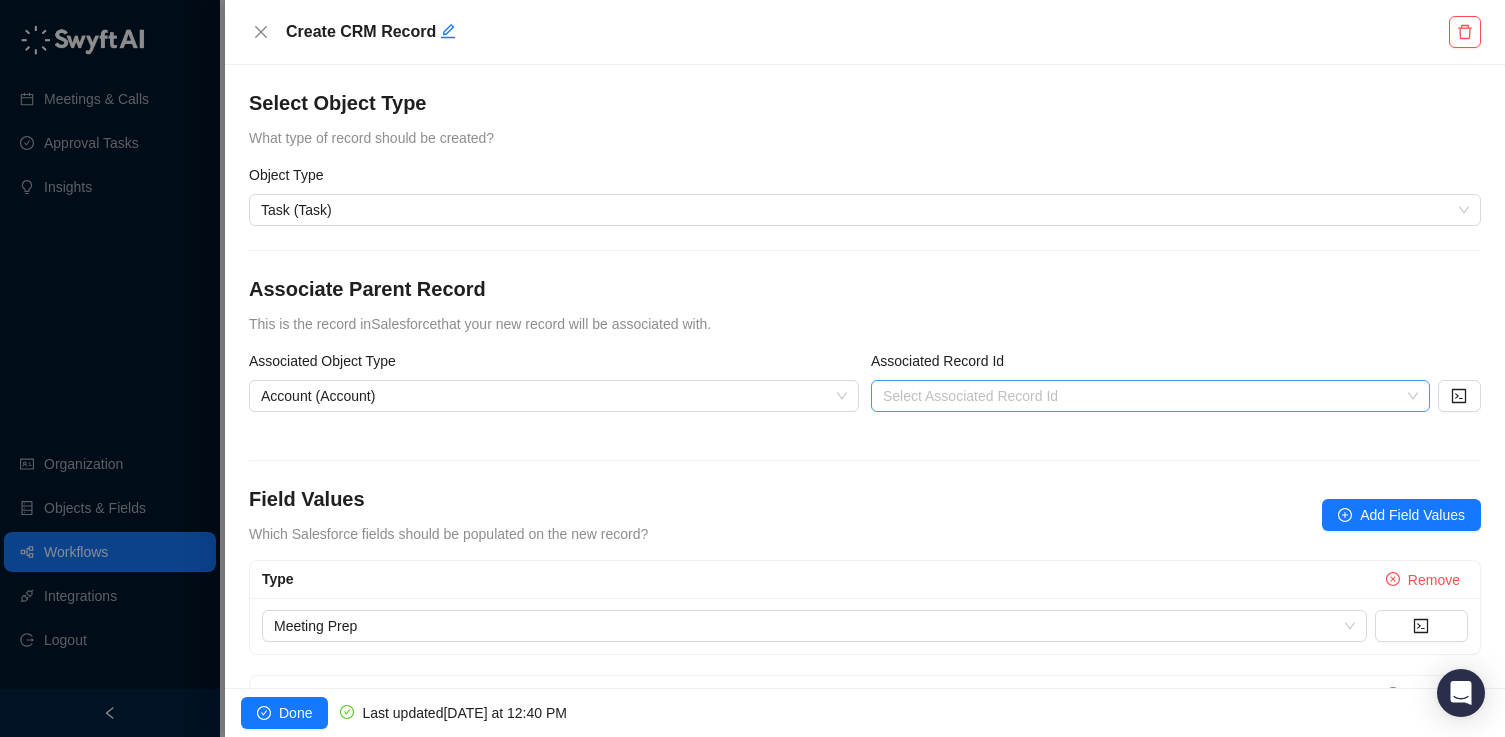 click at bounding box center [1144, 396] 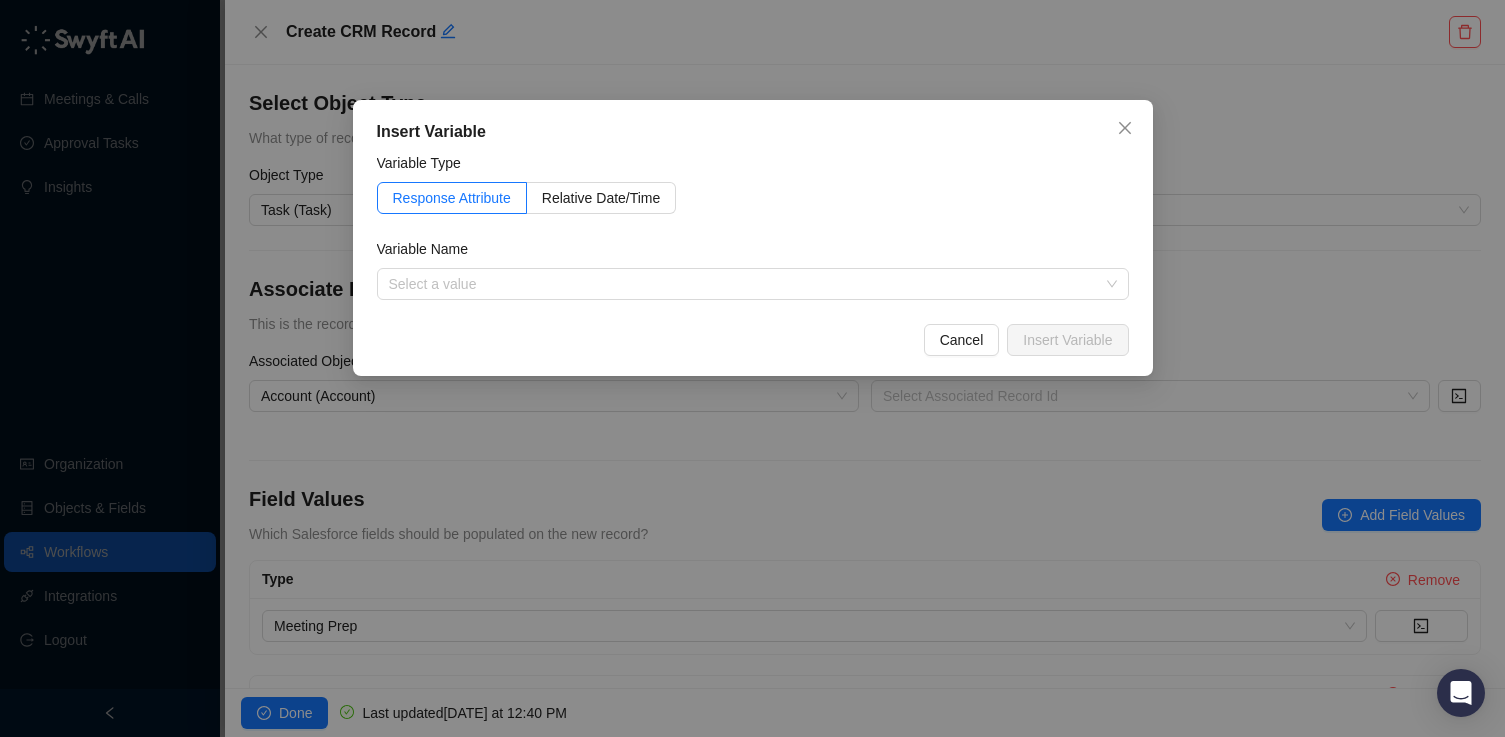 click on "Insert Variable Variable Type Response Attribute Relative Date/Time Variable Name Select a value 1. CRM Record Created Variables Cancel Insert Variable" at bounding box center [752, 368] 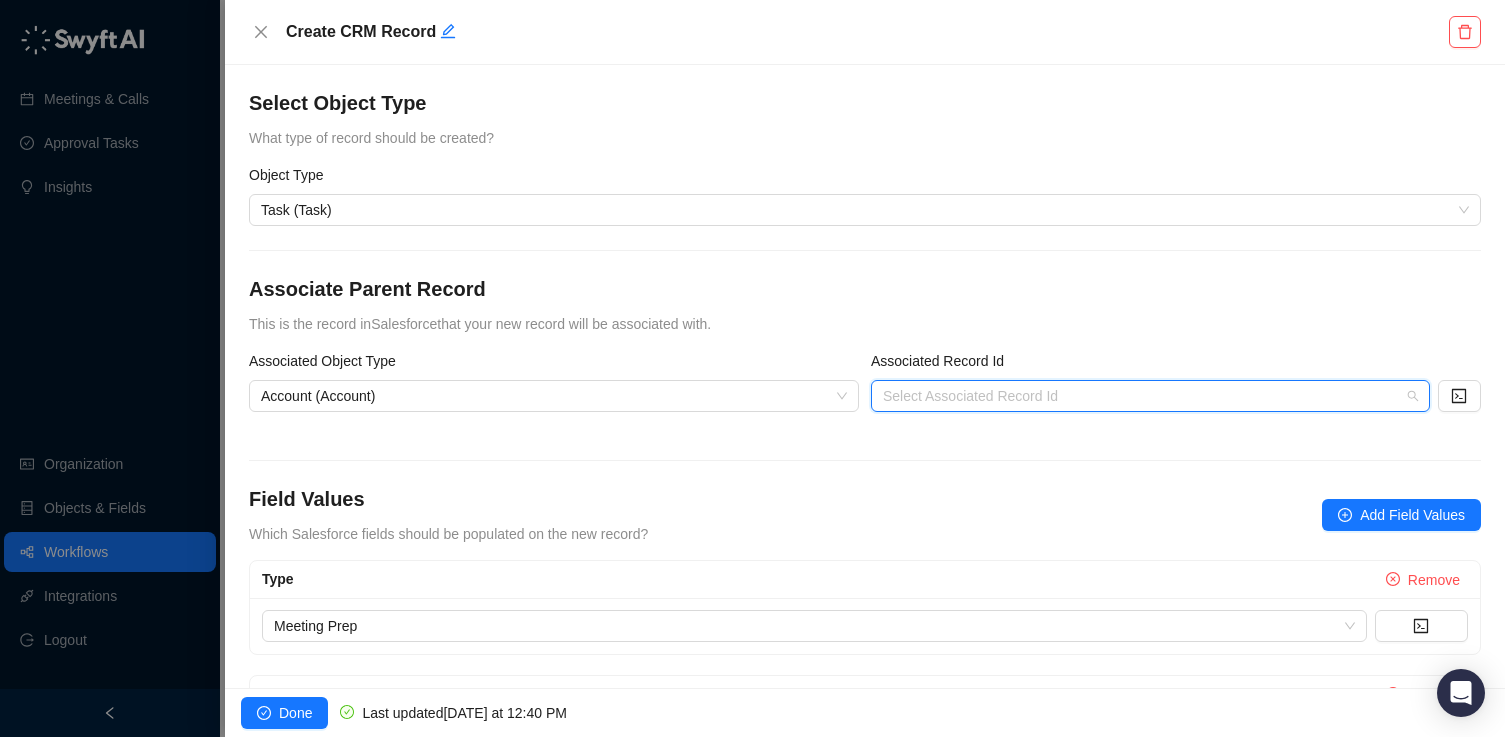click on "Select Associated Record Id" at bounding box center (1150, 396) 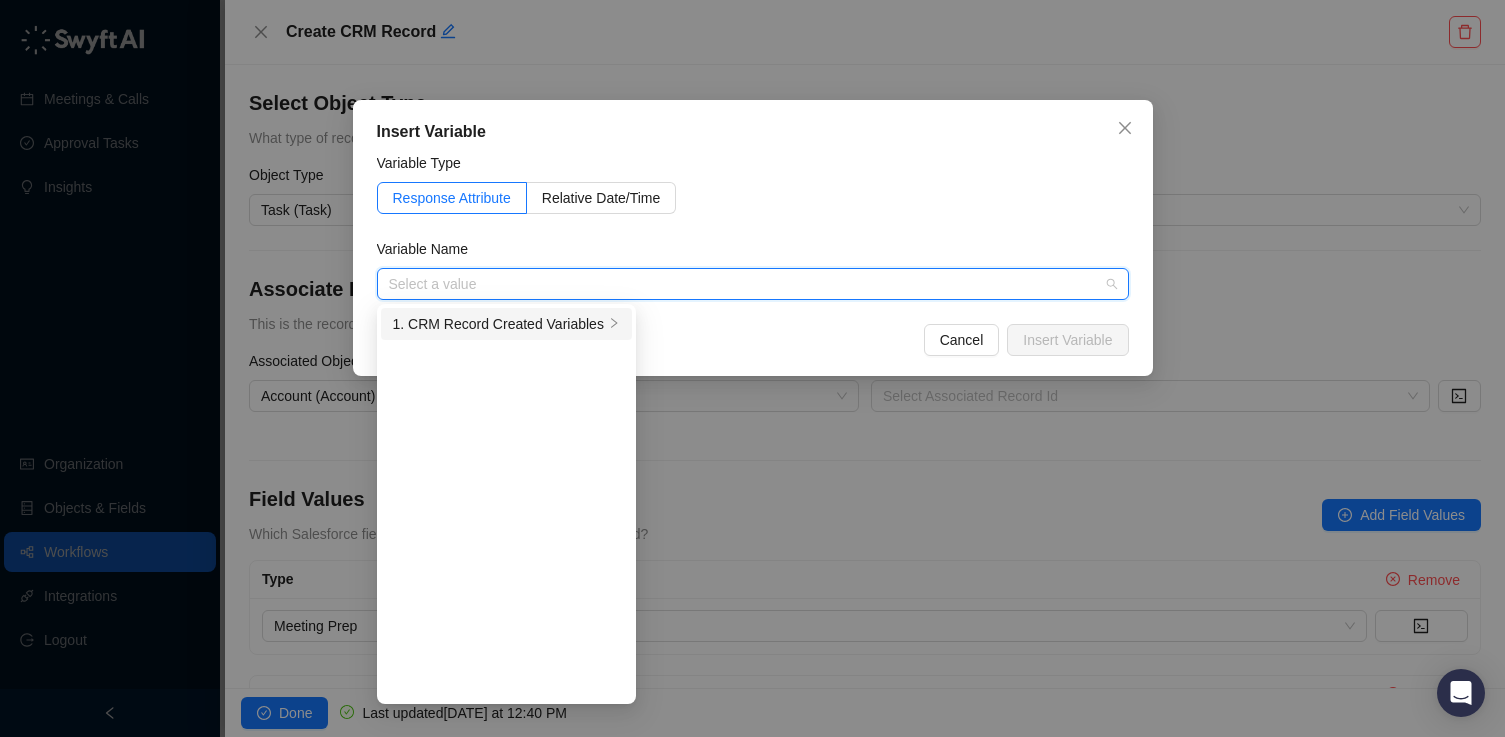 click on "1. CRM Record Created Variables" at bounding box center (498, 324) 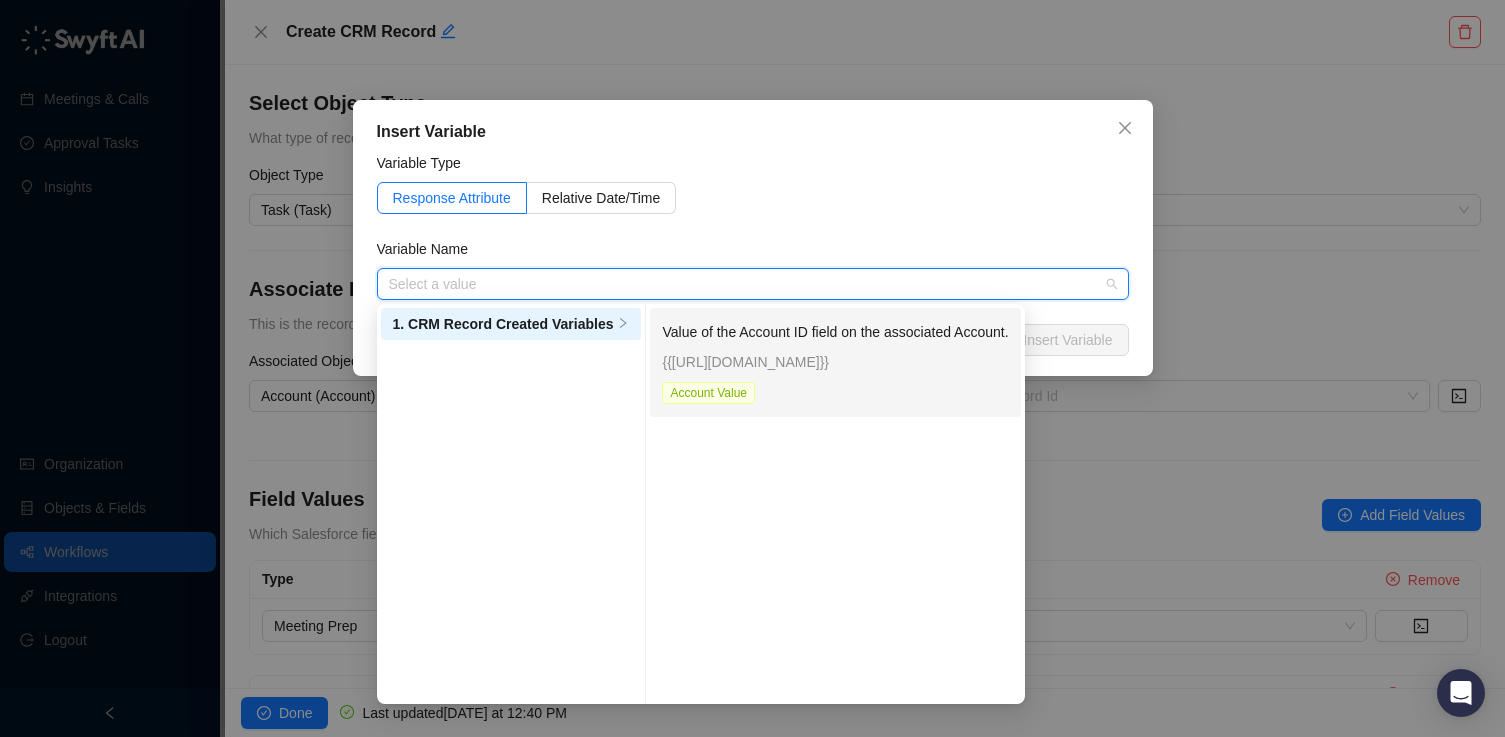 click on "{{[URL][DOMAIN_NAME]}}" at bounding box center (835, 362) 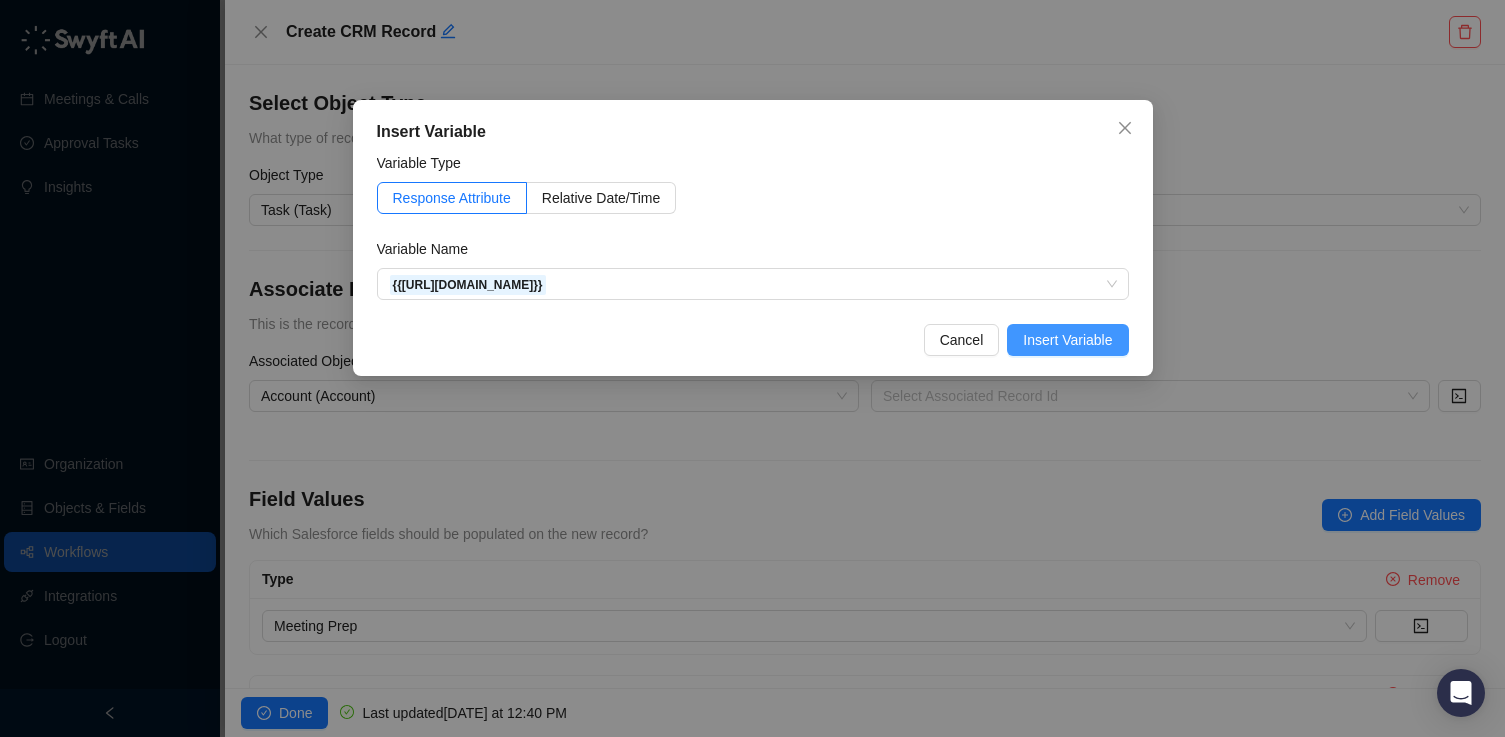 click on "Insert Variable" at bounding box center [1067, 340] 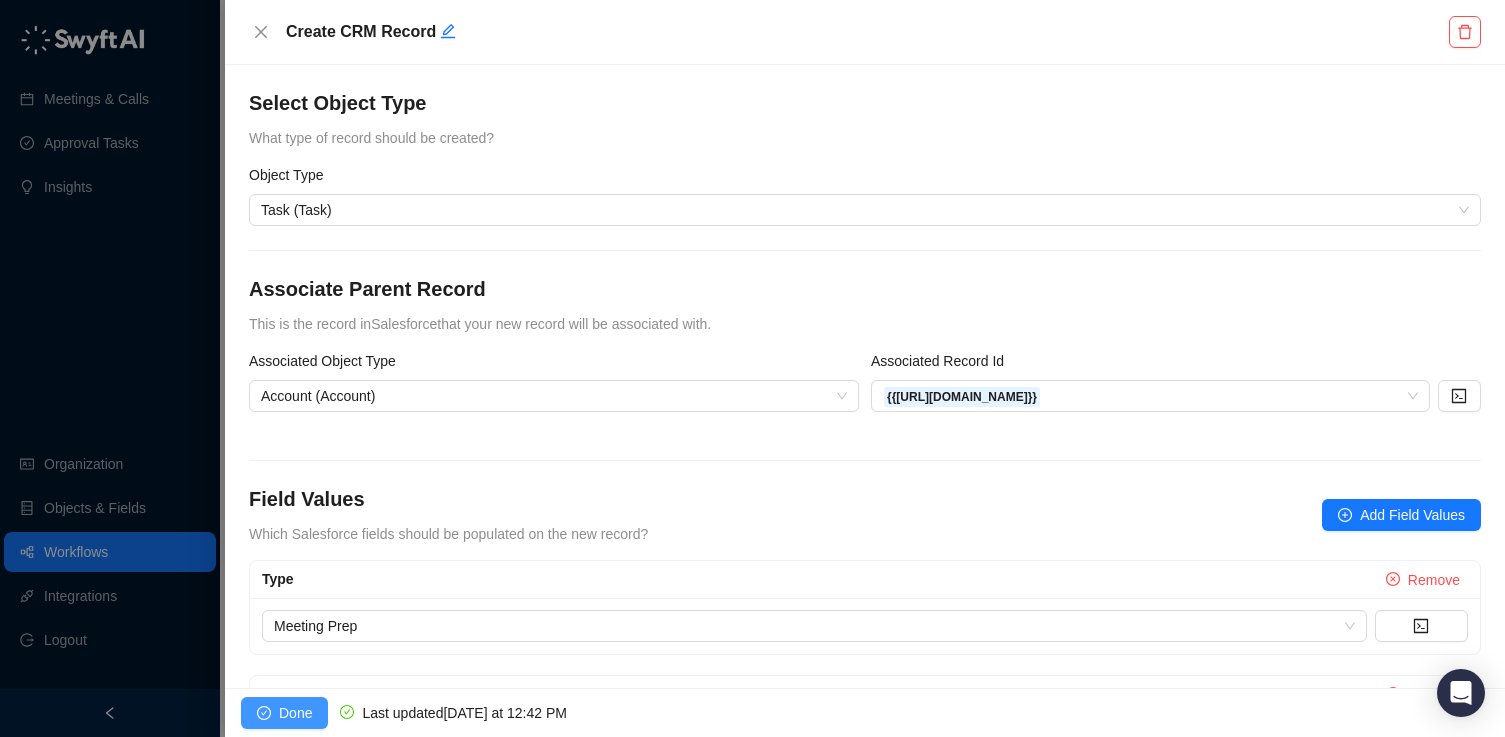 click on "Done" at bounding box center (295, 713) 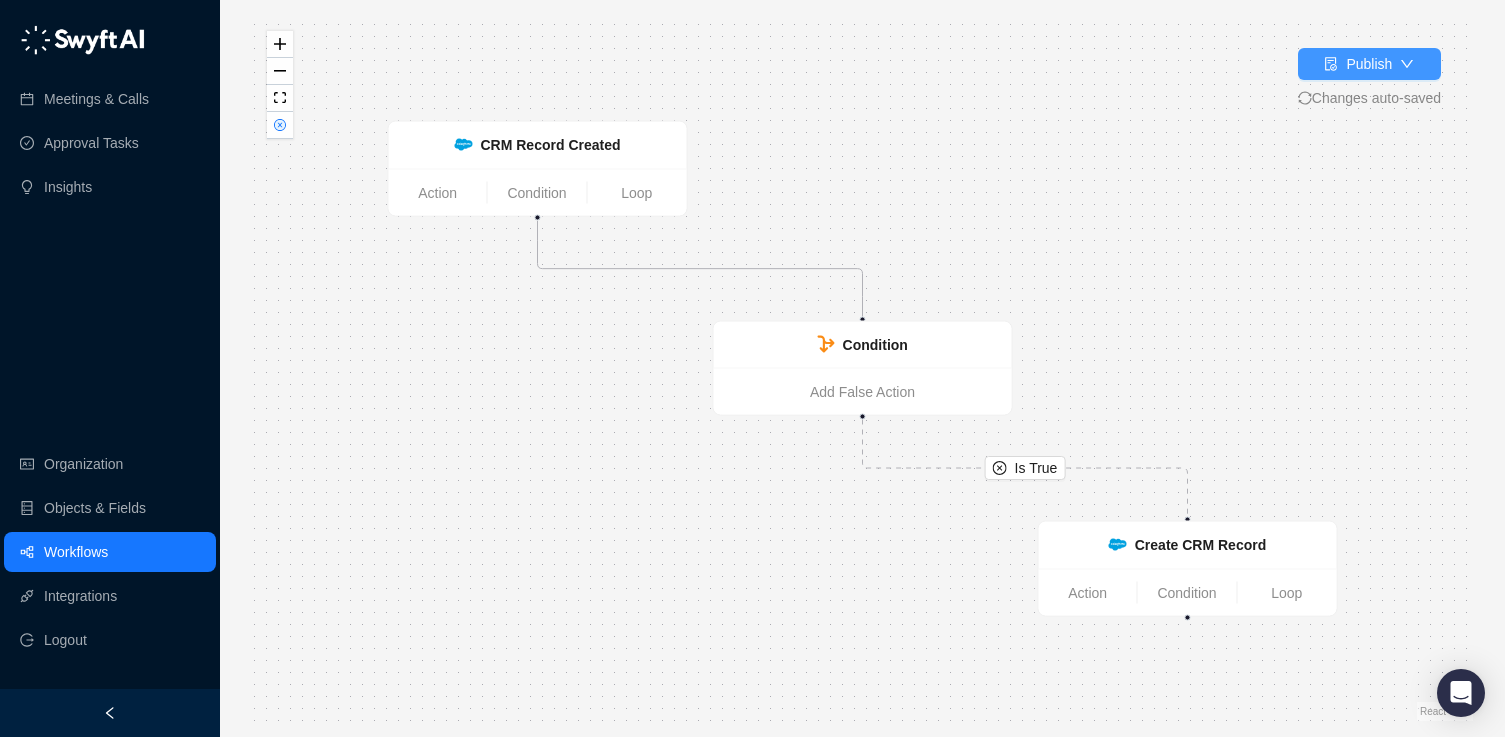 click on "Publish" at bounding box center (1369, 64) 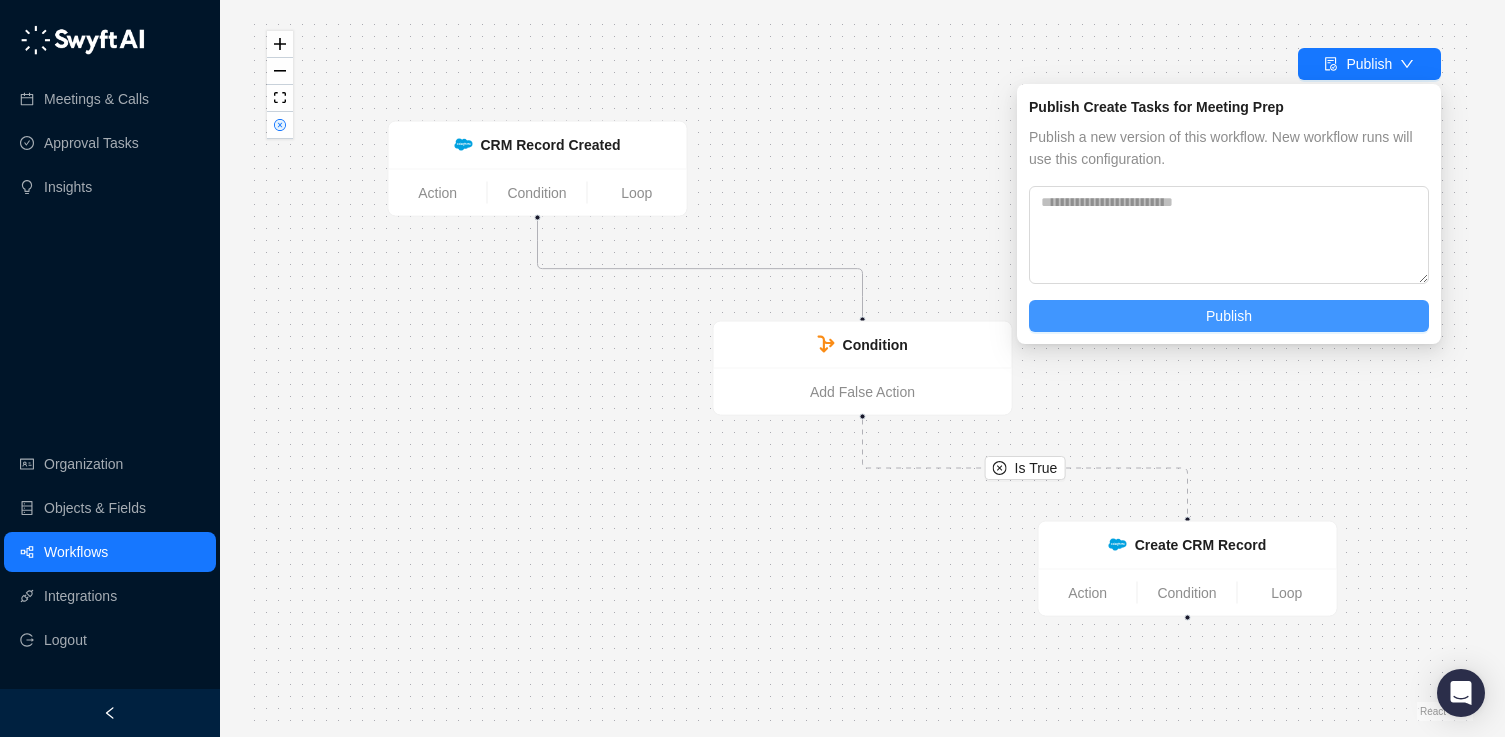 click on "Publish" at bounding box center (1229, 316) 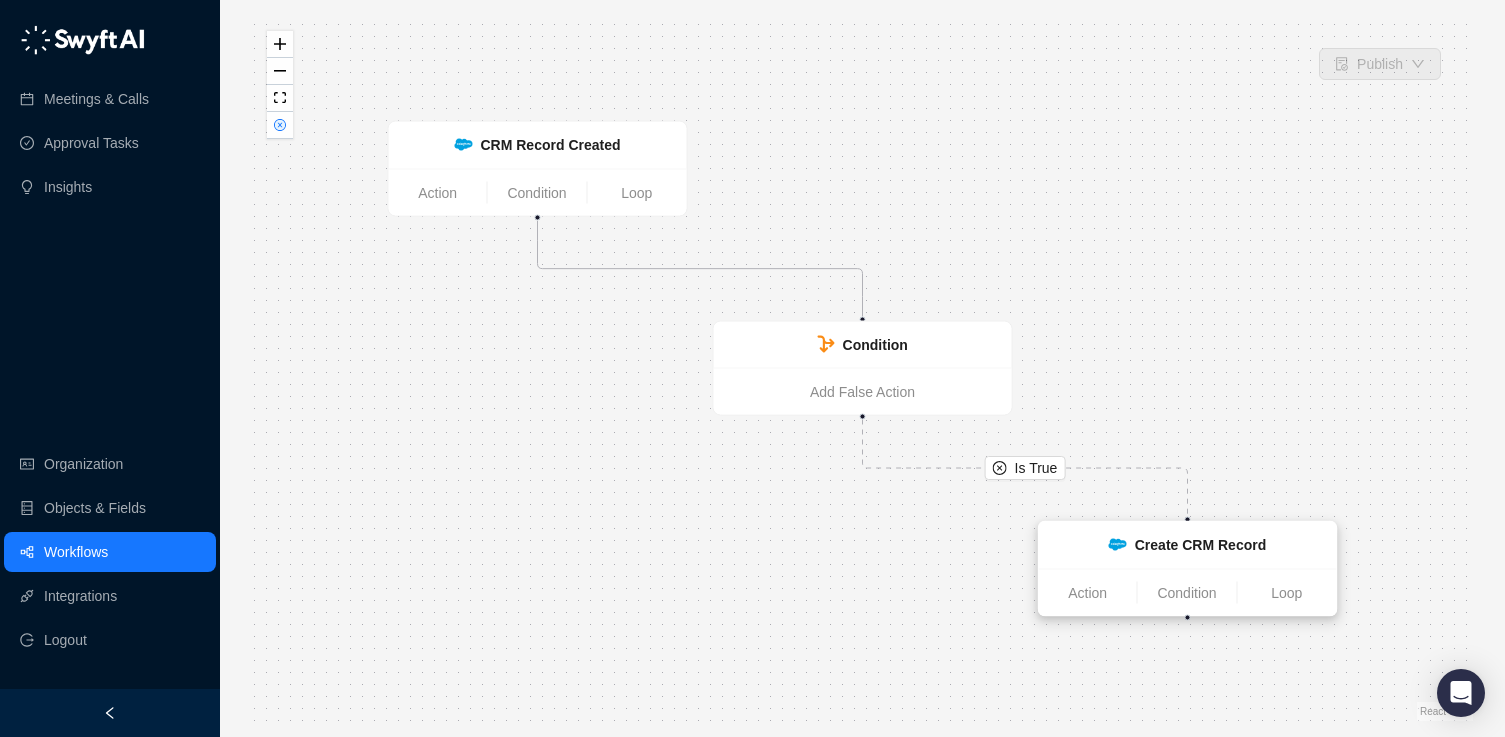 click on "Create CRM Record" at bounding box center [1200, 545] 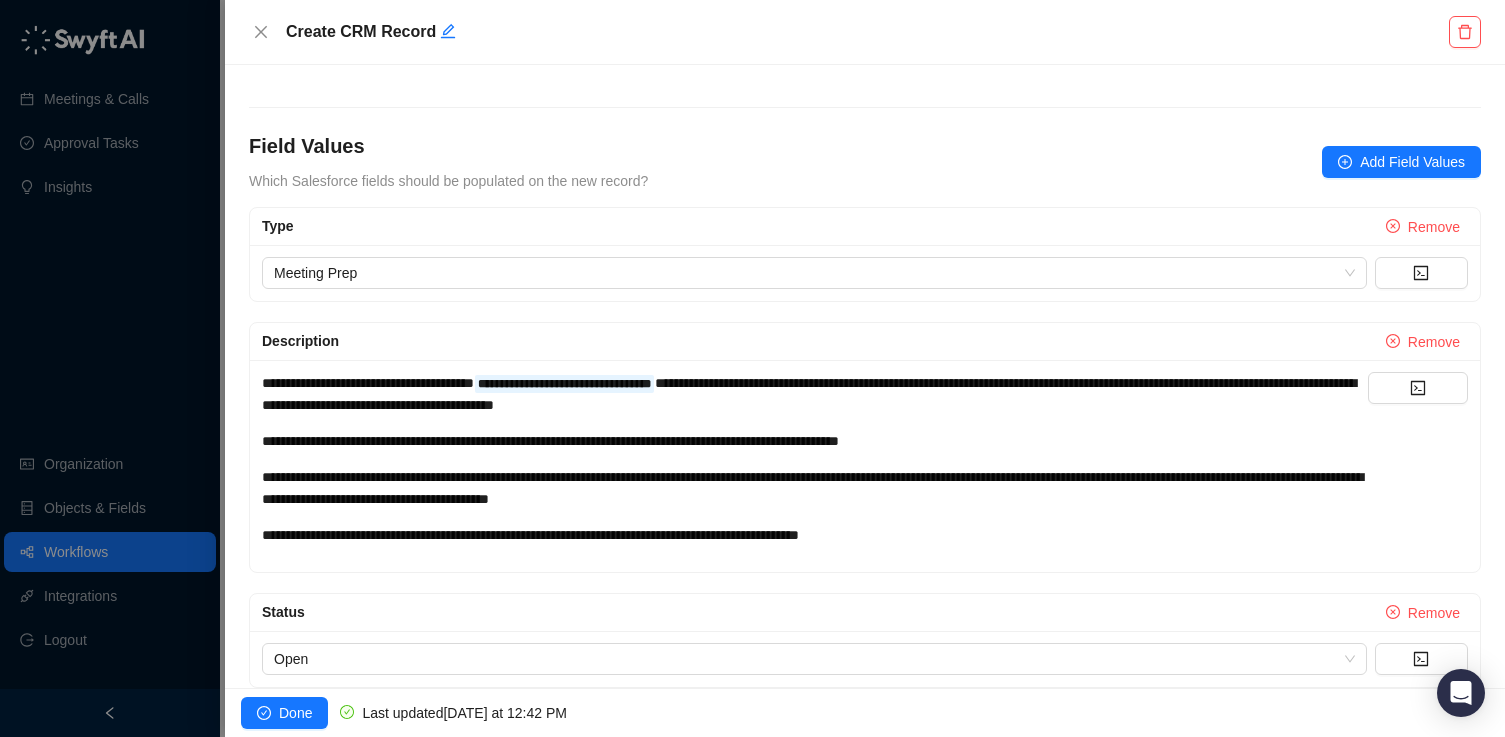 scroll, scrollTop: 389, scrollLeft: 0, axis: vertical 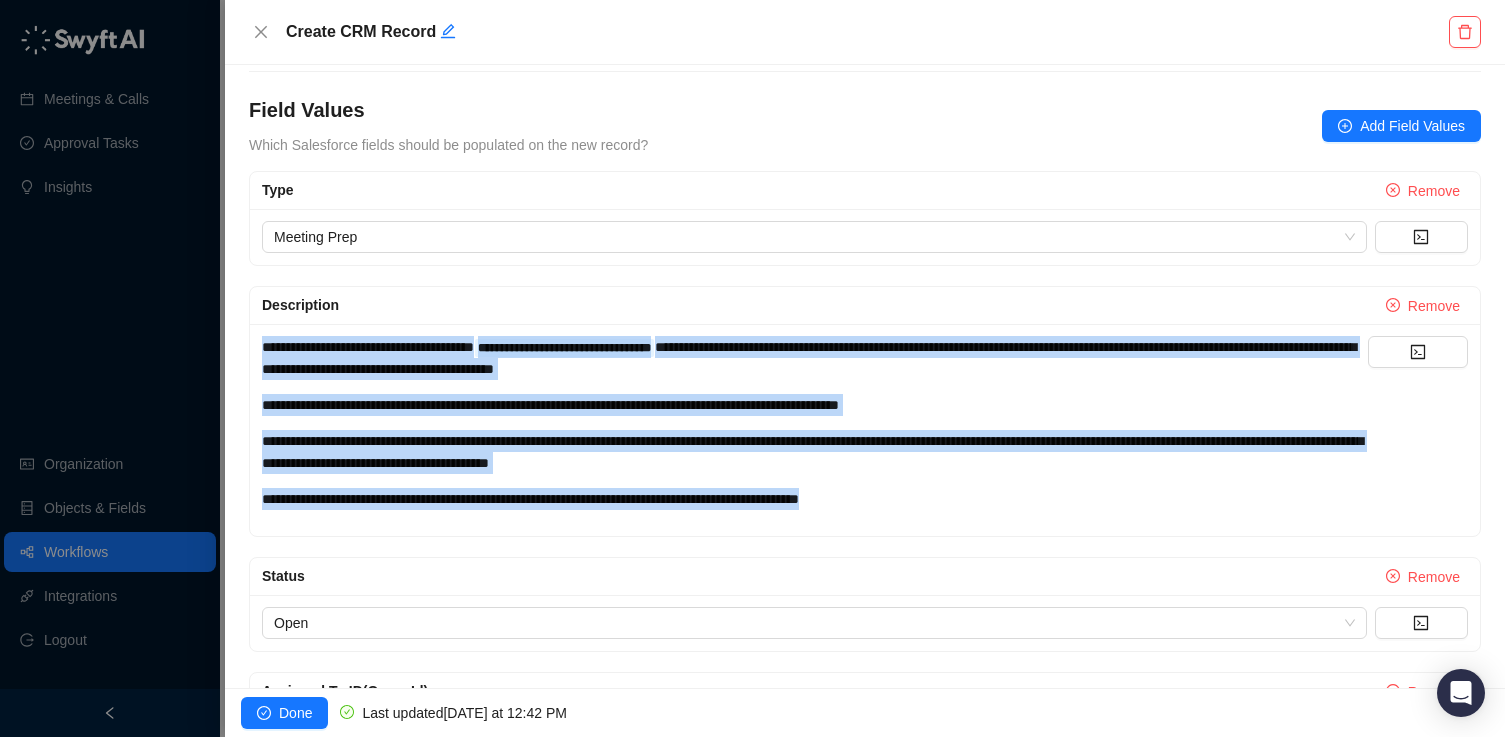drag, startPoint x: 1019, startPoint y: 506, endPoint x: 200, endPoint y: 323, distance: 839.19604 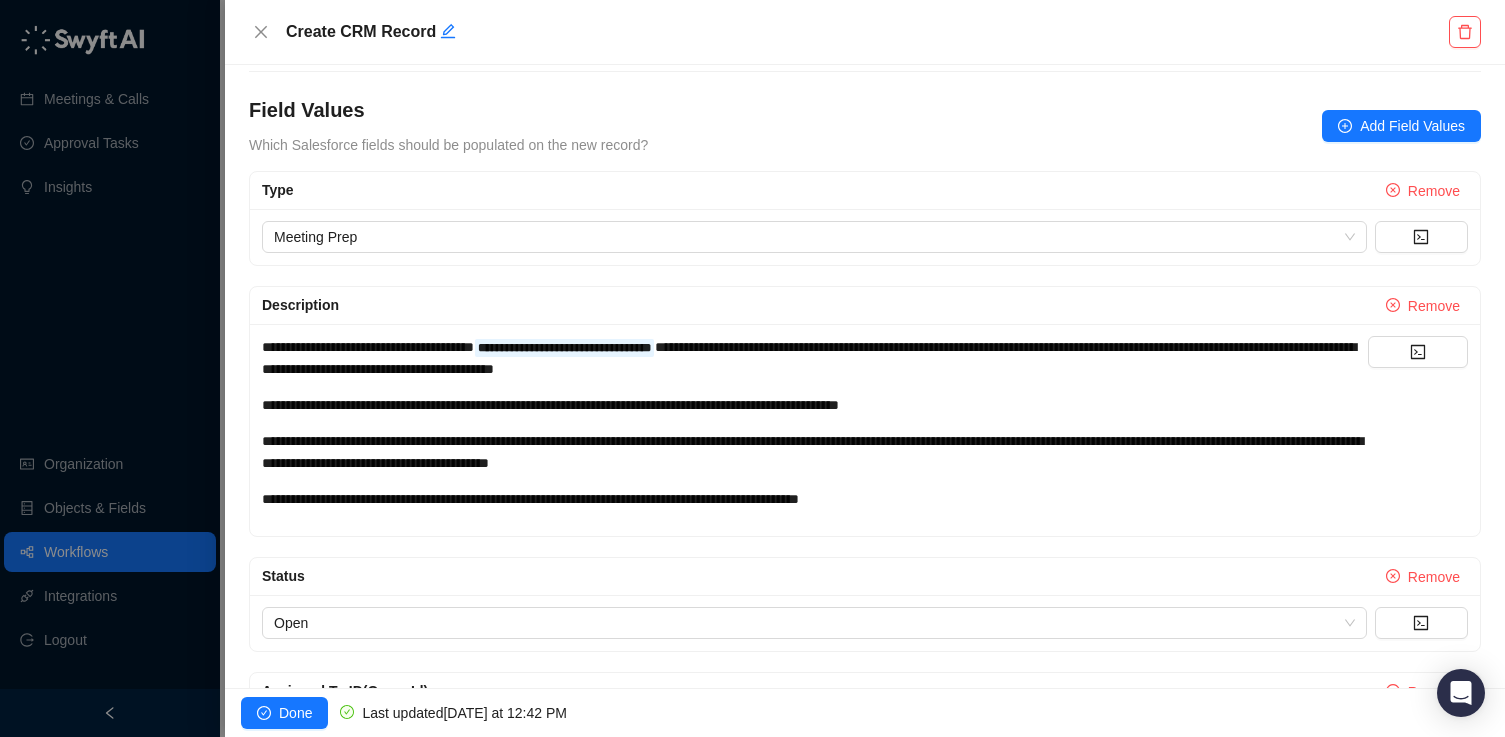 click on "Field Values Which Salesforce fields should be populated on the new record? Add Field Values" at bounding box center [865, 126] 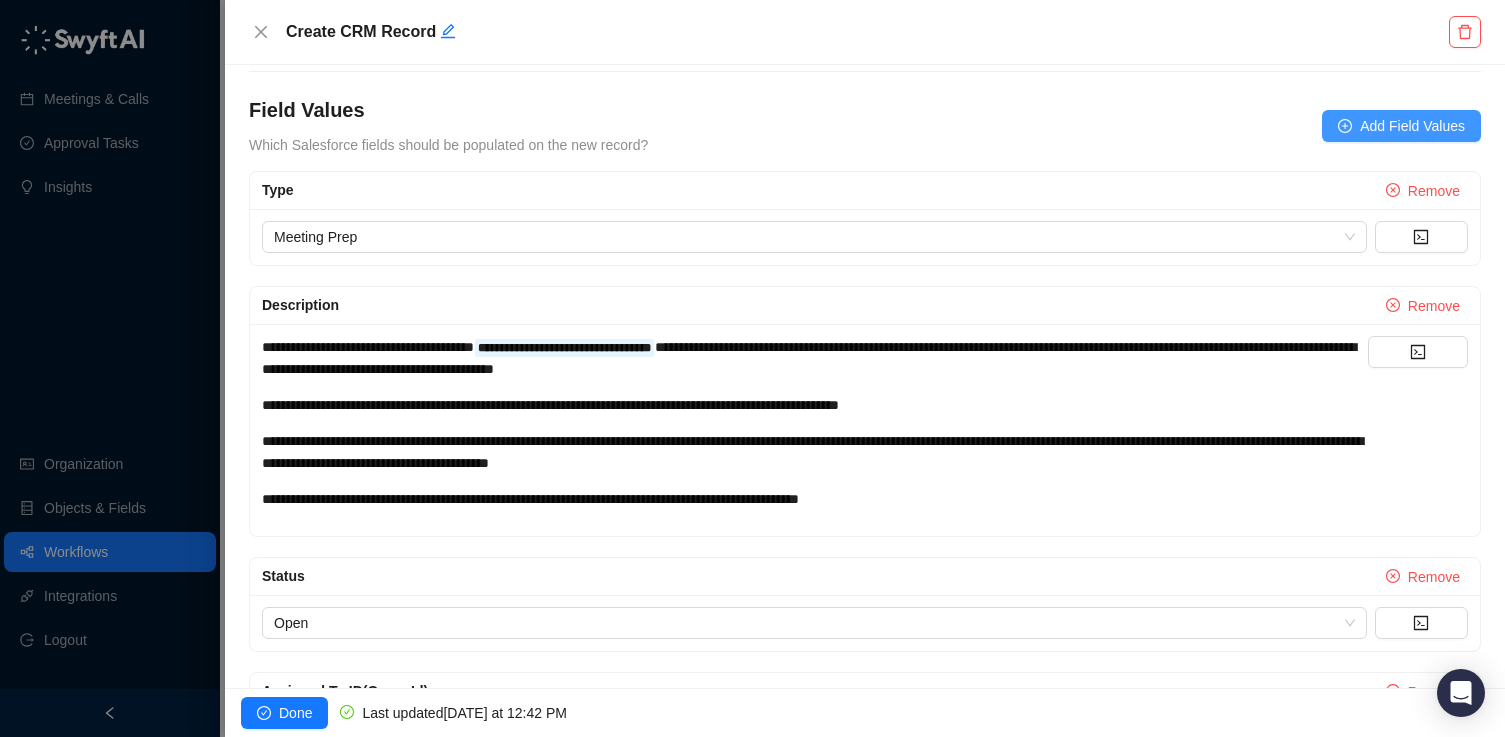 click on "Add Field Values" at bounding box center [1412, 126] 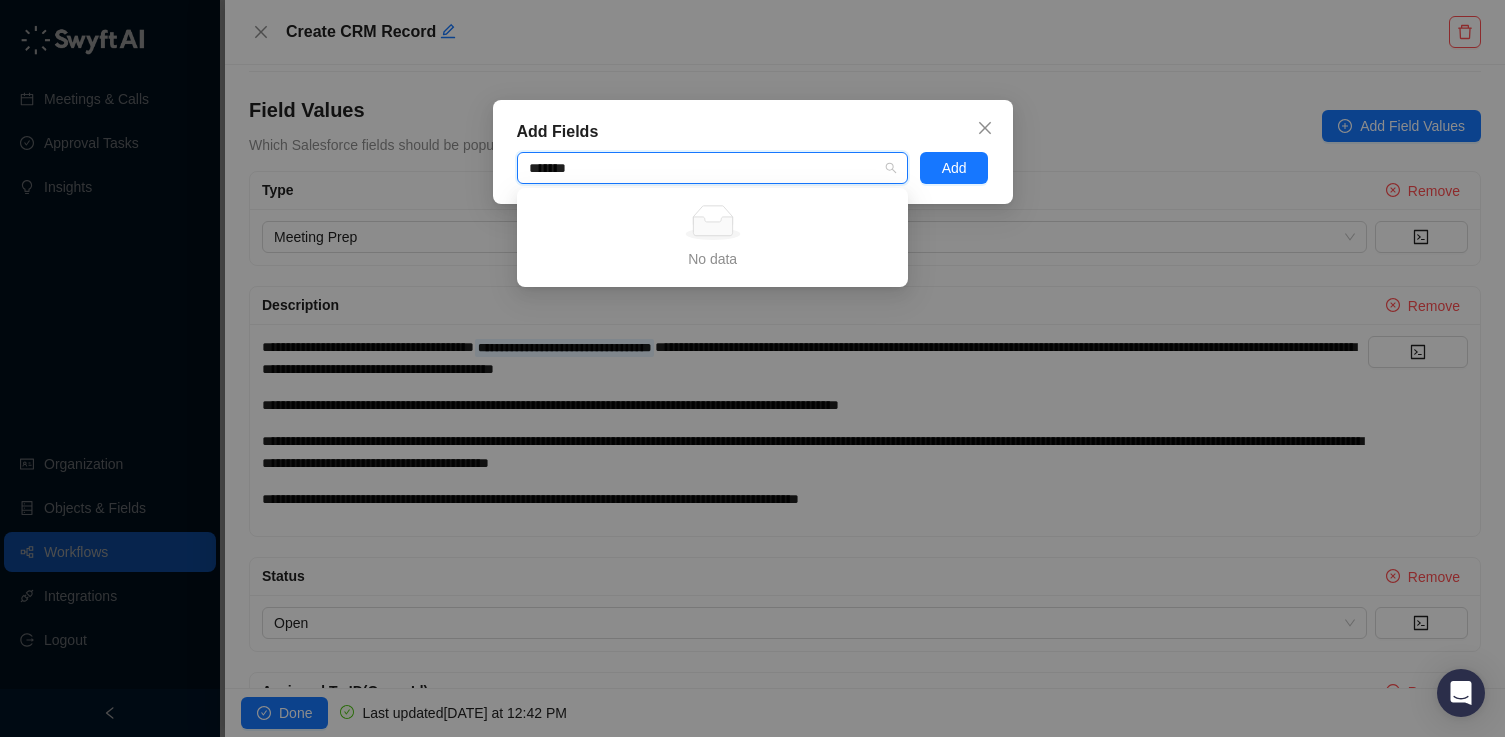 type on "********" 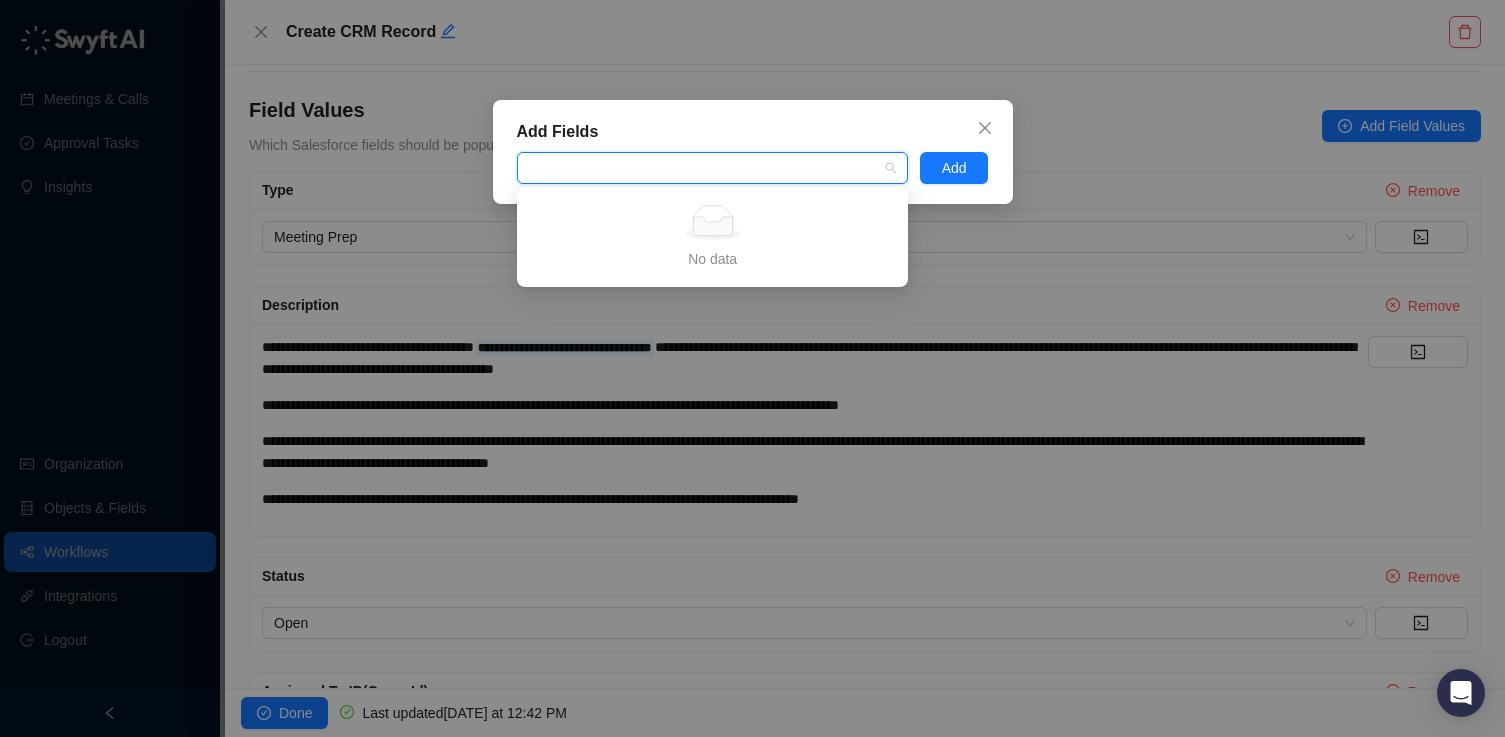 click on "comments" at bounding box center (702, 168) 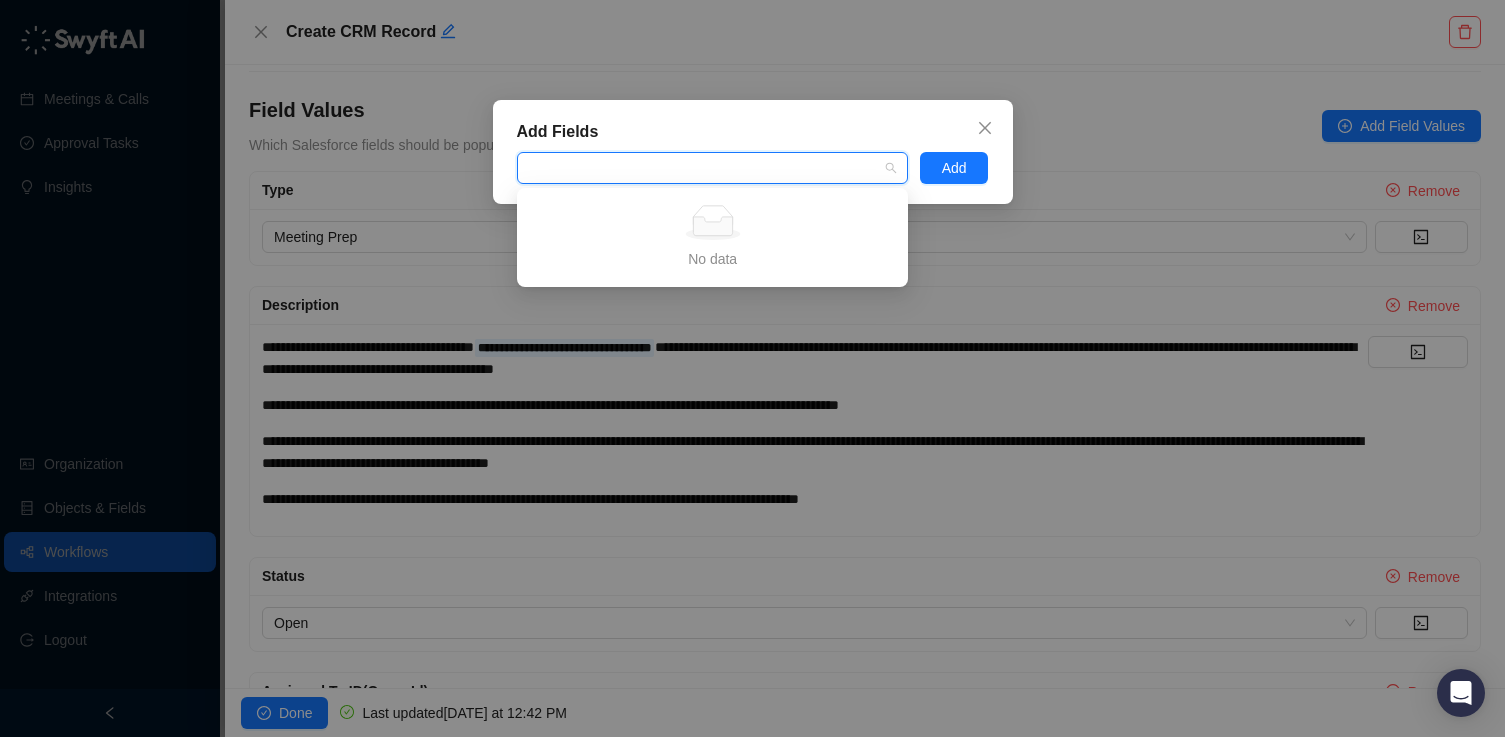 click on "comments" at bounding box center (702, 168) 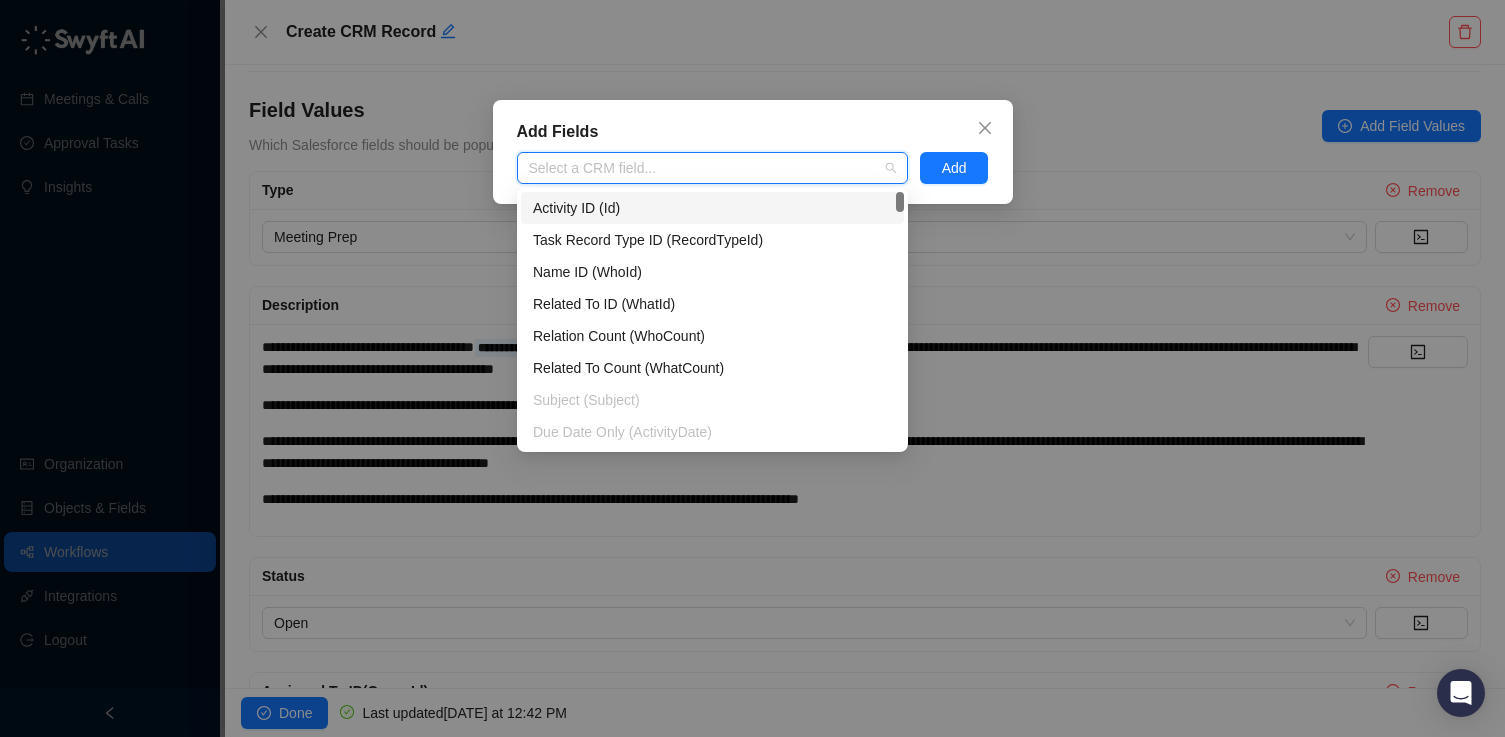 click at bounding box center (702, 168) 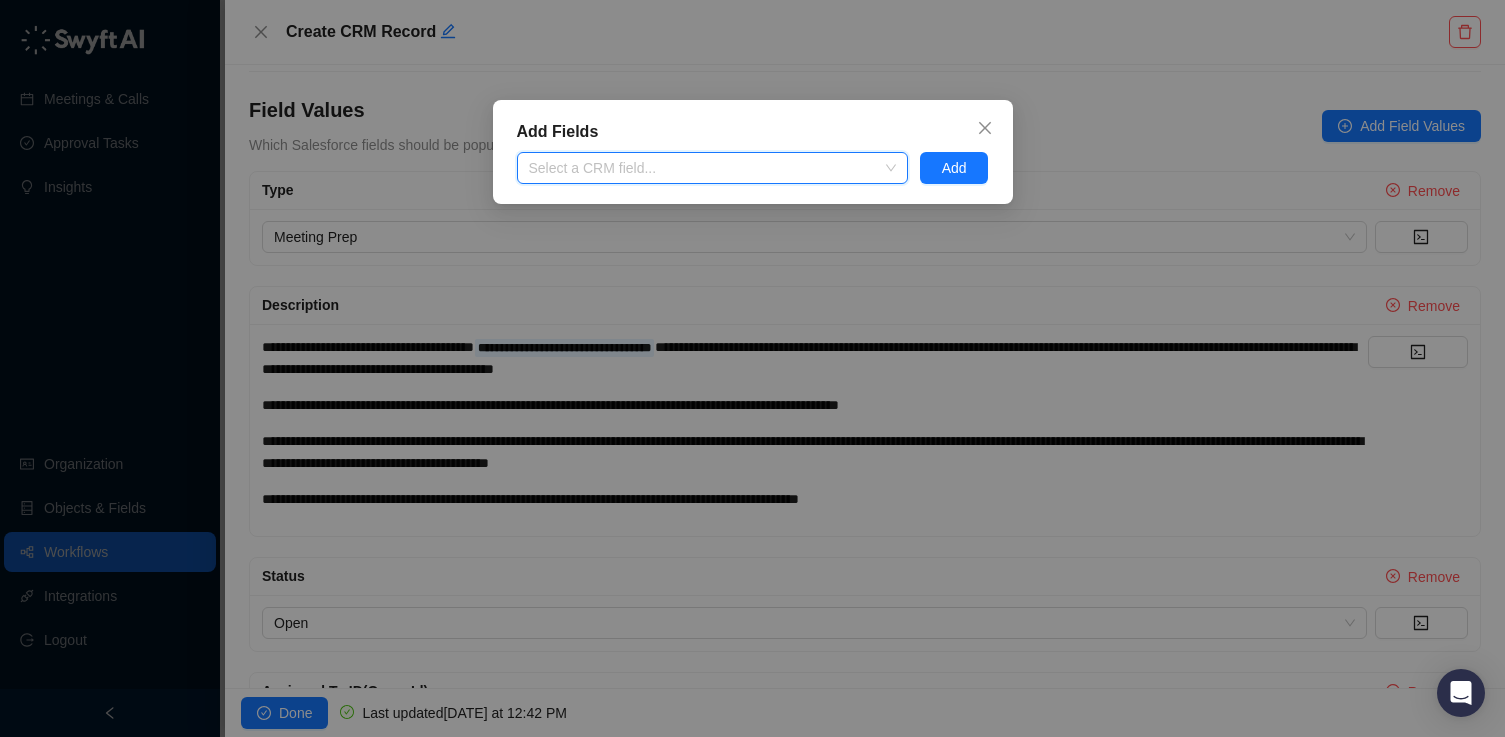 click at bounding box center [702, 168] 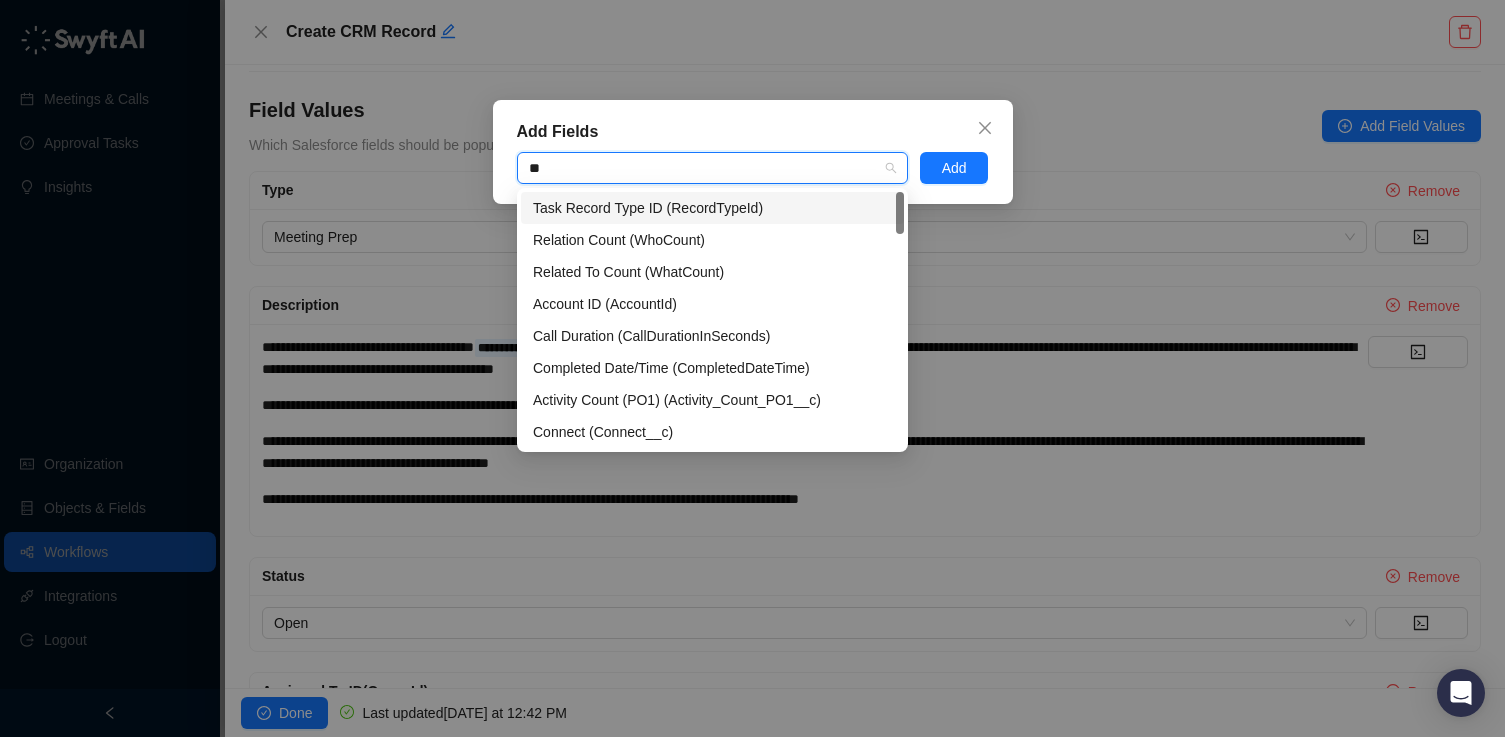 type on "*" 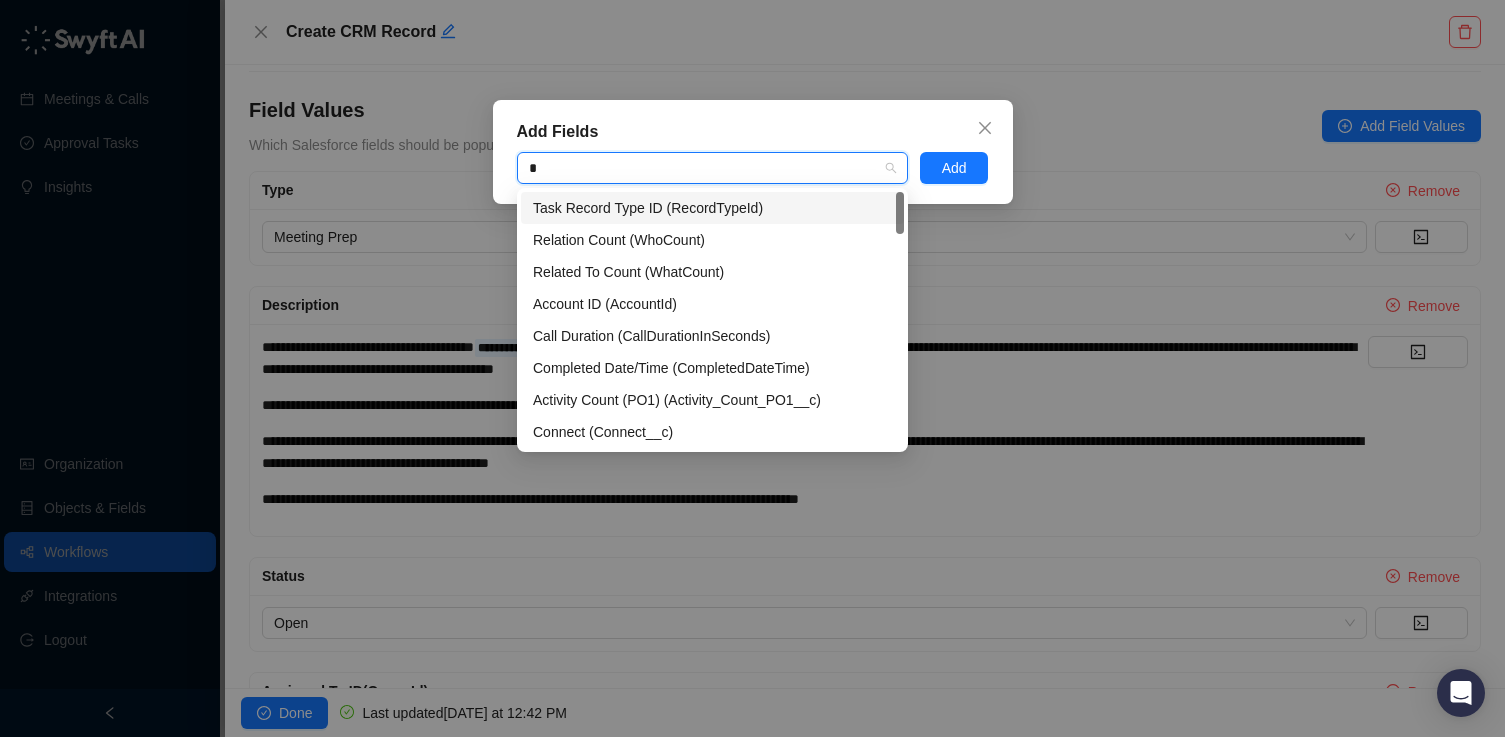 type 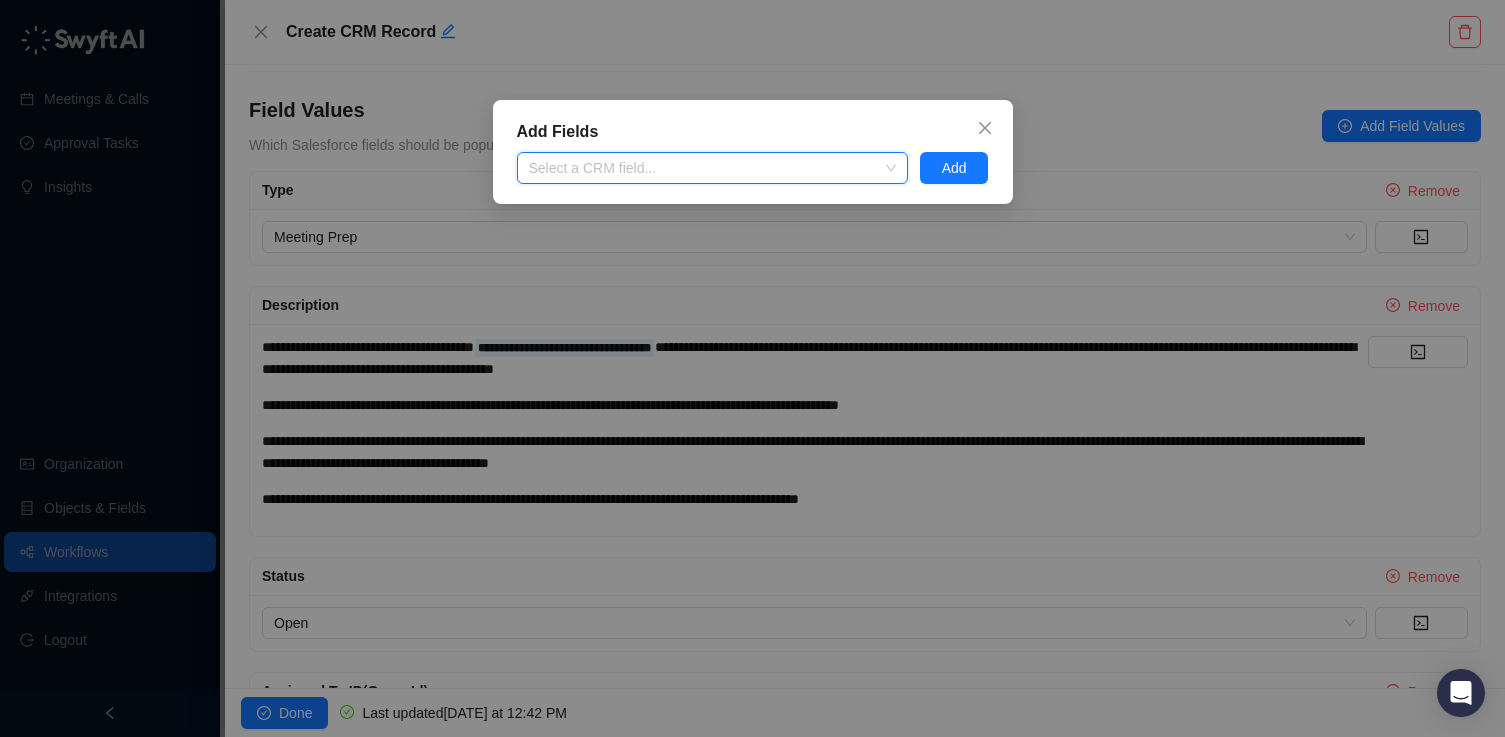 click on "Add Fields   Select a CRM field... Add" at bounding box center (752, 368) 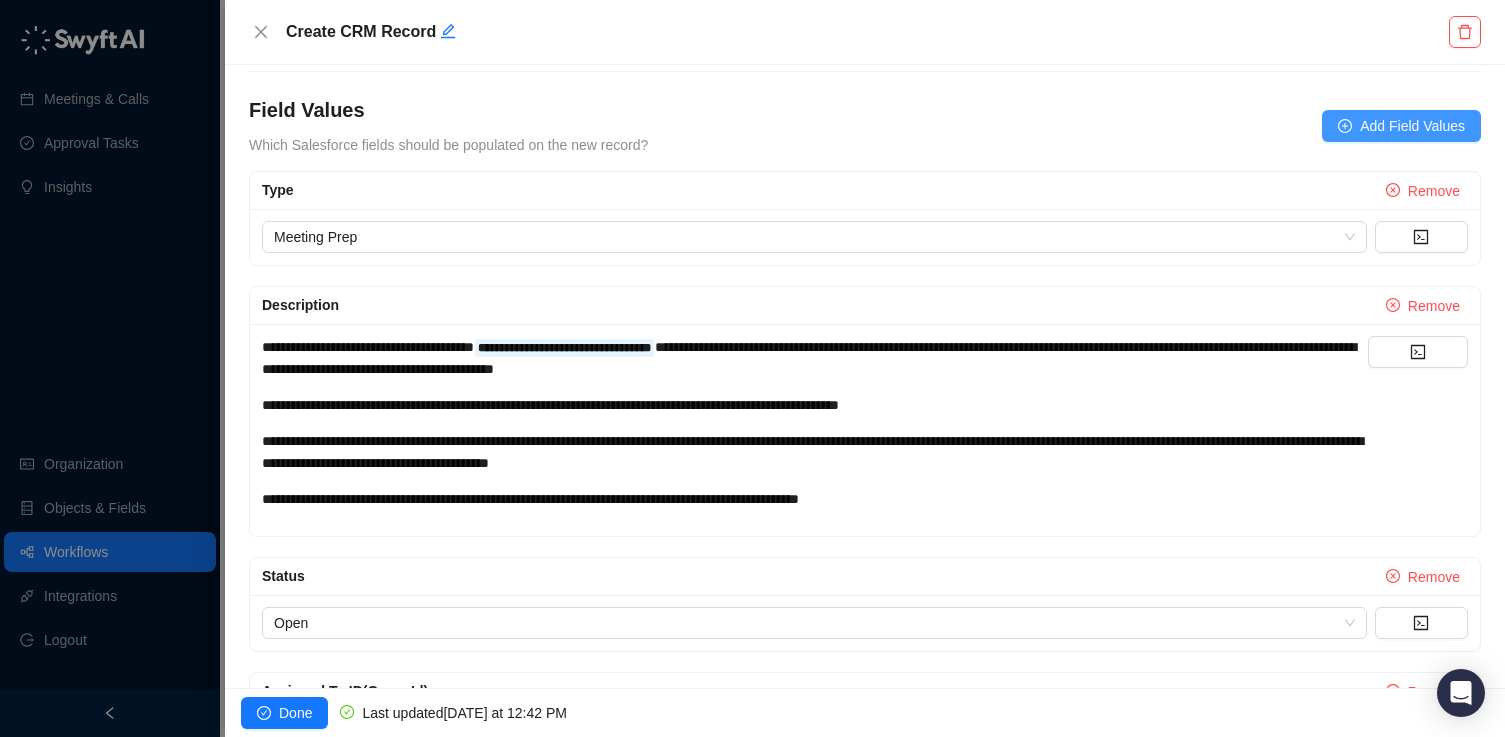 click on "Add Field Values" at bounding box center [1412, 126] 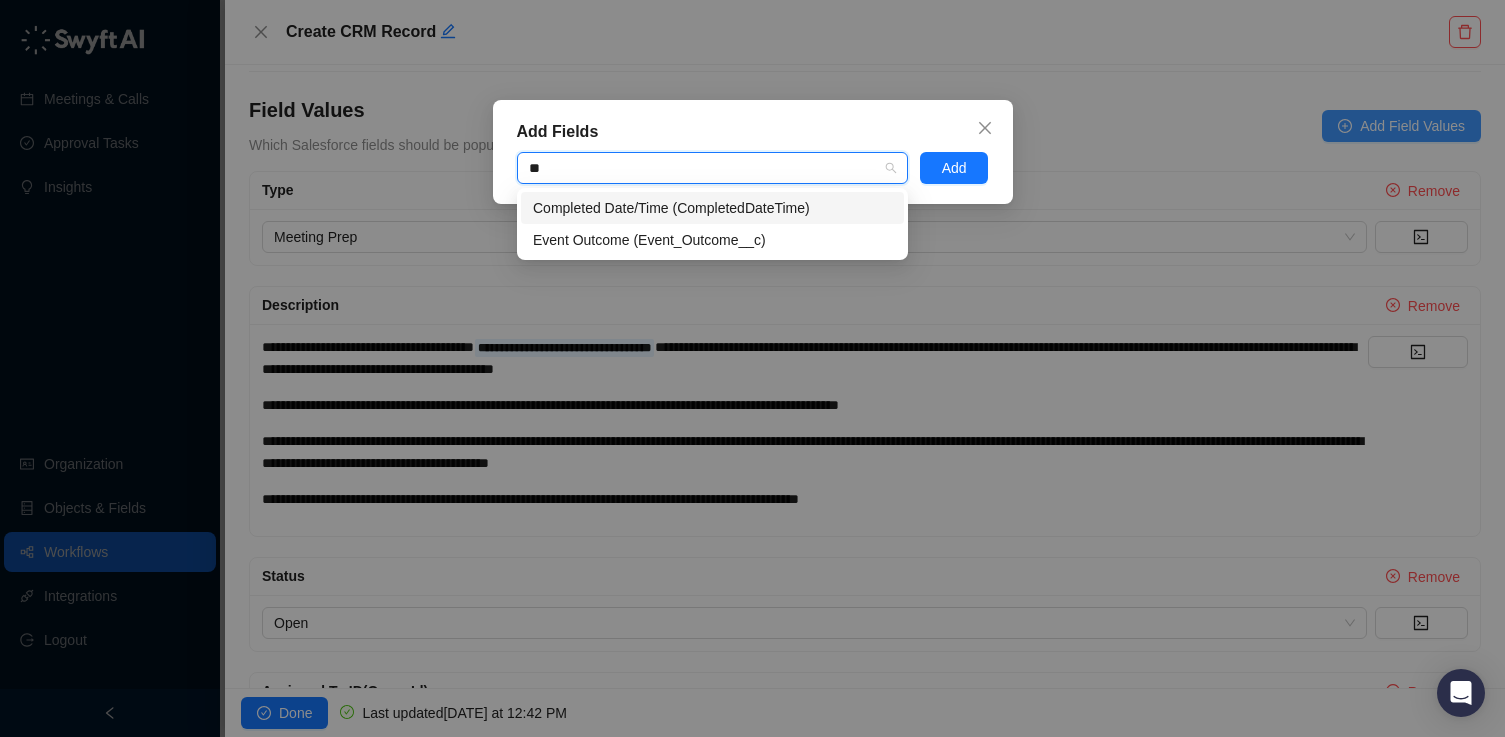 type on "*" 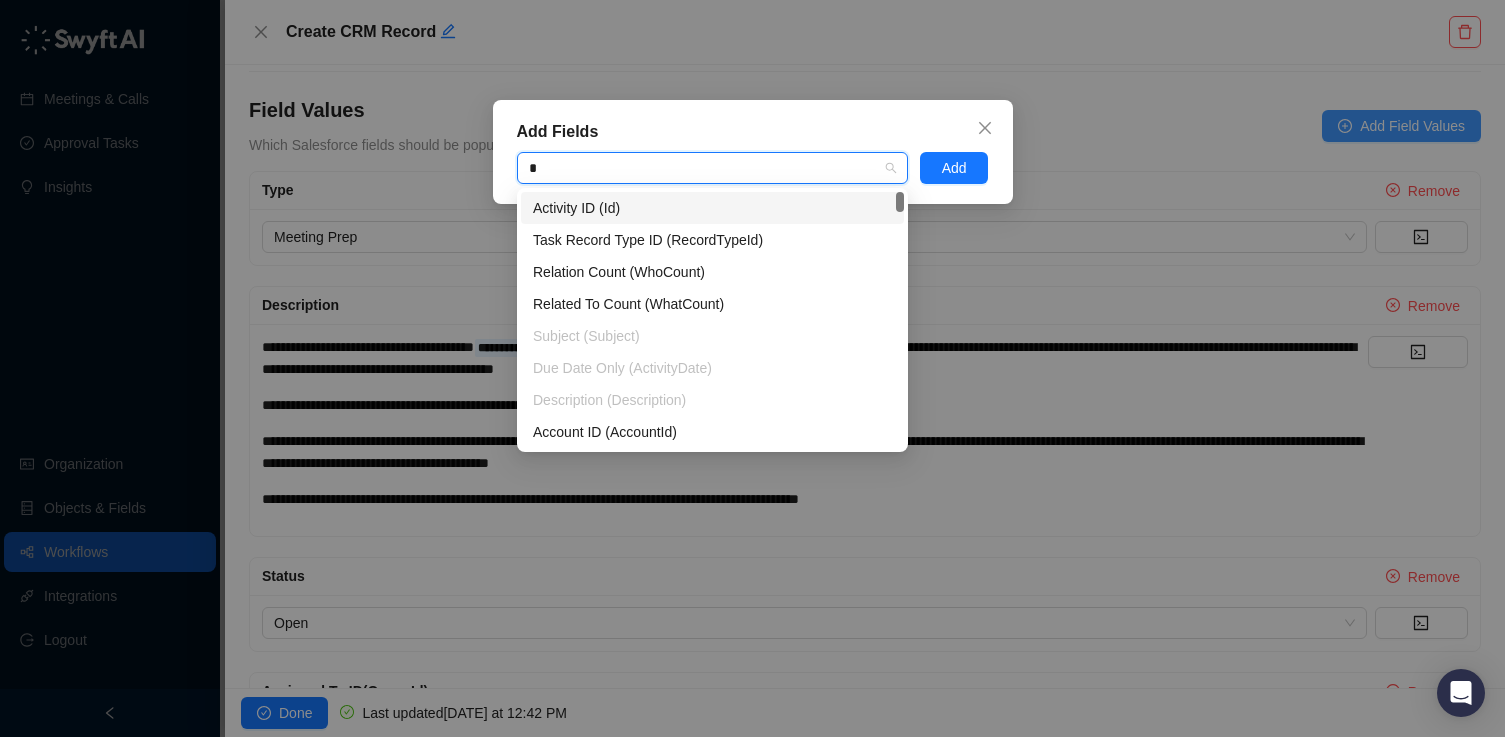 type 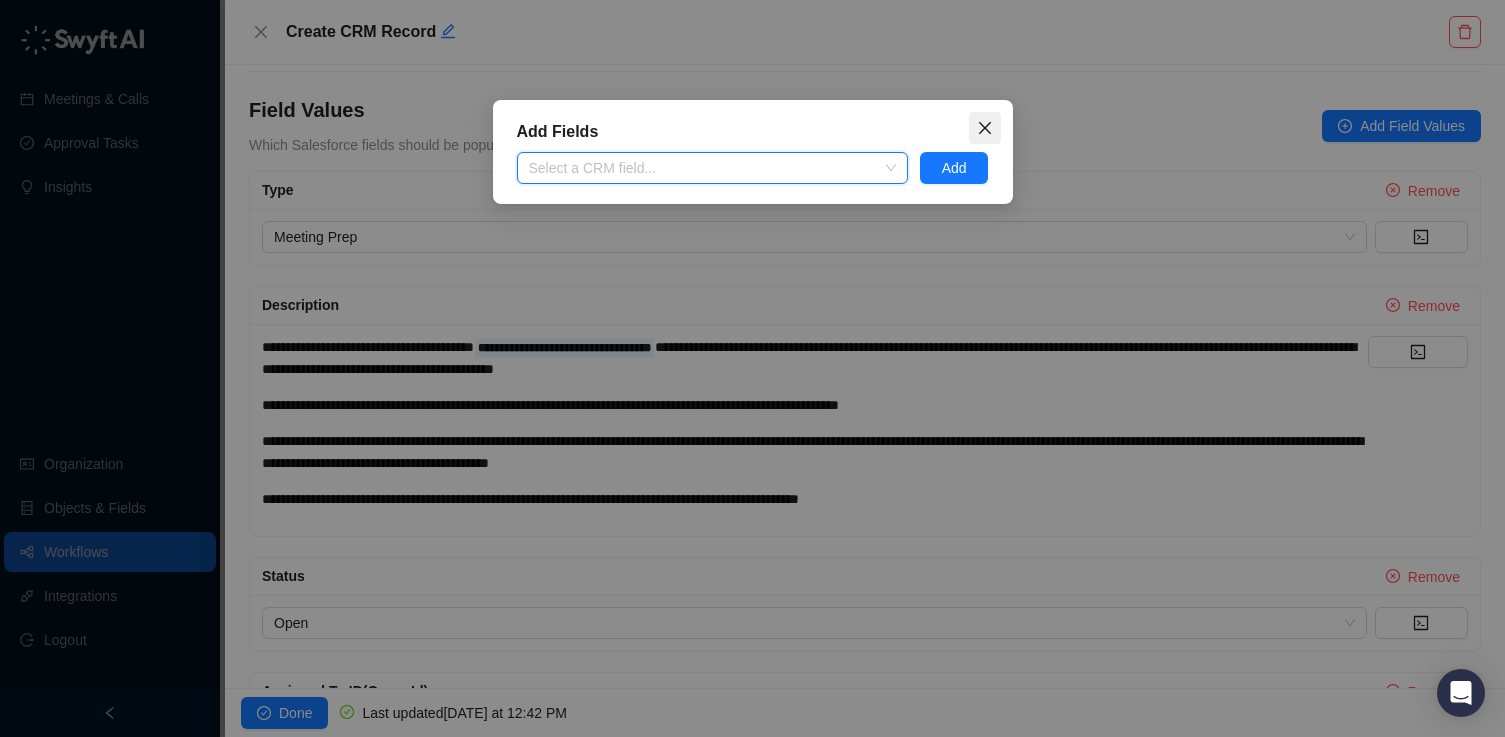 click 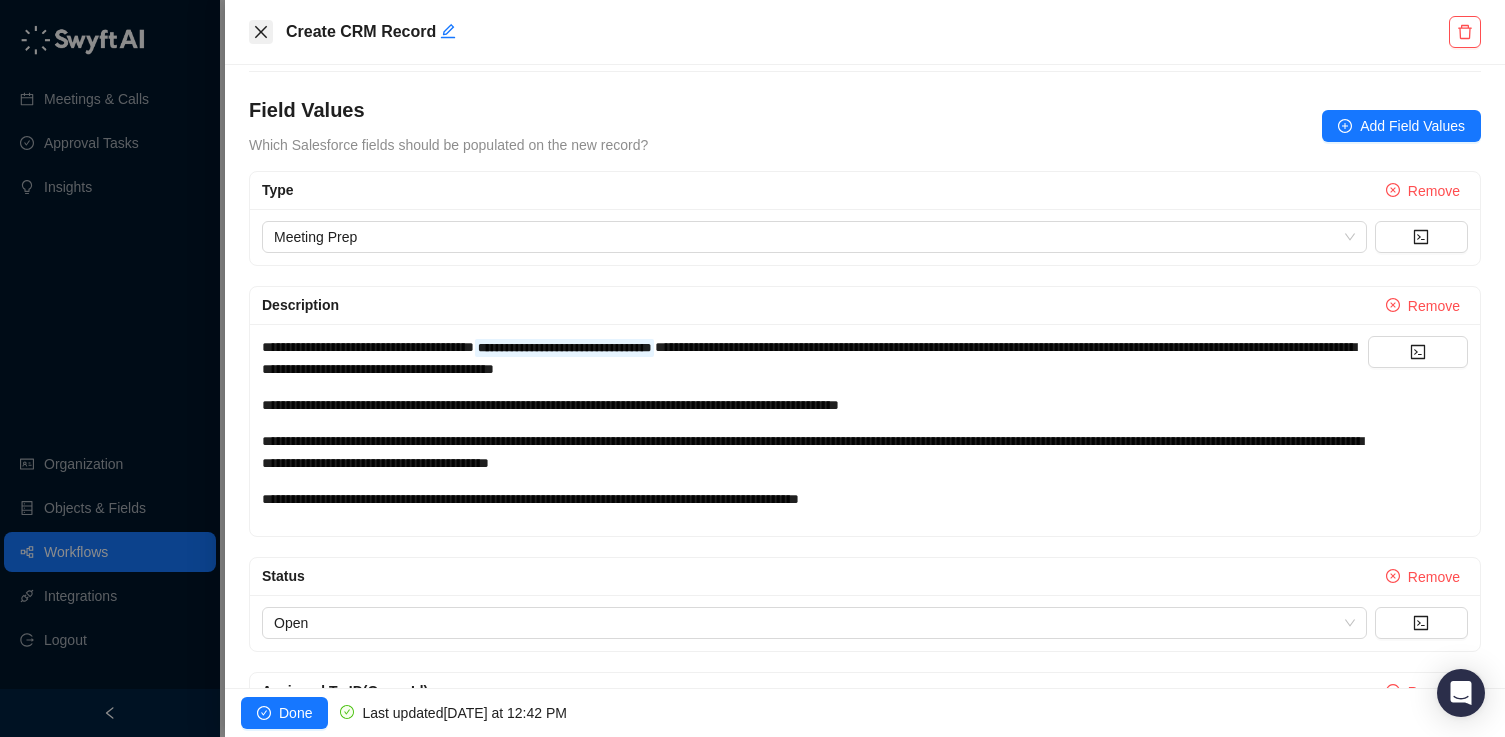 click at bounding box center [261, 32] 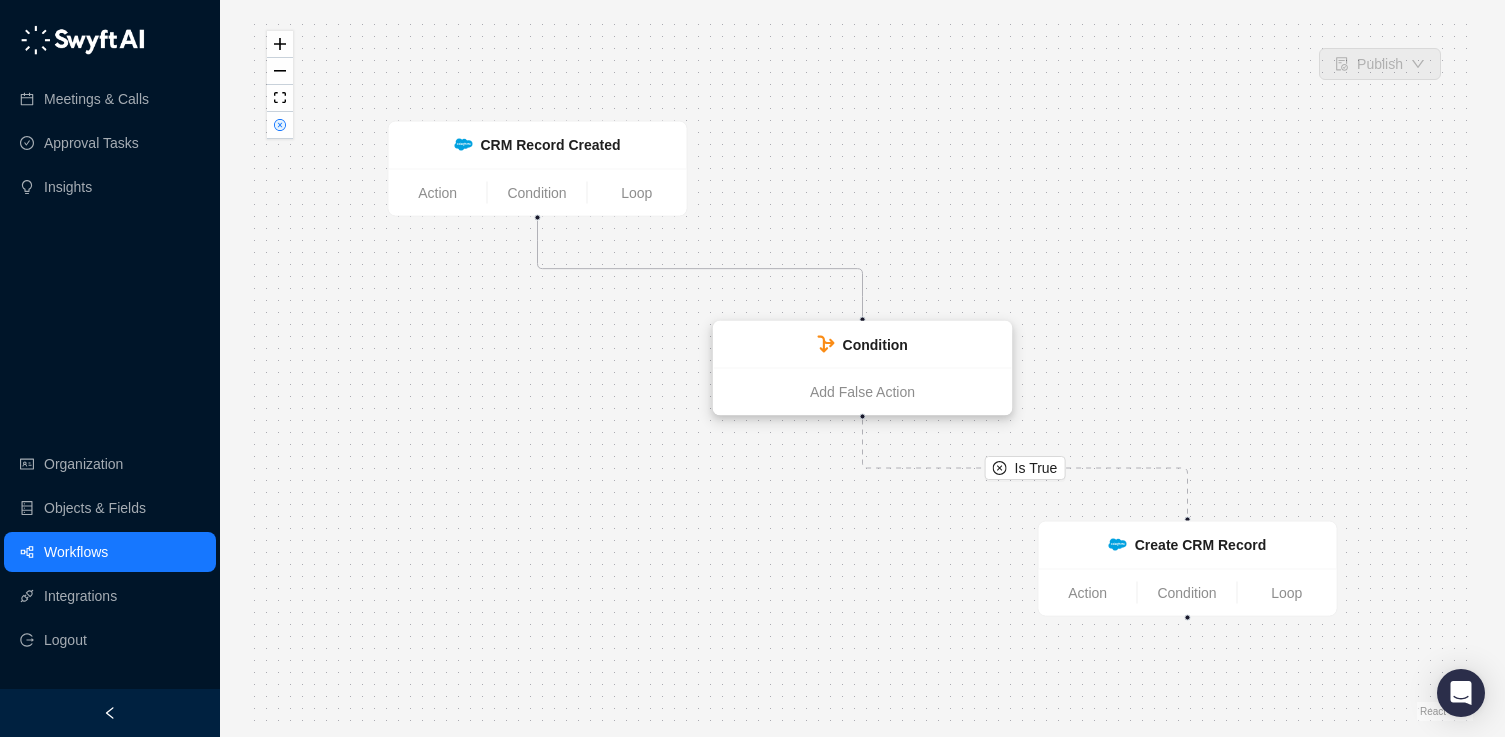 click on "Condition" at bounding box center [875, 345] 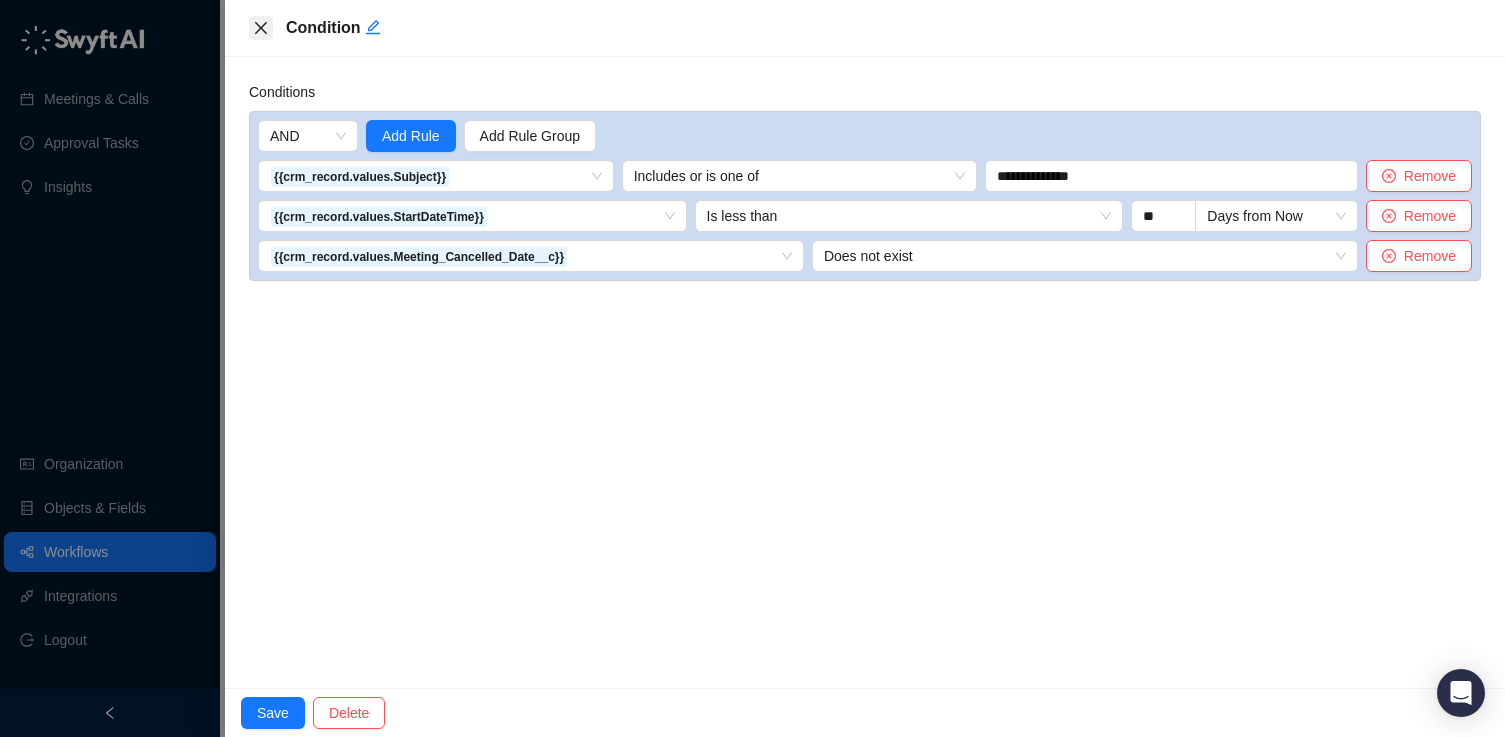 click 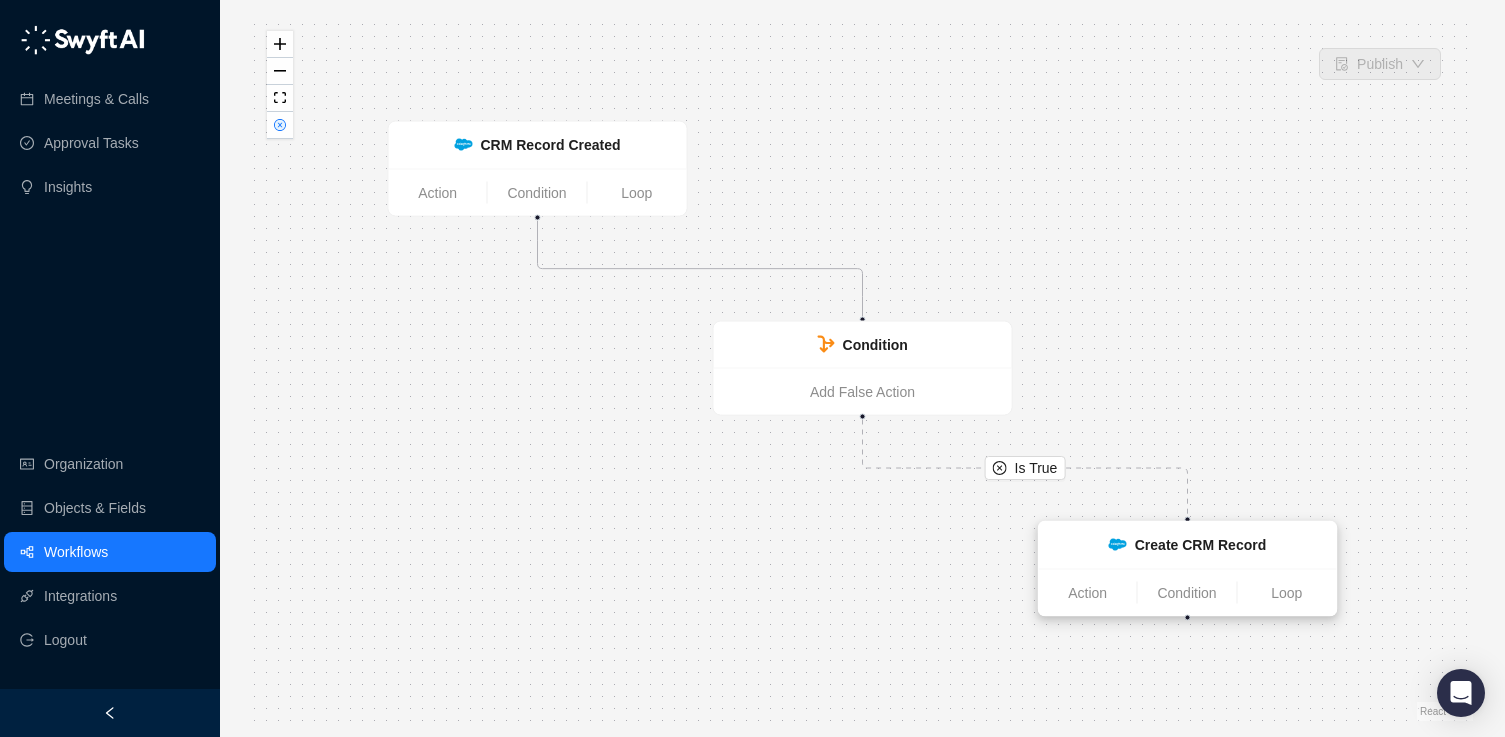 click at bounding box center [1118, 544] 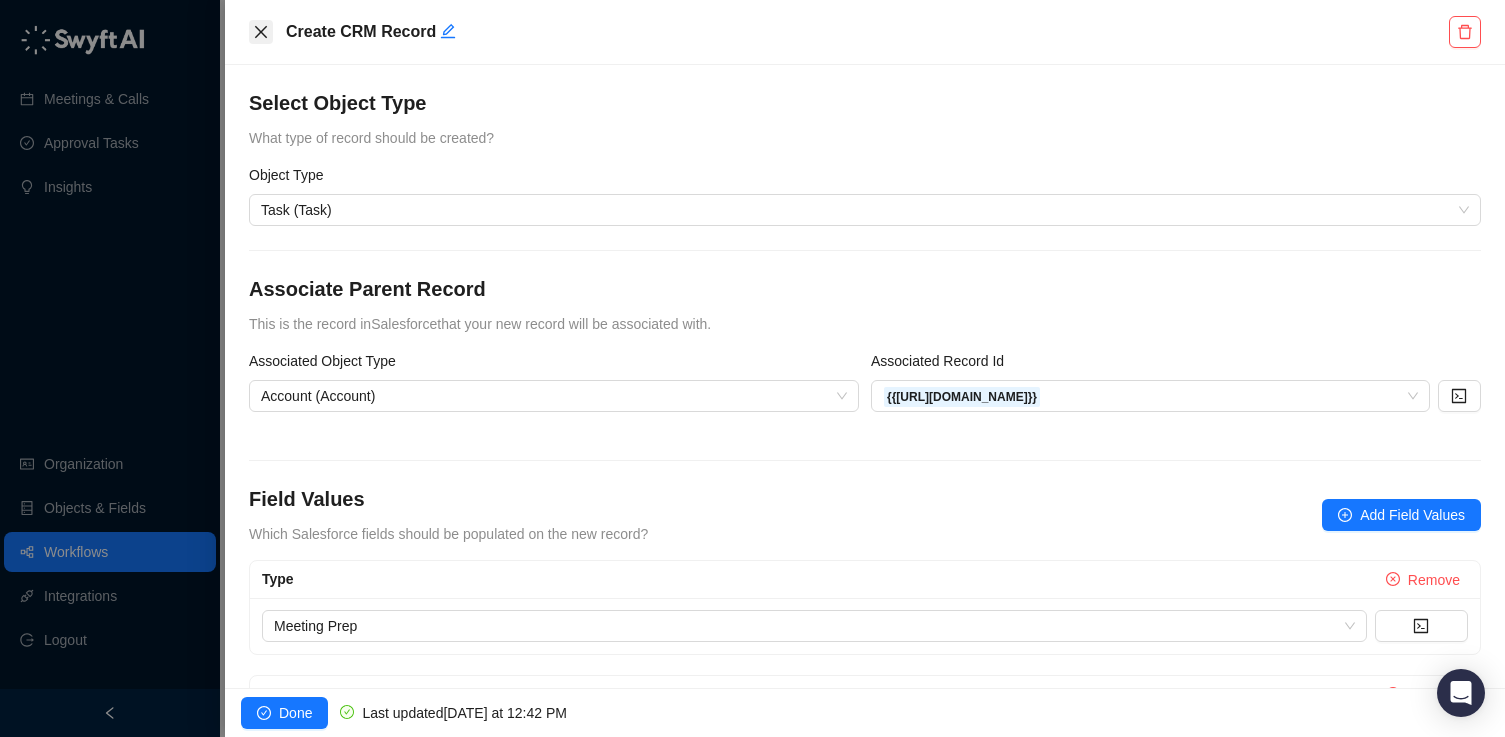 click 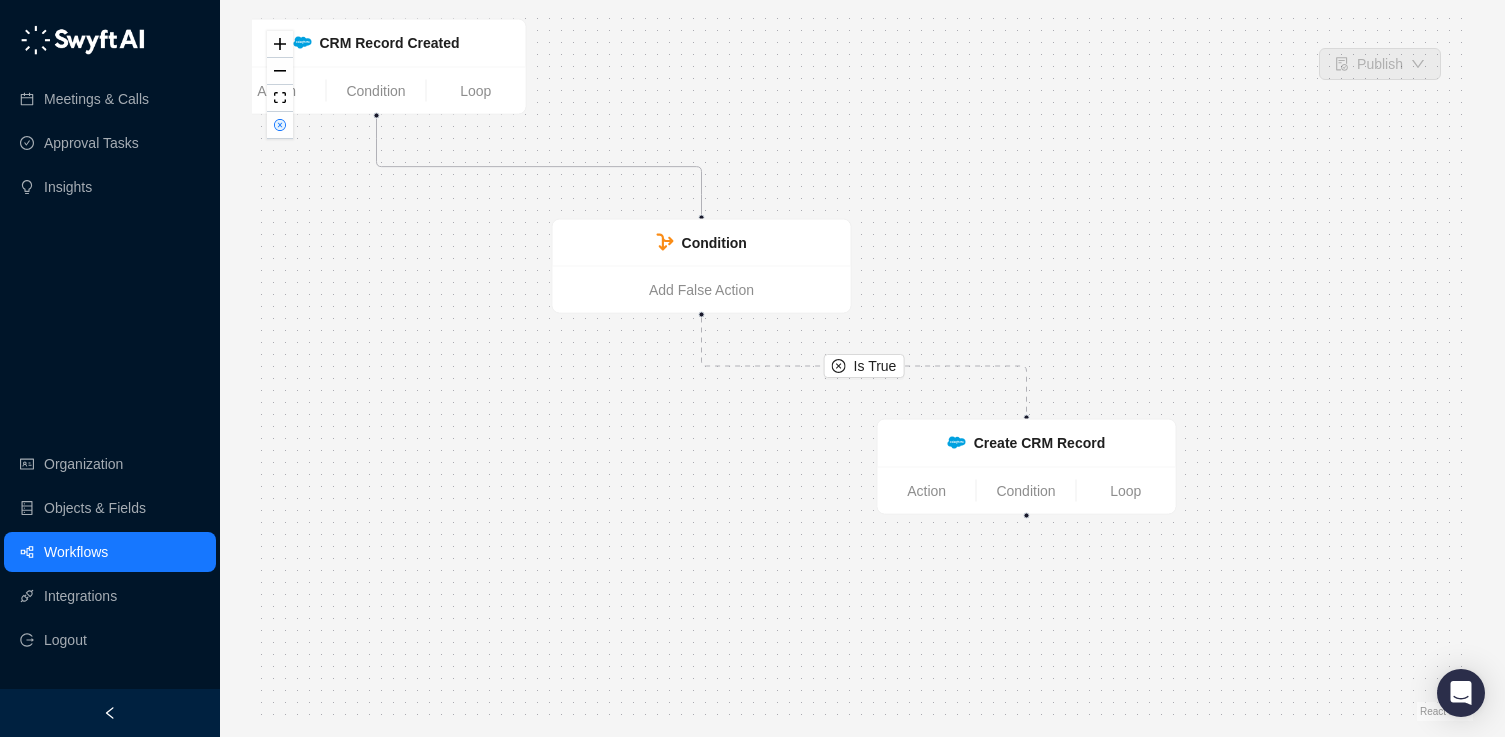 drag, startPoint x: 740, startPoint y: 478, endPoint x: 617, endPoint y: 402, distance: 144.58562 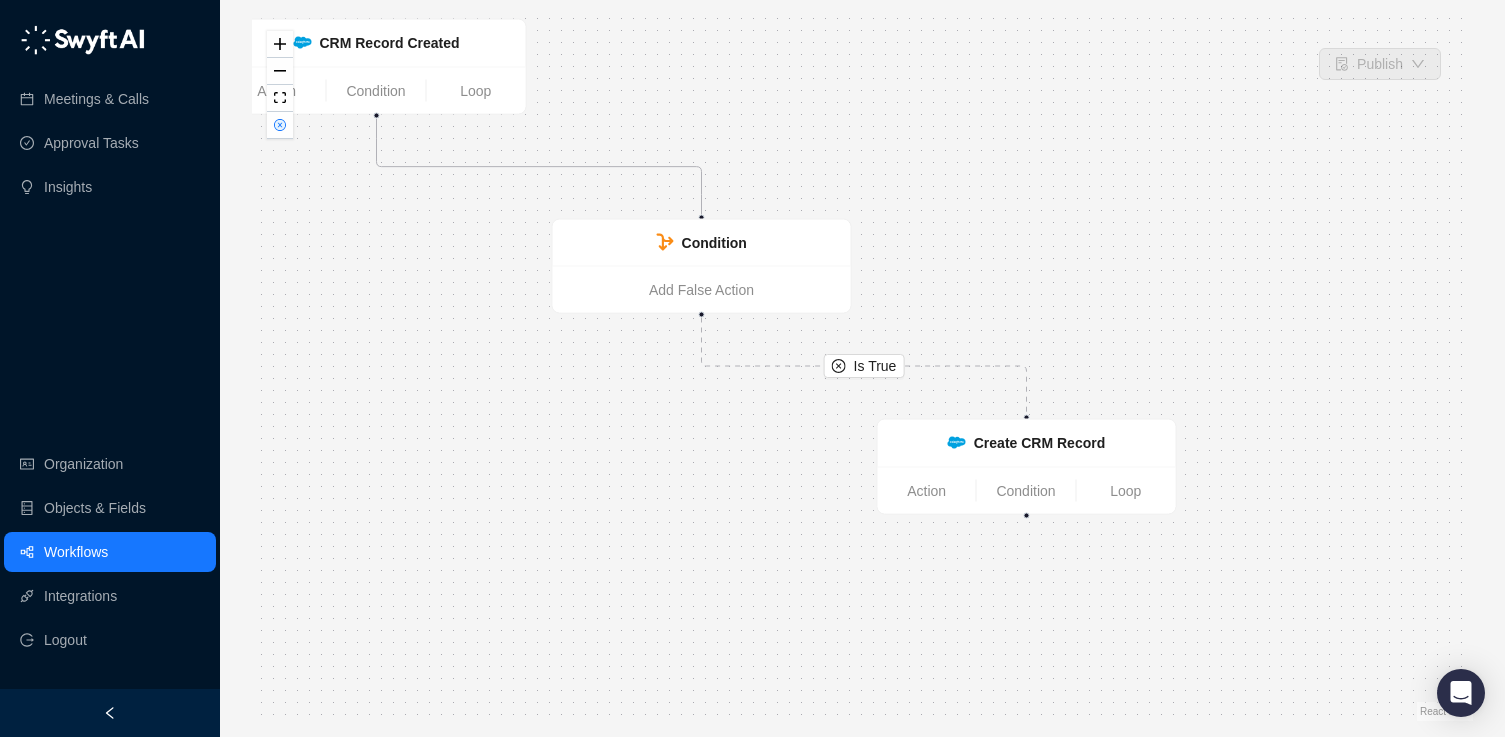 click on "Is True CRM Record Created Action Condition Loop Condition Add False Action Create CRM Record Action Condition Loop" at bounding box center (862, 368) 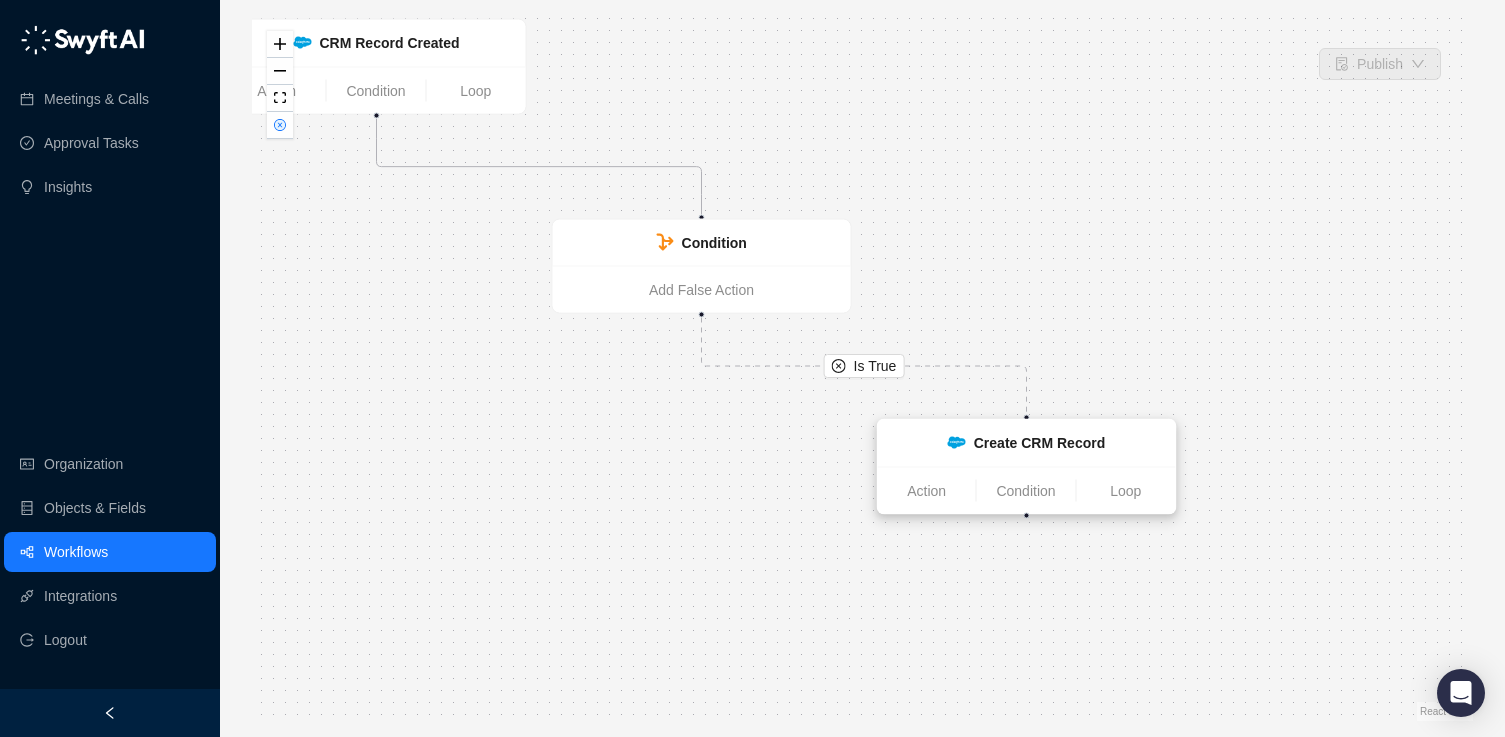 click on "Create CRM Record" at bounding box center [1039, 443] 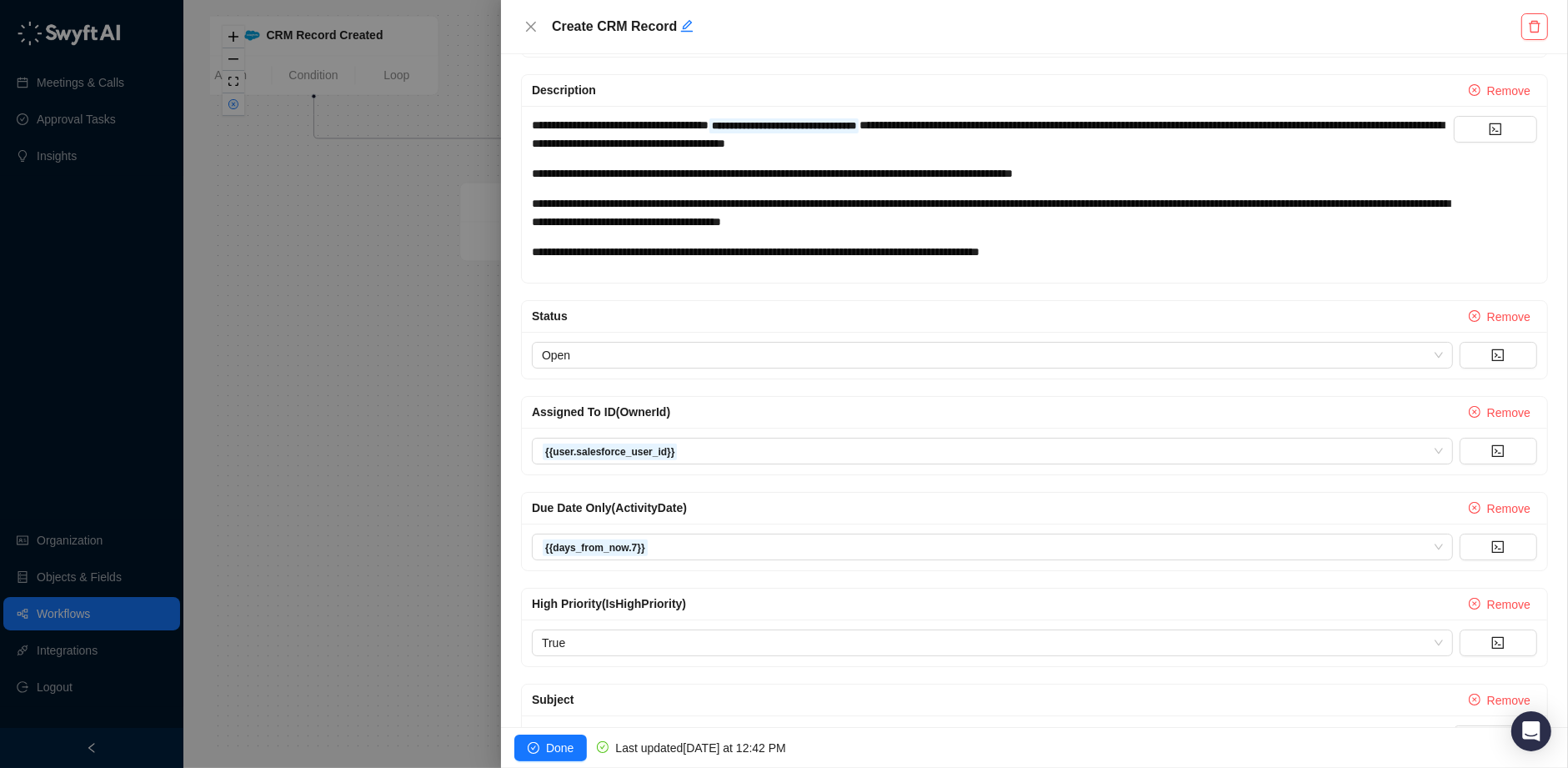 scroll, scrollTop: 499, scrollLeft: 0, axis: vertical 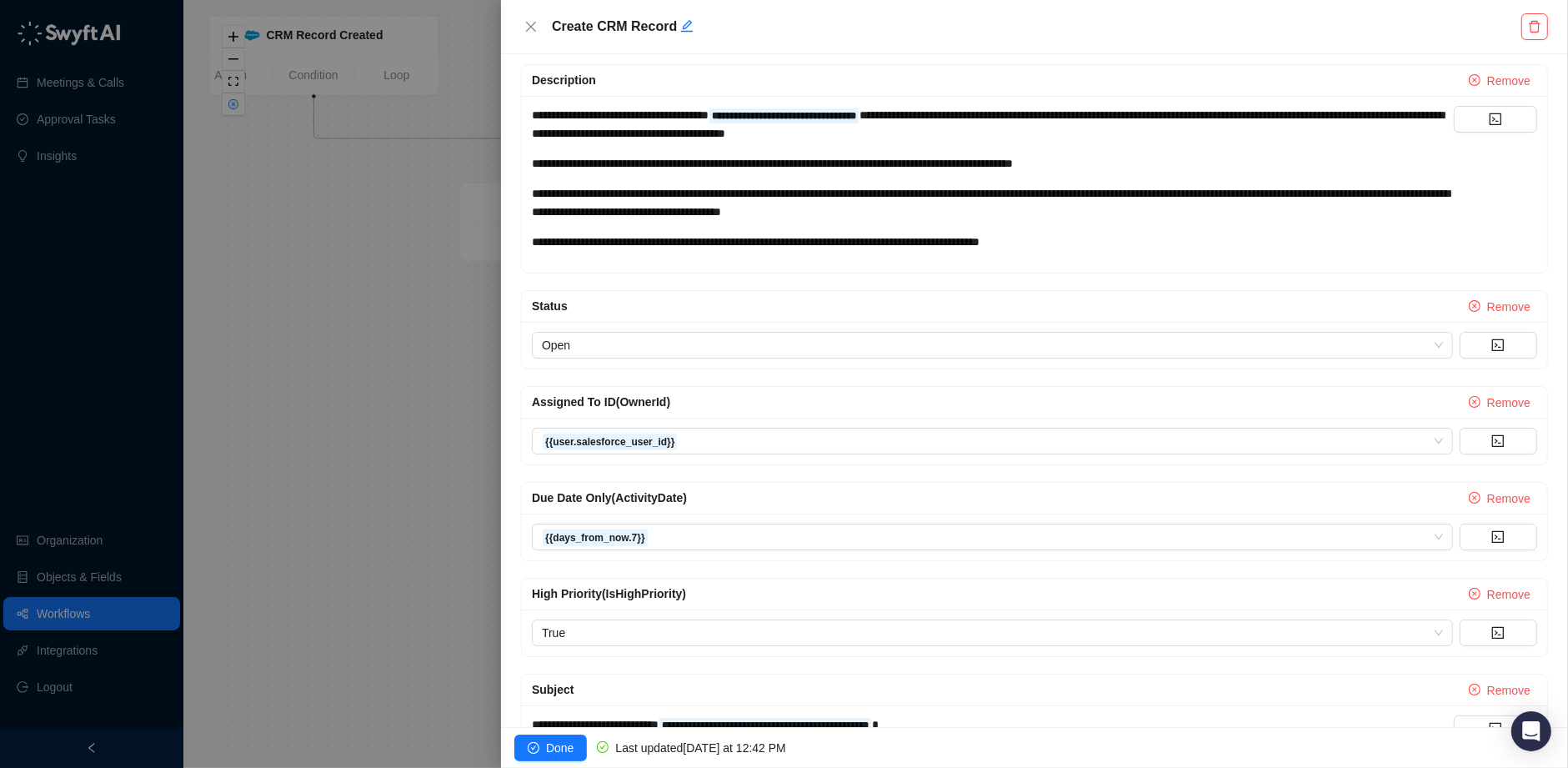 click on "**********" at bounding box center [993, 178] 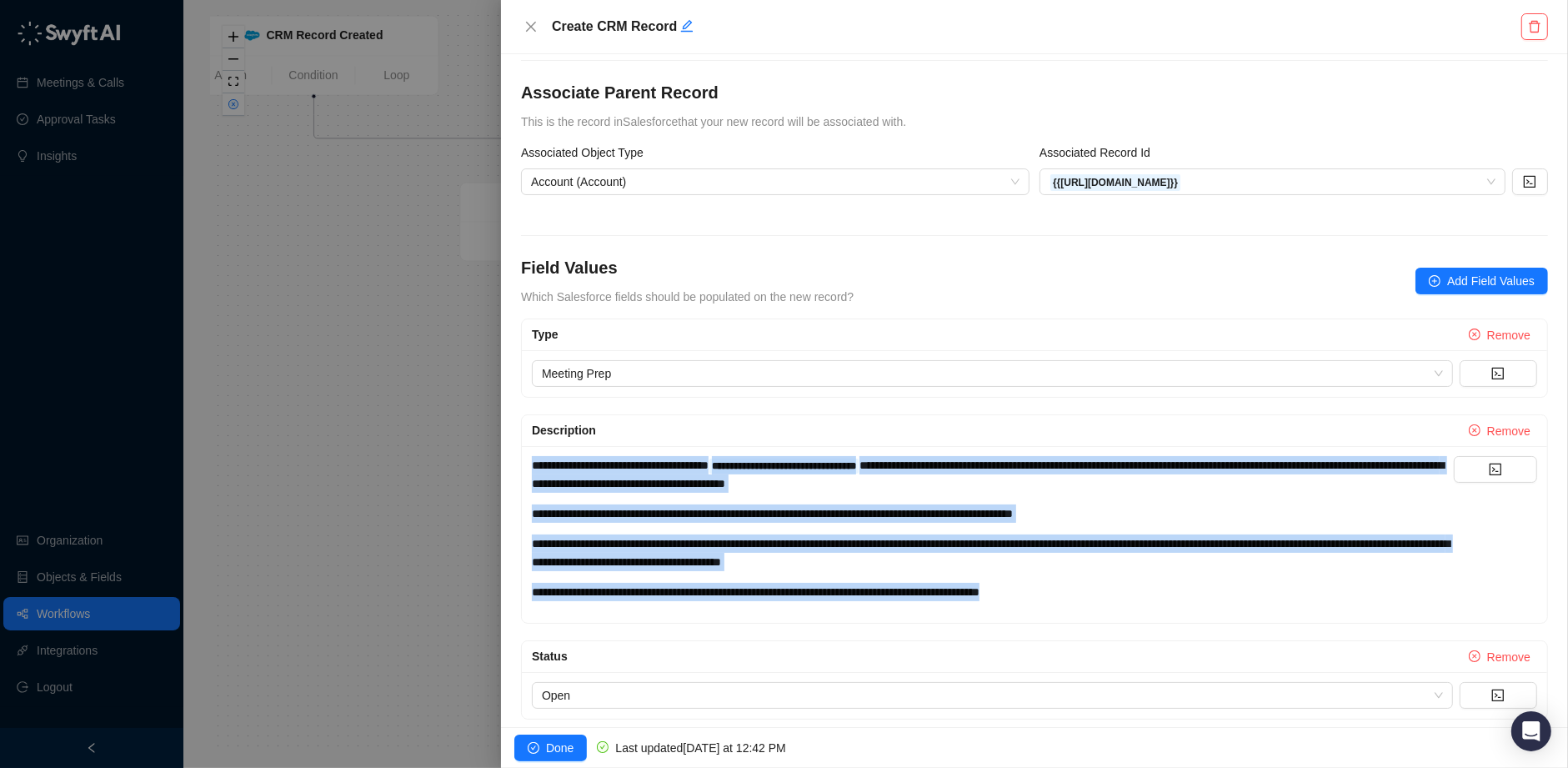 scroll, scrollTop: 0, scrollLeft: 0, axis: both 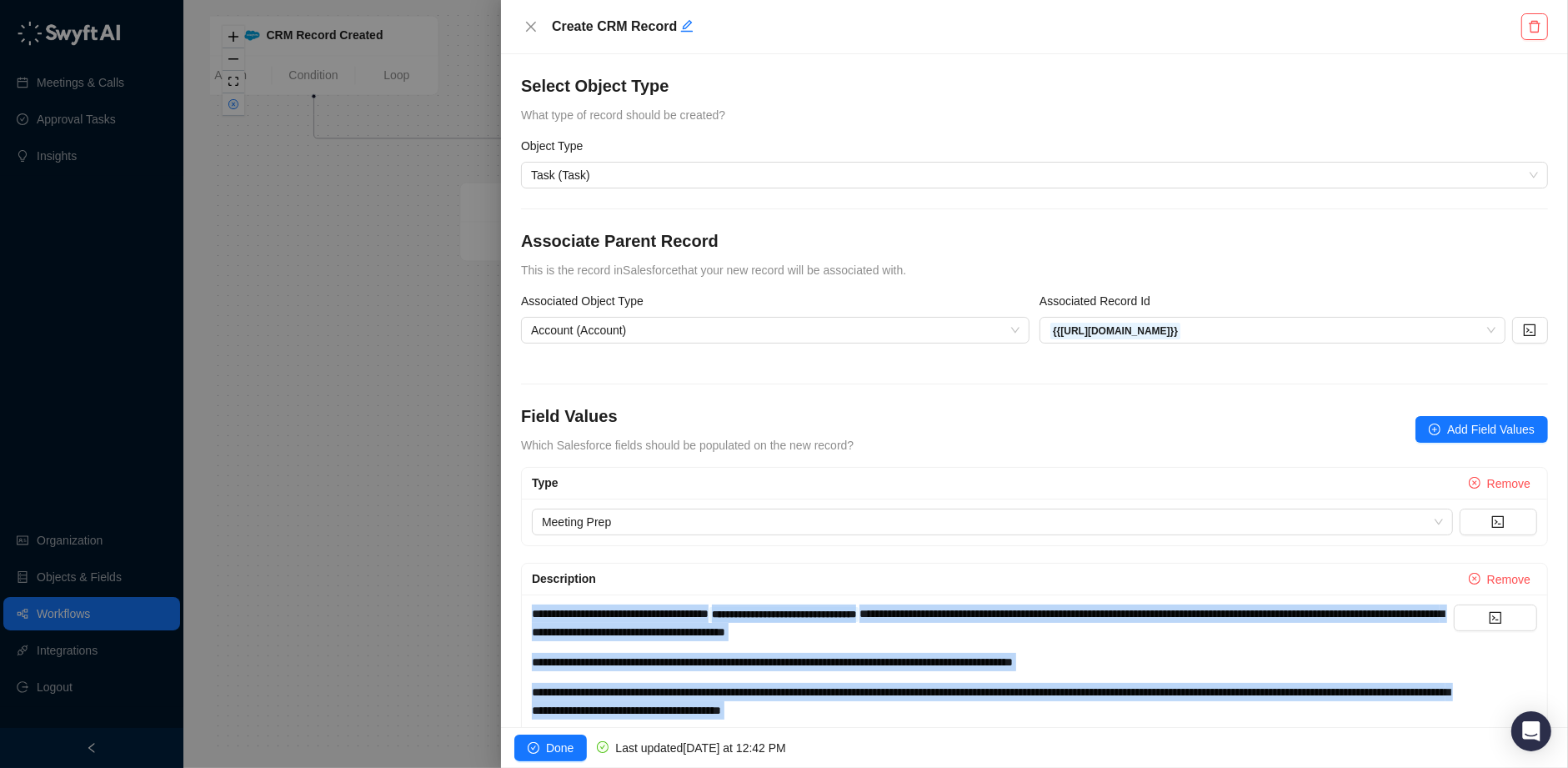 drag, startPoint x: 1125, startPoint y: 244, endPoint x: 403, endPoint y: 16, distance: 757.1446 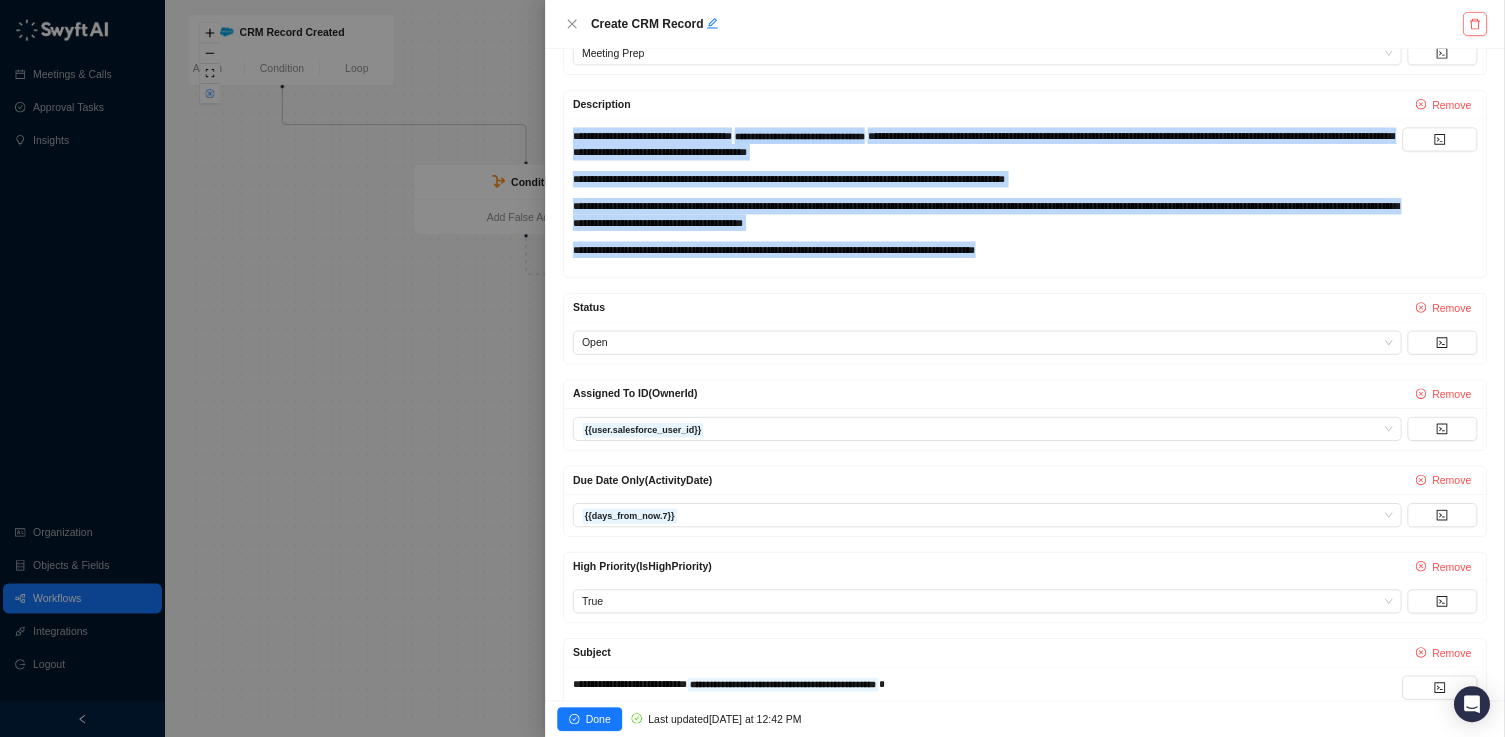 scroll, scrollTop: 487, scrollLeft: 0, axis: vertical 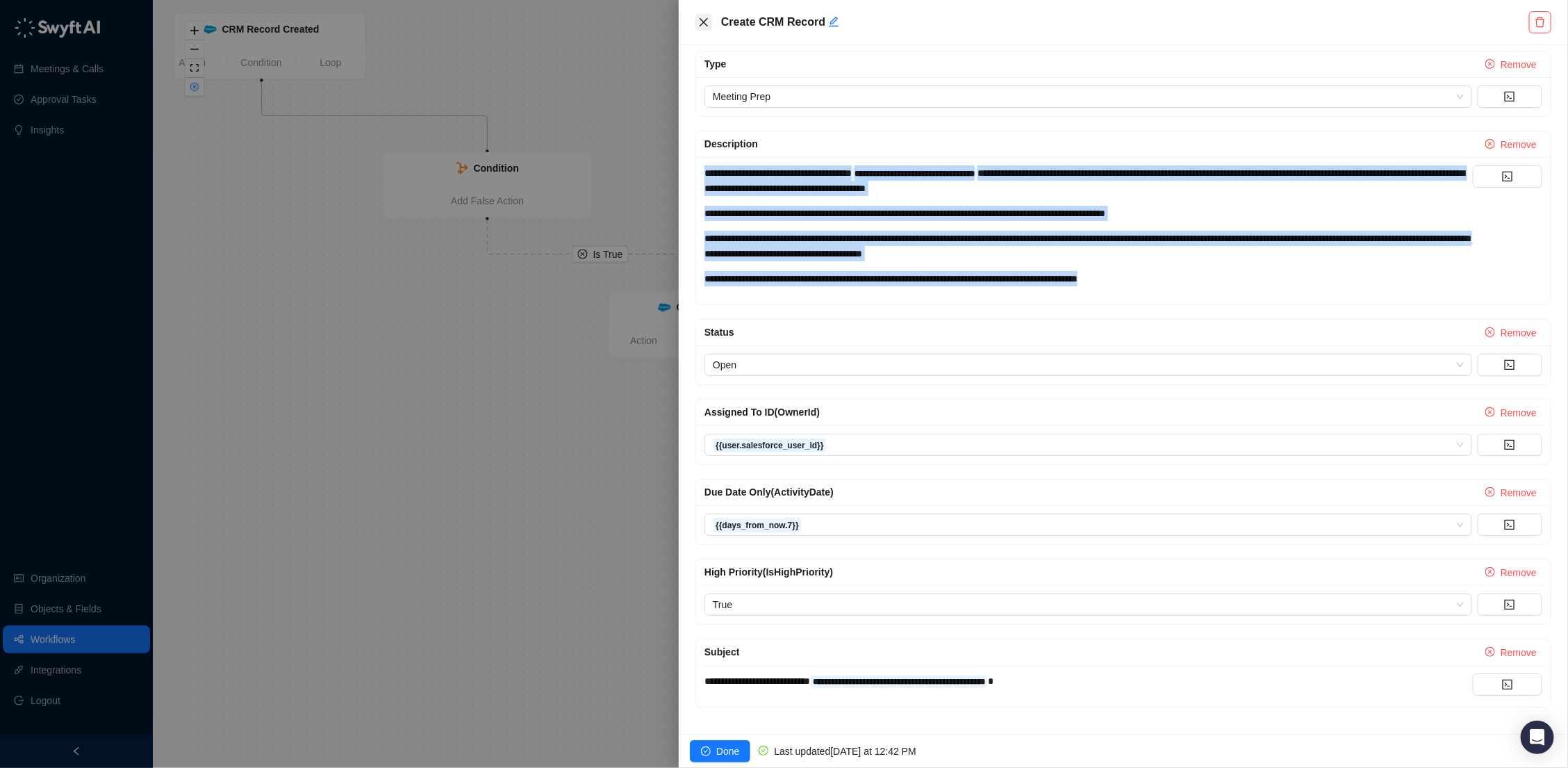 click 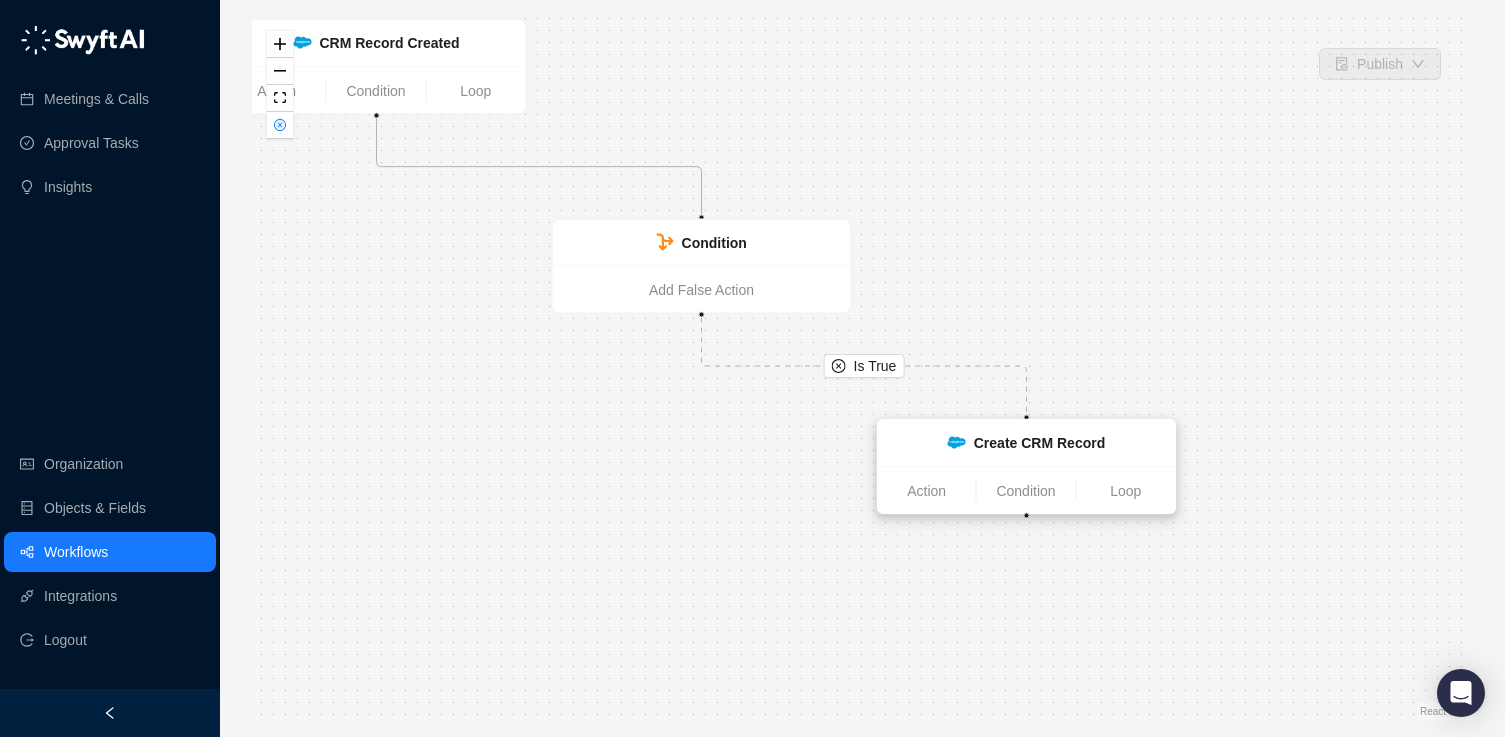 click on "Create CRM Record" at bounding box center (1039, 443) 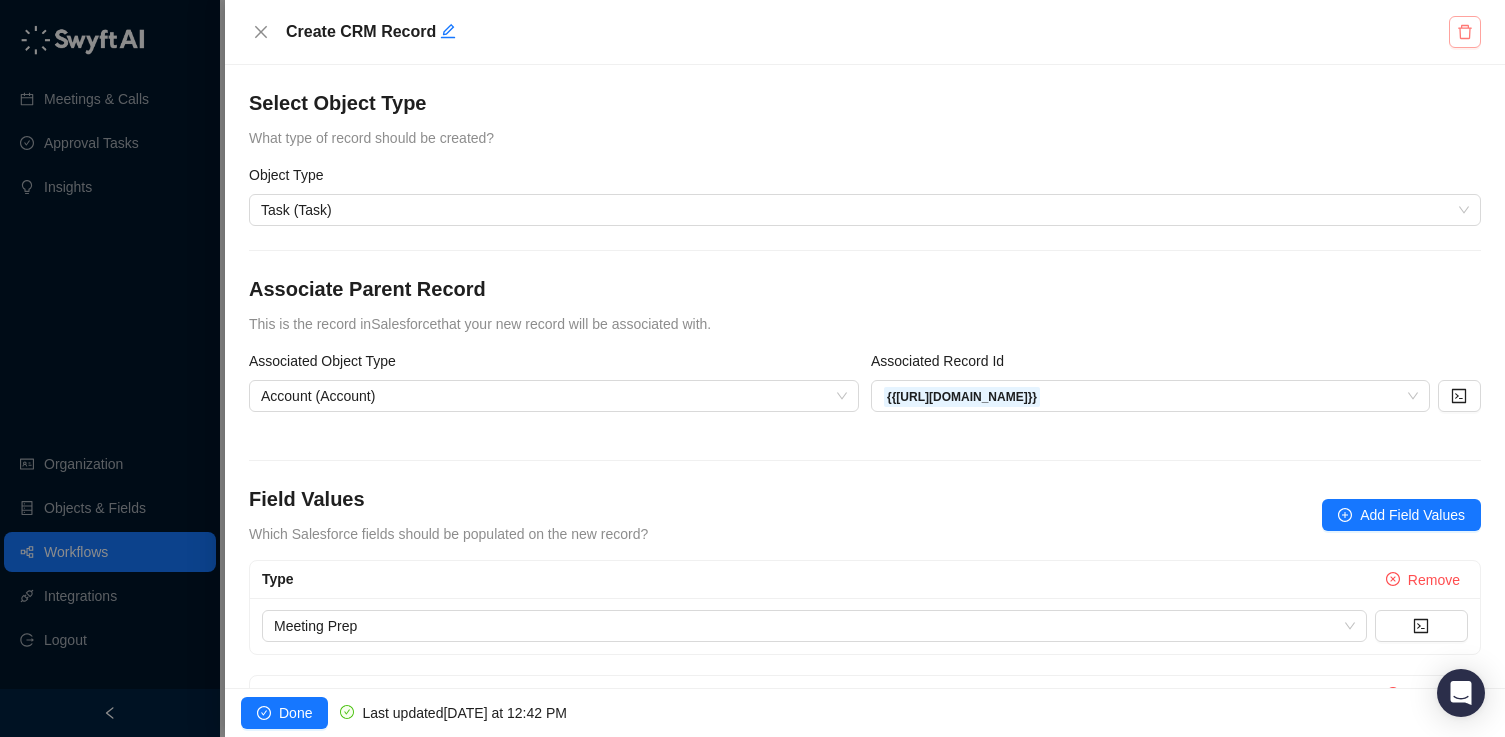 click at bounding box center [1465, 32] 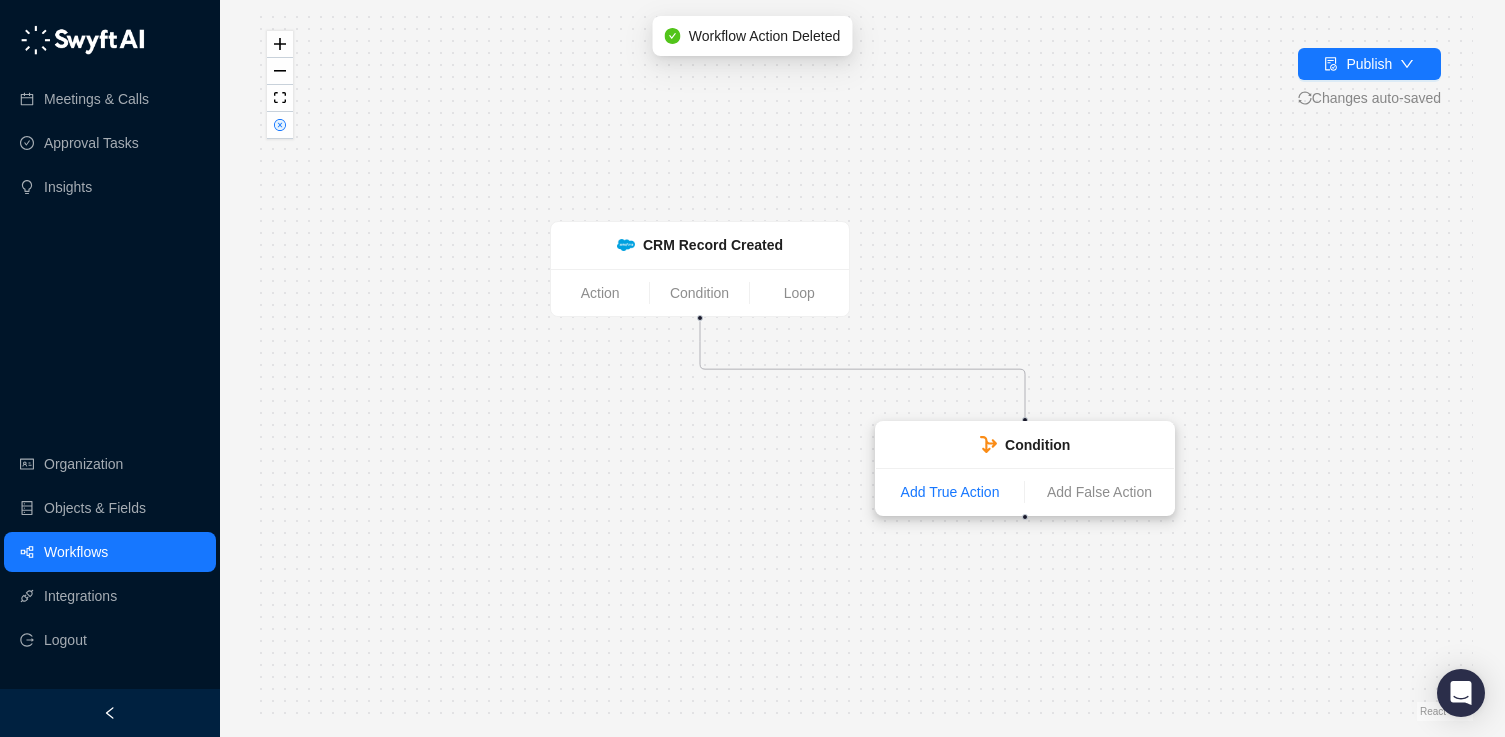 click on "Add True Action" at bounding box center [950, 492] 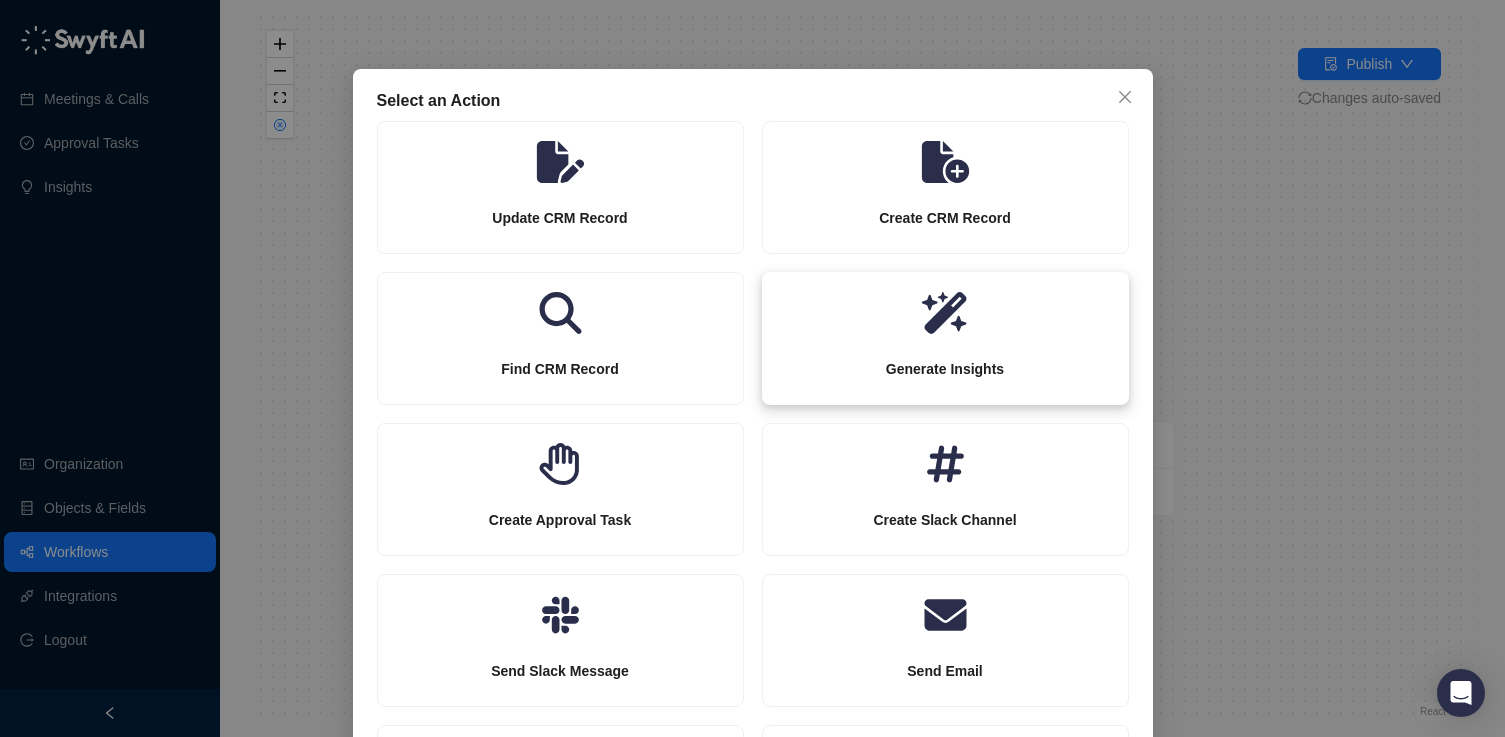 scroll, scrollTop: 30, scrollLeft: 0, axis: vertical 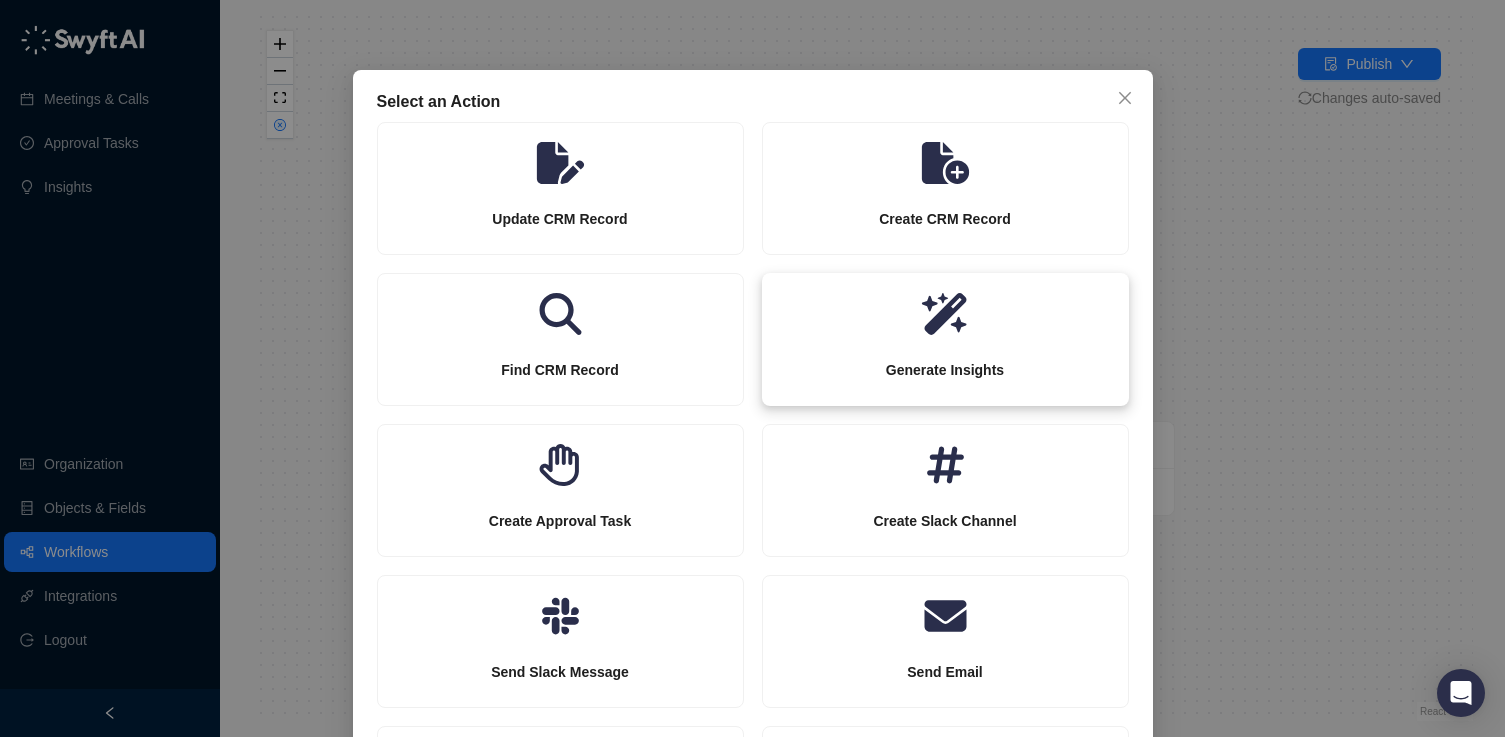 click 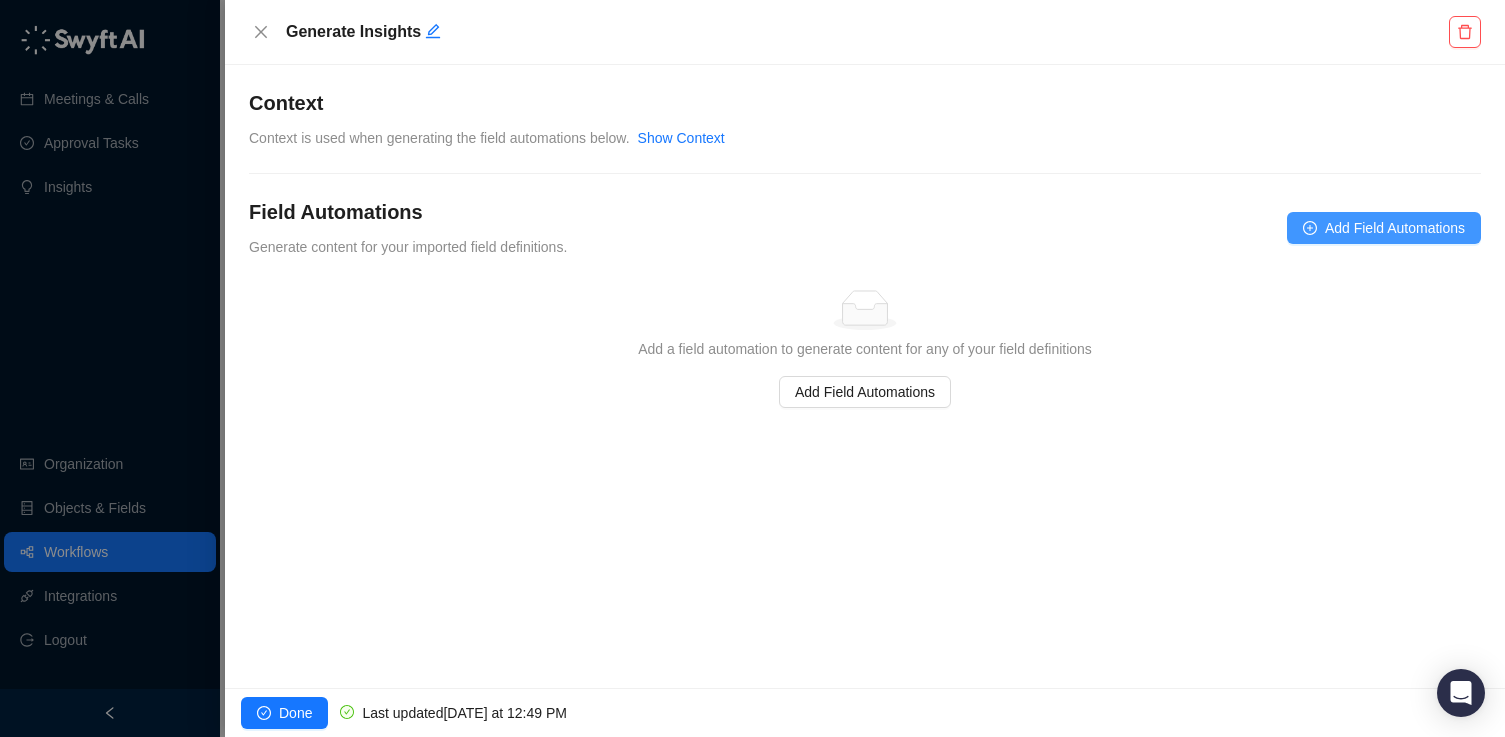 click on "Add Field Automations" at bounding box center (1395, 228) 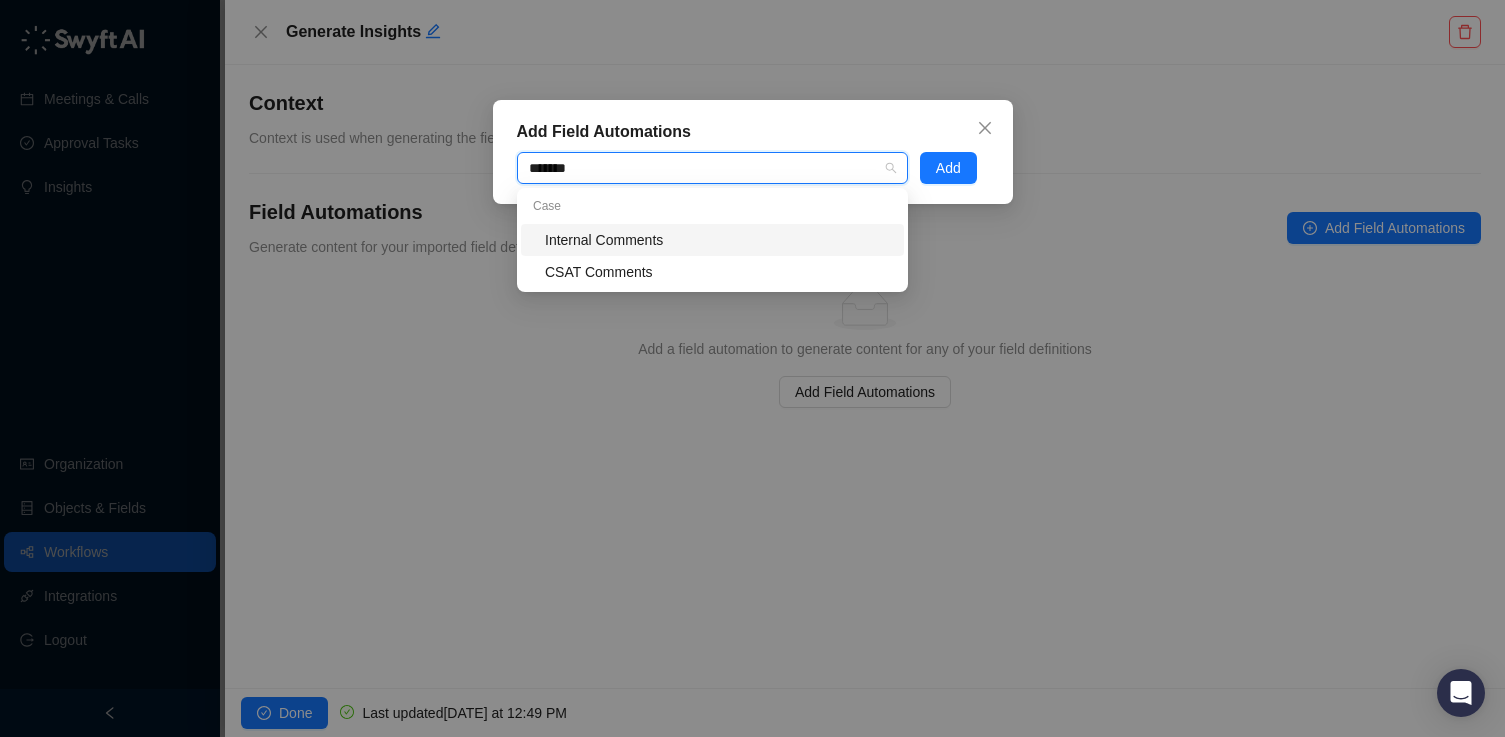 type on "********" 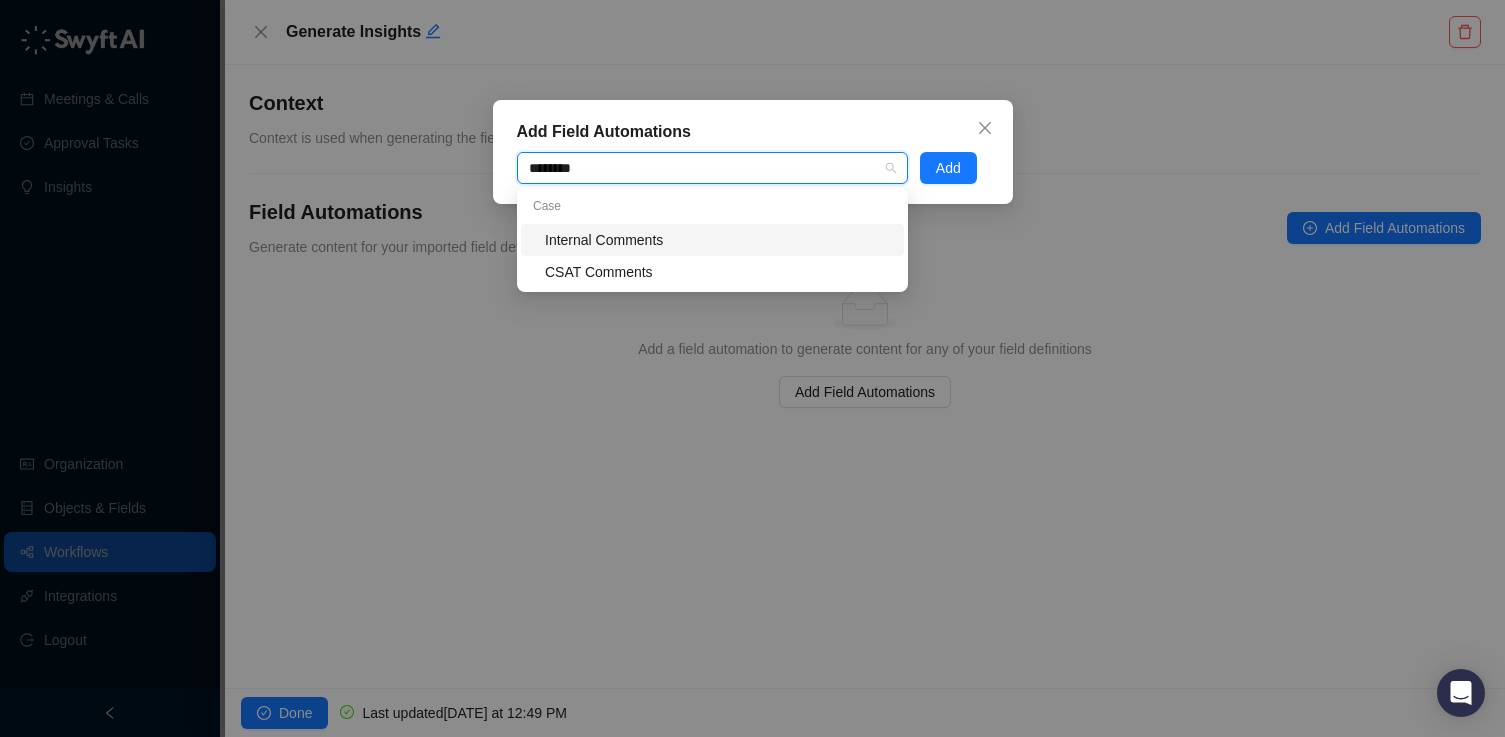 click on "********" at bounding box center (565, 168) 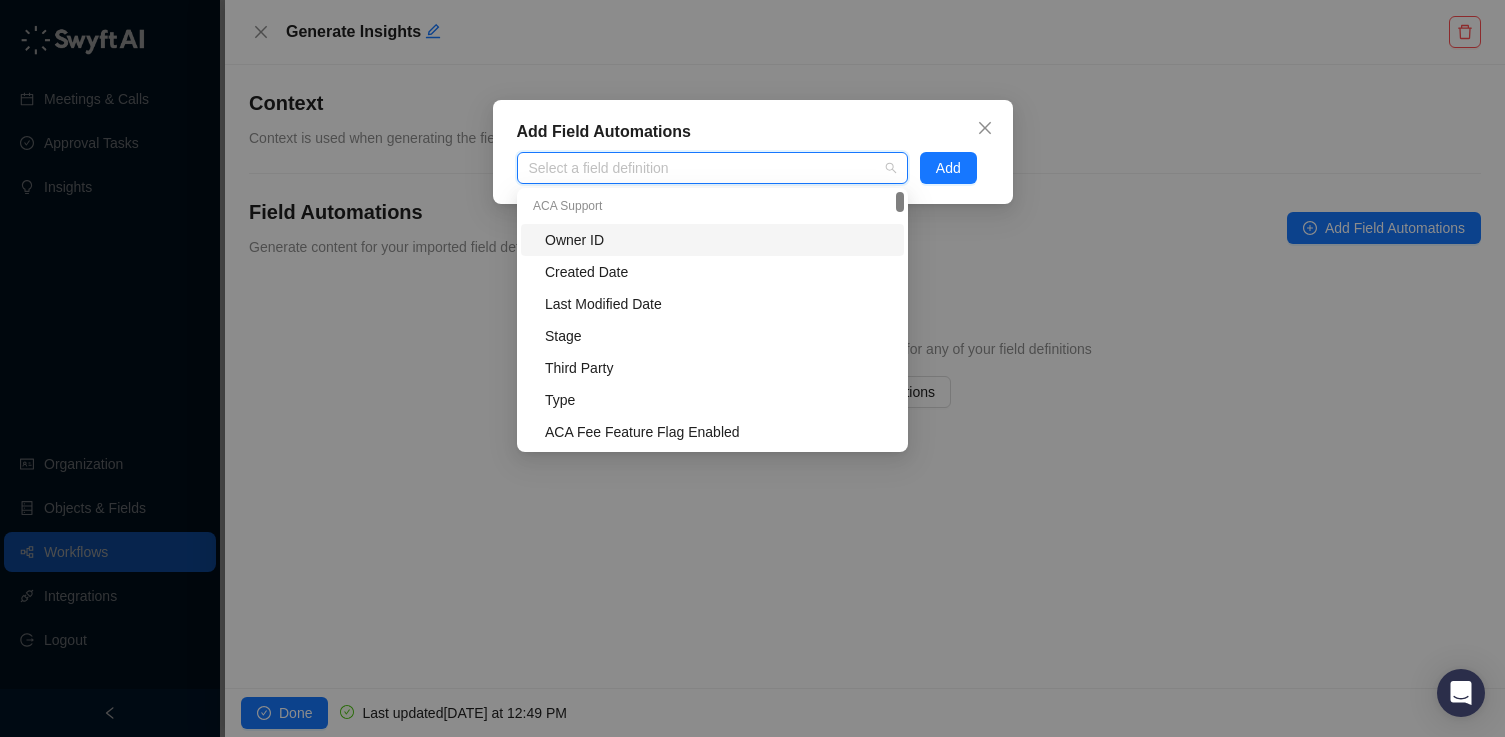 click on "Add Field Automations   Select a field definition Add" at bounding box center [752, 368] 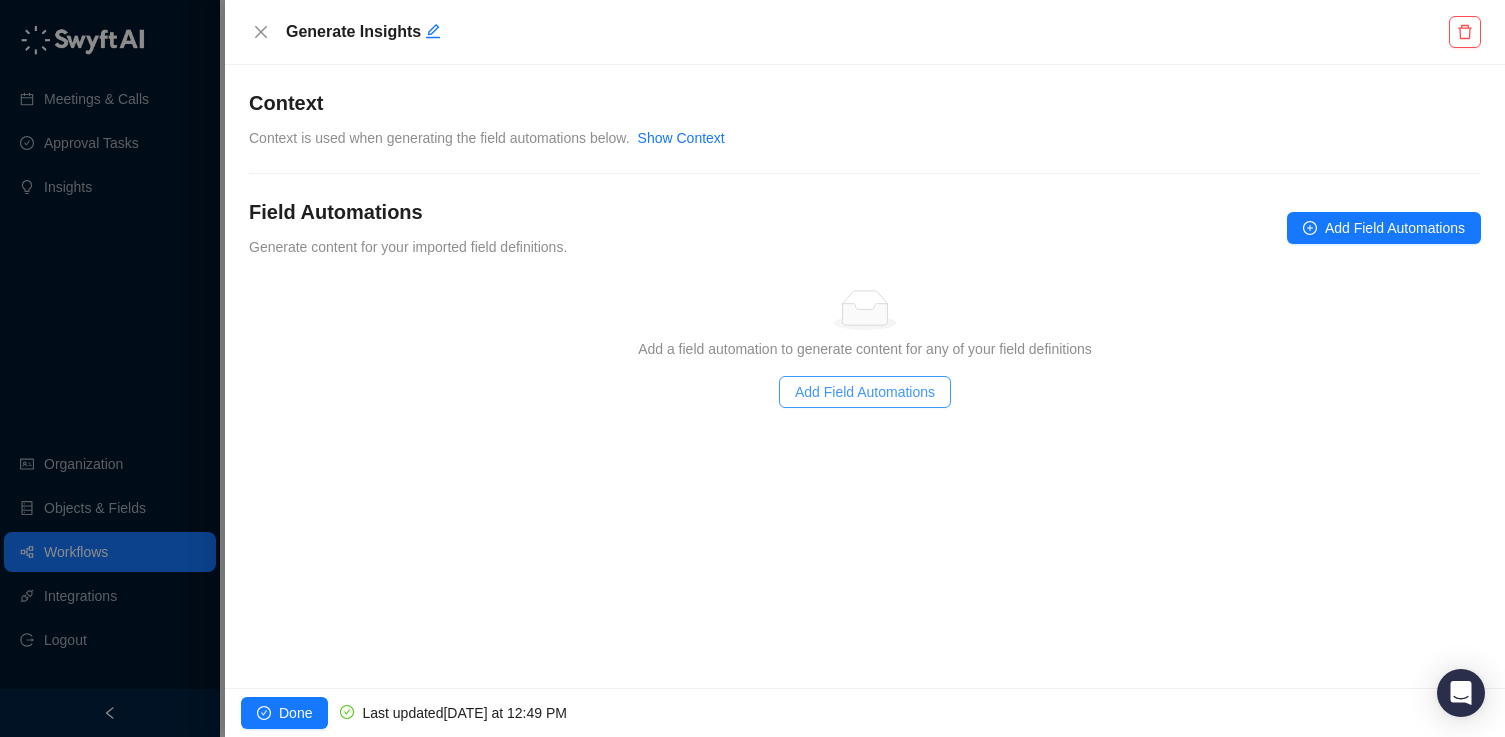 click on "Add Field Automations" at bounding box center (865, 392) 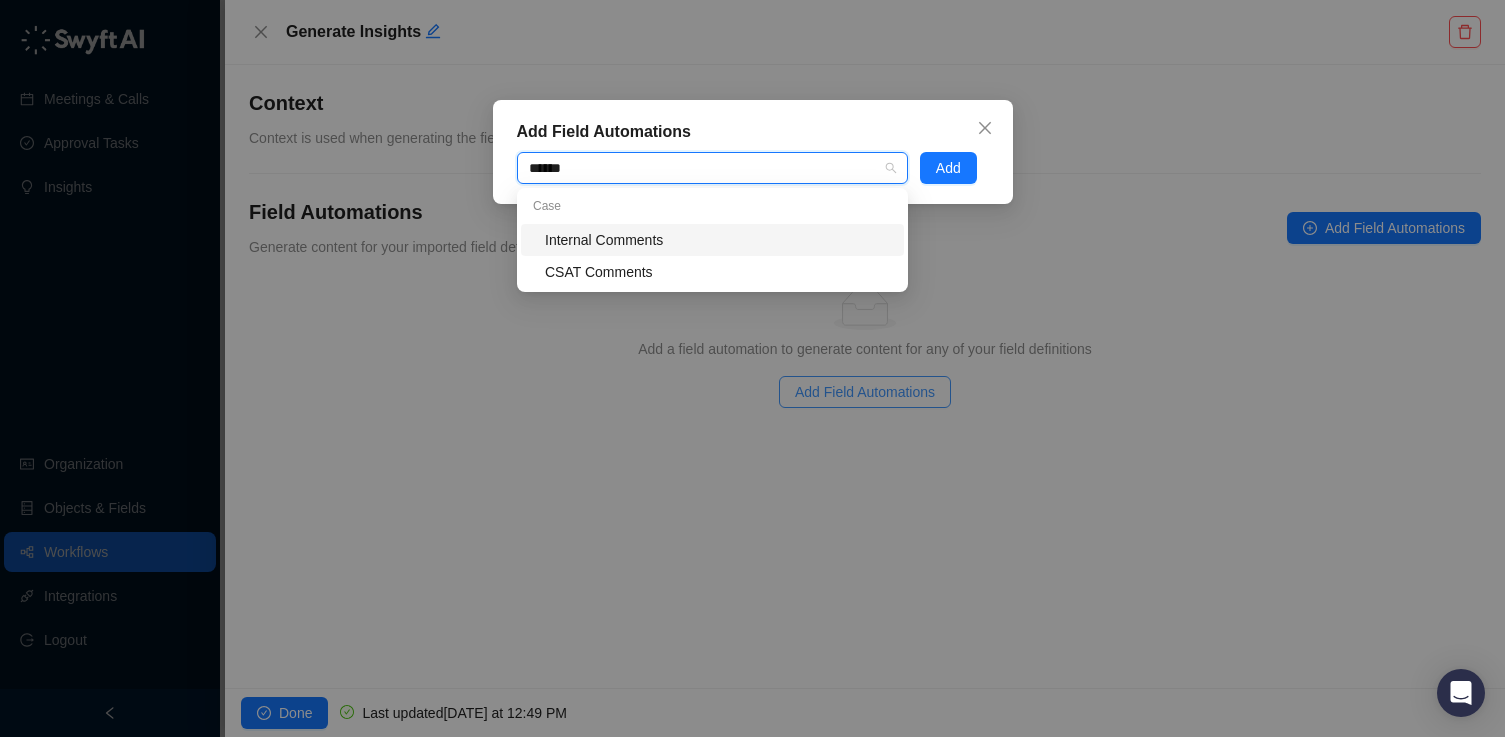 type on "*******" 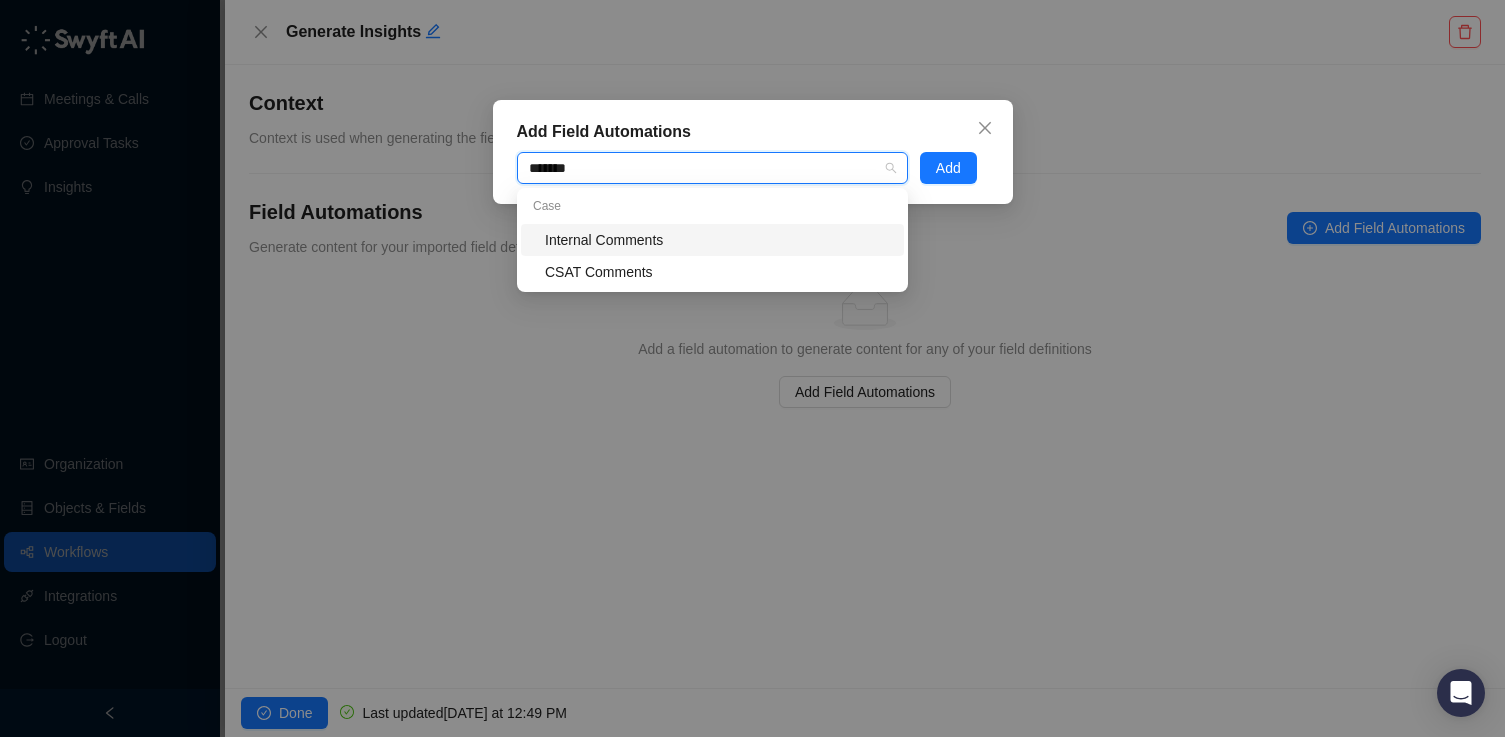 type 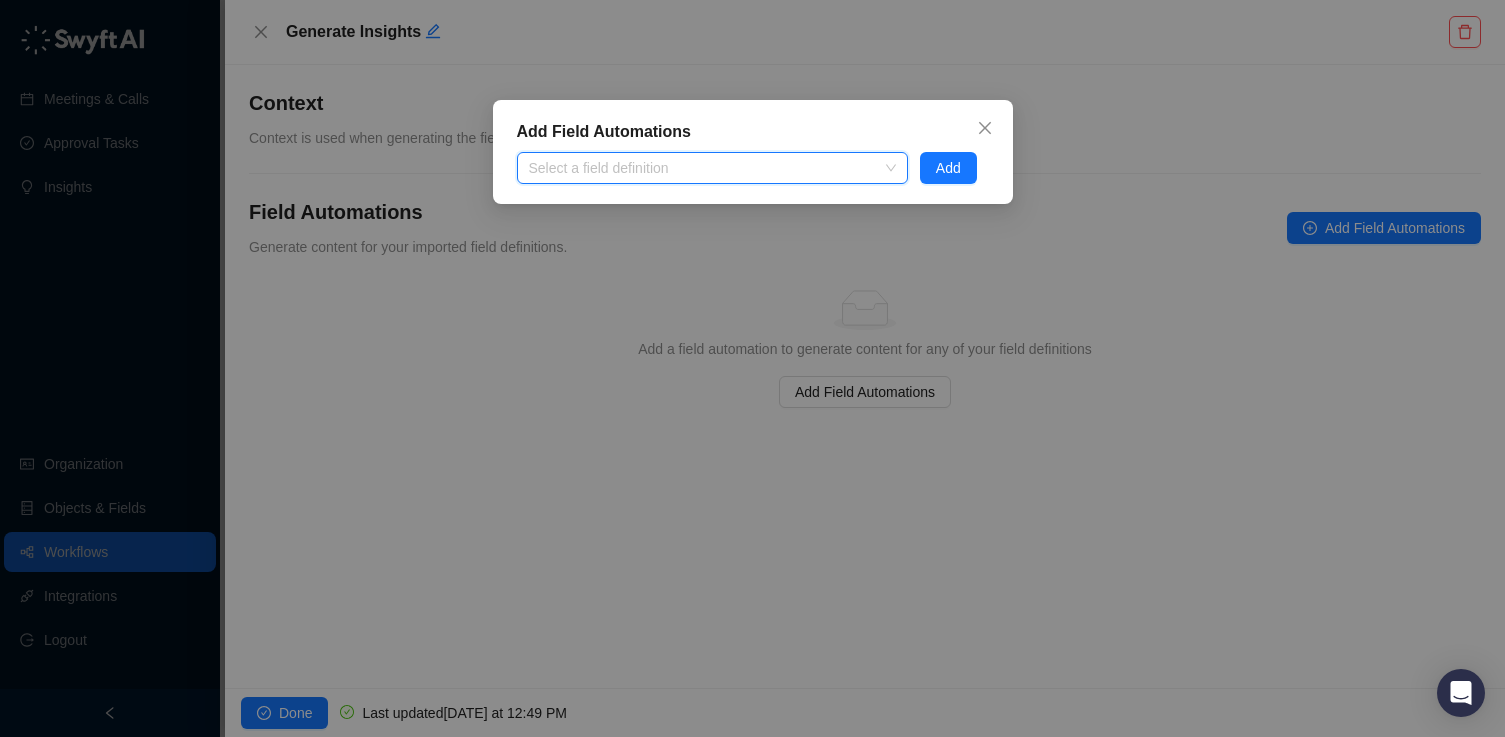 click on "Add Field Automations   Select a field definition Add" at bounding box center (752, 368) 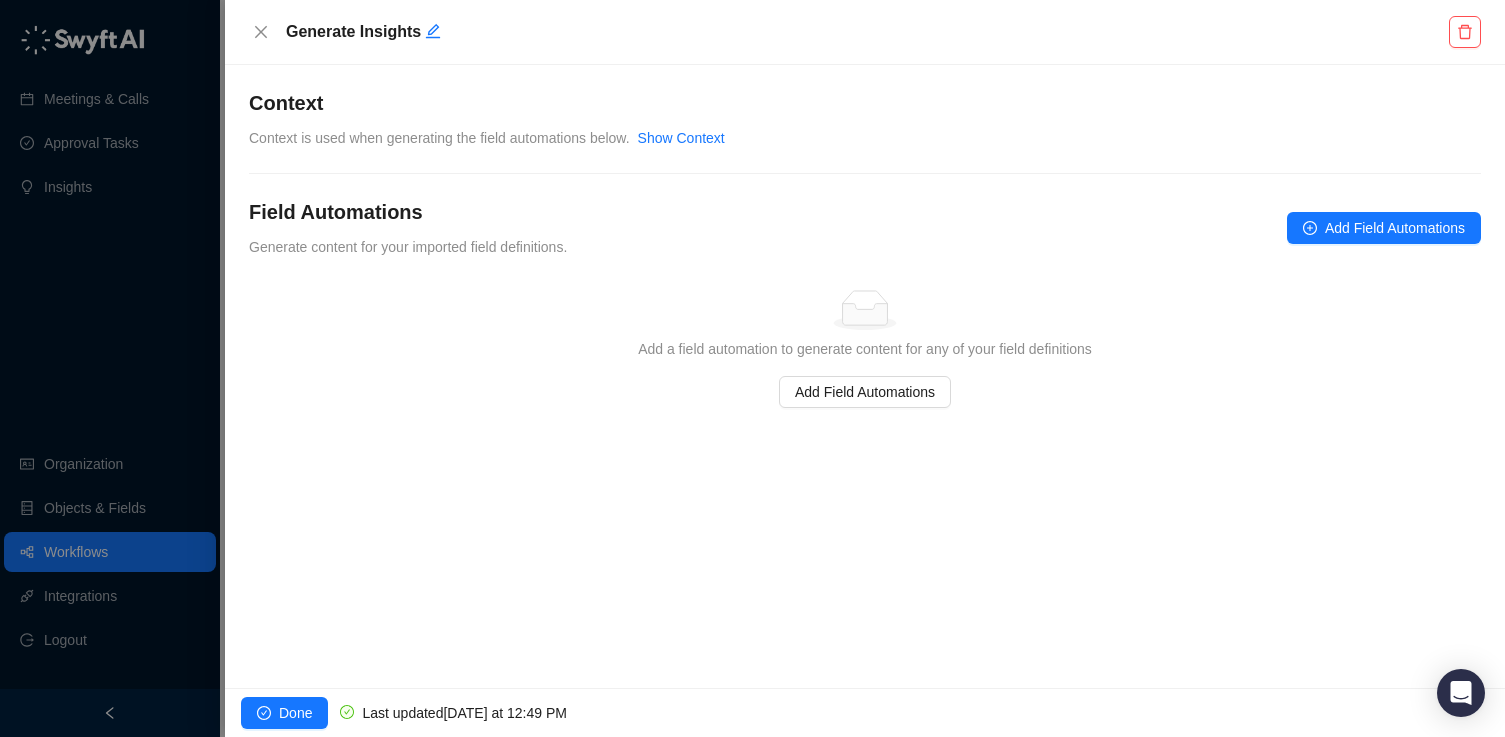 click on "Simple Empty" at bounding box center [865, 310] 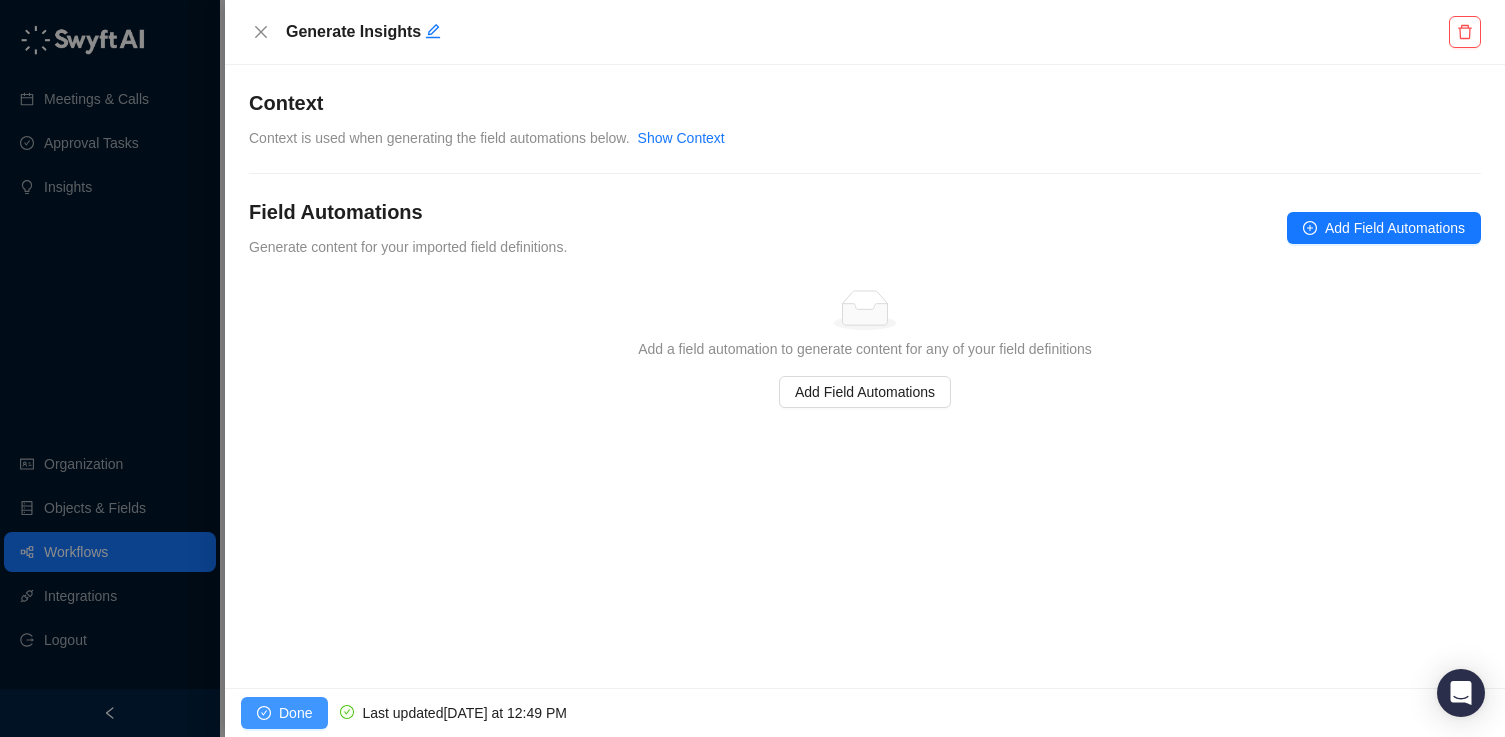 click on "Done" at bounding box center [295, 713] 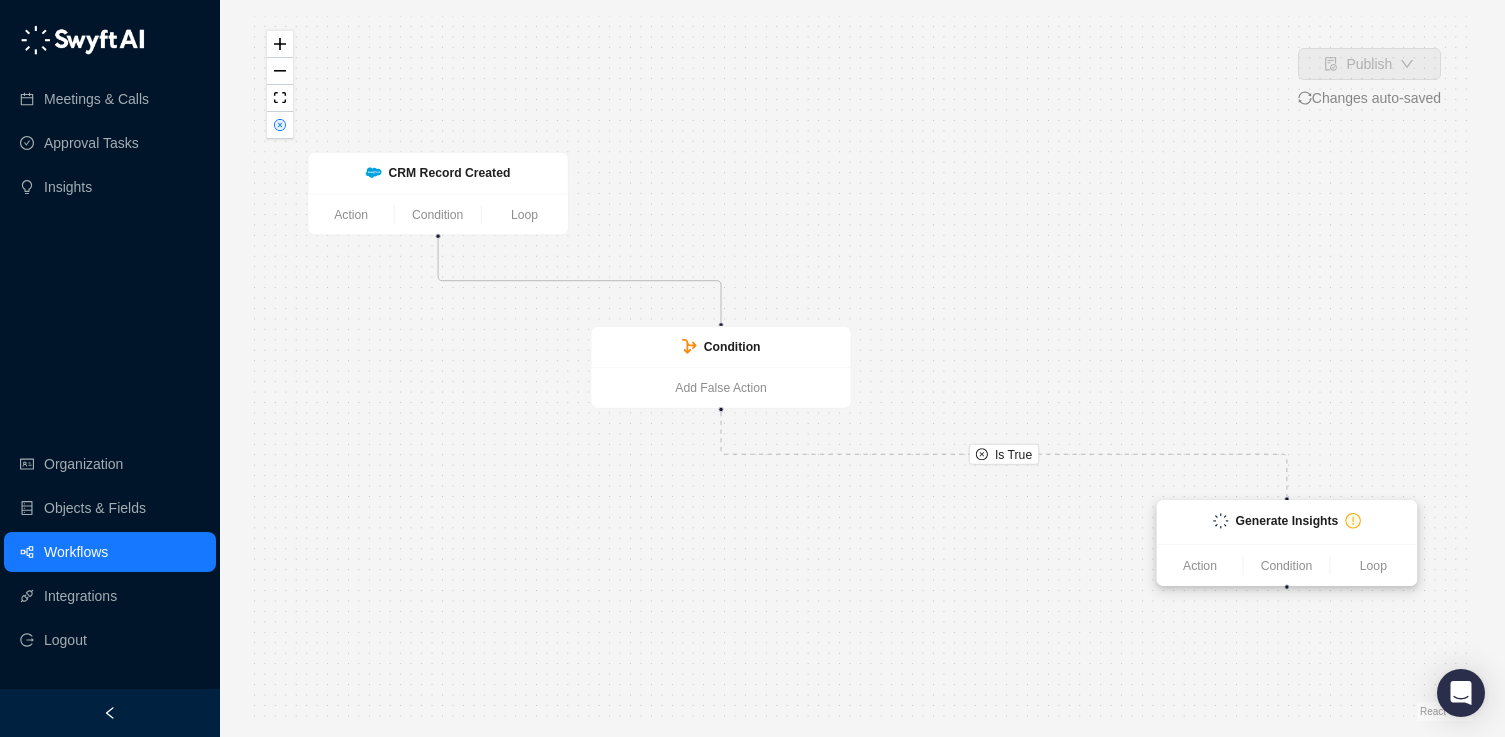 click on "Generate Insights" at bounding box center (1286, 521) 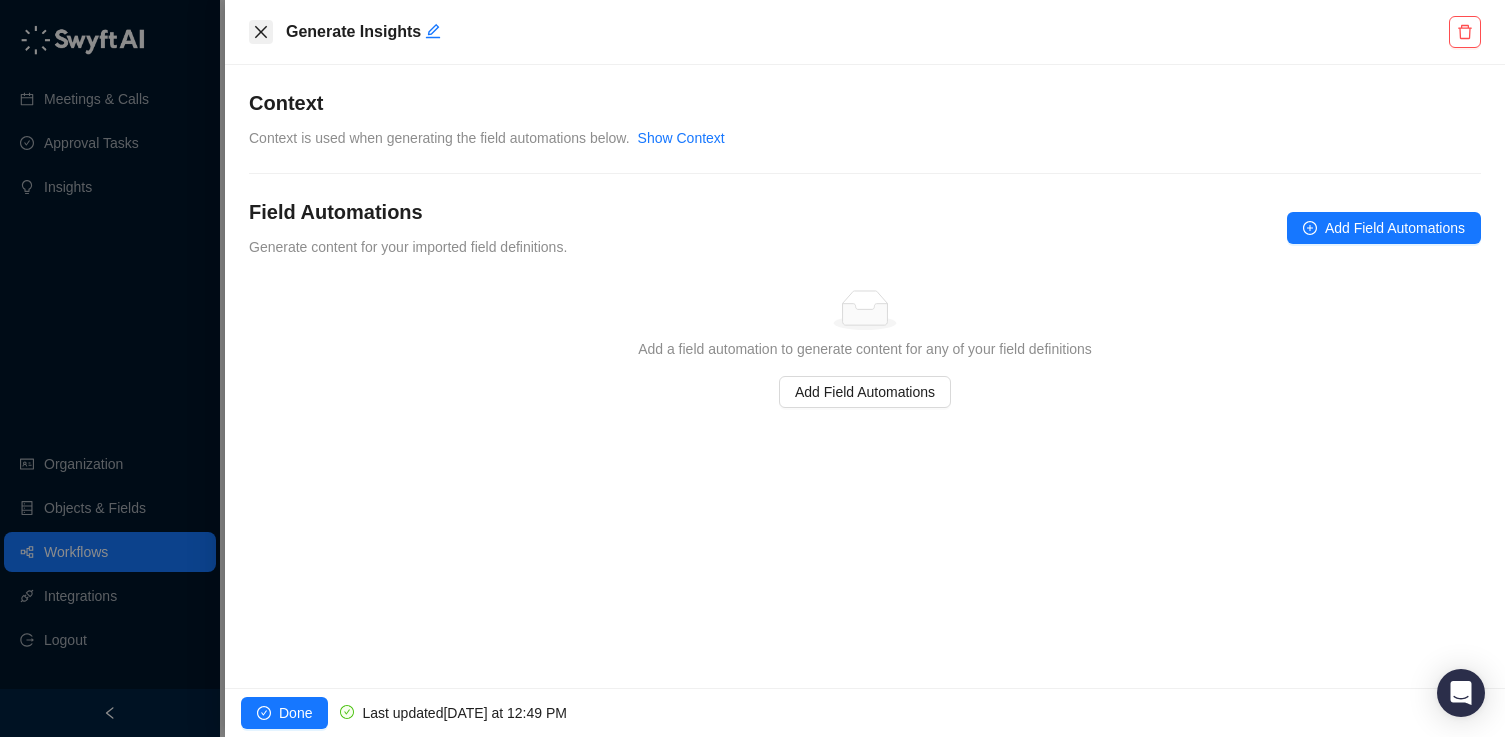 click 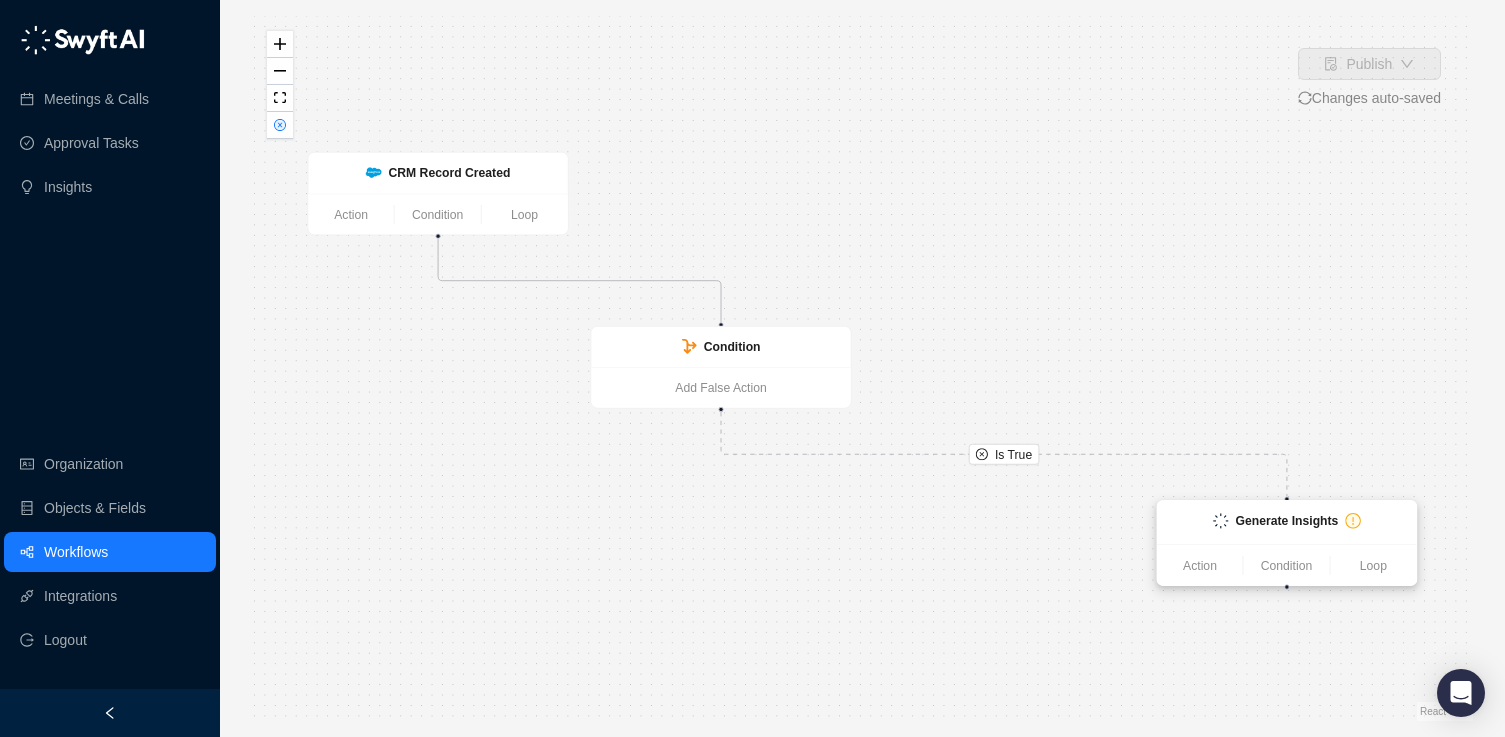 click on "Generate Insights" at bounding box center (1287, 522) 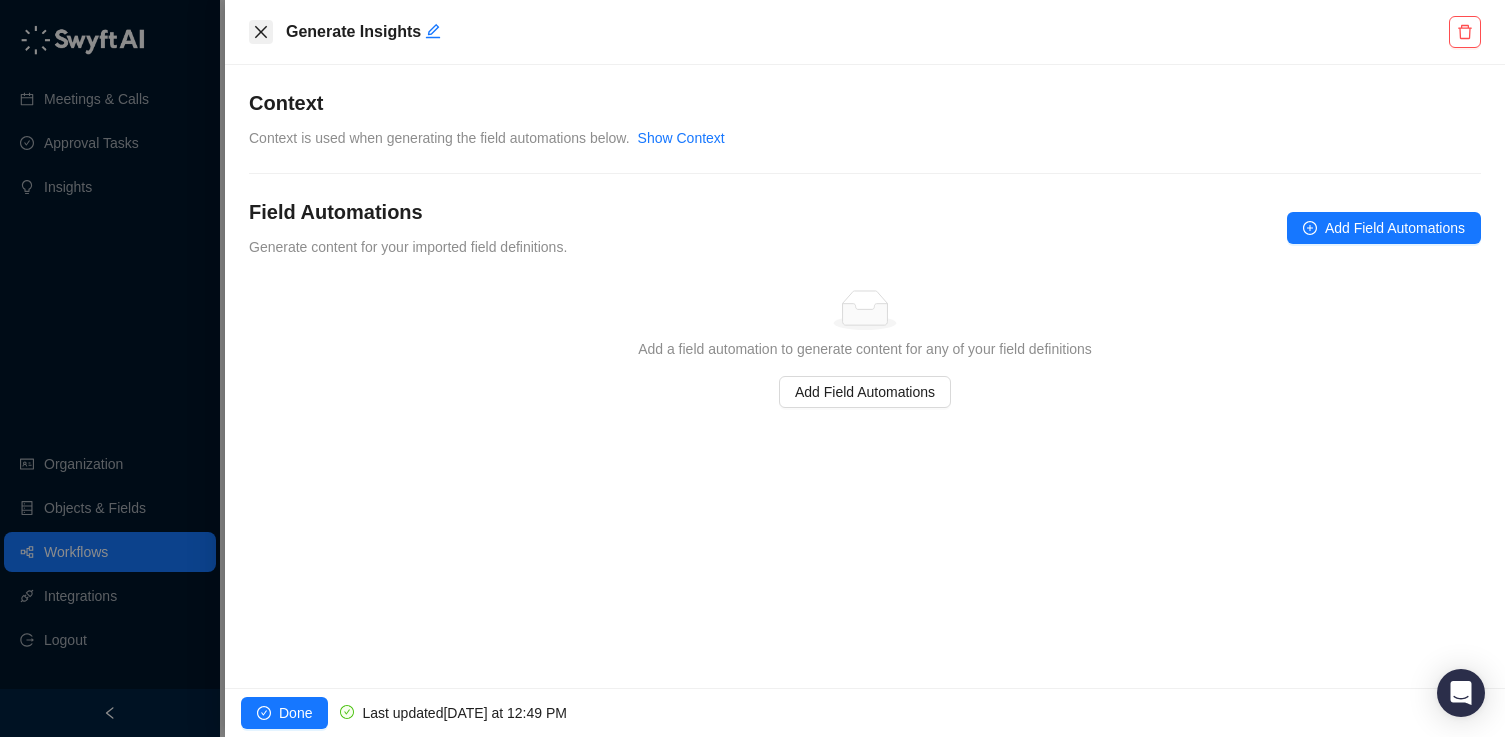 click at bounding box center [261, 32] 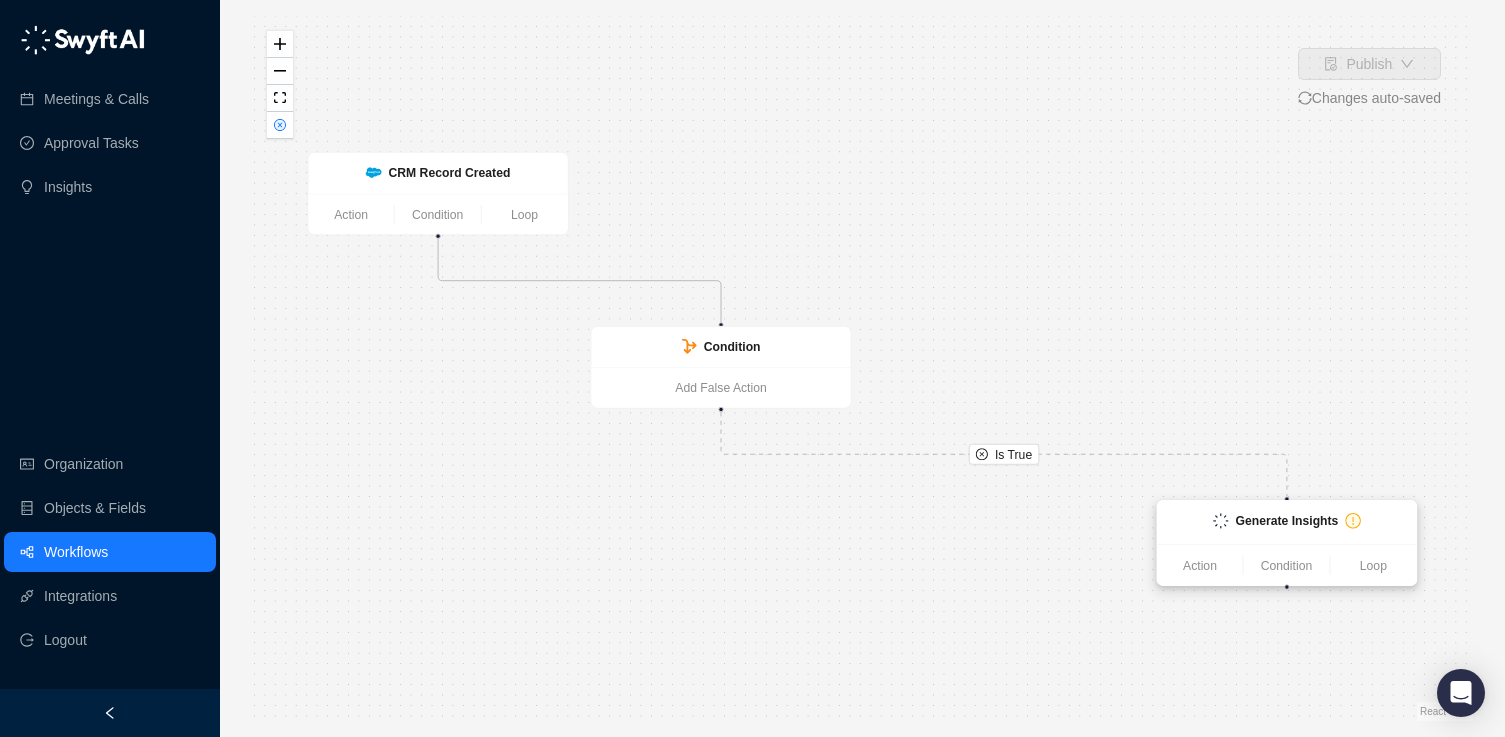 click on "Generate Insights" at bounding box center (1286, 521) 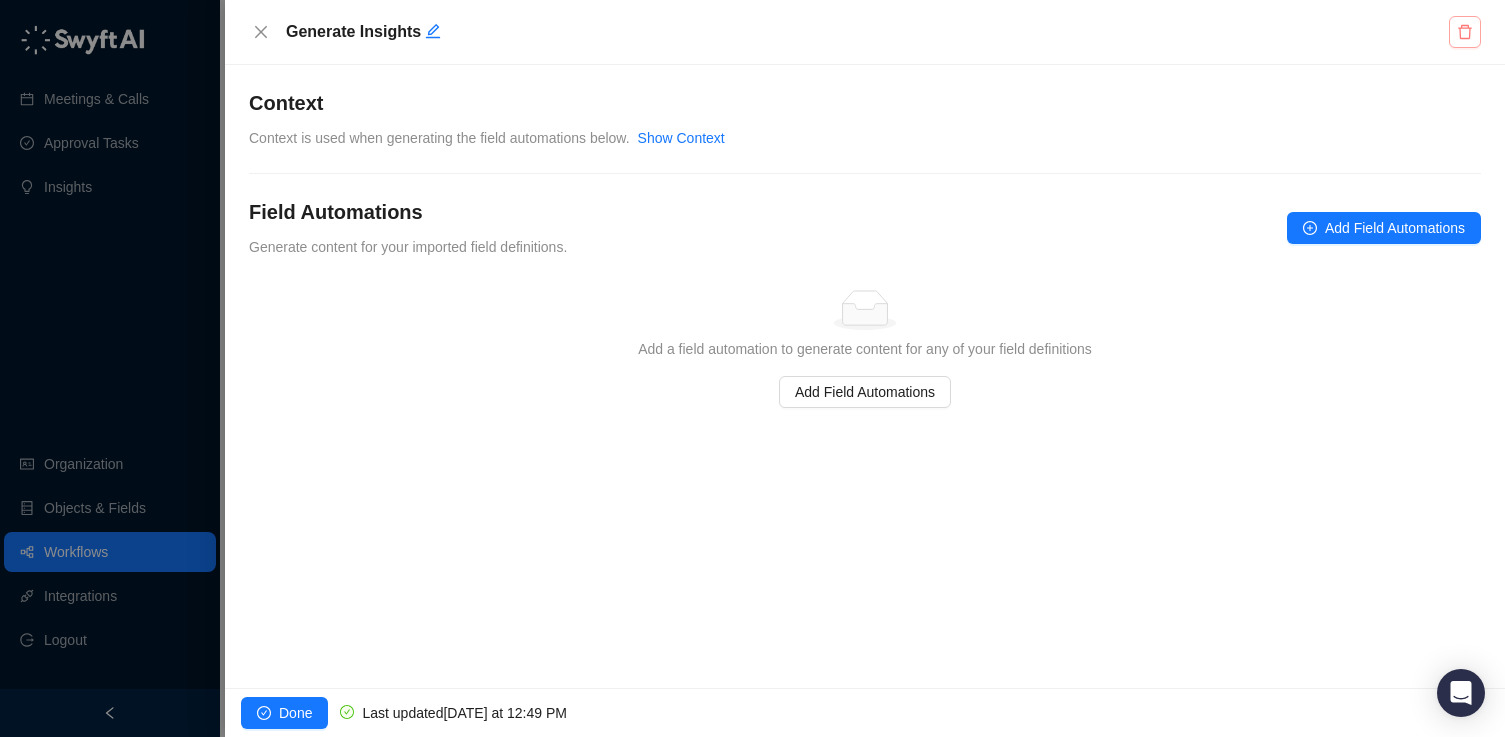 click 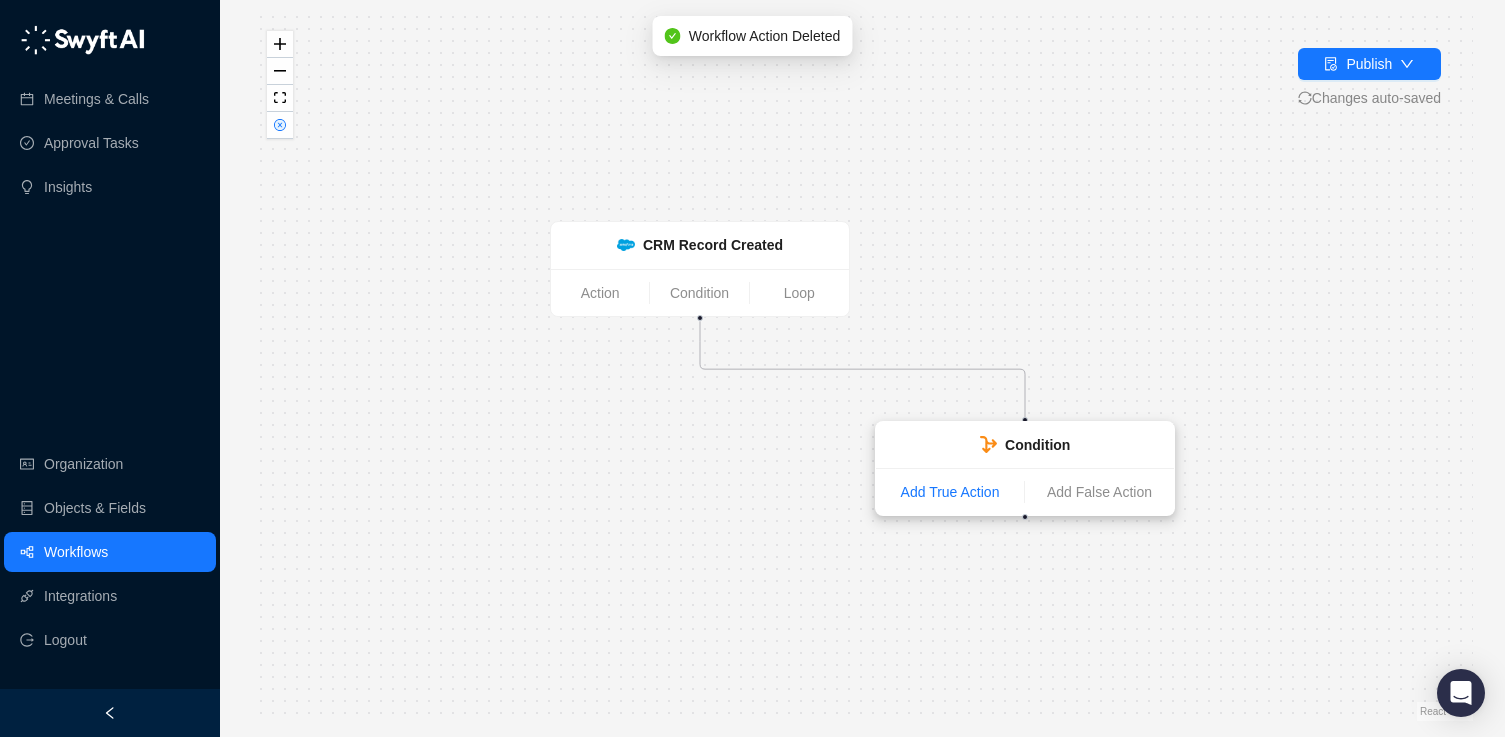 click on "Add True Action" at bounding box center [950, 492] 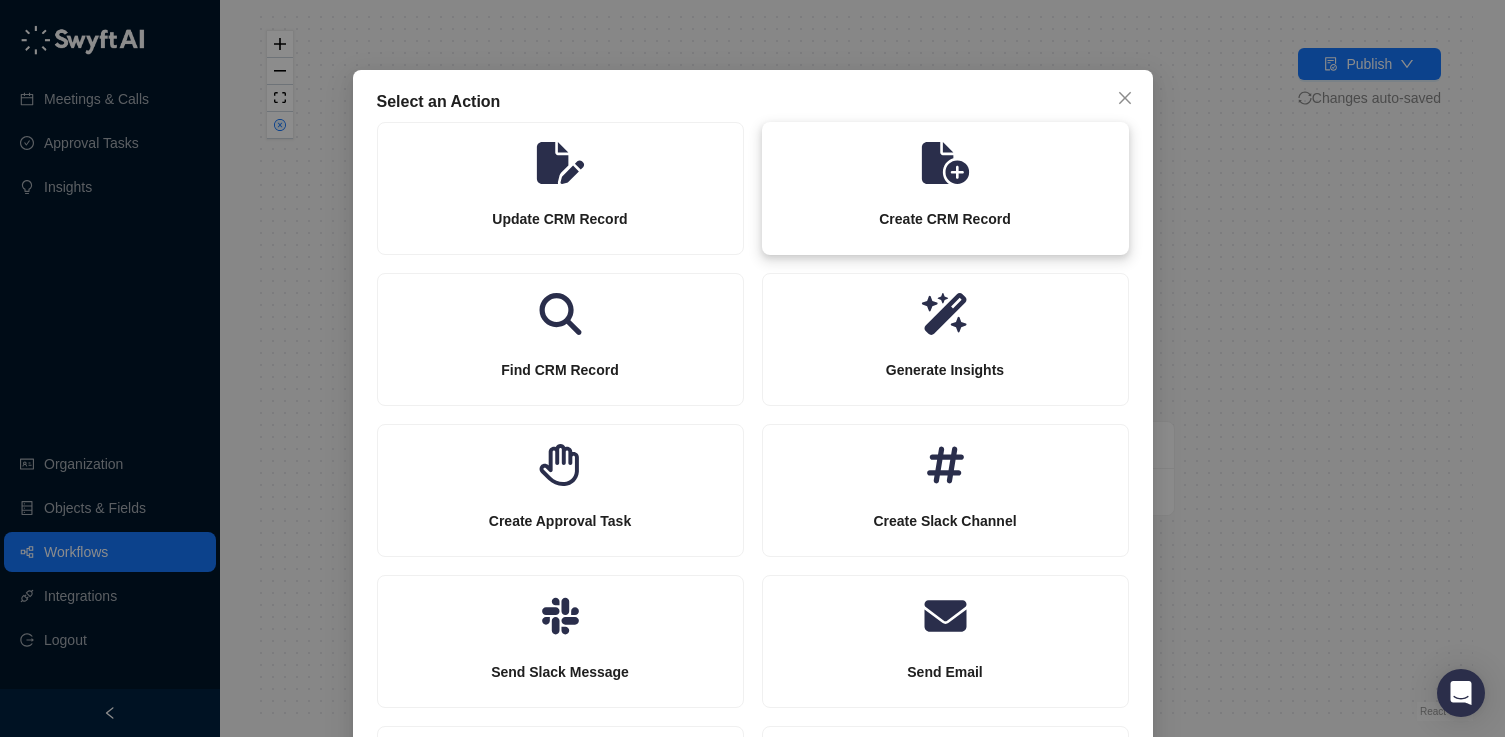 click 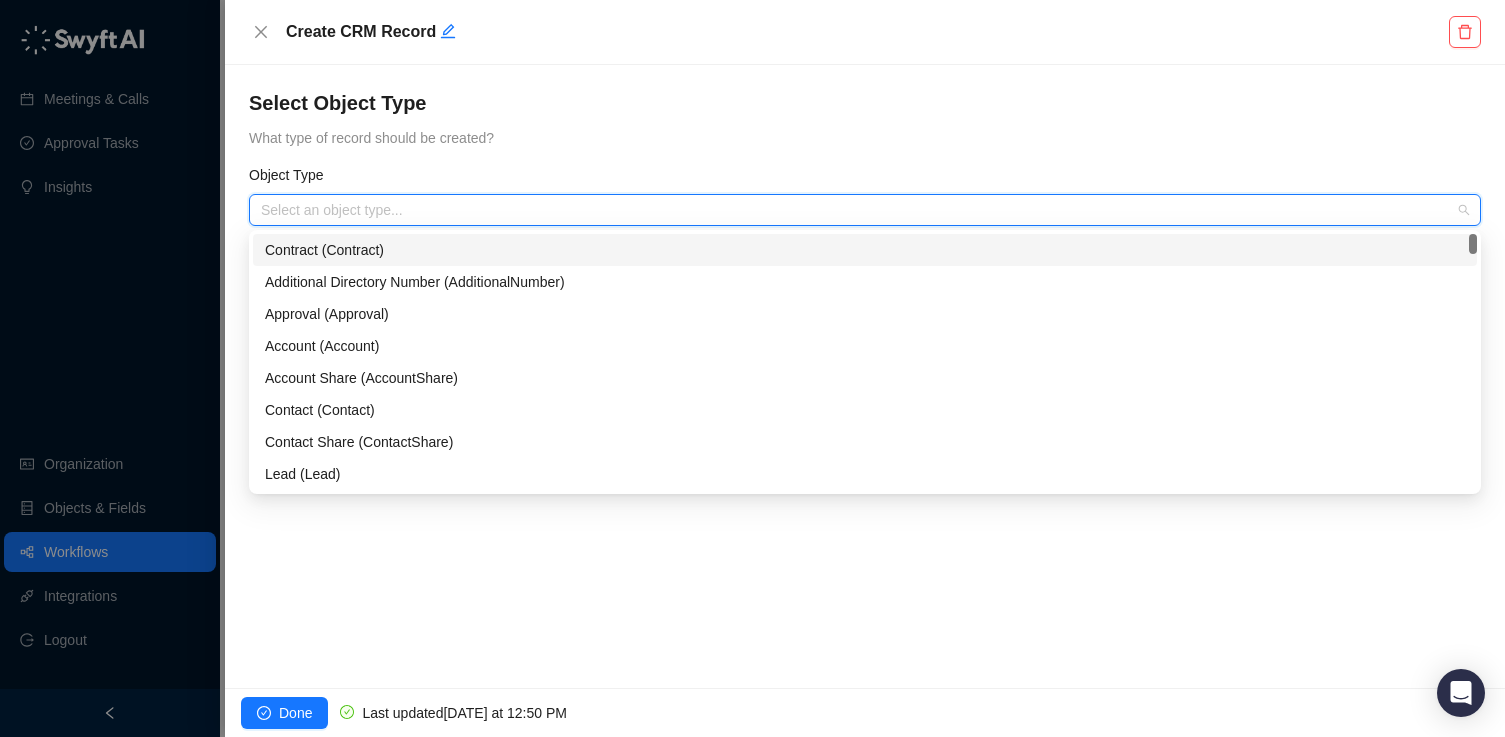 click at bounding box center (859, 210) 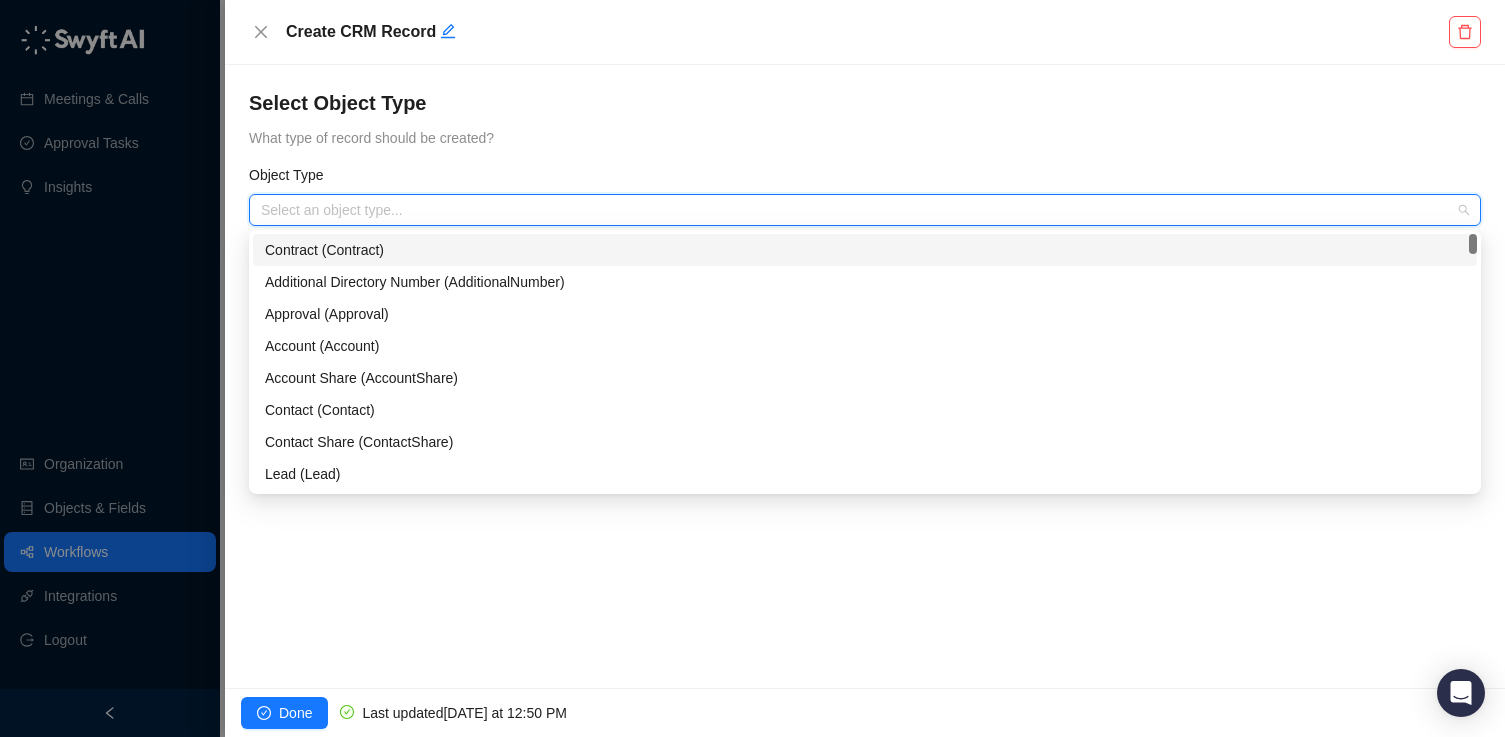type on "*" 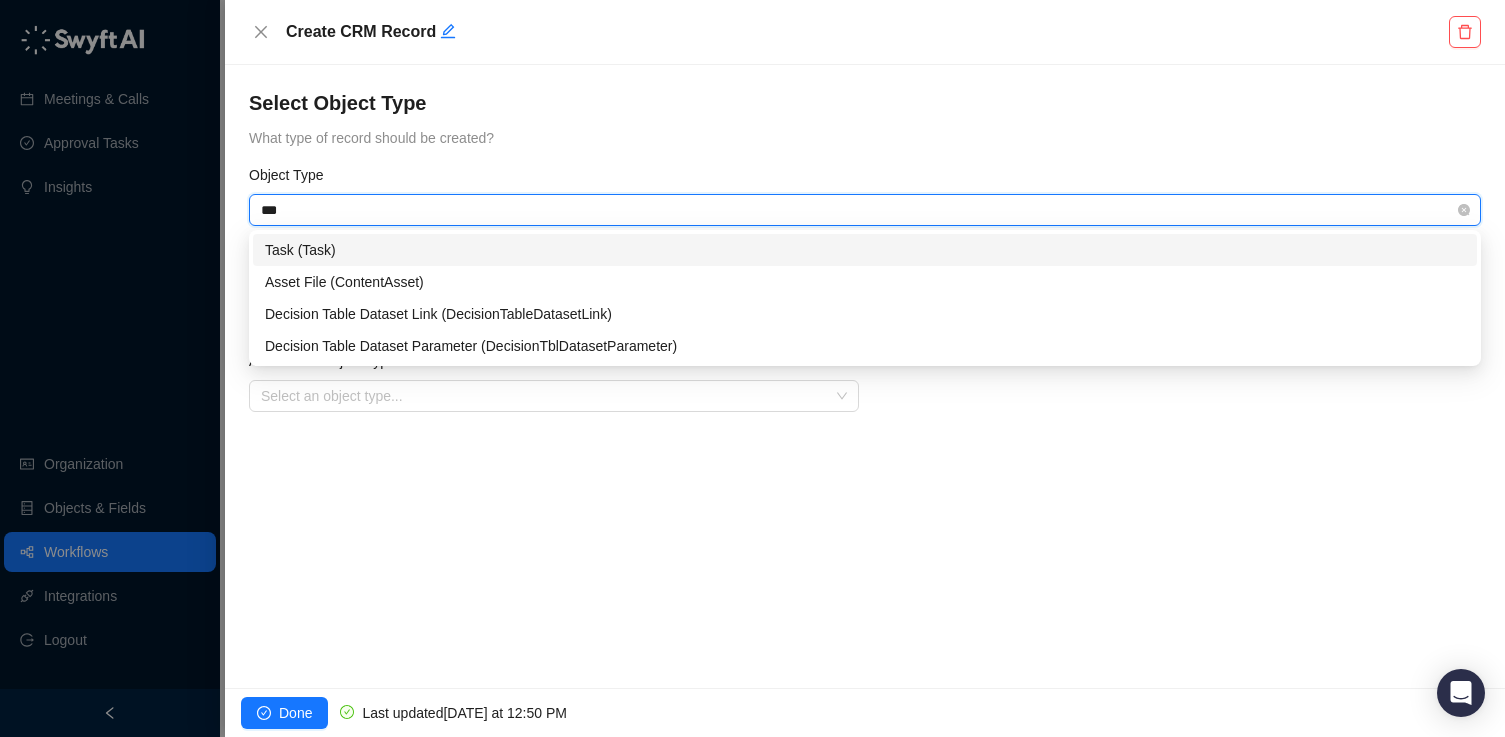 type on "****" 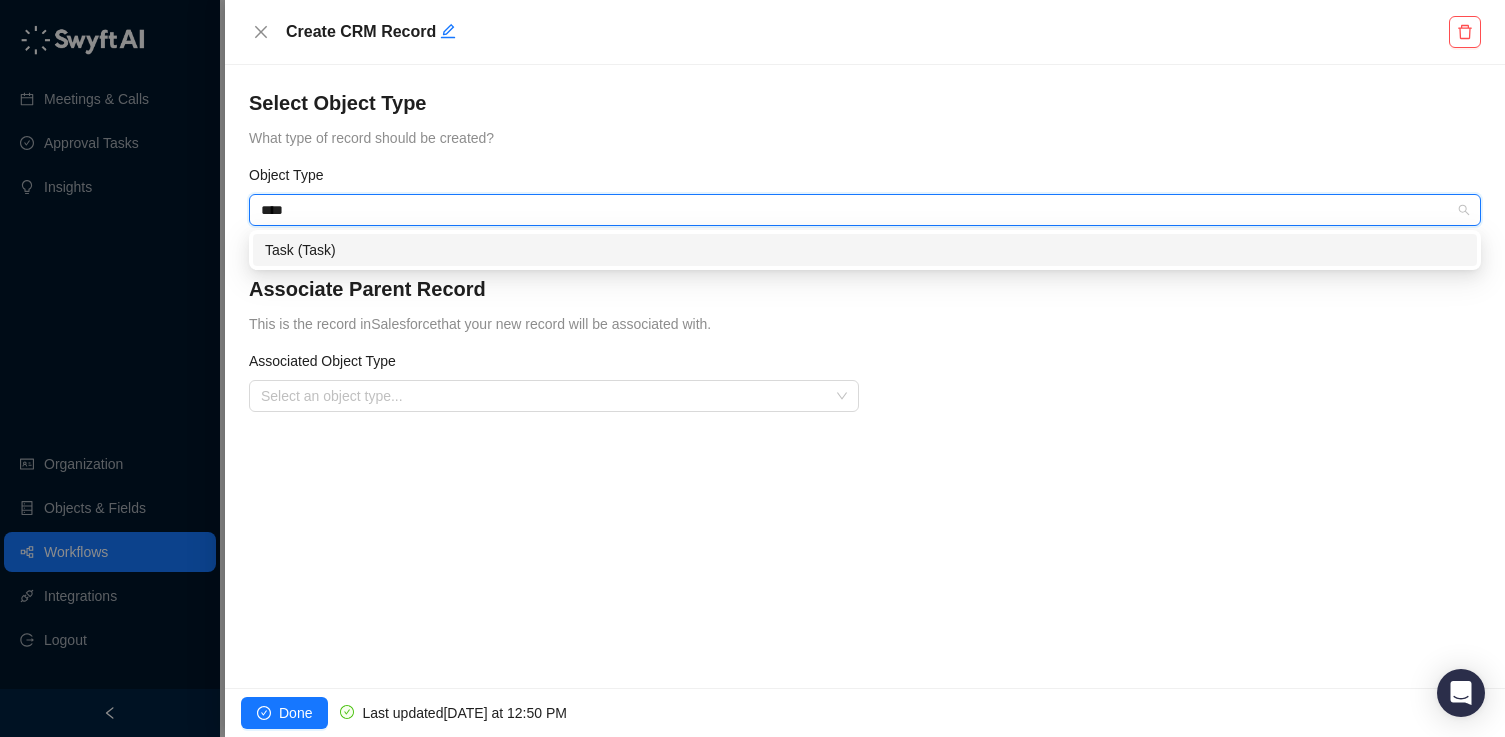 click on "Task (Task)" at bounding box center (865, 250) 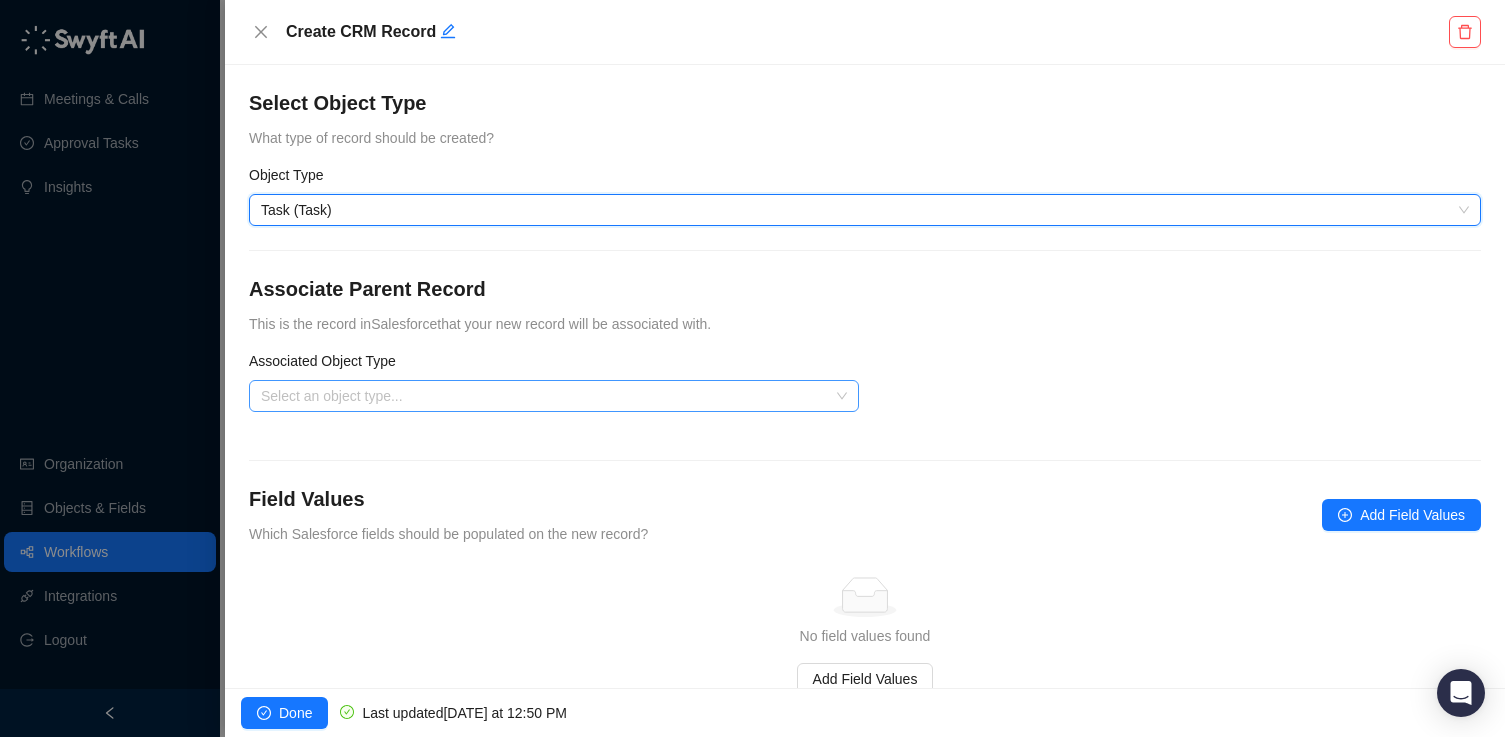 click at bounding box center (548, 396) 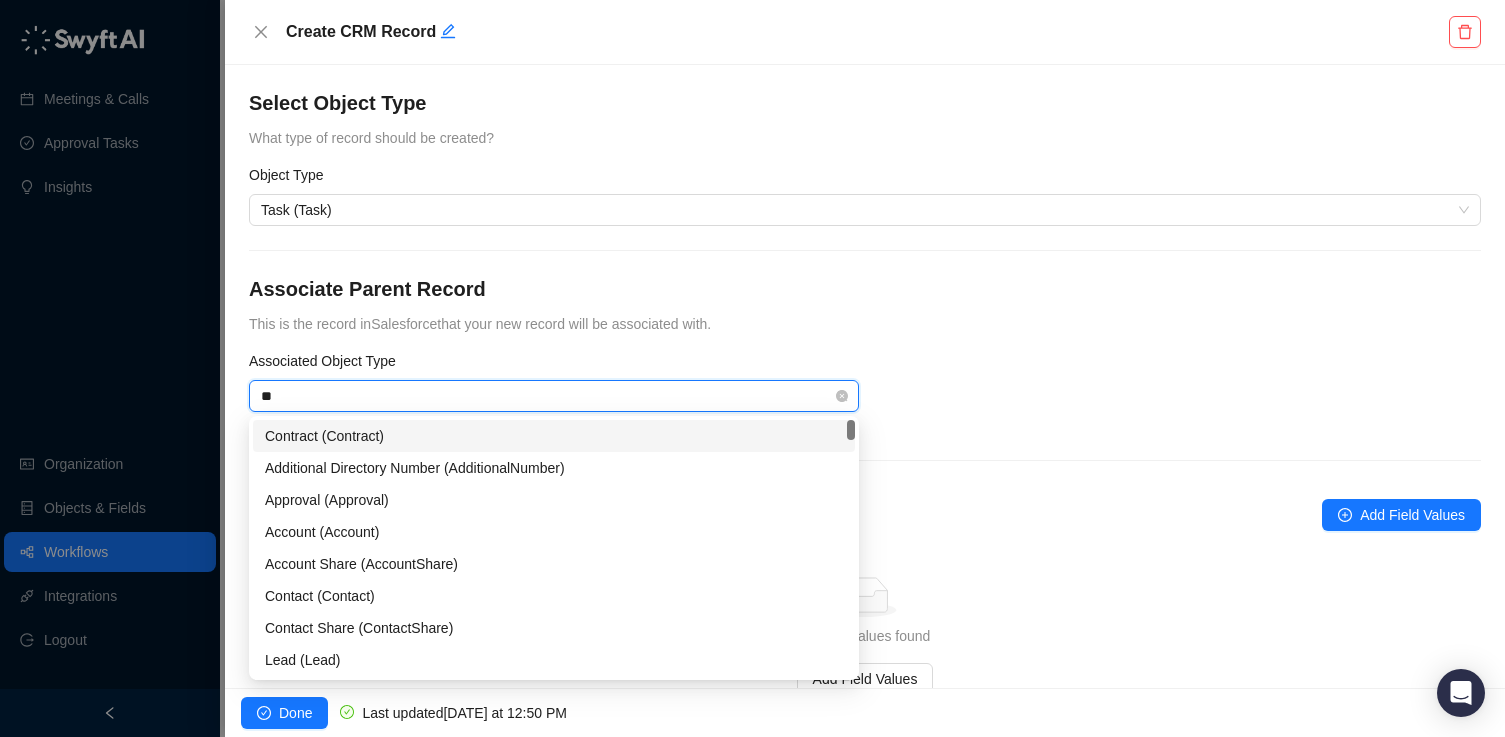type on "***" 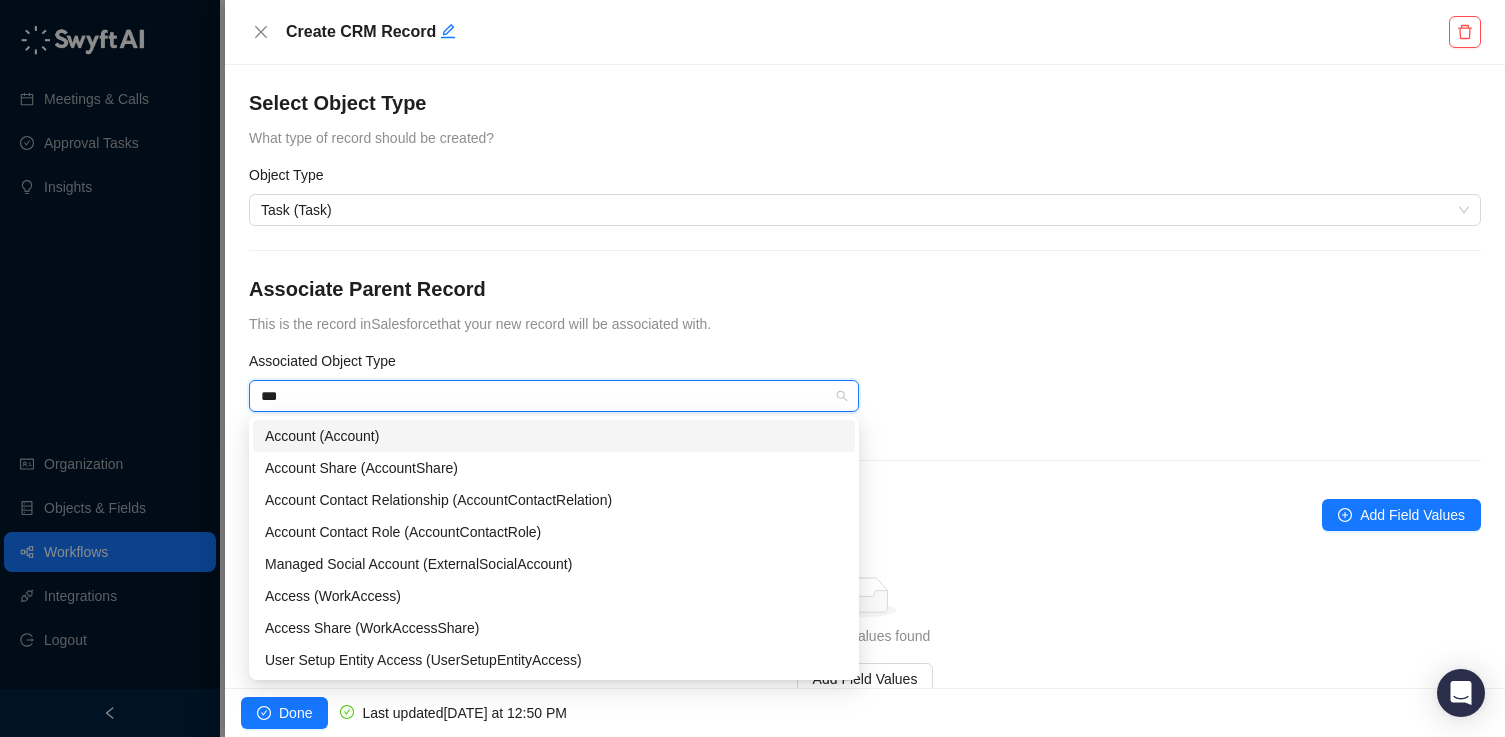 click on "Account (Account)" at bounding box center [554, 436] 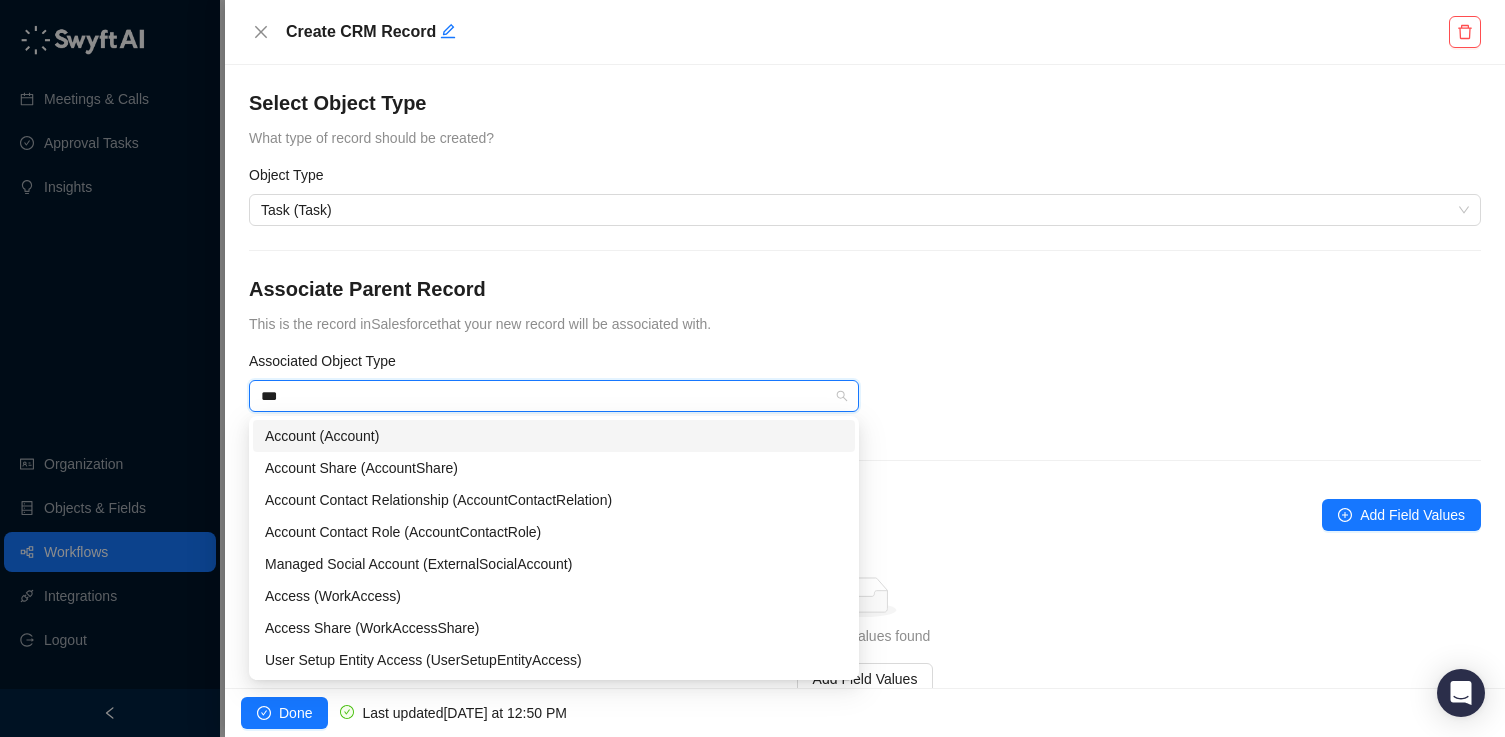 type 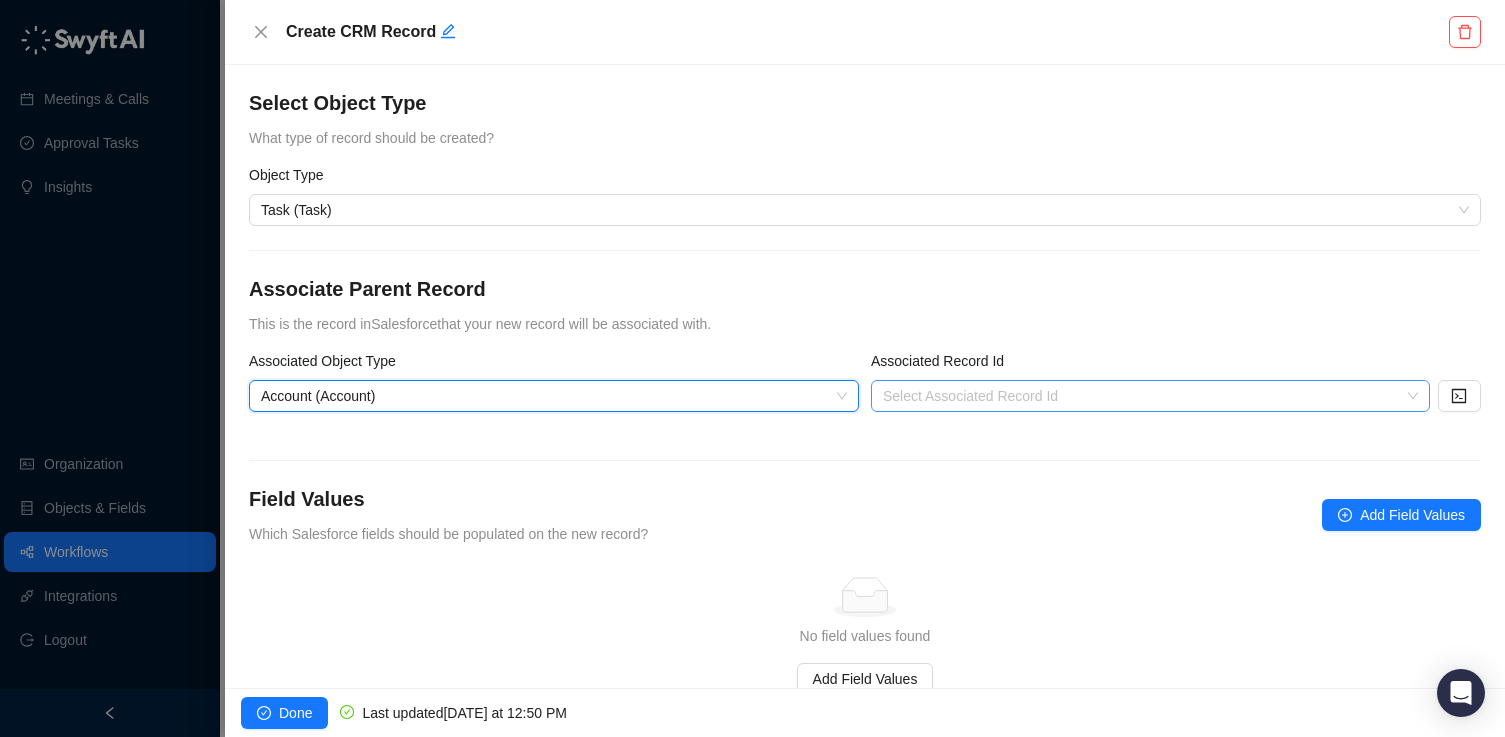 click at bounding box center (1144, 396) 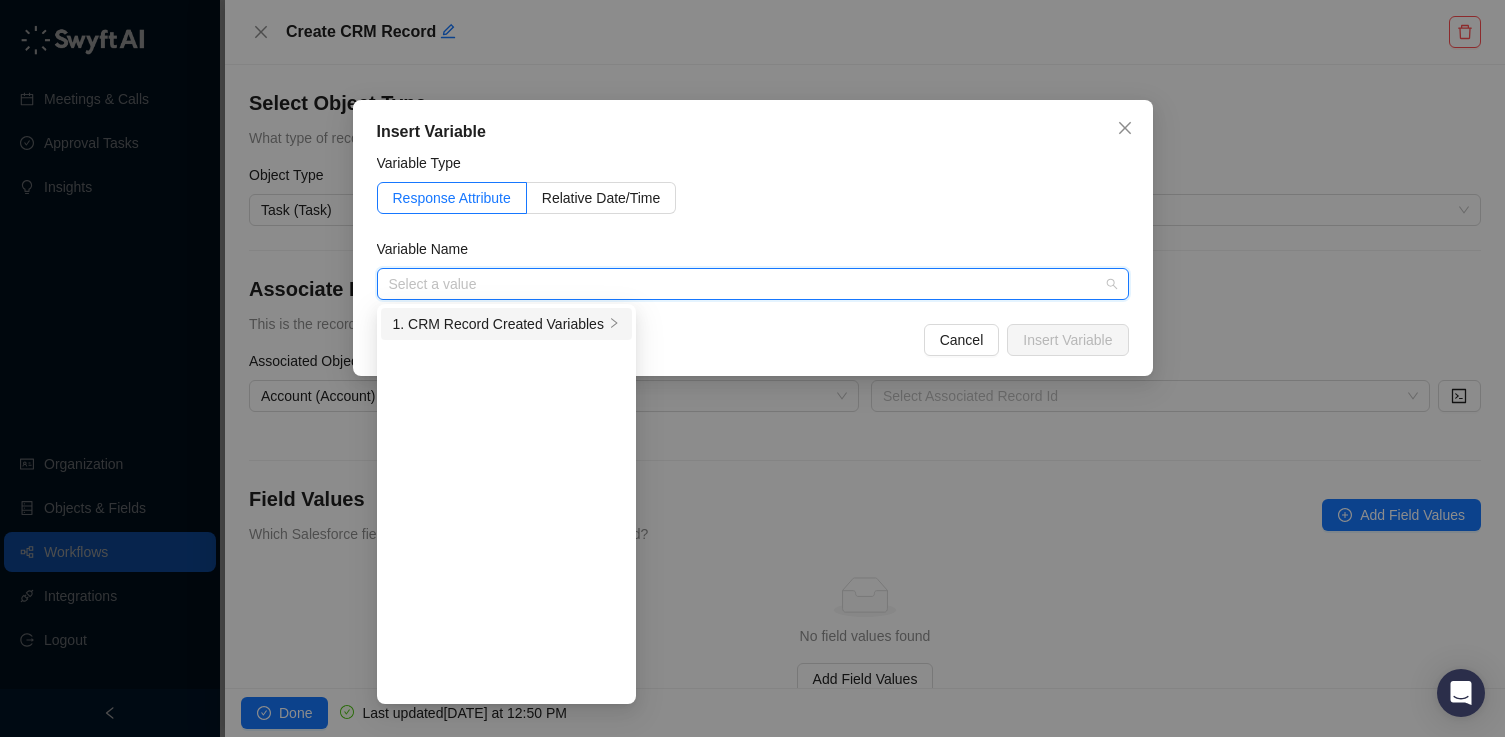 click on "1. CRM Record Created Variables" at bounding box center (498, 324) 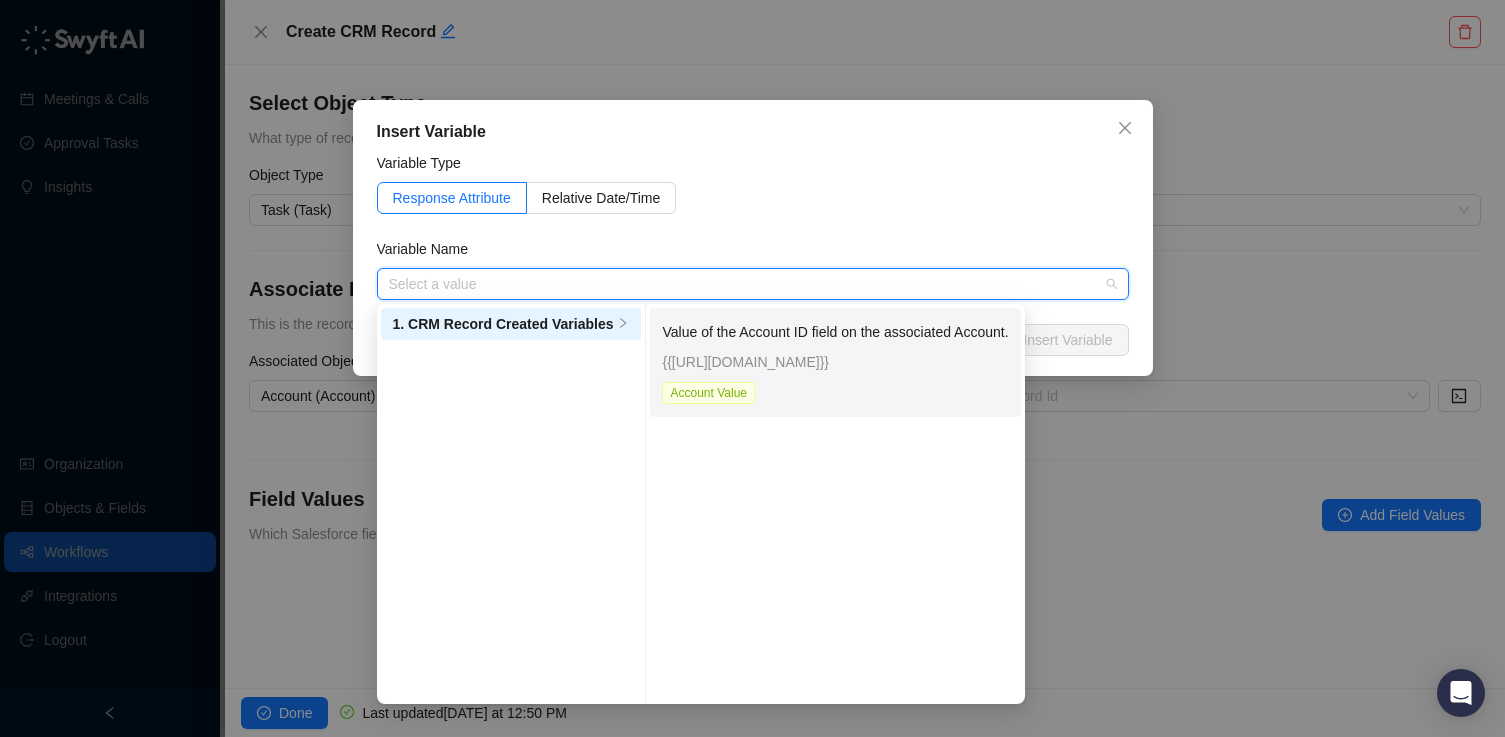 click on "{{[URL][DOMAIN_NAME]}}" at bounding box center (835, 362) 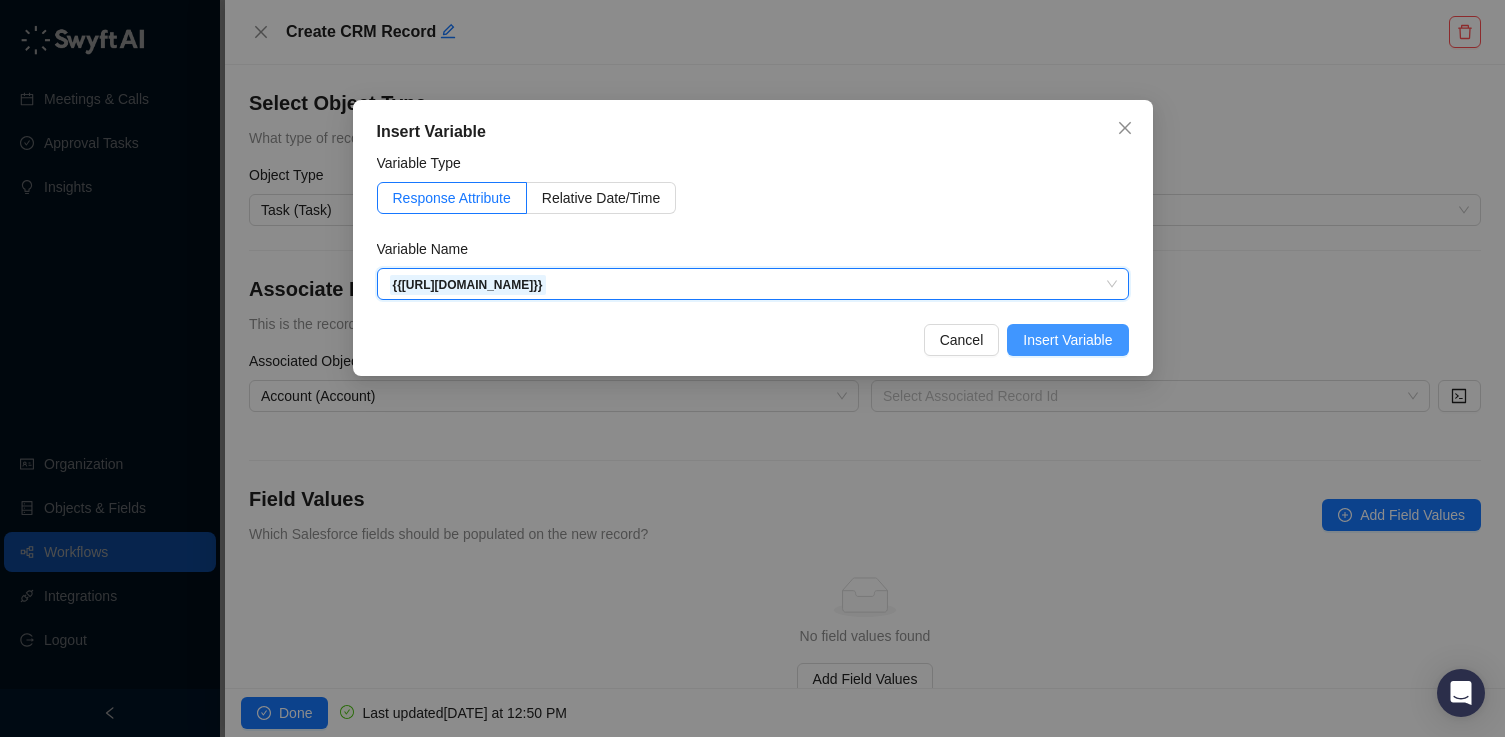 click on "Insert Variable" at bounding box center [1067, 340] 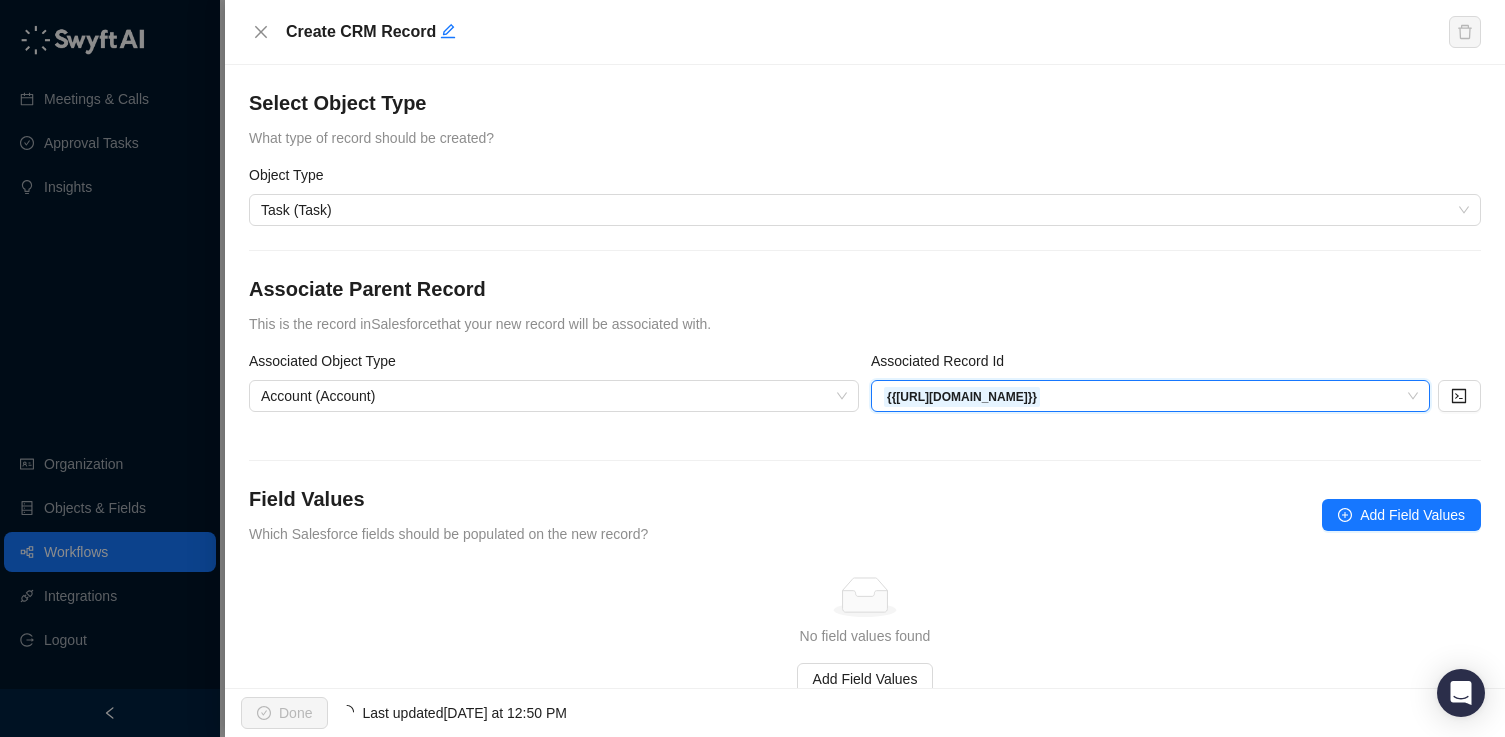 scroll, scrollTop: 63, scrollLeft: 0, axis: vertical 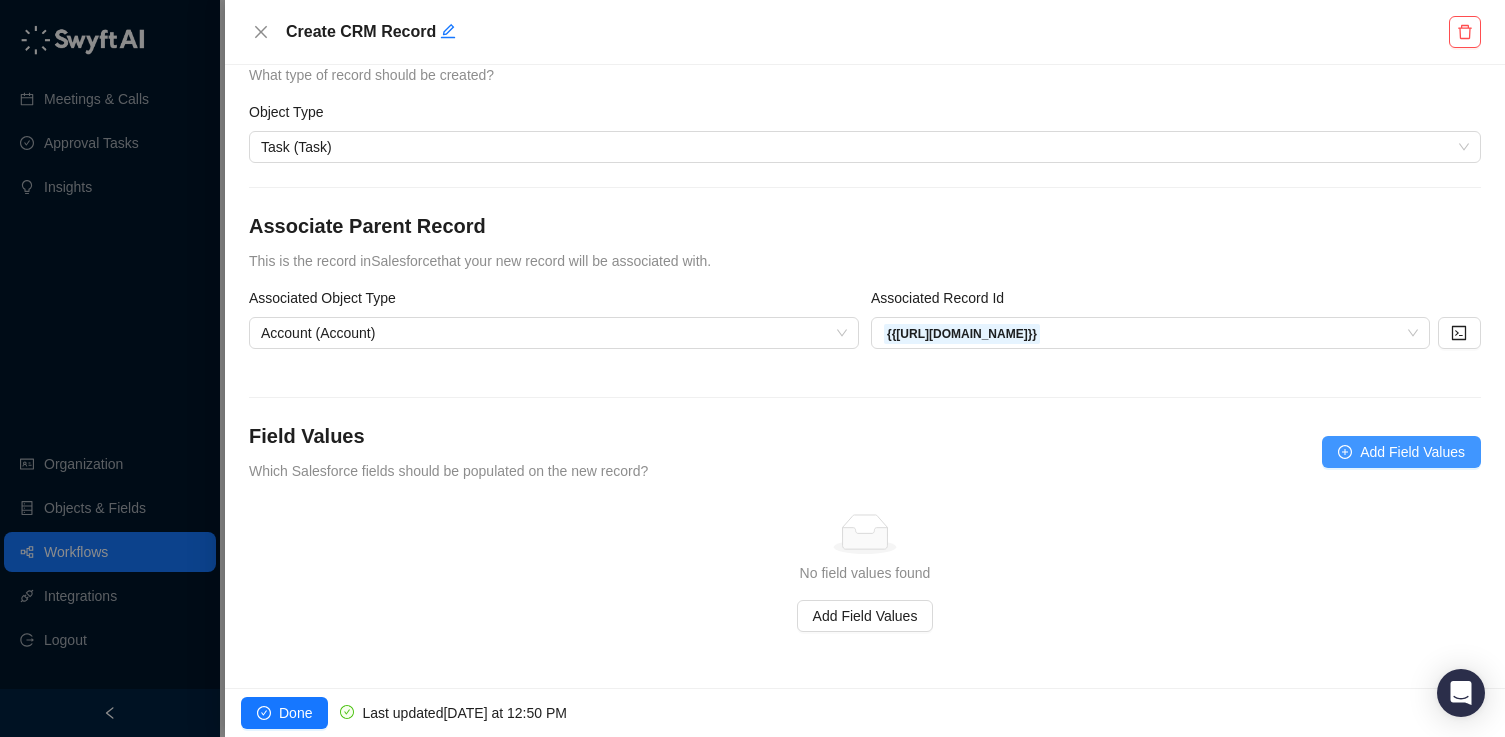 click on "Add Field Values" at bounding box center (1401, 452) 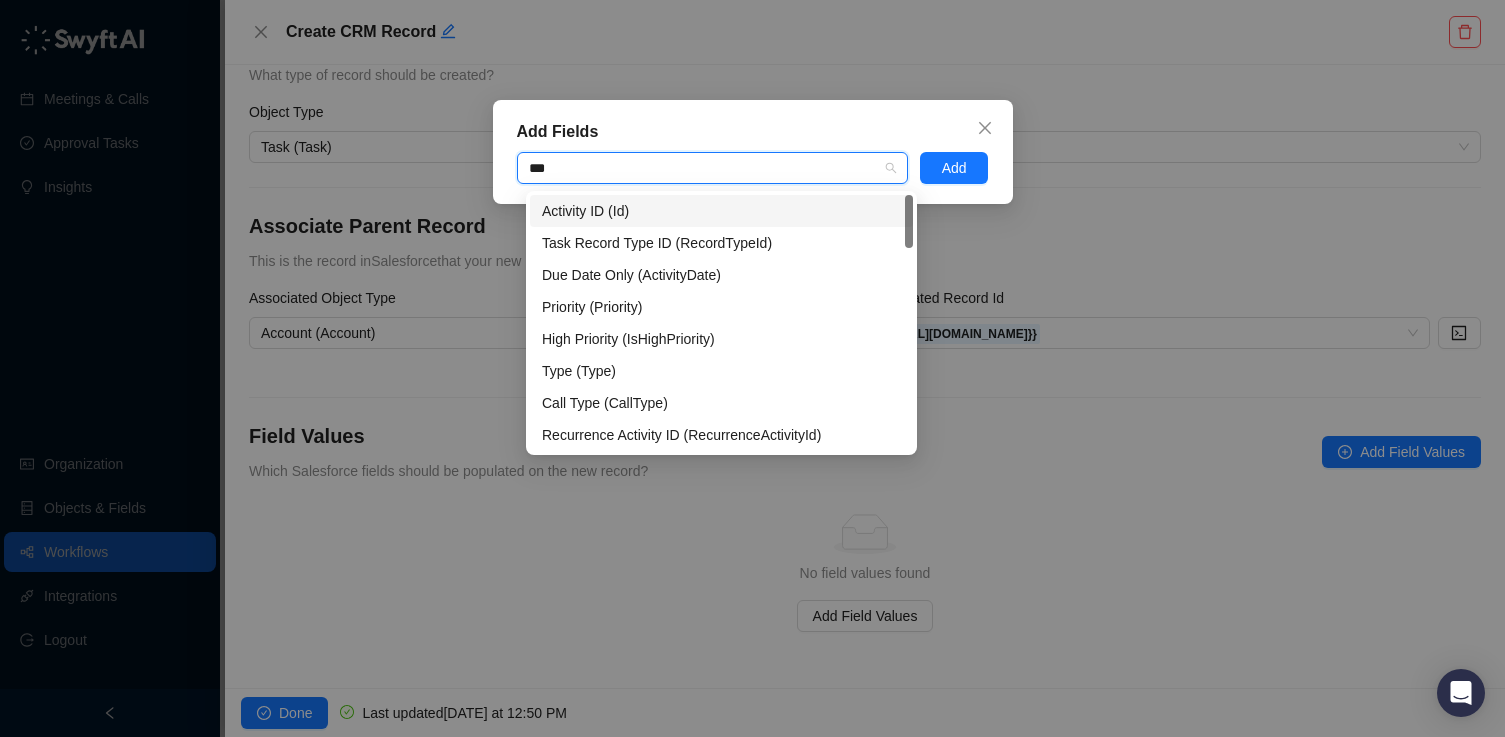 type on "****" 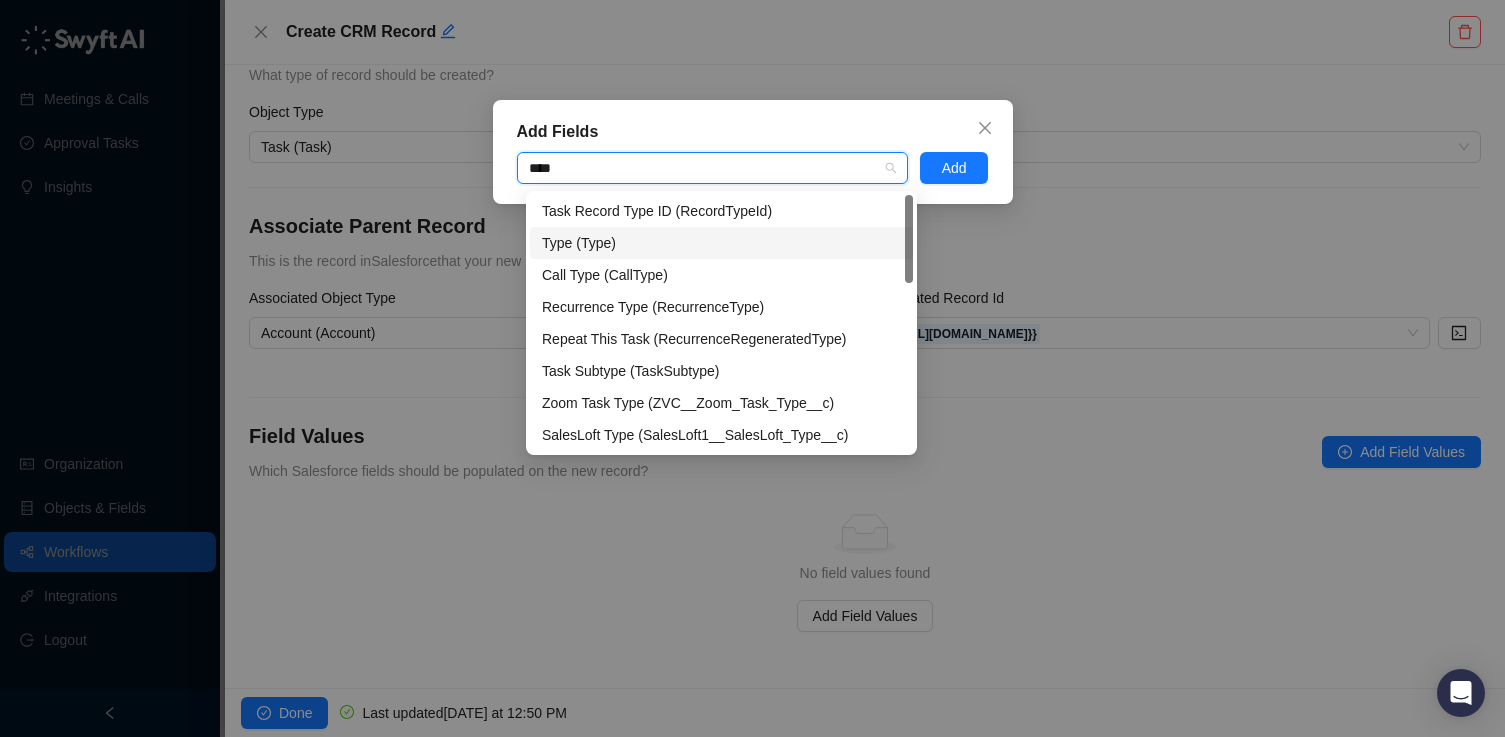 click on "Type (Type)" at bounding box center [721, 243] 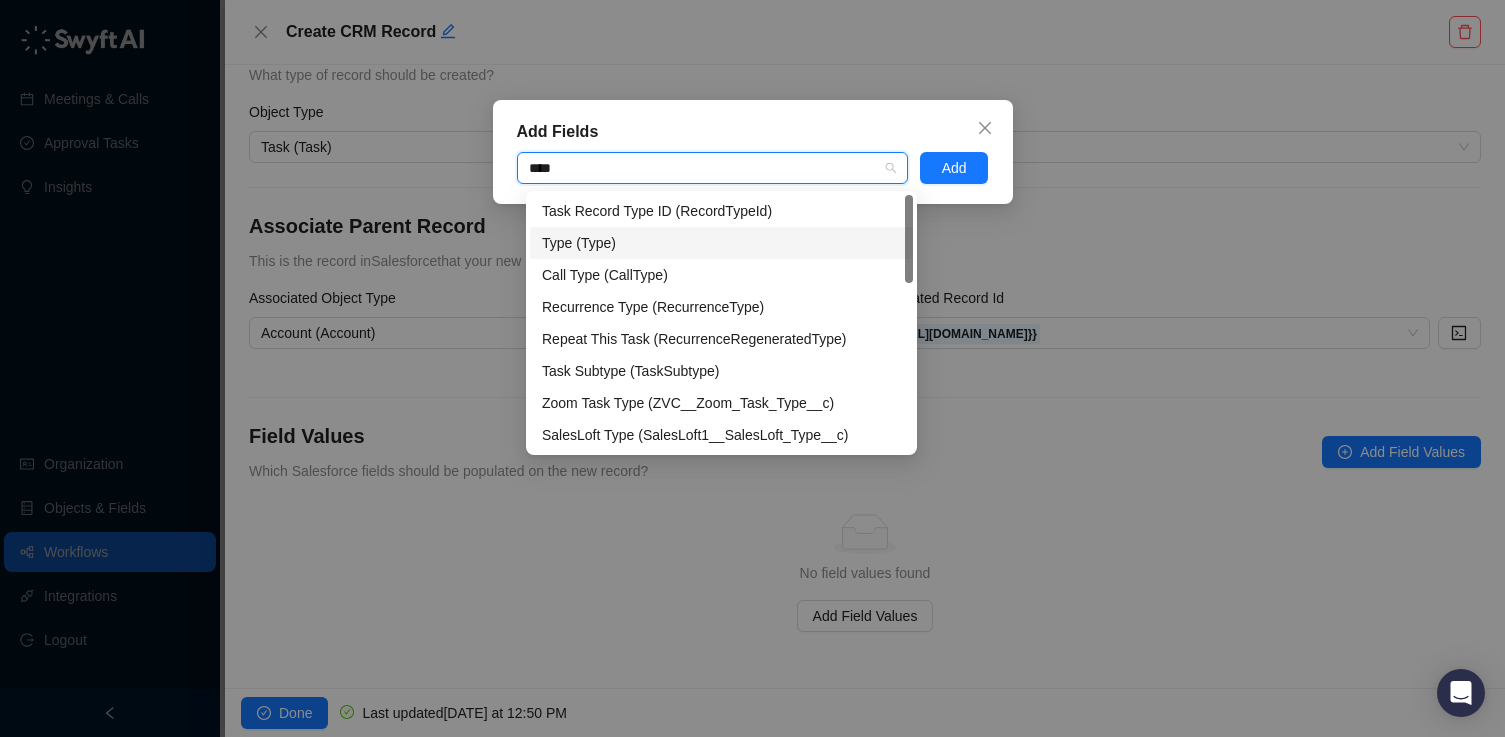 type 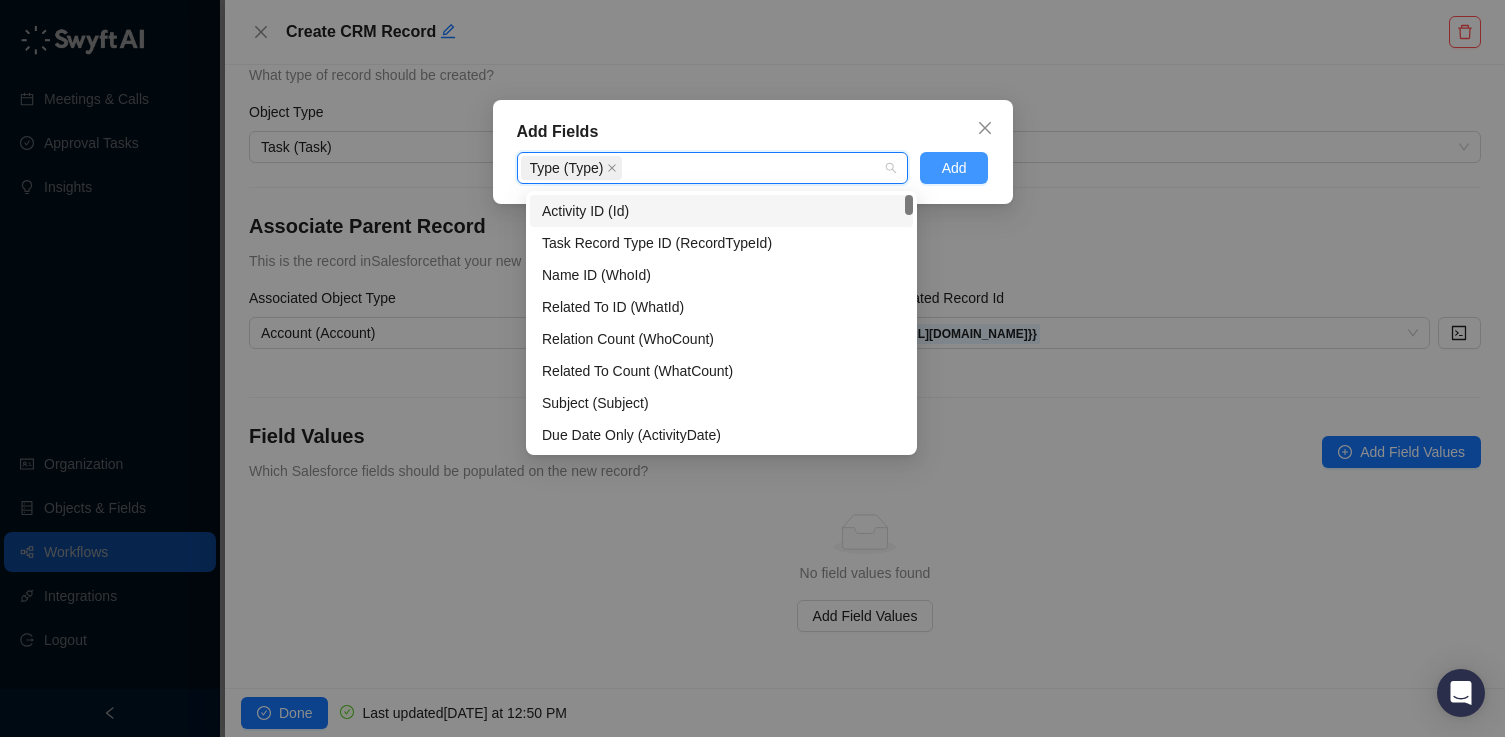 click on "Add" at bounding box center [954, 168] 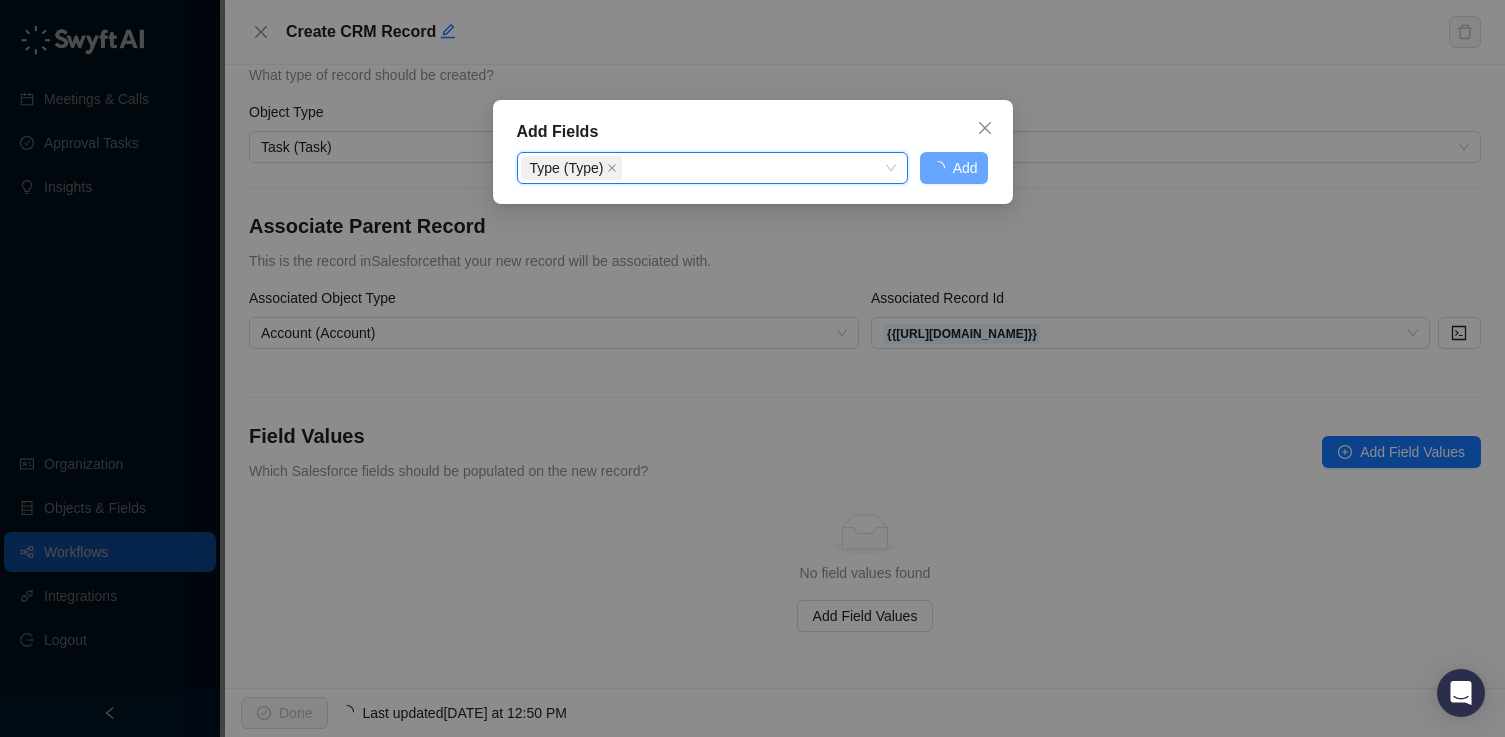 scroll, scrollTop: 11, scrollLeft: 0, axis: vertical 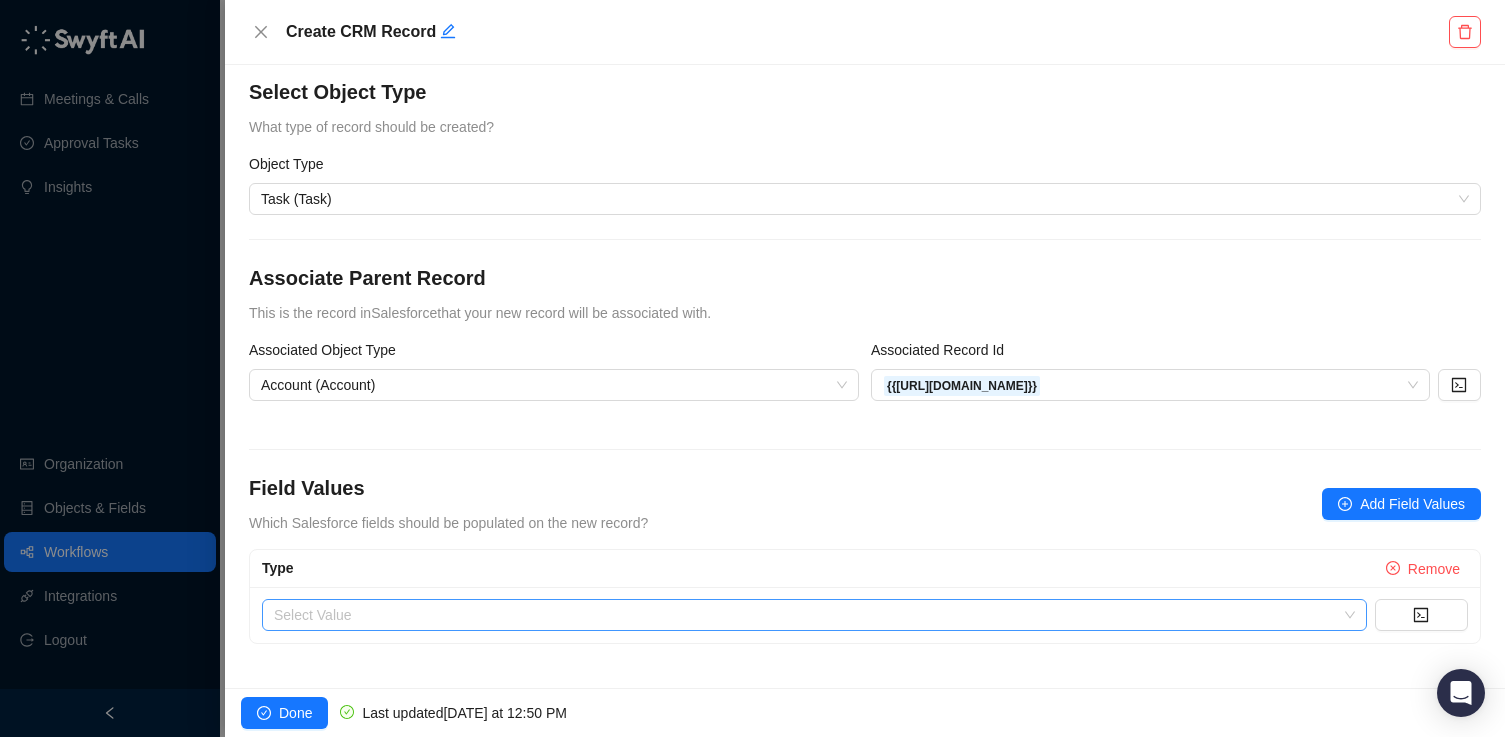 click at bounding box center [808, 615] 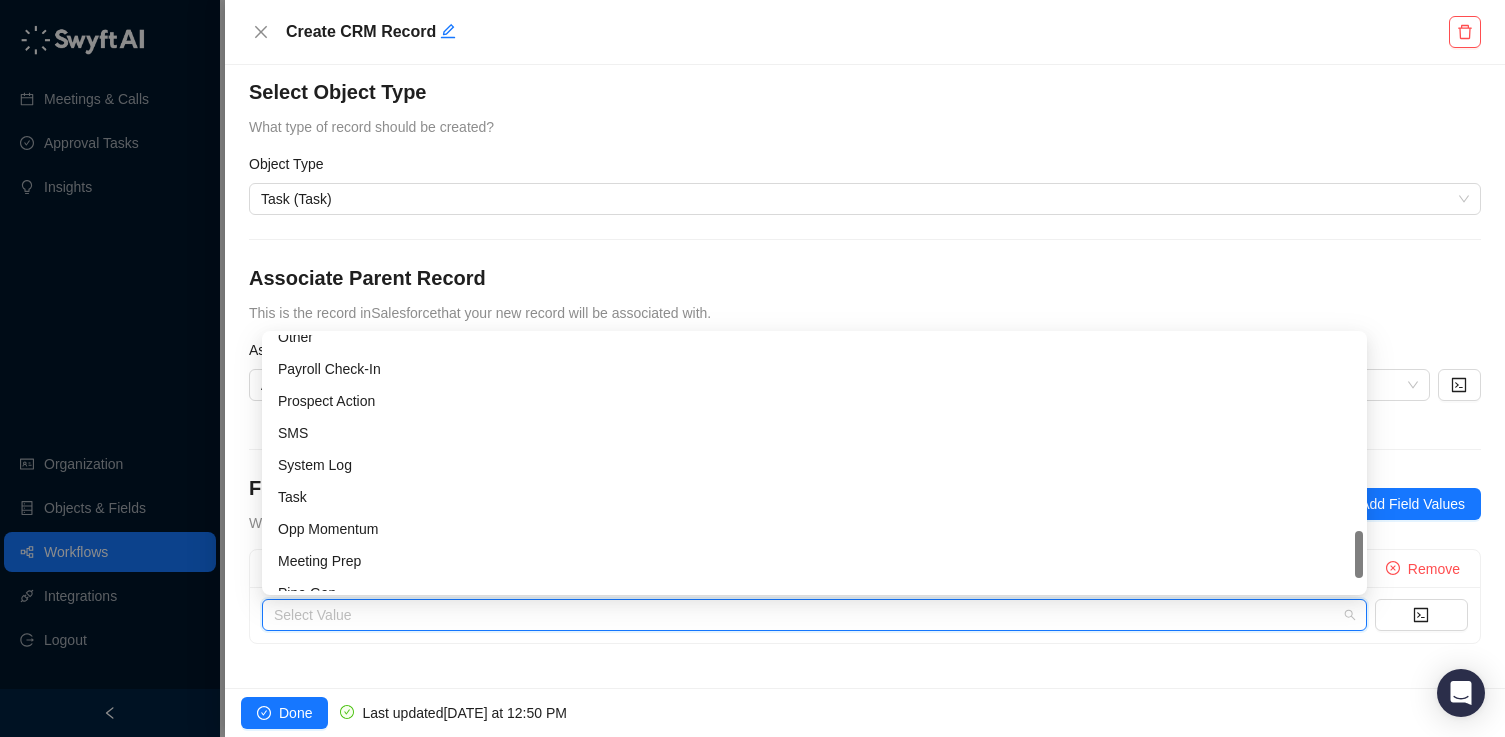 scroll, scrollTop: 288, scrollLeft: 0, axis: vertical 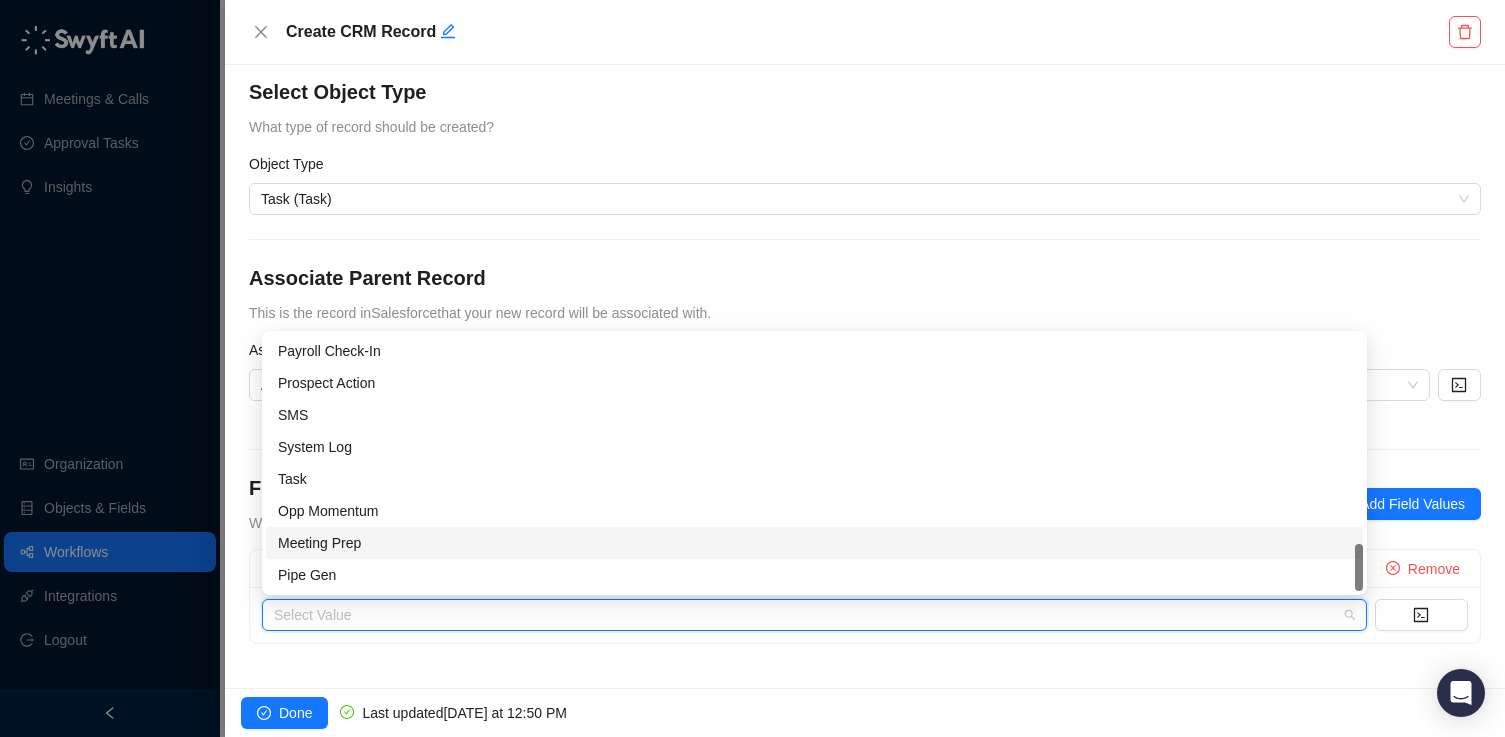 click on "Meeting Prep" at bounding box center [814, 543] 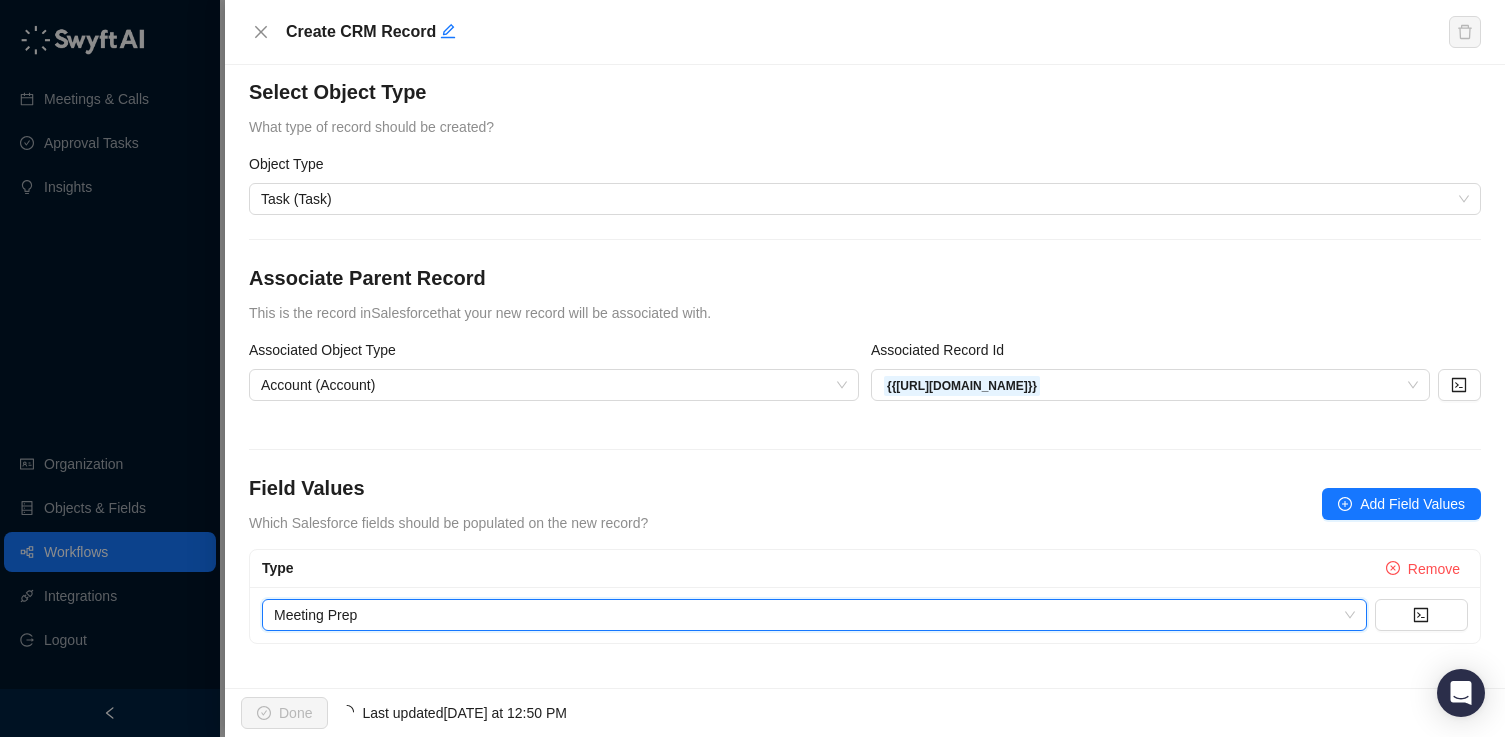 click on "Select Object Type What type of record should be created? Object Type Task (Task) Associate Parent Record This is the record in  Salesforce  that your new record will be associated with. Associated Object Type Account (Account) Associated Record Id {{[URL][DOMAIN_NAME]}} Field Values Which Salesforce fields should be populated on the new record? Add Field Values Type Remove Meeting Prep Meeting Prep" at bounding box center (865, 376) 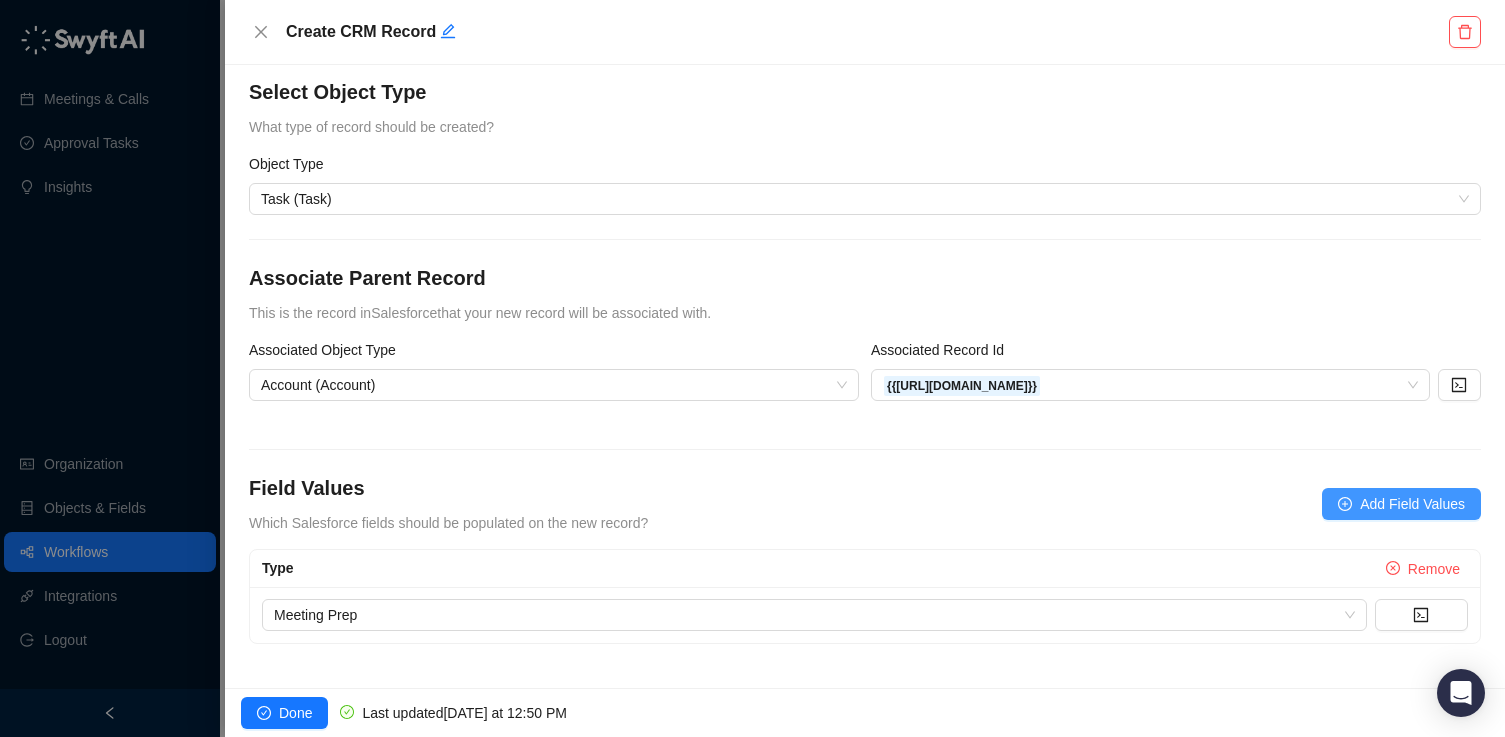 click on "Add Field Values" at bounding box center (1401, 504) 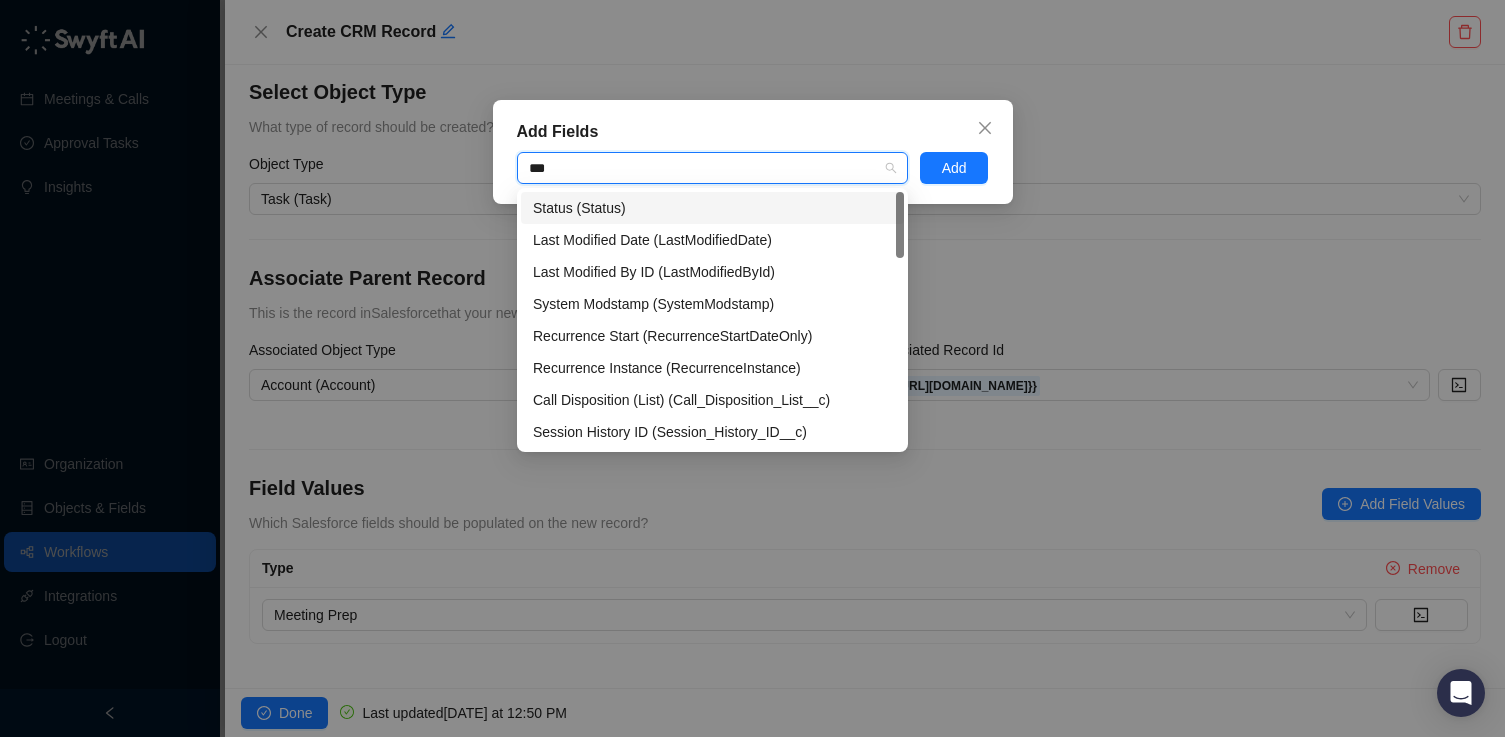 type on "****" 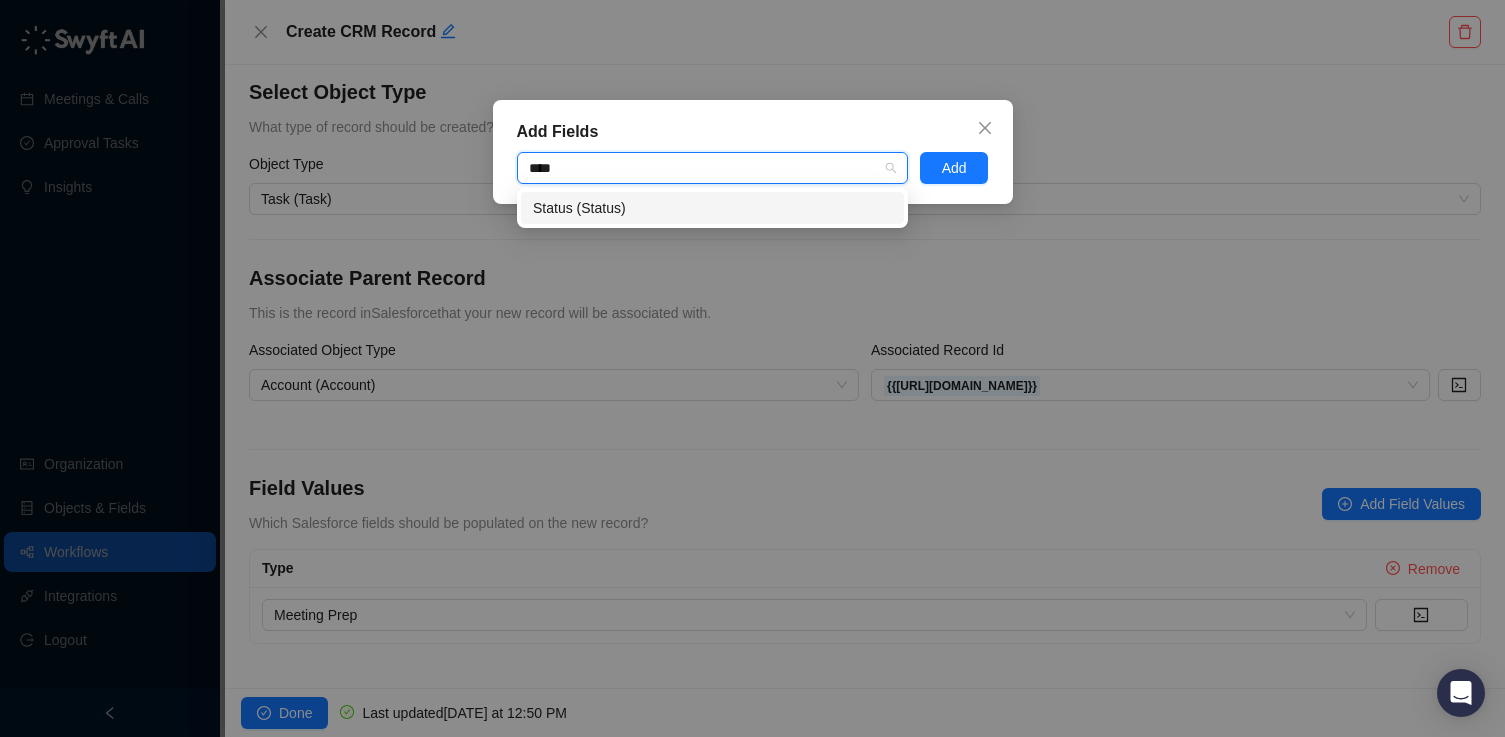 click on "Status (Status)" at bounding box center (712, 208) 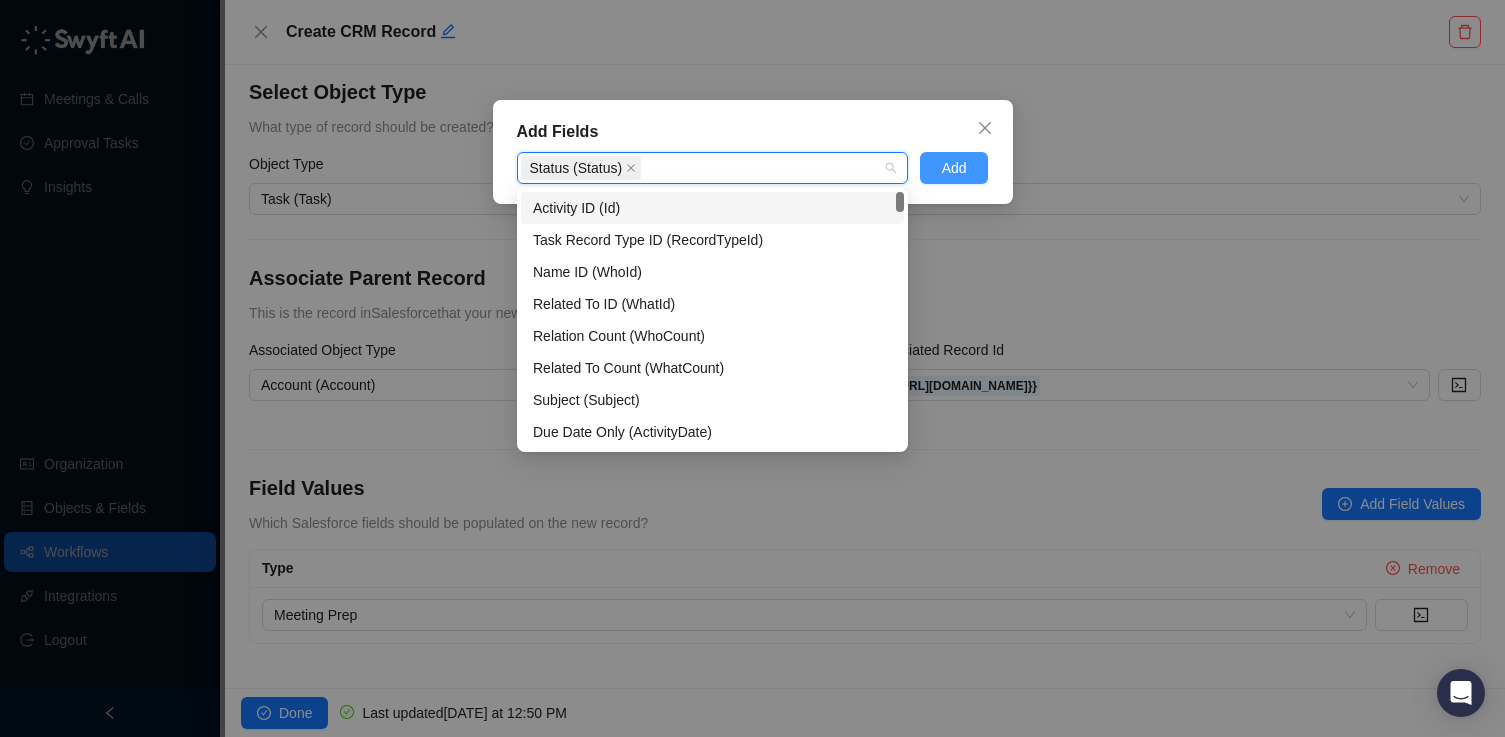 click on "Add" at bounding box center (954, 168) 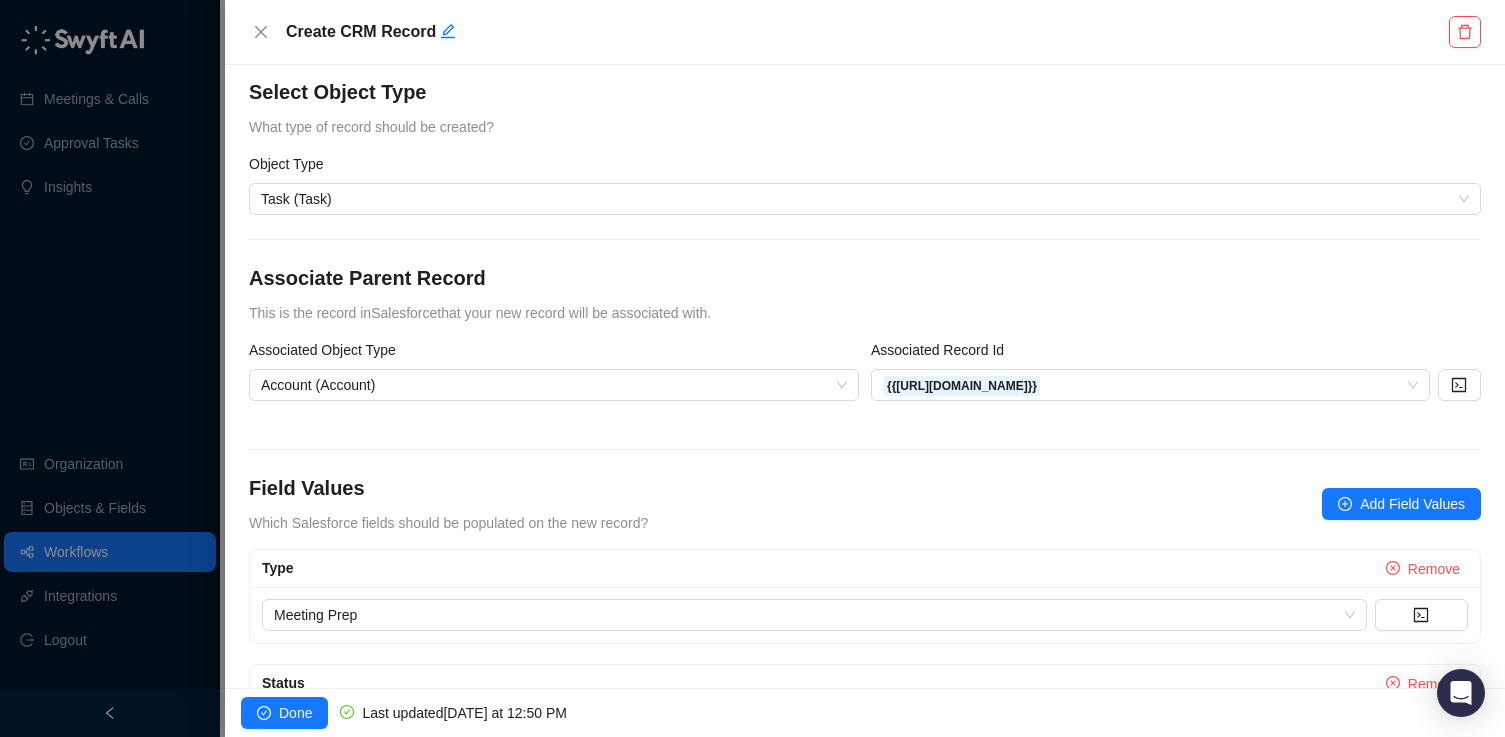 scroll, scrollTop: 126, scrollLeft: 0, axis: vertical 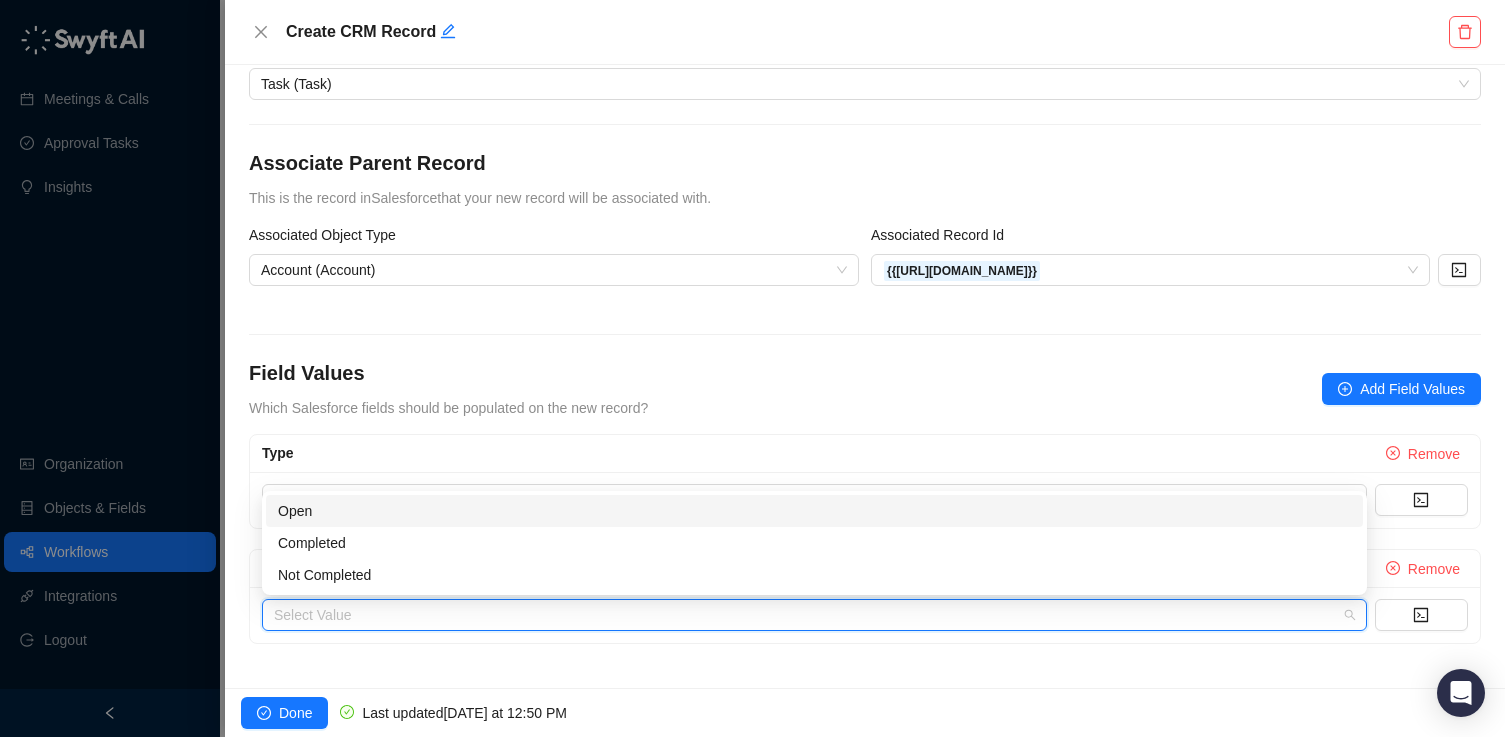click at bounding box center [808, 615] 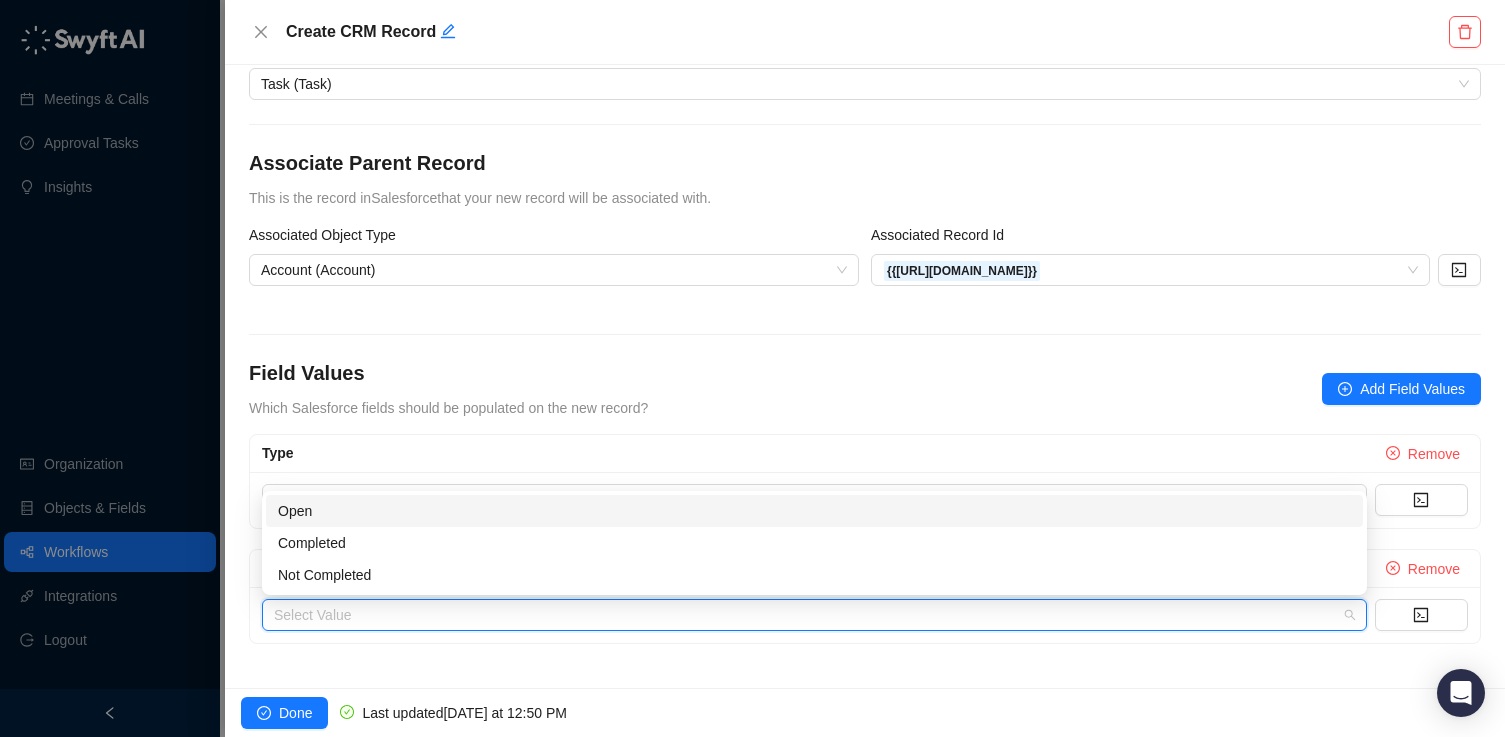 click on "Open" at bounding box center [814, 511] 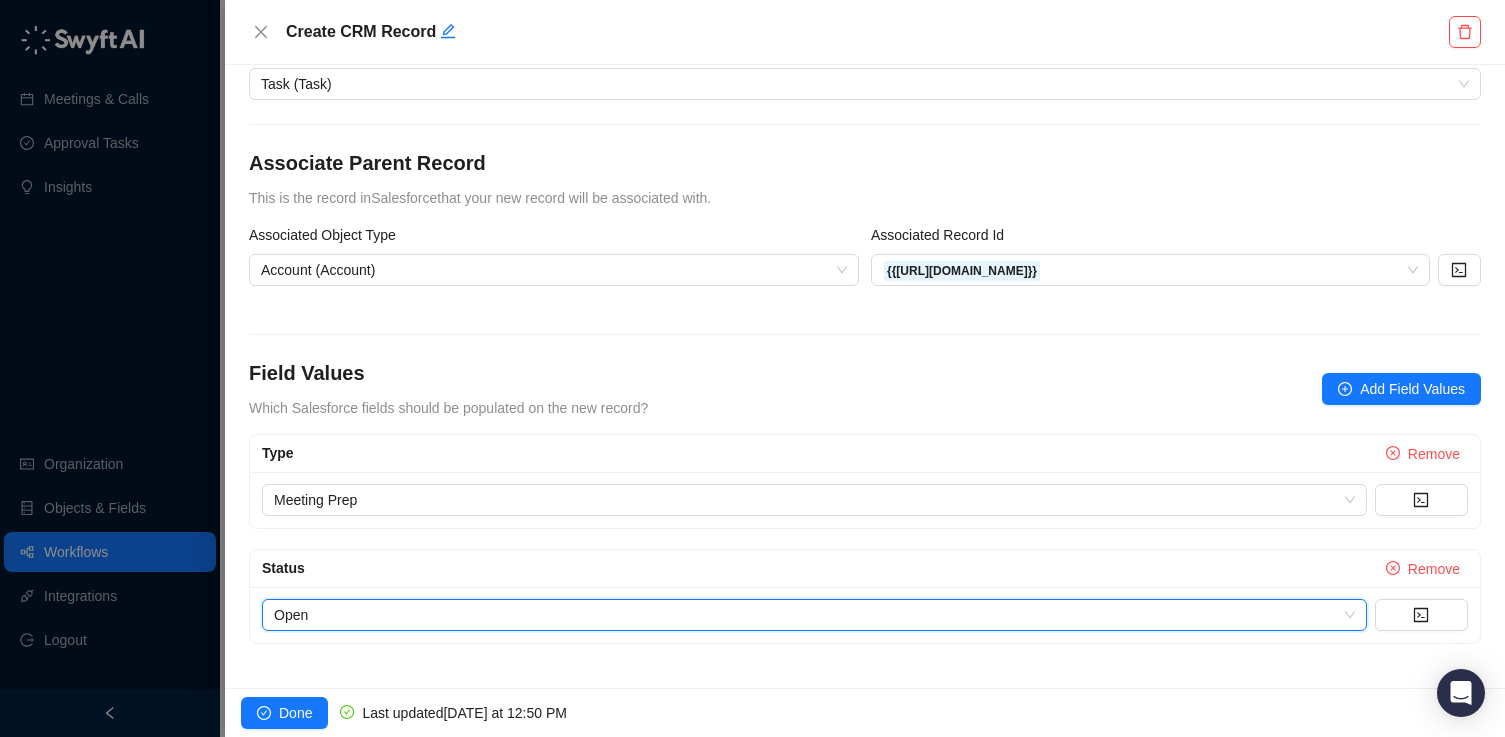 click on "Open Open" at bounding box center [865, 615] 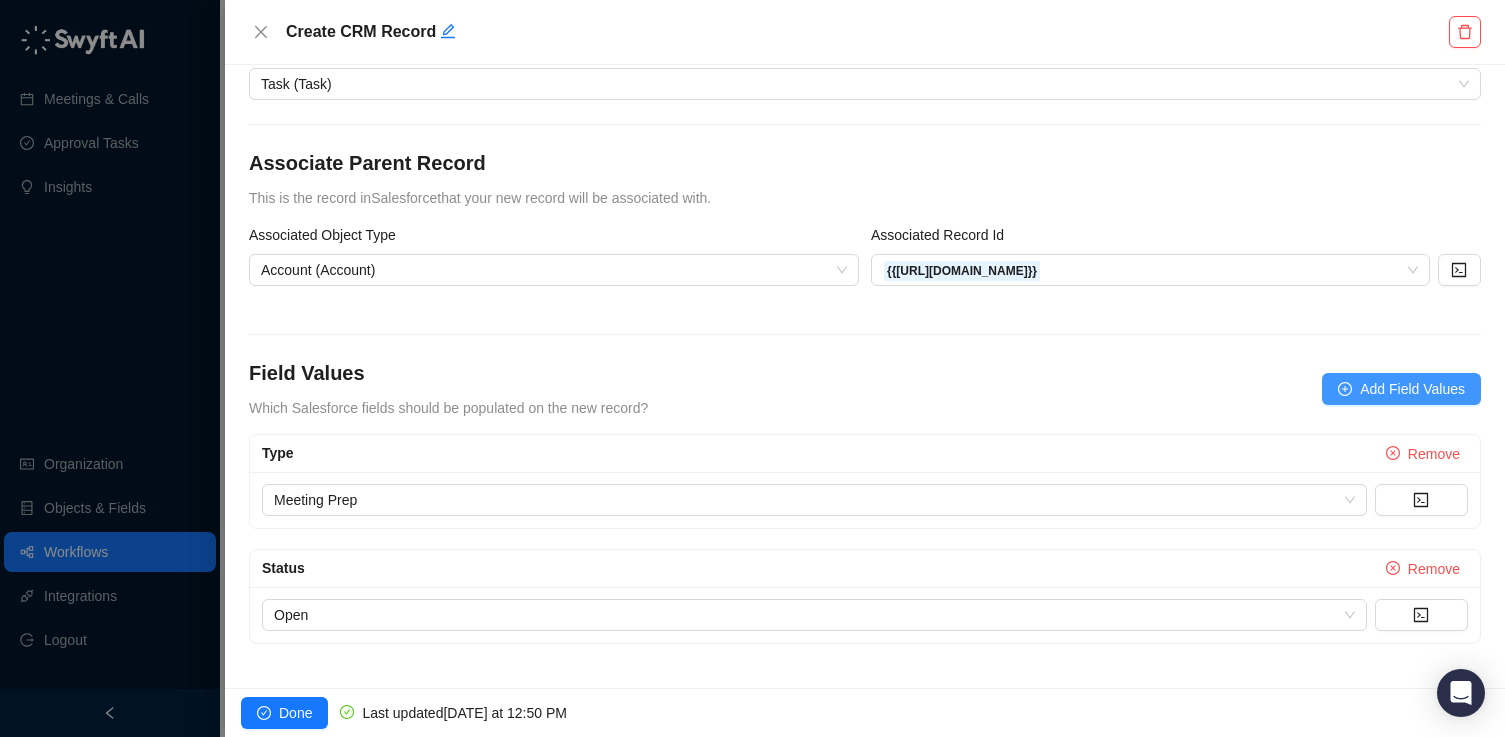 click on "Add Field Values" at bounding box center [1412, 389] 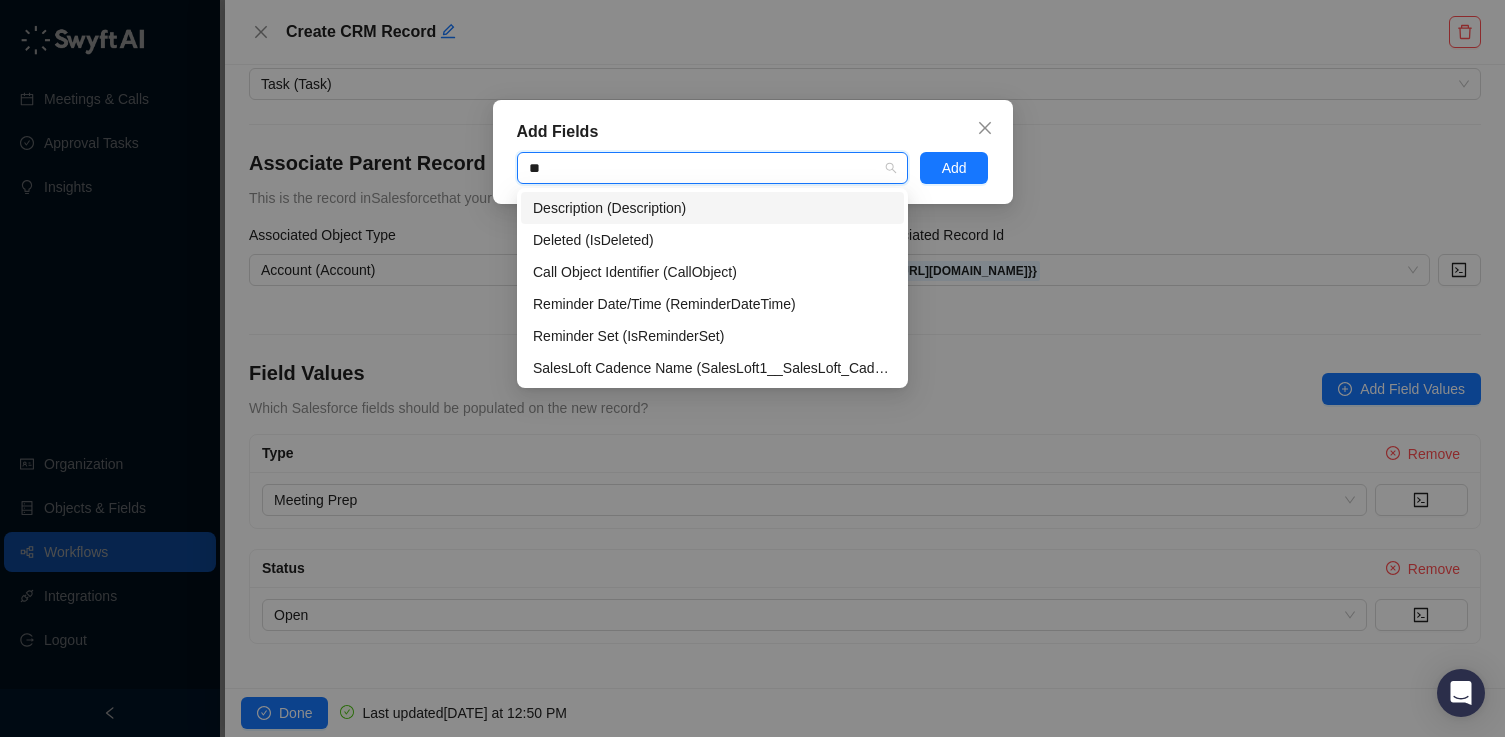 type on "*" 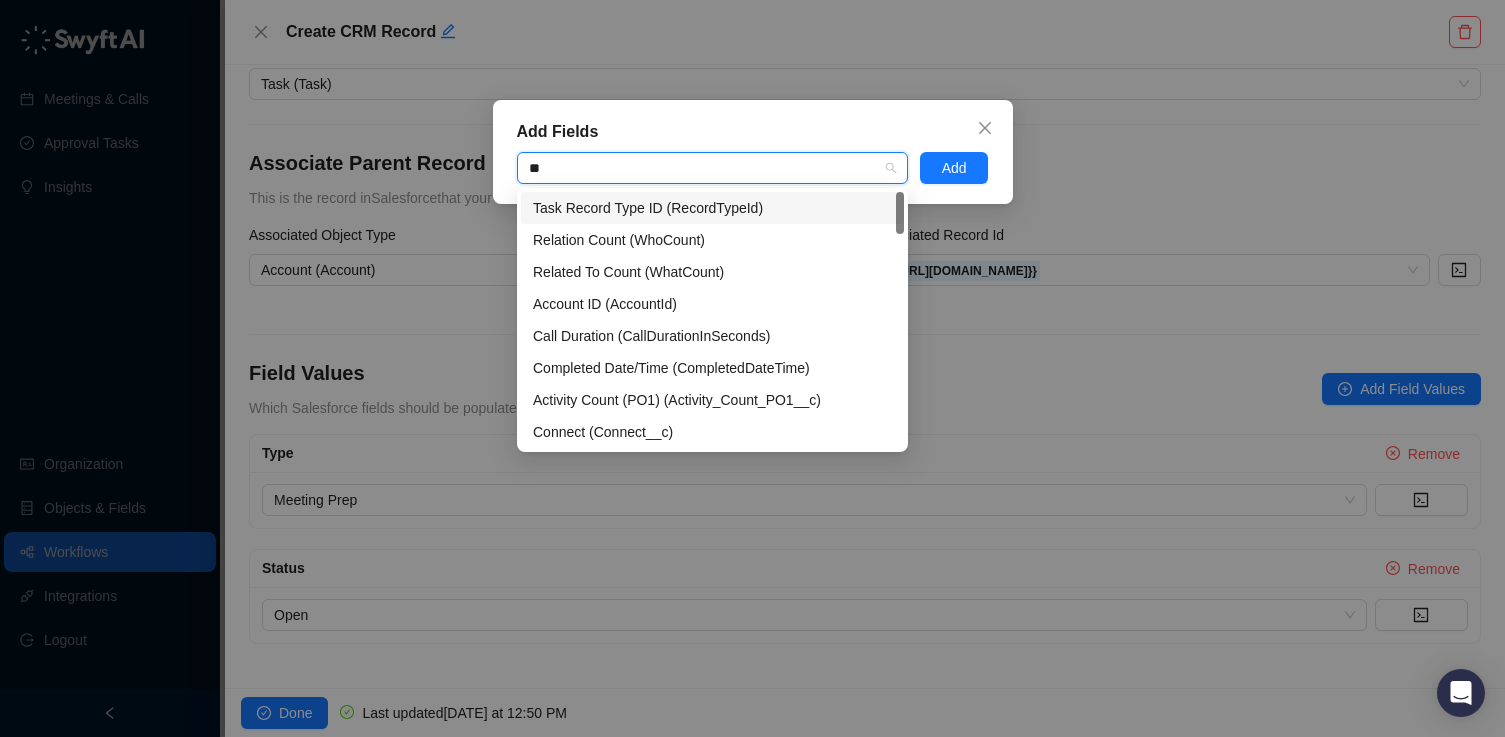 type on "*" 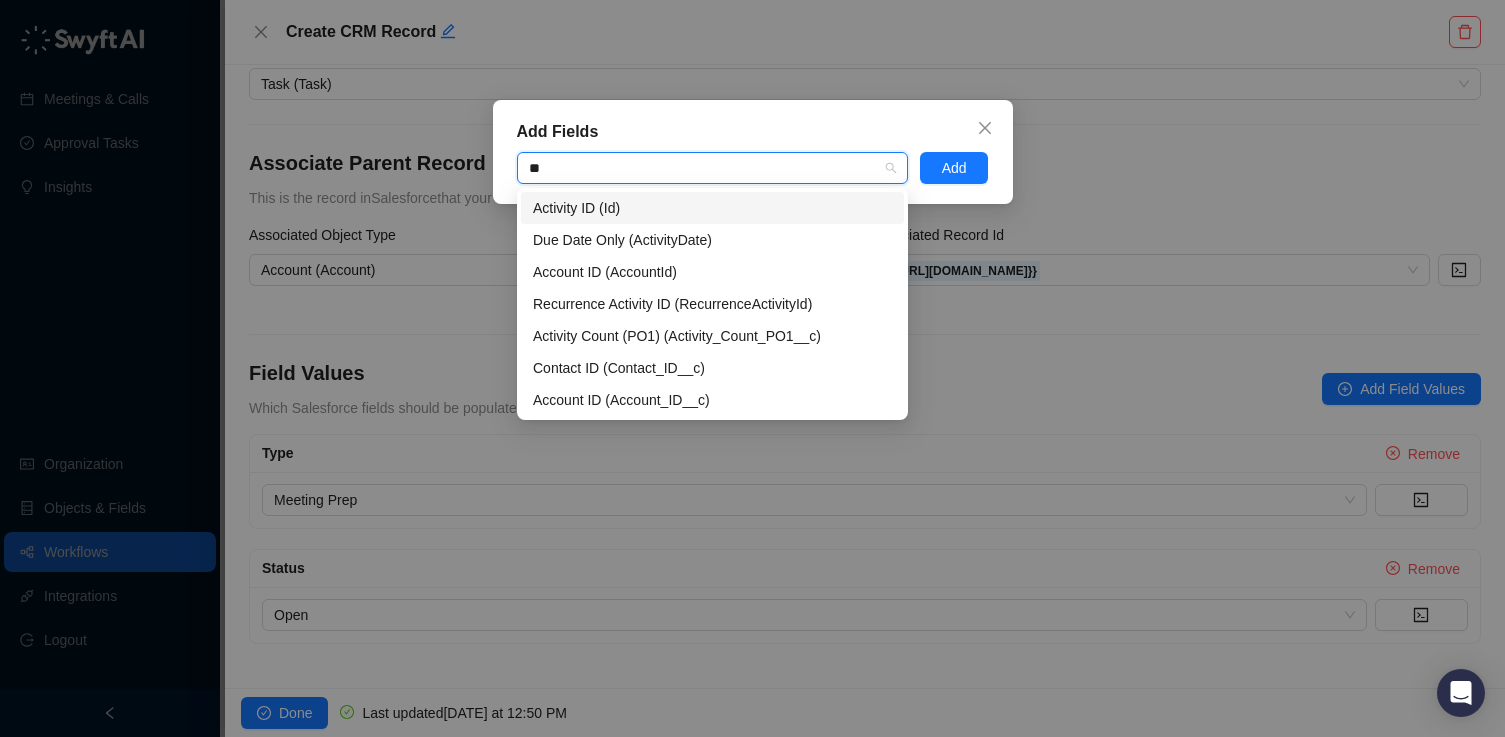 type on "*" 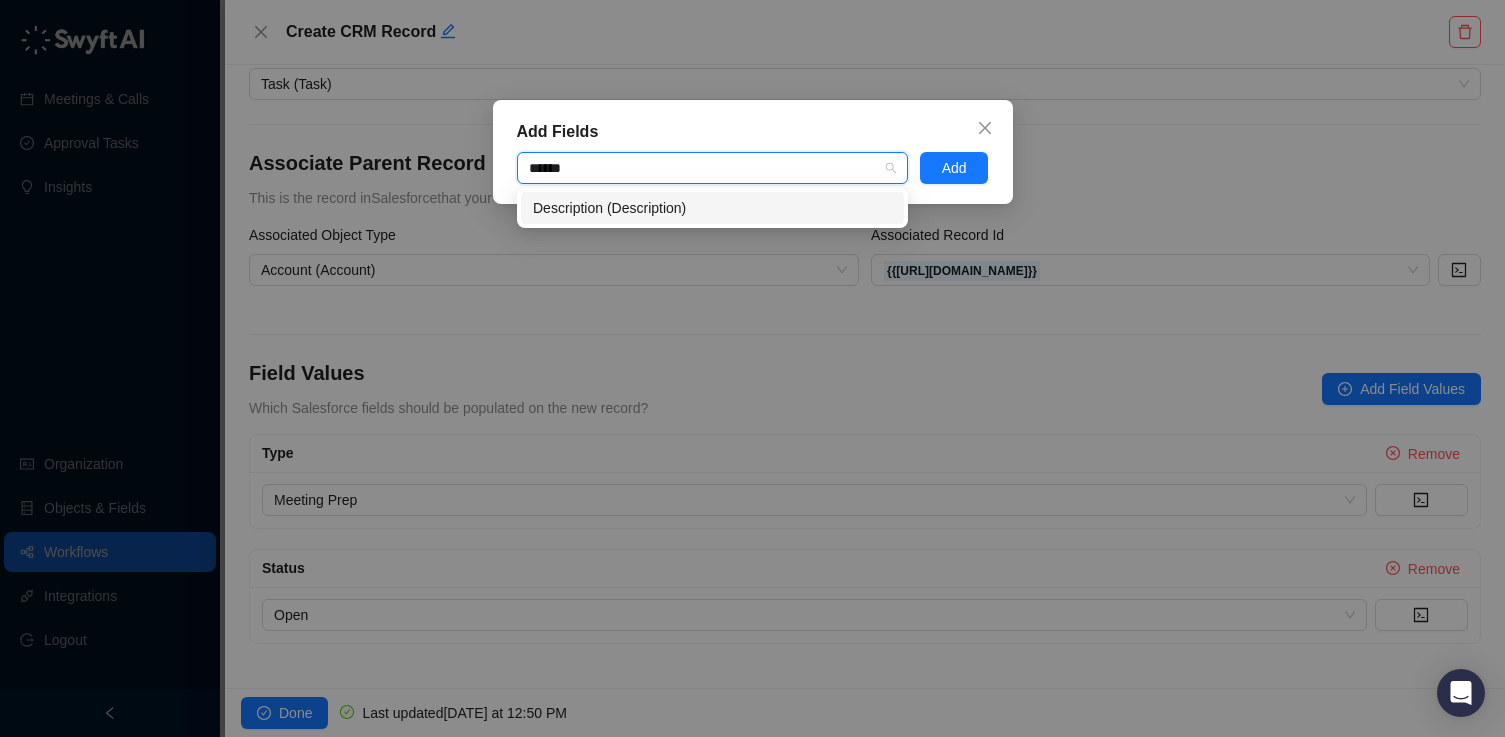 type on "*******" 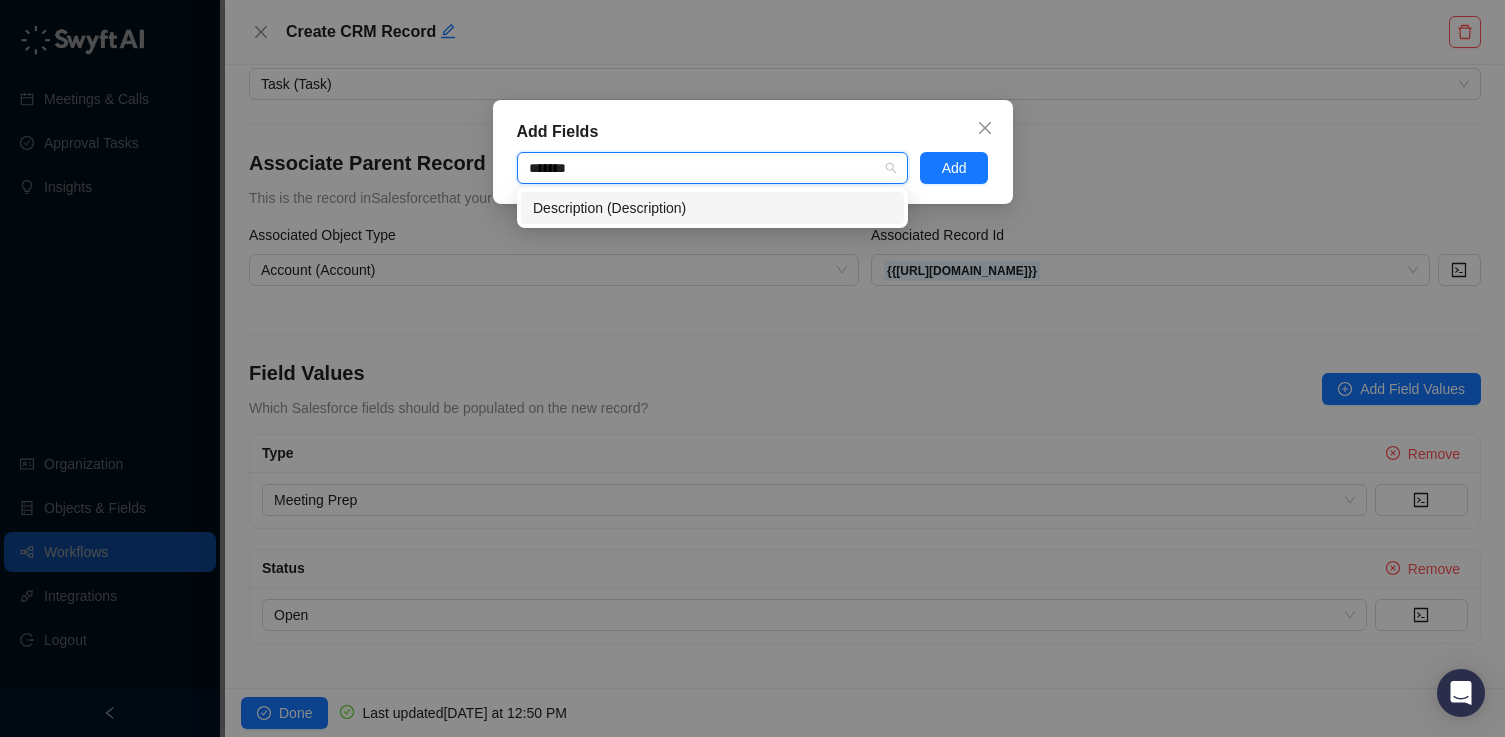 click on "Description (Description)" at bounding box center [712, 208] 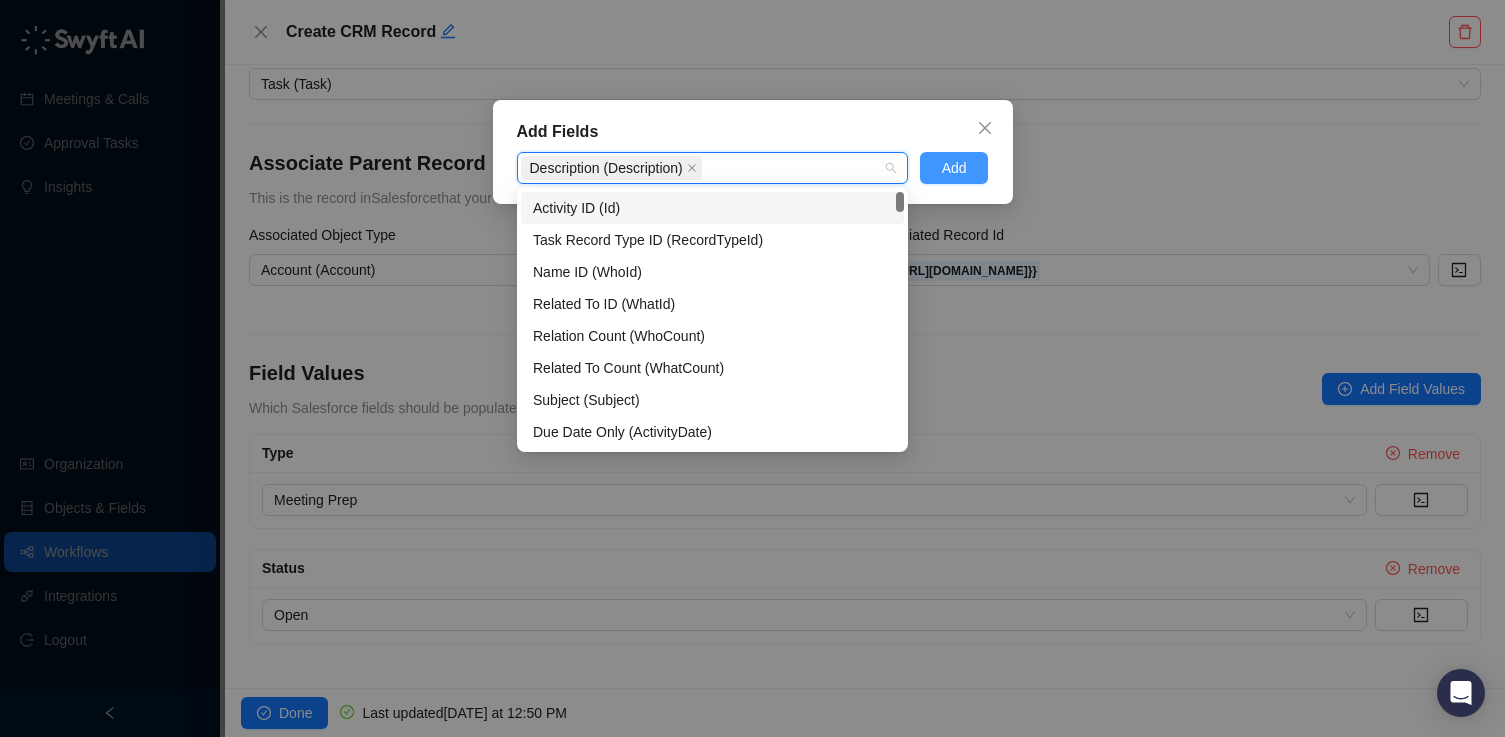 click on "Add" at bounding box center [954, 168] 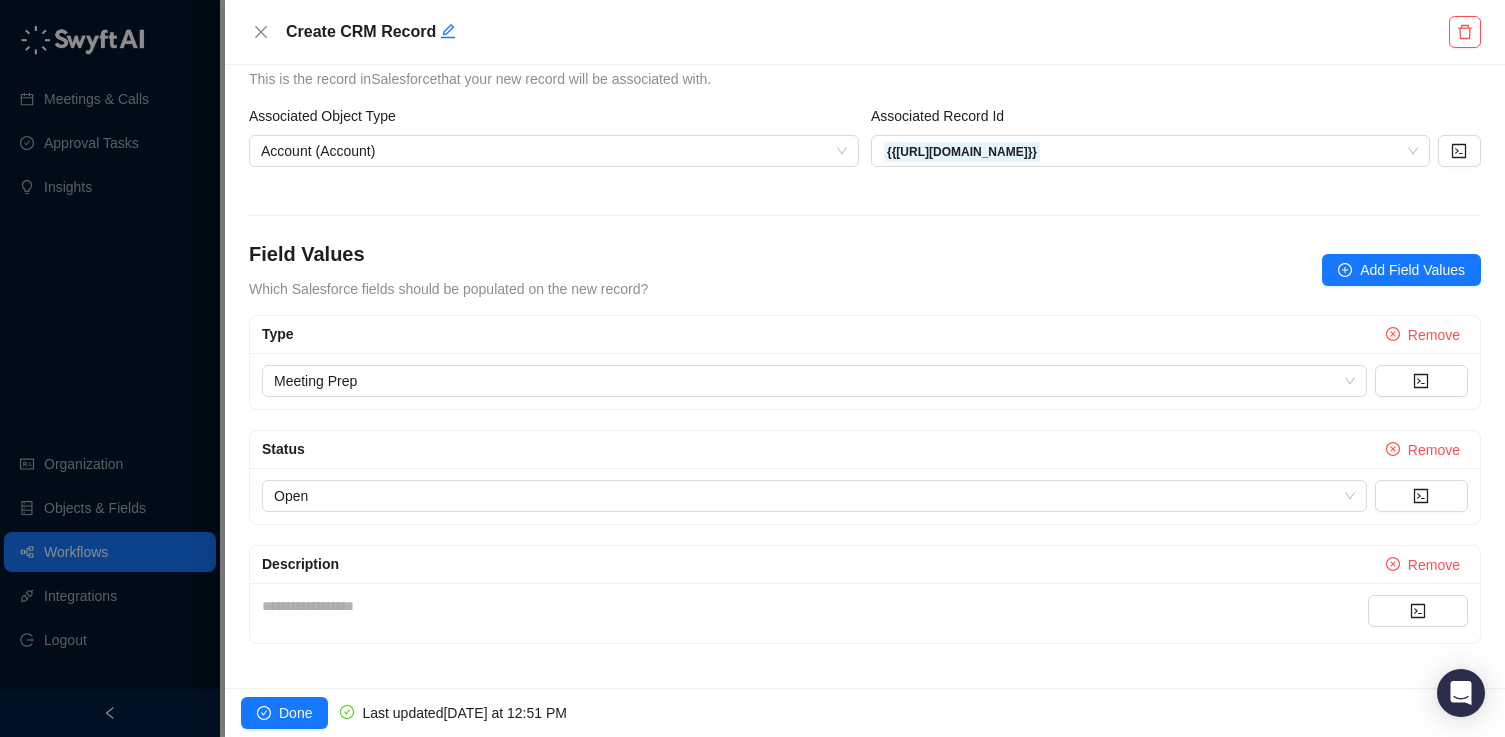 click on "**********" at bounding box center [815, 606] 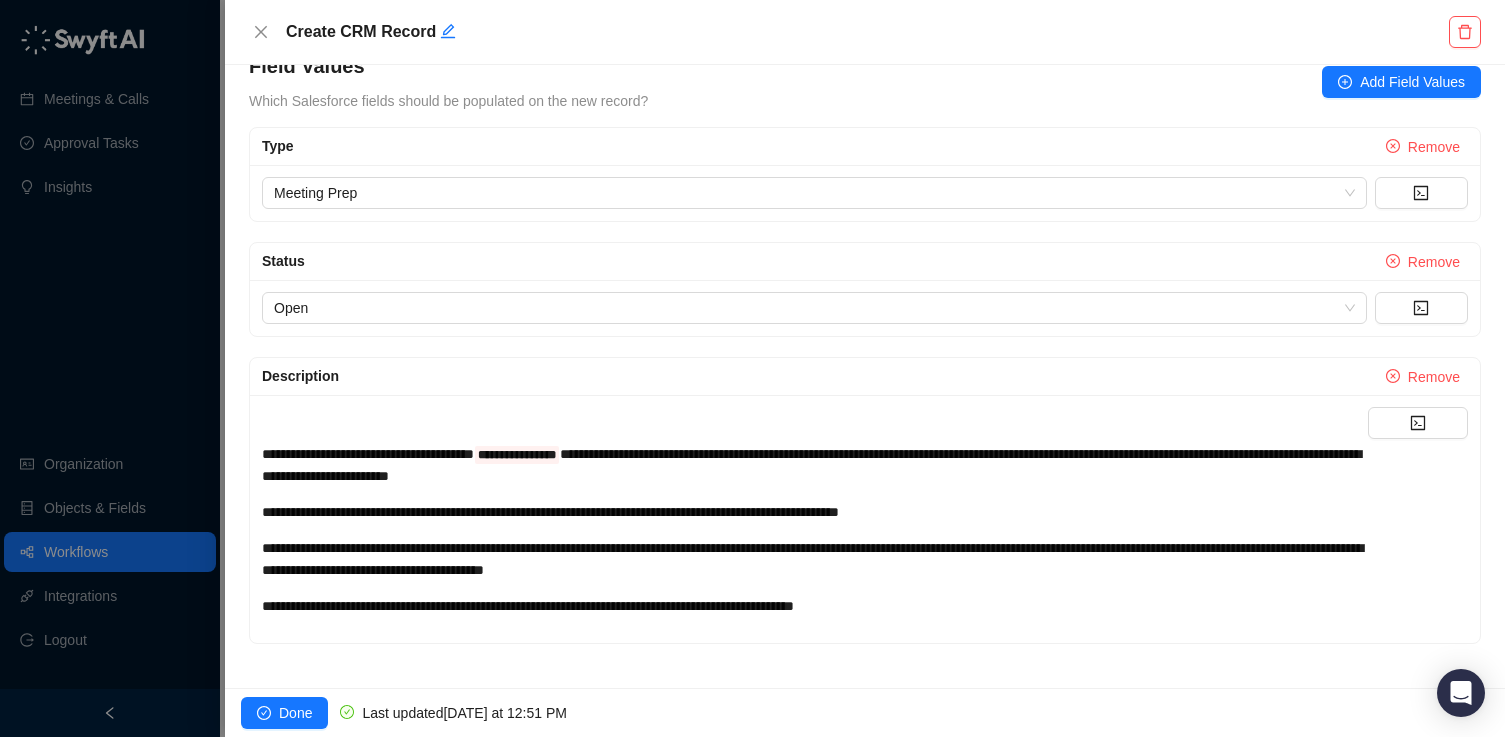 click on "**********" at bounding box center (368, 454) 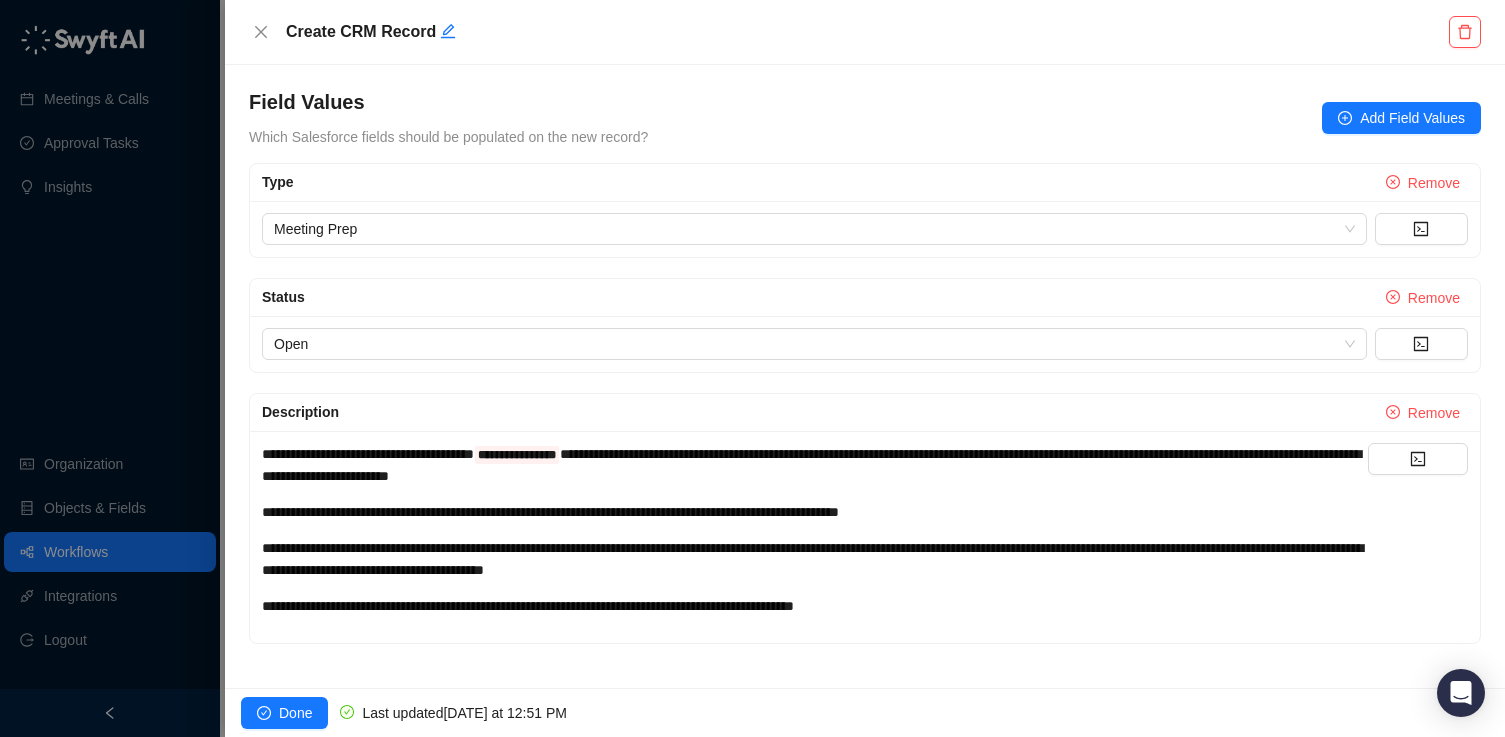 scroll, scrollTop: 397, scrollLeft: 0, axis: vertical 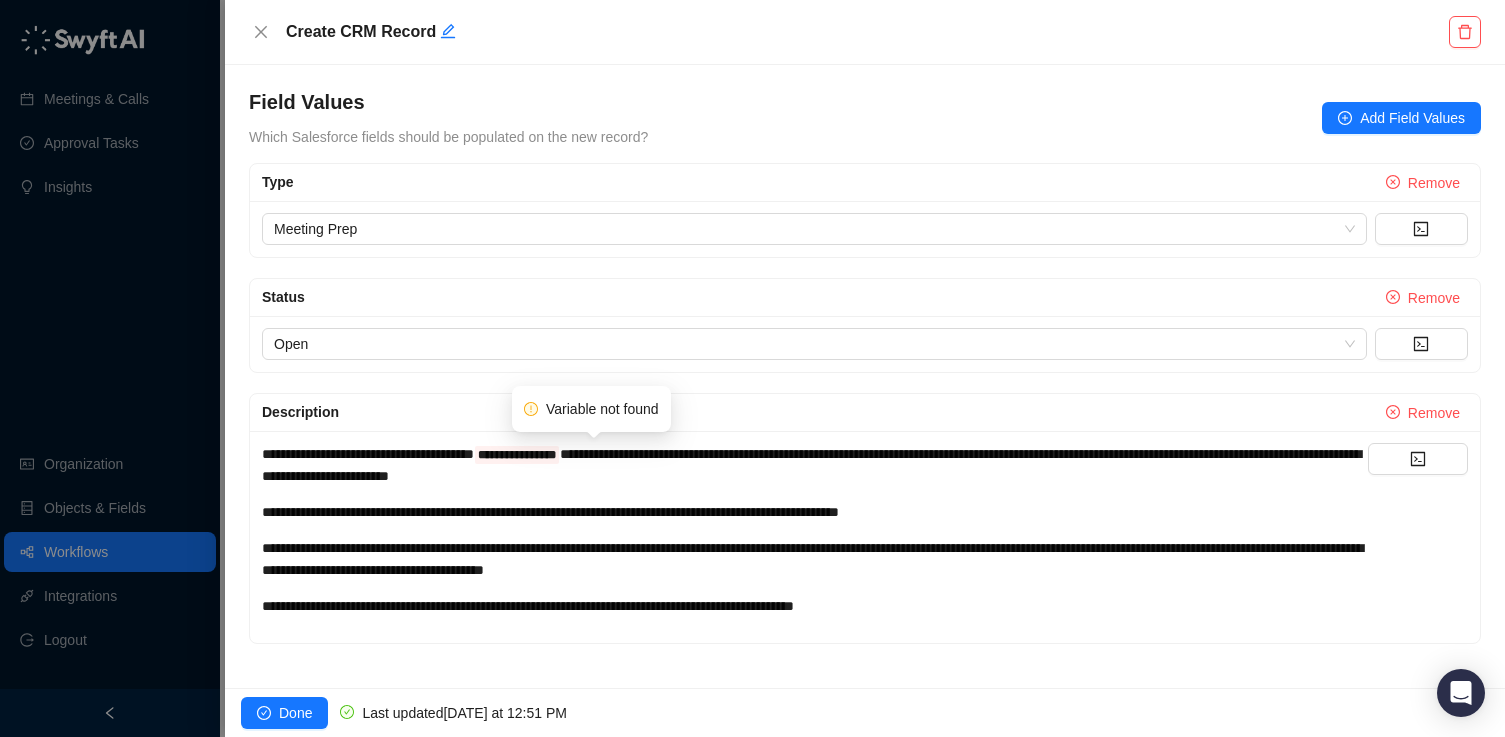 click on "**********" at bounding box center [517, 455] 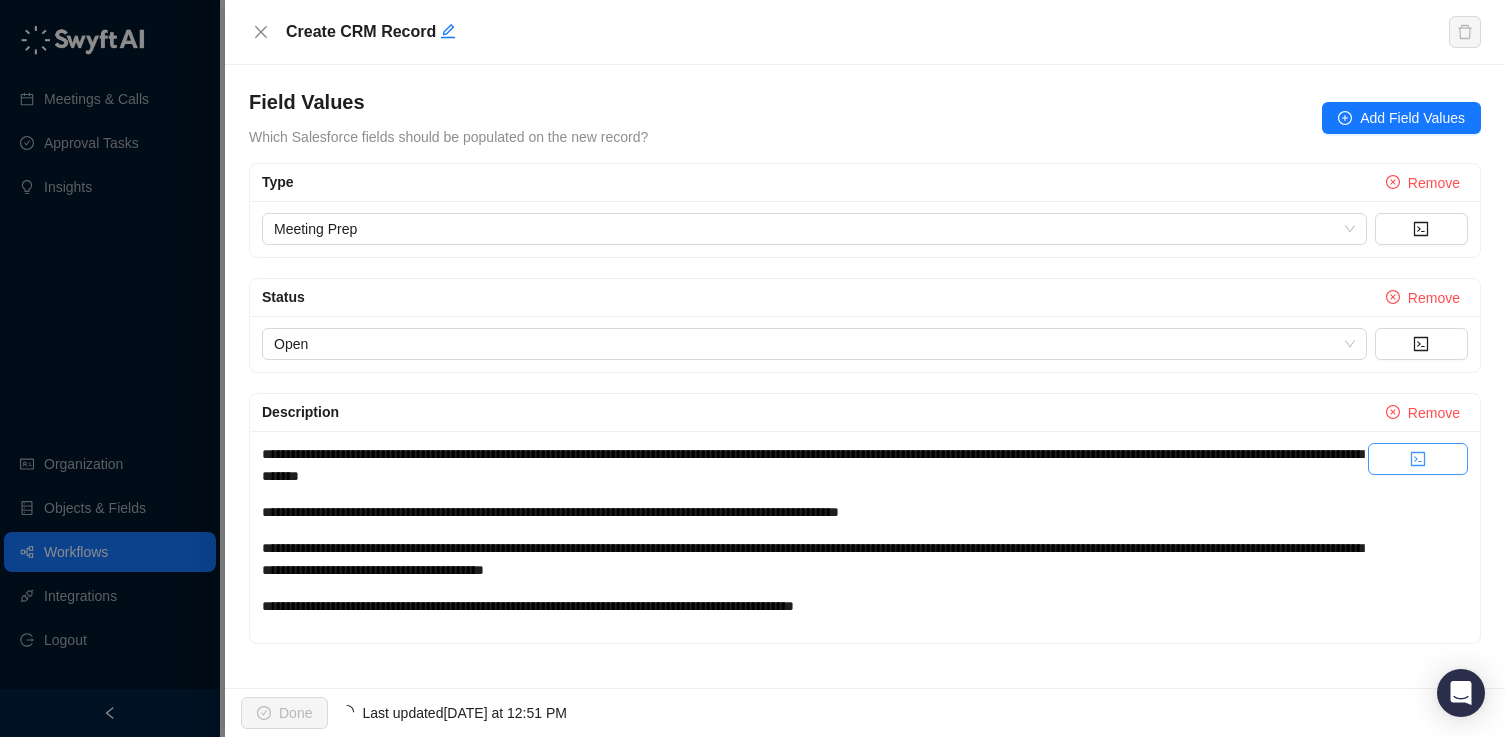 click at bounding box center (1418, 459) 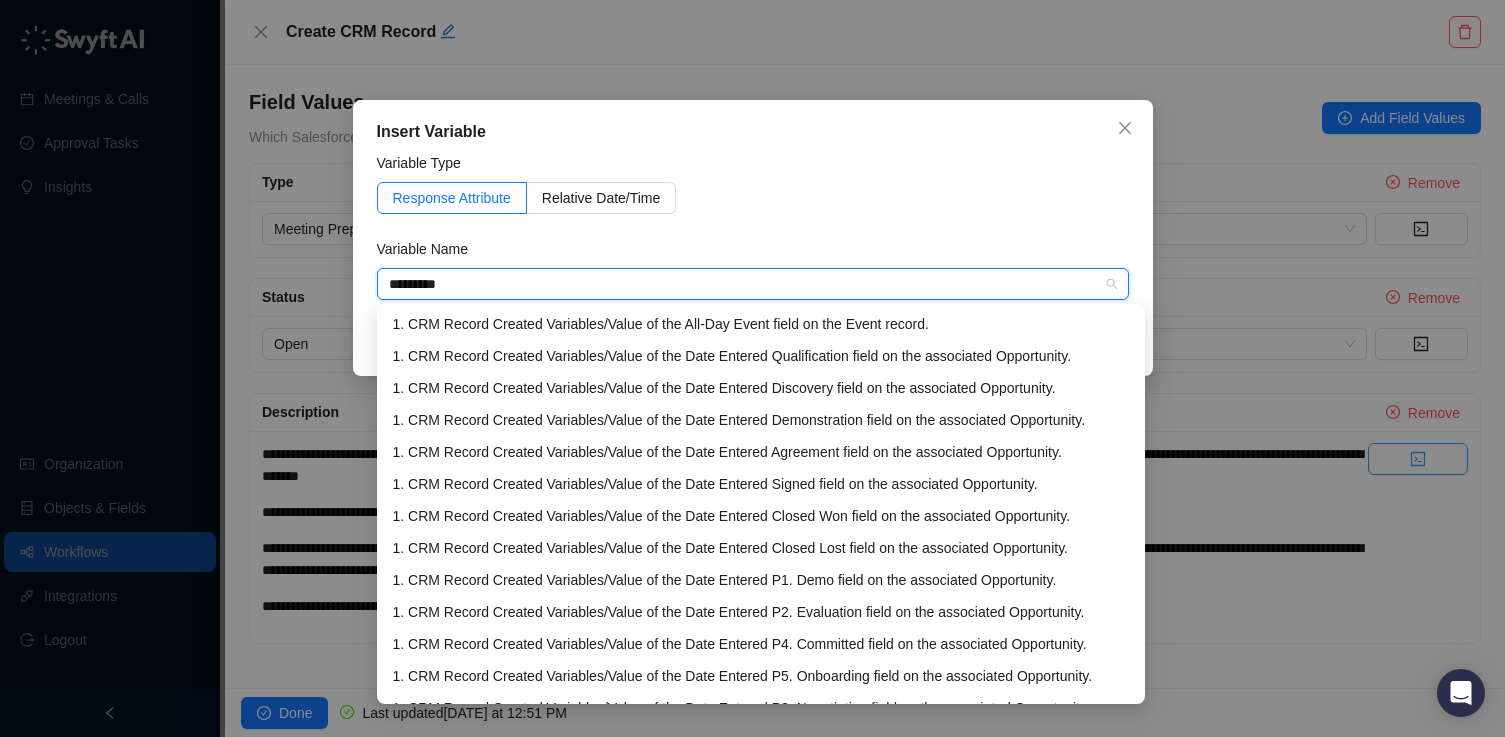 type on "**********" 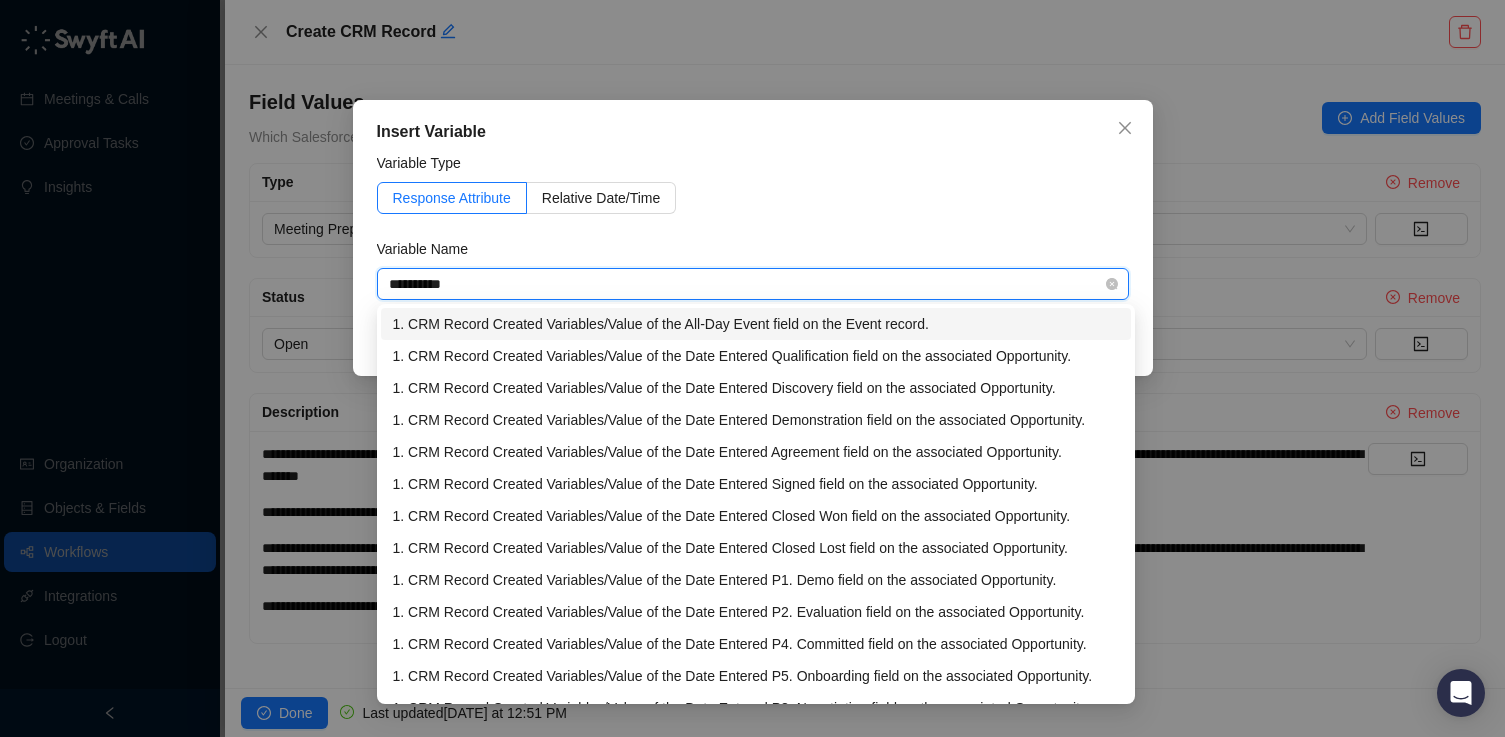 click on "1. CRM Record Created Variables  /  Value of the All-Day Event field on the Event record." at bounding box center [756, 324] 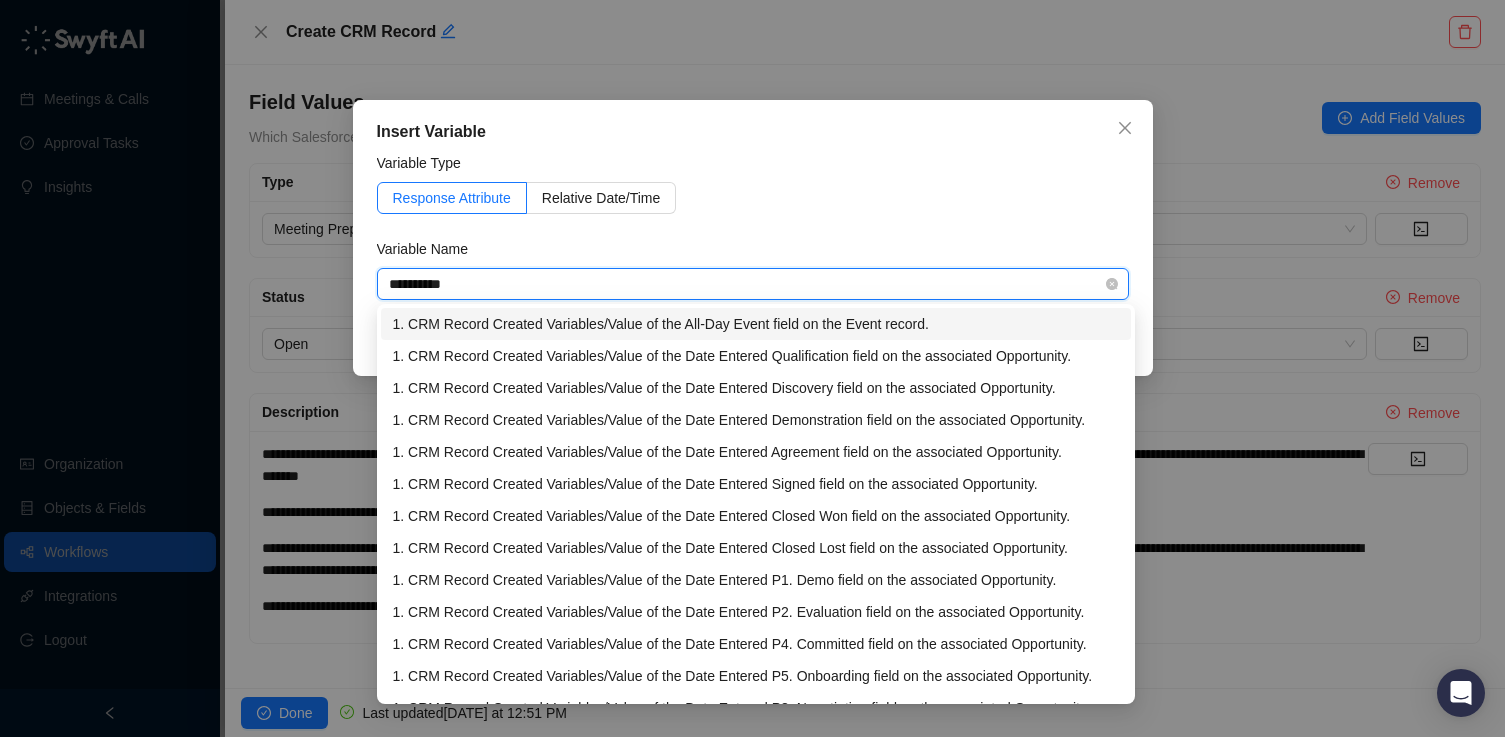 type 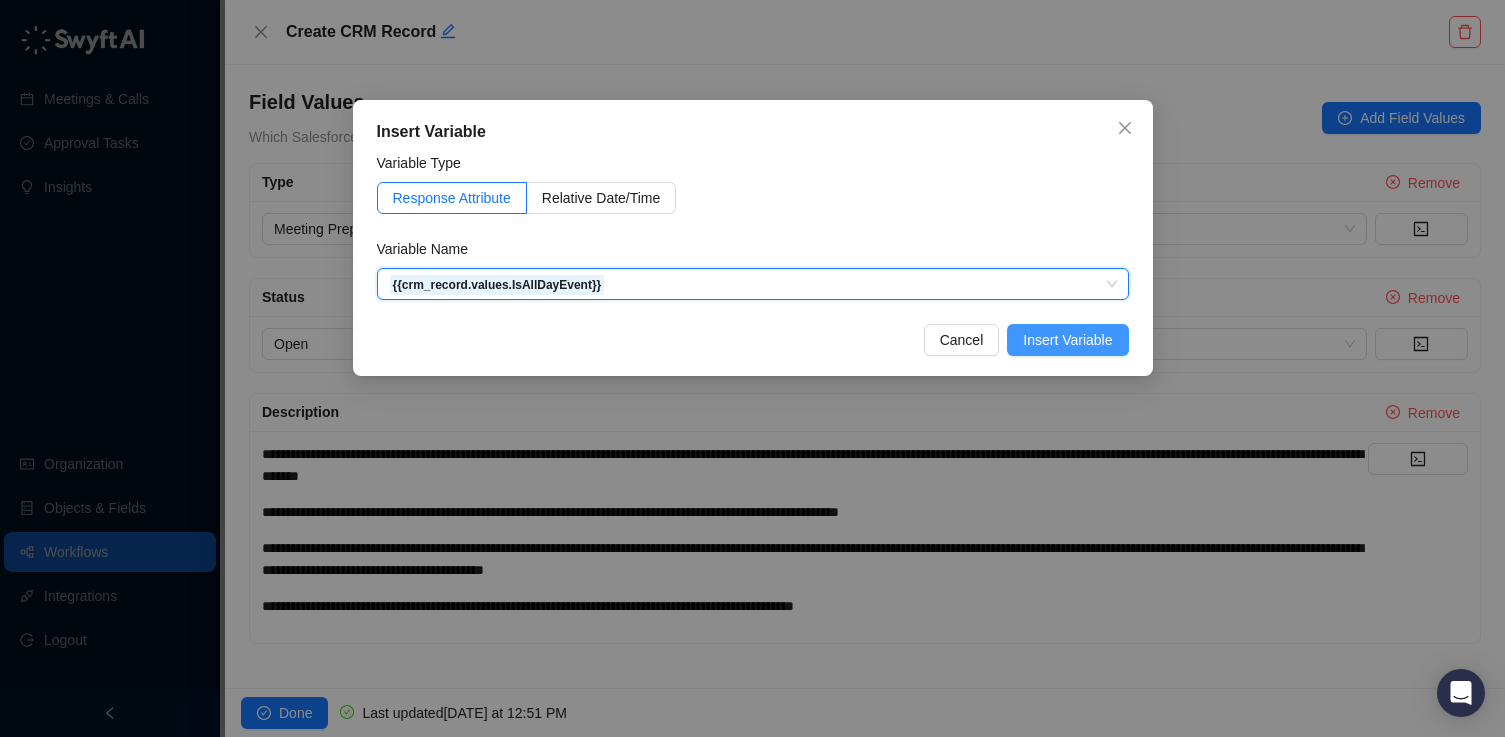 click on "Insert Variable" at bounding box center (1067, 340) 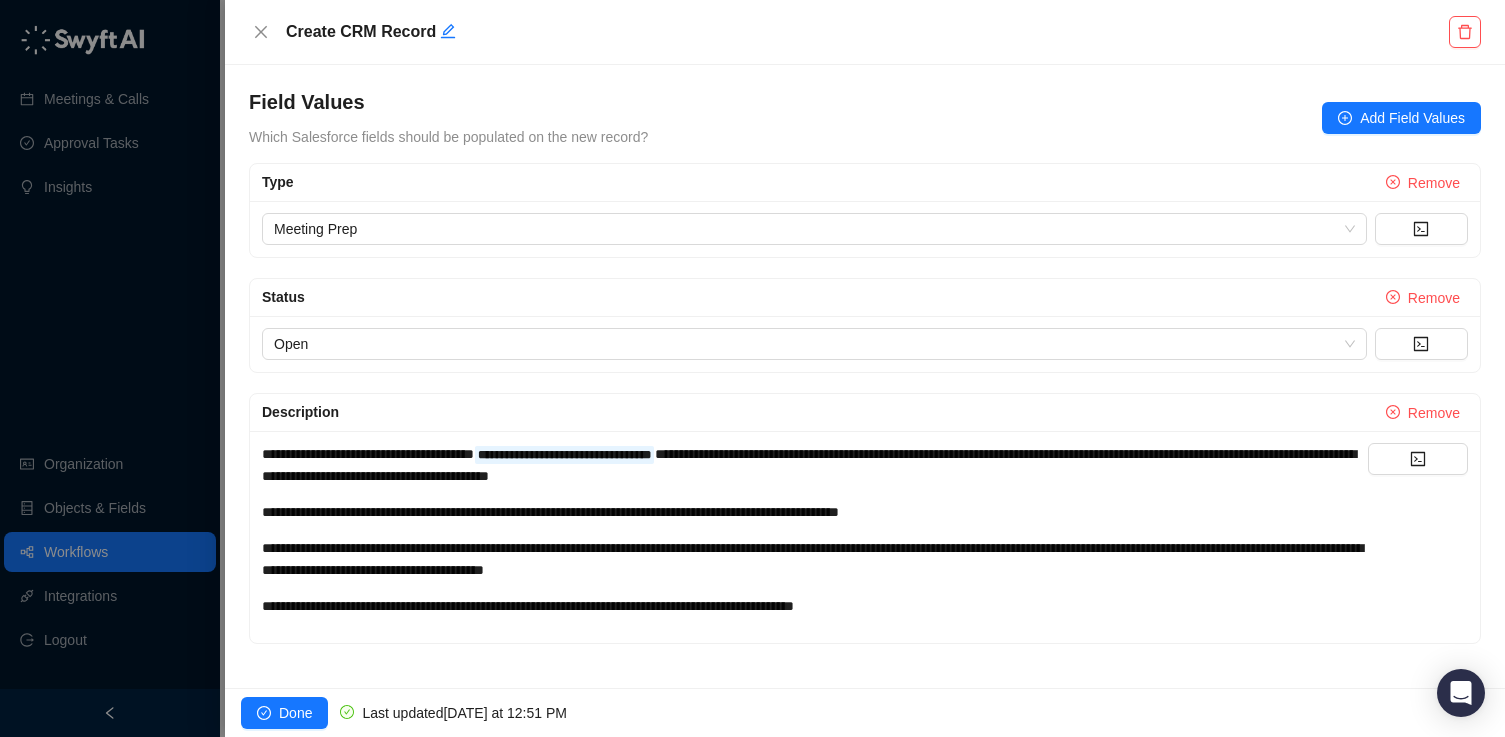 click on "**********" at bounding box center [809, 465] 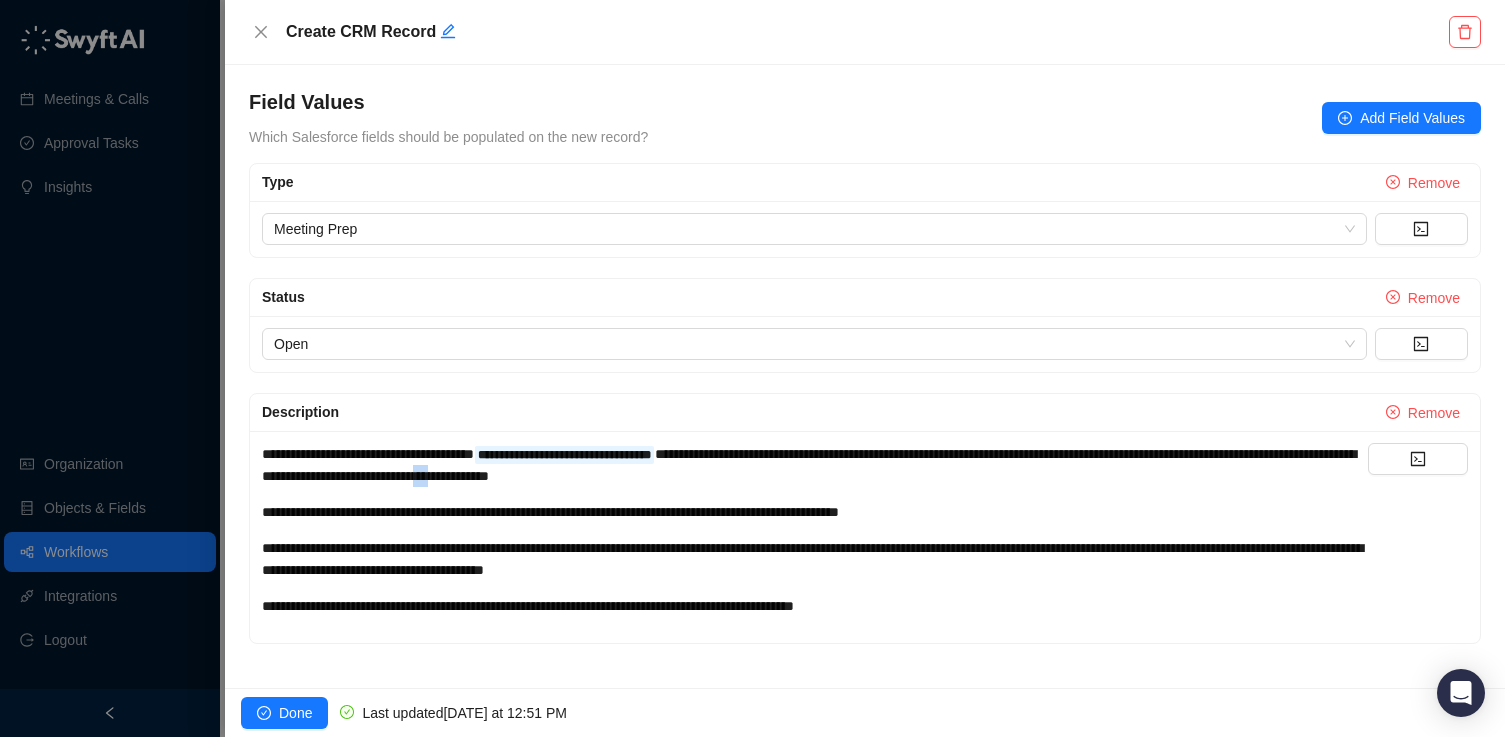 click on "**********" at bounding box center [809, 465] 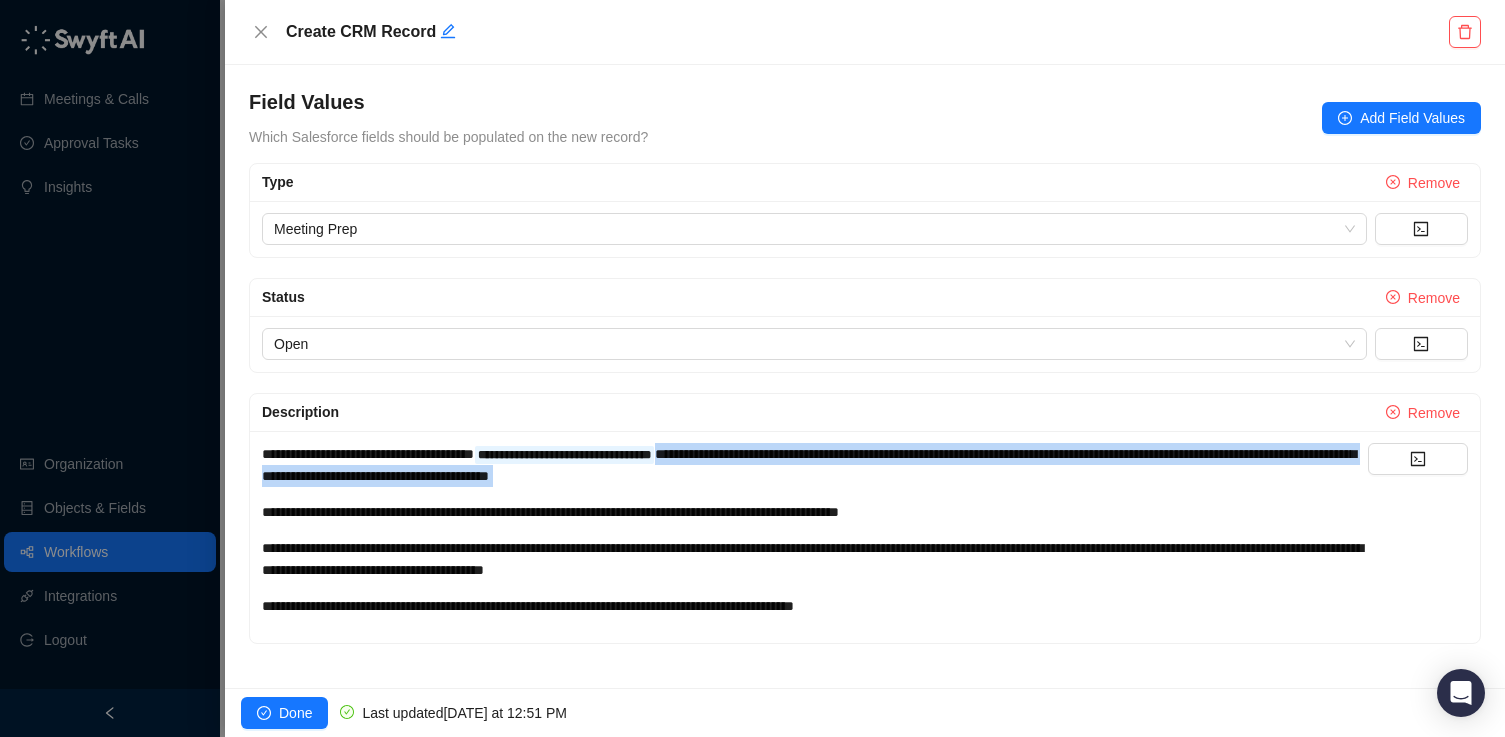 click on "**********" at bounding box center [809, 465] 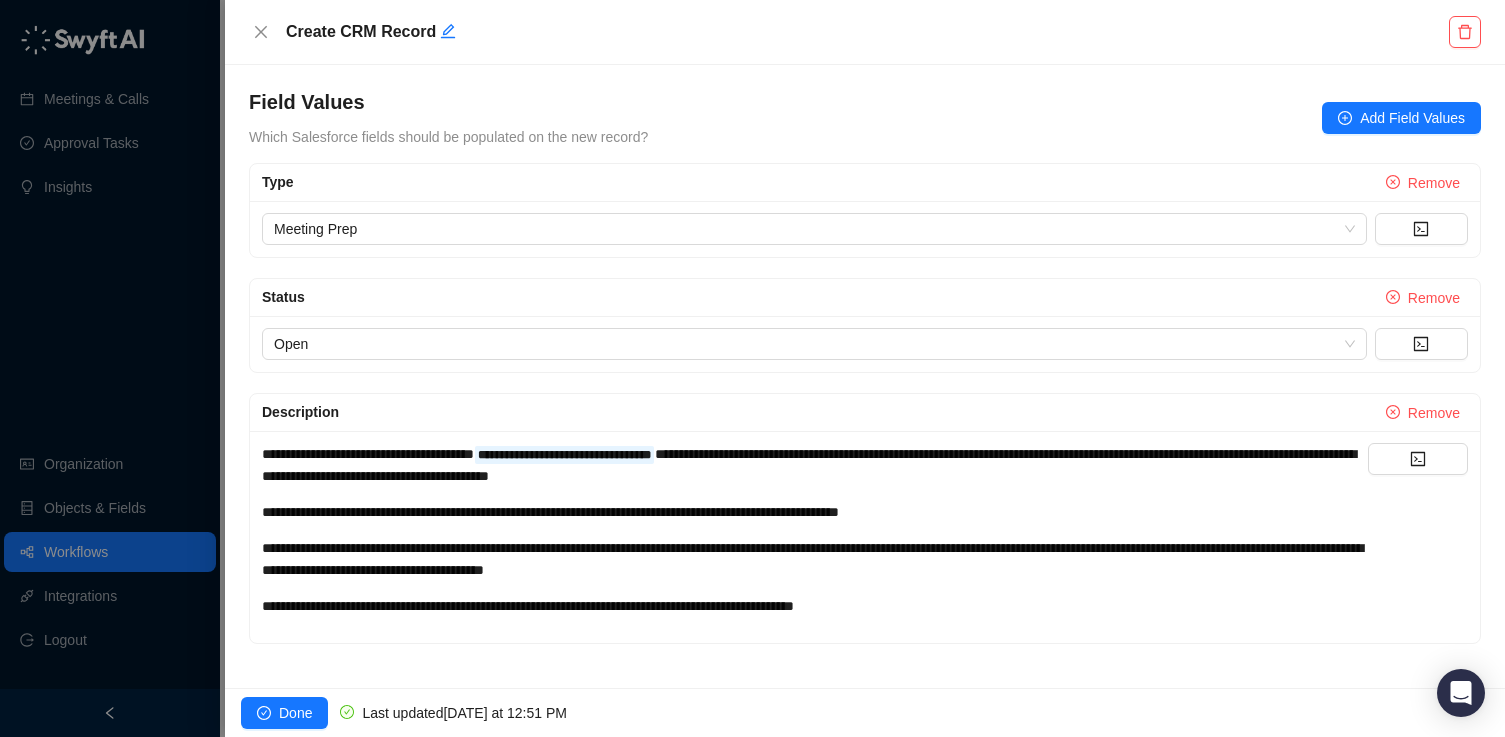 click on "**********" at bounding box center [550, 512] 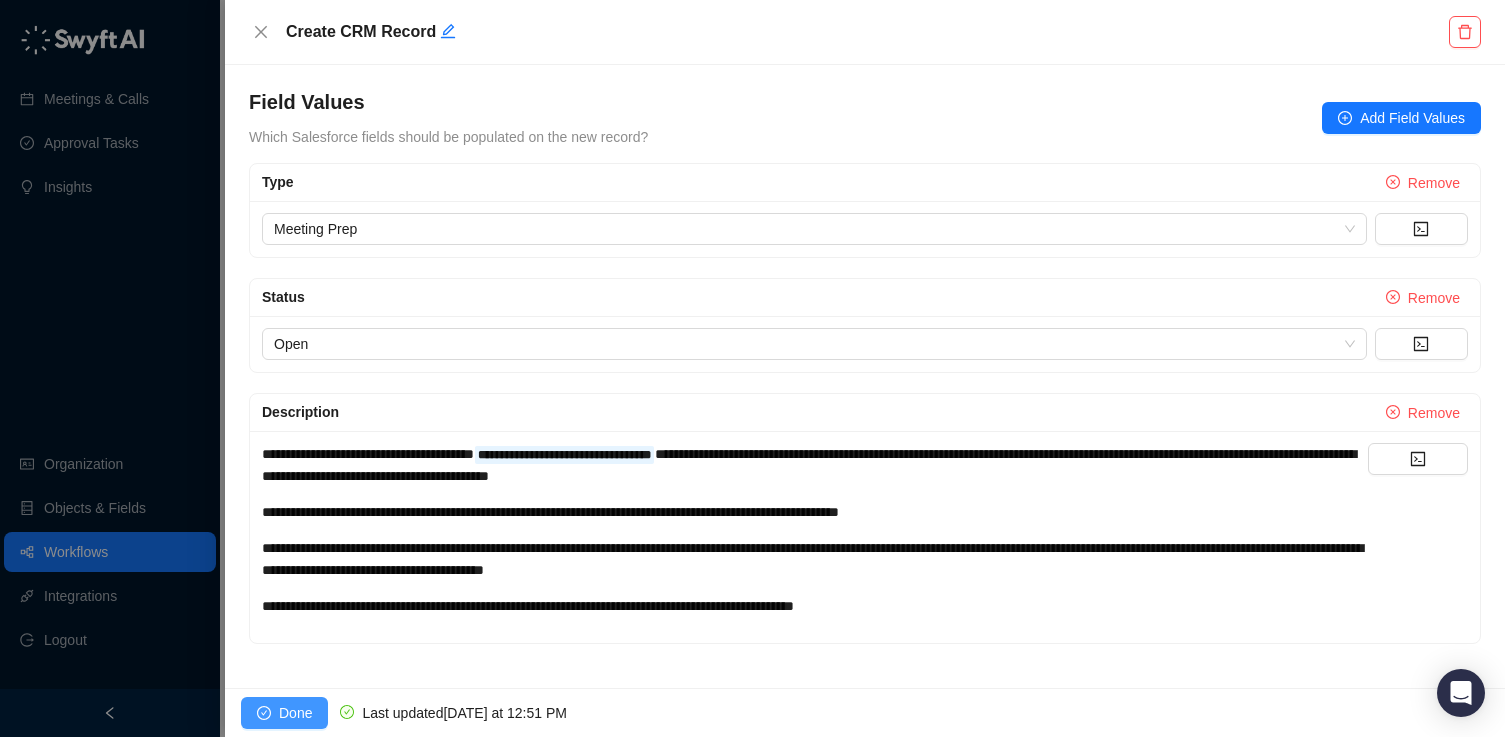 click on "Done" at bounding box center (295, 713) 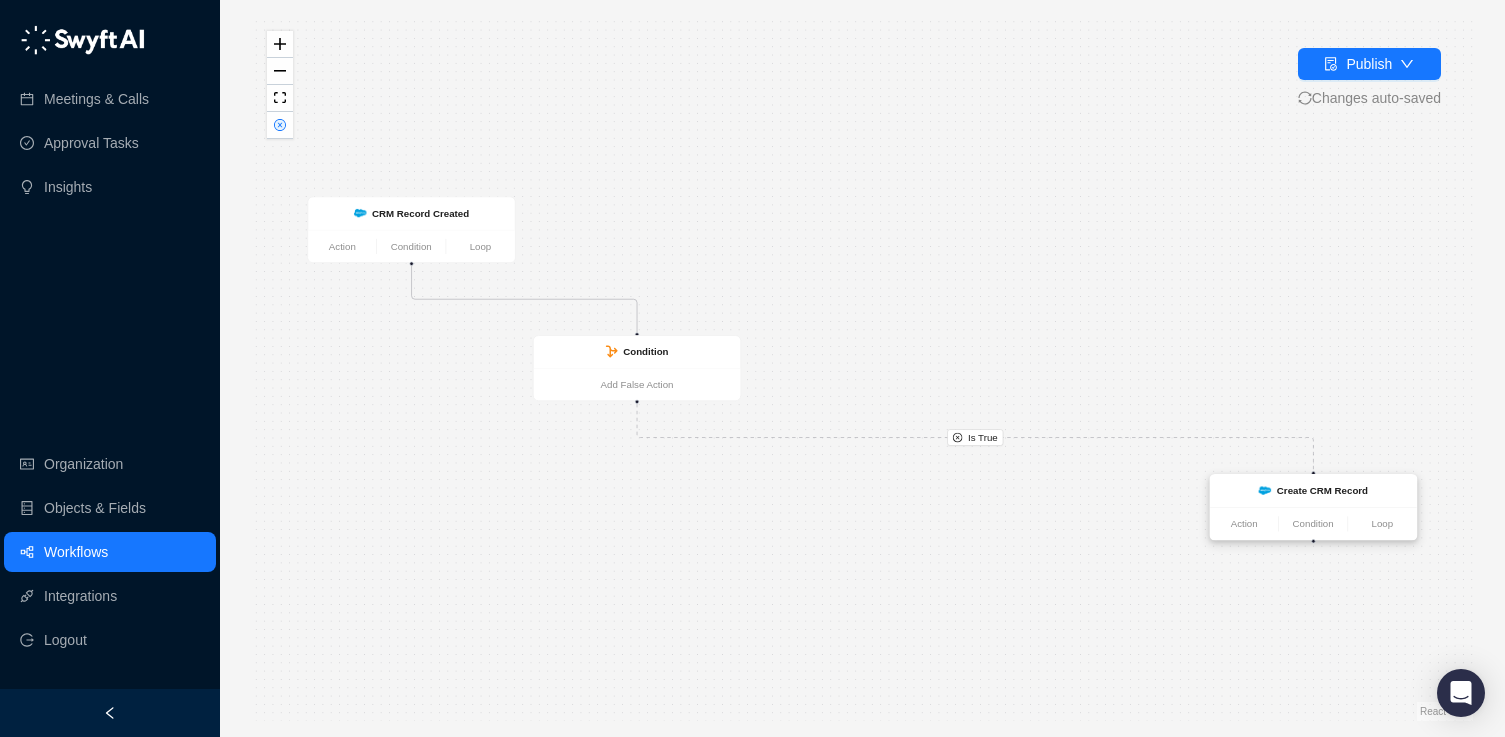 click on "Create CRM Record" at bounding box center [1322, 490] 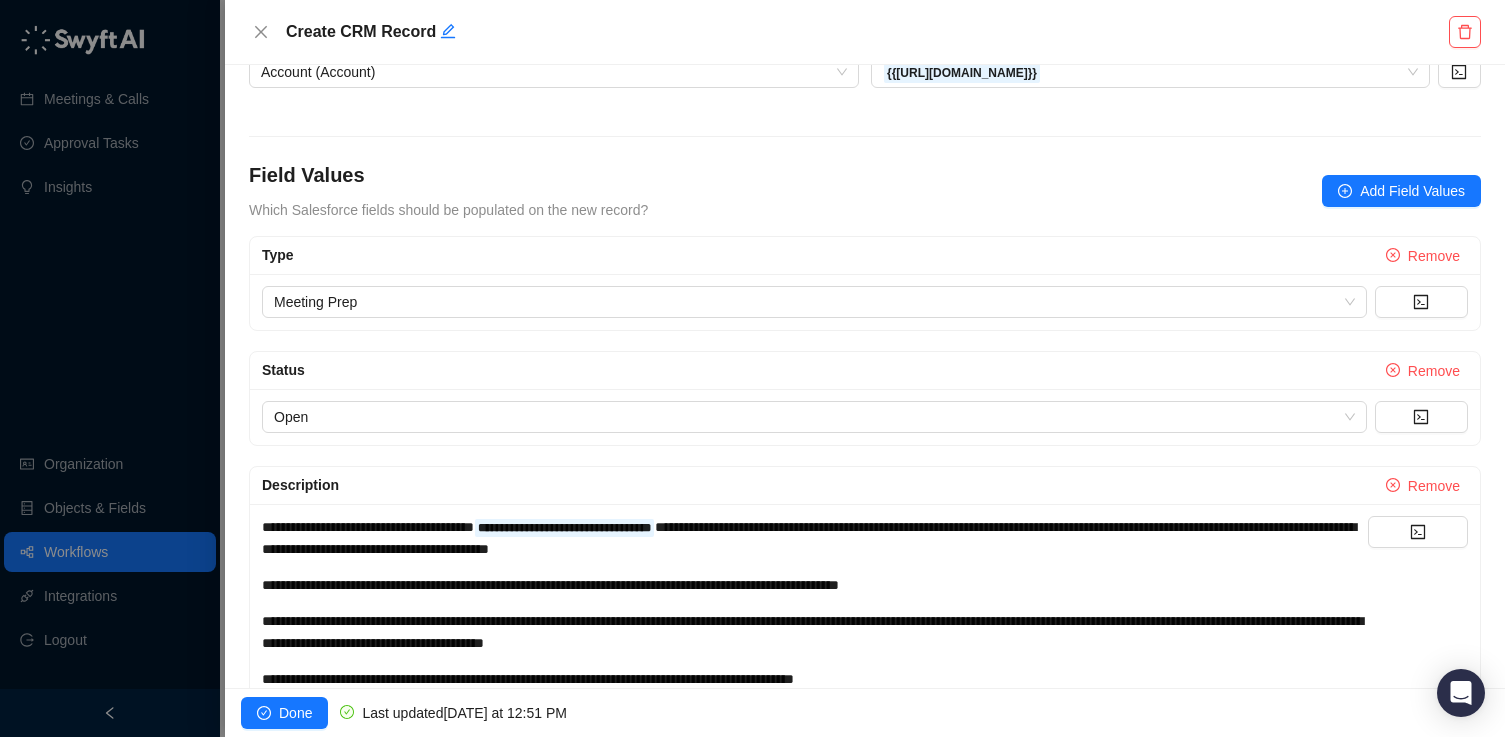 scroll, scrollTop: 397, scrollLeft: 0, axis: vertical 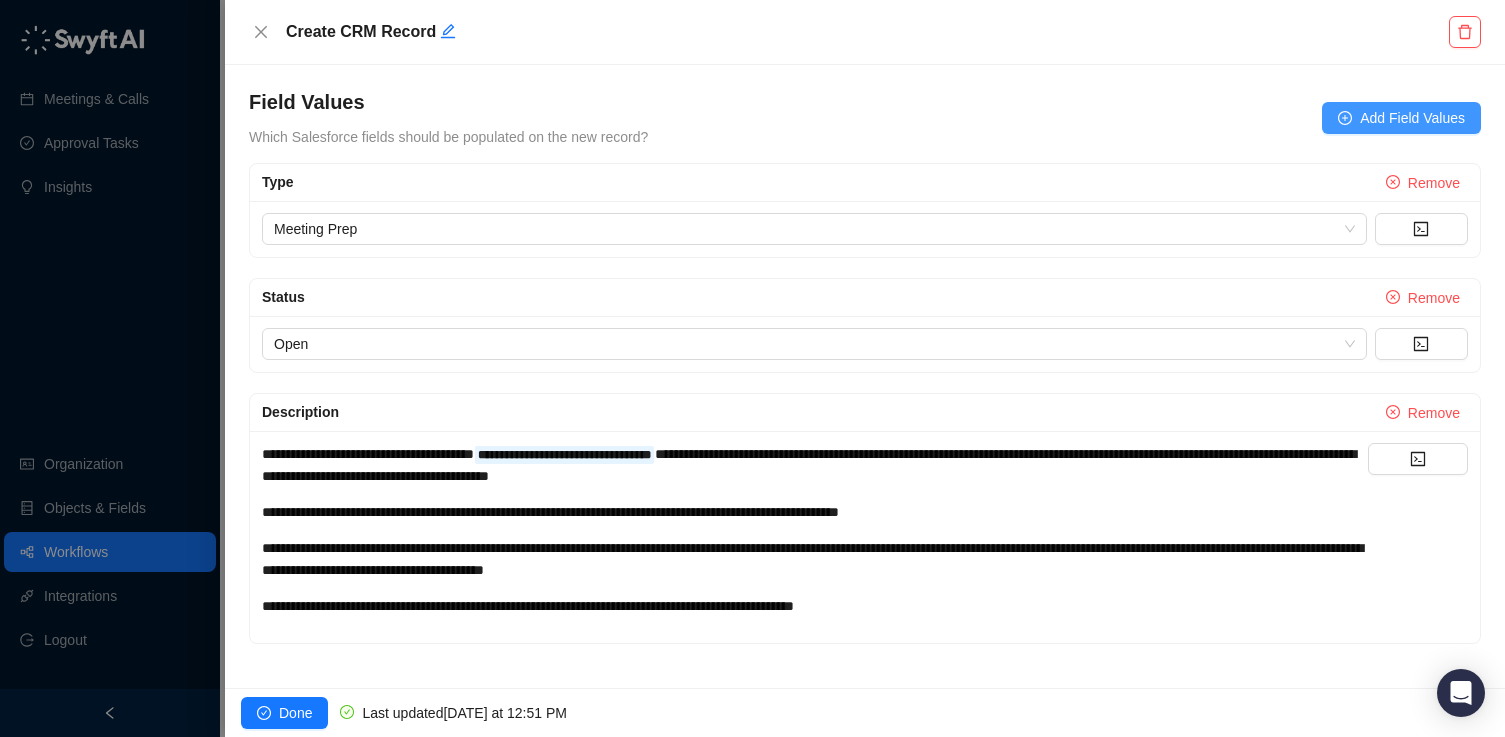 click 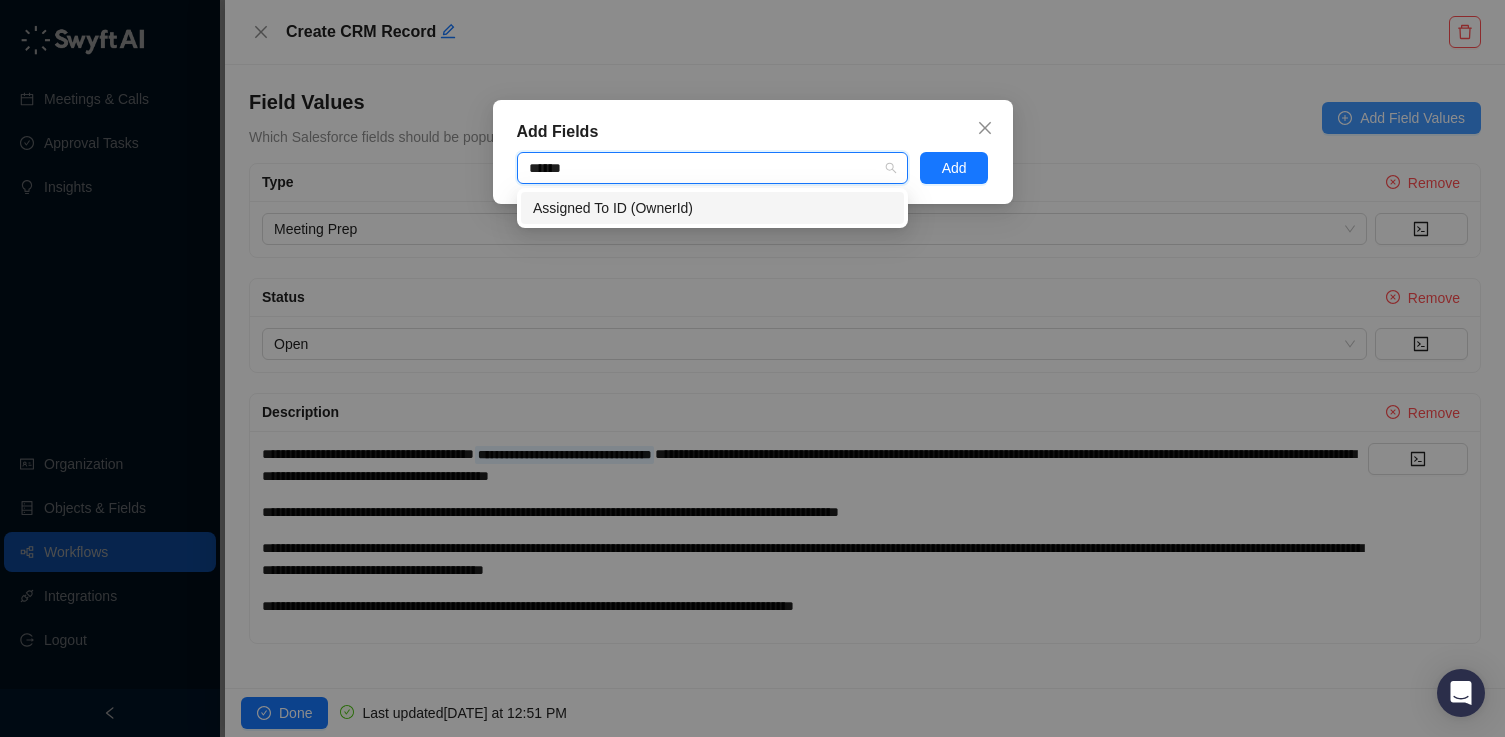type on "*******" 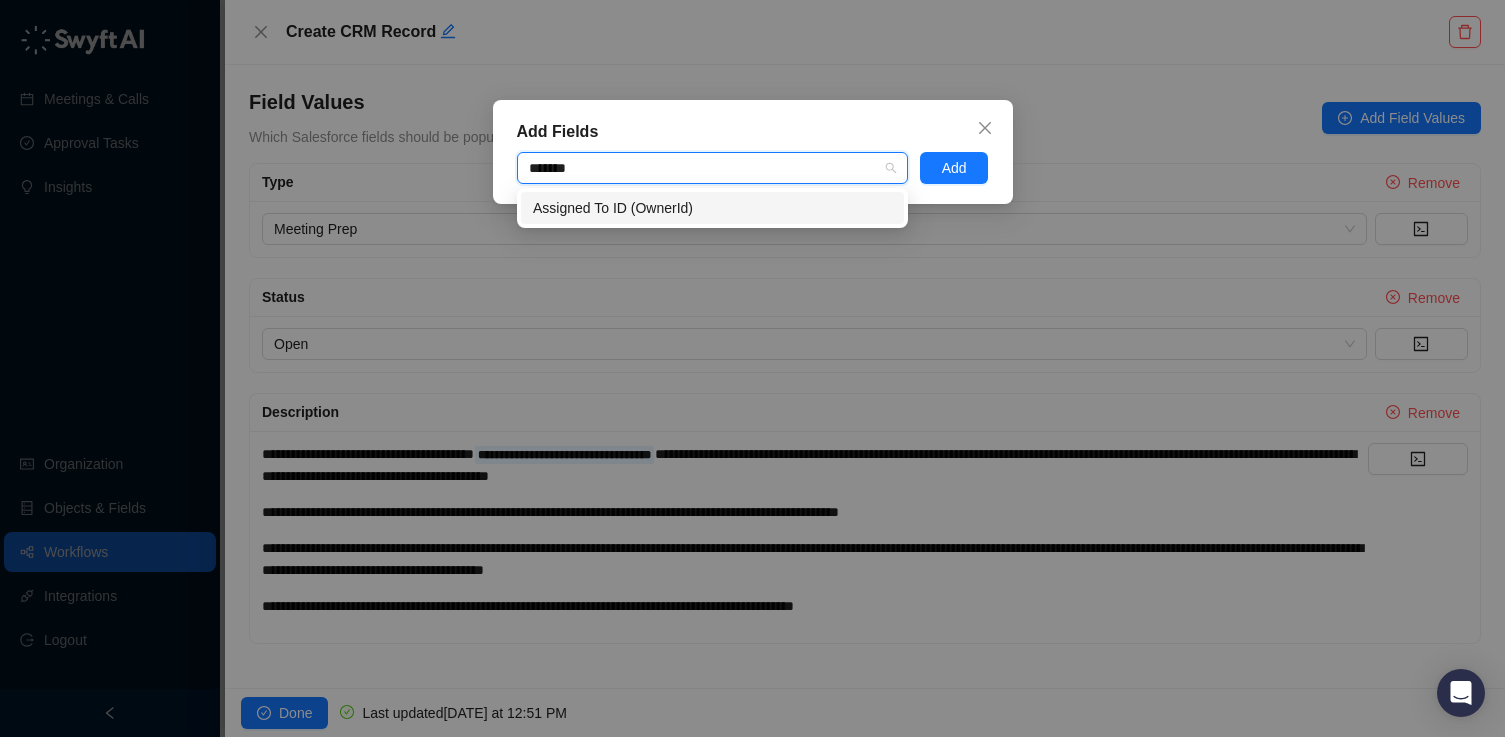 click on "Assigned To ID (OwnerId)" at bounding box center (712, 208) 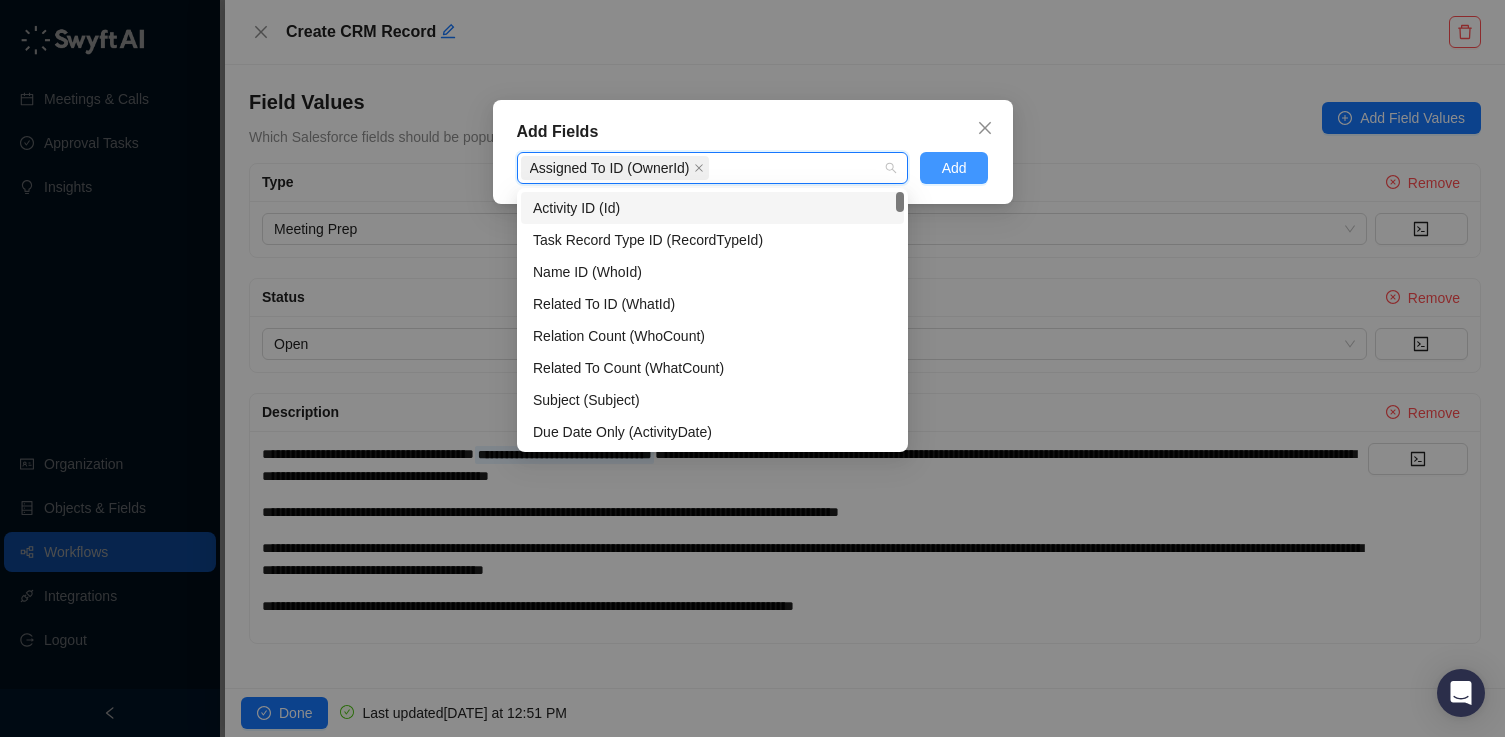 click on "Add" at bounding box center (954, 168) 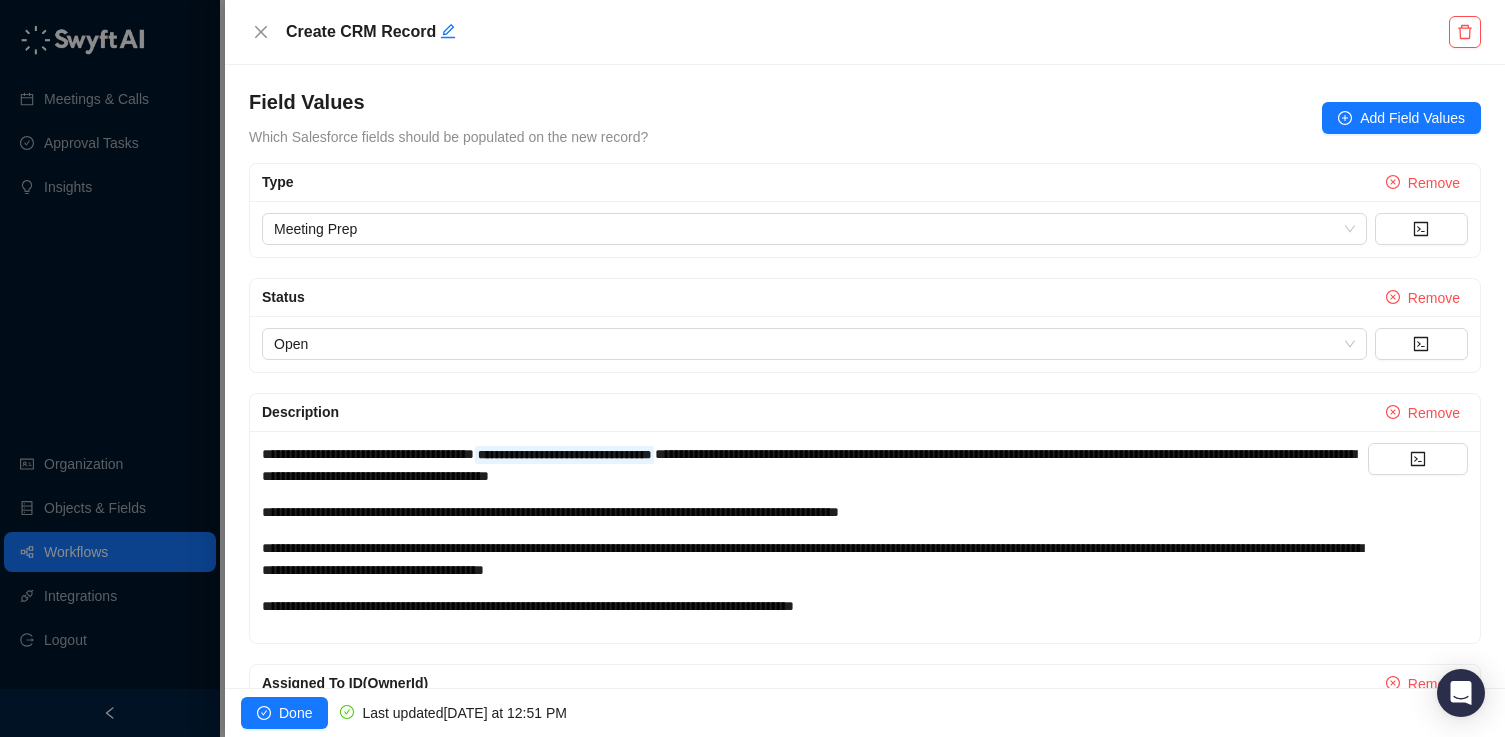scroll, scrollTop: 512, scrollLeft: 0, axis: vertical 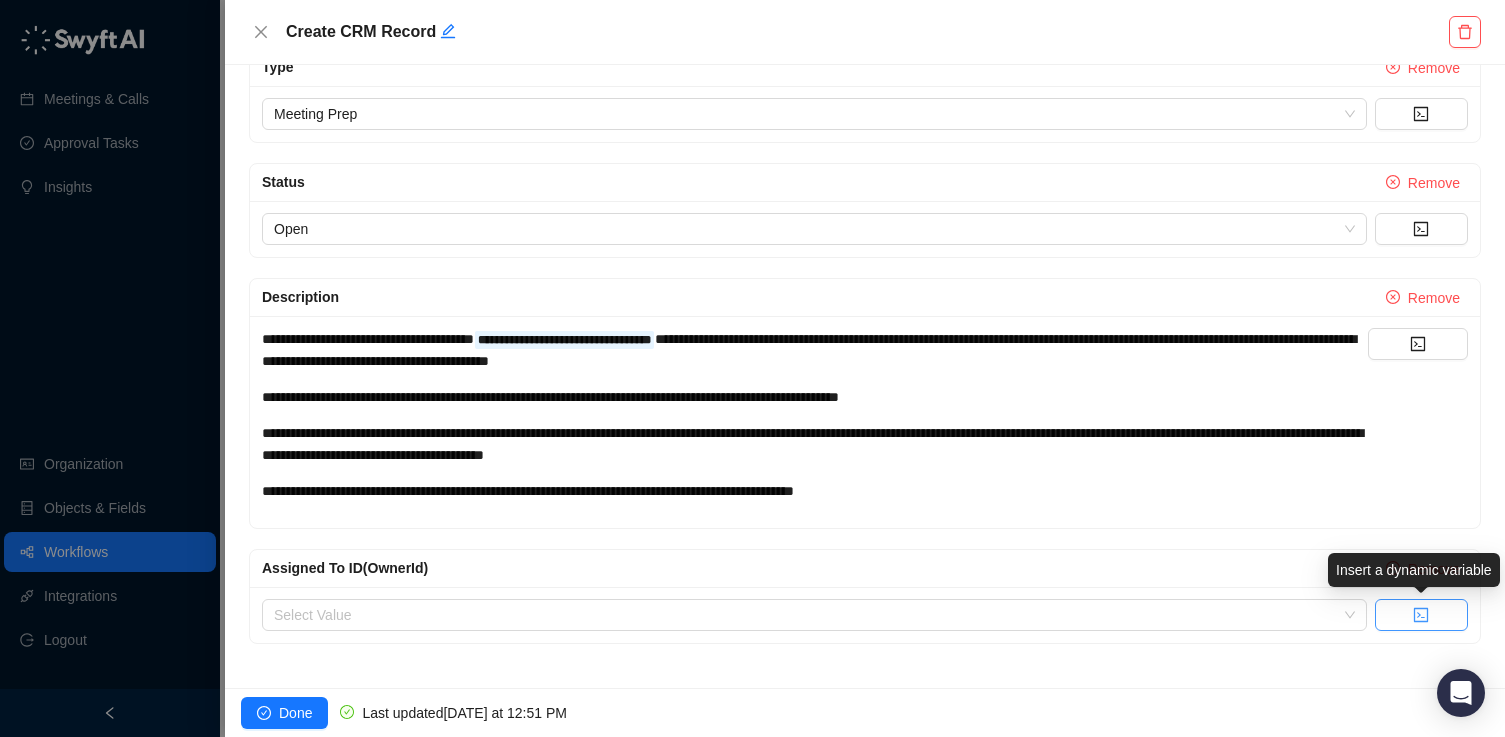 click at bounding box center (1421, 615) 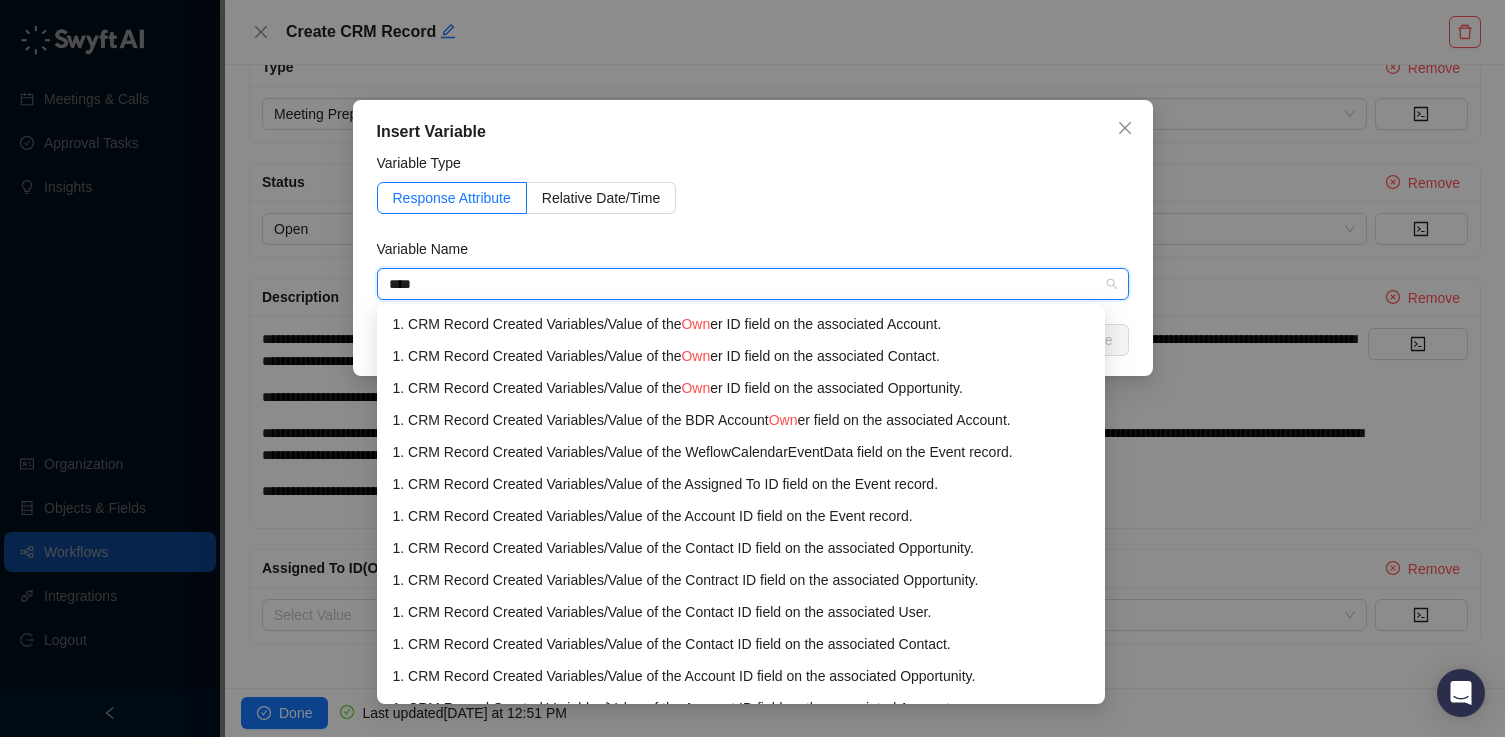 type on "*****" 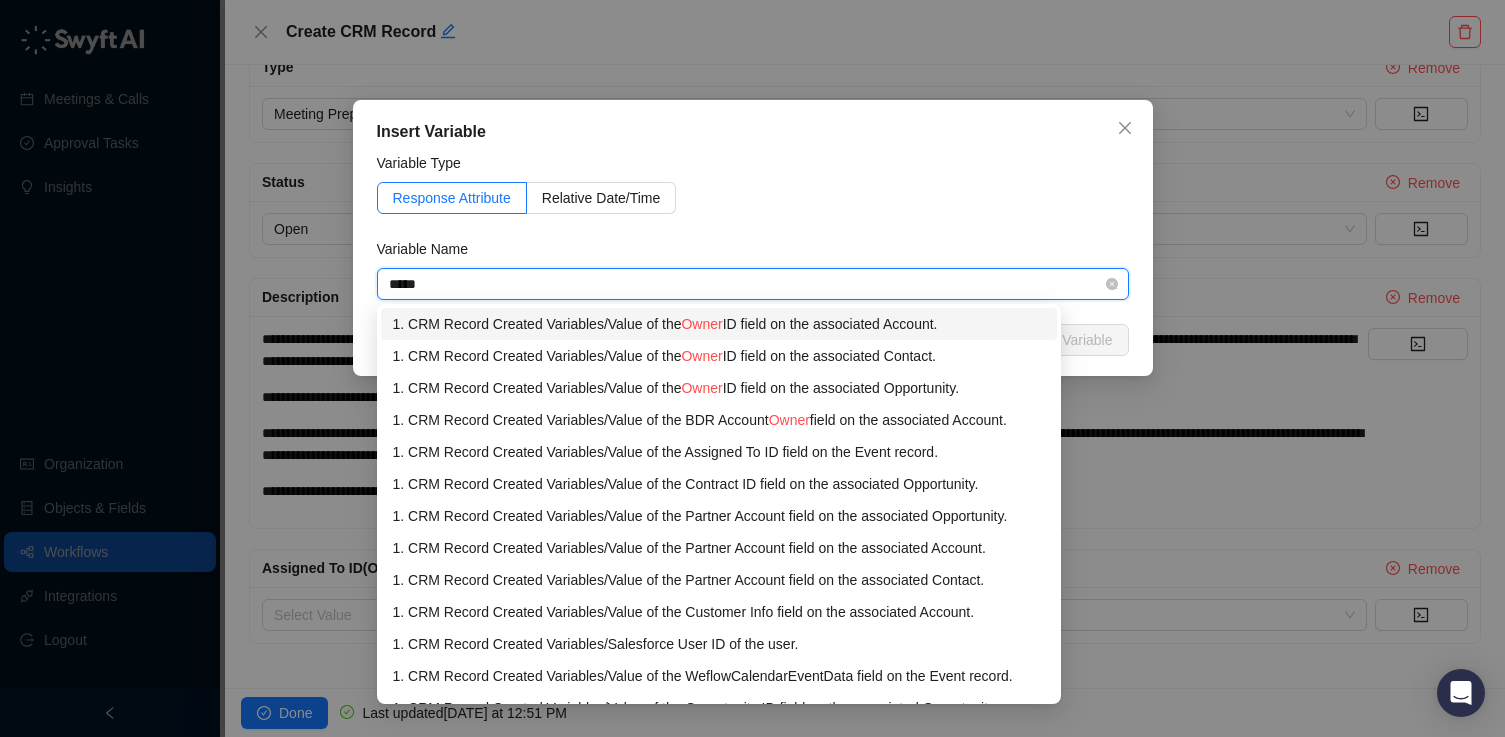 click on "Owner" at bounding box center (701, 324) 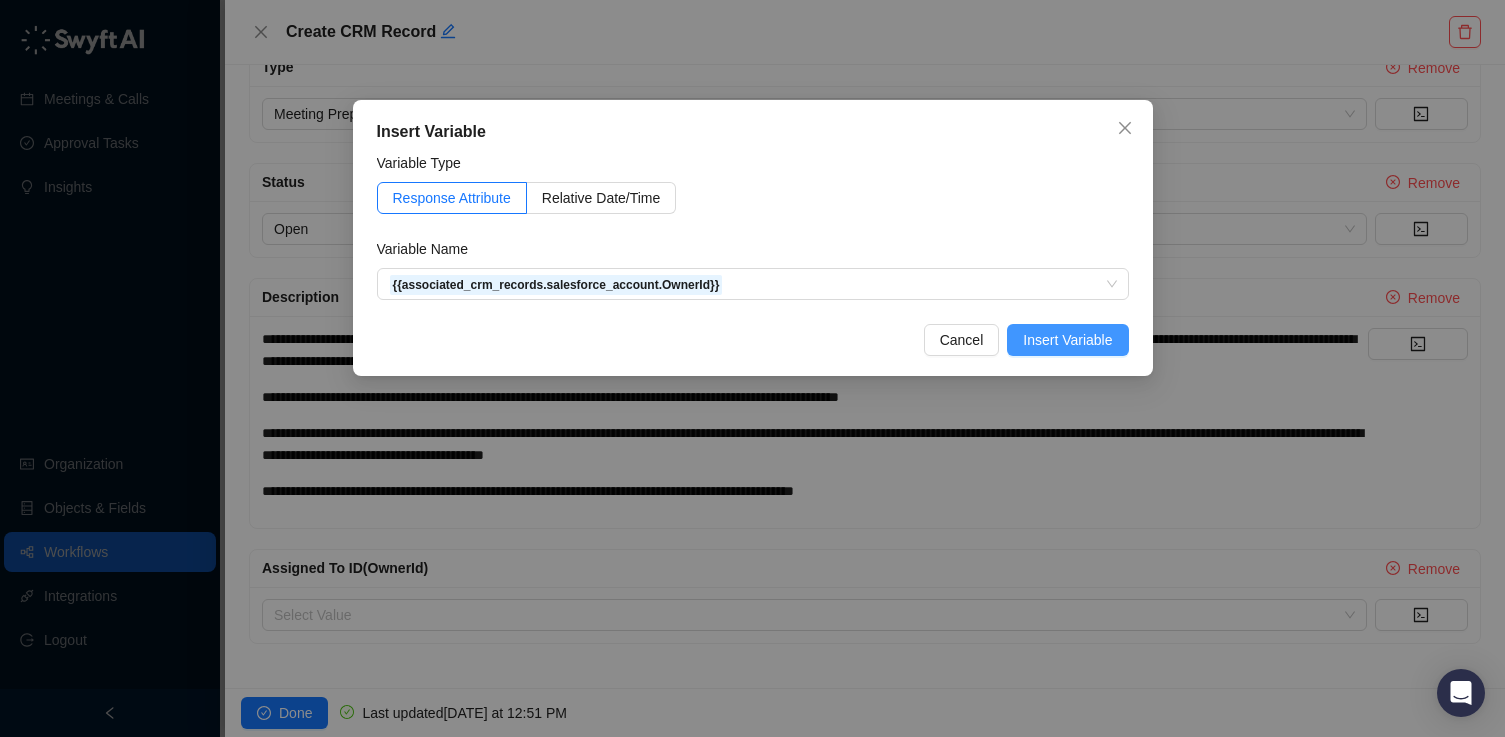 click on "Insert Variable" at bounding box center (1067, 340) 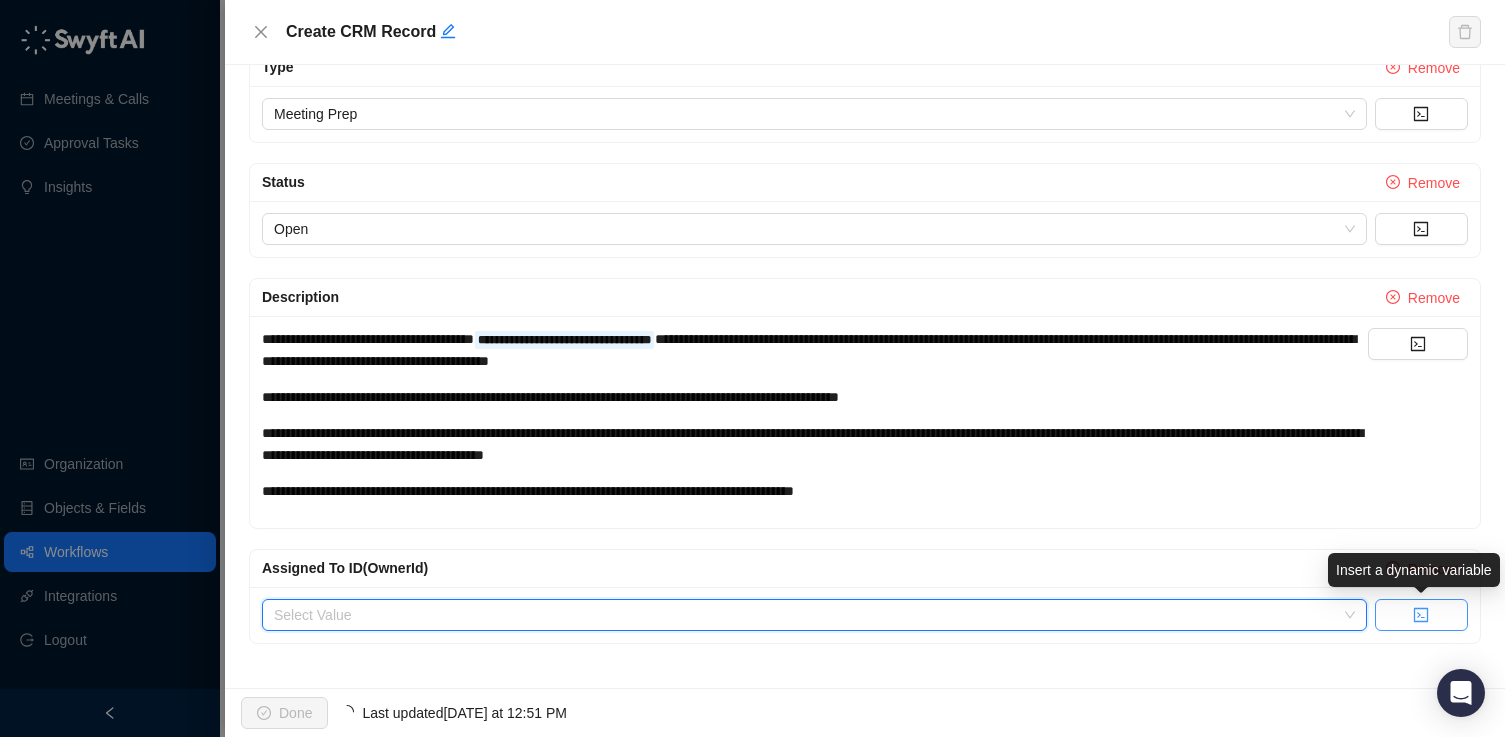 click at bounding box center [1421, 615] 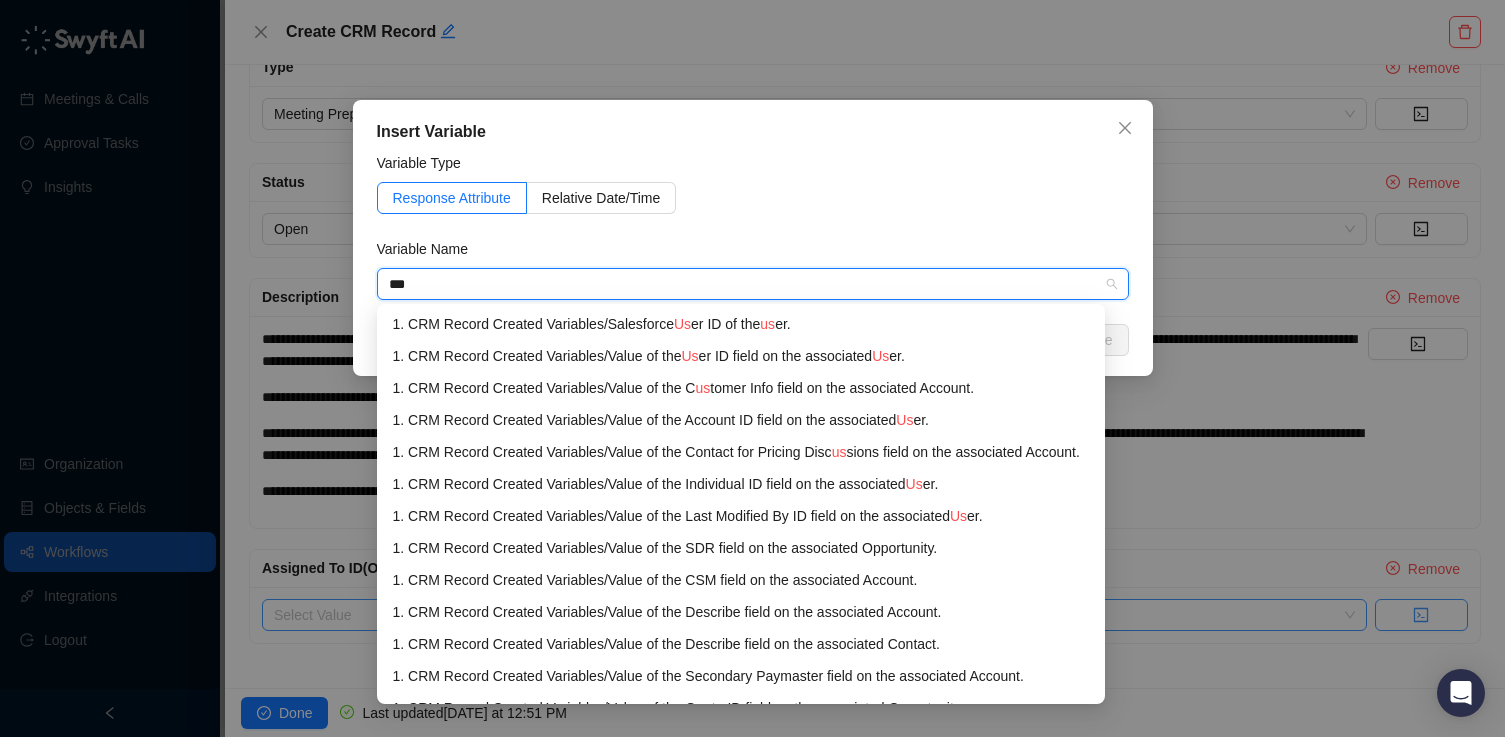 type on "****" 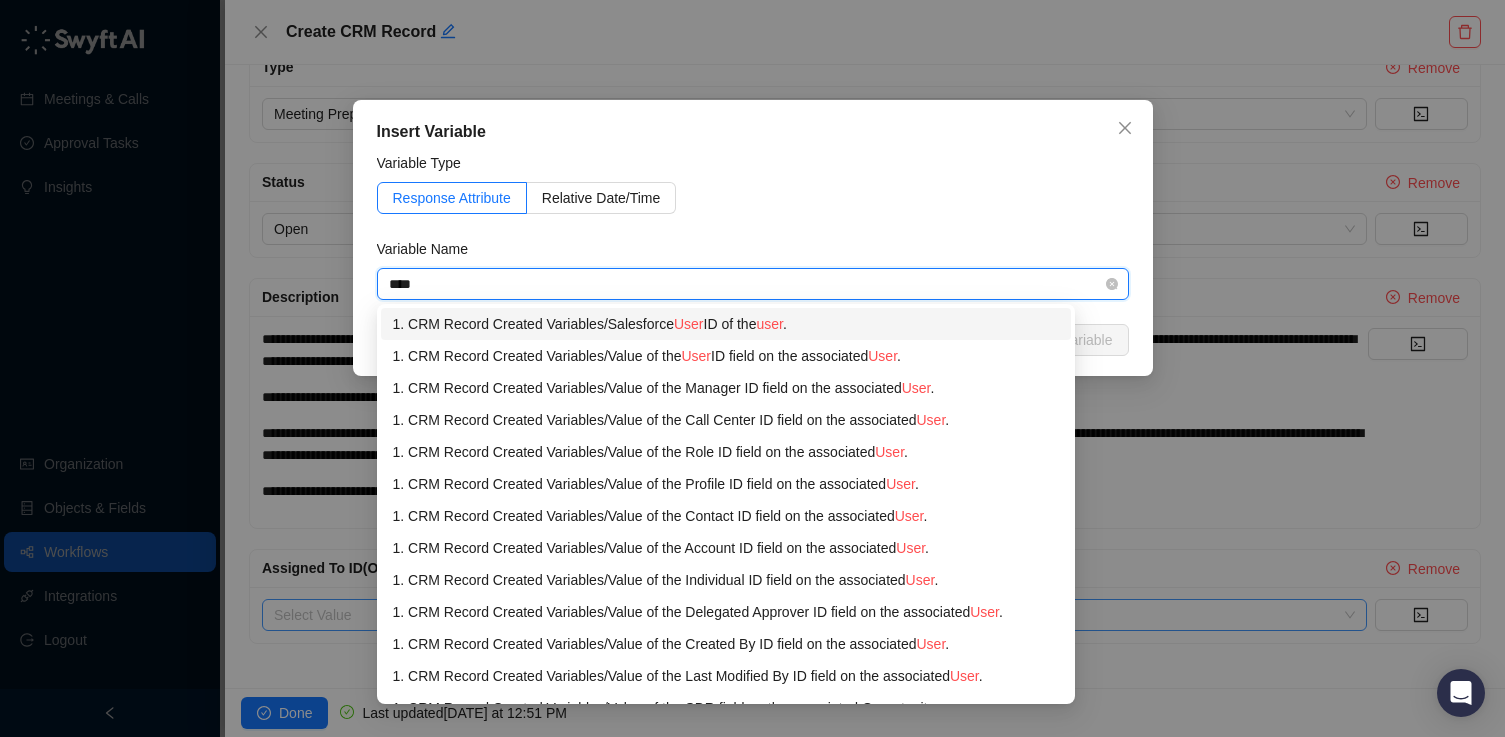 click on "1. CRM Record Created Variables  /  Salesforce  User  ID of the  user ." at bounding box center (726, 324) 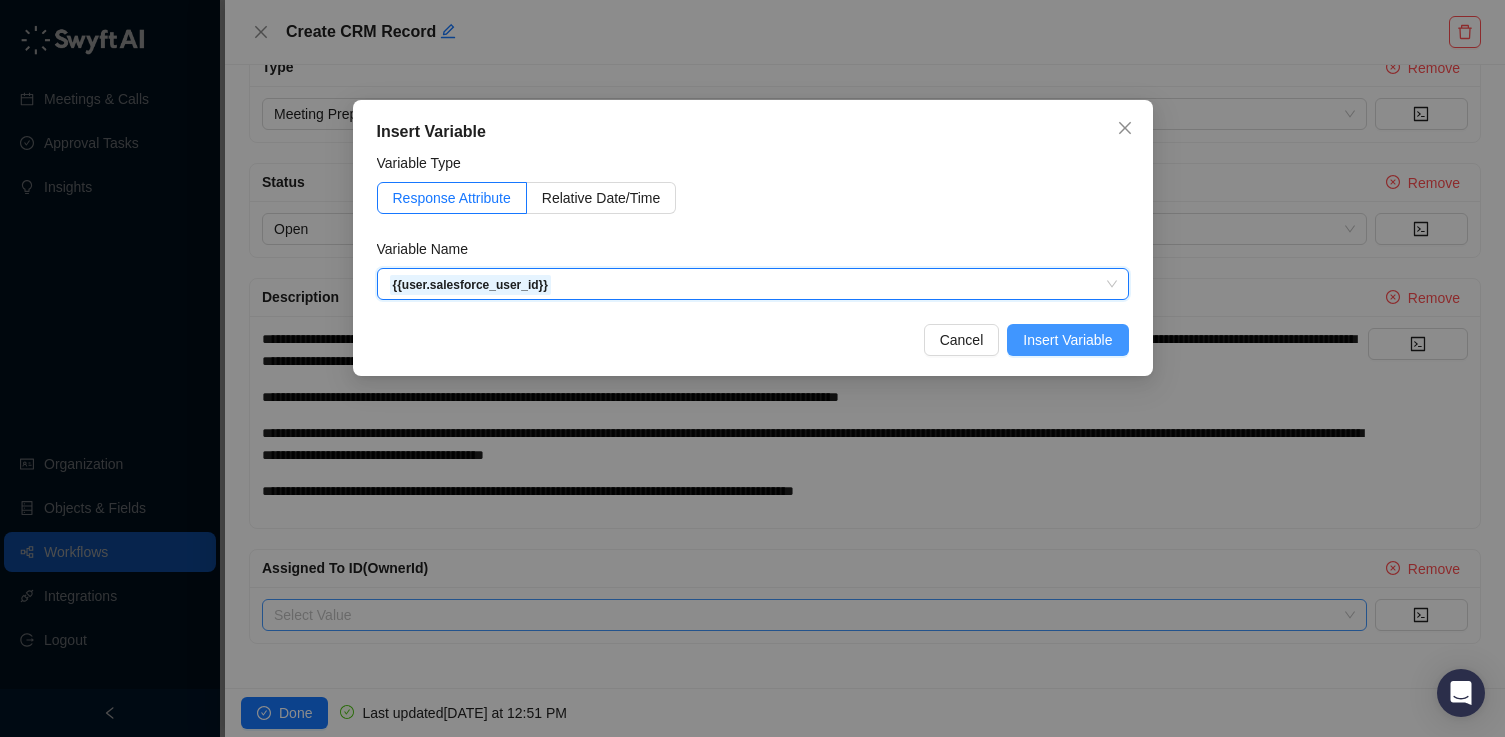 click on "Insert Variable" at bounding box center [1067, 340] 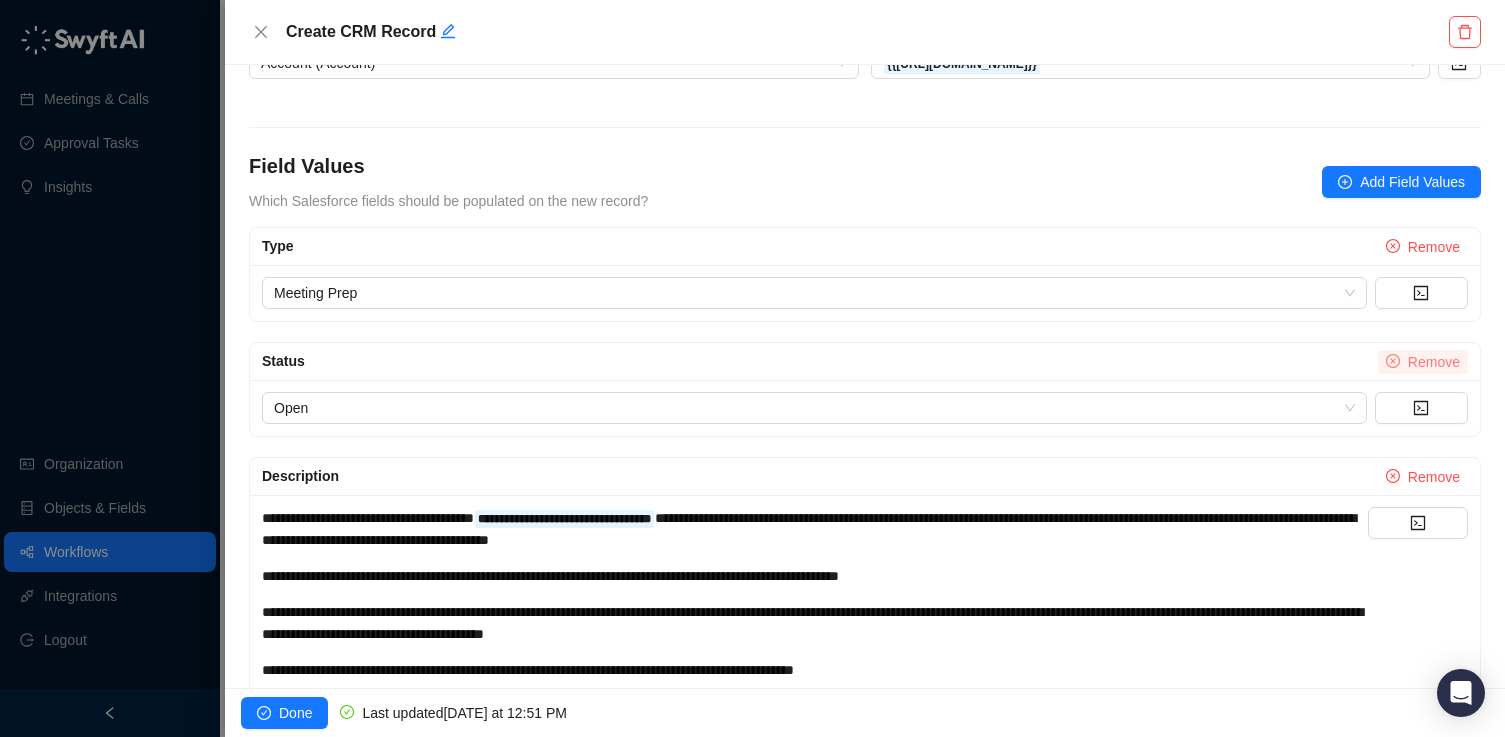 scroll, scrollTop: 84, scrollLeft: 0, axis: vertical 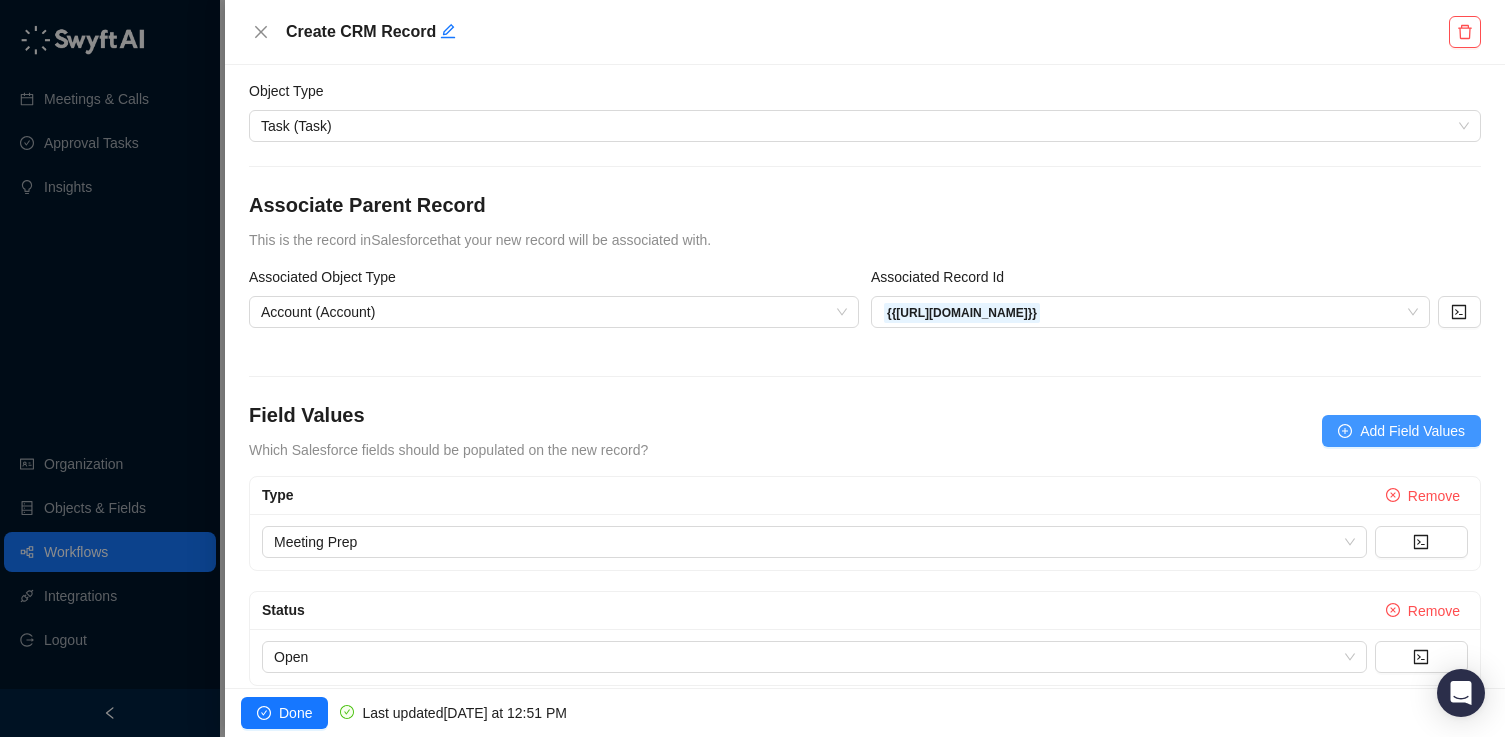 click on "Add Field Values" at bounding box center (1401, 431) 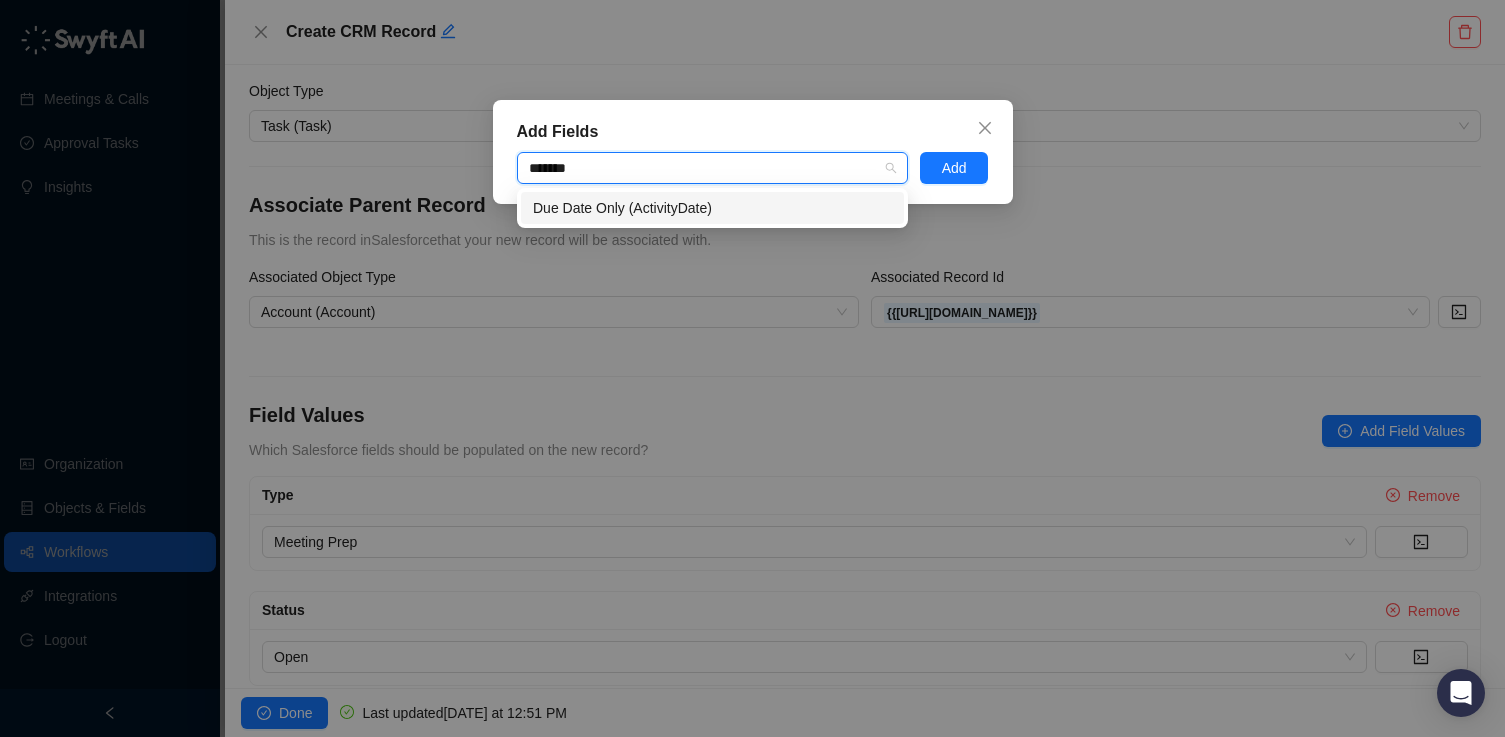 type on "********" 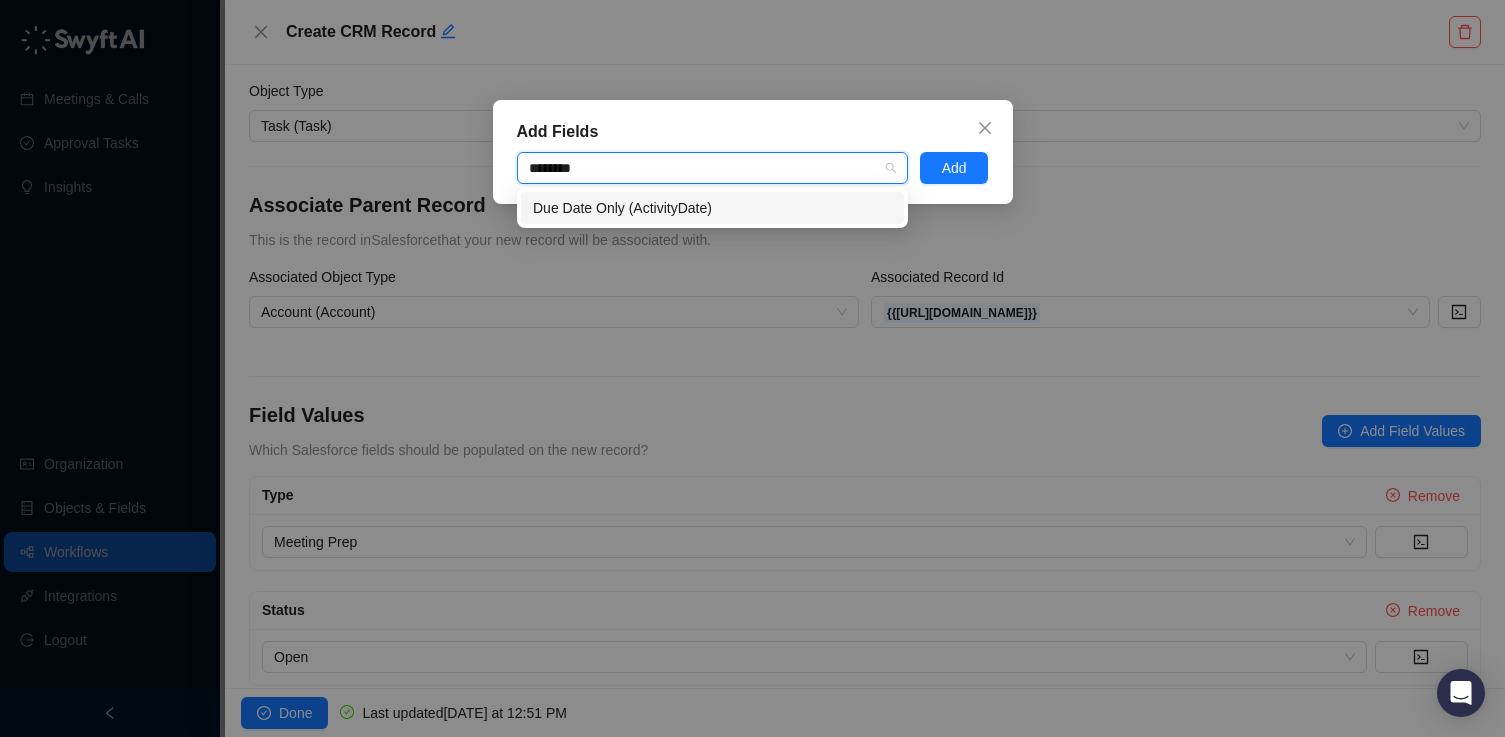 click on "Due Date Only (ActivityDate)" at bounding box center (712, 208) 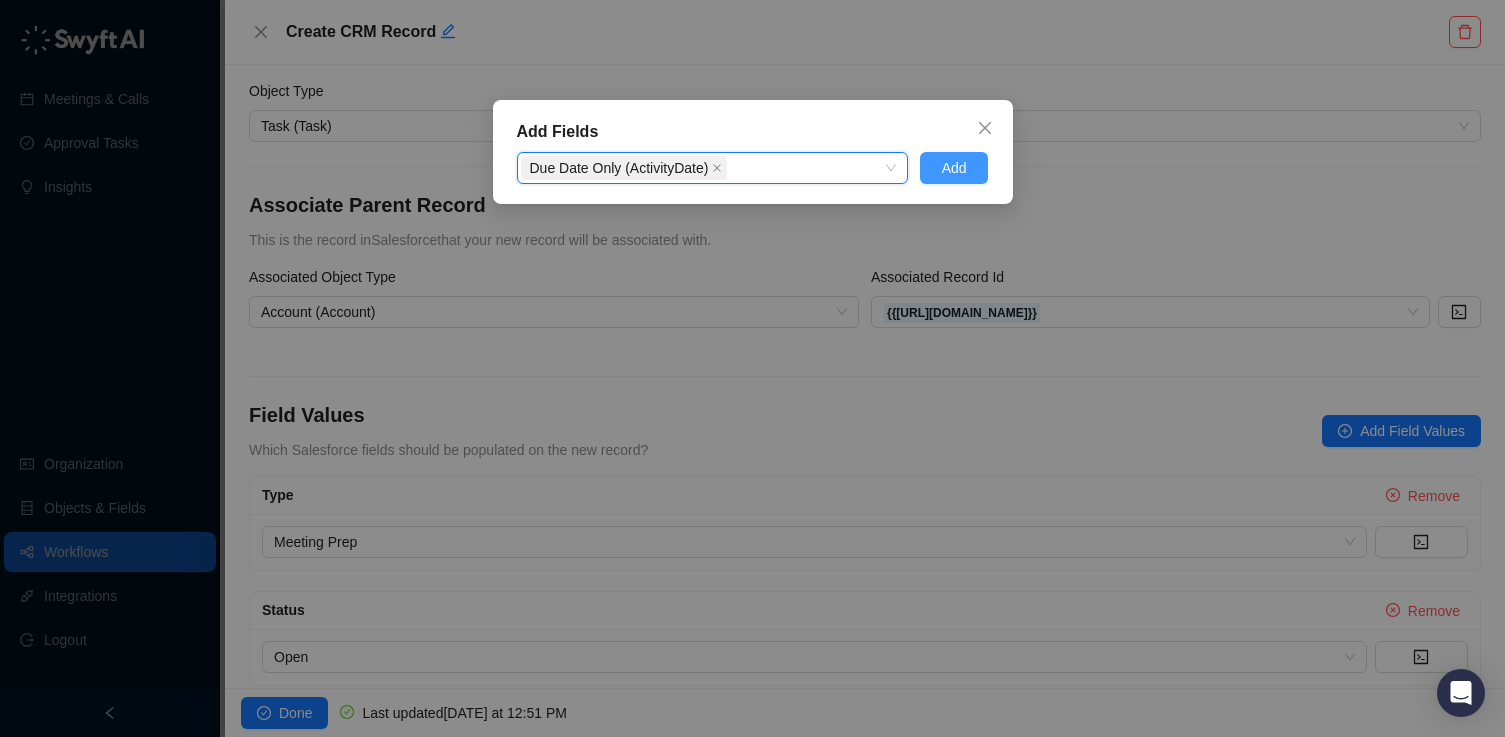 click on "Add" at bounding box center [954, 168] 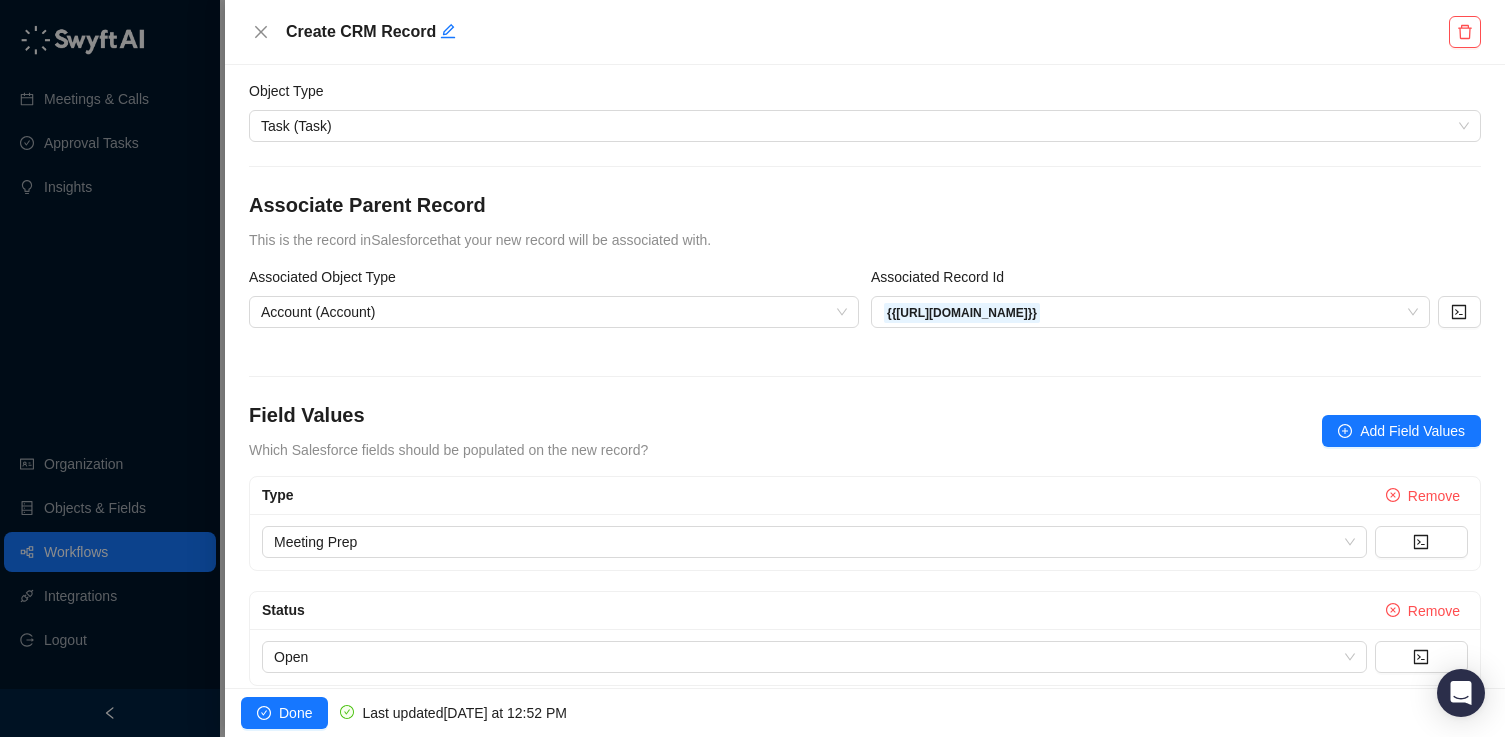 scroll, scrollTop: 627, scrollLeft: 0, axis: vertical 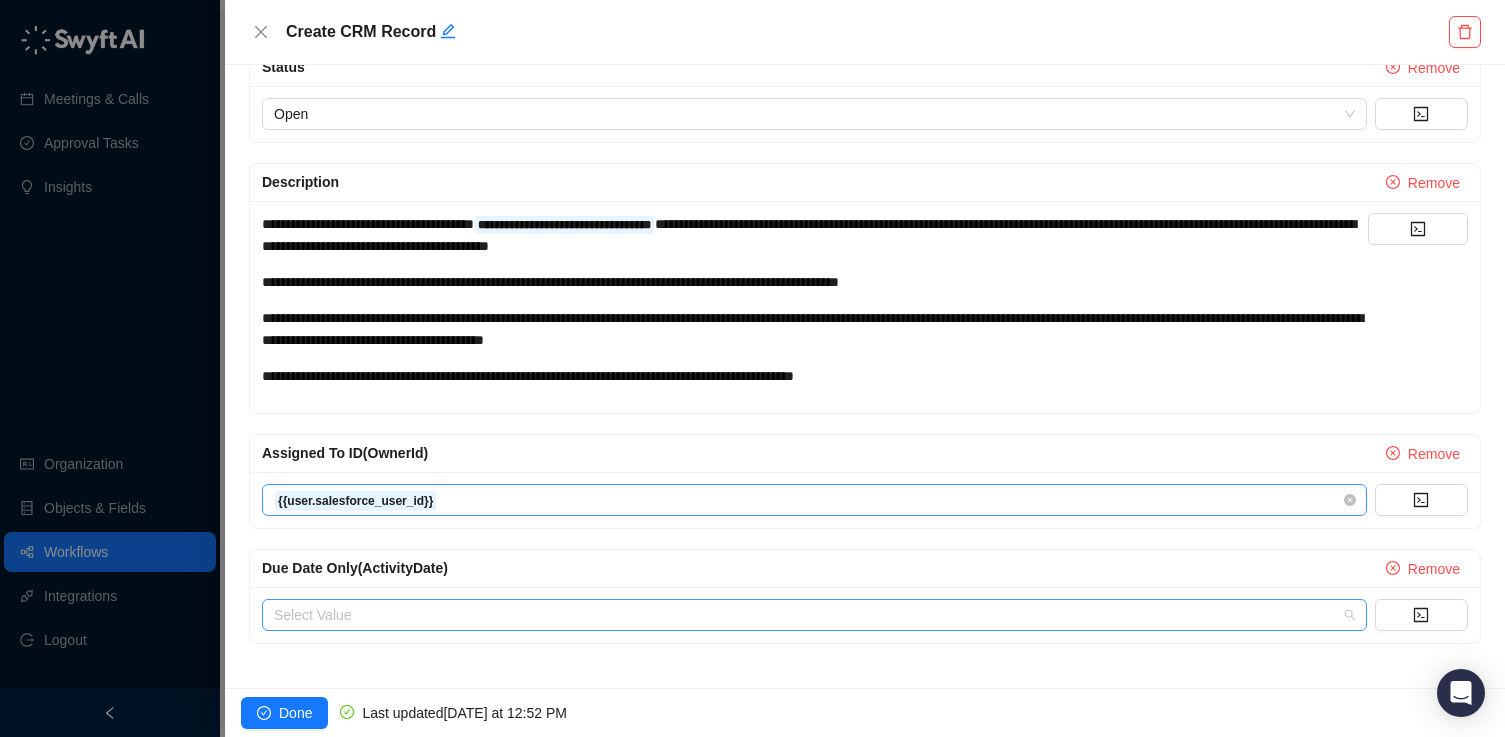 click at bounding box center [808, 615] 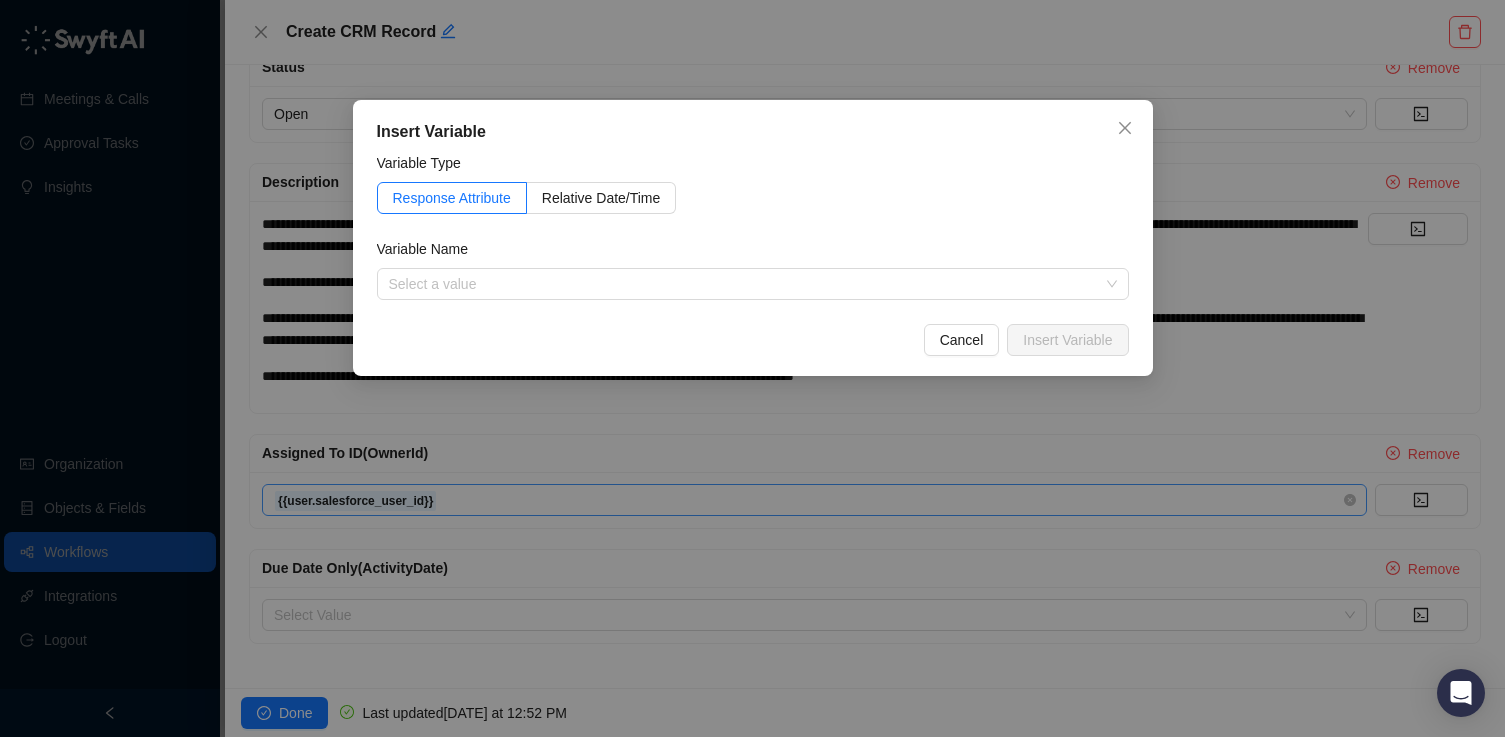 click on "Insert Variable Variable Type Response Attribute Relative Date/Time Variable Name Select a value 1. CRM Record Created Variables Cancel Insert Variable" at bounding box center (752, 368) 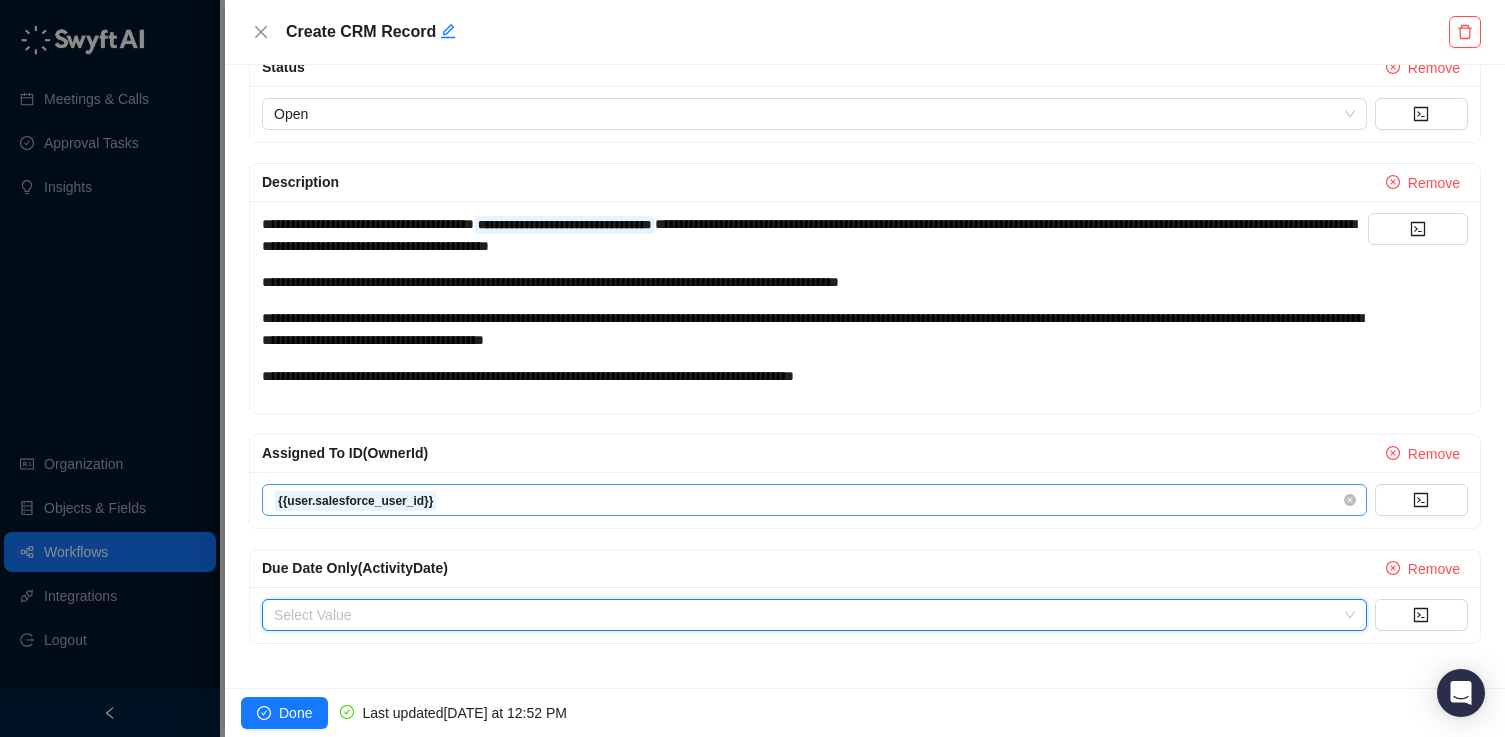 click on "Select Value" at bounding box center (865, 615) 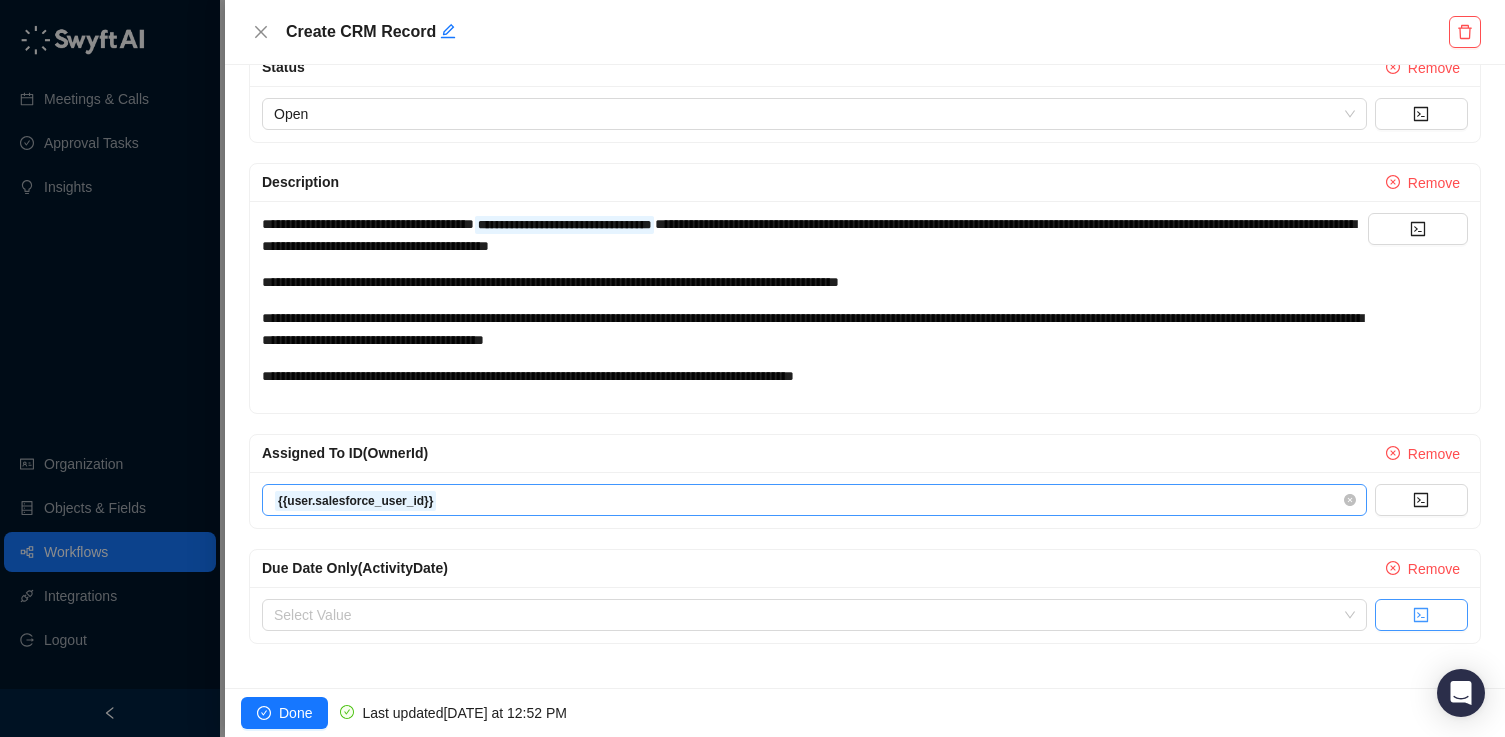 click at bounding box center (1421, 615) 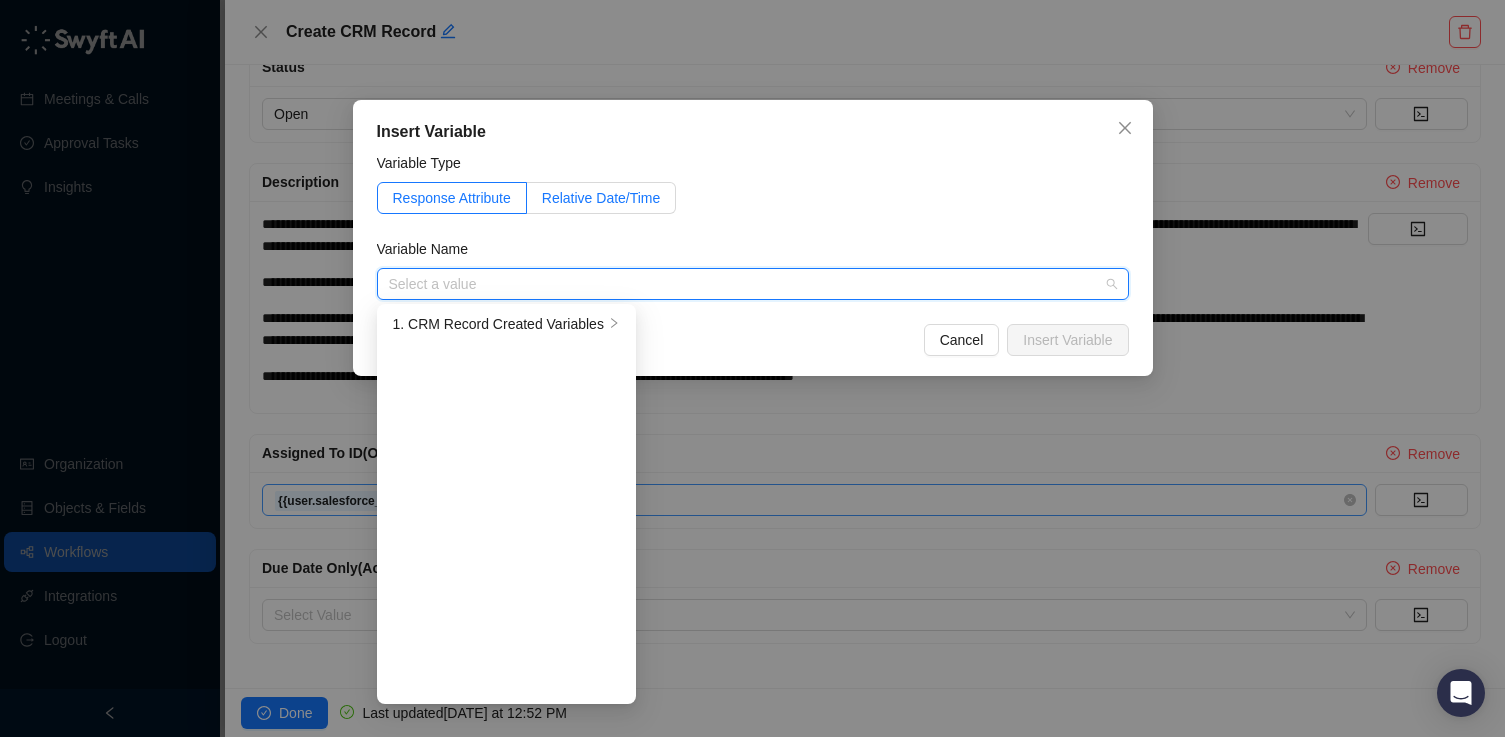 click on "Relative Date/Time" at bounding box center [602, 198] 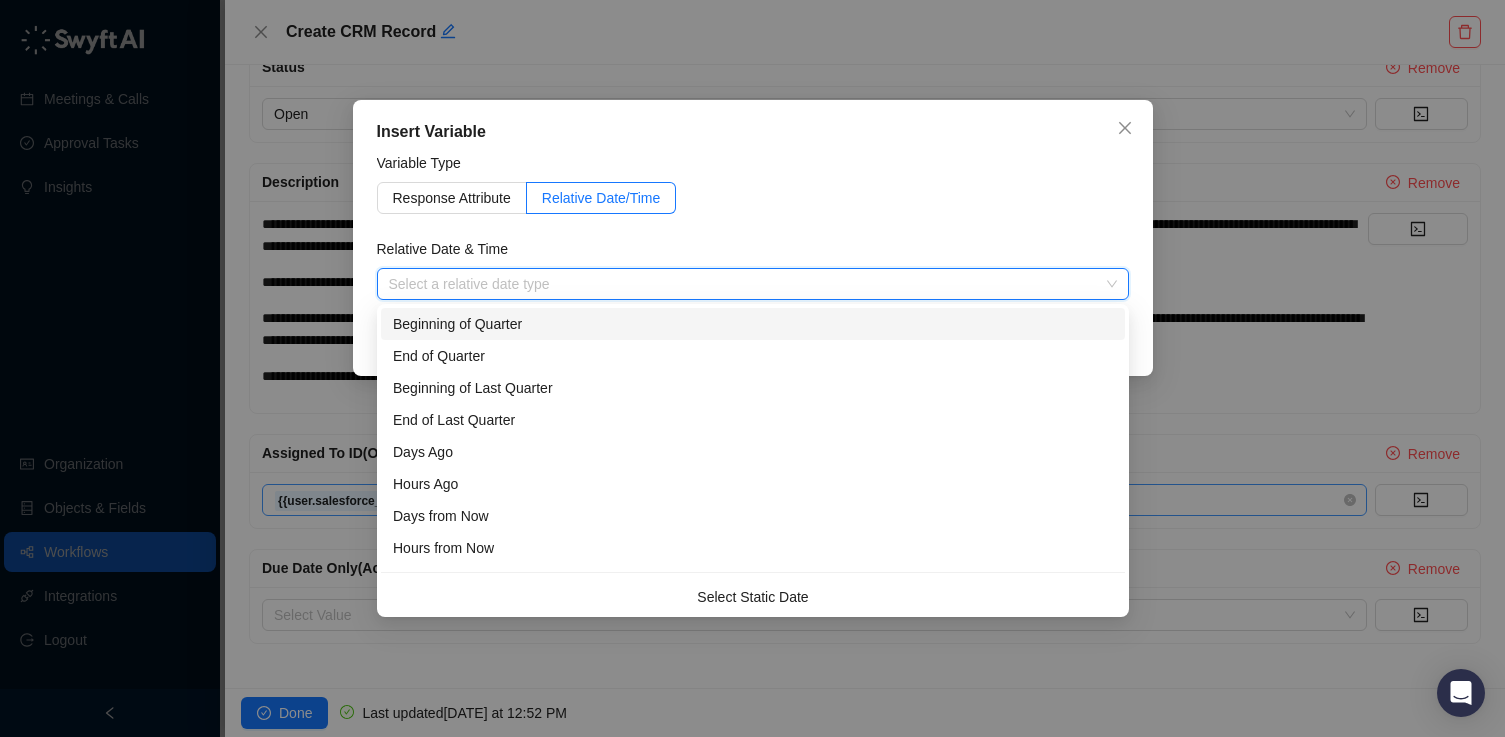 click at bounding box center (747, 284) 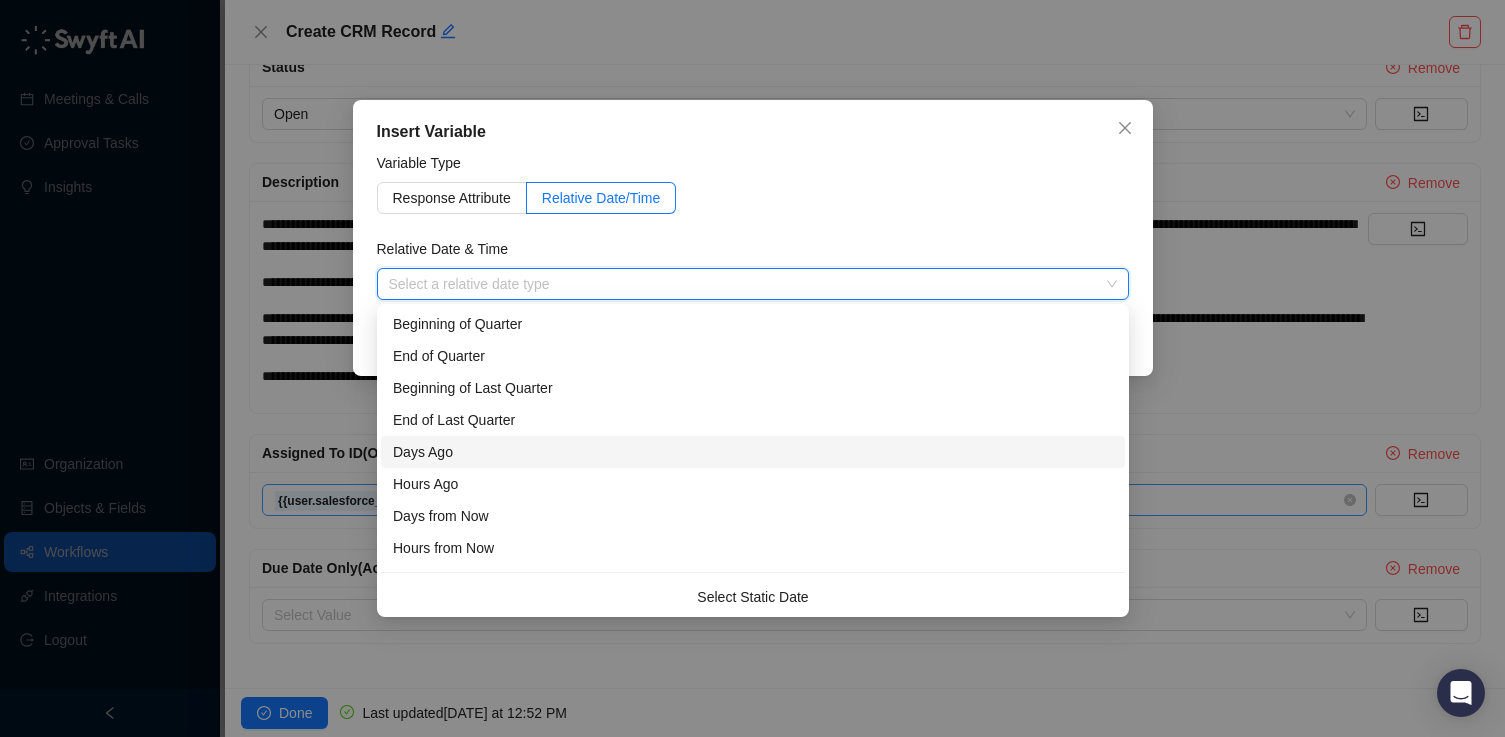 click on "Days Ago" at bounding box center (753, 452) 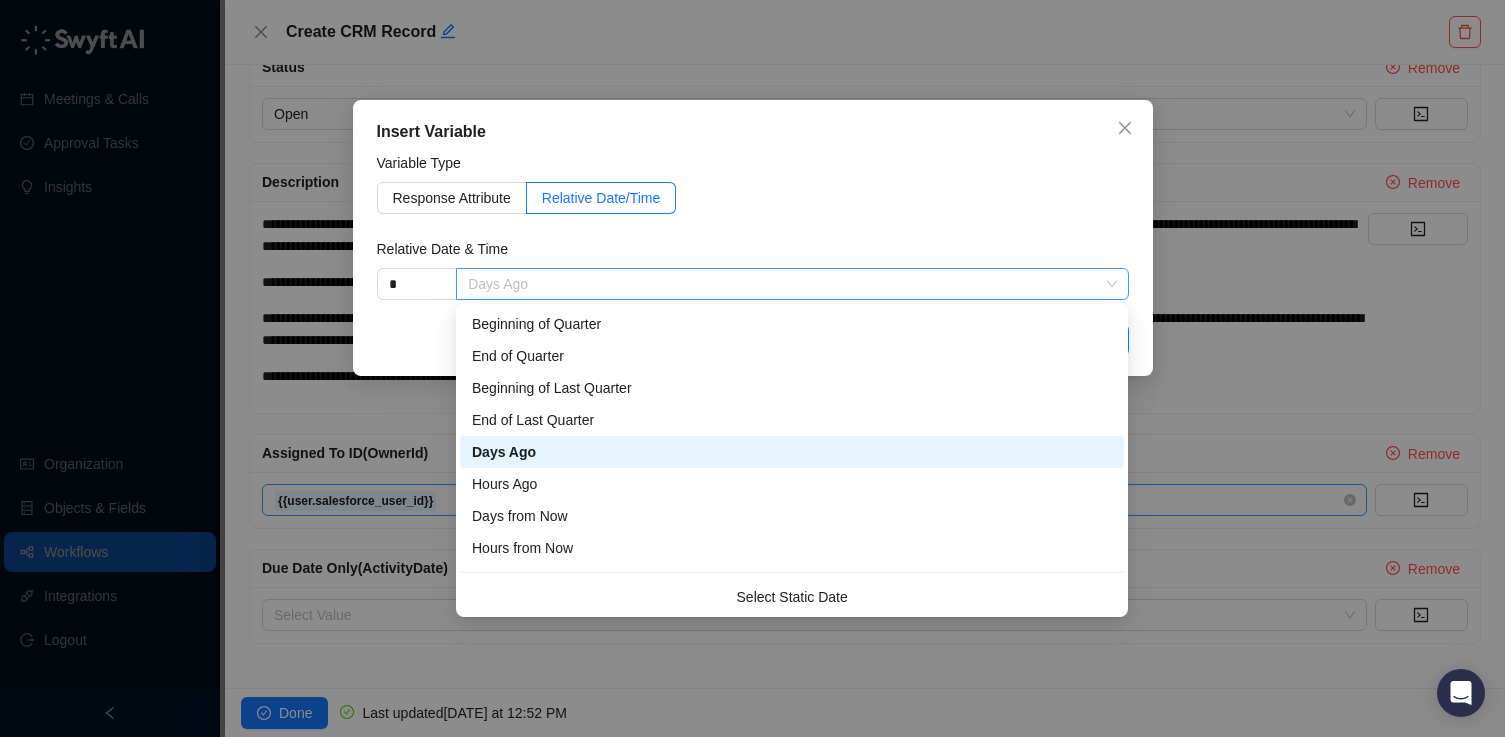 click on "Days Ago" at bounding box center [792, 284] 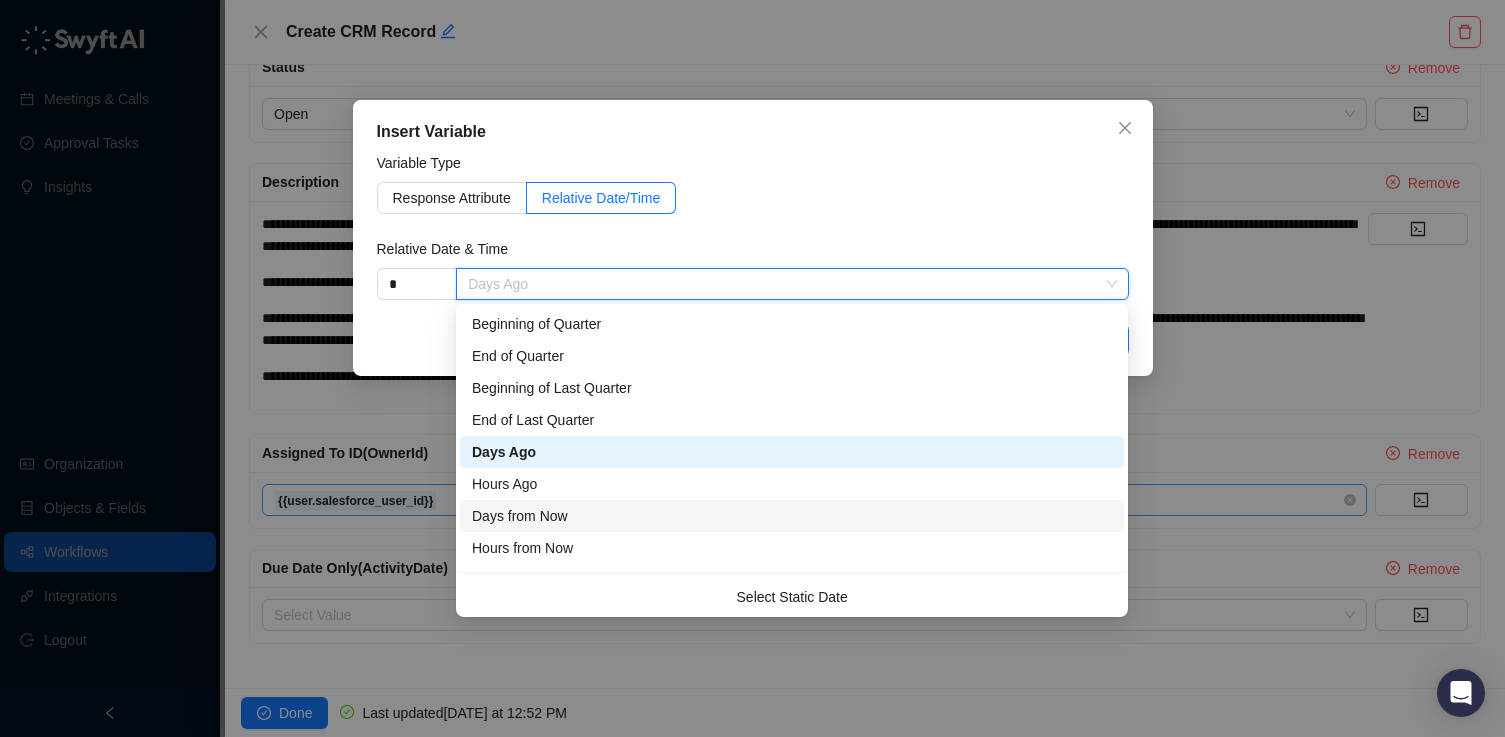click on "Days from Now" at bounding box center [792, 516] 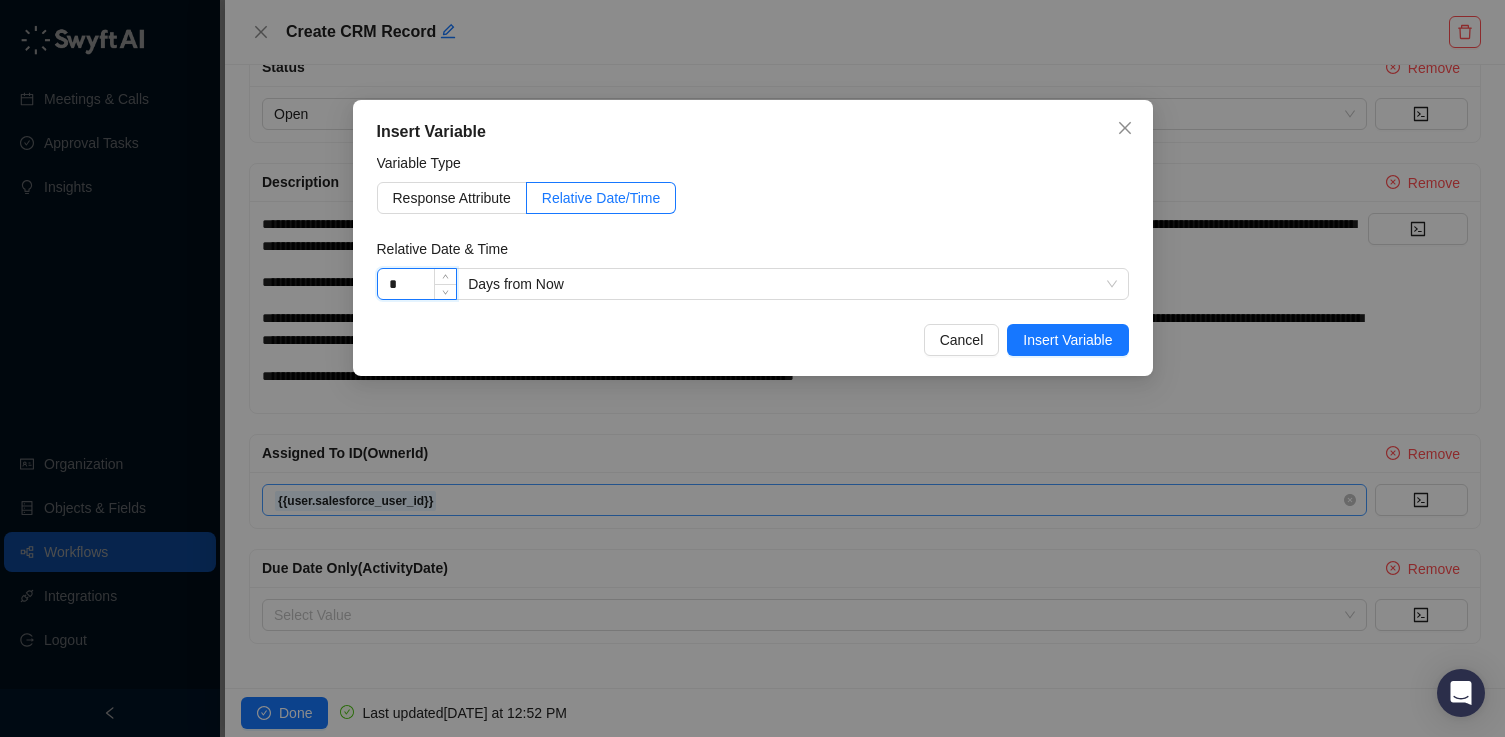 click on "*" at bounding box center (417, 284) 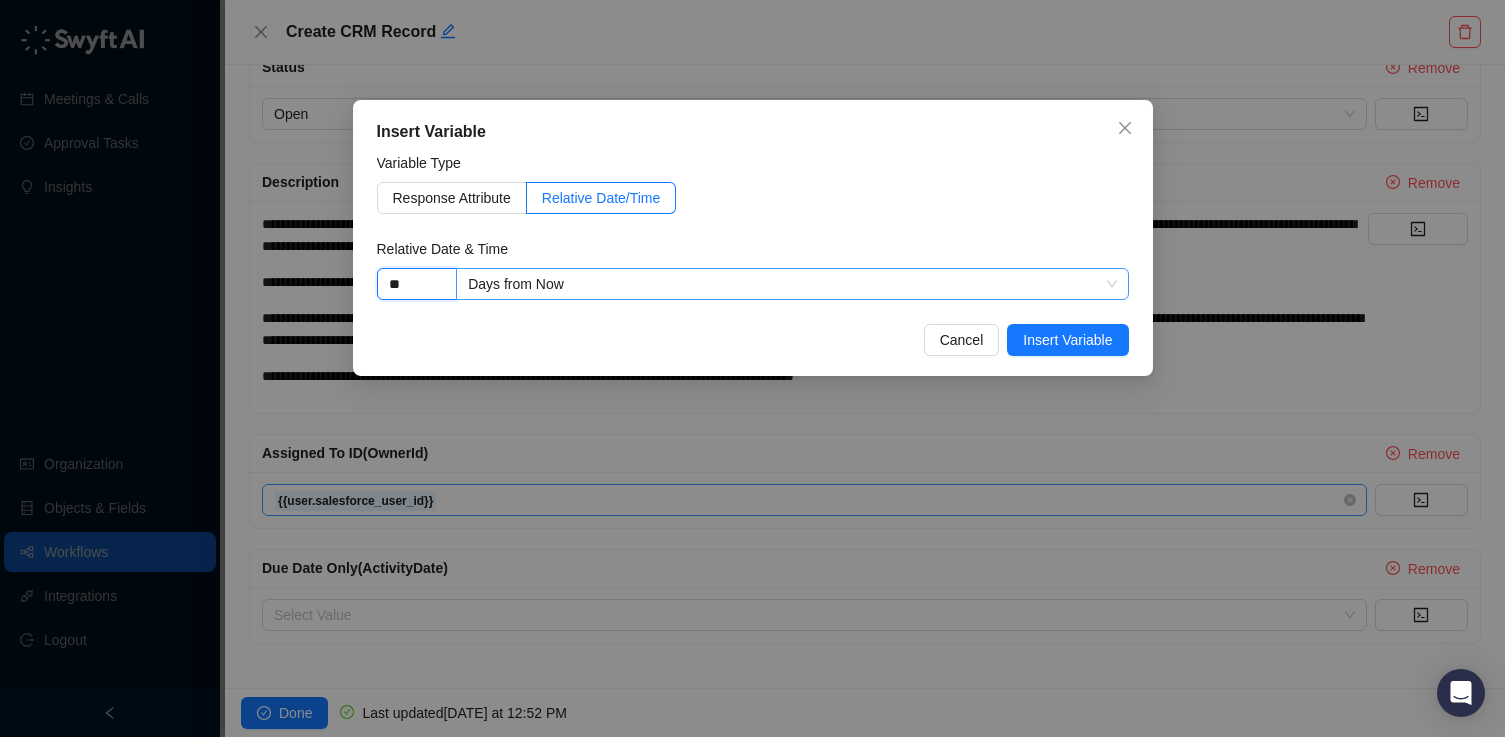 type on "*" 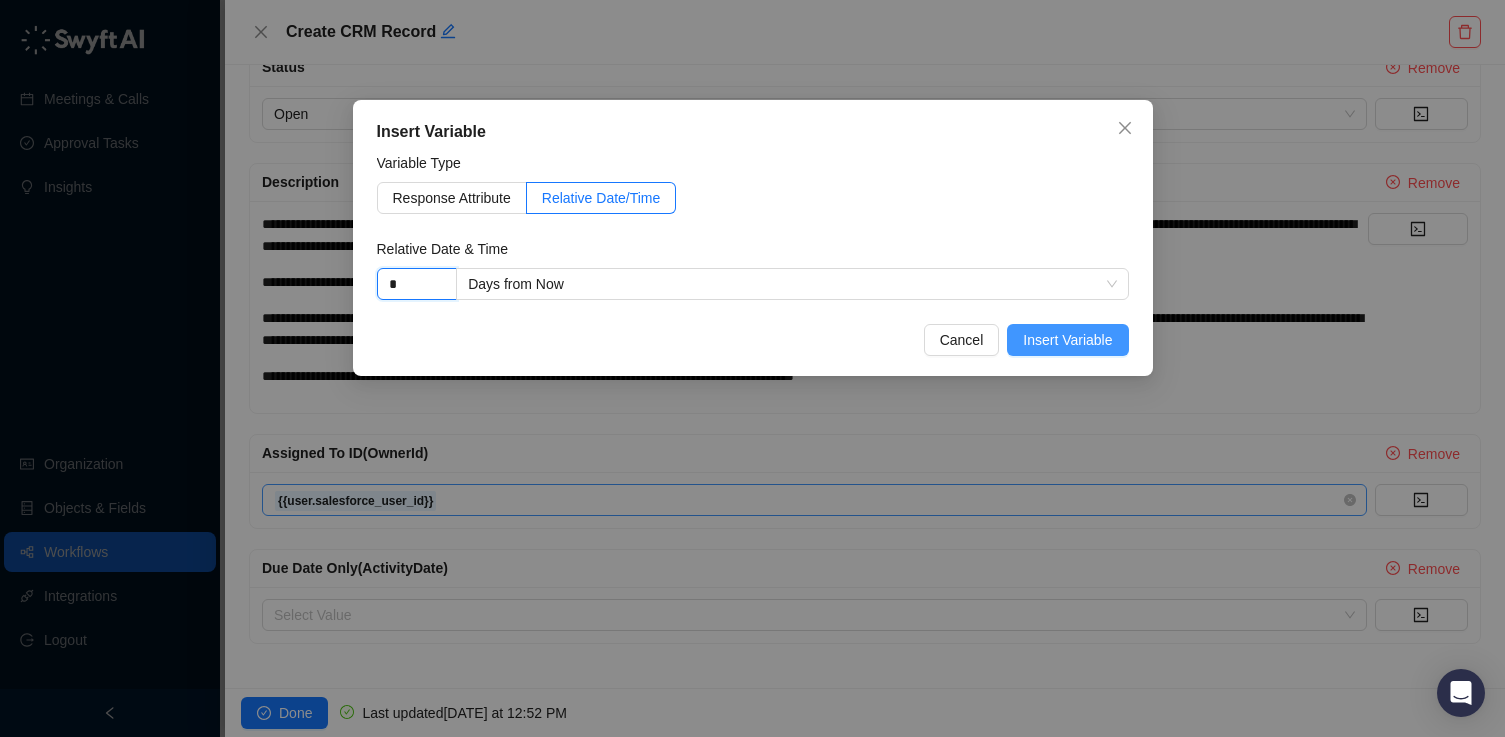 type on "*" 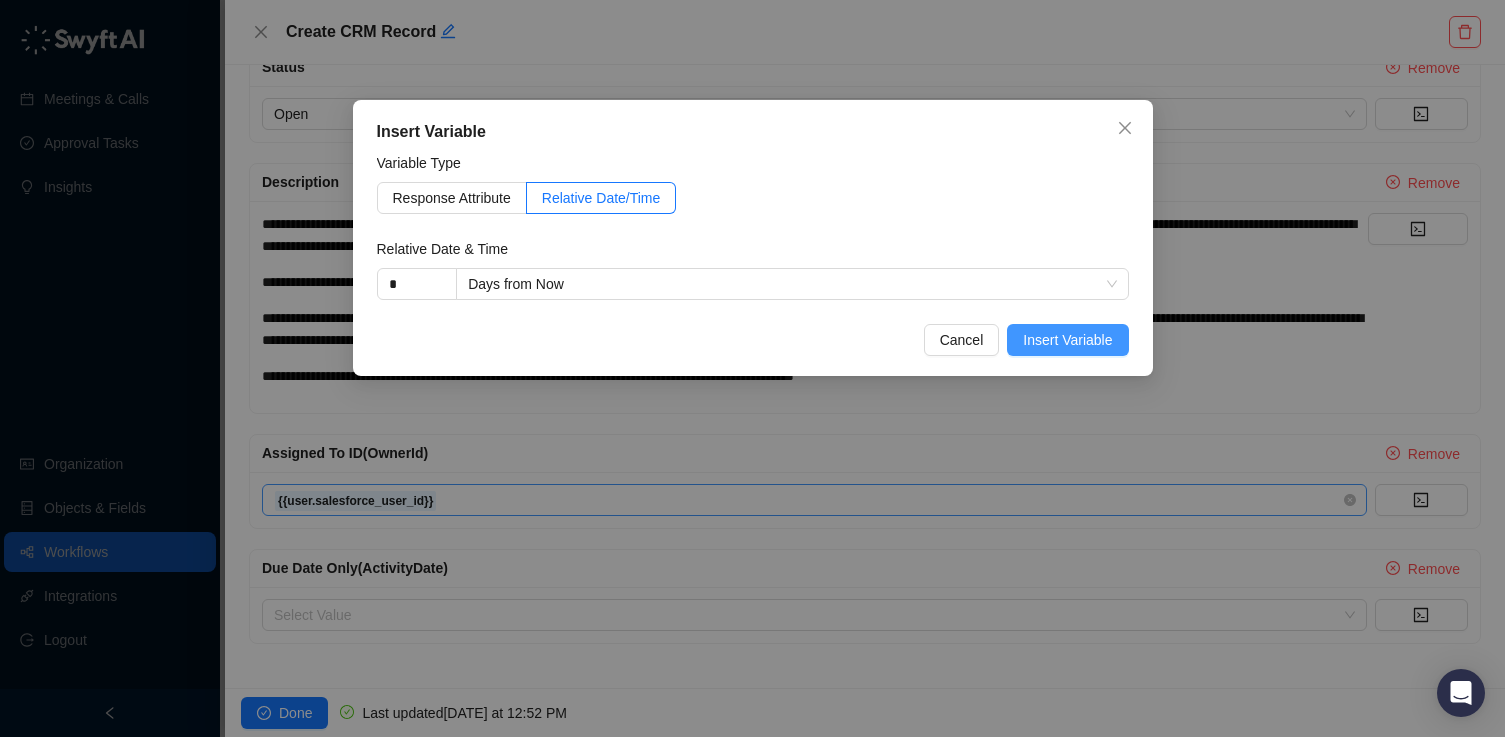 click on "Insert Variable" at bounding box center (1067, 340) 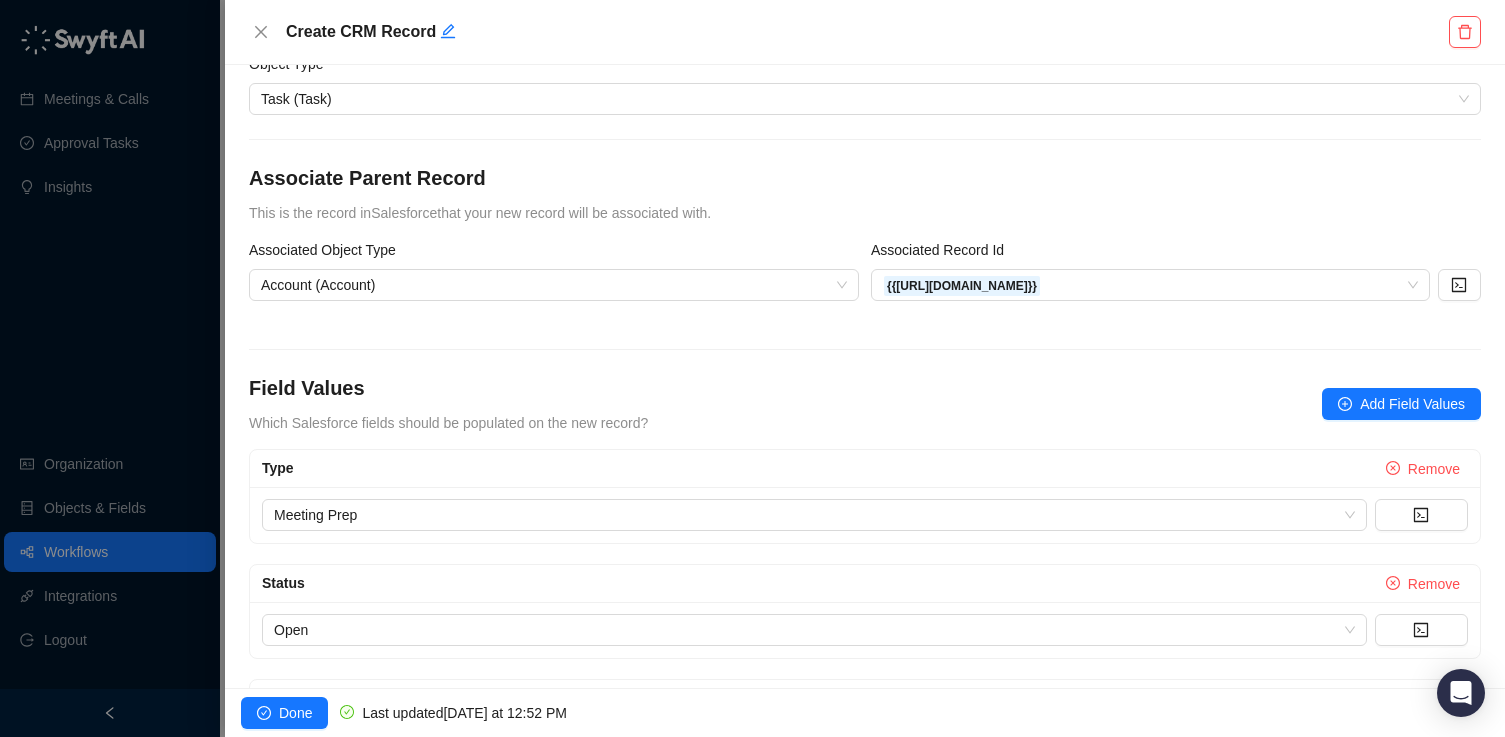 scroll, scrollTop: 90, scrollLeft: 0, axis: vertical 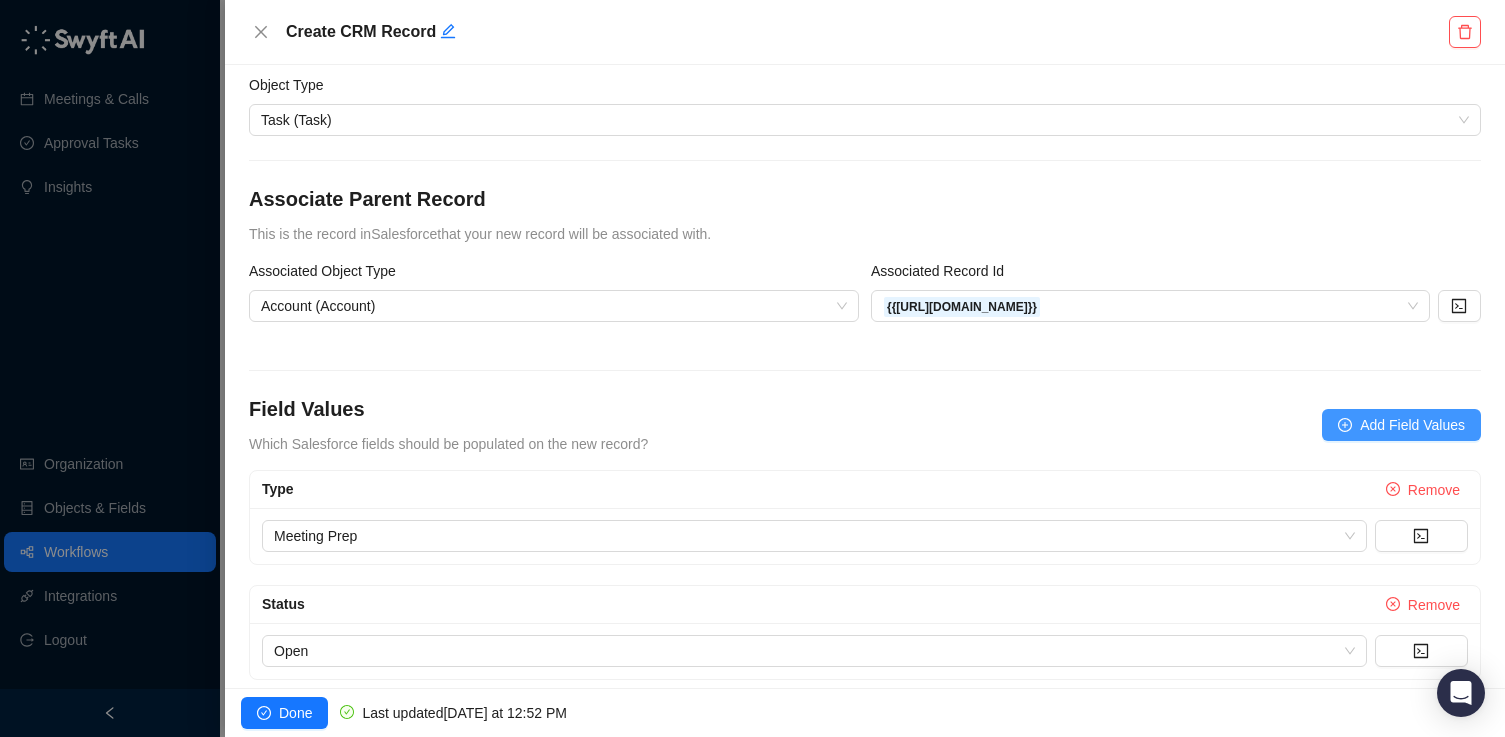 click on "Add Field Values" at bounding box center (1412, 425) 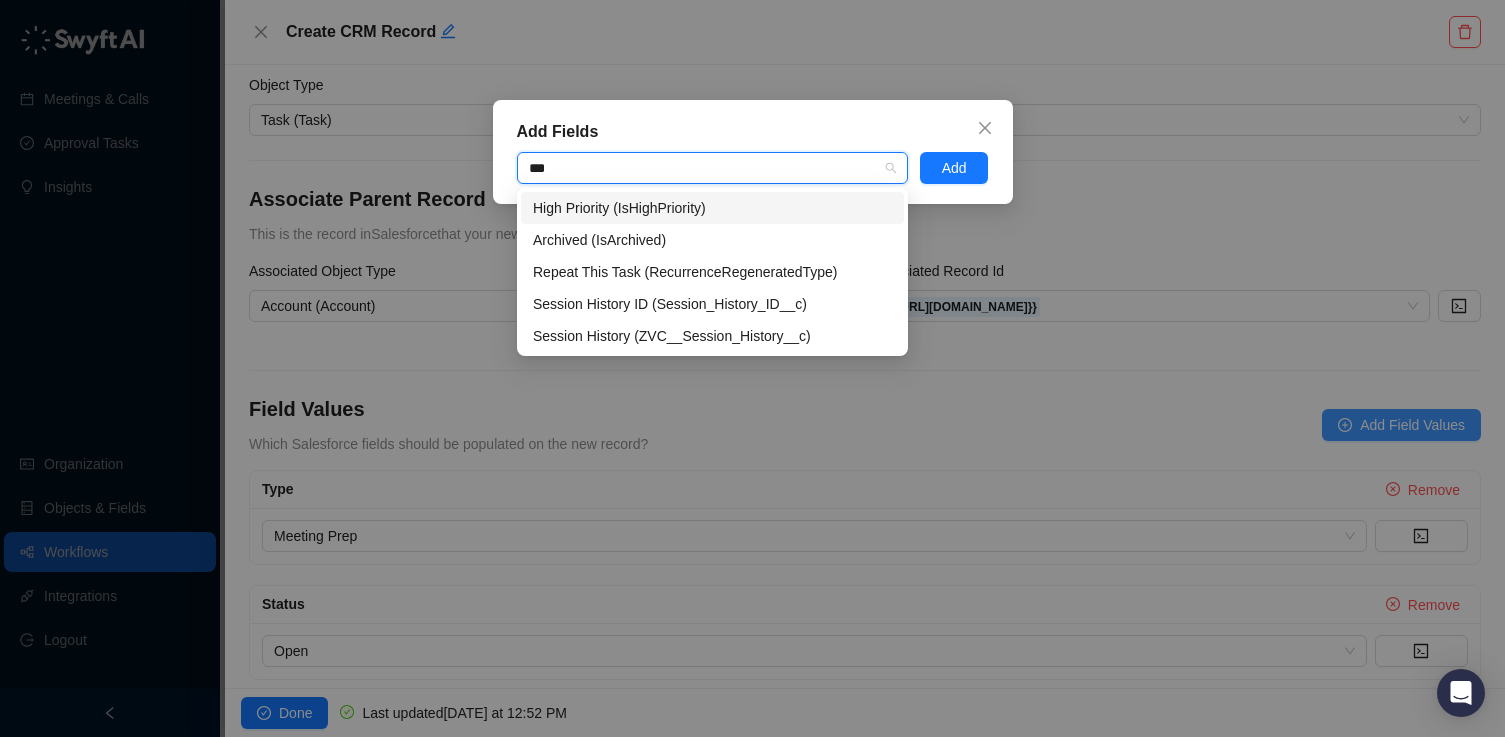 type on "****" 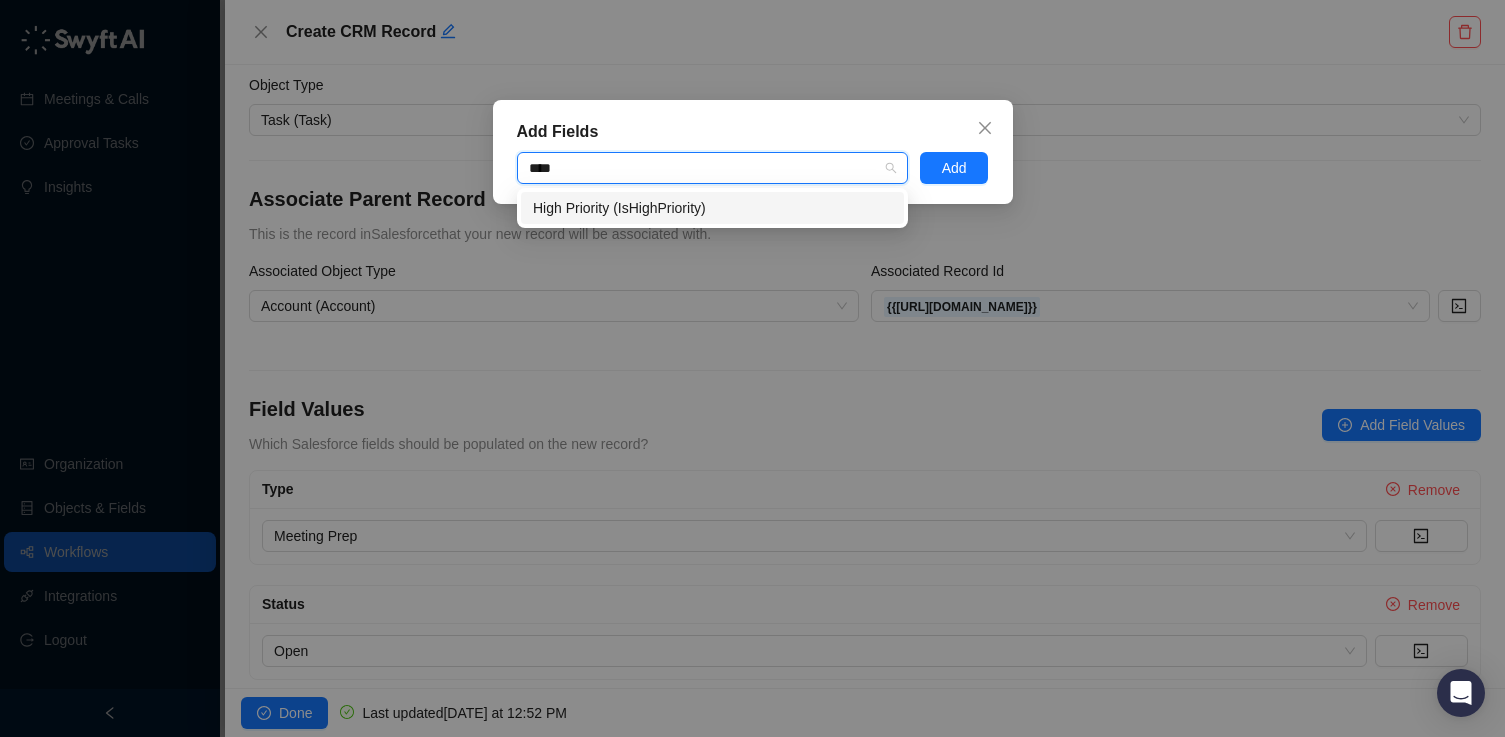click on "High Priority (IsHighPriority)" at bounding box center (712, 208) 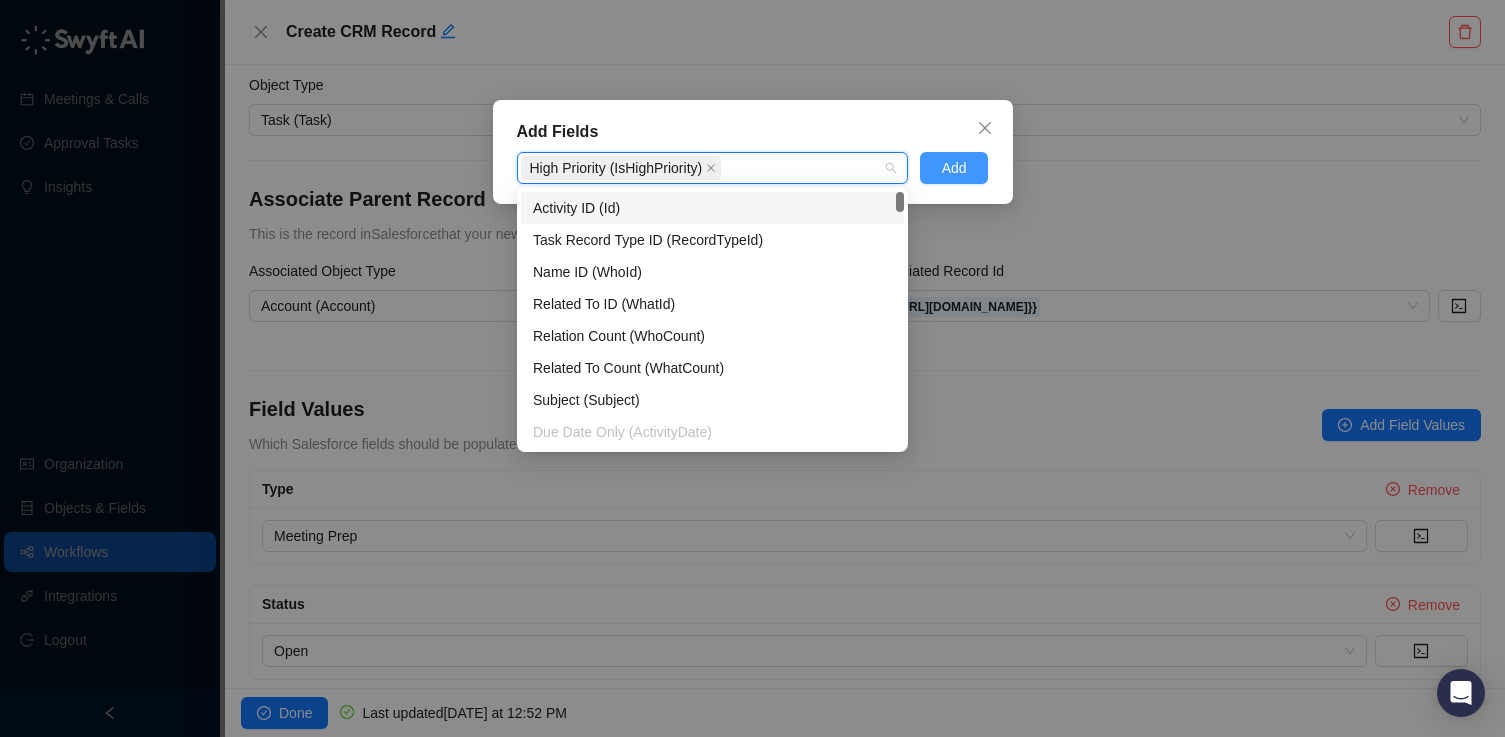 click on "Add" at bounding box center [954, 168] 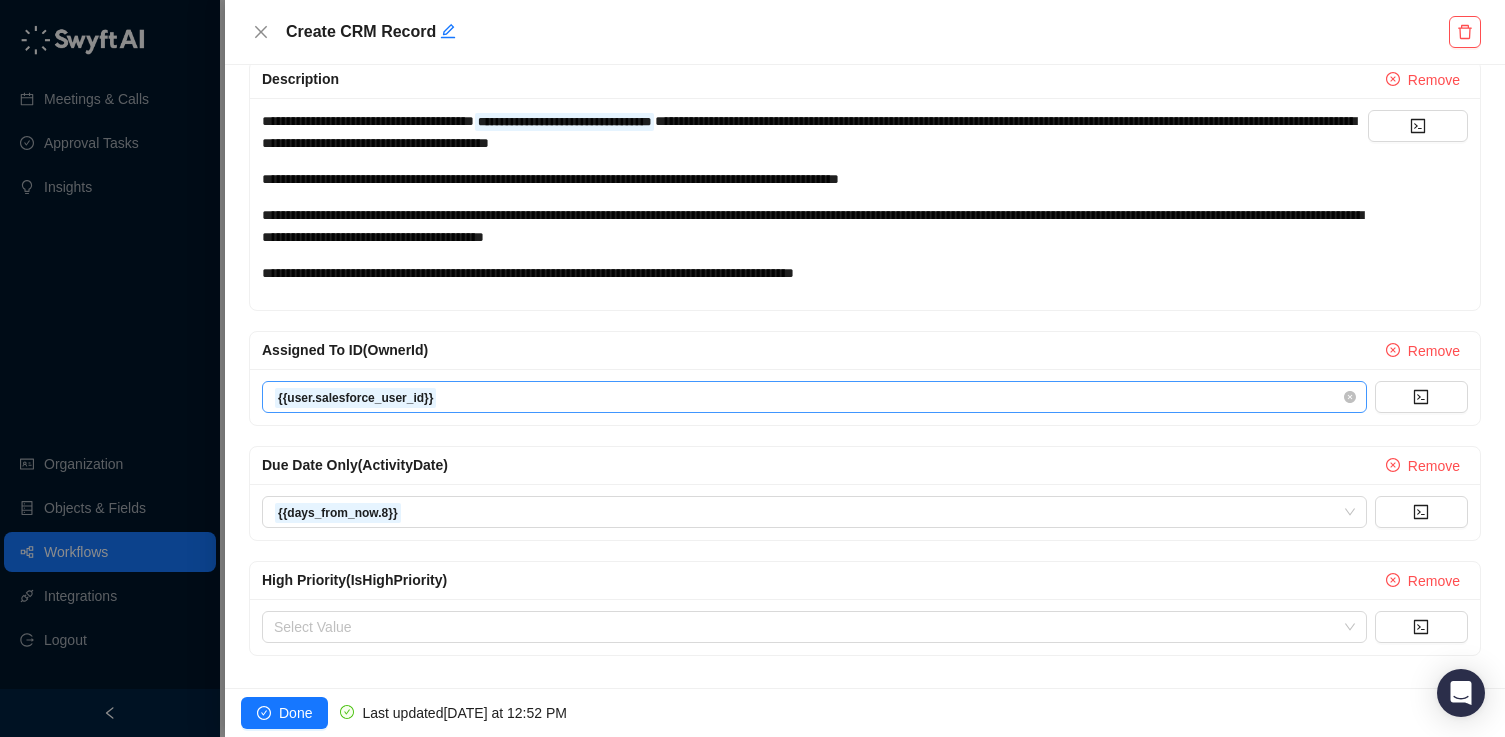 scroll, scrollTop: 742, scrollLeft: 0, axis: vertical 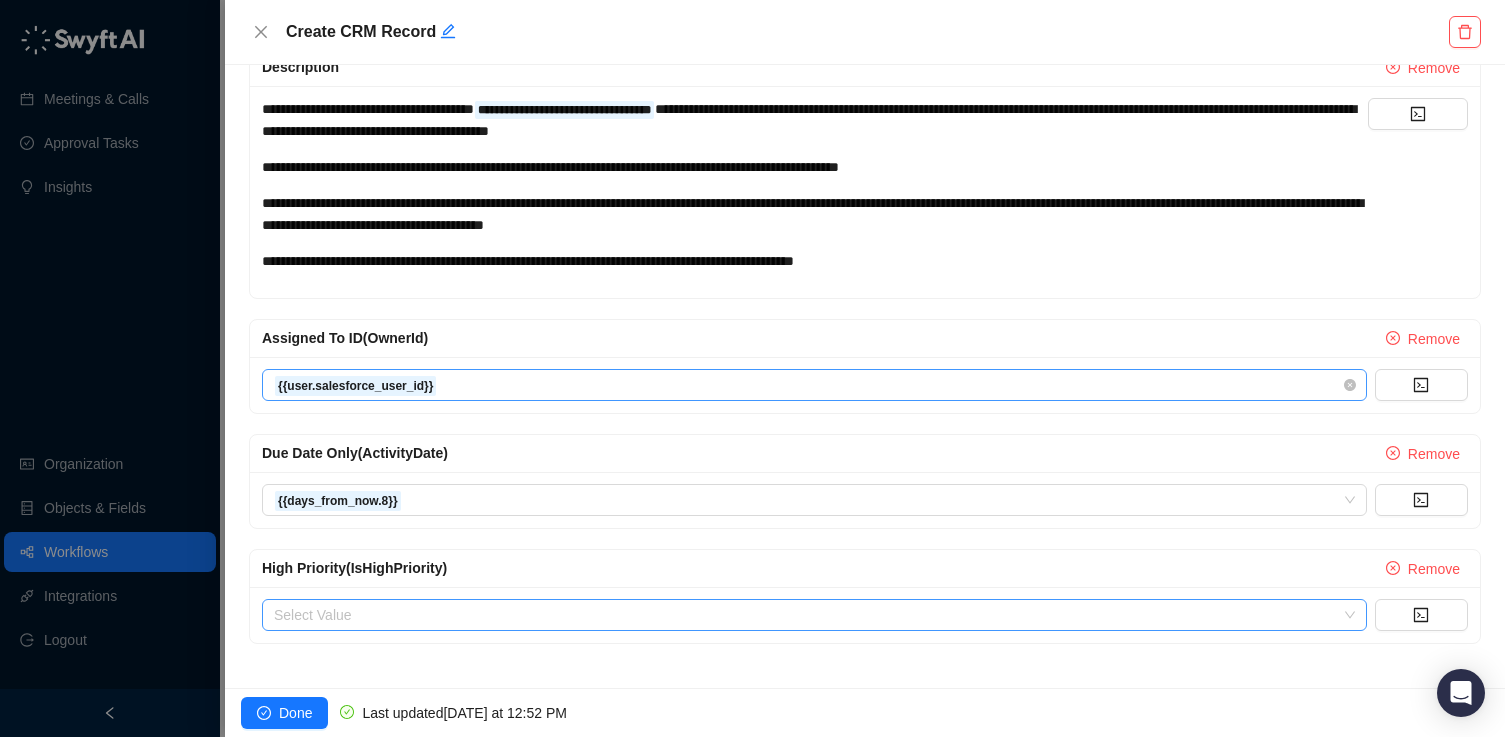 click at bounding box center (808, 615) 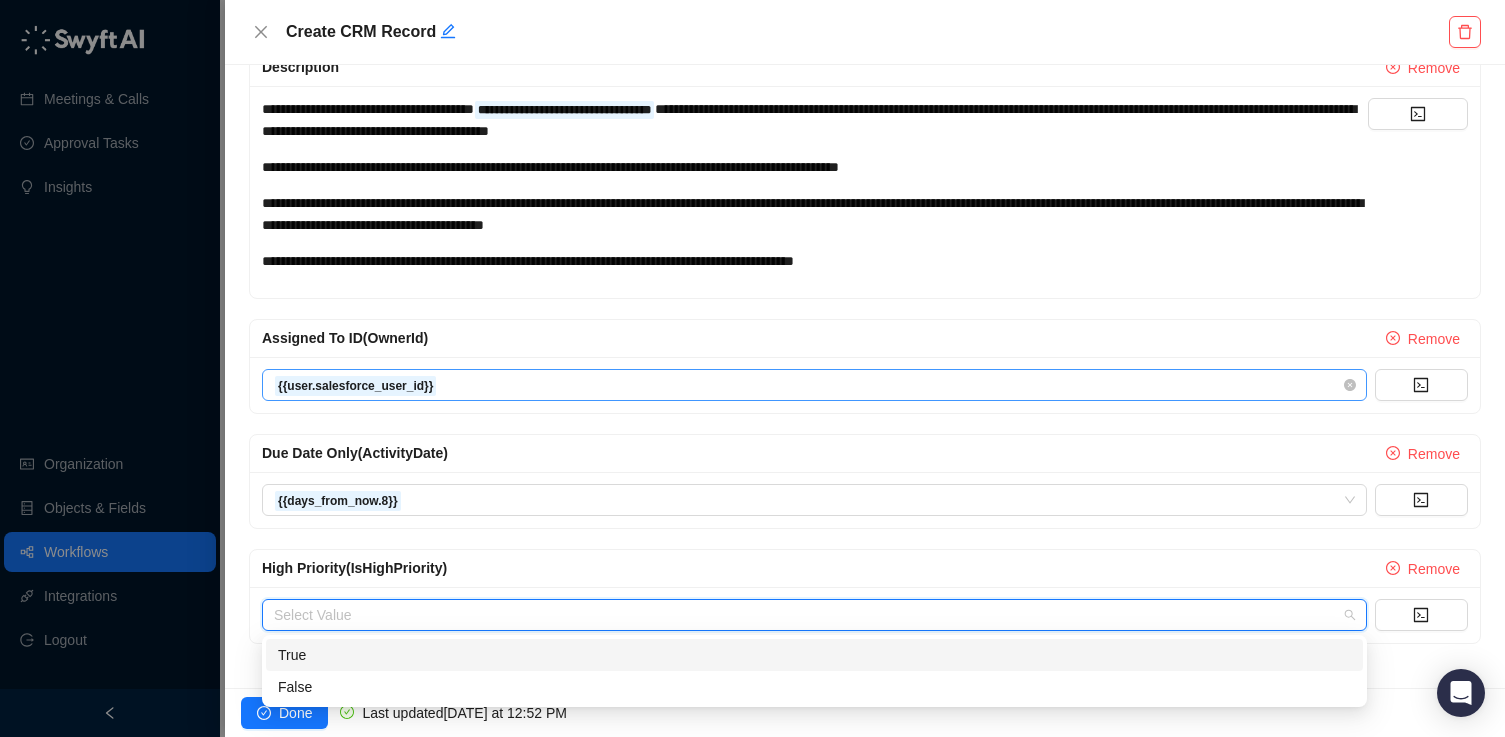 click on "True" at bounding box center (814, 655) 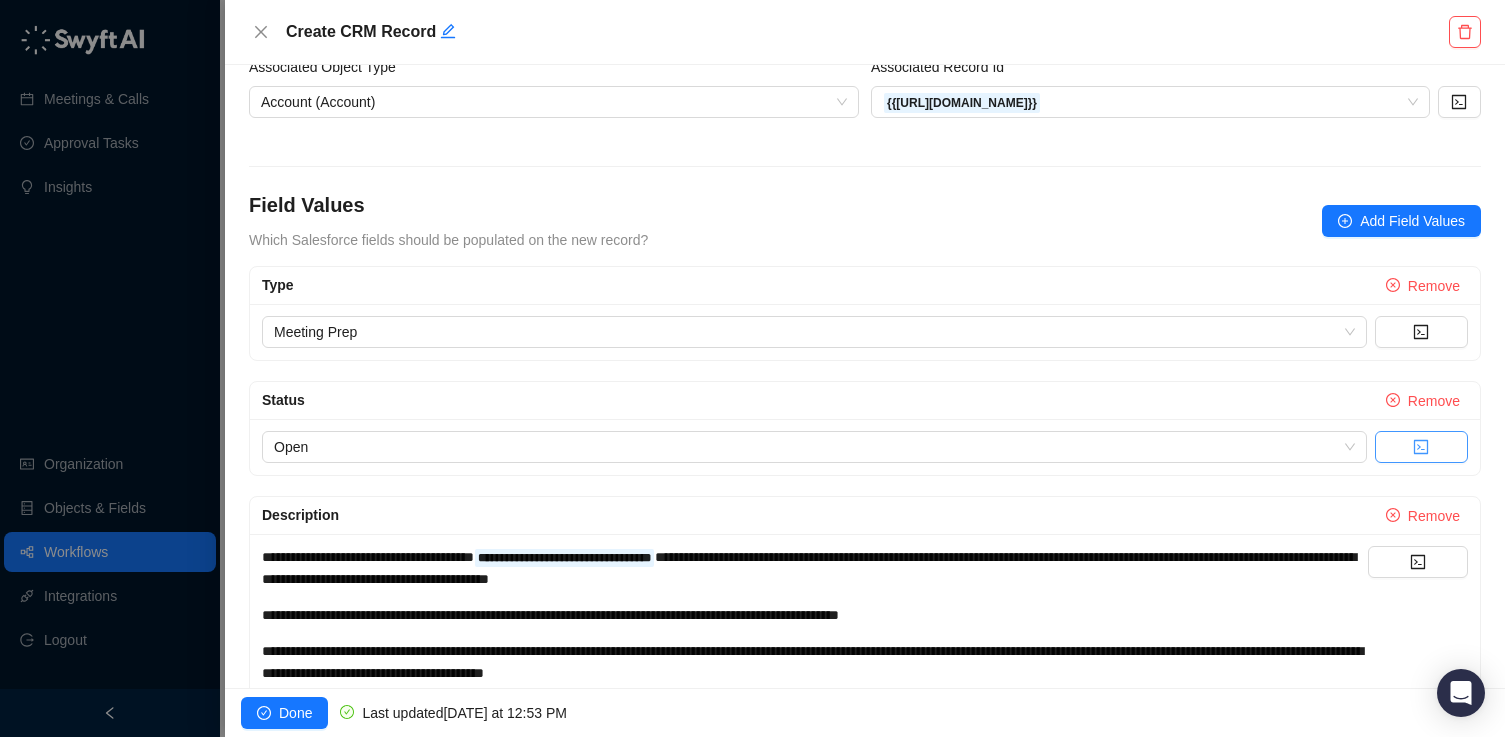 scroll, scrollTop: 263, scrollLeft: 0, axis: vertical 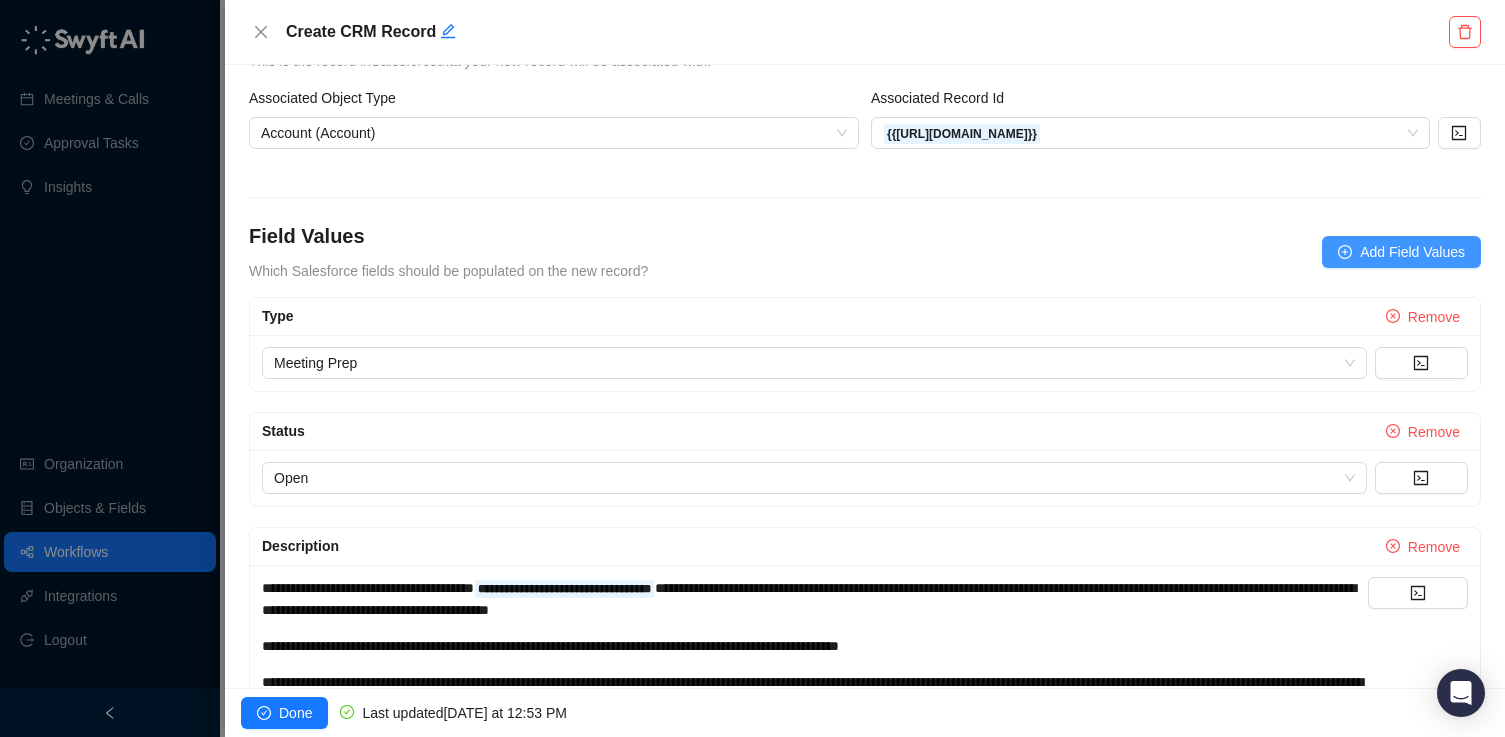 click on "Add Field Values" at bounding box center (1412, 252) 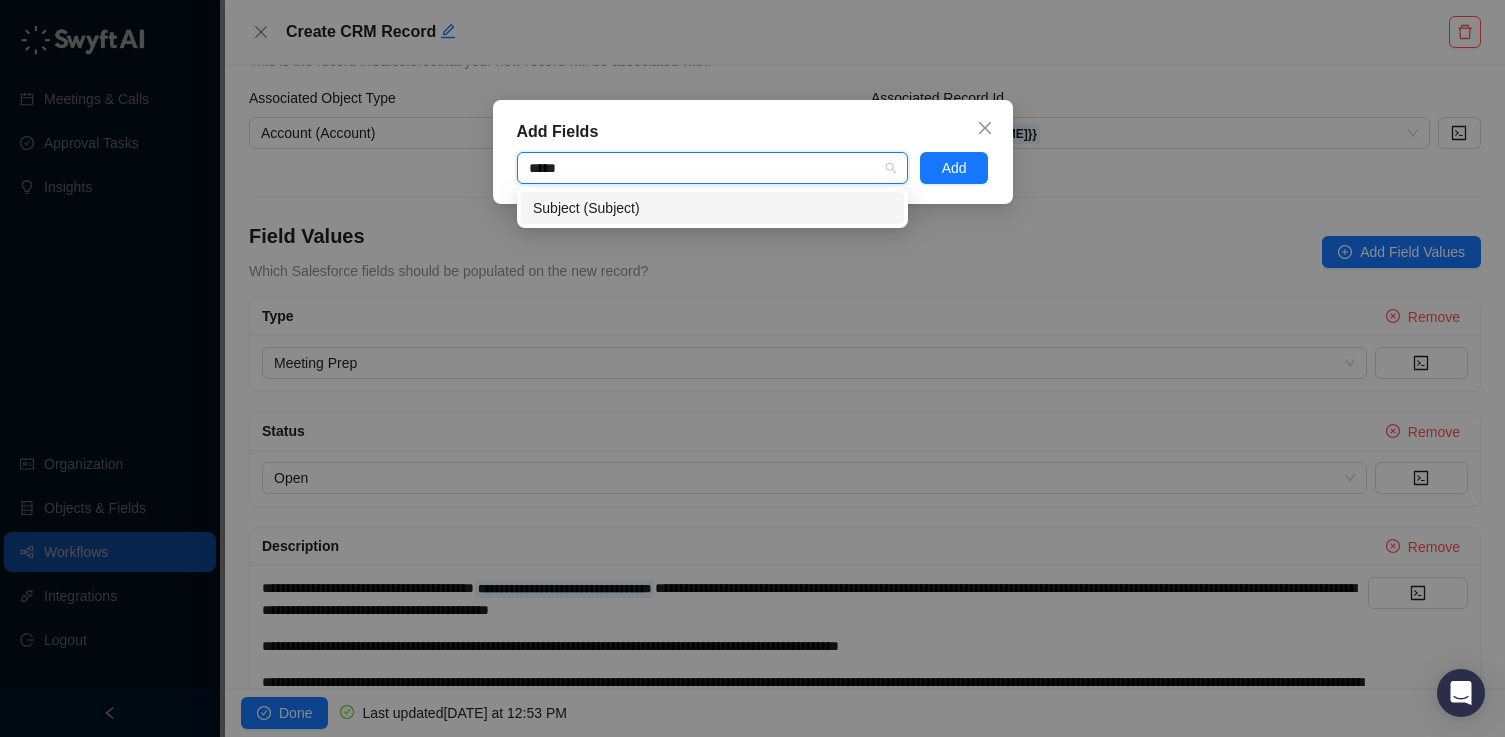 type on "******" 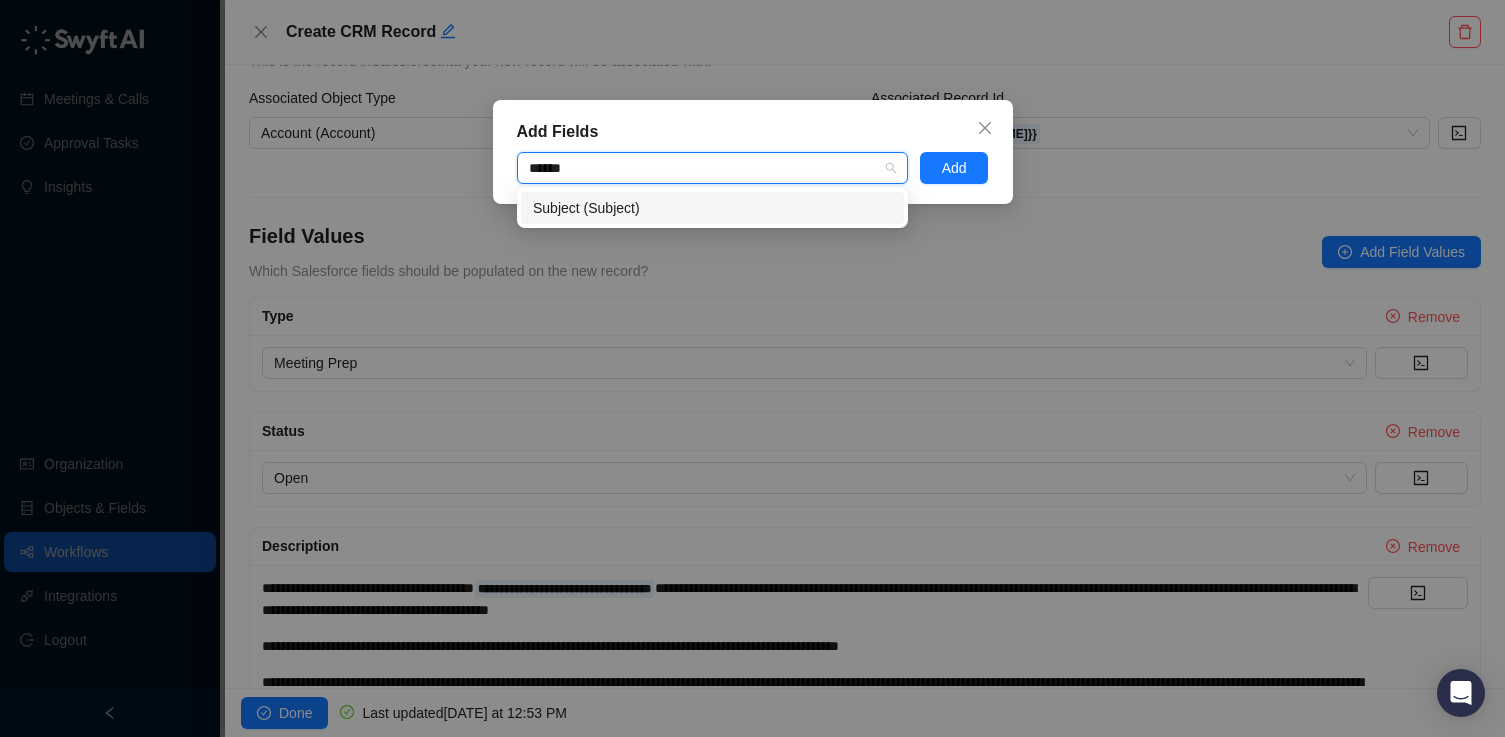 click on "Subject (Subject)" at bounding box center [712, 208] 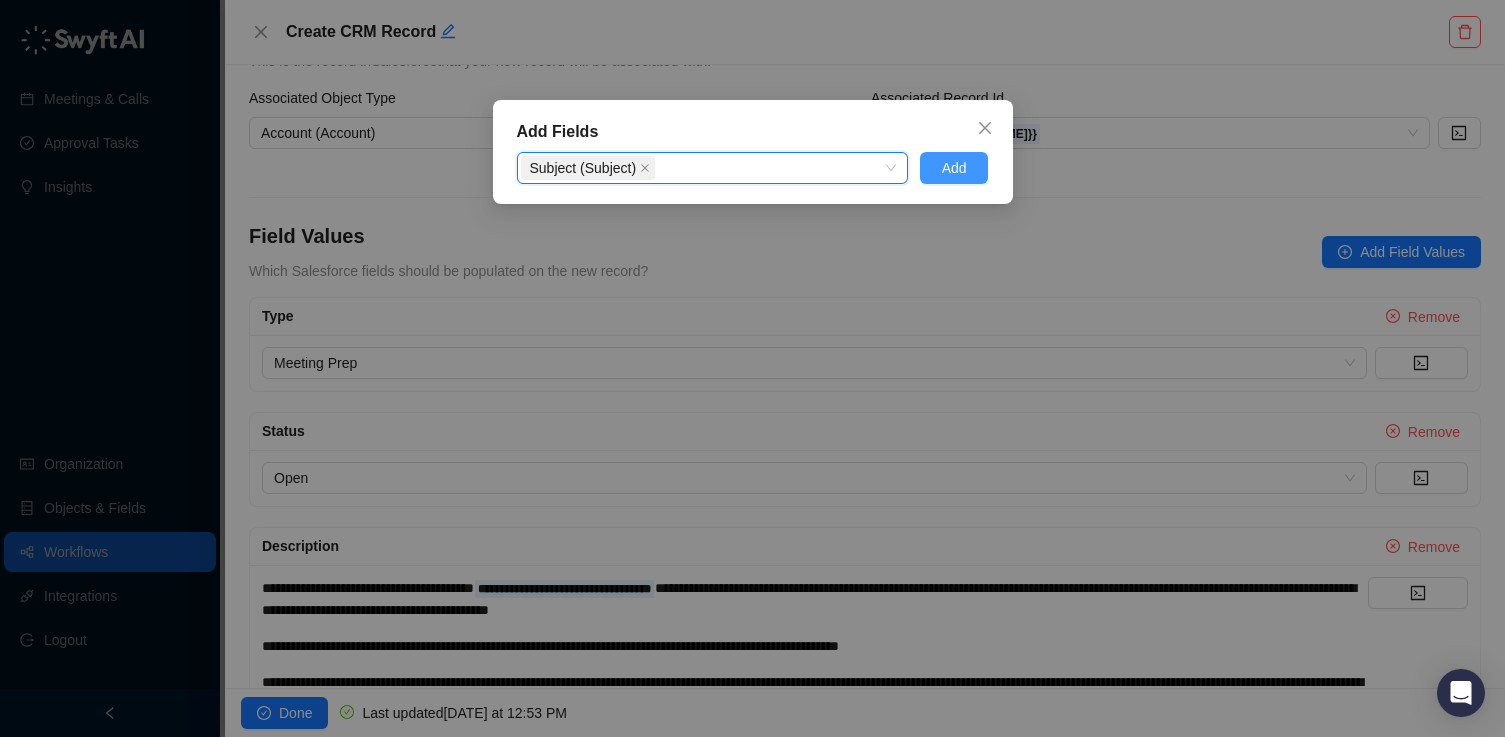 click on "Add" at bounding box center (954, 168) 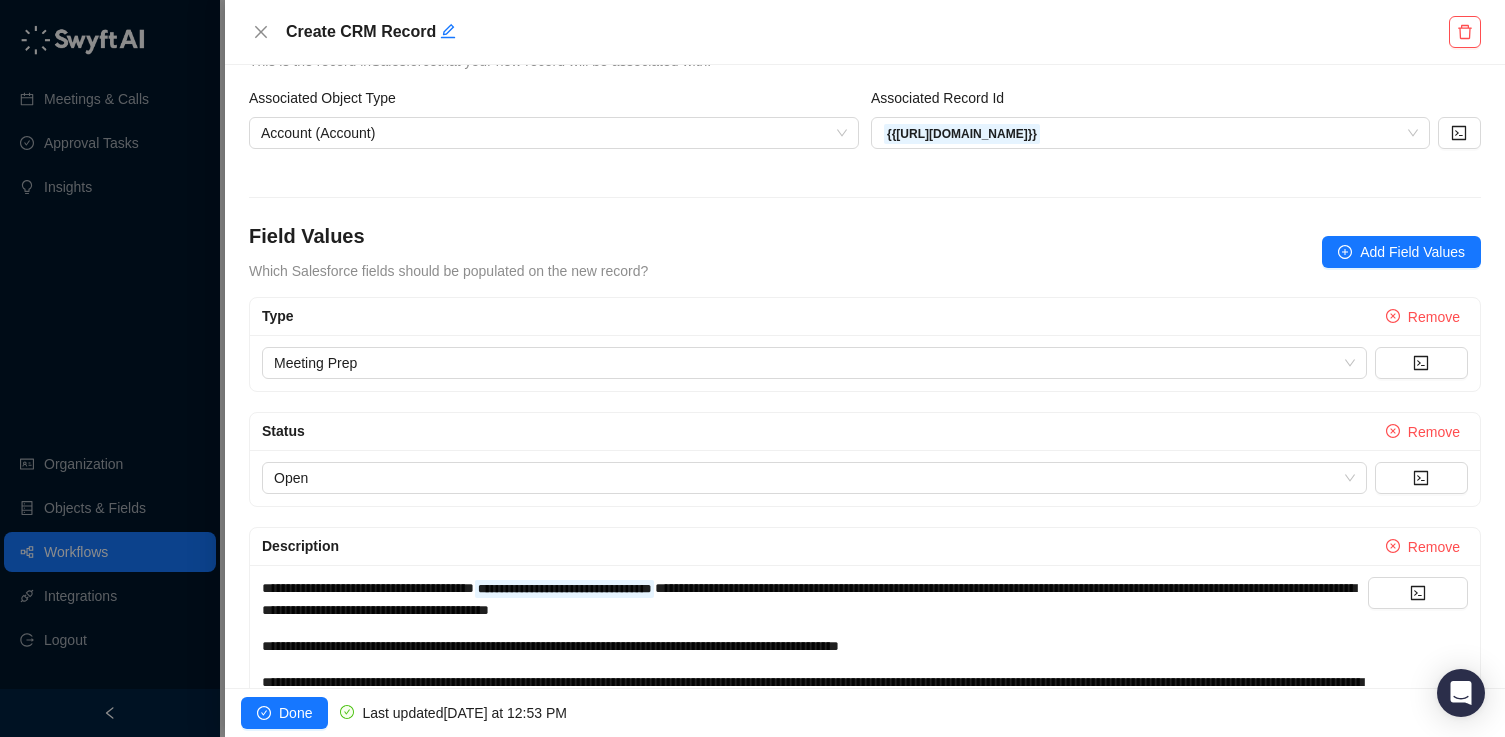 scroll, scrollTop: 861, scrollLeft: 0, axis: vertical 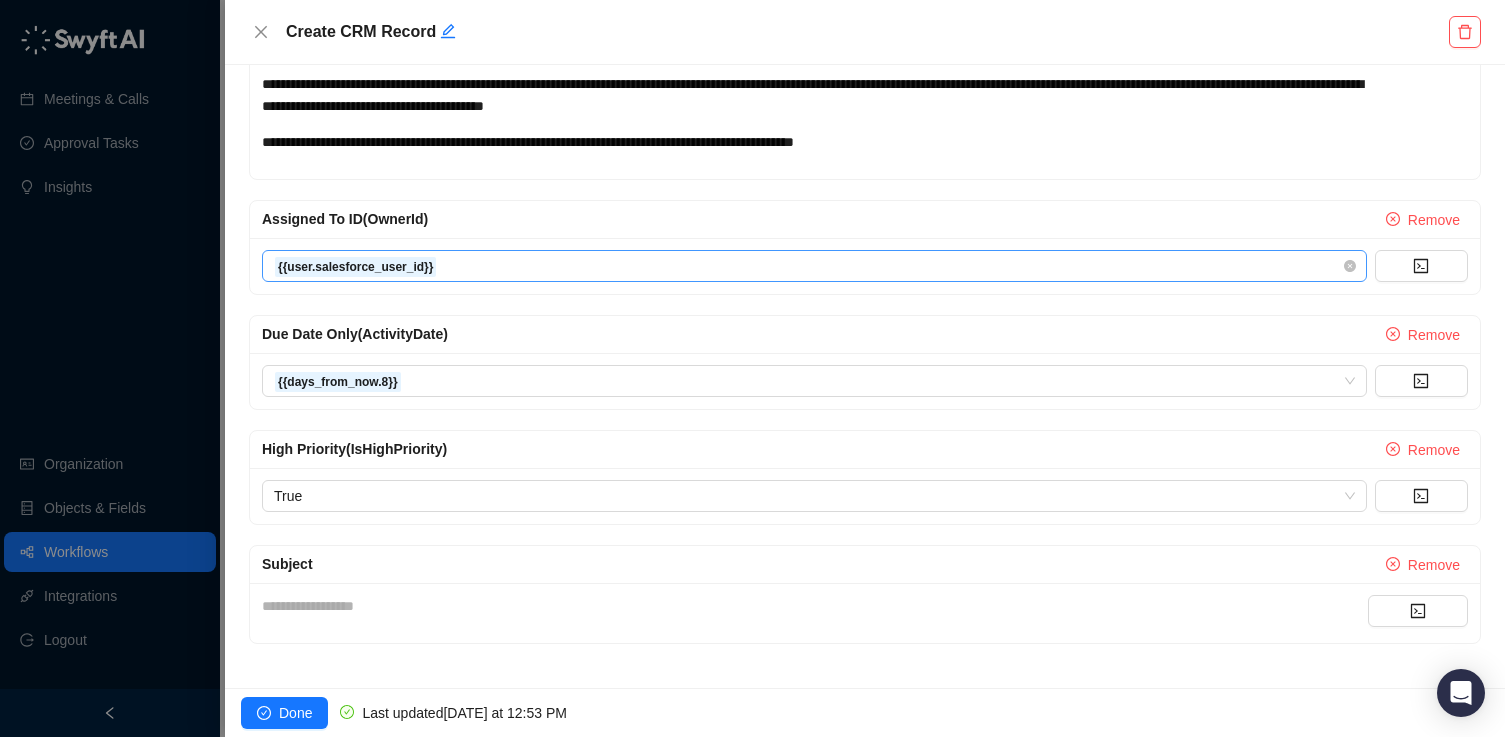 click on "**********" at bounding box center (815, 606) 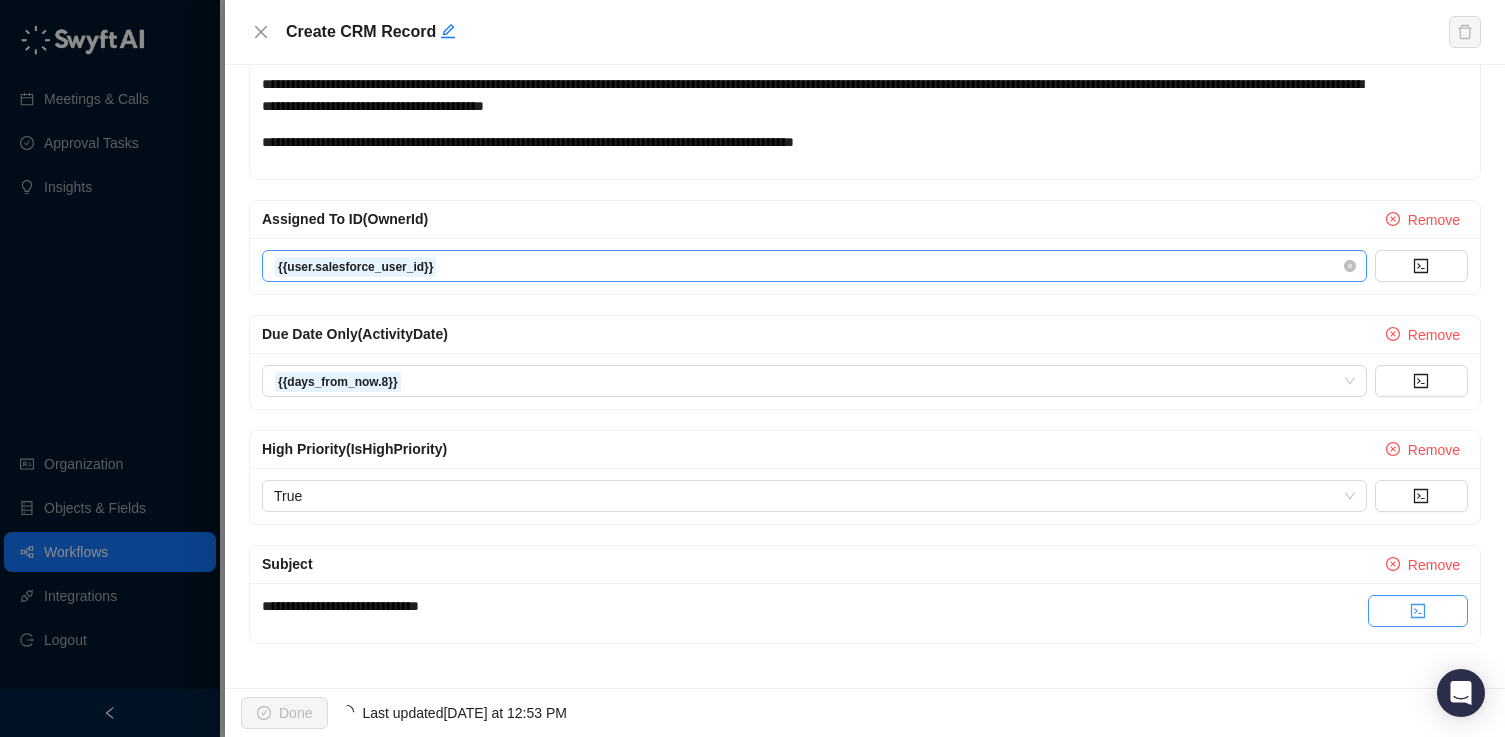 click at bounding box center [1418, 611] 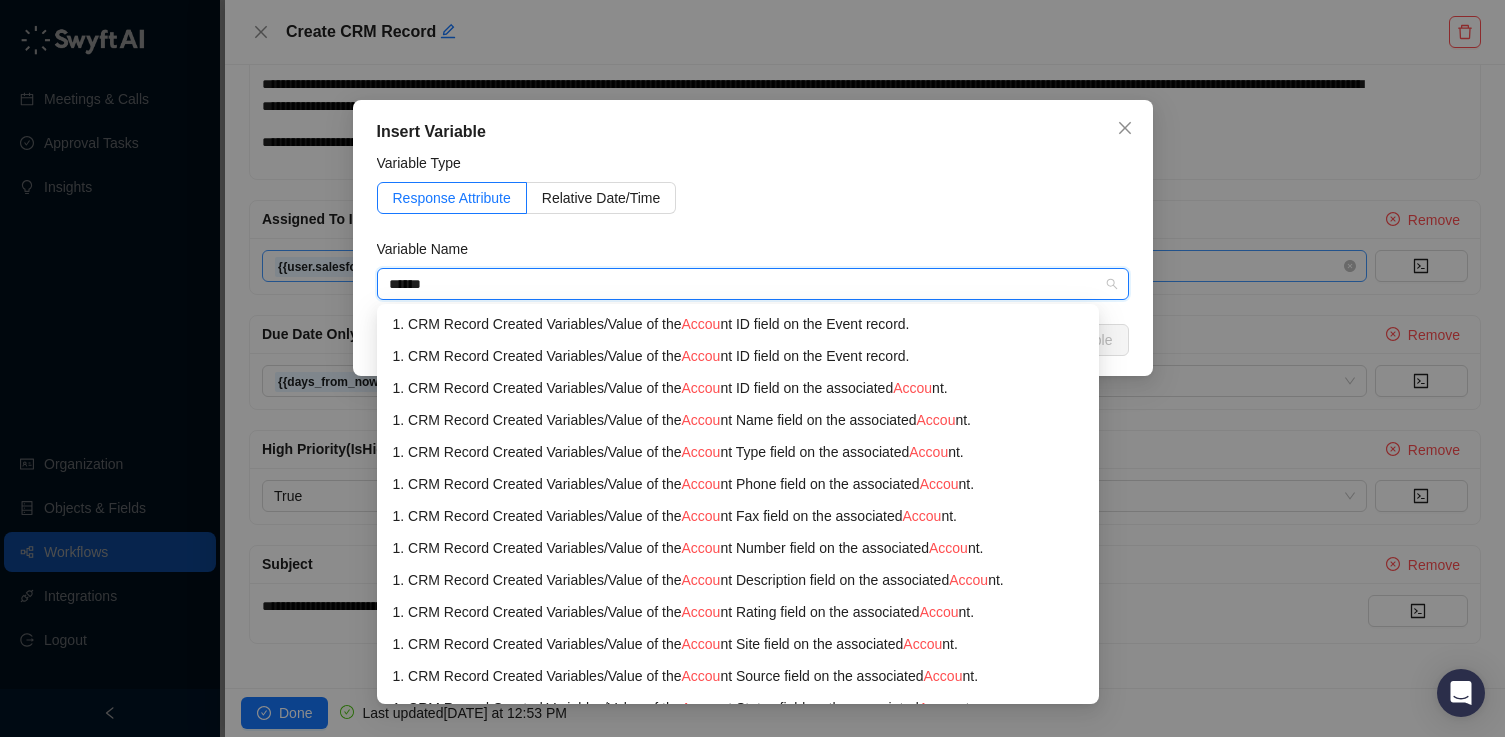 type on "*******" 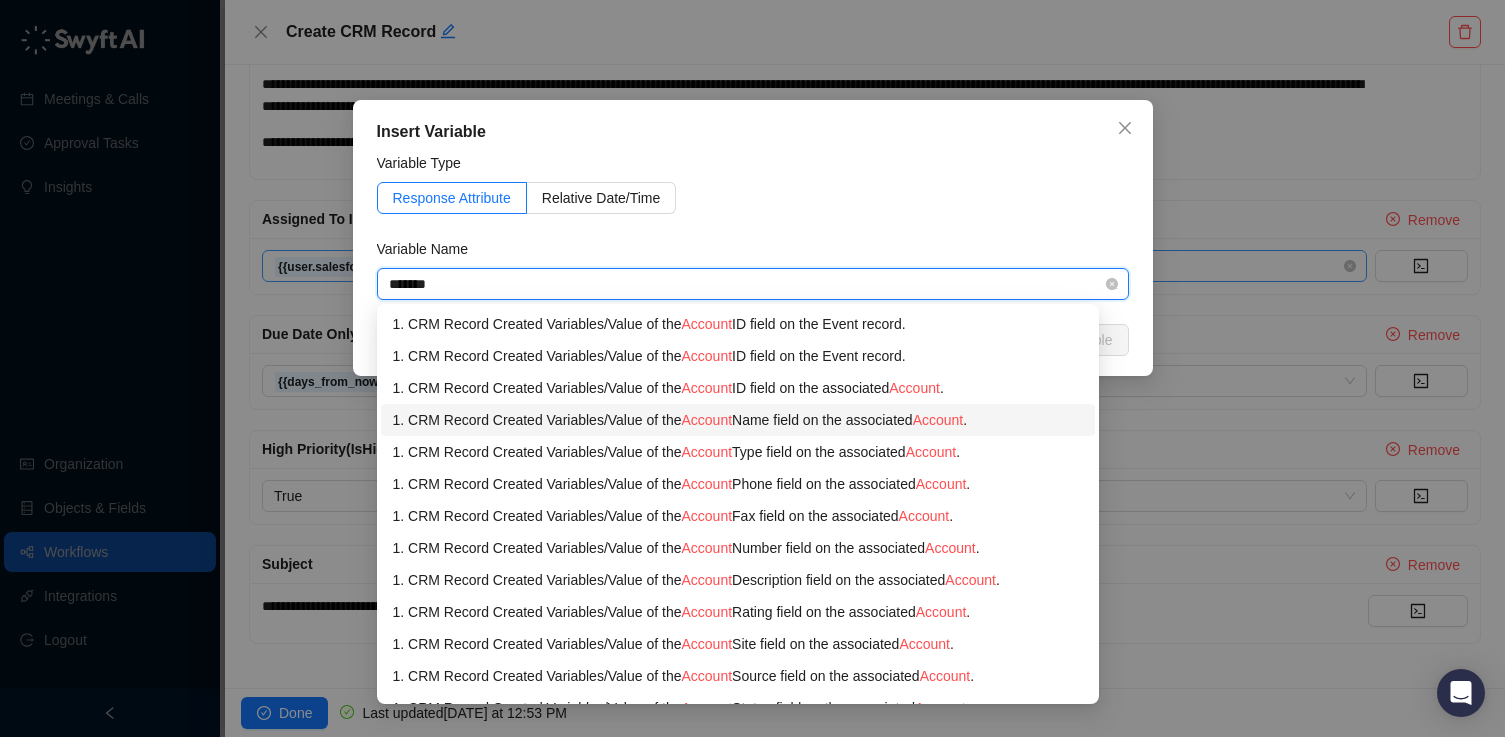 click on "1. CRM Record Created Variables  /  Value of the  Account  Name field on the associated  Account ." at bounding box center [738, 420] 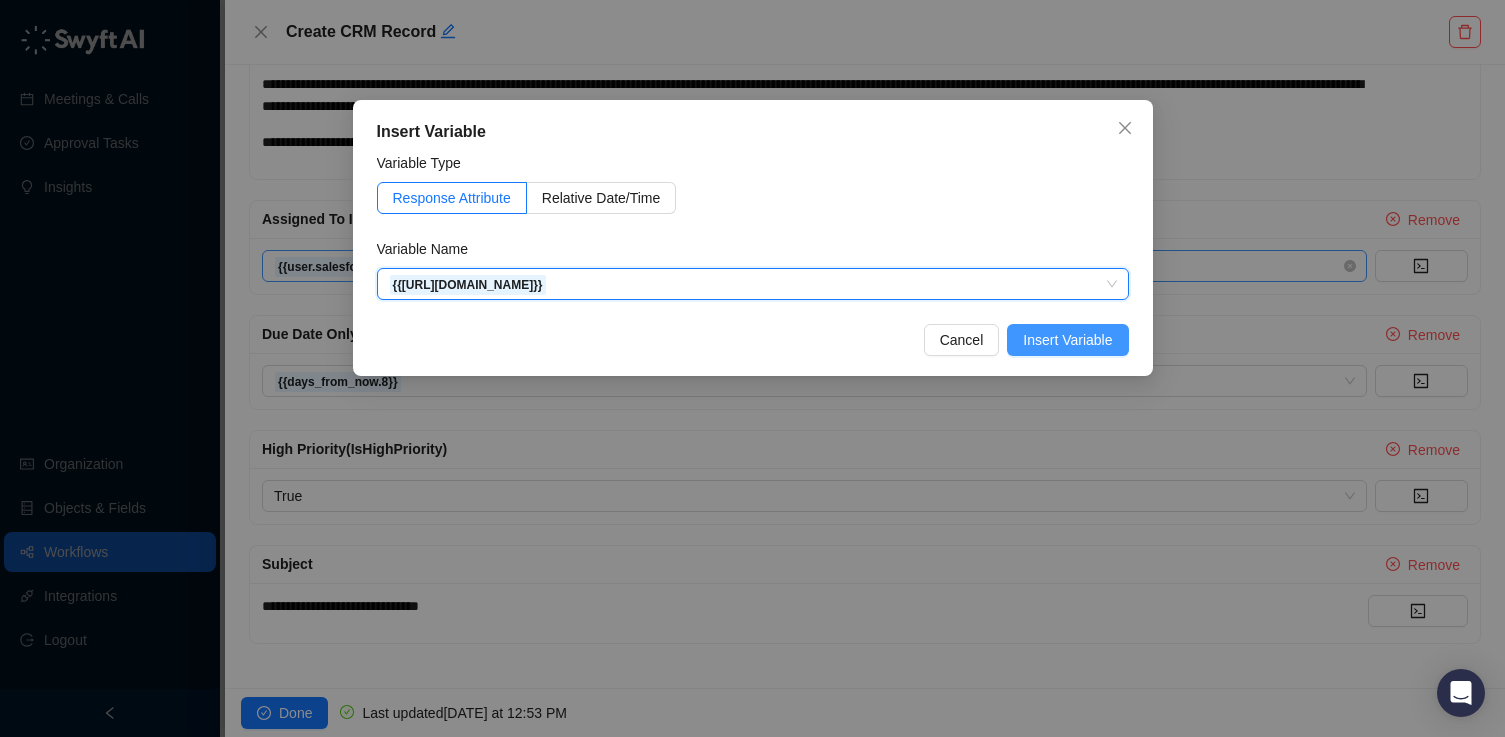 click on "Insert Variable" at bounding box center [1067, 340] 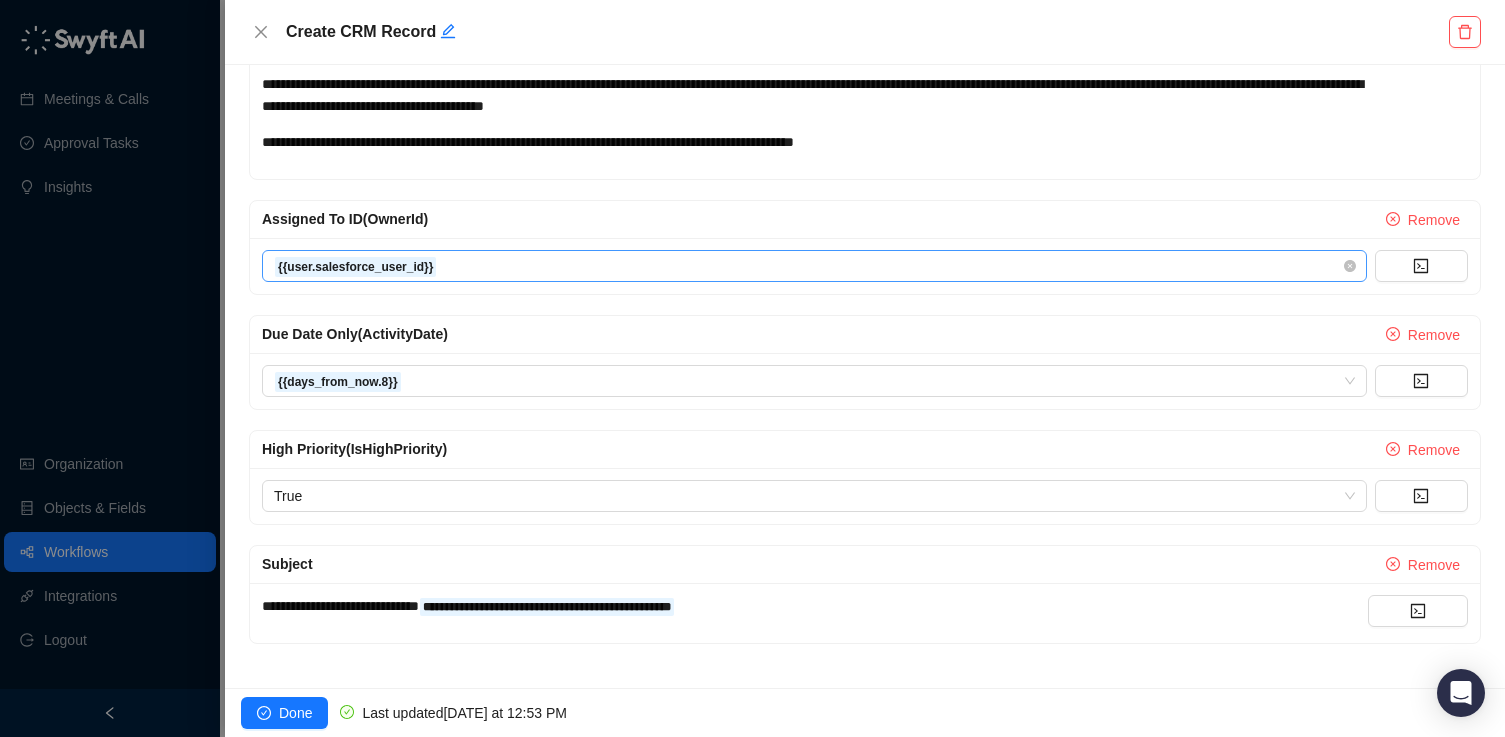 click on "**********" at bounding box center [340, 606] 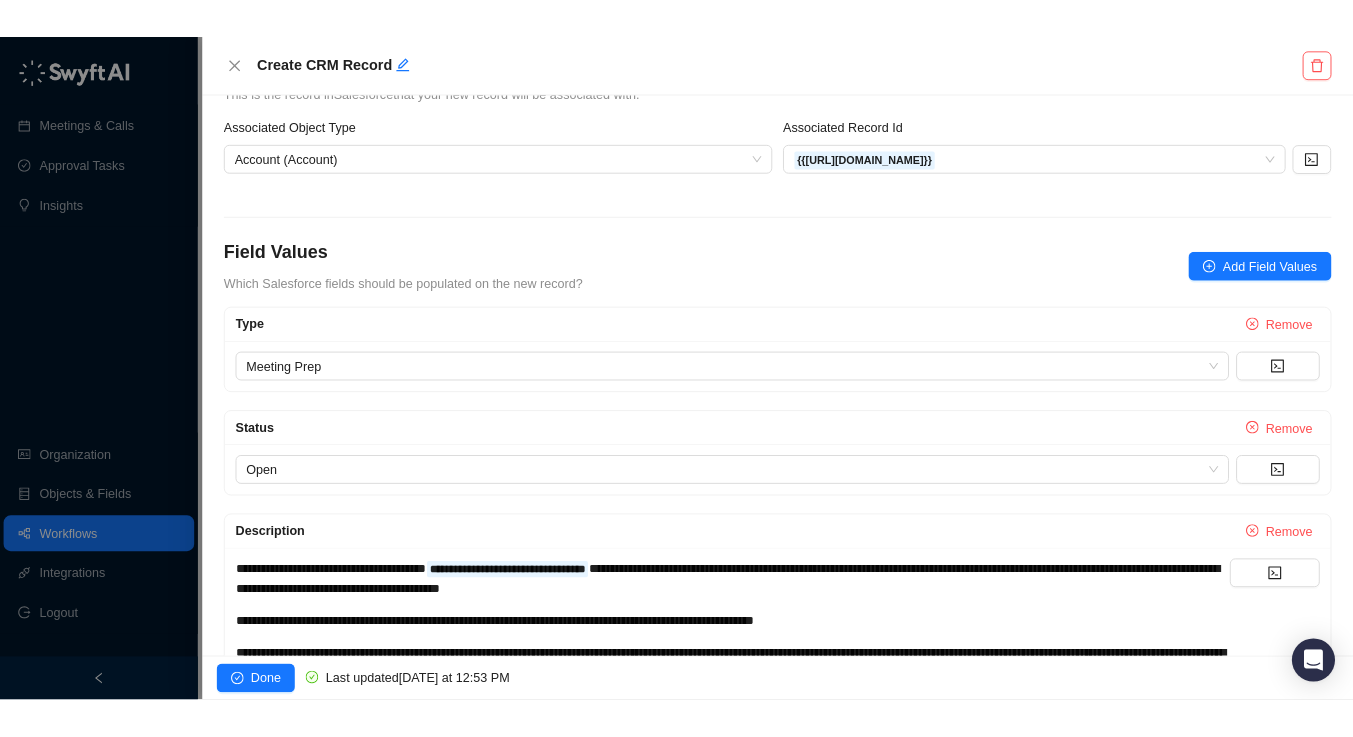 scroll, scrollTop: 780, scrollLeft: 0, axis: vertical 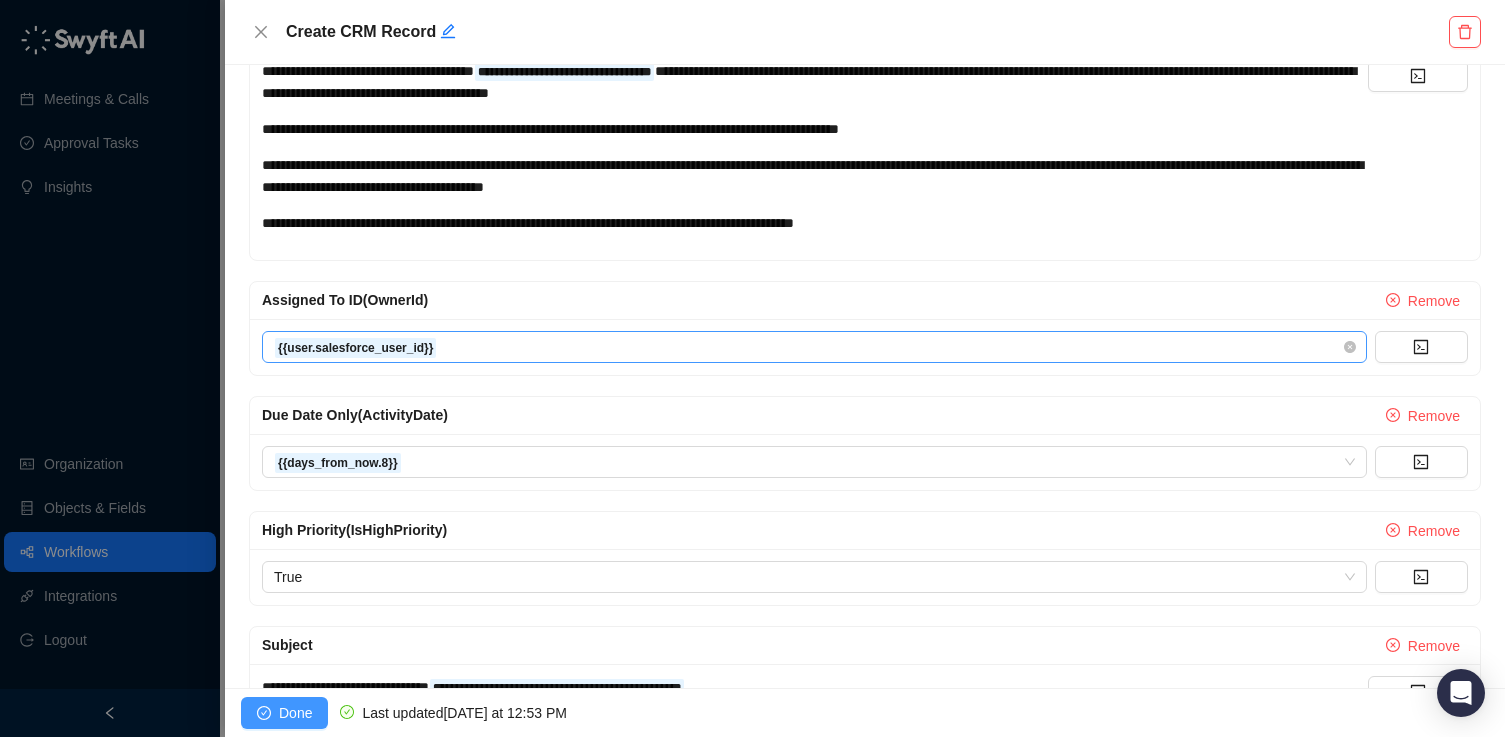 click on "Done" at bounding box center [295, 713] 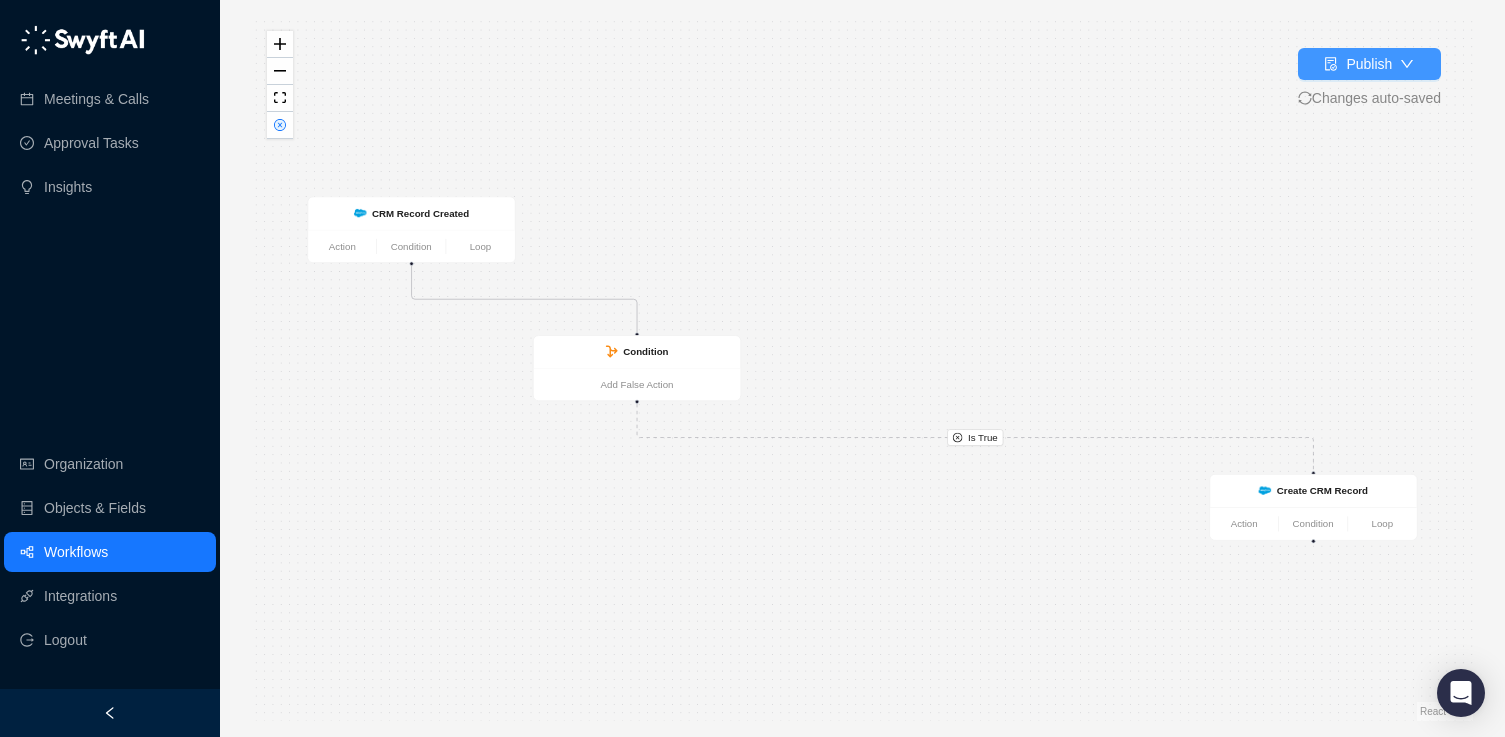 click on "Publish" at bounding box center [1369, 64] 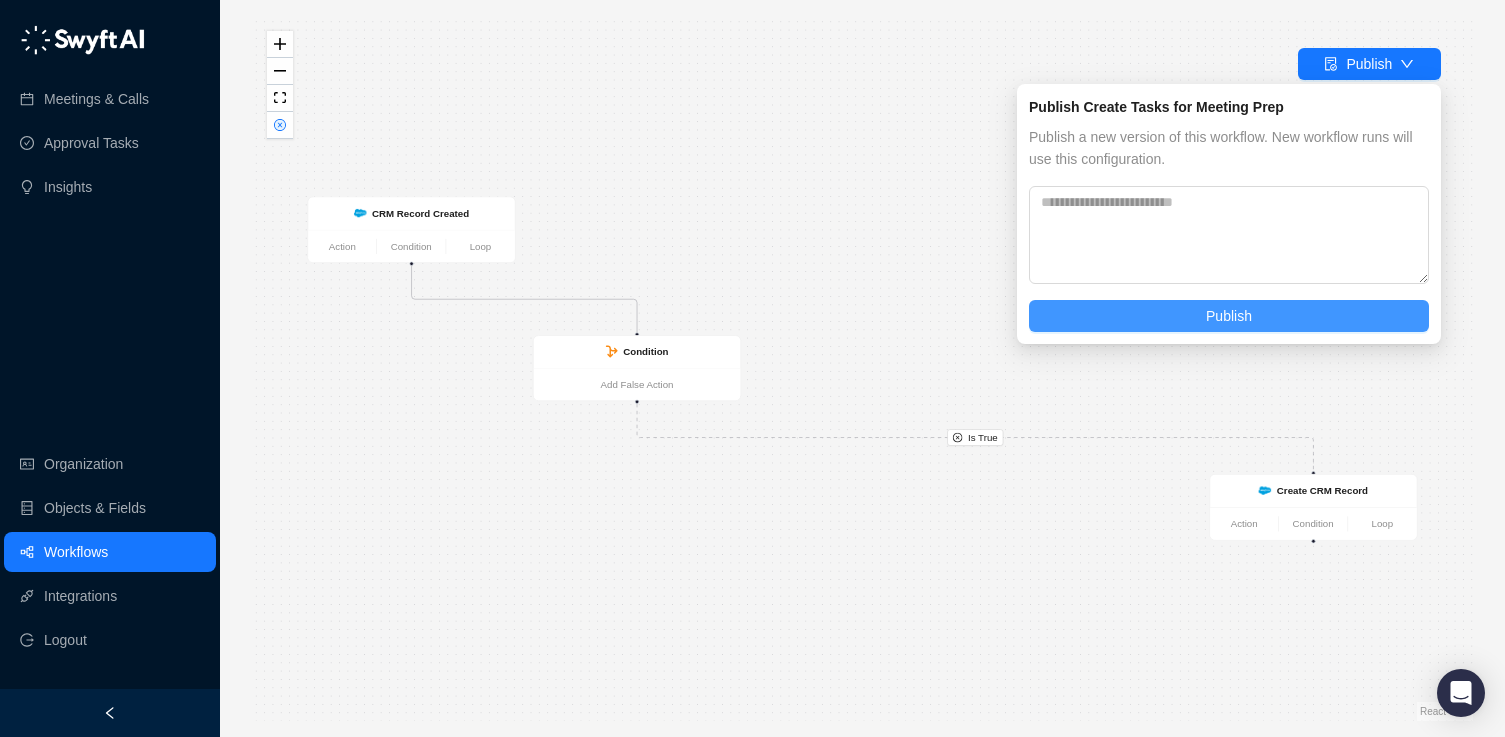 drag, startPoint x: 1219, startPoint y: 332, endPoint x: 1237, endPoint y: 312, distance: 26.907248 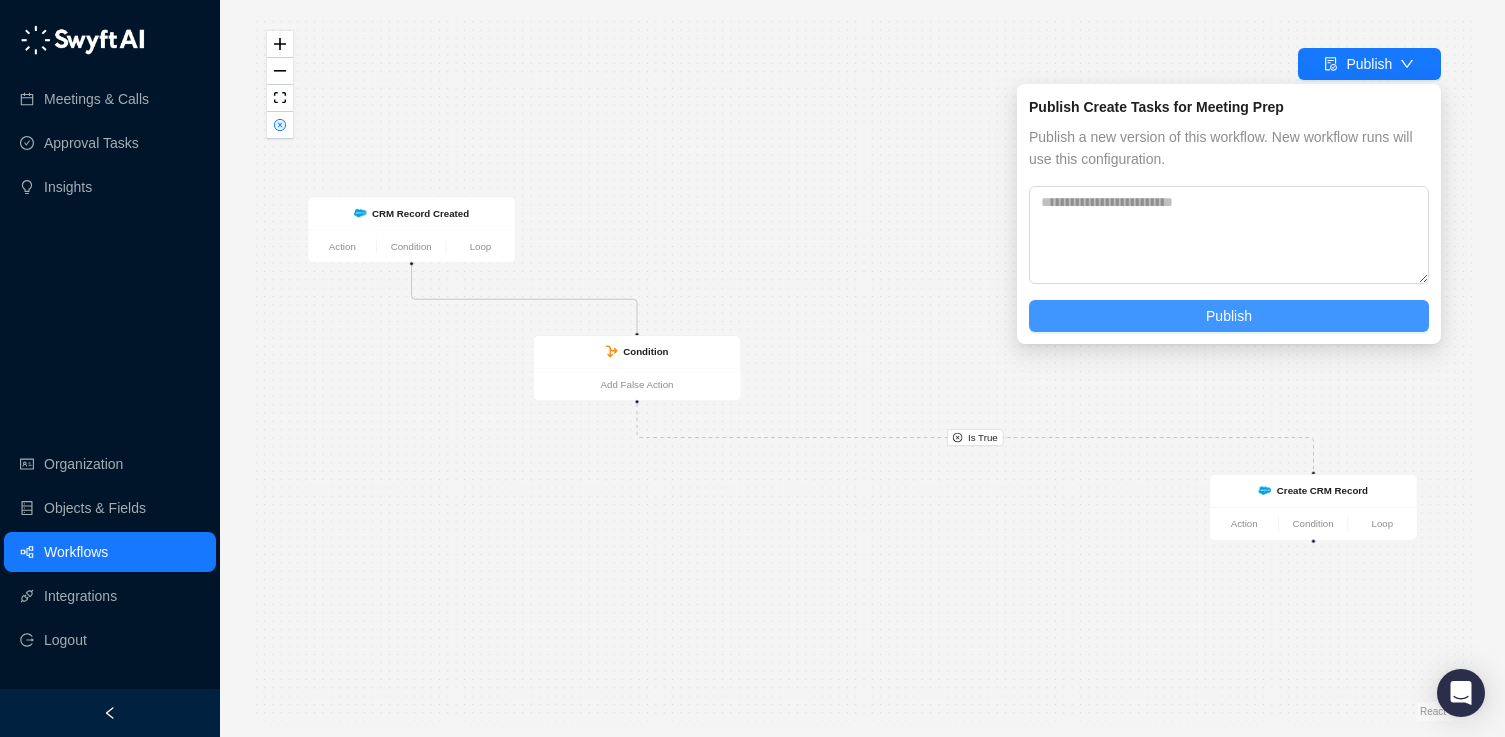 click on "Publish Create Tasks for Meeting Prep  Publish a new version of this workflow. New workflow runs will use this configuration. Publish" at bounding box center (1229, 214) 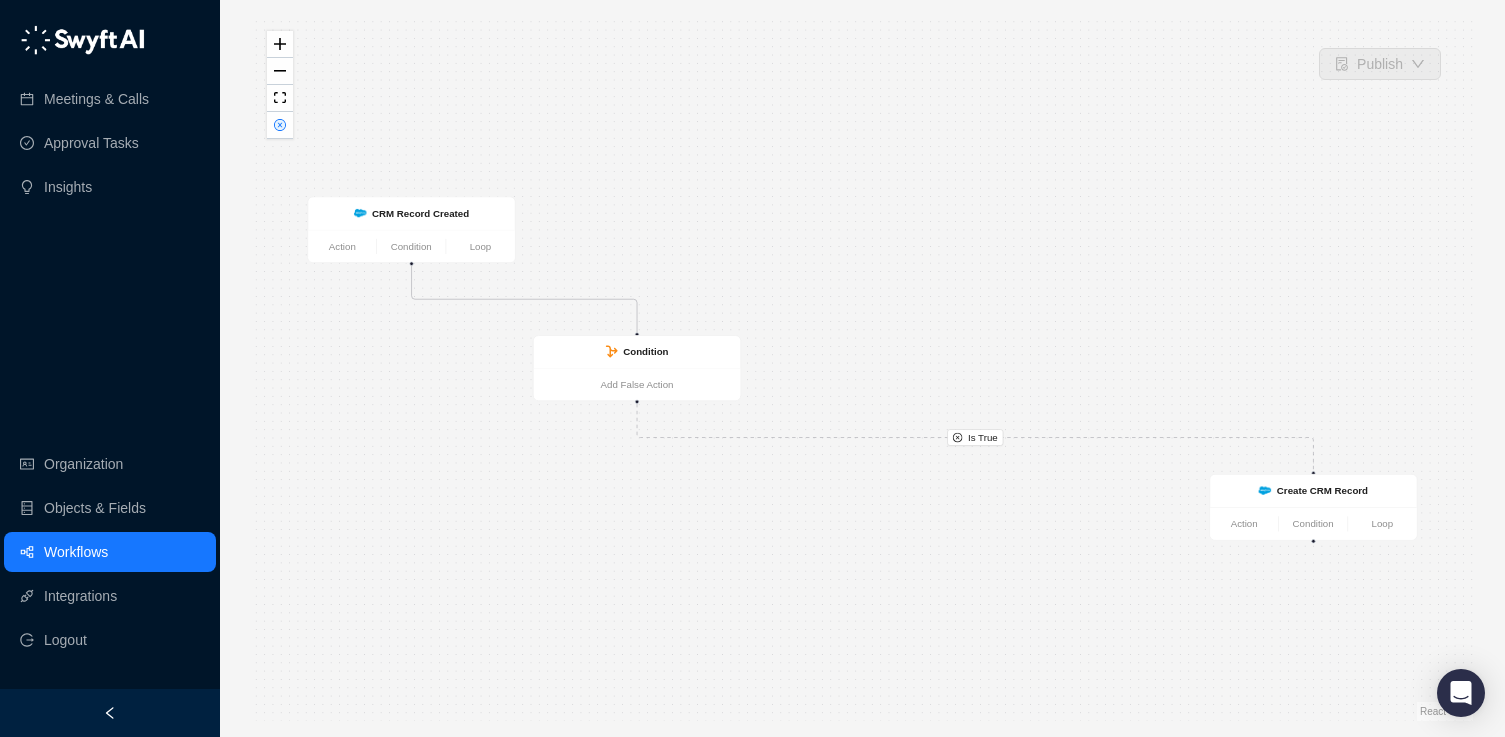 click on "Is True Create CRM Record Action Condition Loop CRM Record Created Action Condition Loop Condition Add False Action" at bounding box center [862, 368] 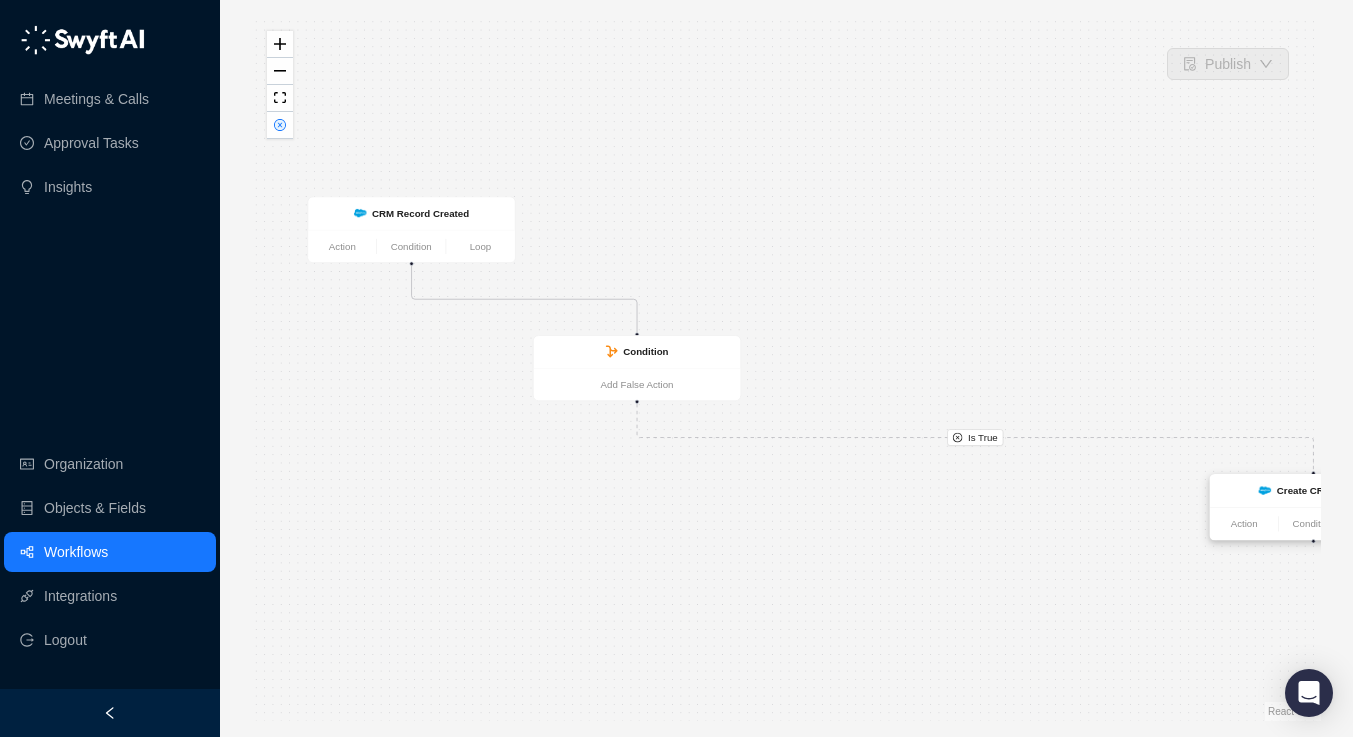 click on "Create CRM Record" at bounding box center [1322, 490] 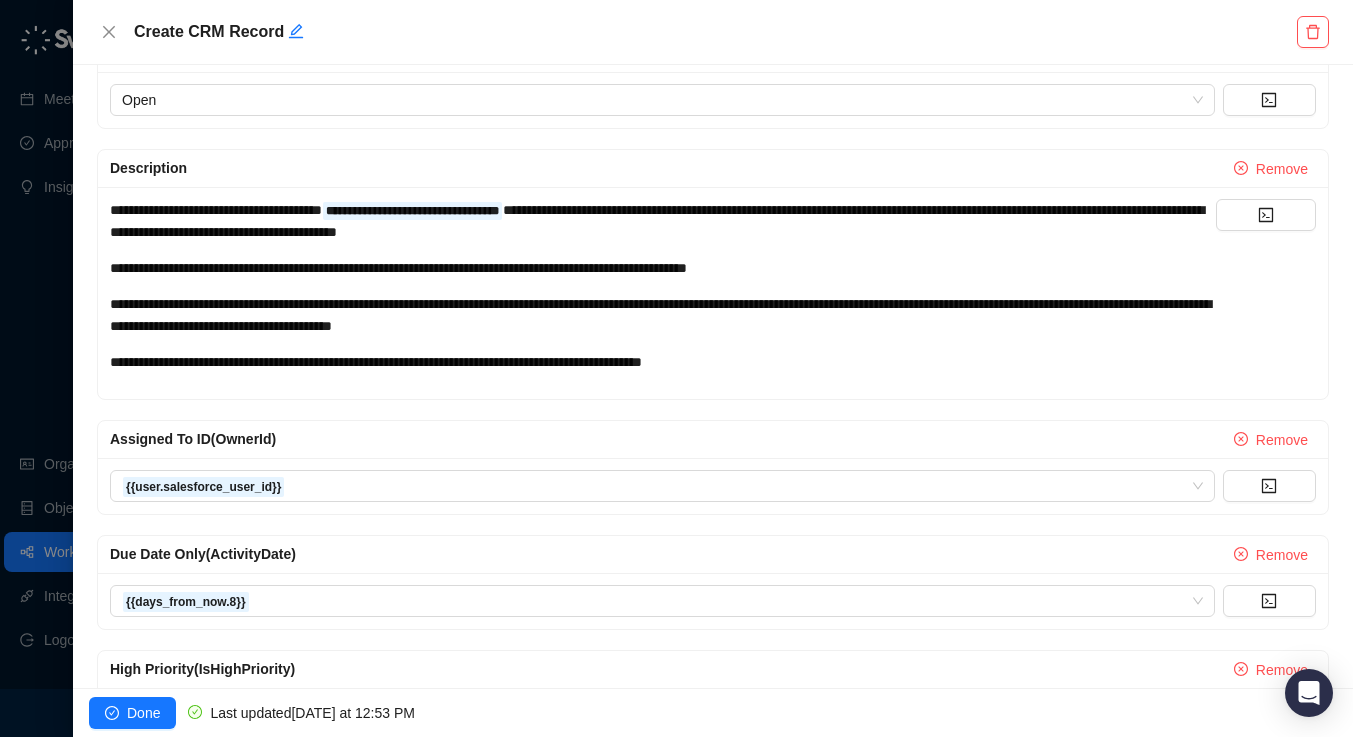 scroll, scrollTop: 663, scrollLeft: 0, axis: vertical 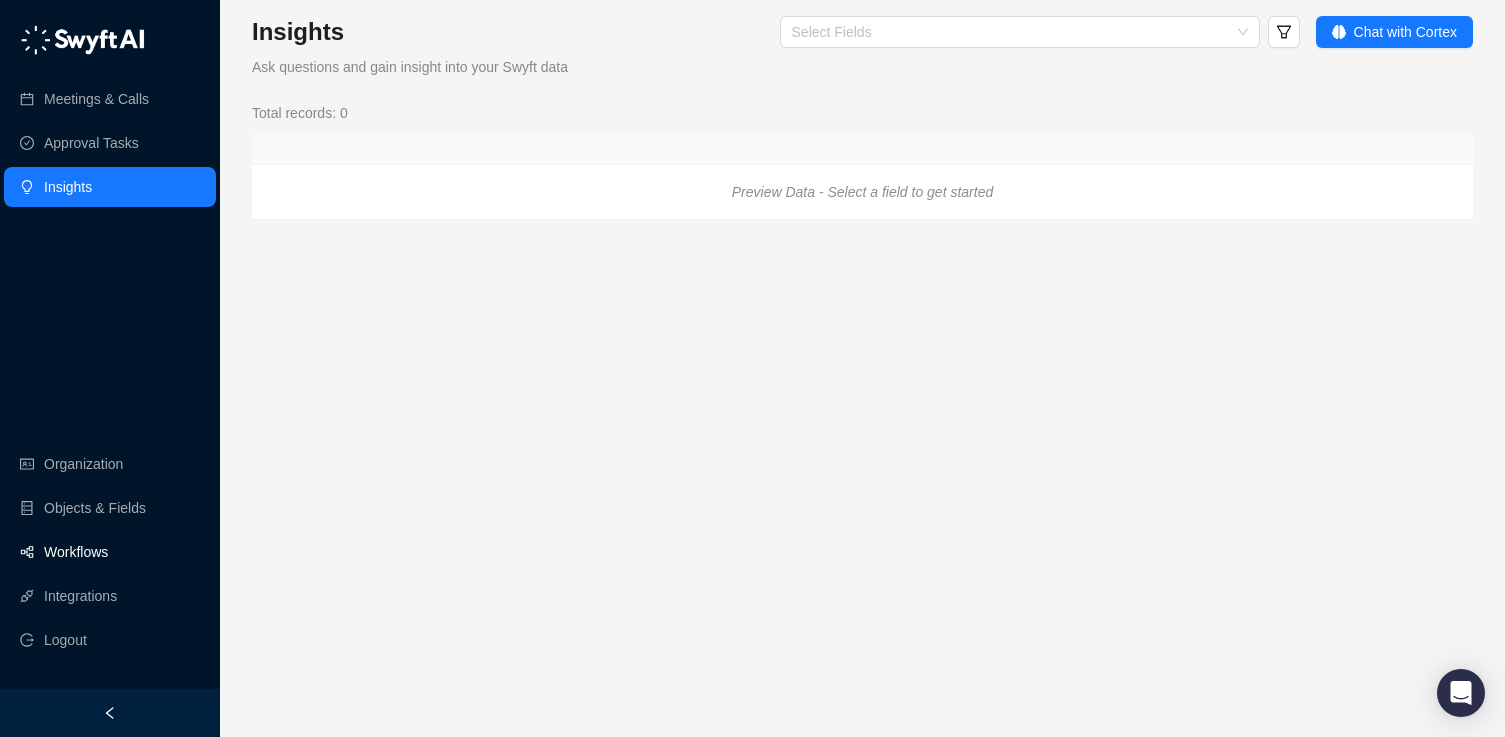 click on "Workflows" at bounding box center (76, 552) 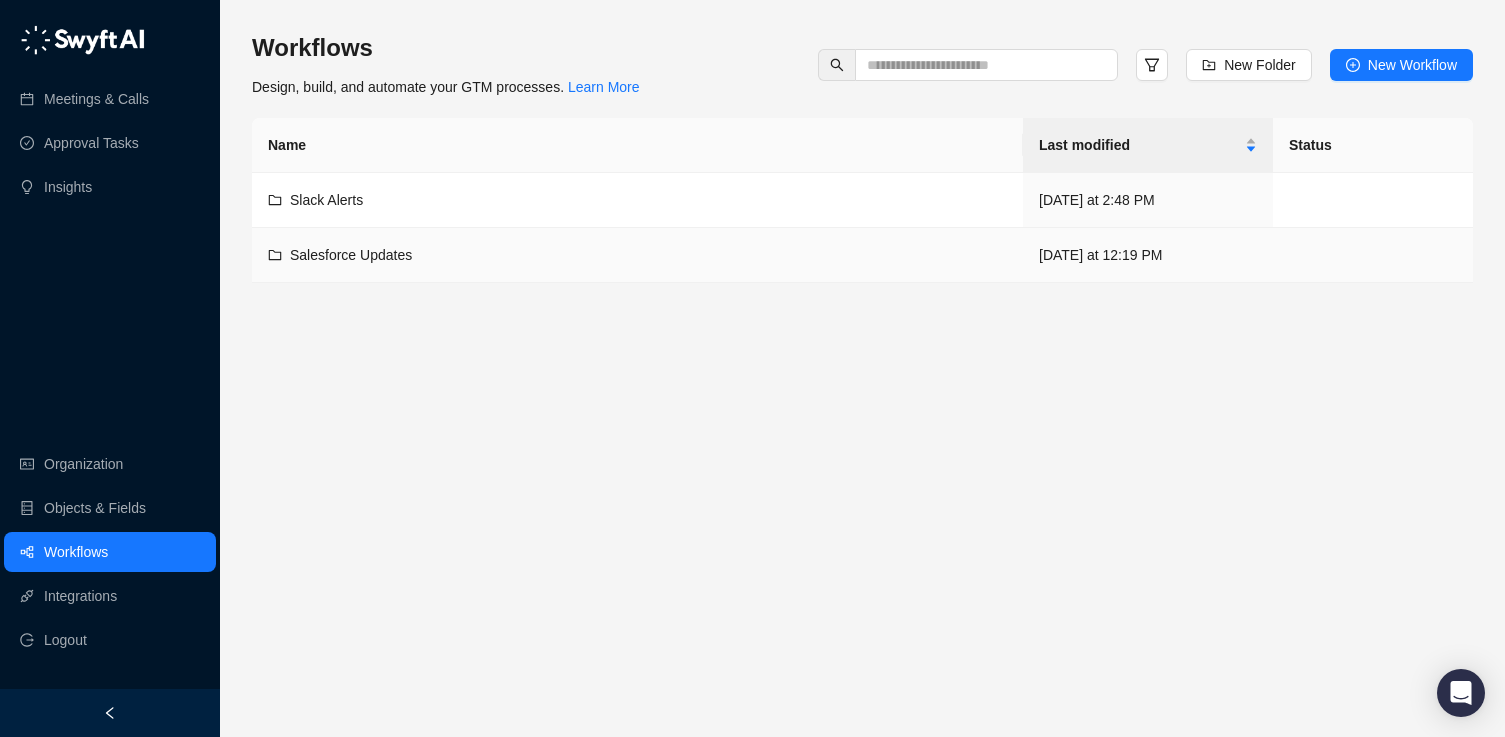 click on "Salesforce Updates" at bounding box center (637, 255) 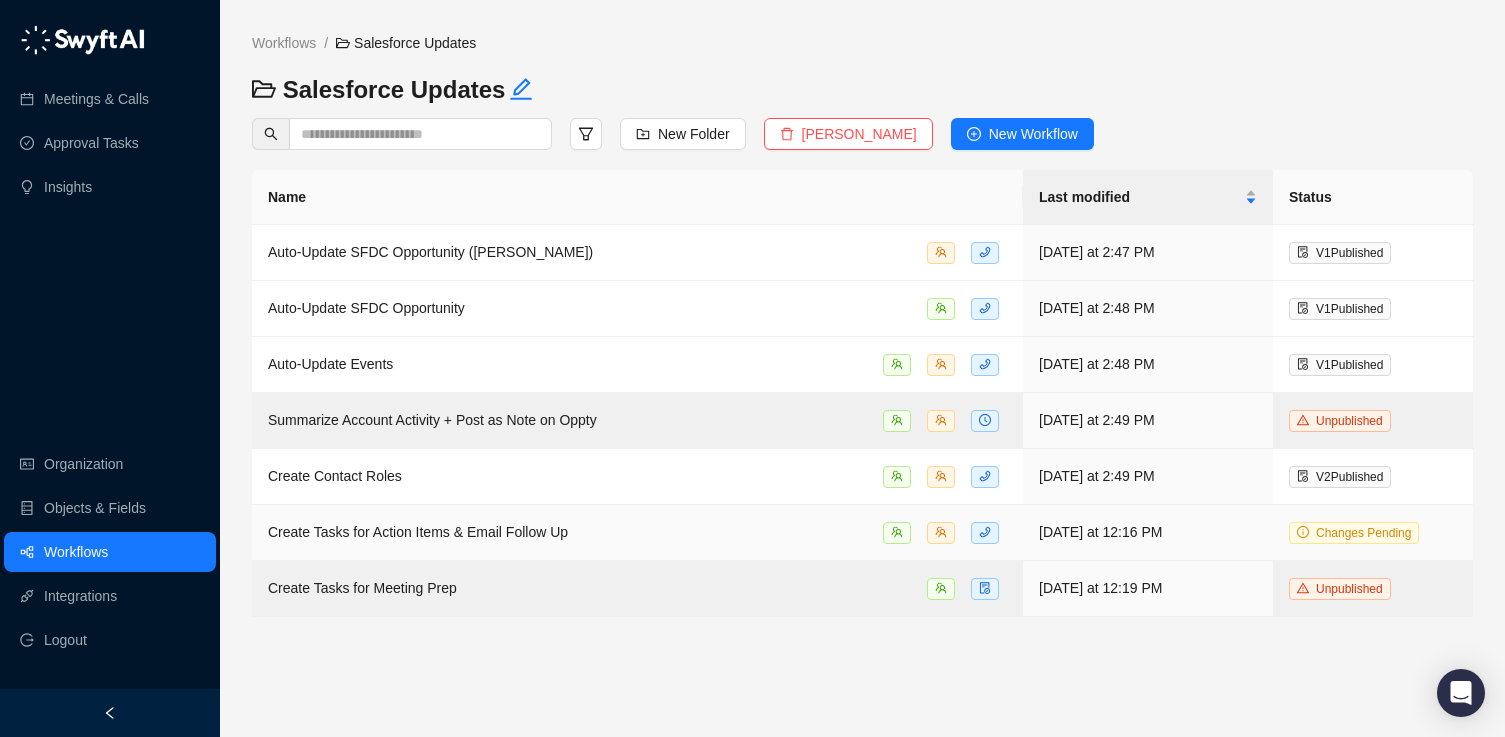 click on "Create Tasks for Action Items & Email Follow Up" at bounding box center [418, 532] 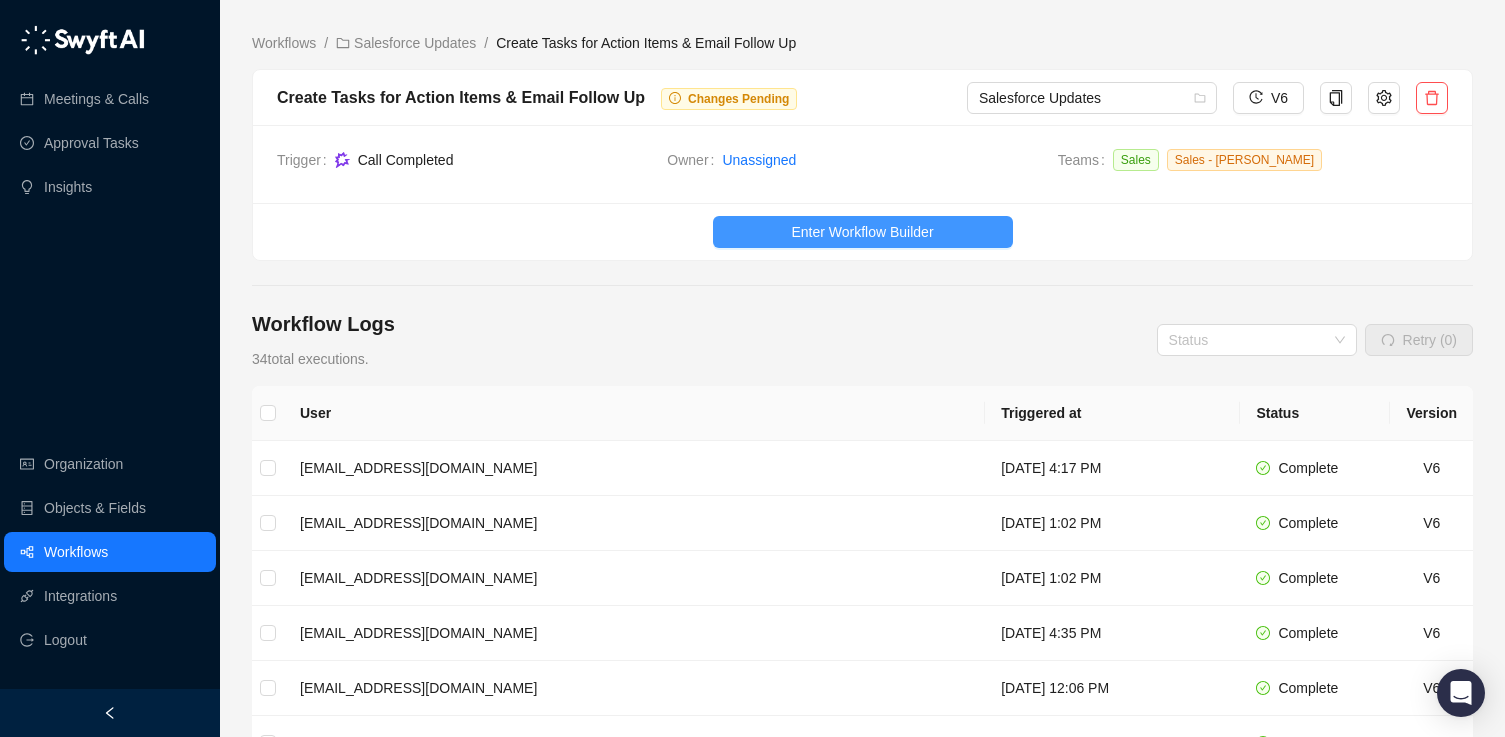 click on "Enter Workflow Builder" at bounding box center (862, 232) 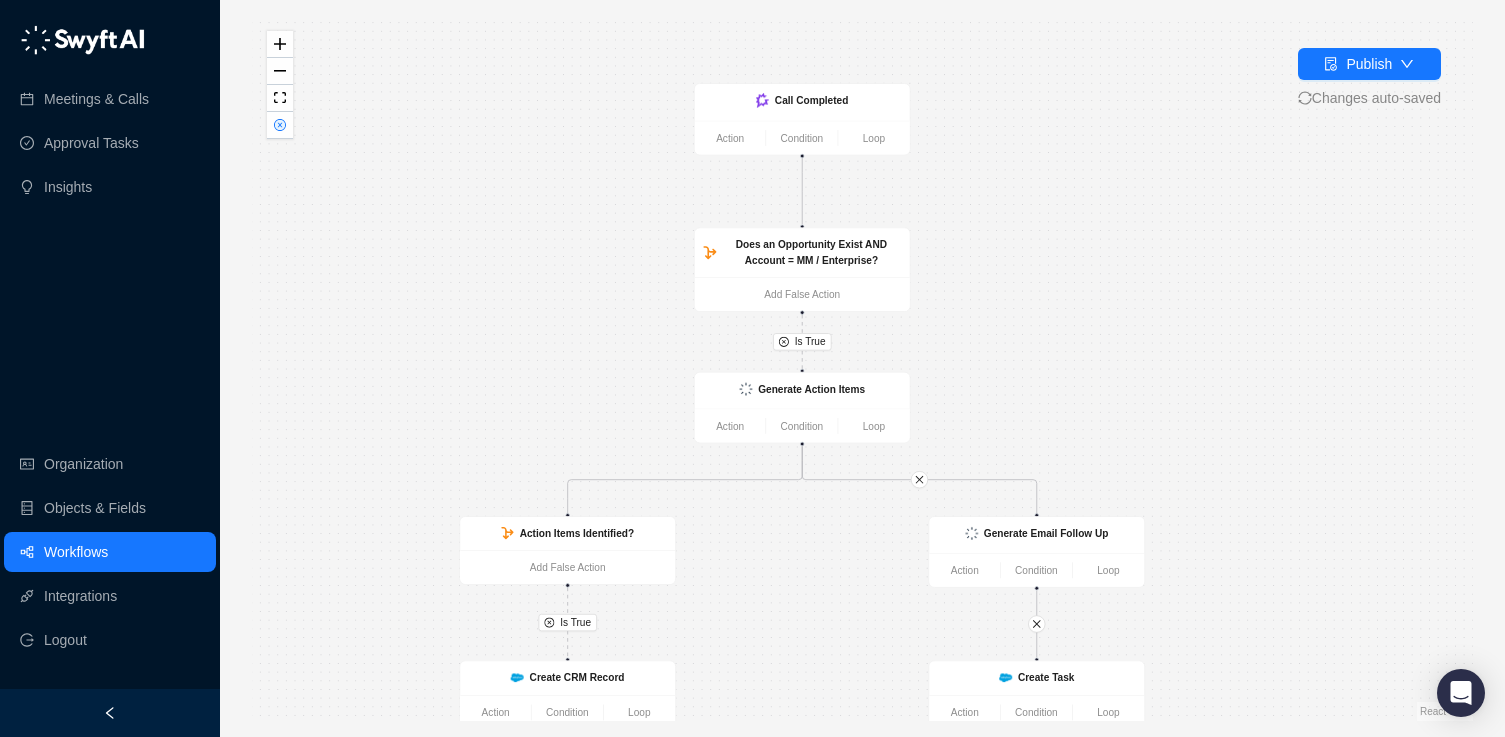 drag, startPoint x: 618, startPoint y: 220, endPoint x: 556, endPoint y: 256, distance: 71.693794 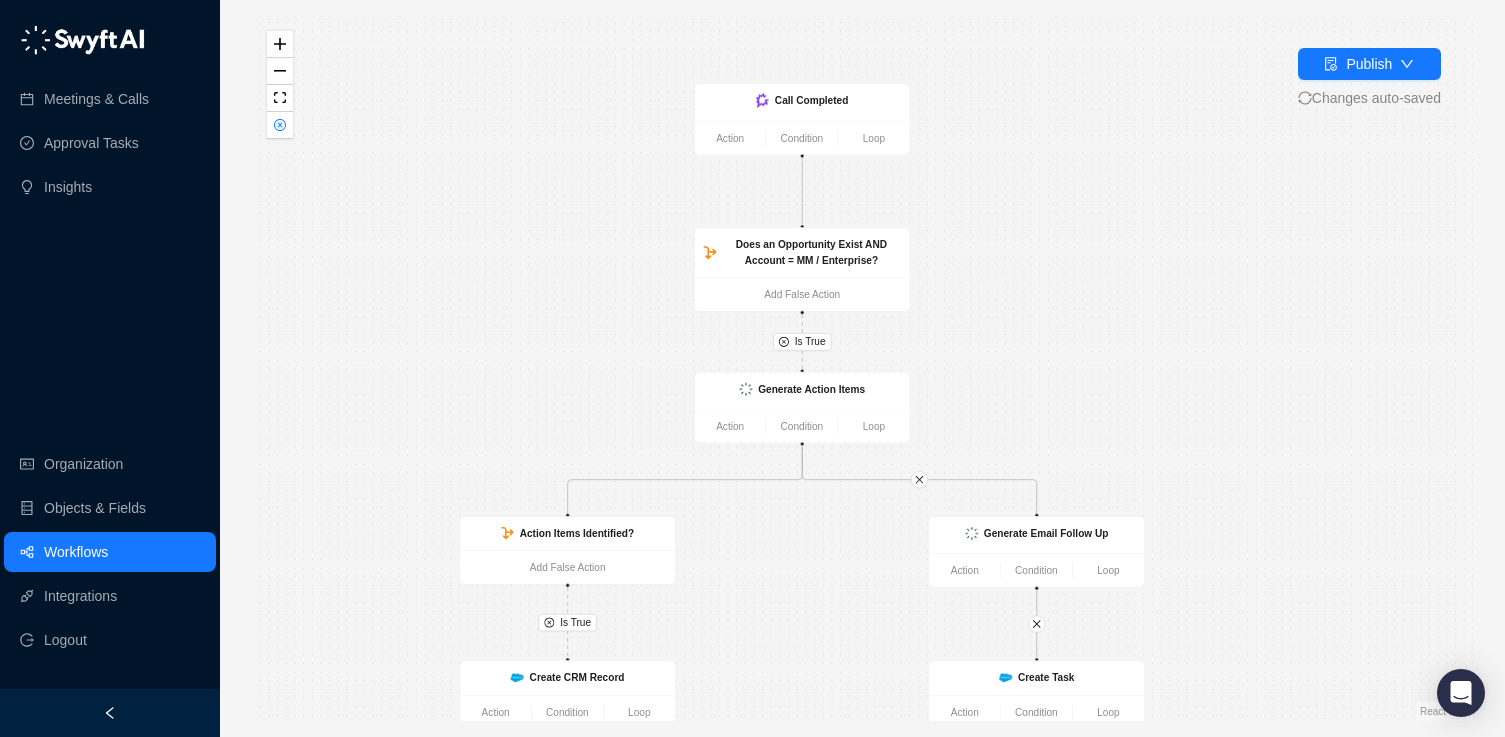 click on "Is True Is True Create Task Action Condition Loop Call Completed Action Condition Loop Does an Opportunity Exist AND Account = MM / Enterprise? Add False Action Generate Action Items Action Condition Loop Action Items Identified? Add False Action Generate Email Follow Up Action Condition Loop Create CRM Record Action Condition Loop" at bounding box center (862, 368) 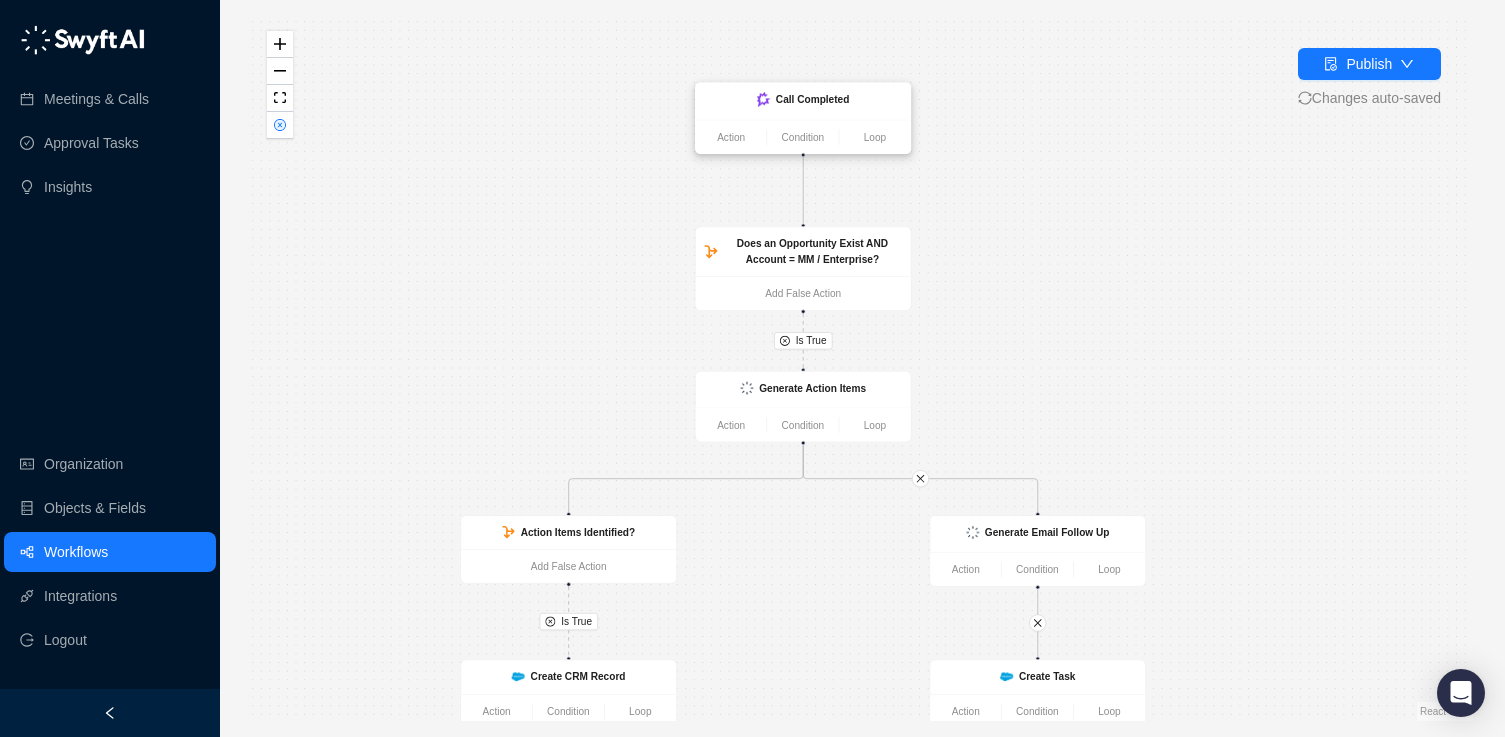 click on "Call Completed" at bounding box center (813, 100) 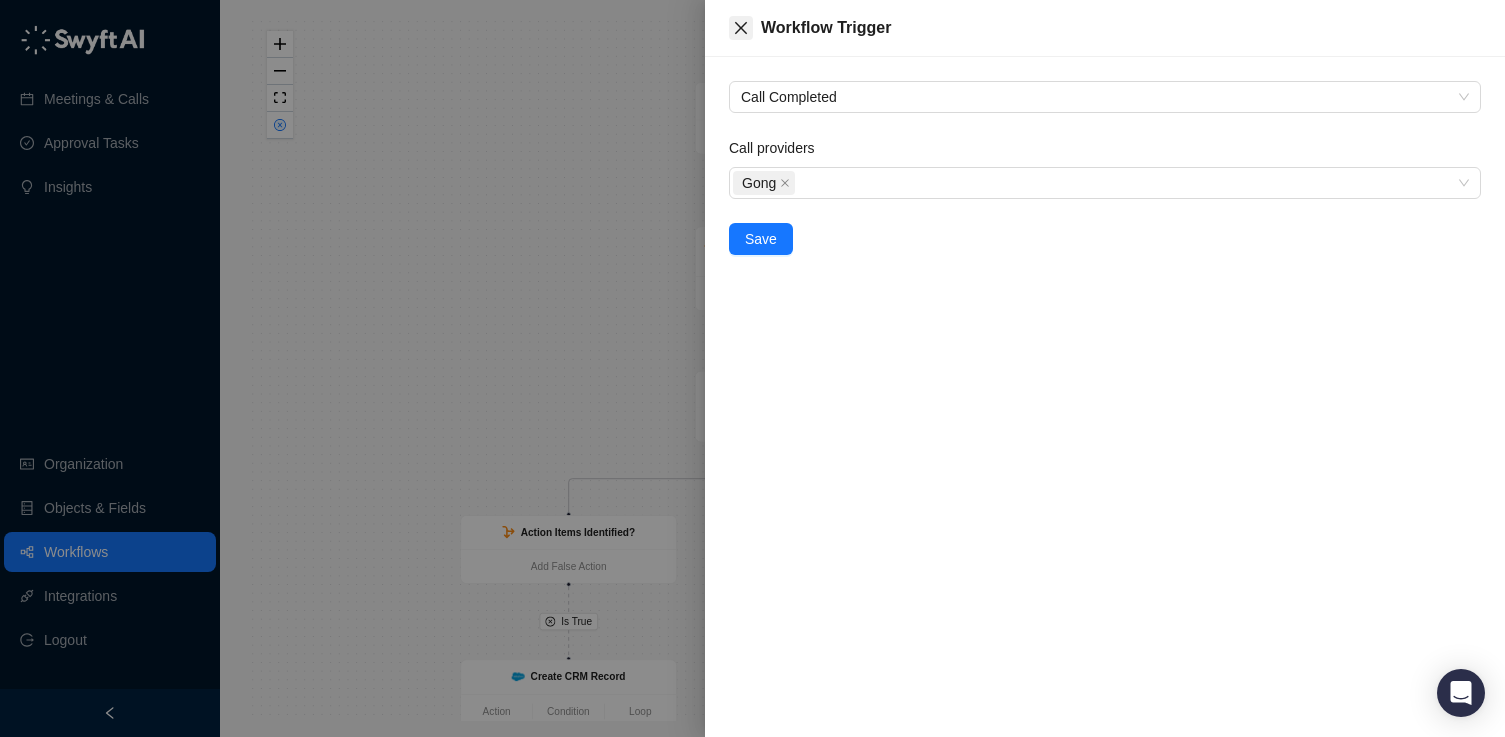 click at bounding box center (741, 28) 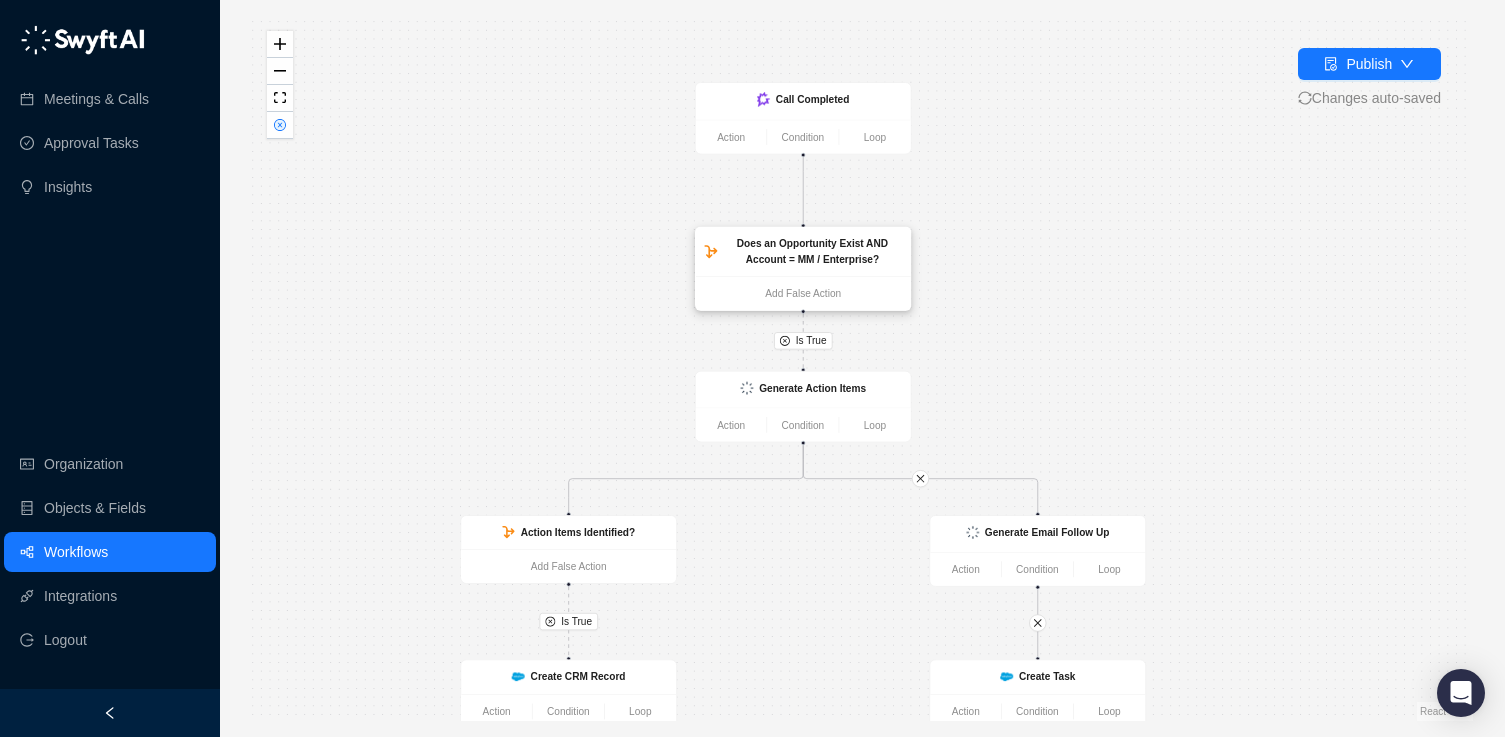 click on "Does an Opportunity Exist AND Account = MM / Enterprise?" at bounding box center [812, 252] 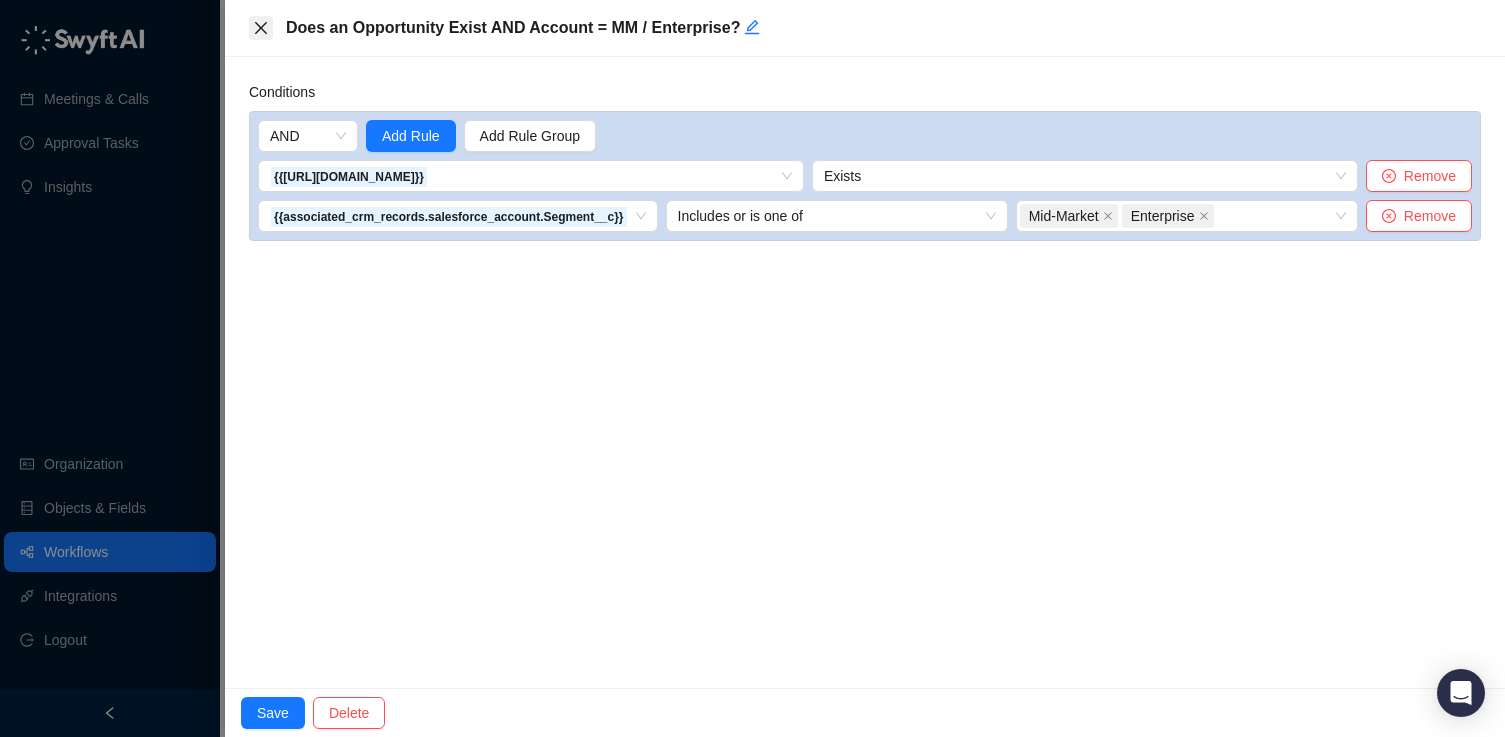 click 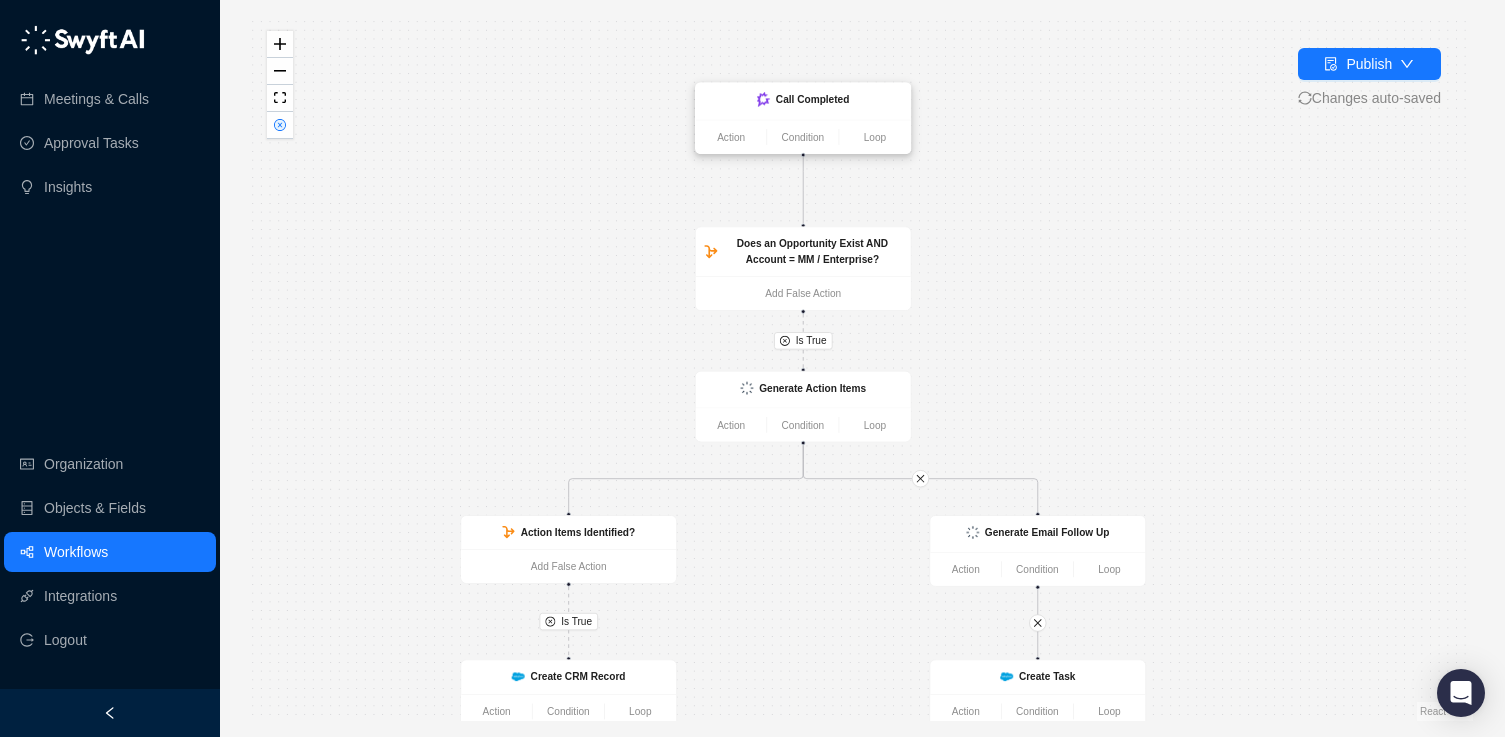 click on "Action Condition Loop" at bounding box center [803, 136] 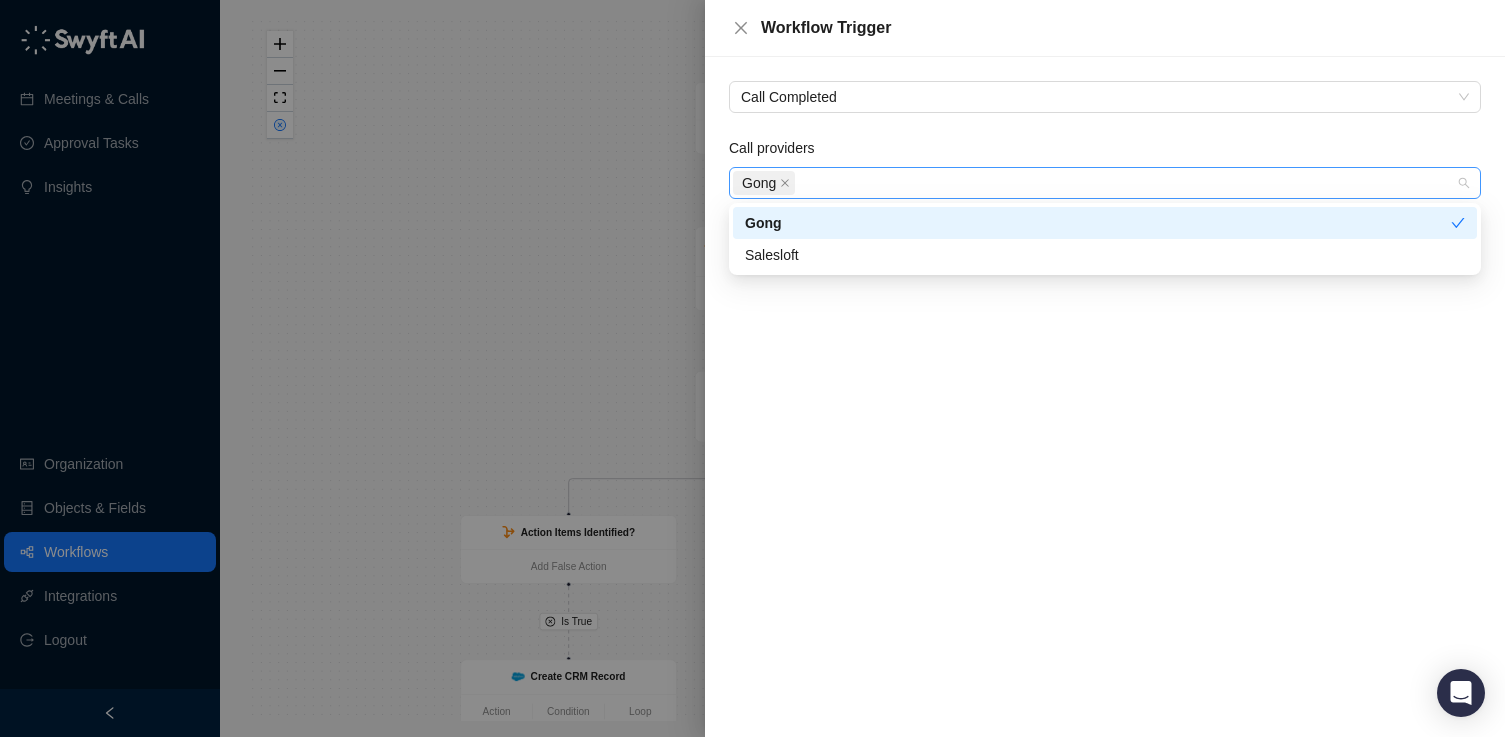 click on "Gong" at bounding box center (1094, 183) 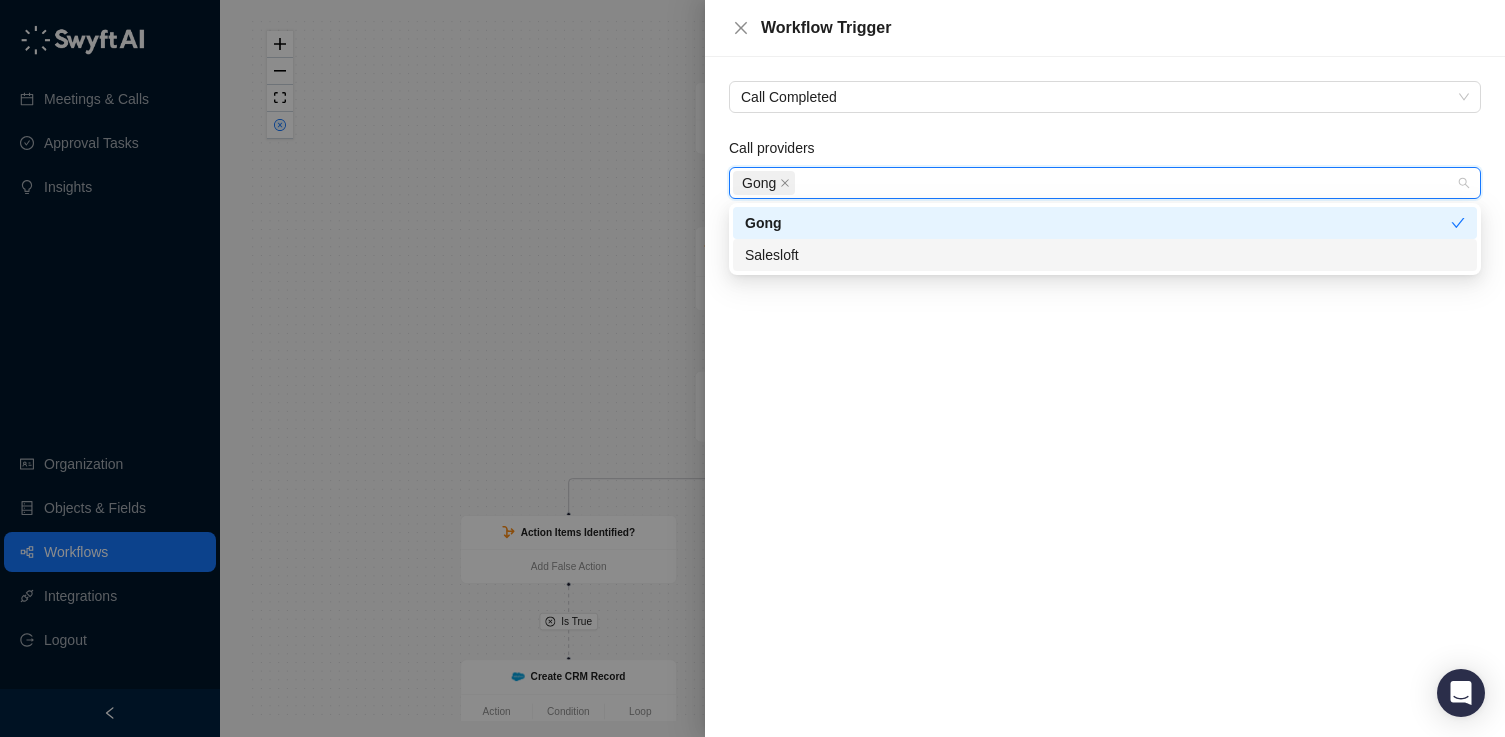 click on "Call Completed Call providers Gong   Save" at bounding box center (1105, 397) 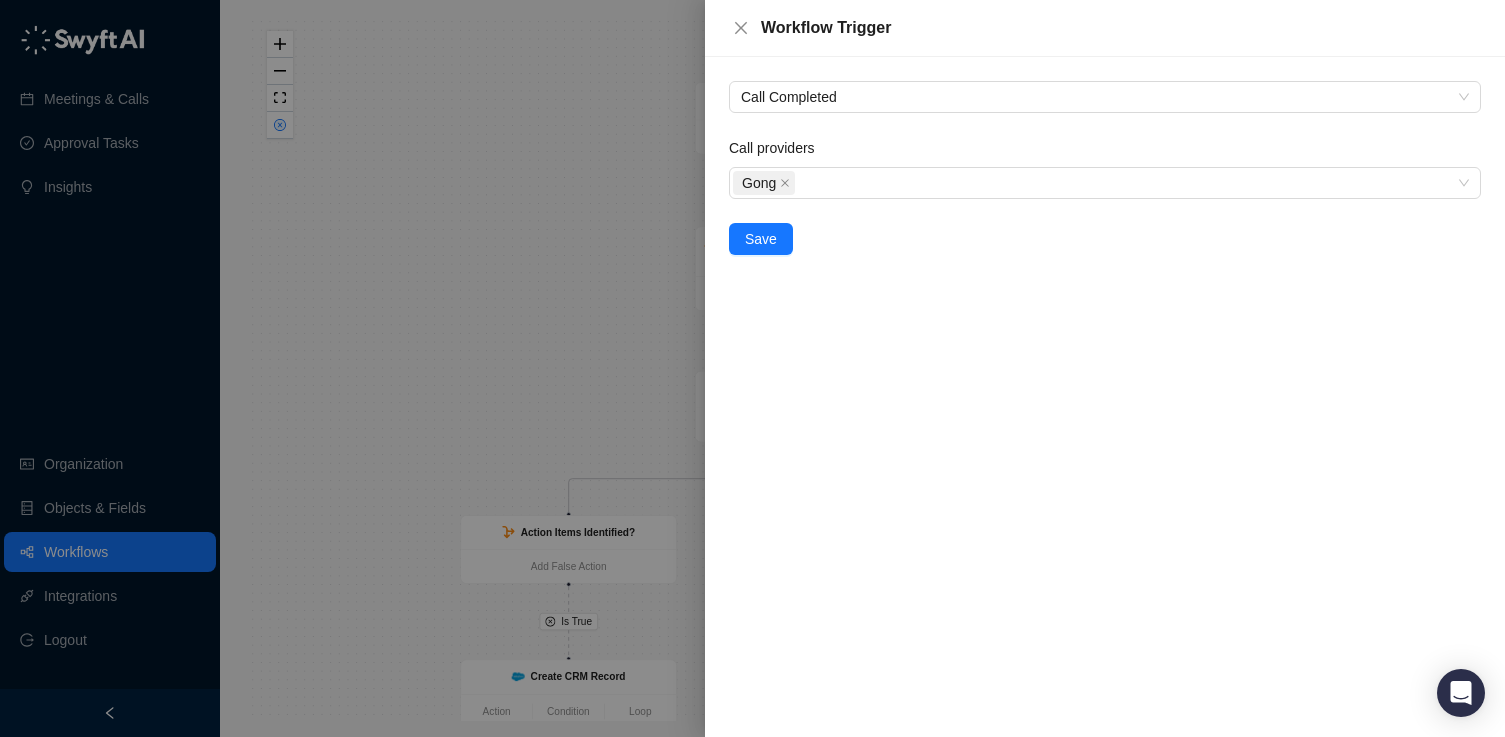 click on "Call providers Gong   Save" at bounding box center (1105, 196) 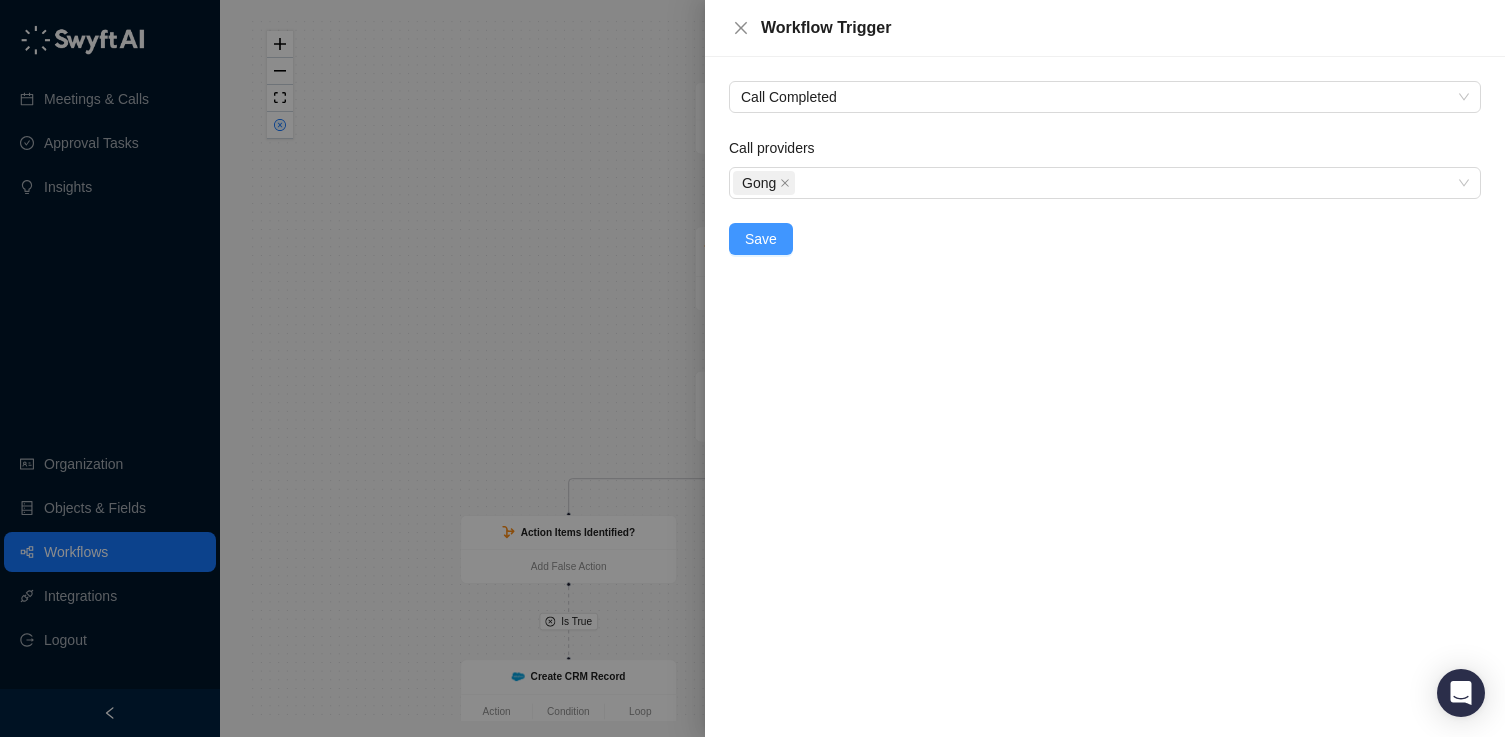 click on "Save" at bounding box center [761, 239] 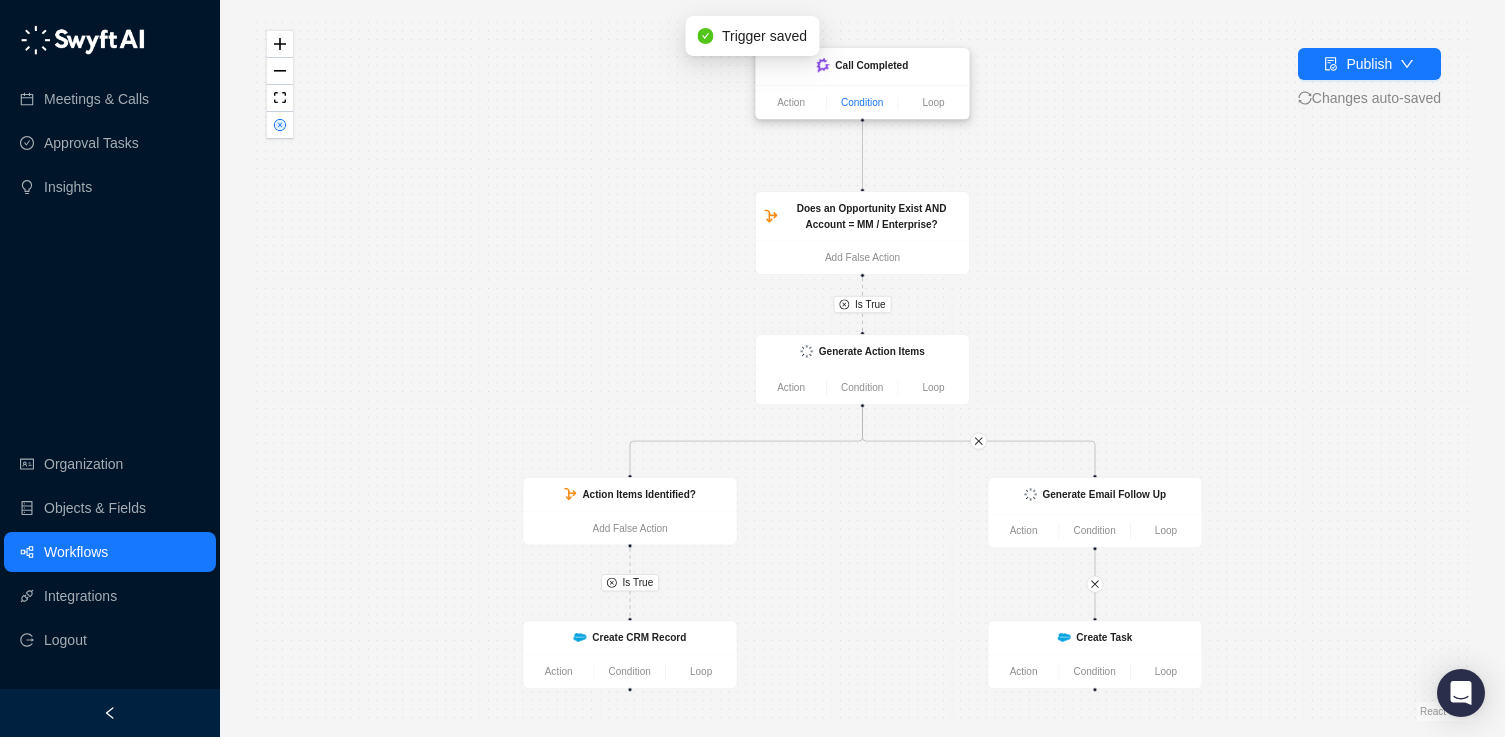 click on "Condition" at bounding box center (862, 102) 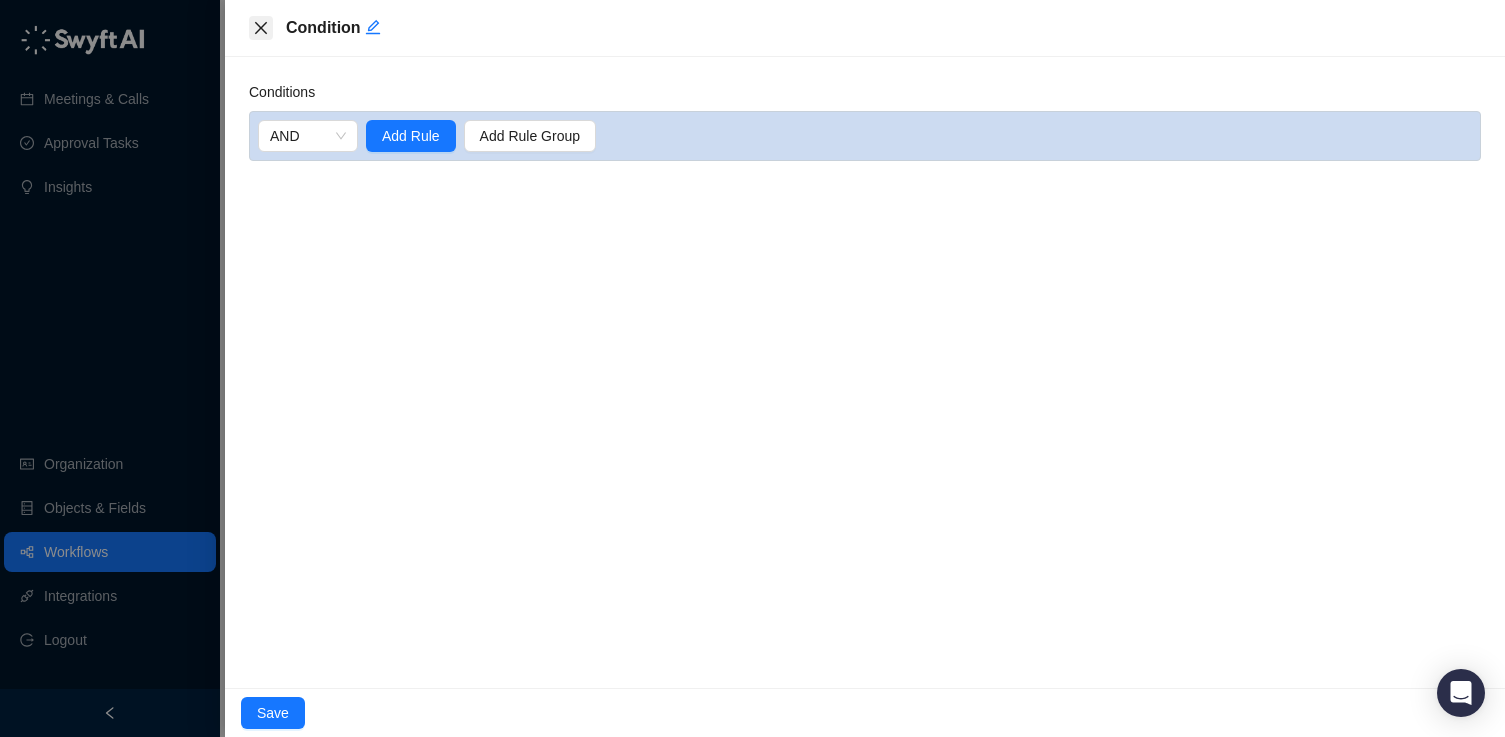 click 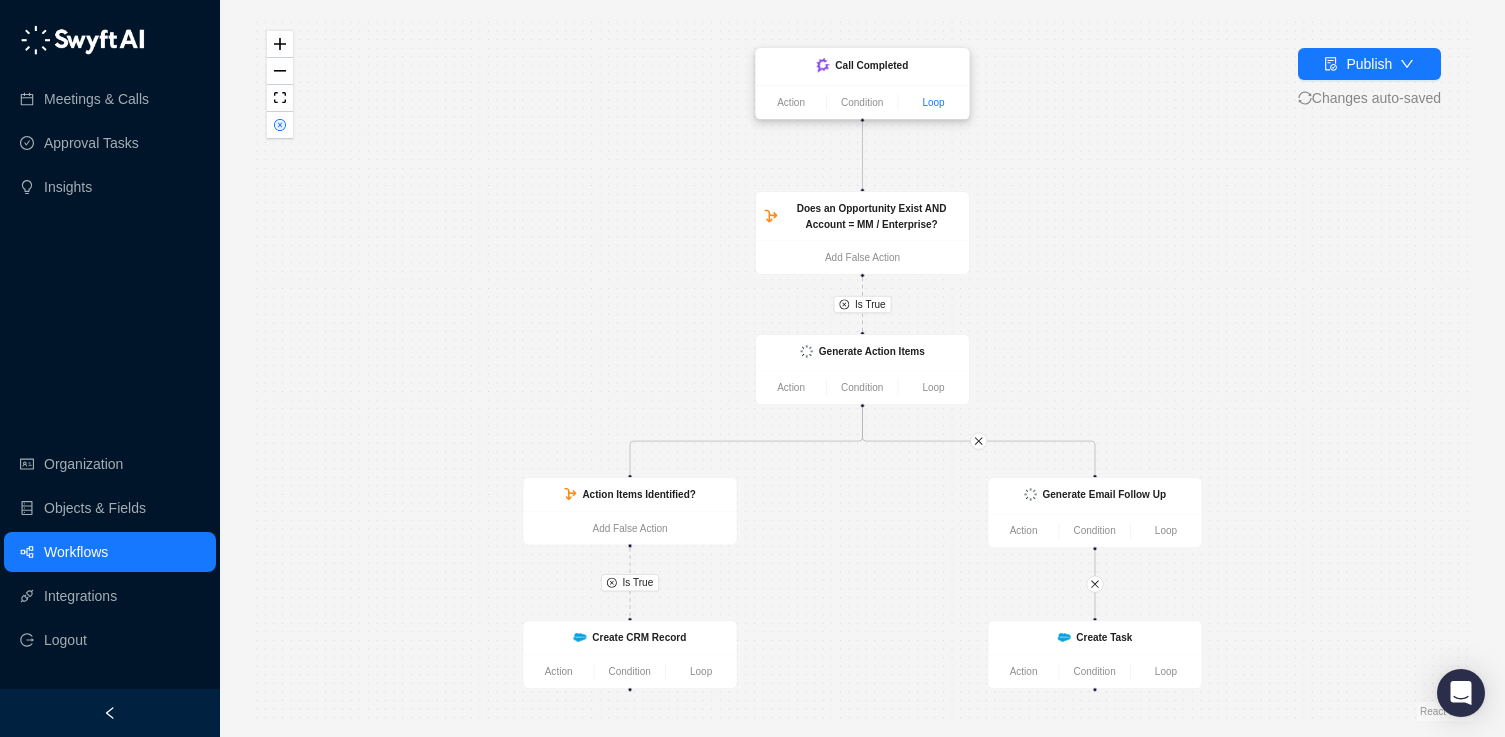 click on "Loop" at bounding box center [933, 102] 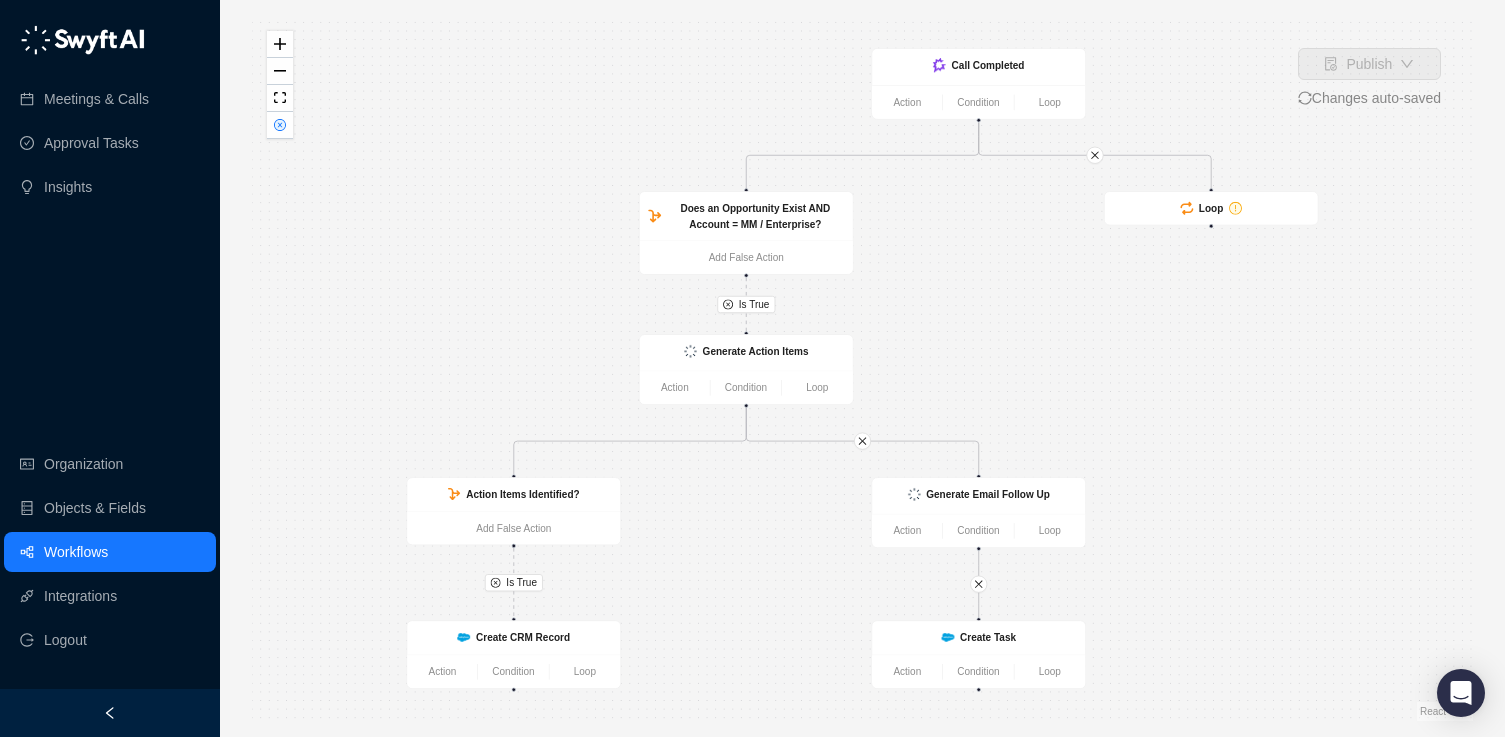 click on "Is True Is True Create Task Action Condition Loop Call Completed Action Condition Loop Does an Opportunity Exist AND Account = MM / Enterprise? Add False Action Generate Action Items Action Condition Loop Action Items Identified? Add False Action Generate Email Follow Up Action Condition Loop Create CRM Record Action Condition Loop Loop" at bounding box center [862, 368] 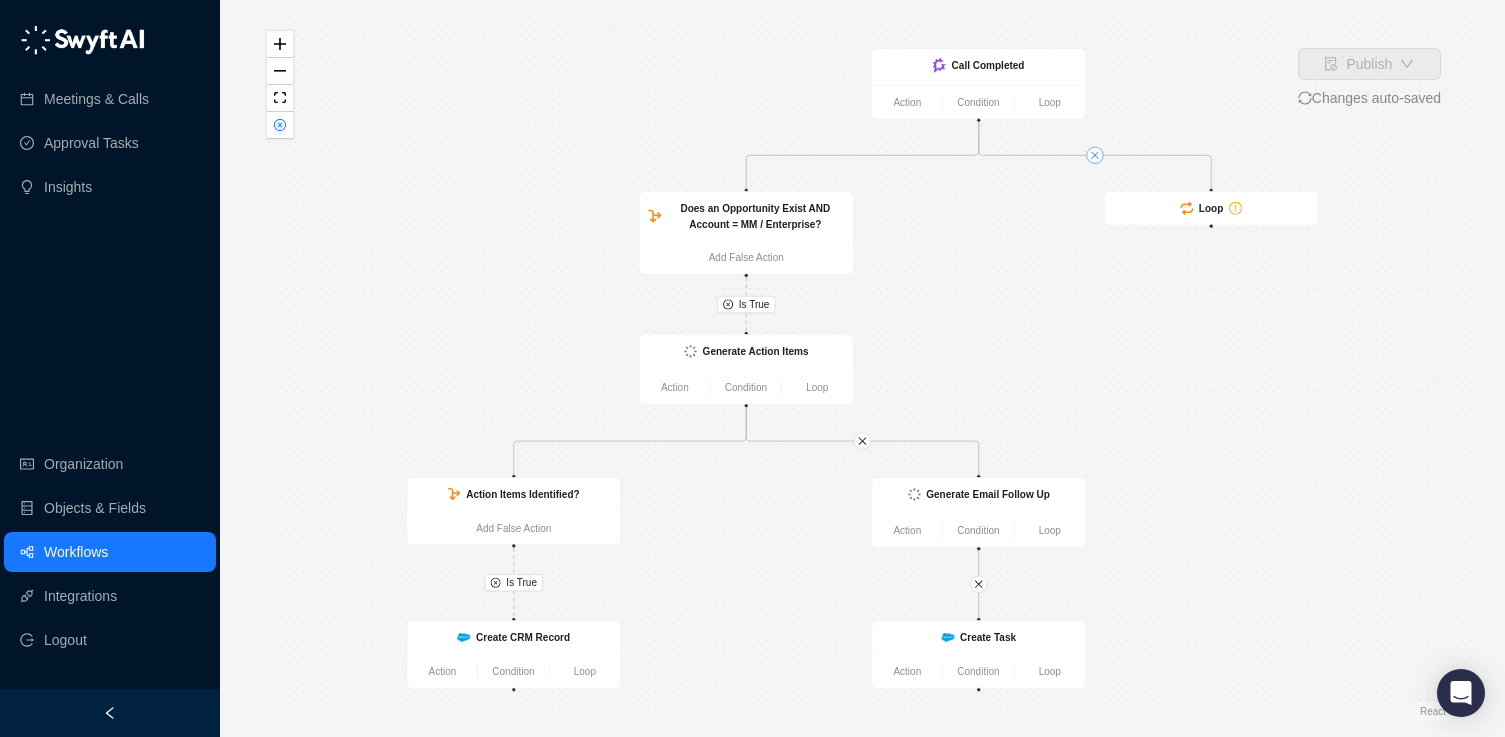 click 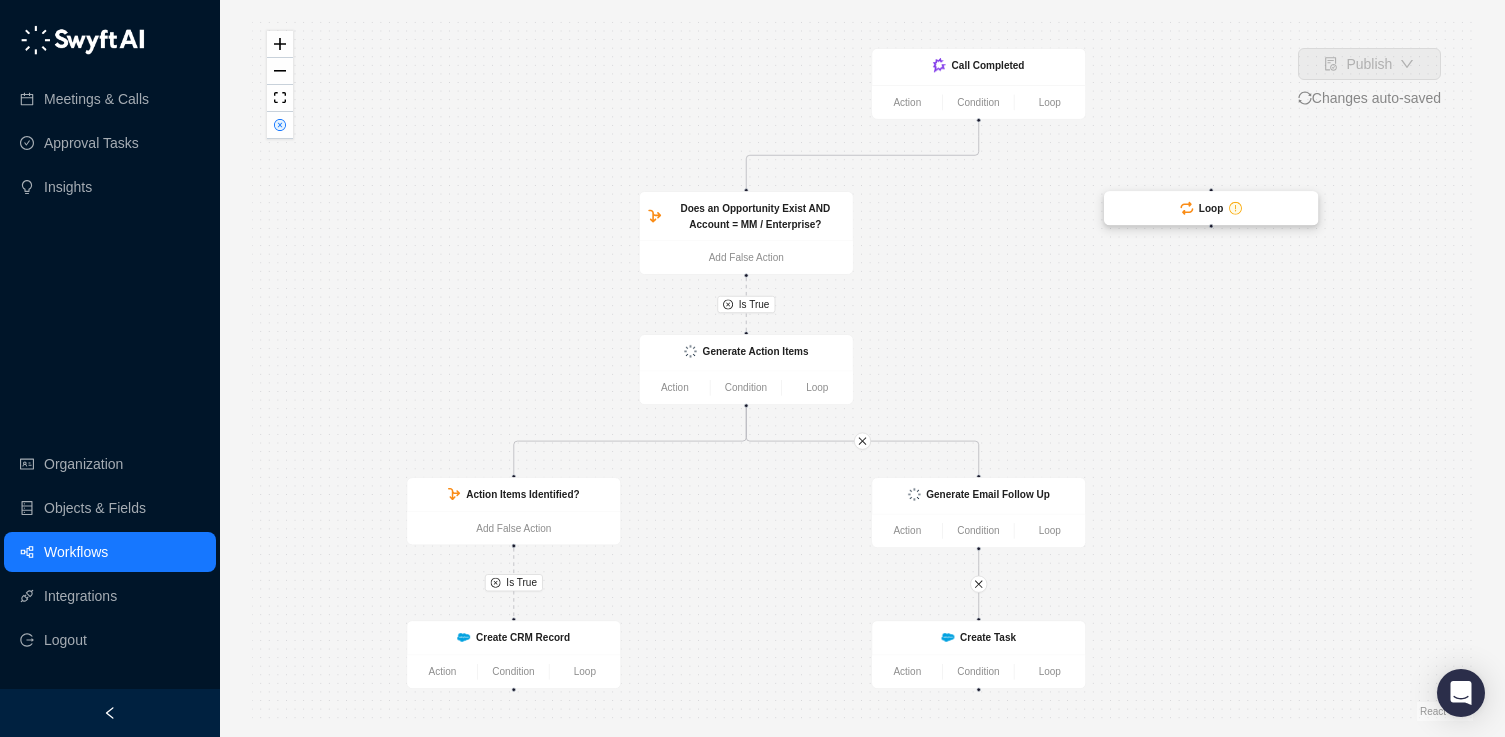 click on "Loop" at bounding box center (1211, 208) 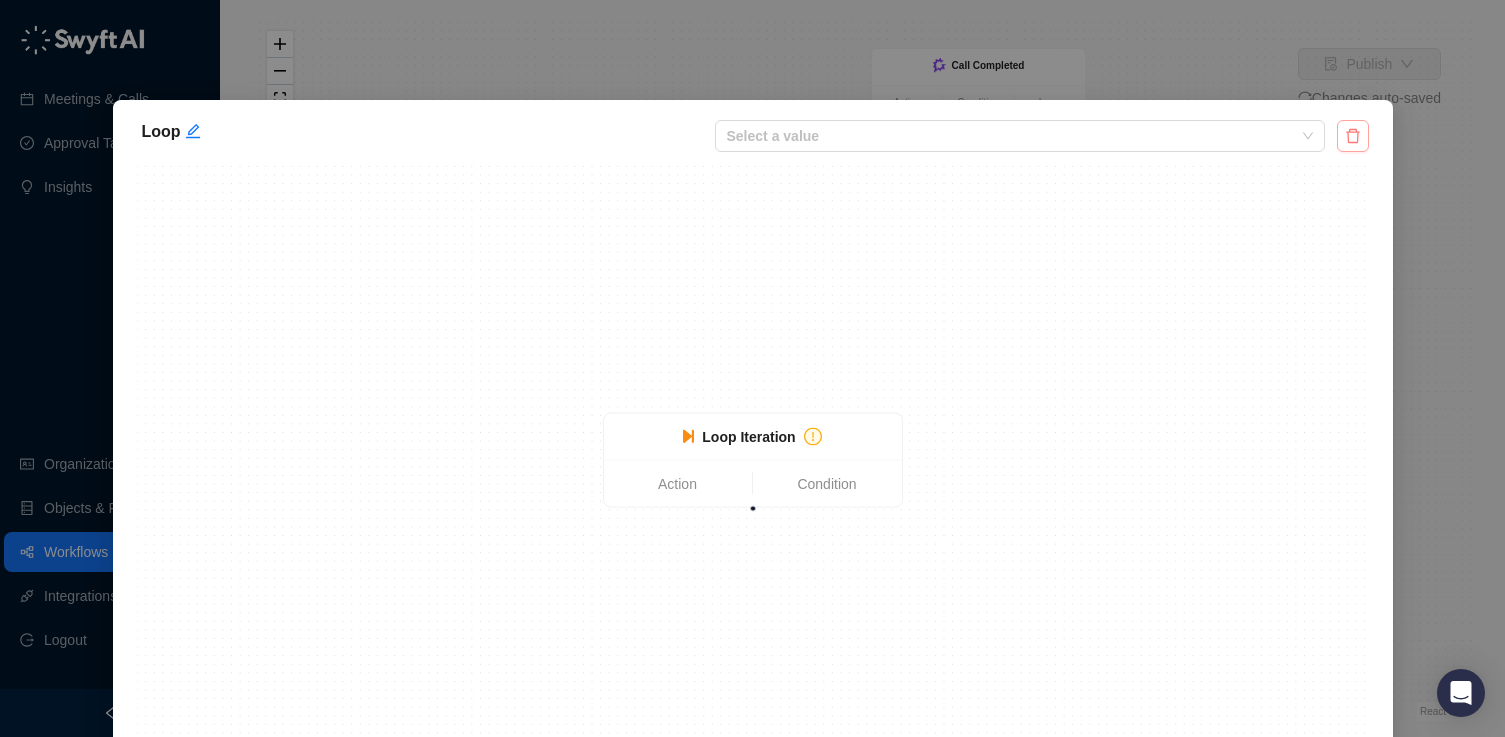 click at bounding box center [1353, 136] 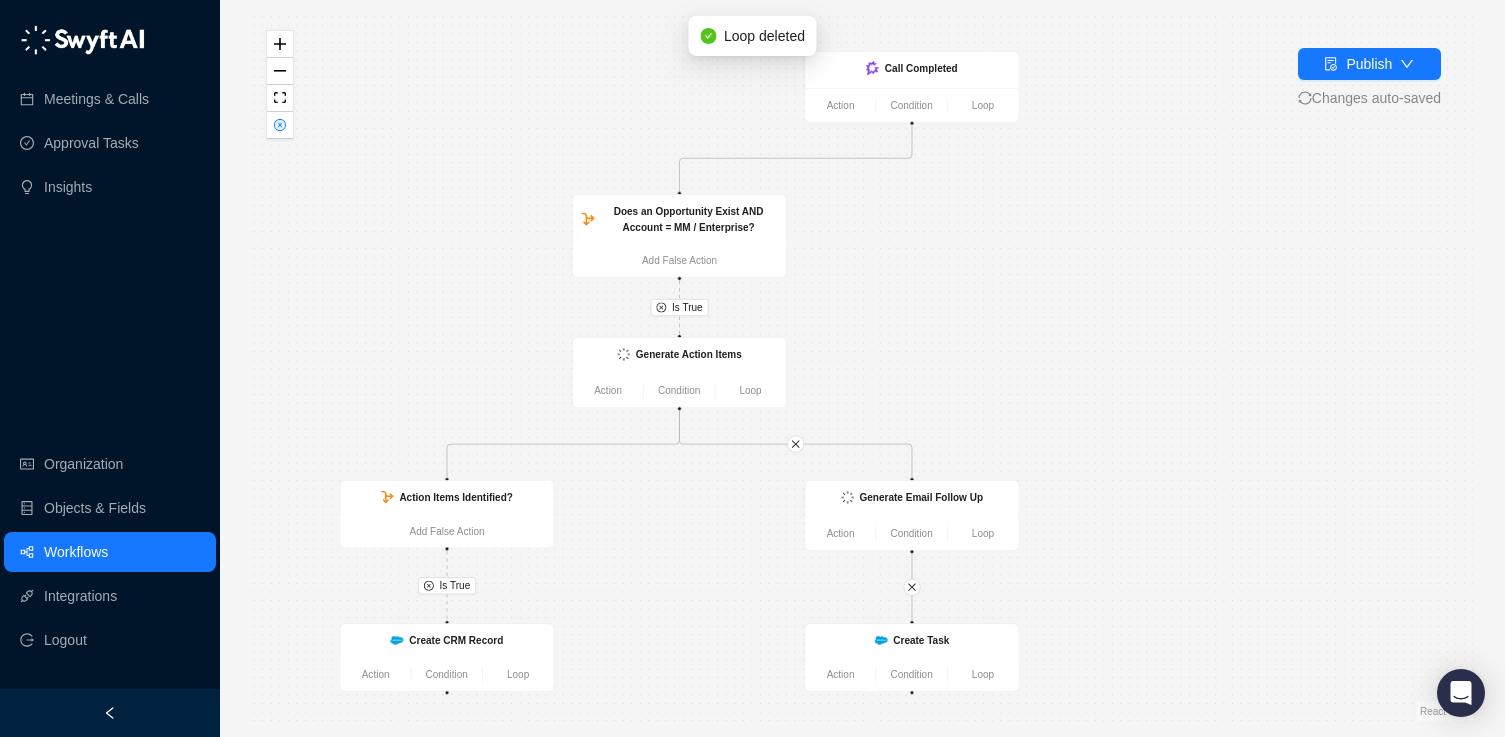 drag, startPoint x: 796, startPoint y: 111, endPoint x: 613, endPoint y: 114, distance: 183.02458 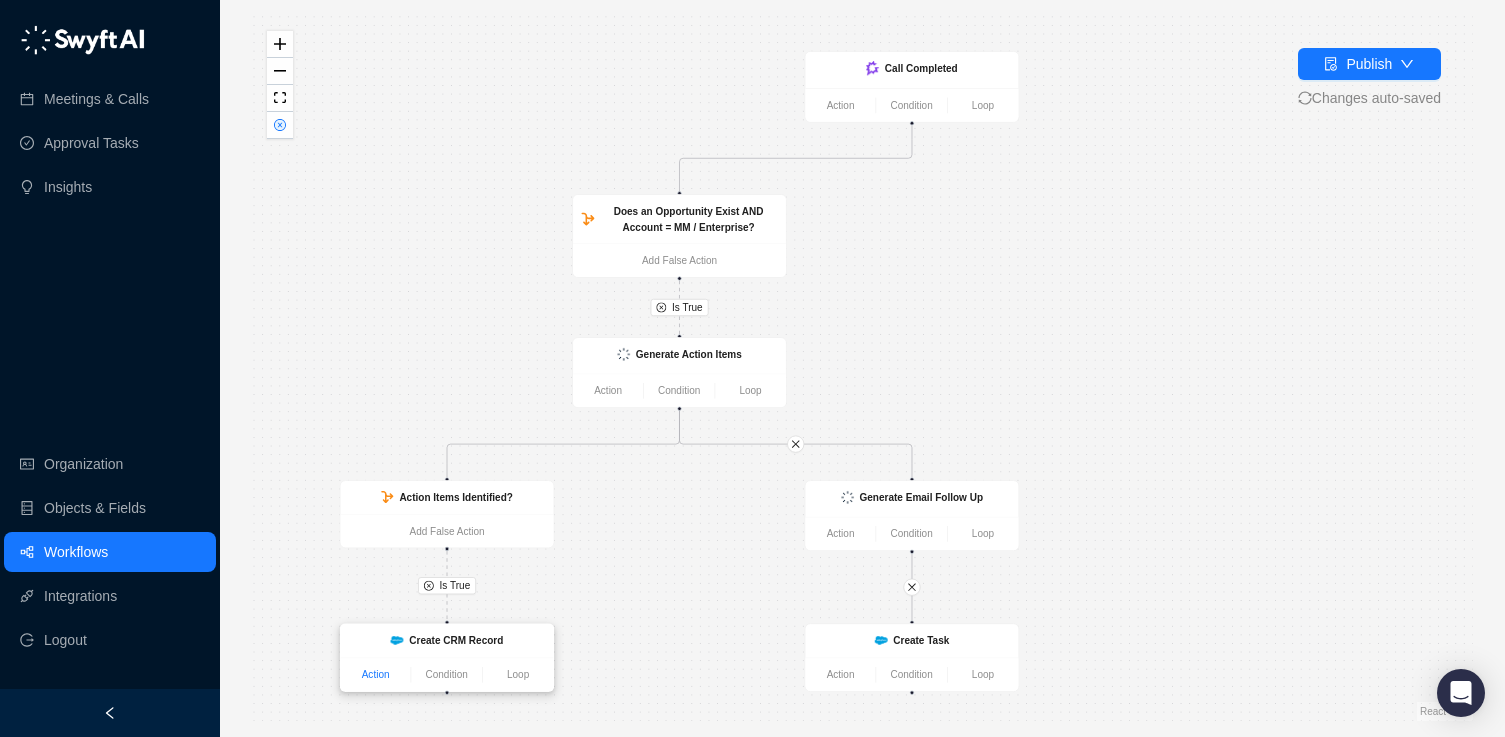 click on "Action" at bounding box center (375, 675) 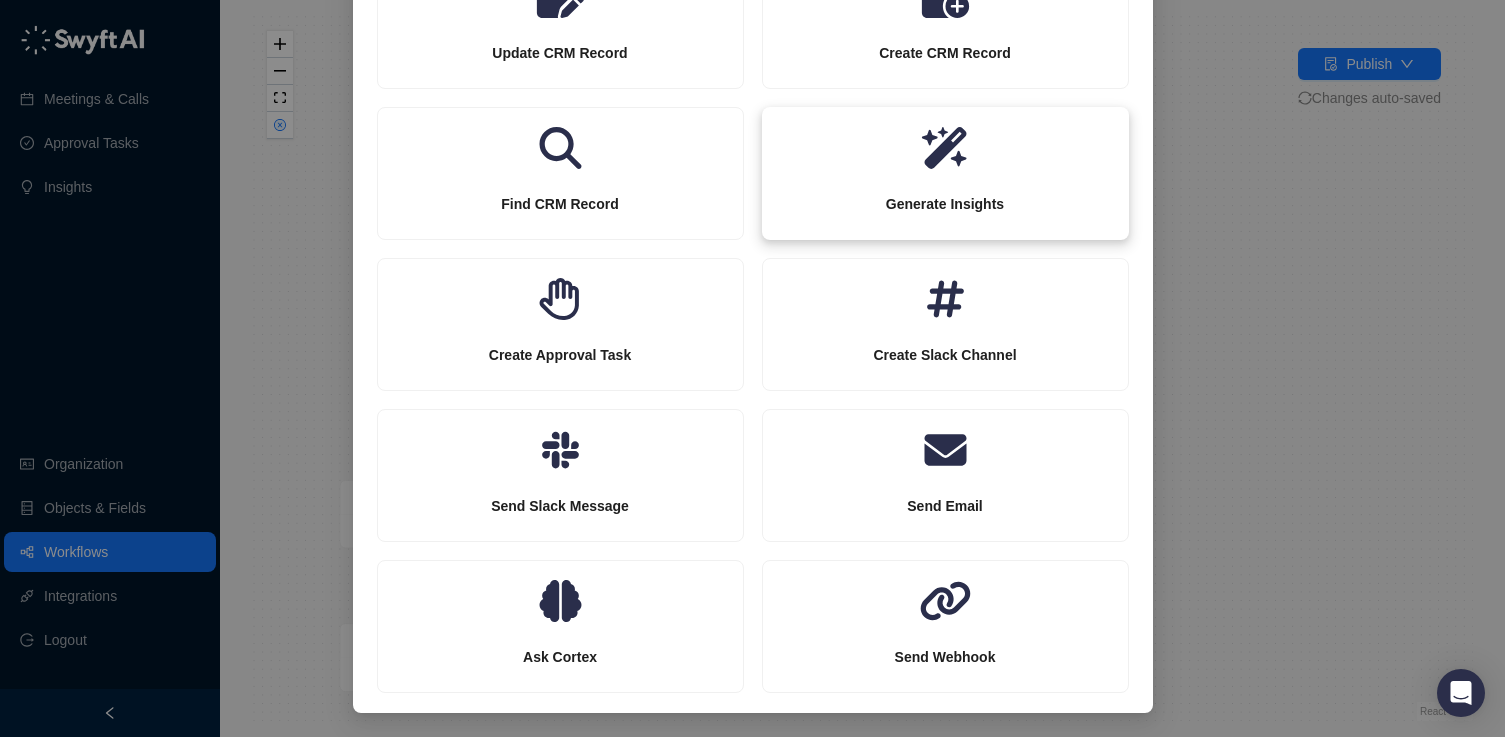 scroll, scrollTop: 0, scrollLeft: 0, axis: both 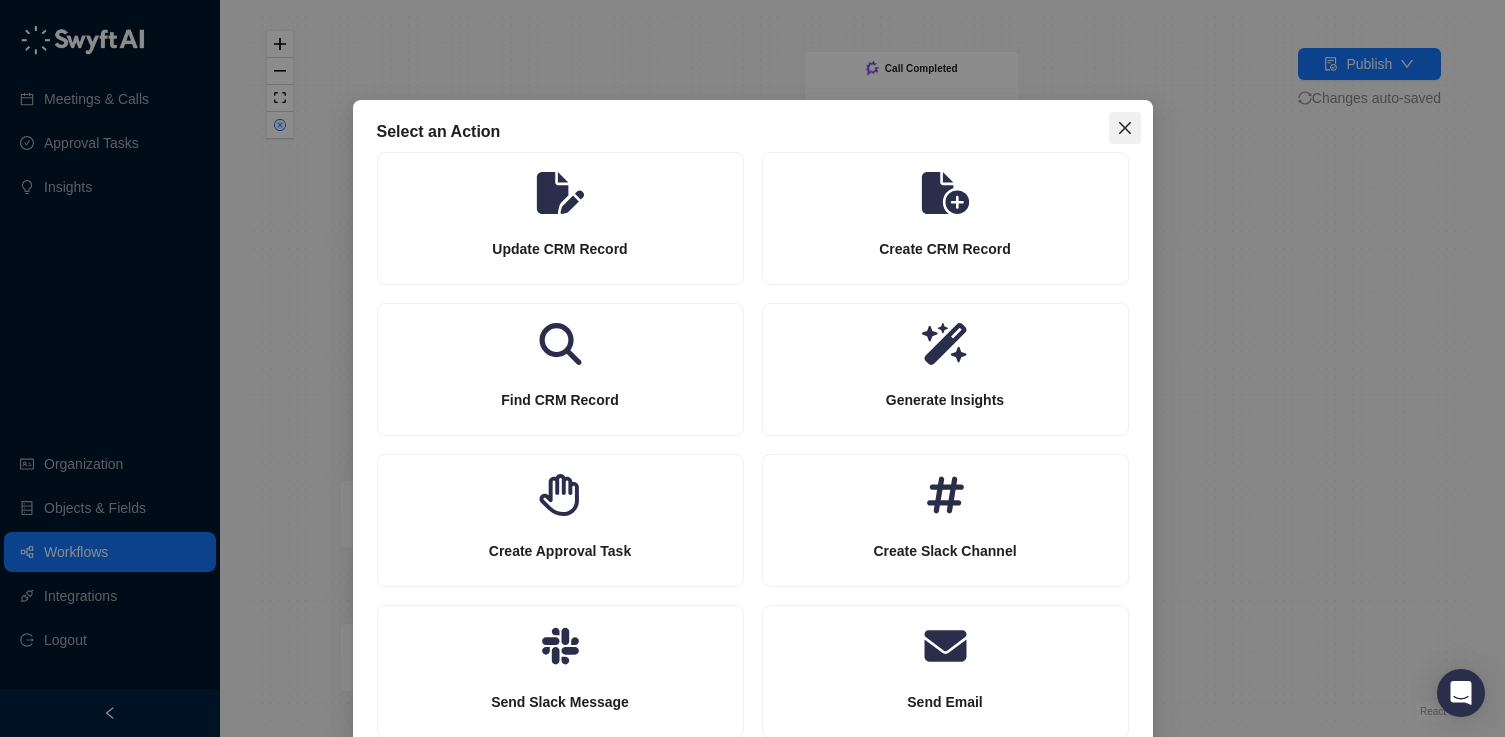 click 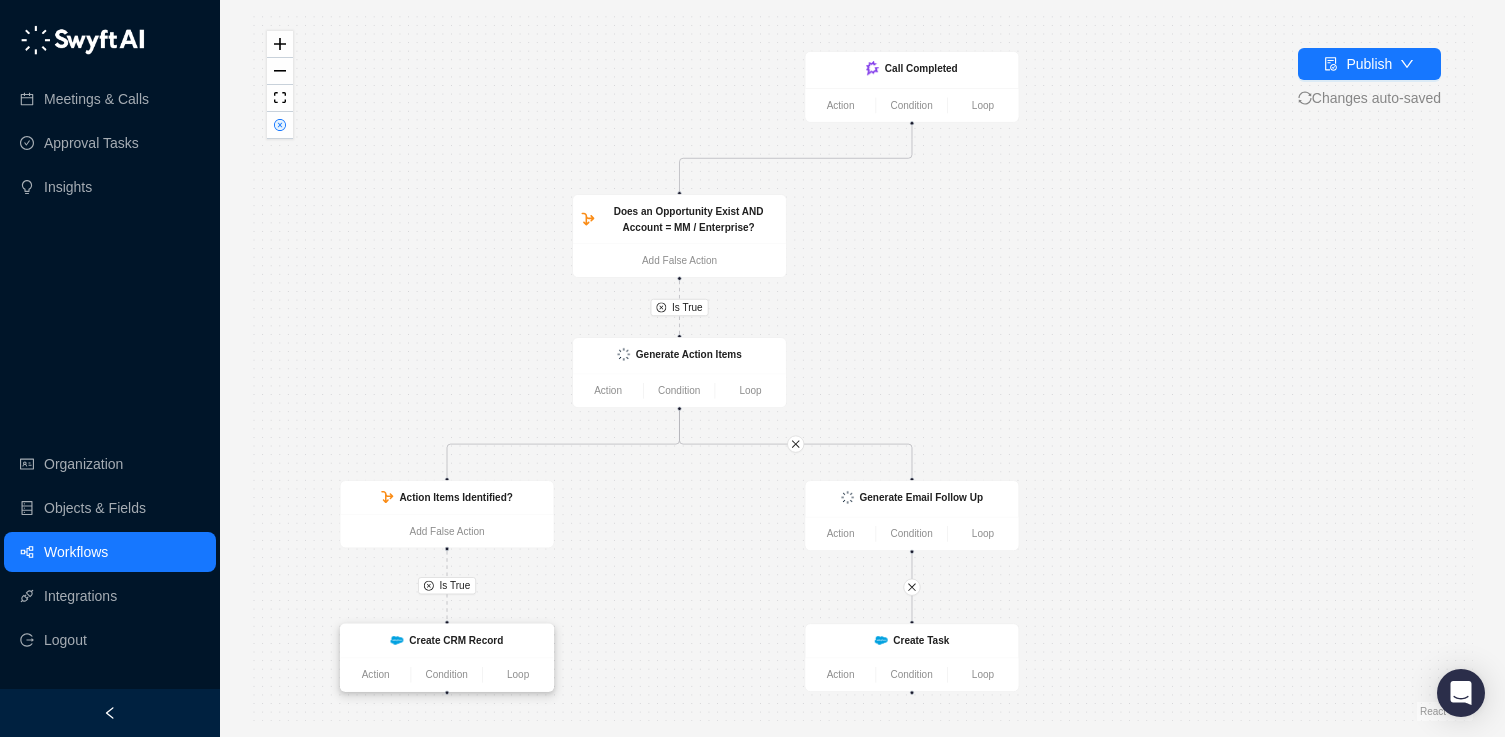 click on "Create CRM Record" at bounding box center [456, 640] 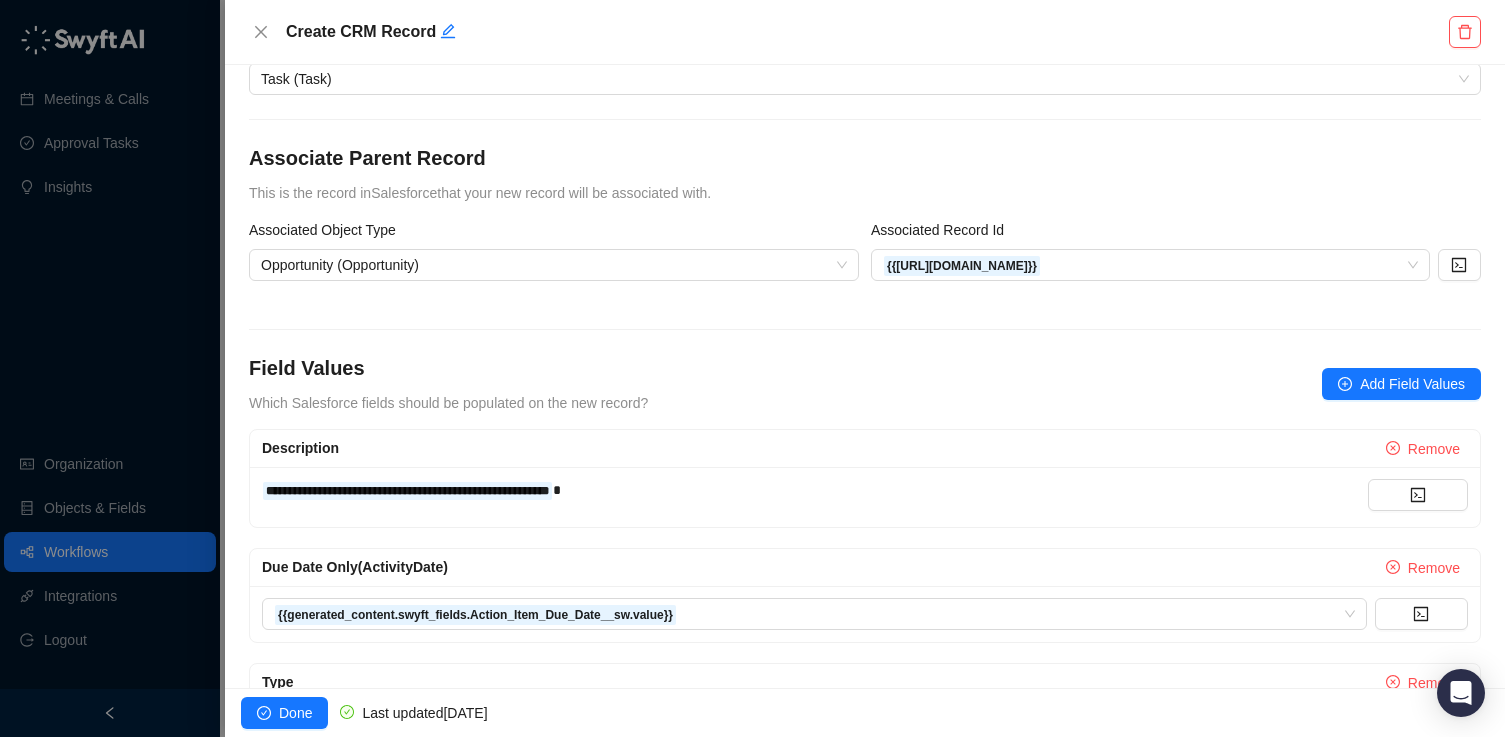 scroll, scrollTop: 245, scrollLeft: 0, axis: vertical 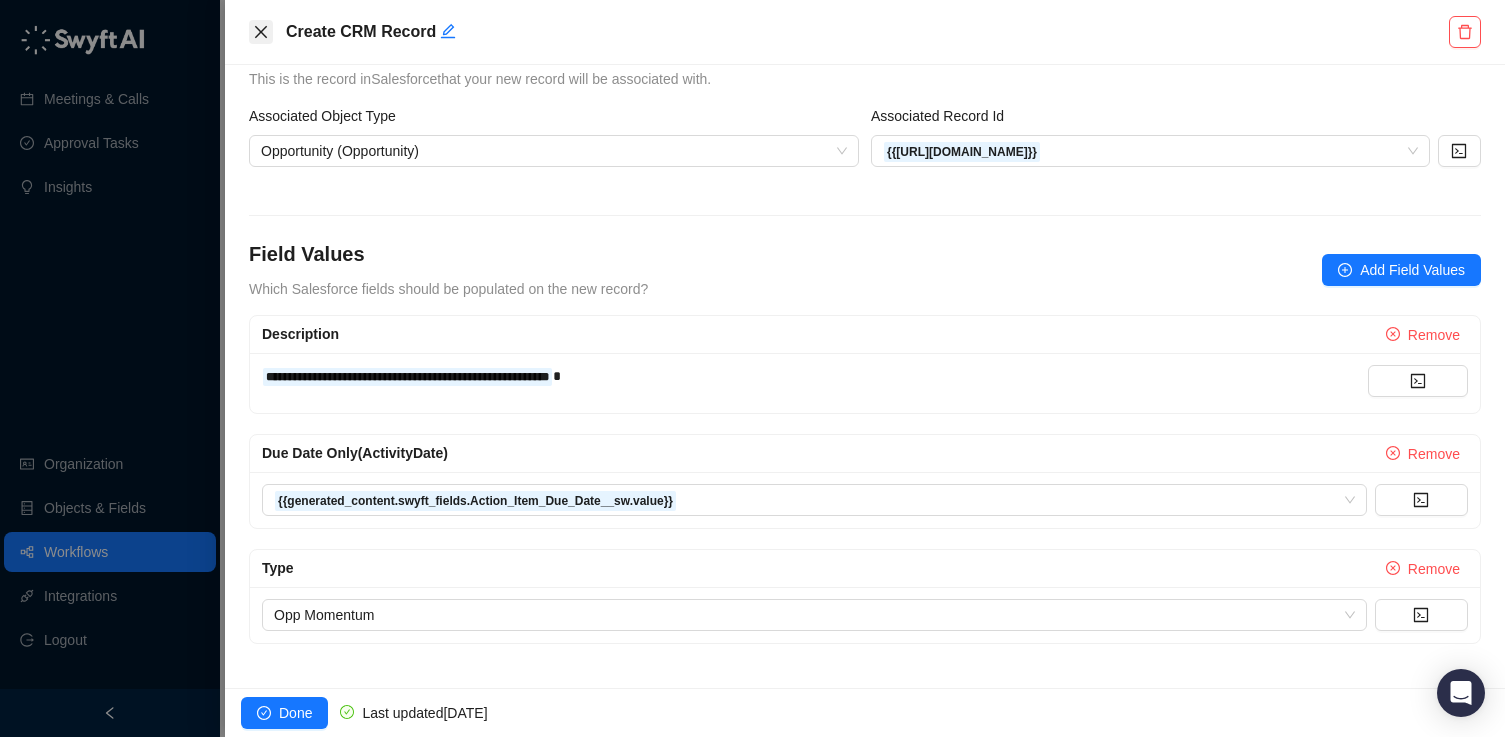 click 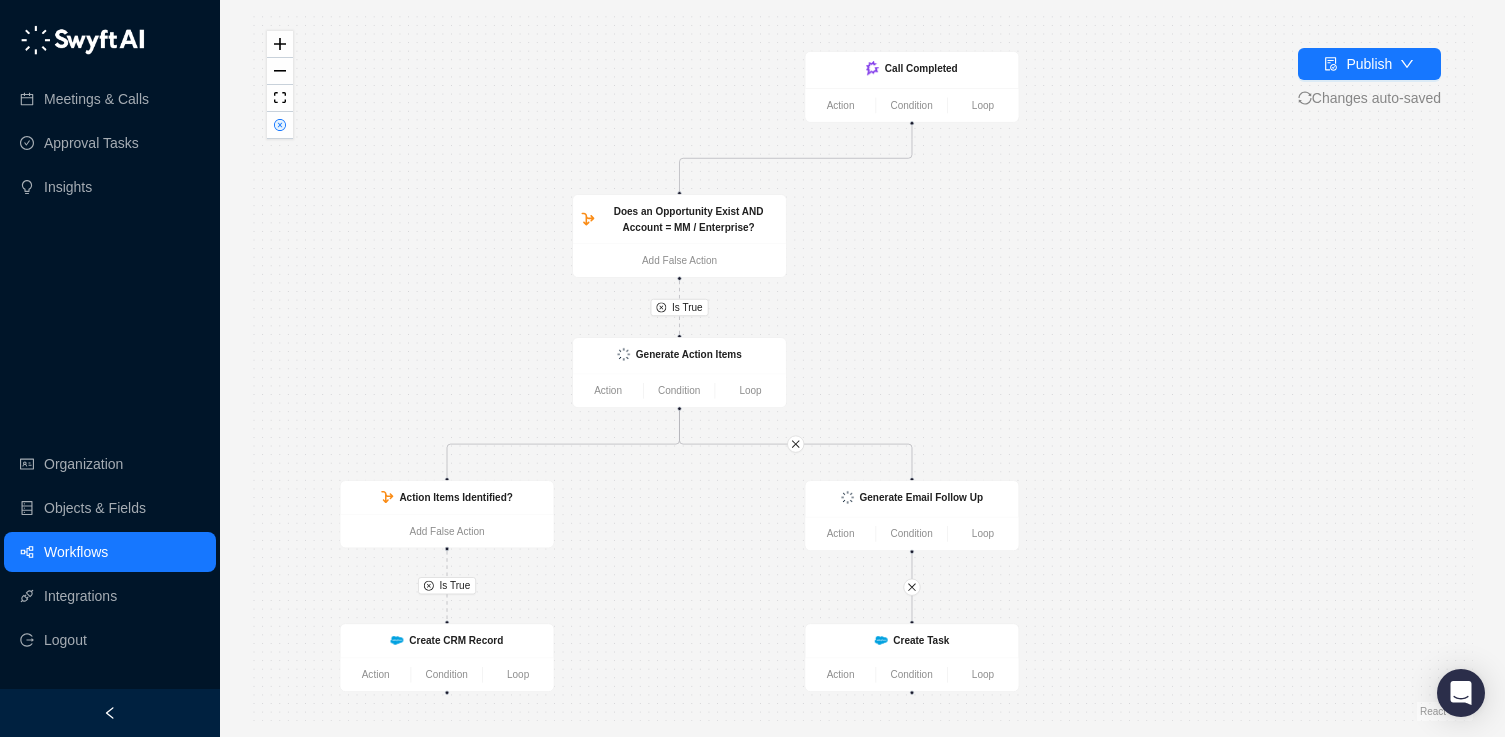 click on "Workflows" at bounding box center (76, 552) 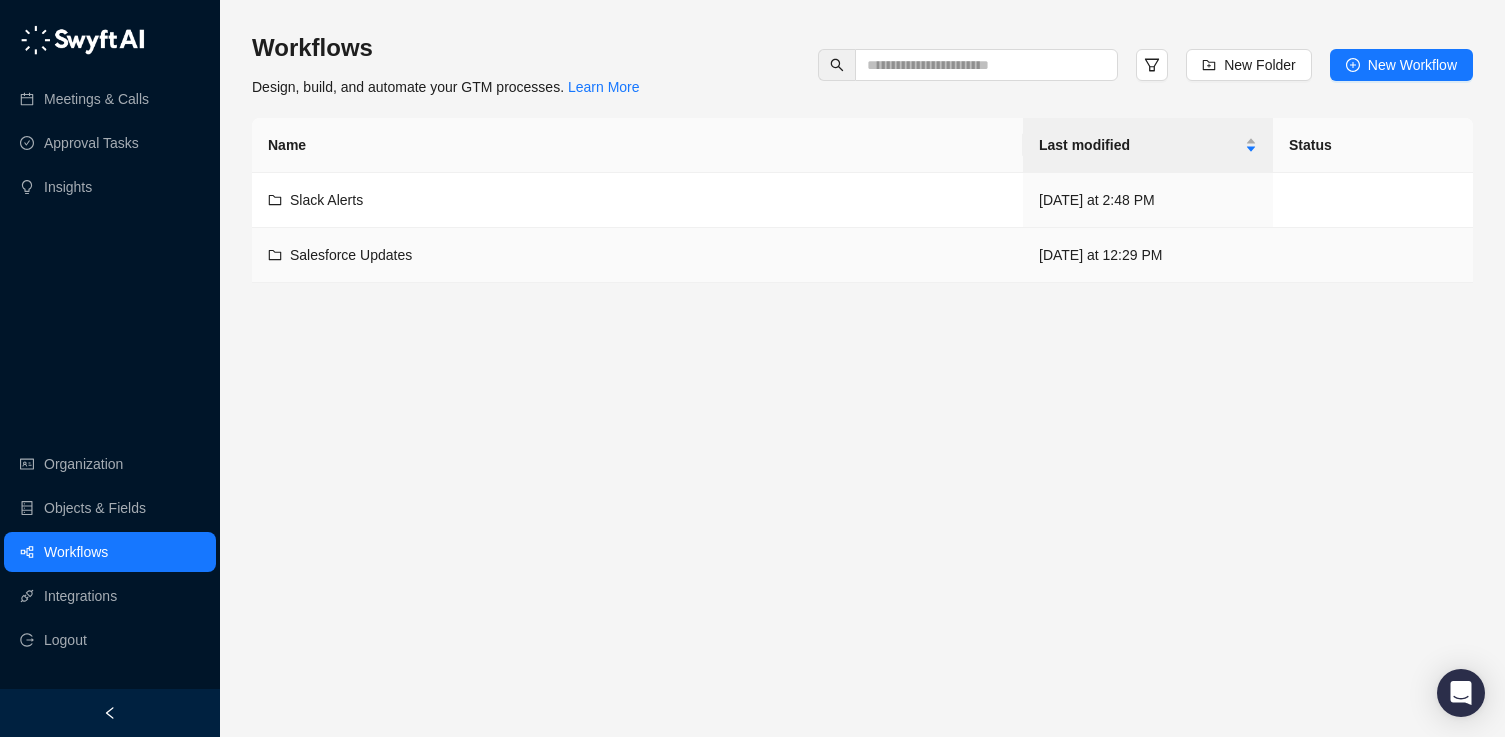 click on "Salesforce Updates" at bounding box center (351, 255) 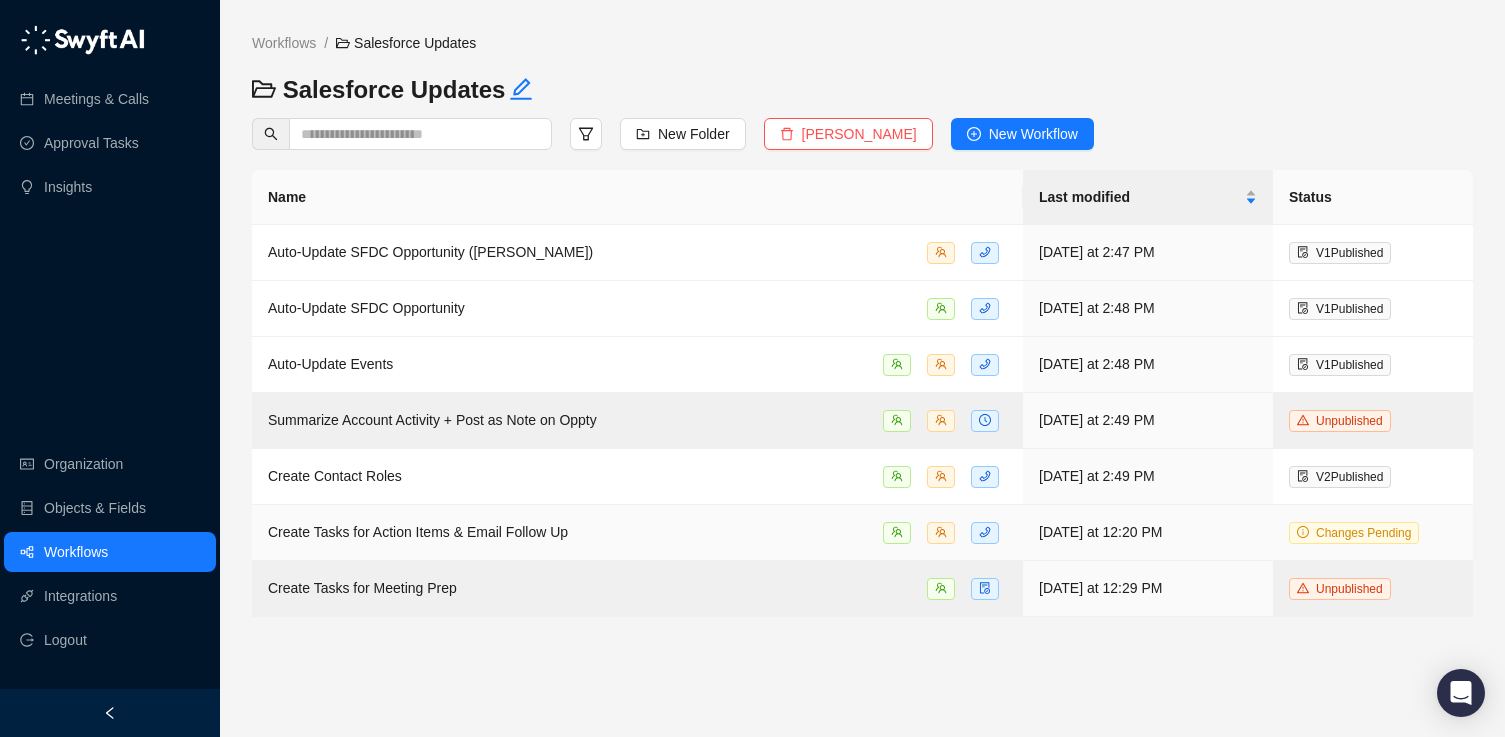 click on "Create Tasks for Action Items & Email Follow Up" at bounding box center (418, 532) 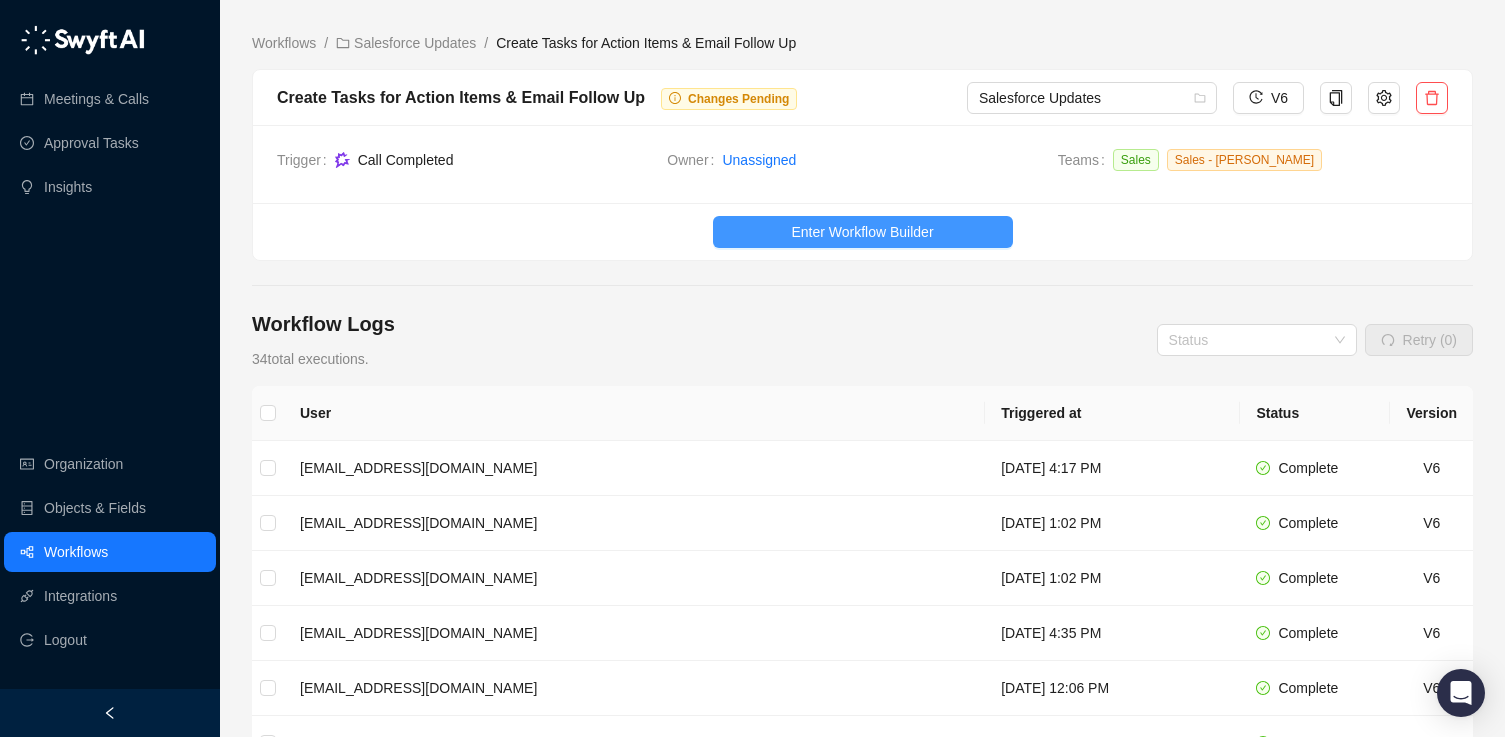 click on "Enter Workflow Builder" at bounding box center (863, 232) 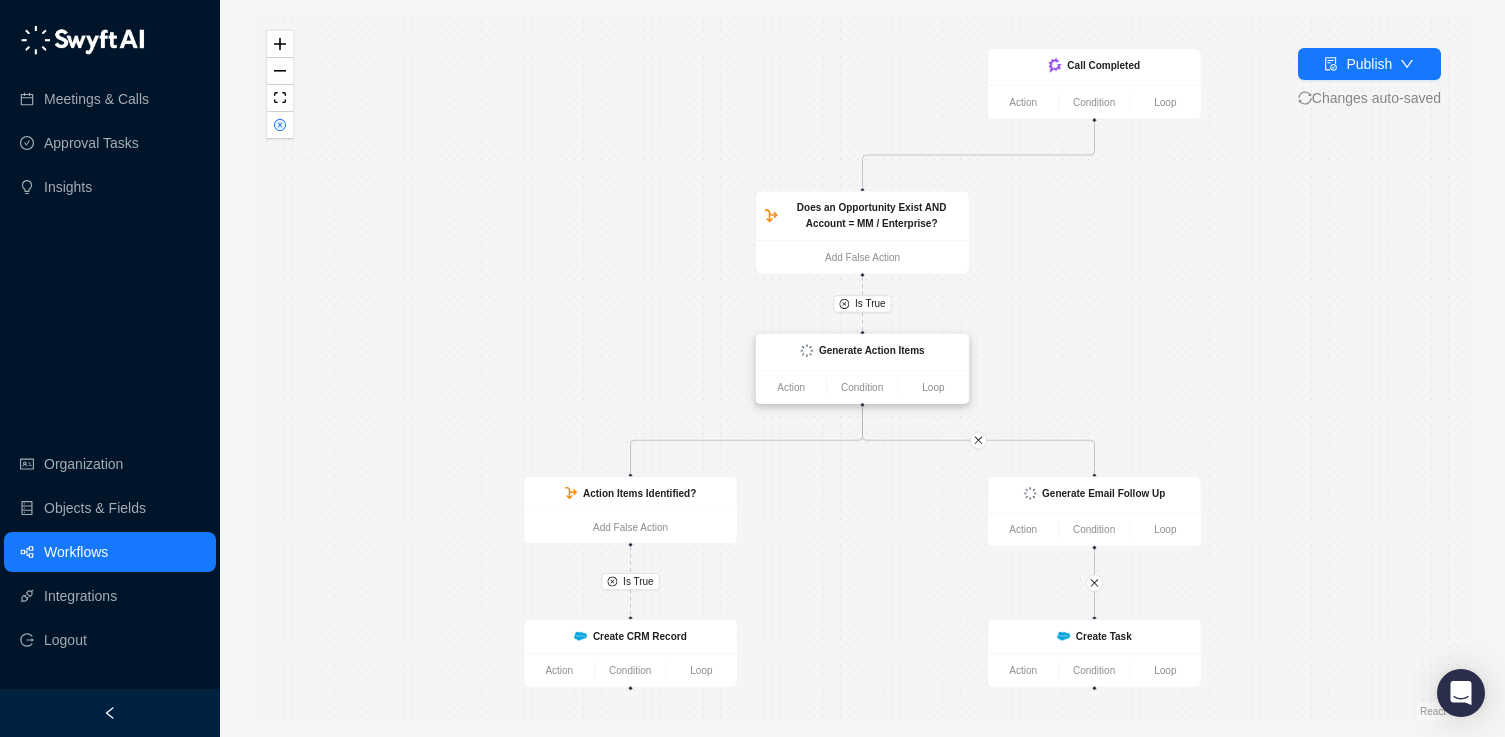 click on "Generate Action Items" at bounding box center [872, 350] 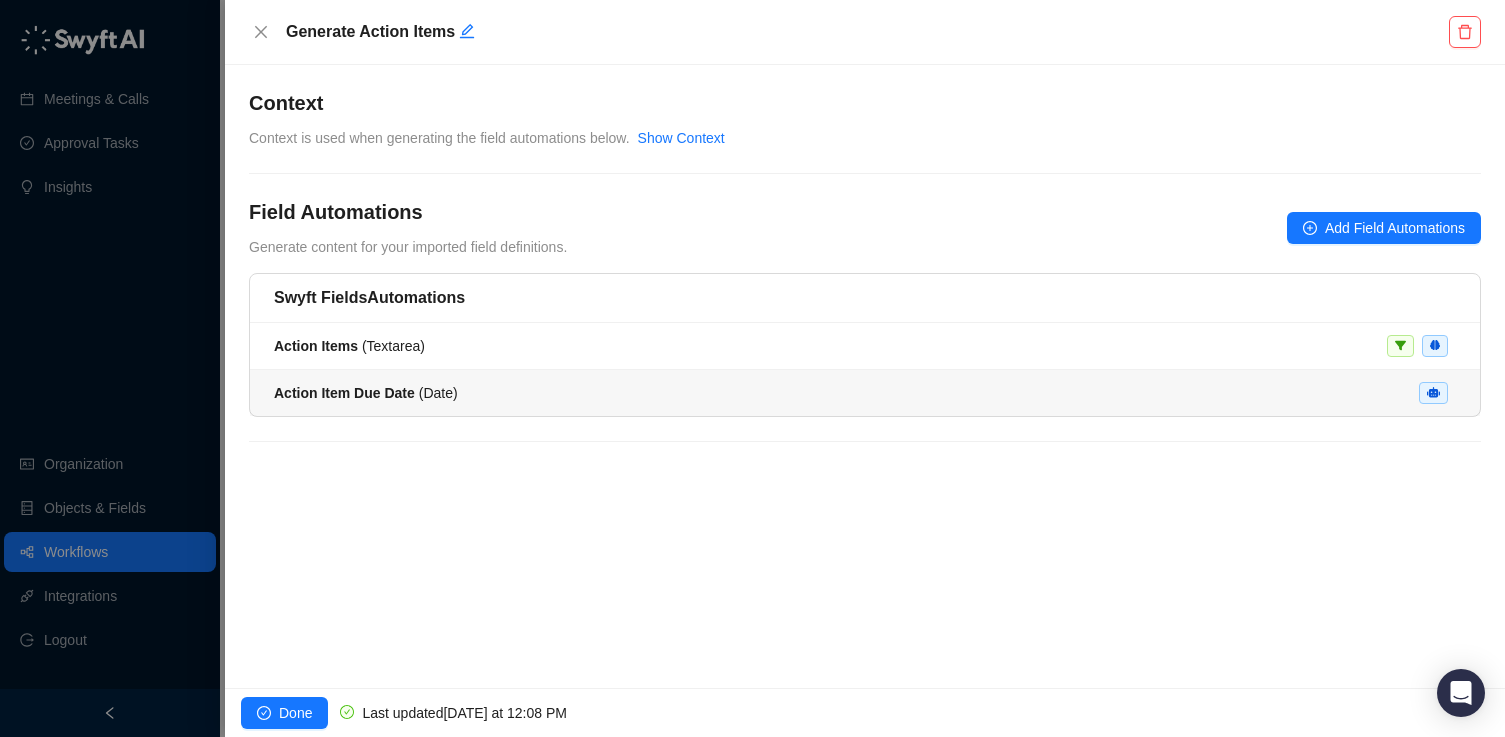 click on "Action Item Due Date   ( Date )" at bounding box center [366, 393] 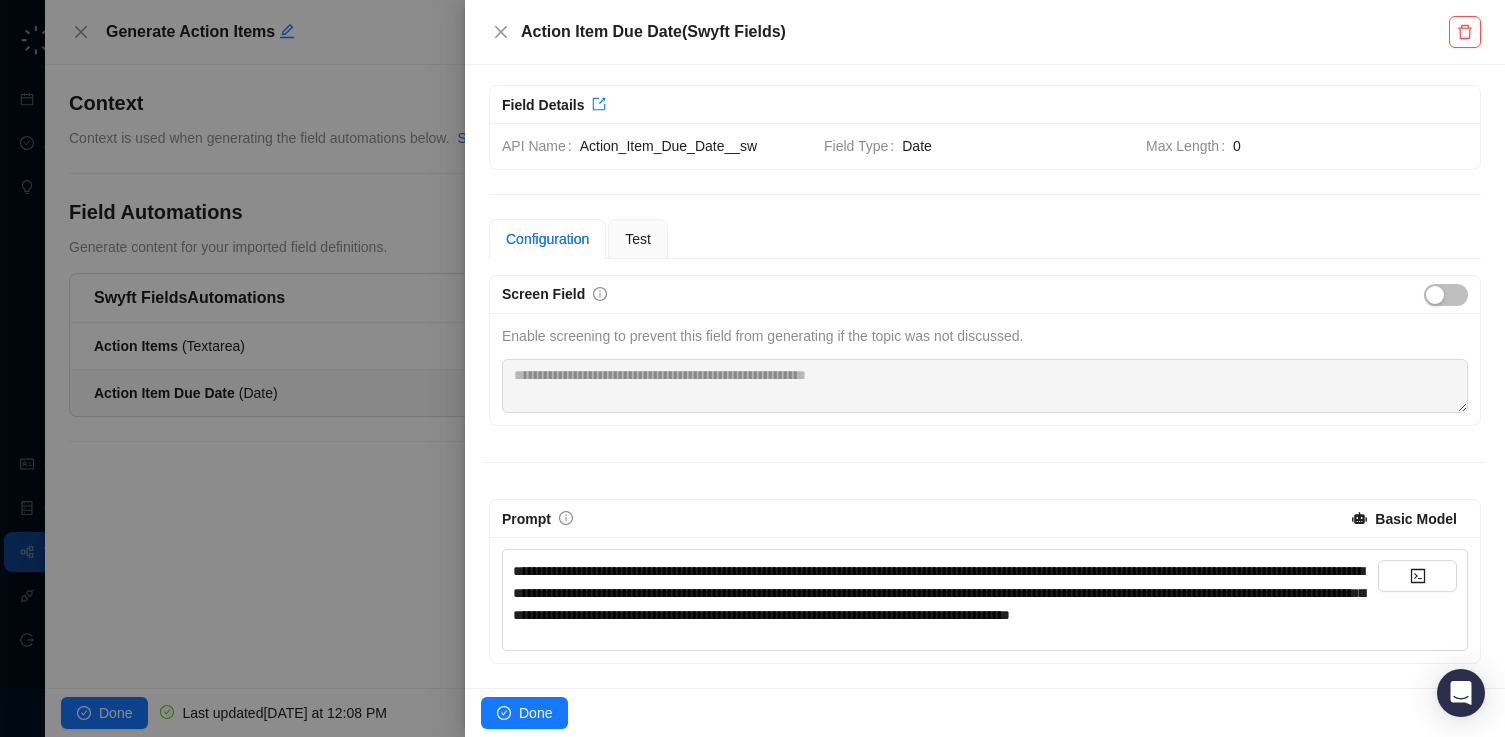 scroll, scrollTop: 0, scrollLeft: 0, axis: both 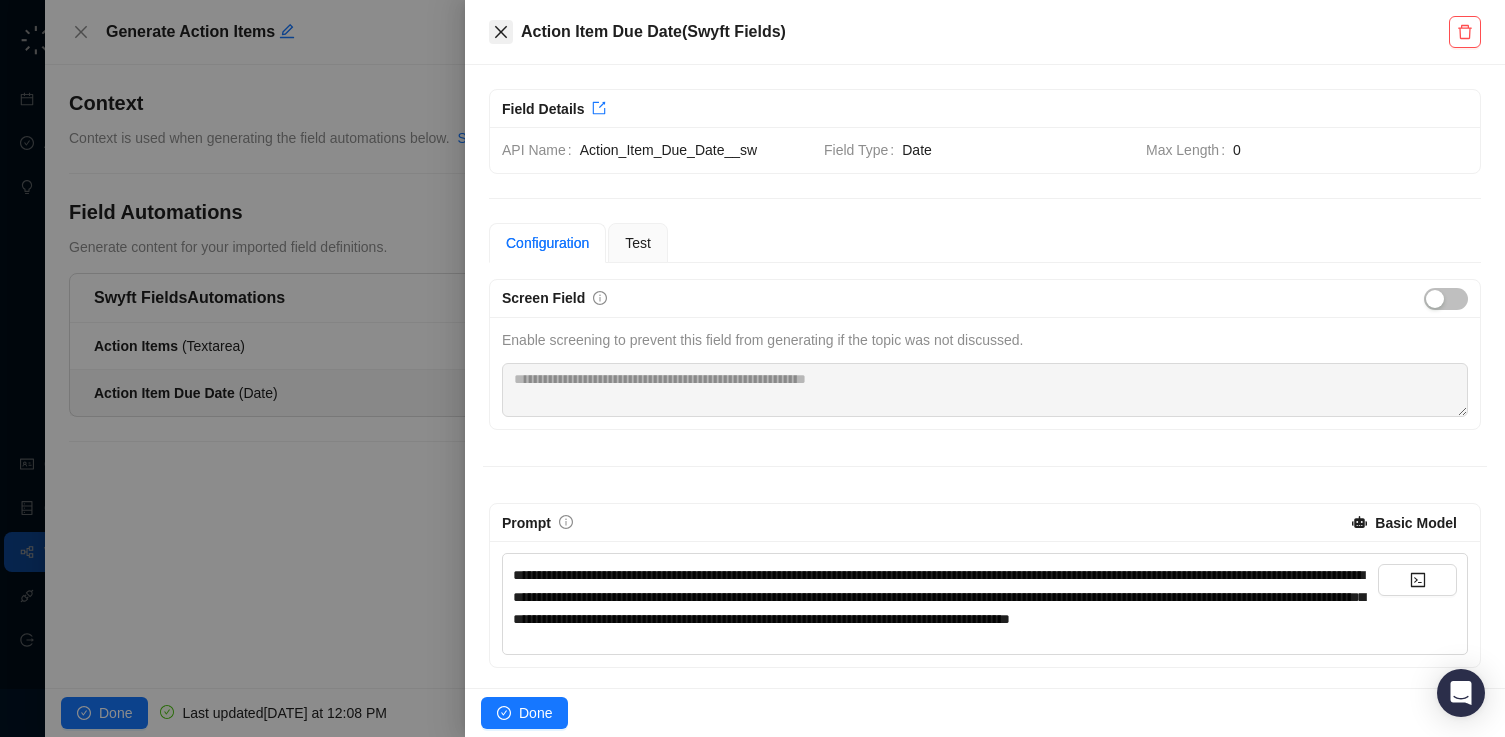 click 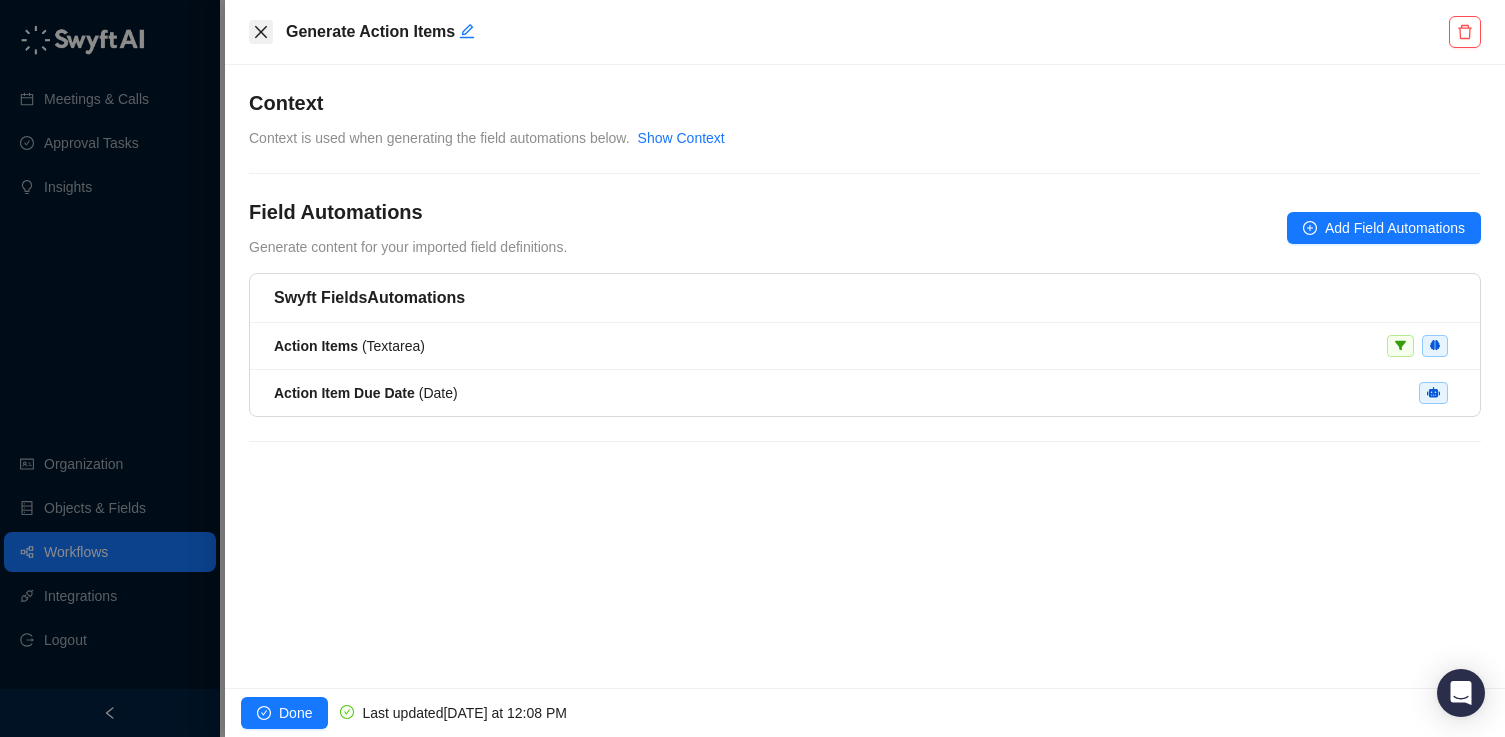 click 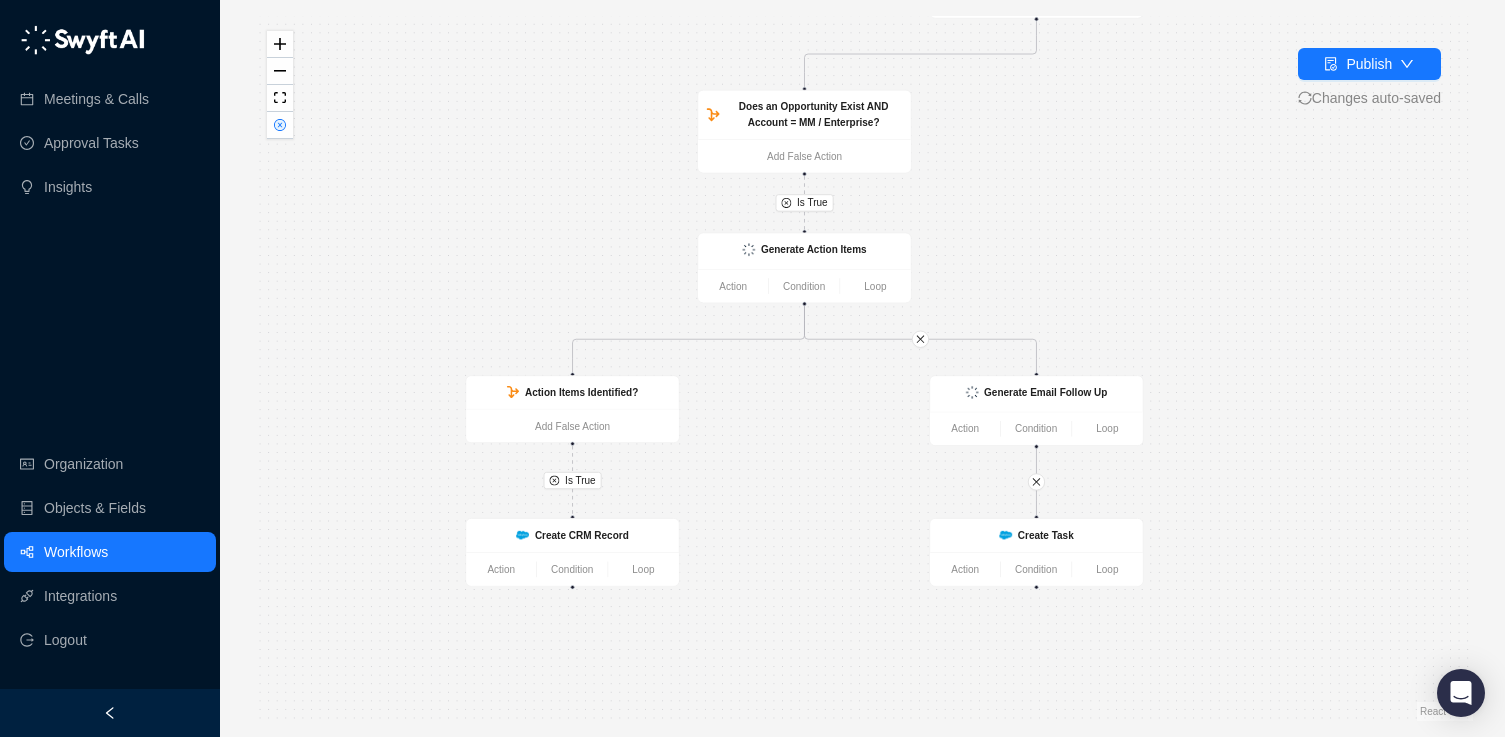 drag, startPoint x: 514, startPoint y: 394, endPoint x: 455, endPoint y: 292, distance: 117.83463 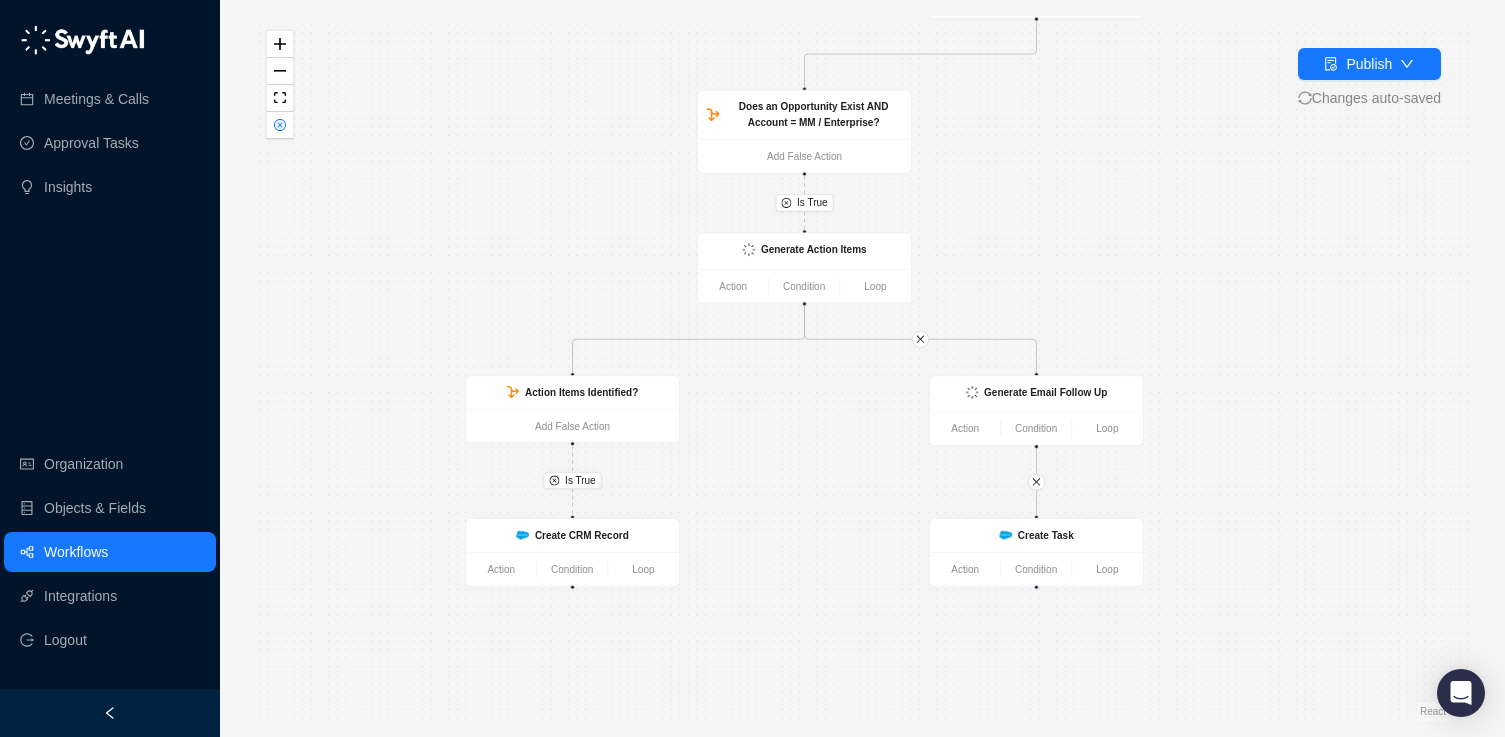 click on "Is True Is True Create Task Action Condition Loop Call Completed Action Condition Loop Does an Opportunity Exist AND Account = MM / Enterprise? Add False Action Generate Action Items Action Condition Loop Action Items Identified? Add False Action Generate Email Follow Up Action Condition Loop Create CRM Record Action Condition Loop" at bounding box center [862, 368] 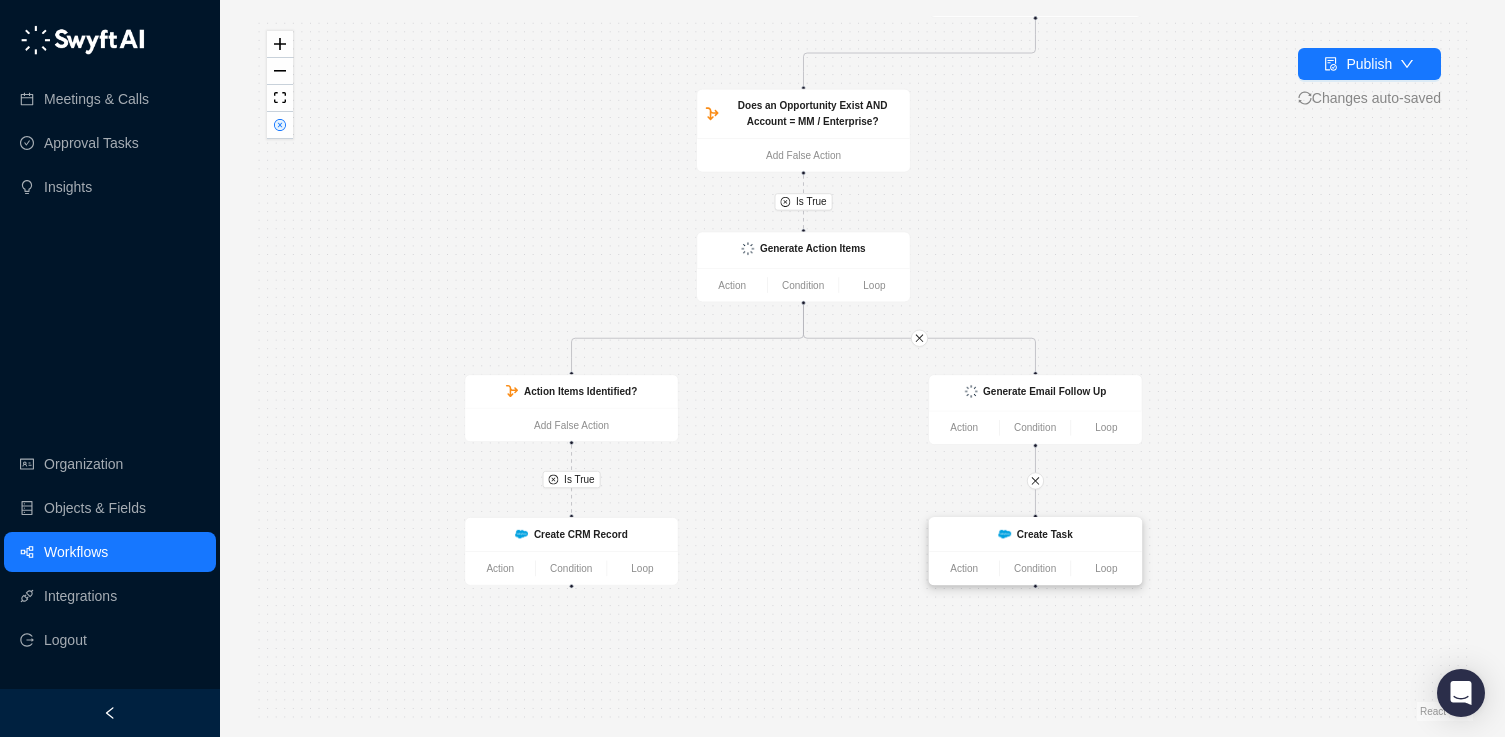 click on "Create Task" at bounding box center (1036, 534) 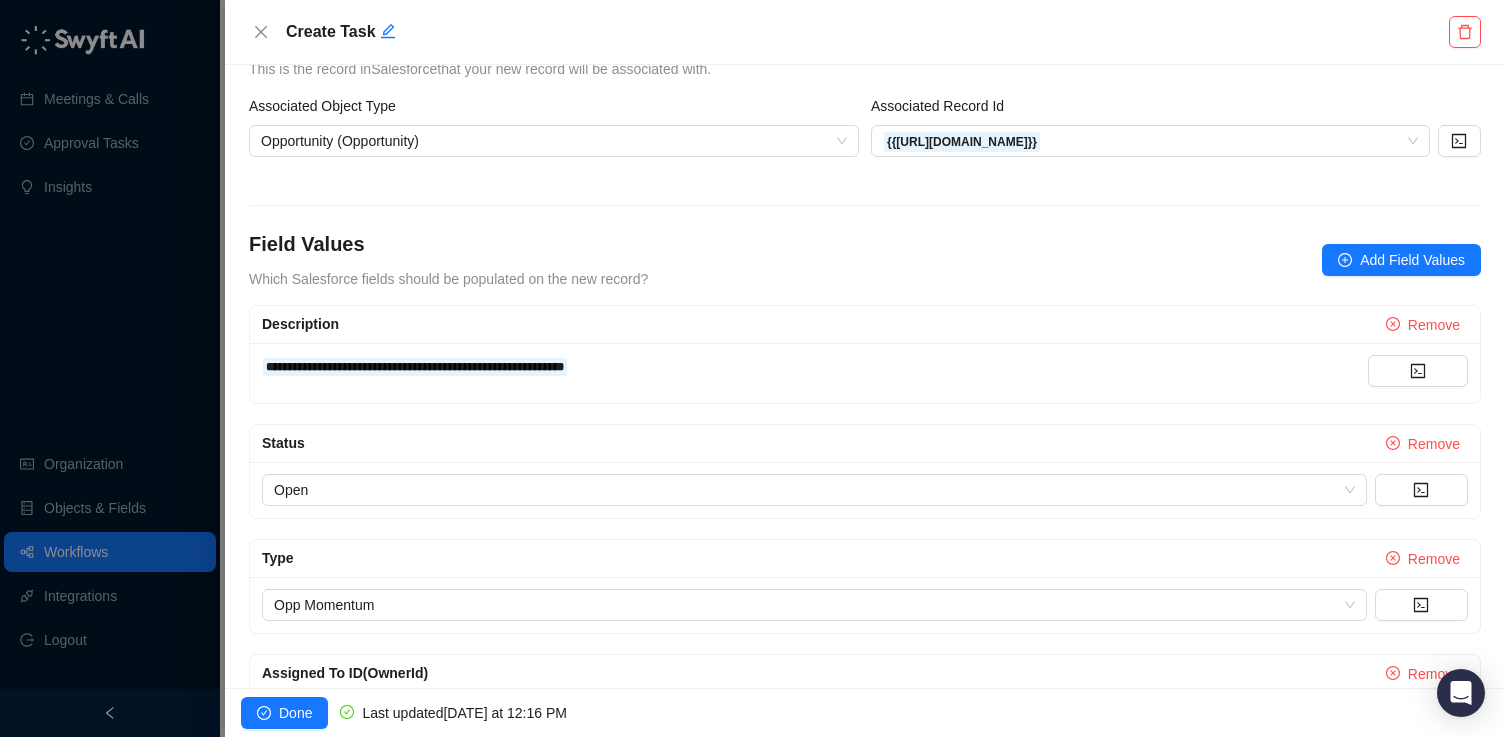 scroll, scrollTop: 259, scrollLeft: 0, axis: vertical 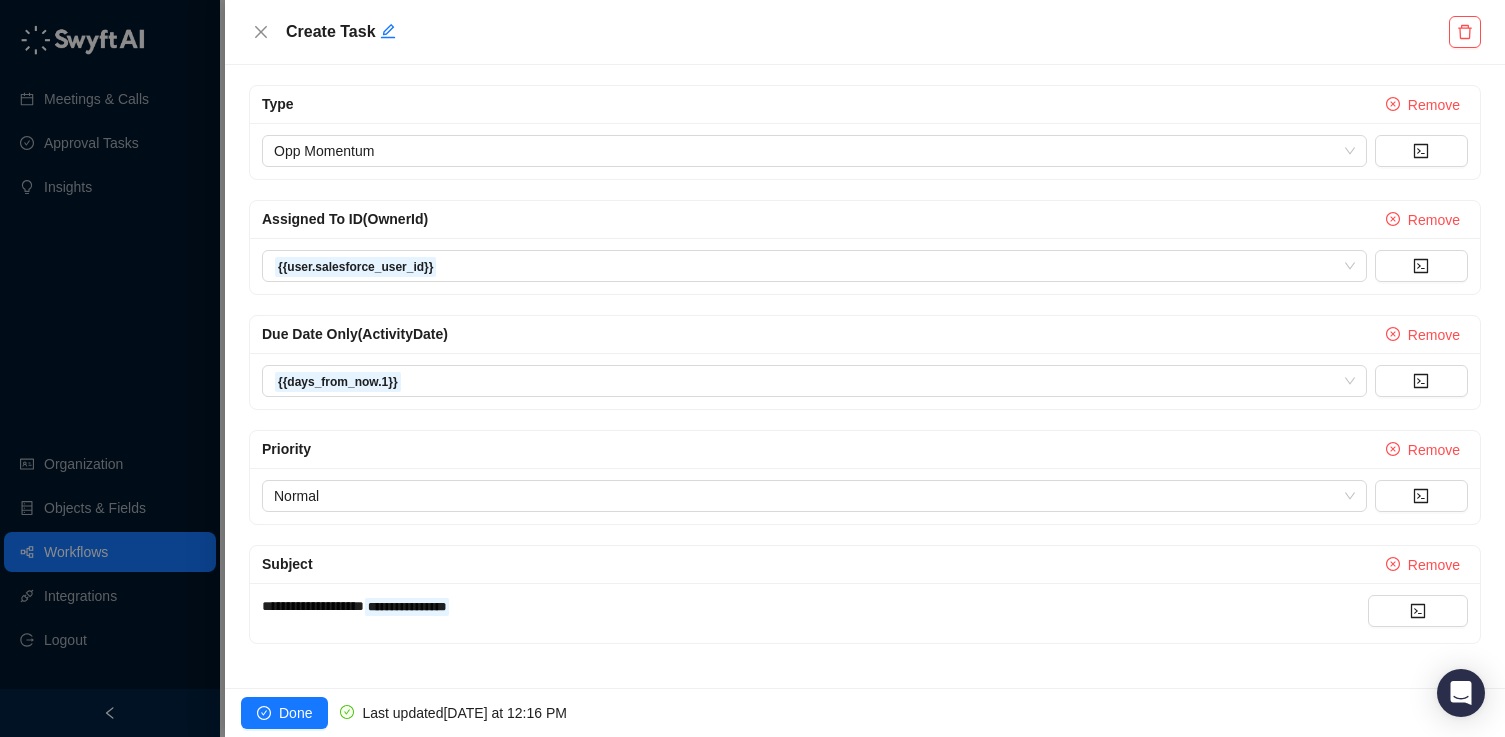click on "**********" at bounding box center [313, 606] 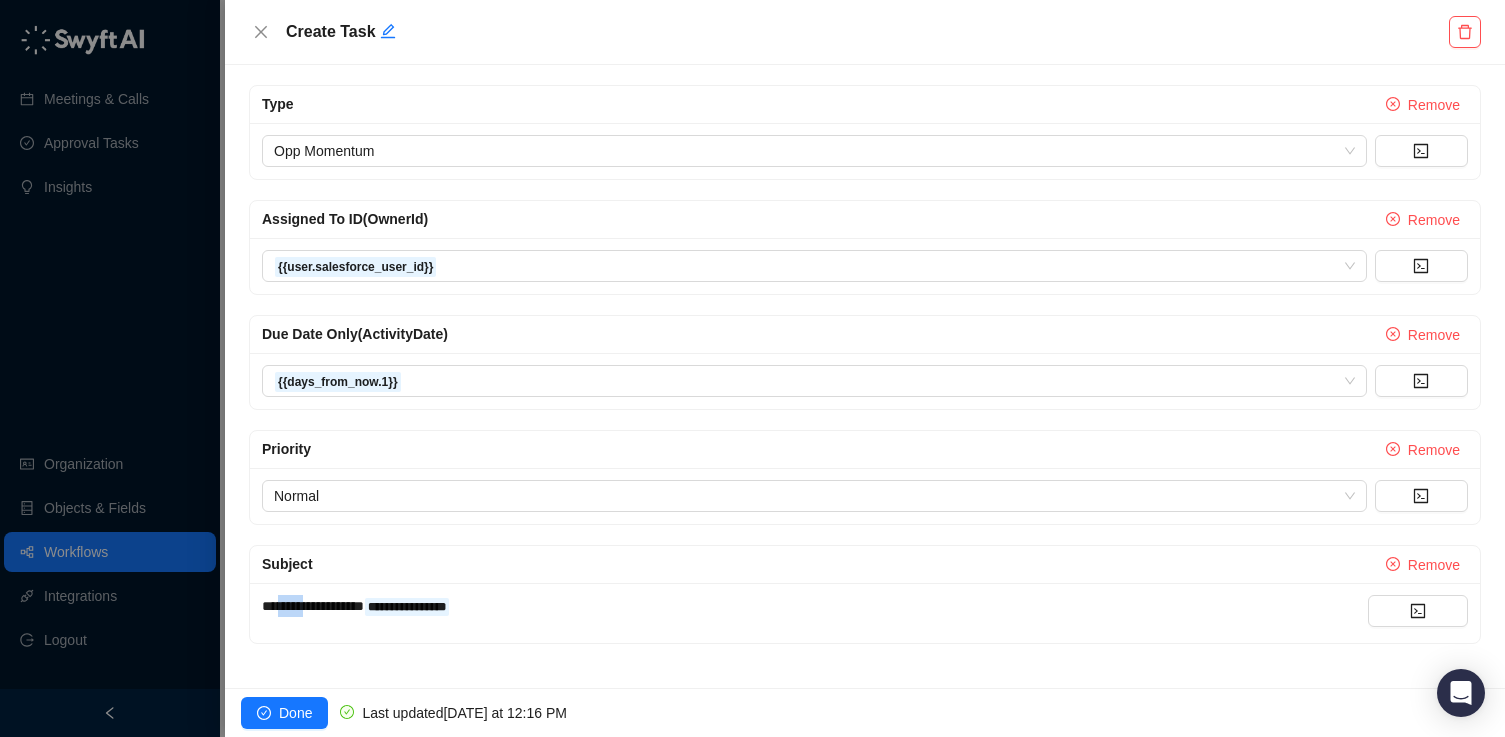 click on "**********" at bounding box center [313, 606] 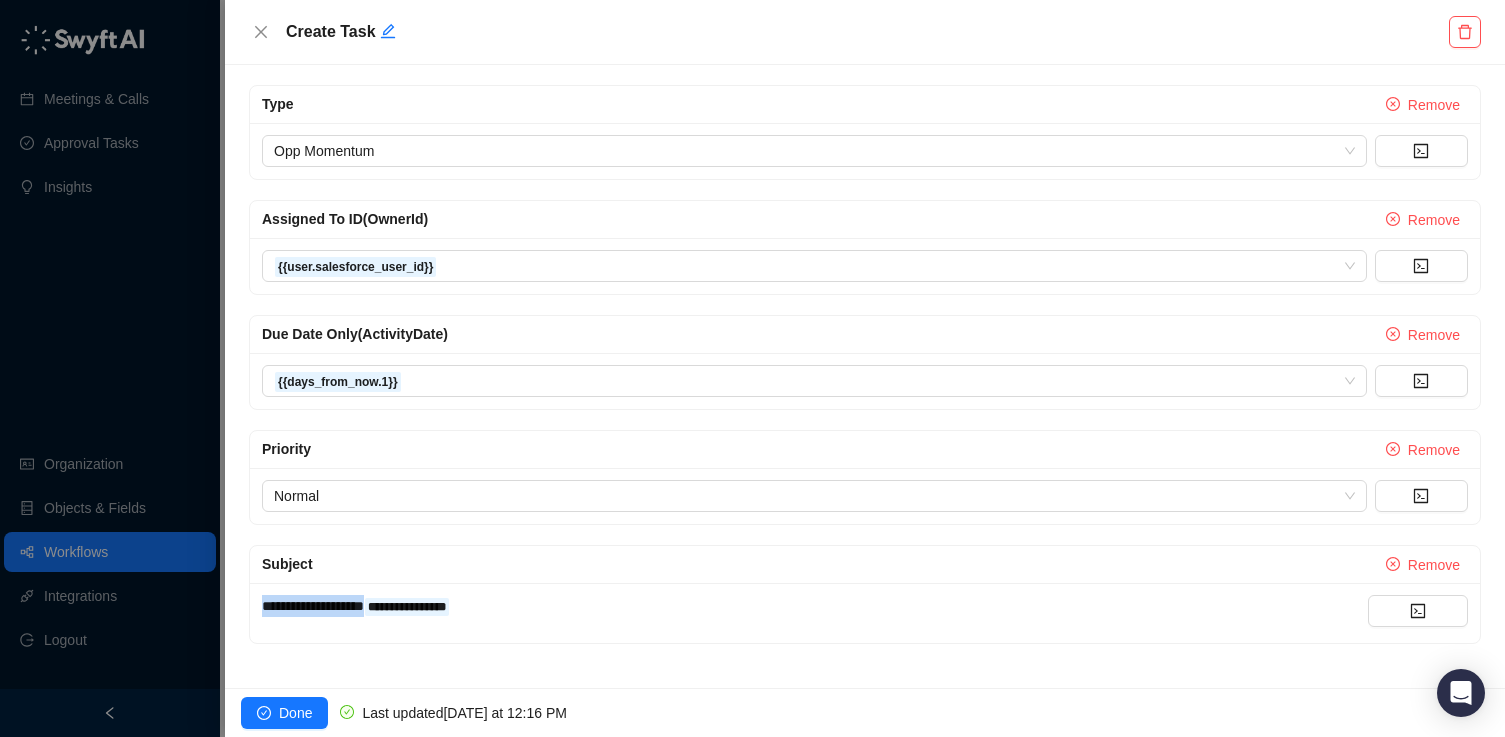 click on "**********" at bounding box center (313, 606) 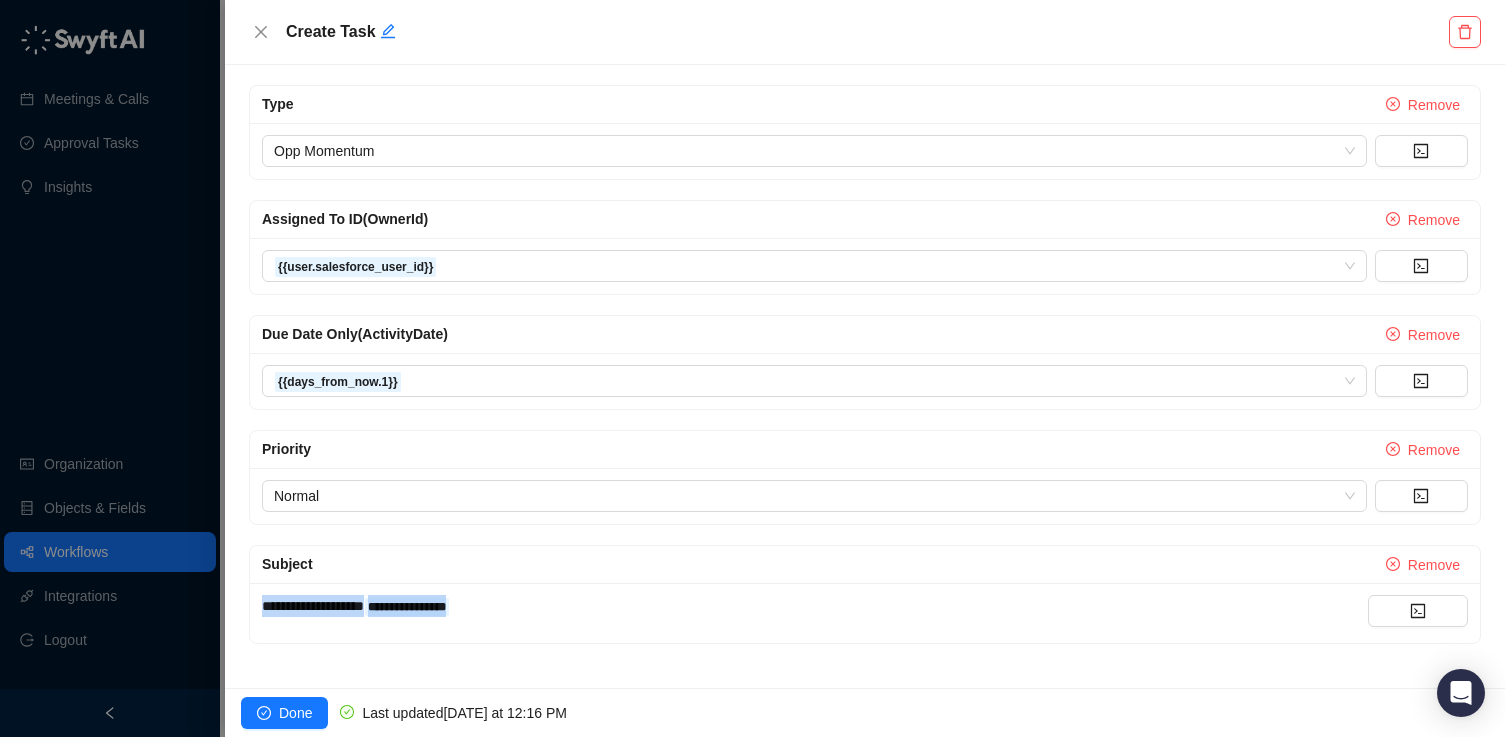 copy on "**********" 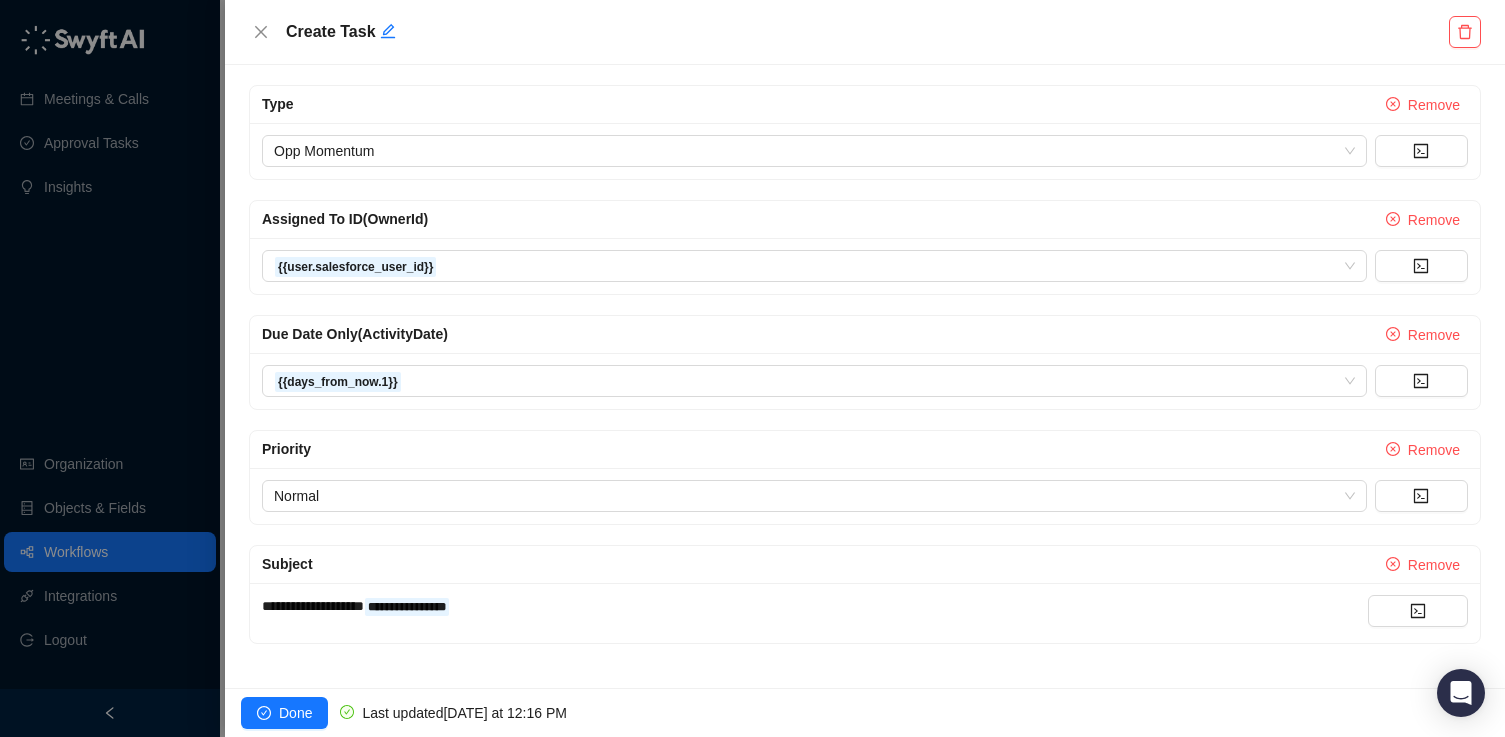 click on "**********" at bounding box center [815, 613] 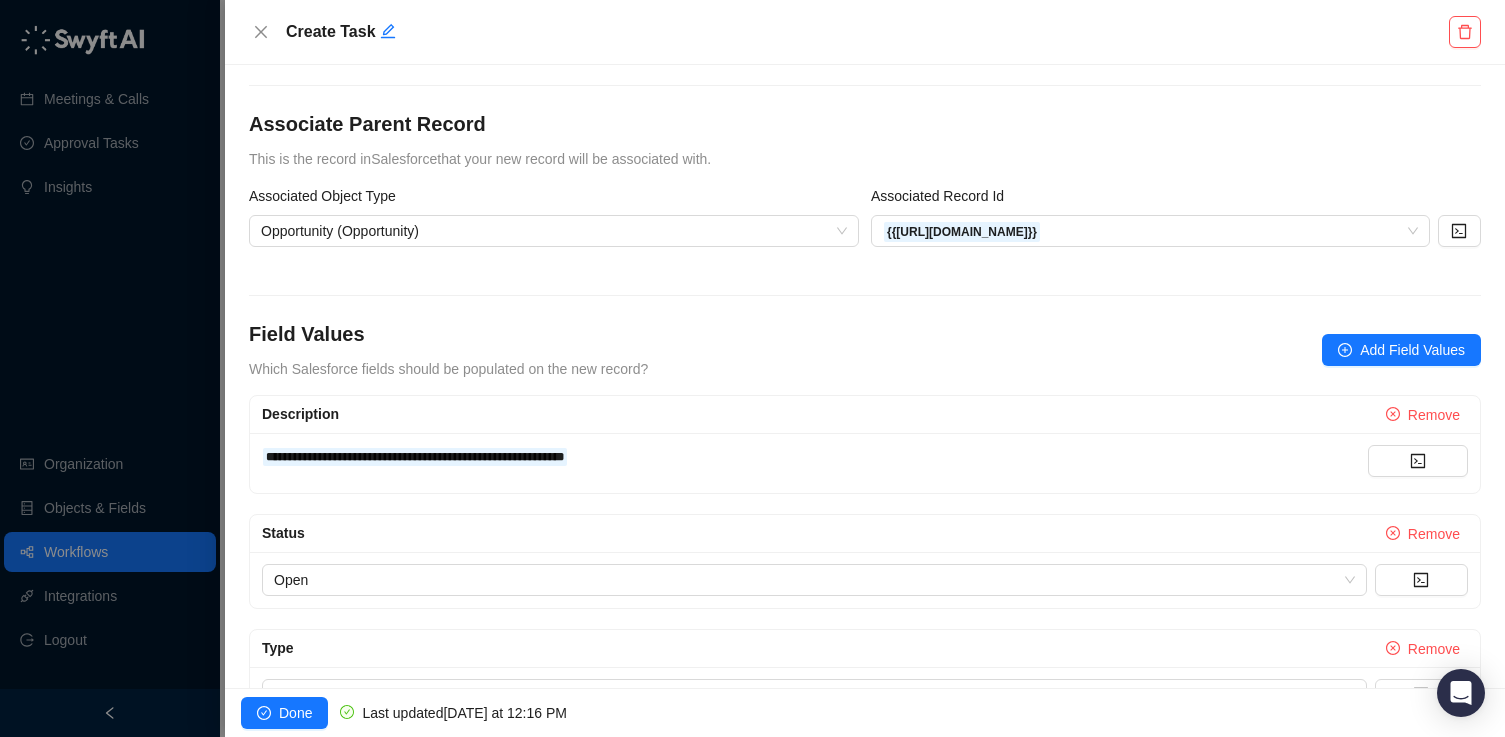 scroll, scrollTop: 0, scrollLeft: 0, axis: both 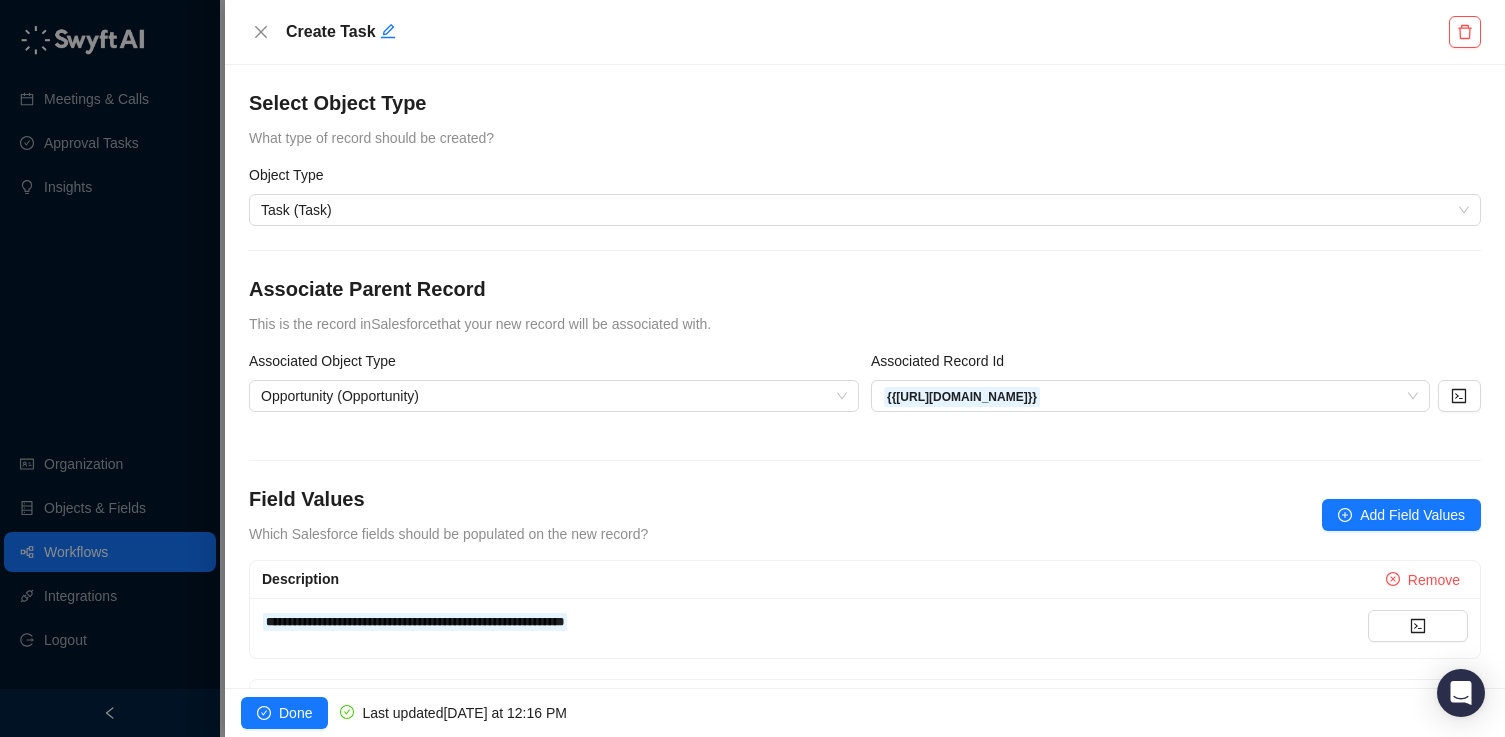 click on "Create Task" at bounding box center (865, 32) 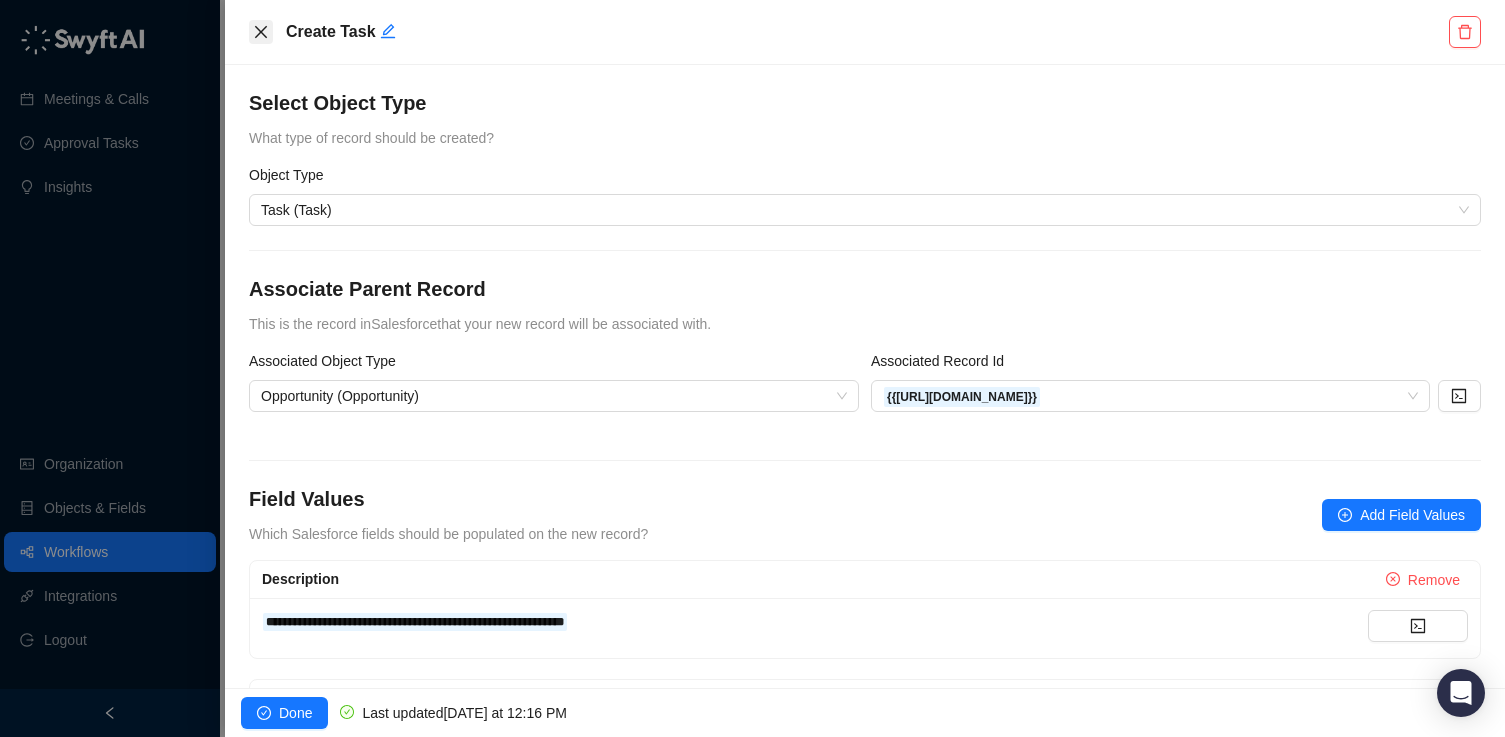 click 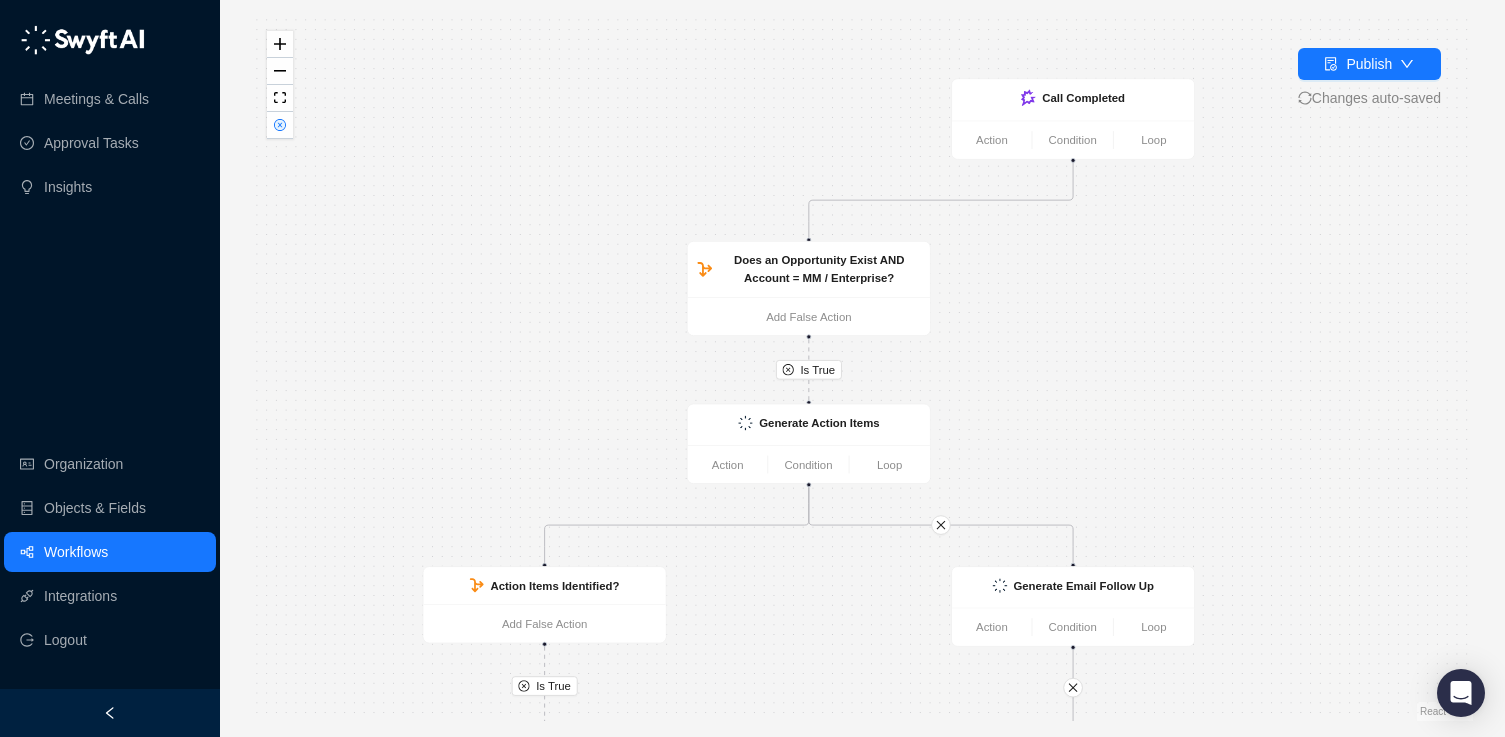 drag, startPoint x: 576, startPoint y: 124, endPoint x: 570, endPoint y: 308, distance: 184.0978 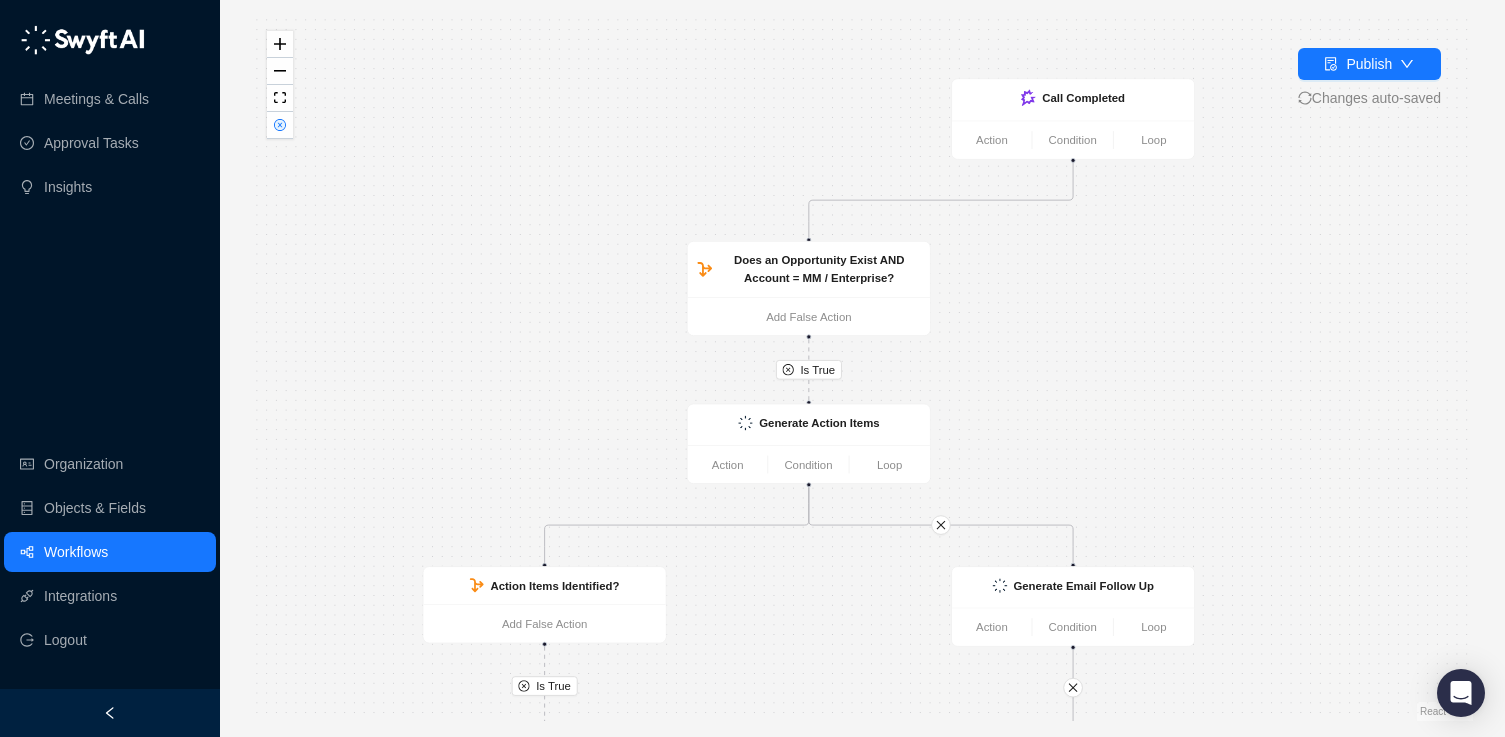 click on "Is True Is True Create Task Action Condition Loop Call Completed Action Condition Loop Does an Opportunity Exist AND Account = MM / Enterprise? Add False Action Generate Action Items Action Condition Loop Action Items Identified? Add False Action Generate Email Follow Up Action Condition Loop Create CRM Record Action Condition Loop" at bounding box center [862, 368] 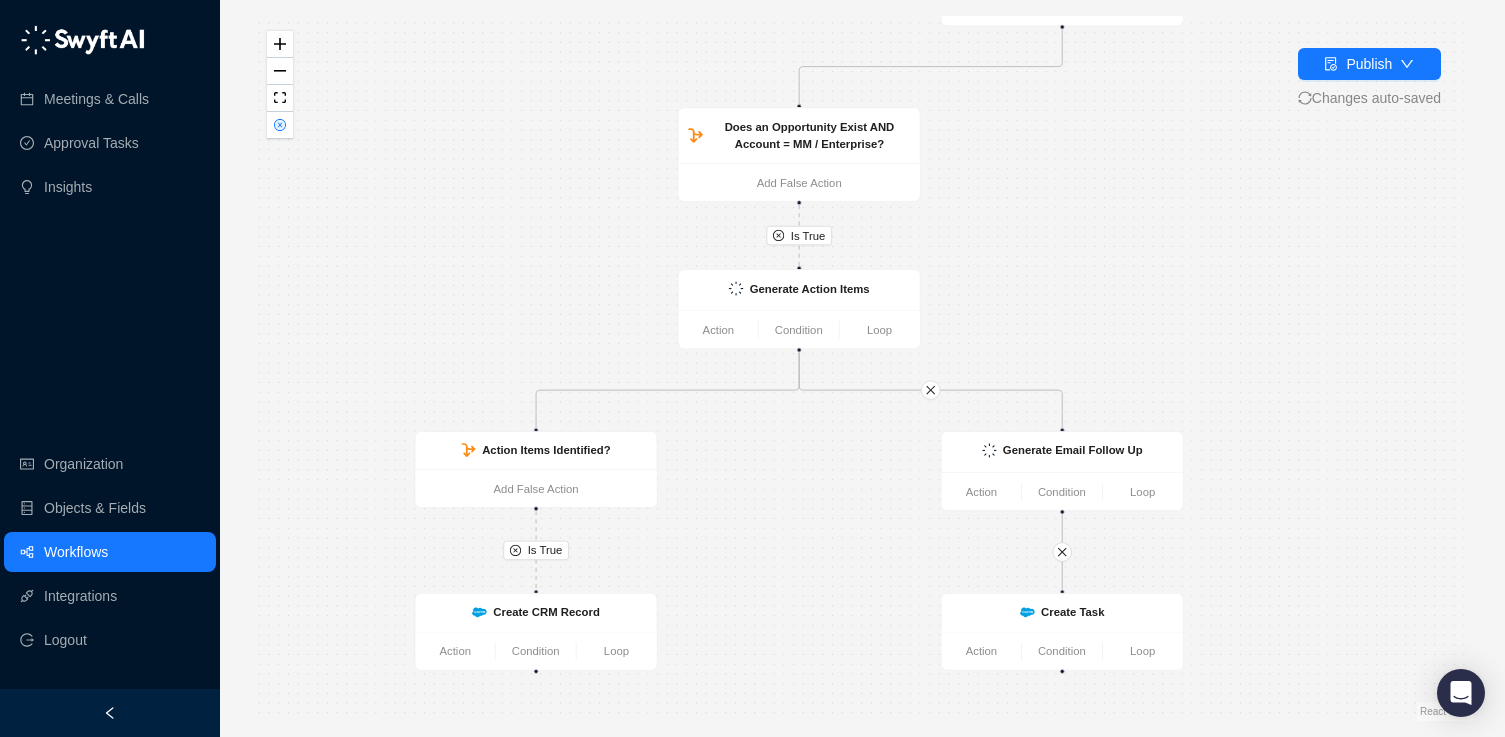 drag, startPoint x: 422, startPoint y: 306, endPoint x: 414, endPoint y: 173, distance: 133.24039 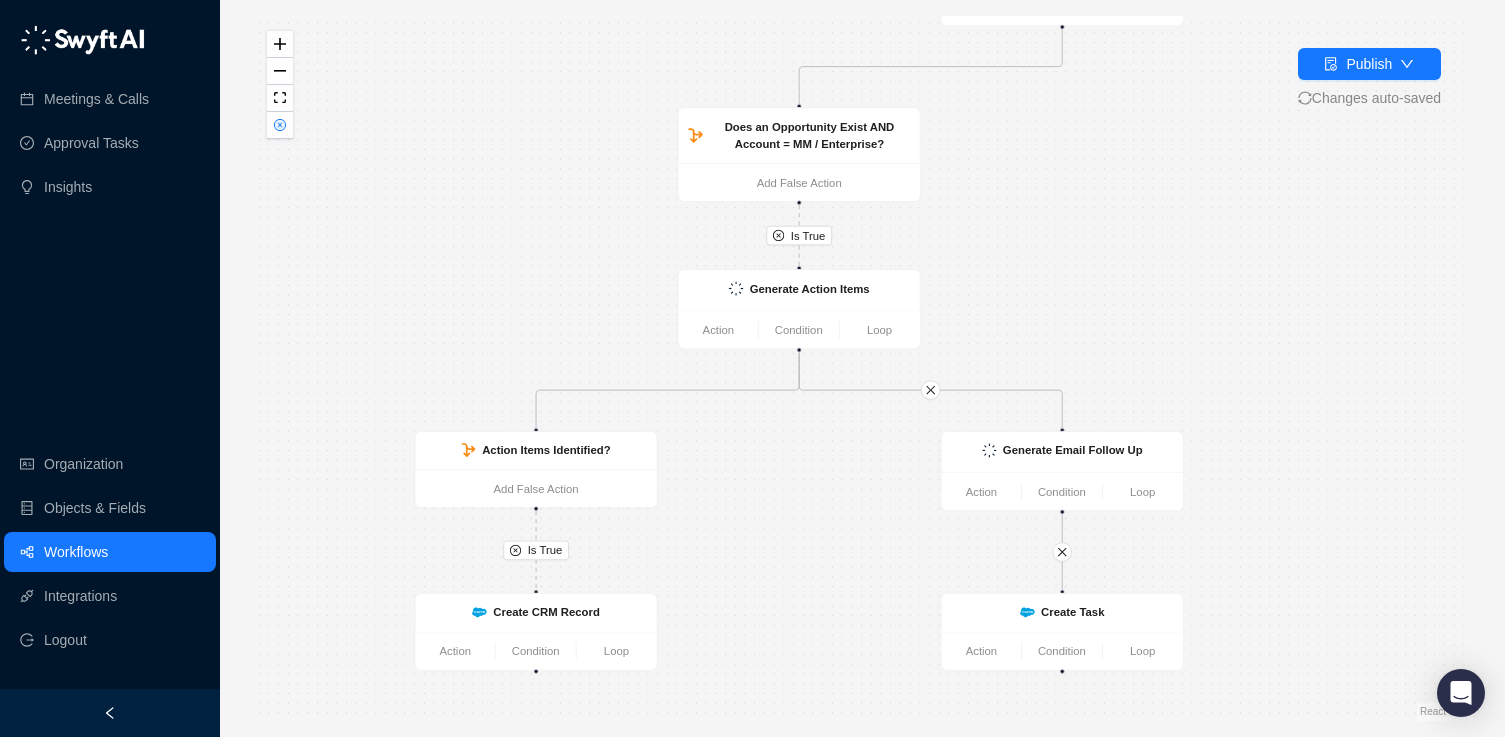 click on "Is True Is True Create Task Action Condition Loop Call Completed Action Condition Loop Does an Opportunity Exist AND Account = MM / Enterprise? Add False Action Generate Action Items Action Condition Loop Action Items Identified? Add False Action Generate Email Follow Up Action Condition Loop Create CRM Record Action Condition Loop" at bounding box center (862, 368) 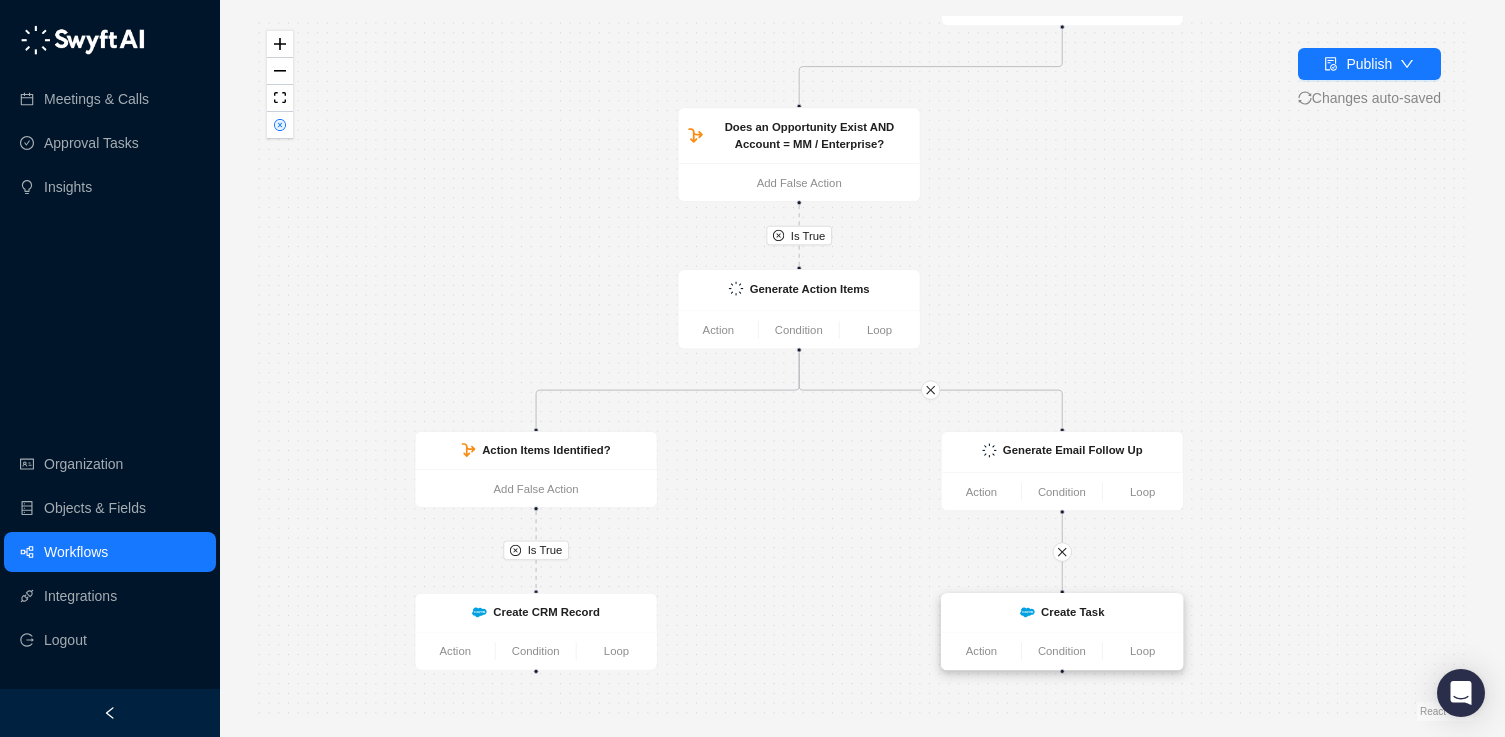 click on "Create Task" at bounding box center [1062, 612] 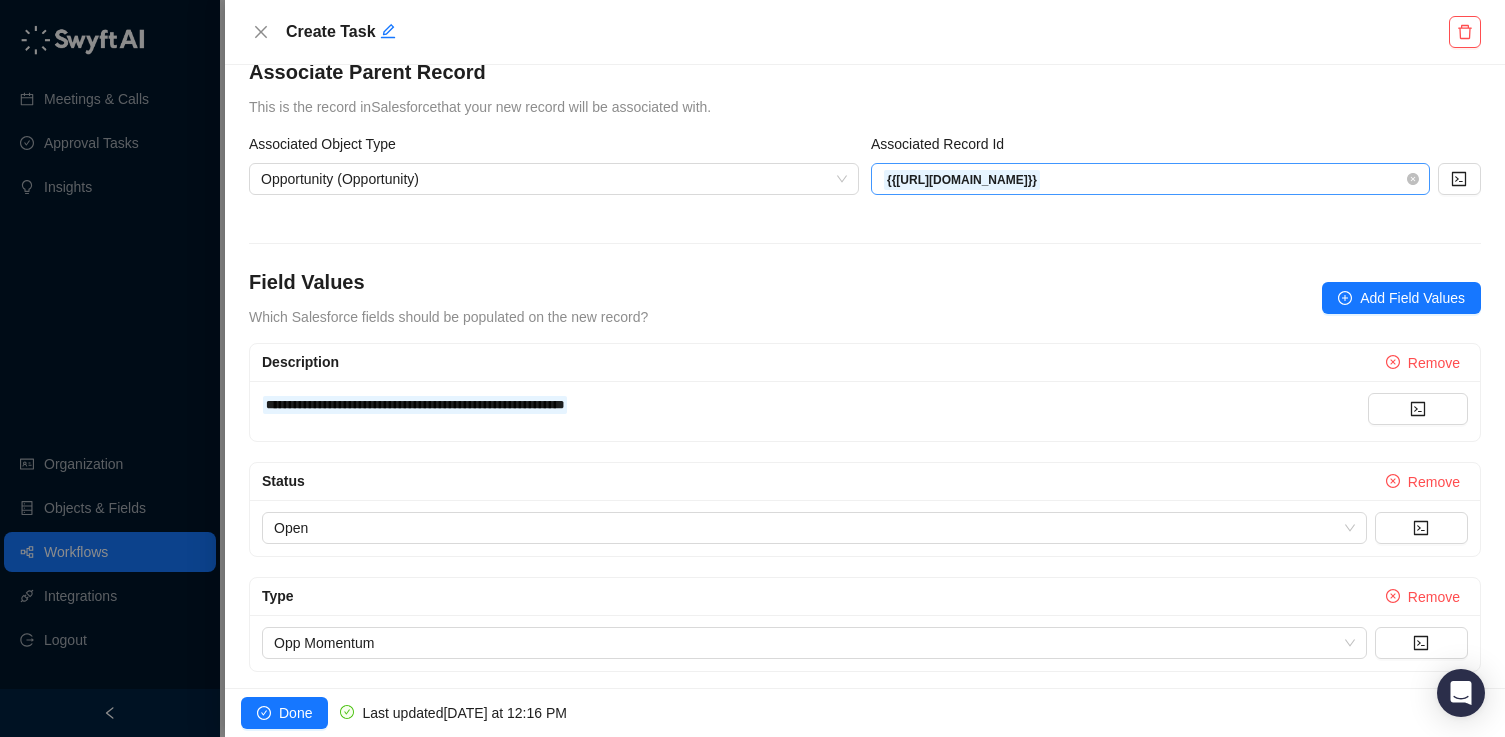 scroll, scrollTop: 0, scrollLeft: 0, axis: both 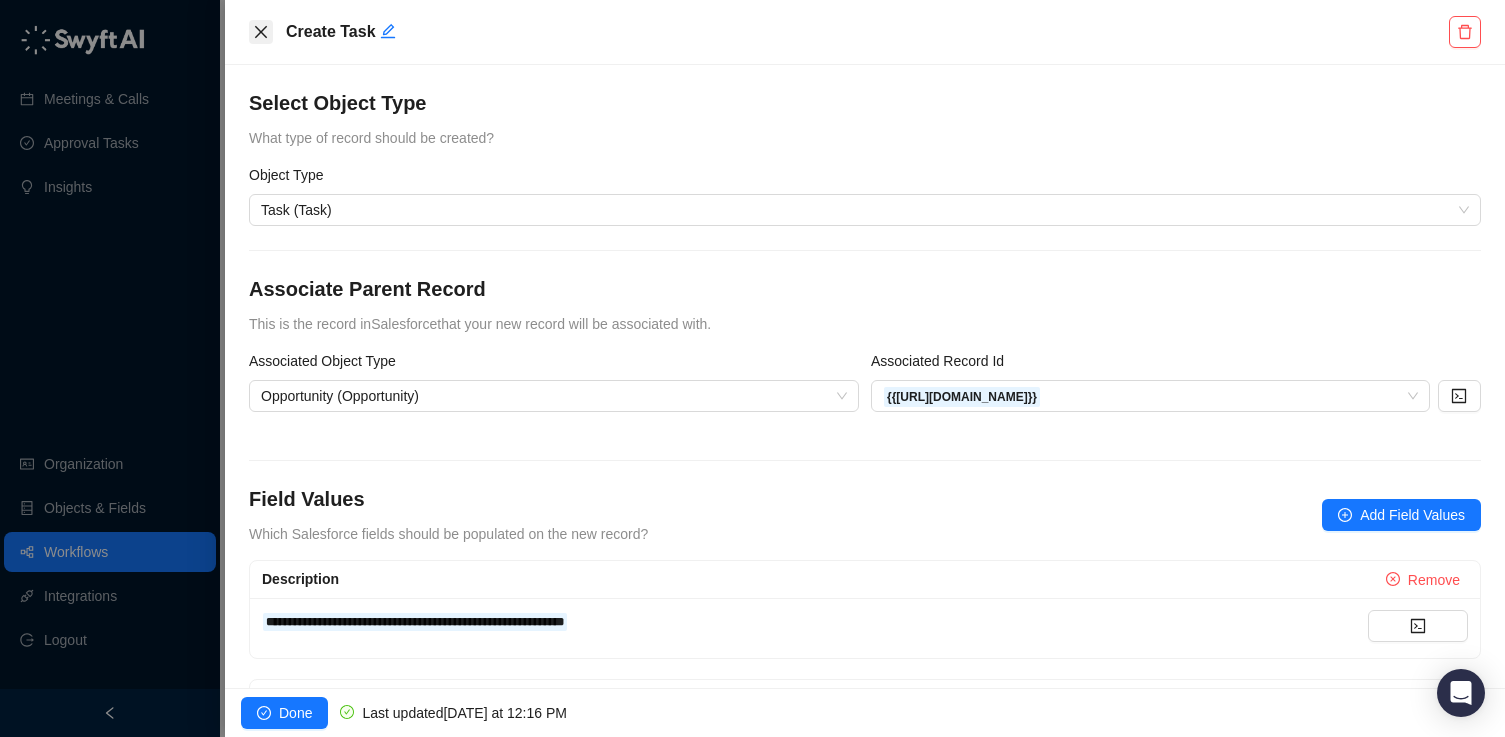 click 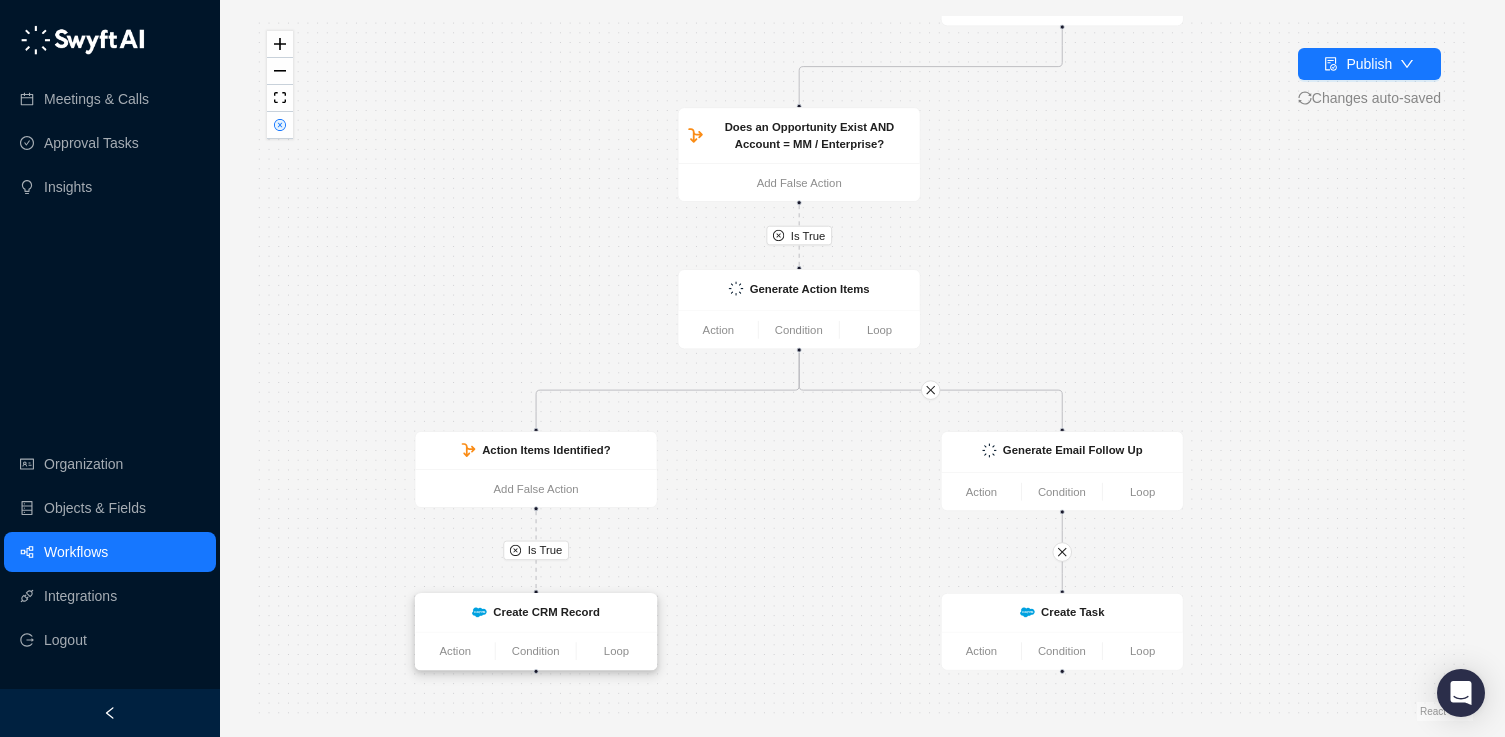 click on "Create CRM Record" at bounding box center (535, 613) 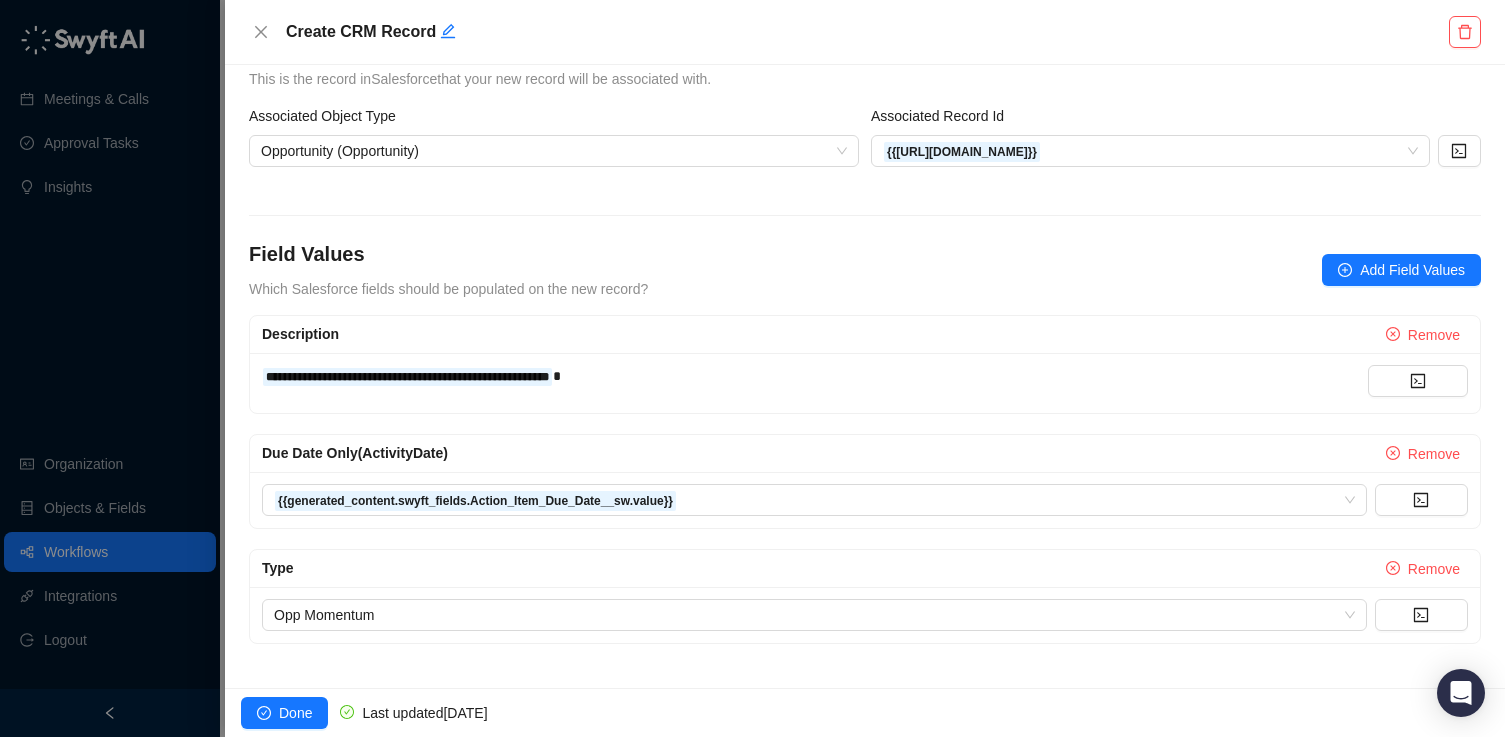scroll, scrollTop: 0, scrollLeft: 0, axis: both 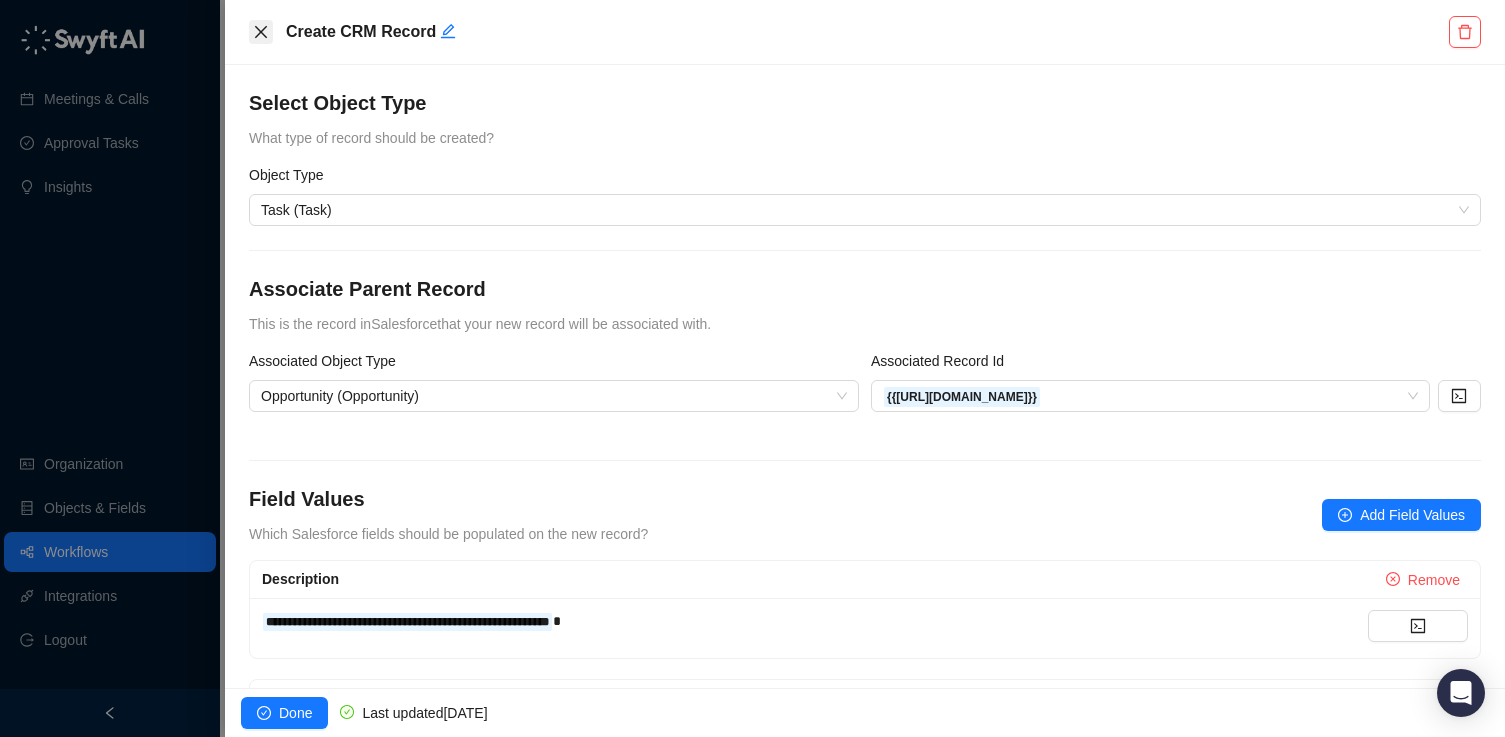 click 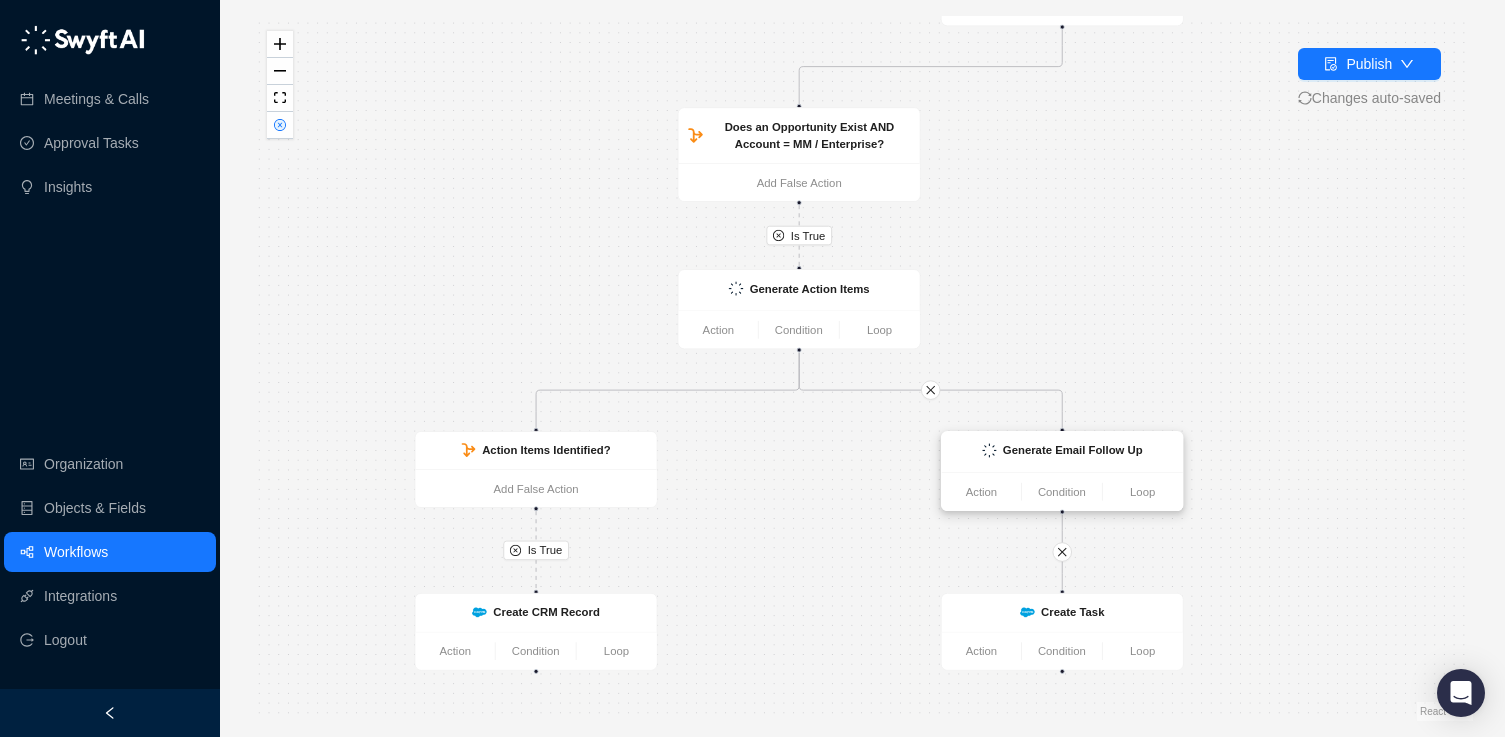 click on "Generate Email Follow Up" at bounding box center [1073, 450] 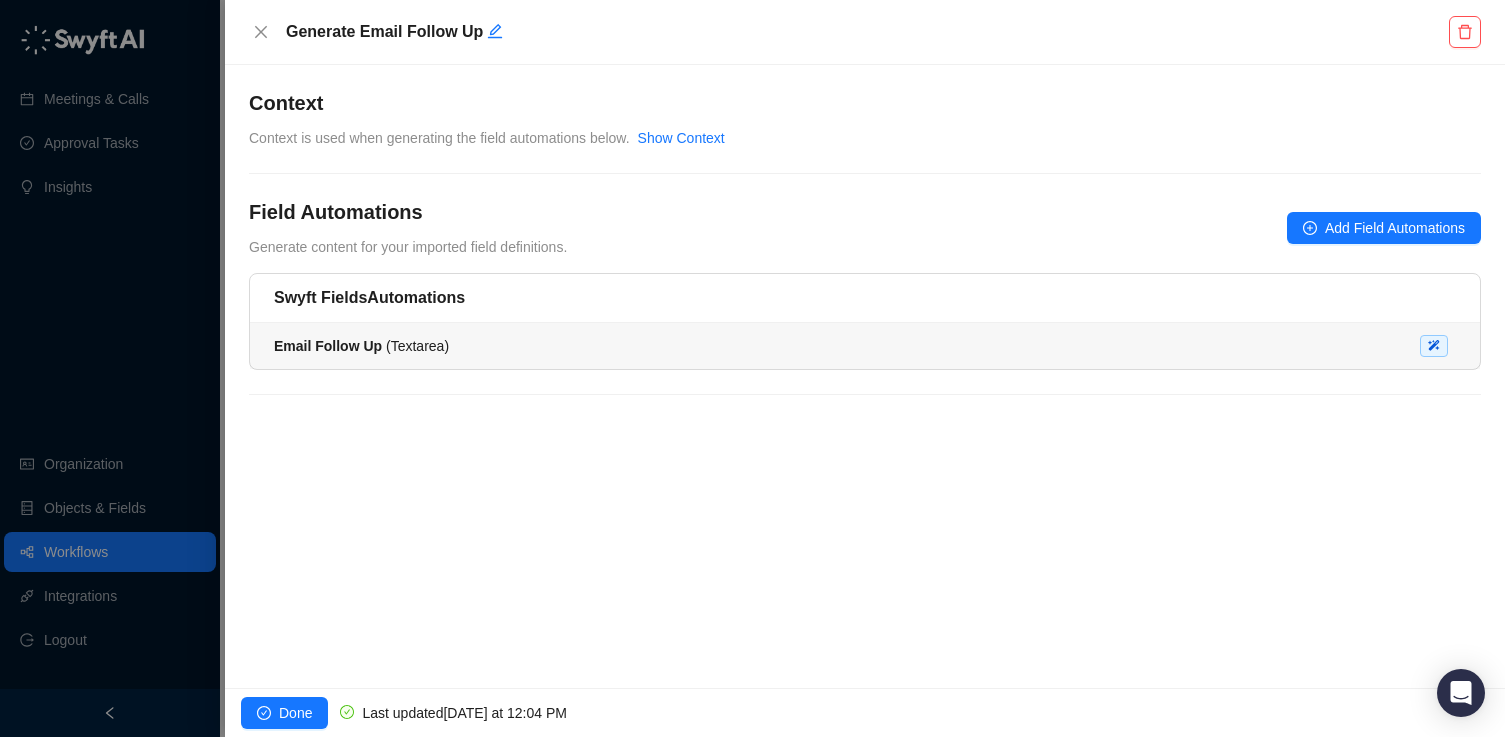 click on "Email Follow Up   ( Textarea )" at bounding box center (865, 346) 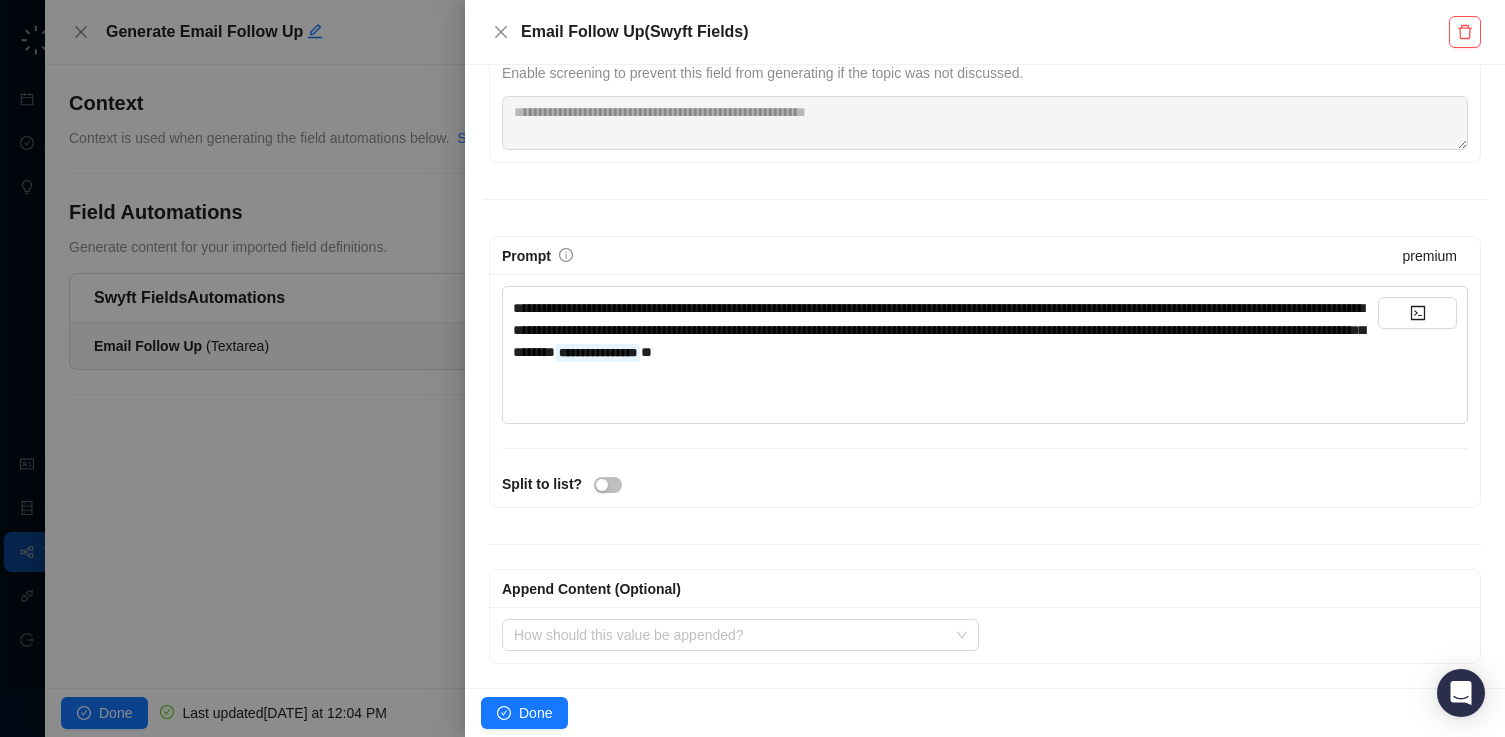 scroll, scrollTop: 0, scrollLeft: 0, axis: both 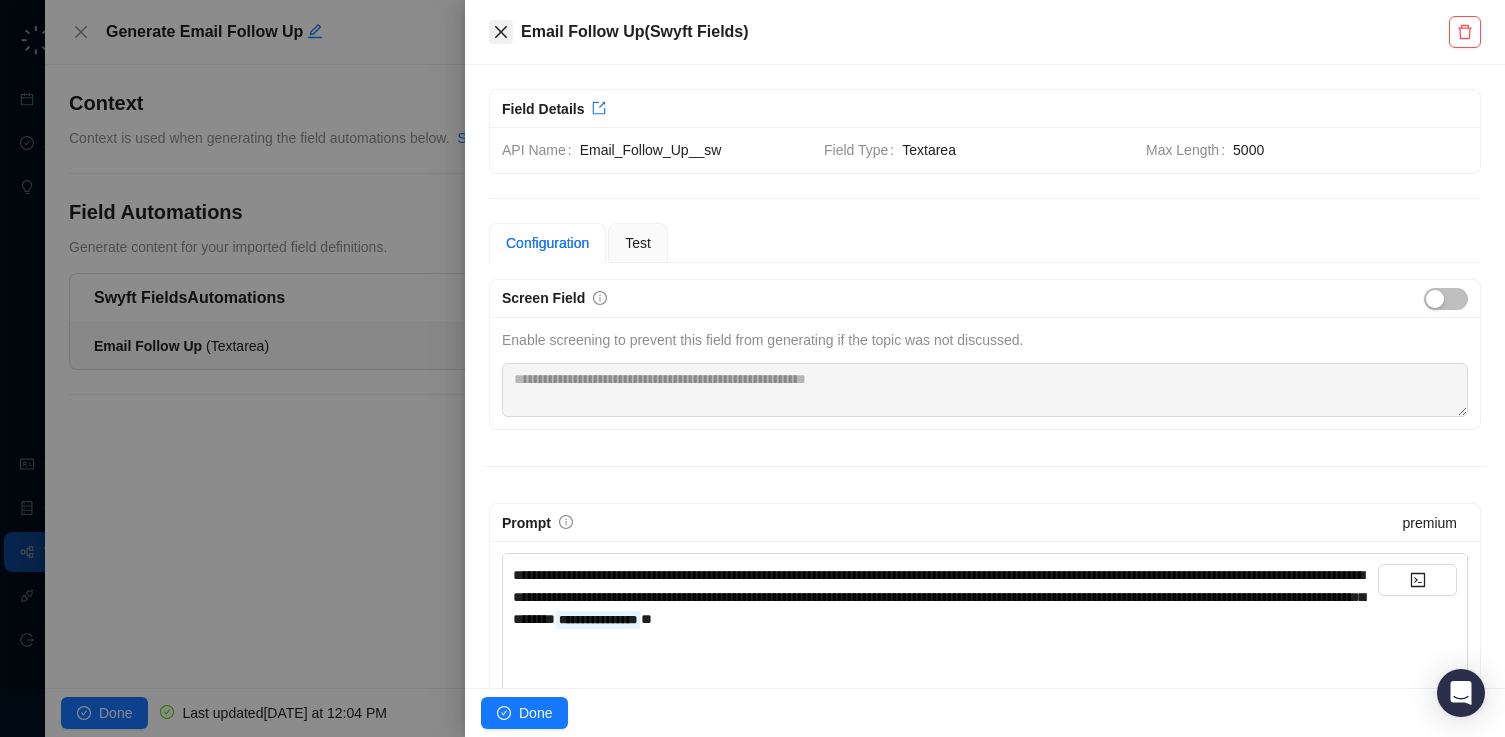 click 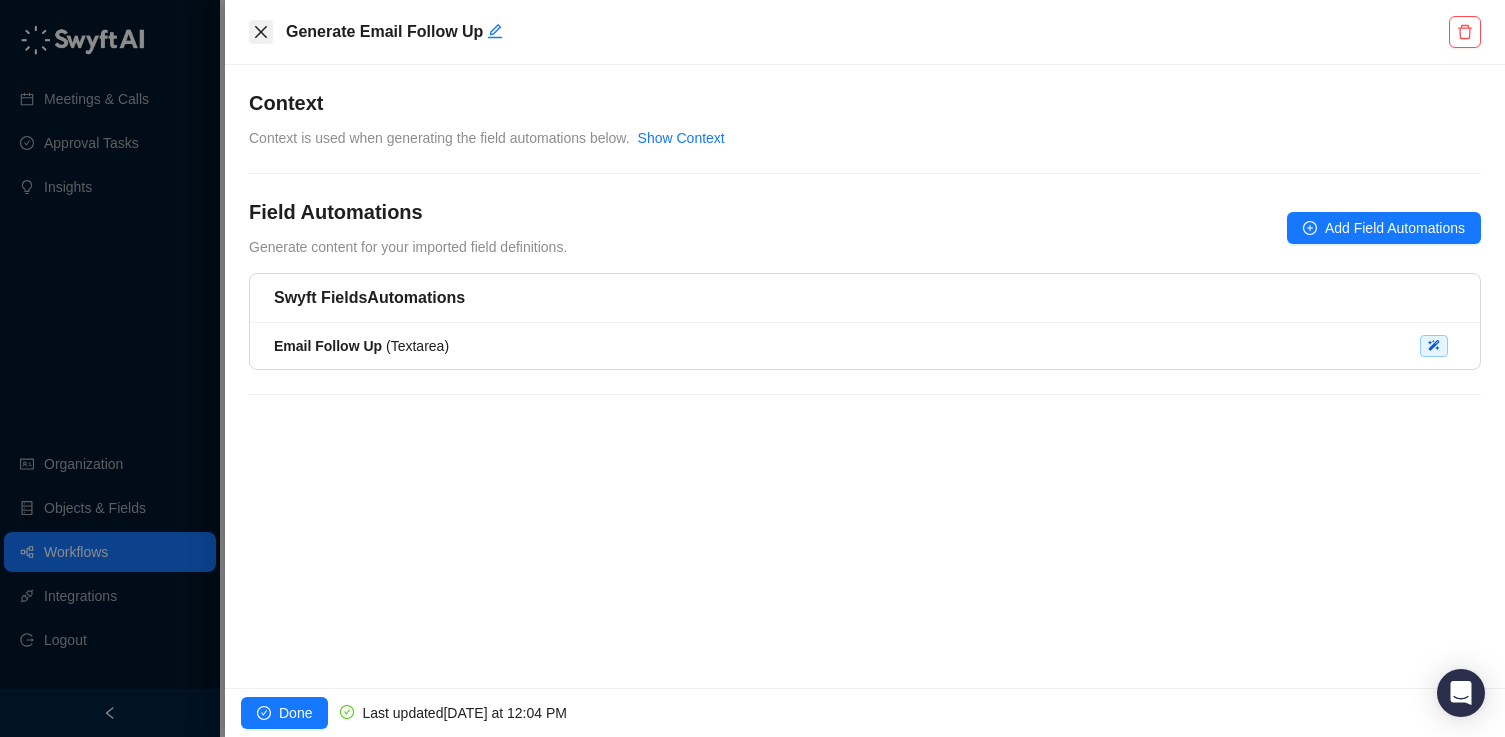 click 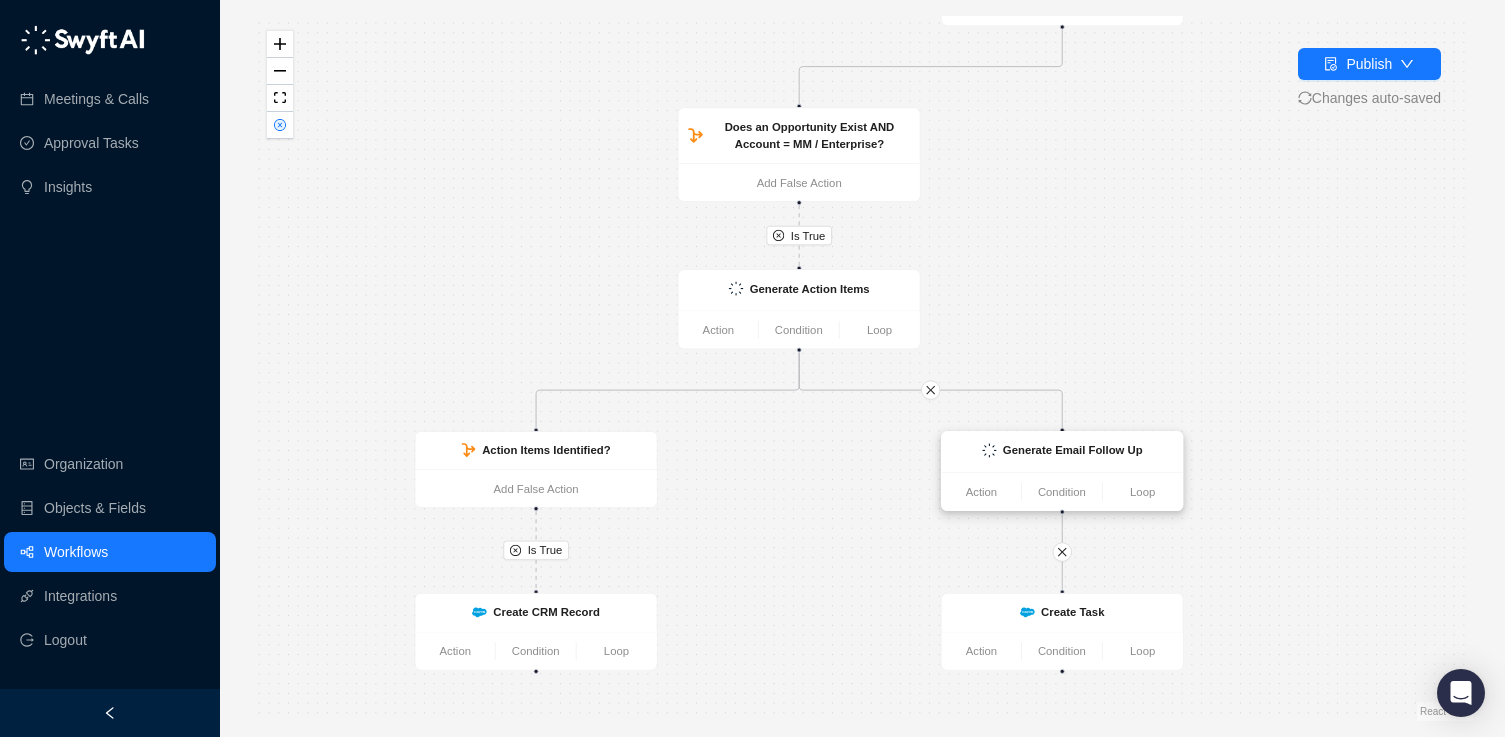 click on "Generate Email Follow Up" at bounding box center [1073, 450] 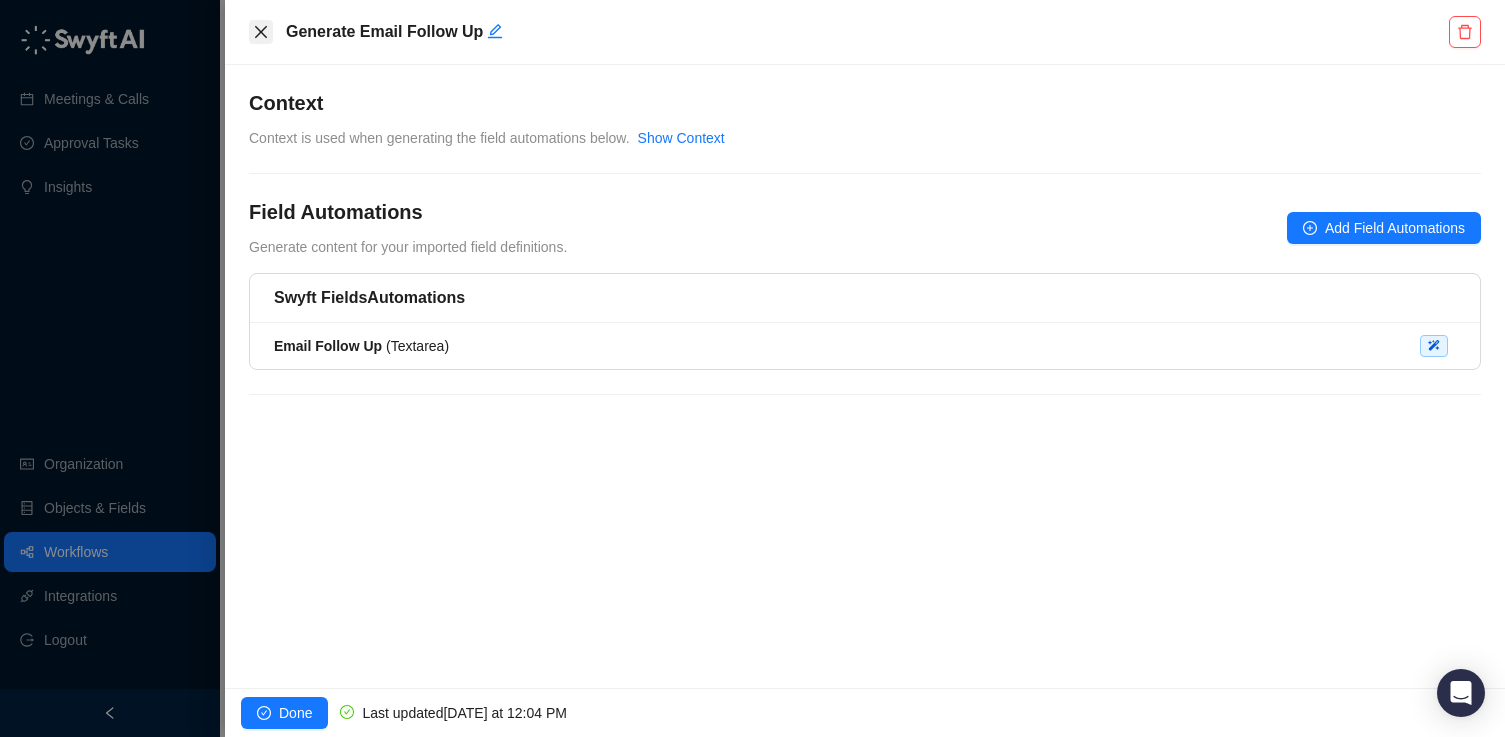click 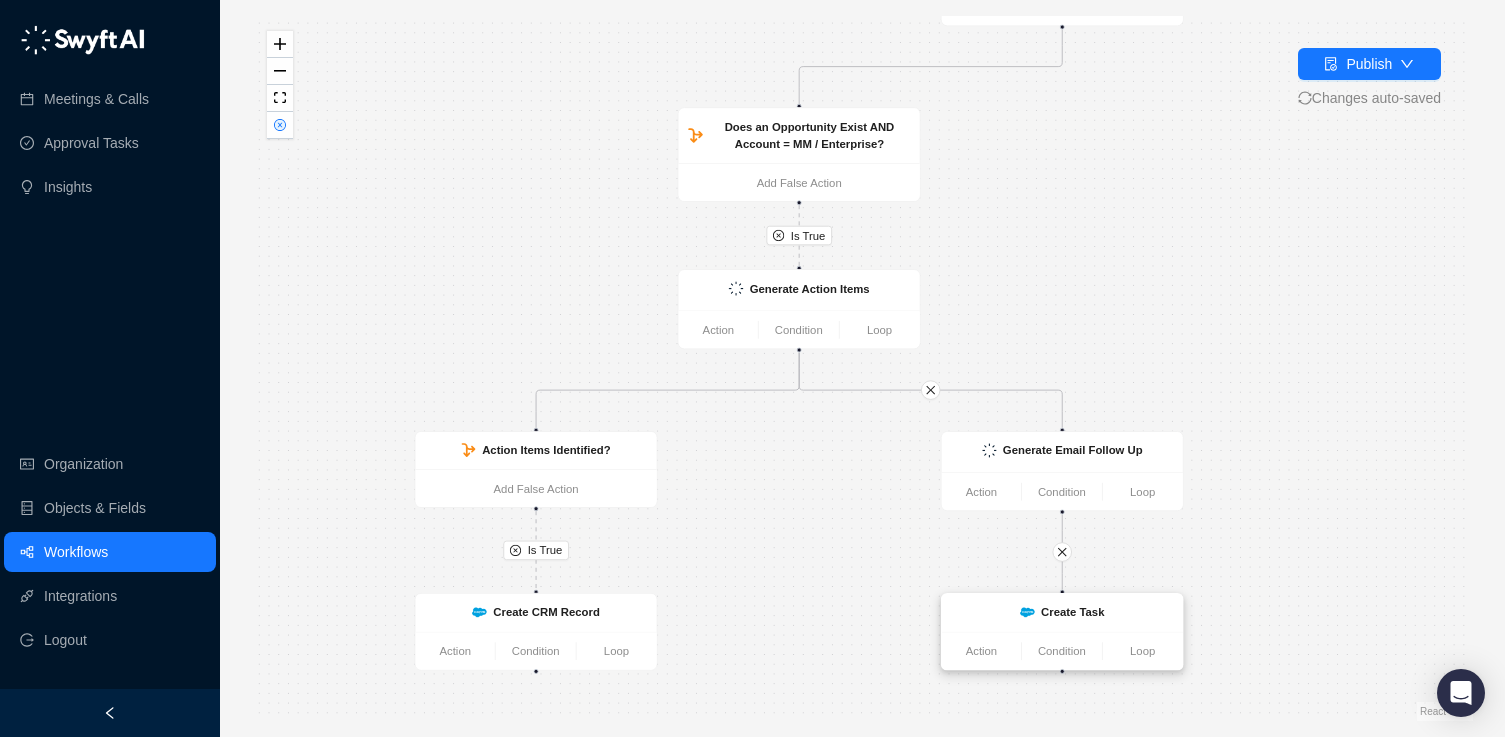 click on "Create Task" at bounding box center (1062, 612) 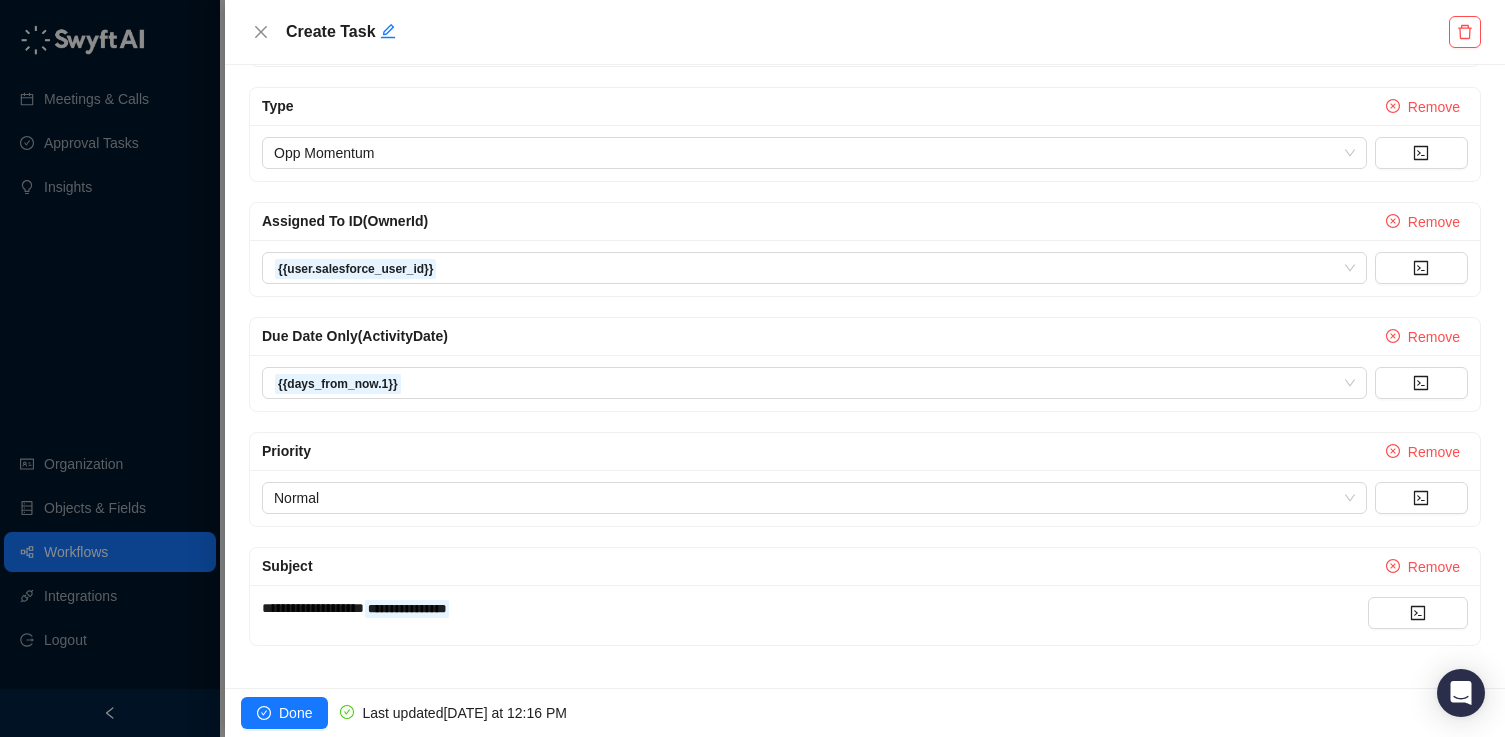 scroll, scrollTop: 709, scrollLeft: 0, axis: vertical 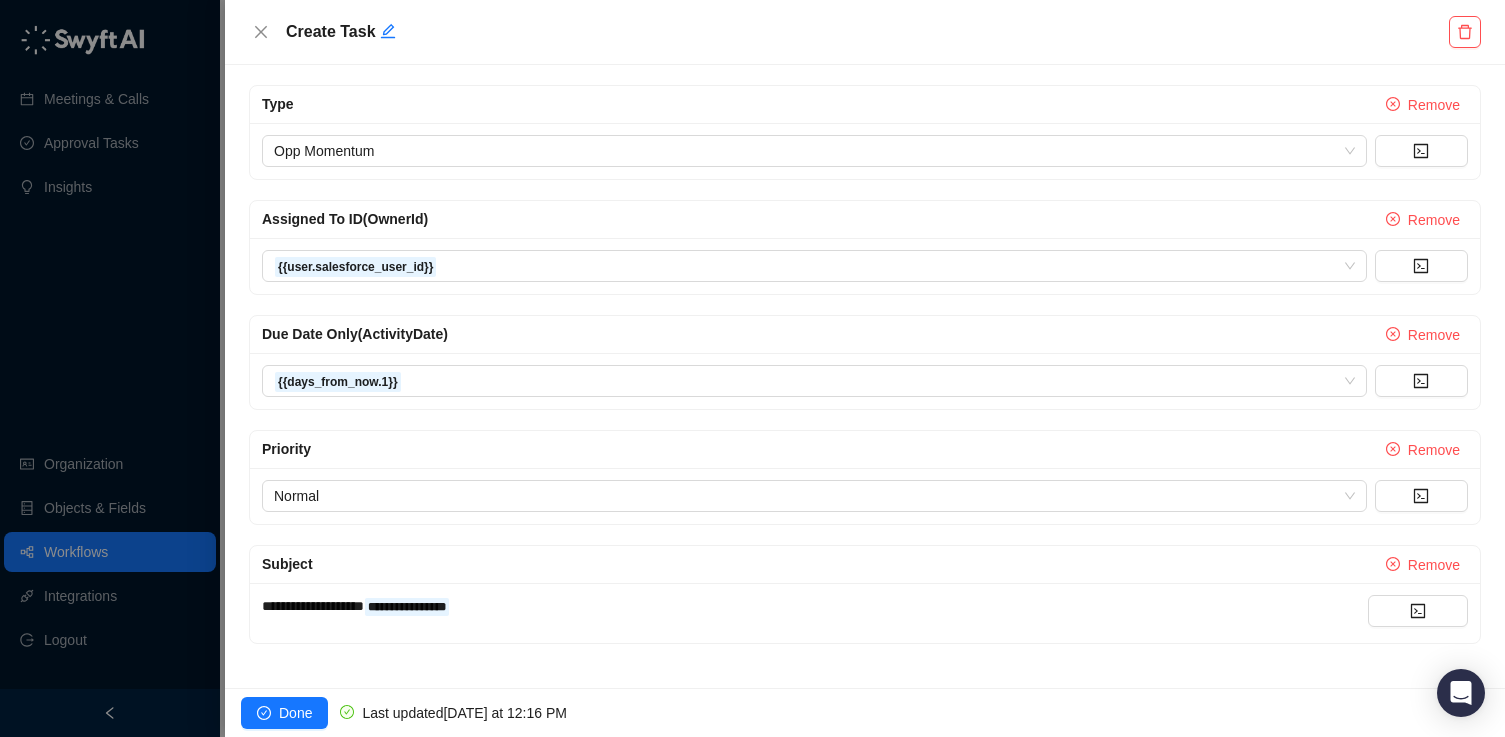 click on "Normal" at bounding box center (865, 496) 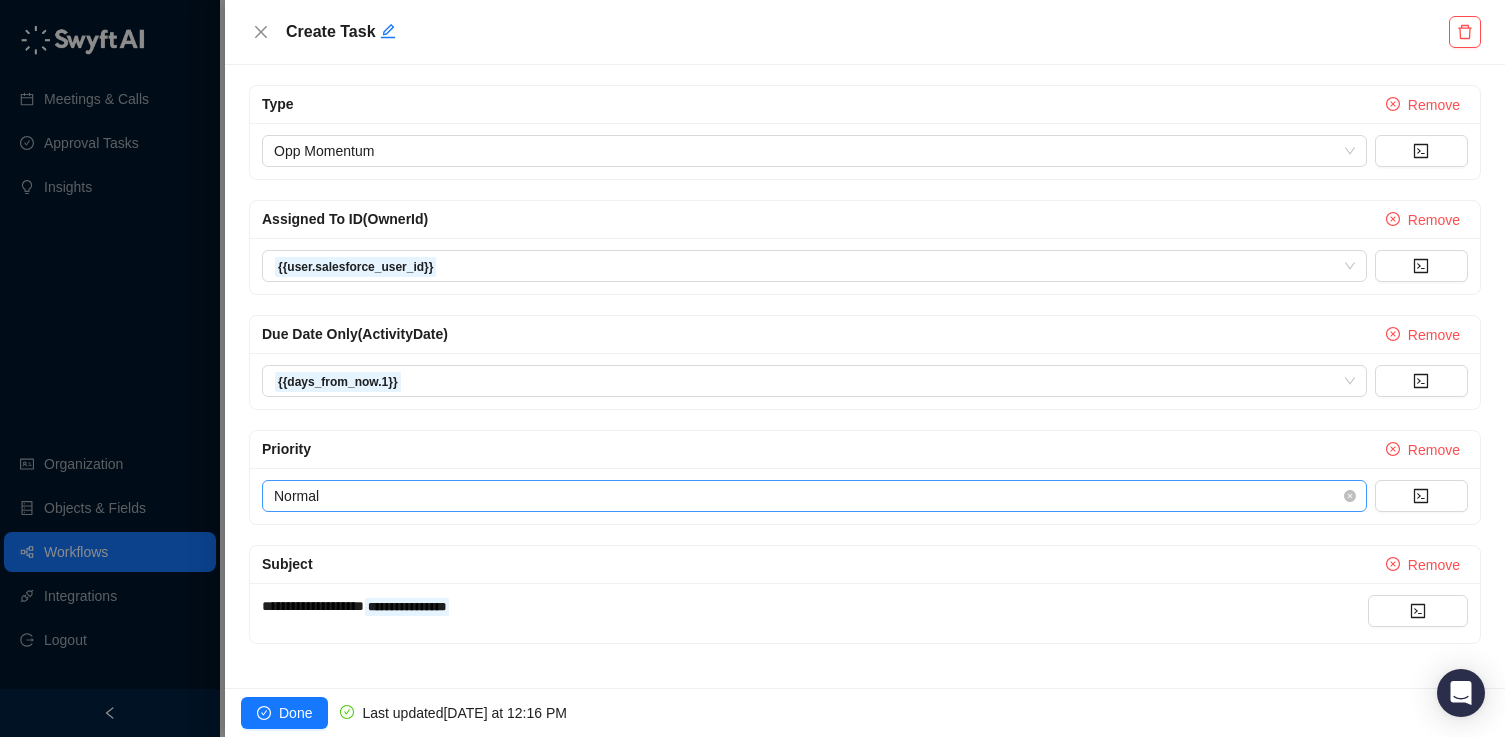 click on "Normal" at bounding box center [814, 496] 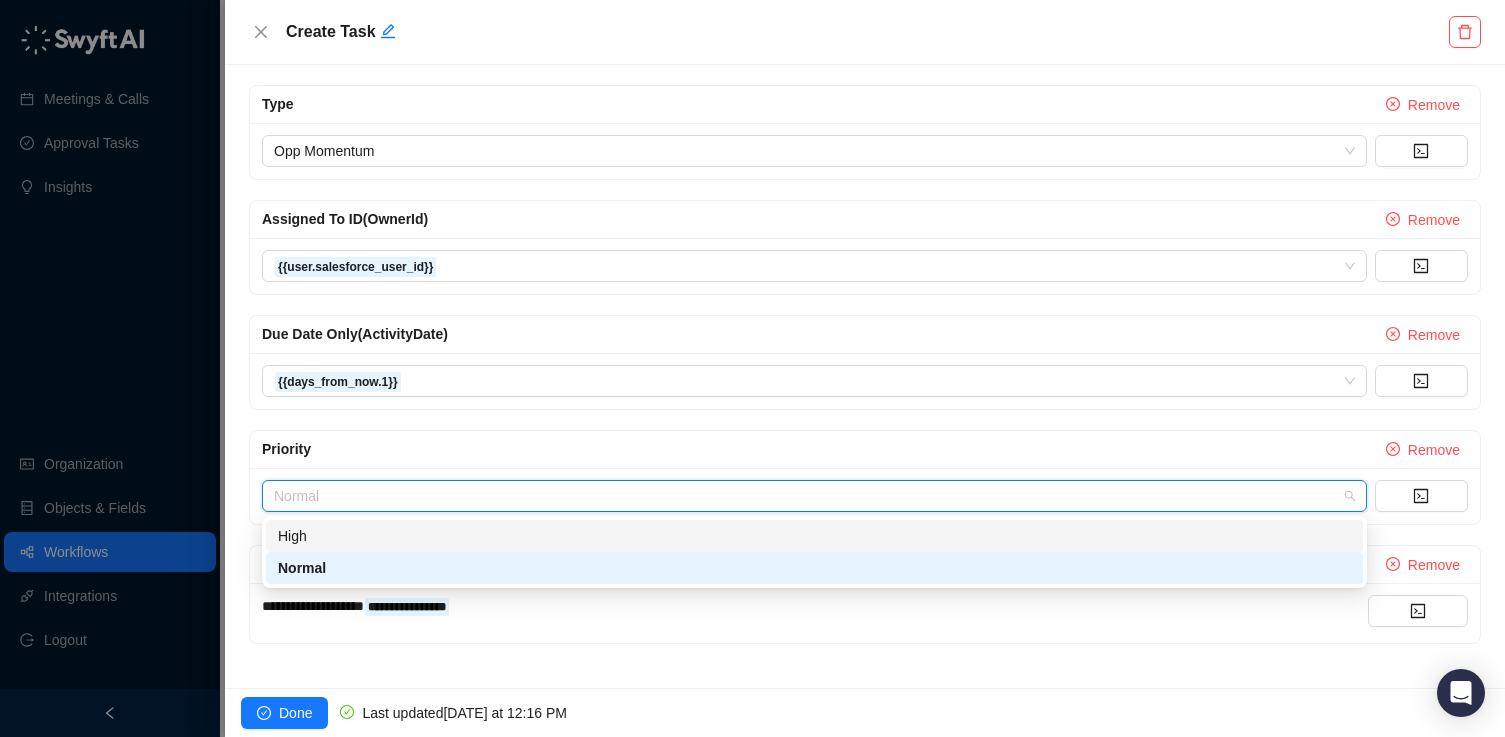 click on "High" at bounding box center [814, 536] 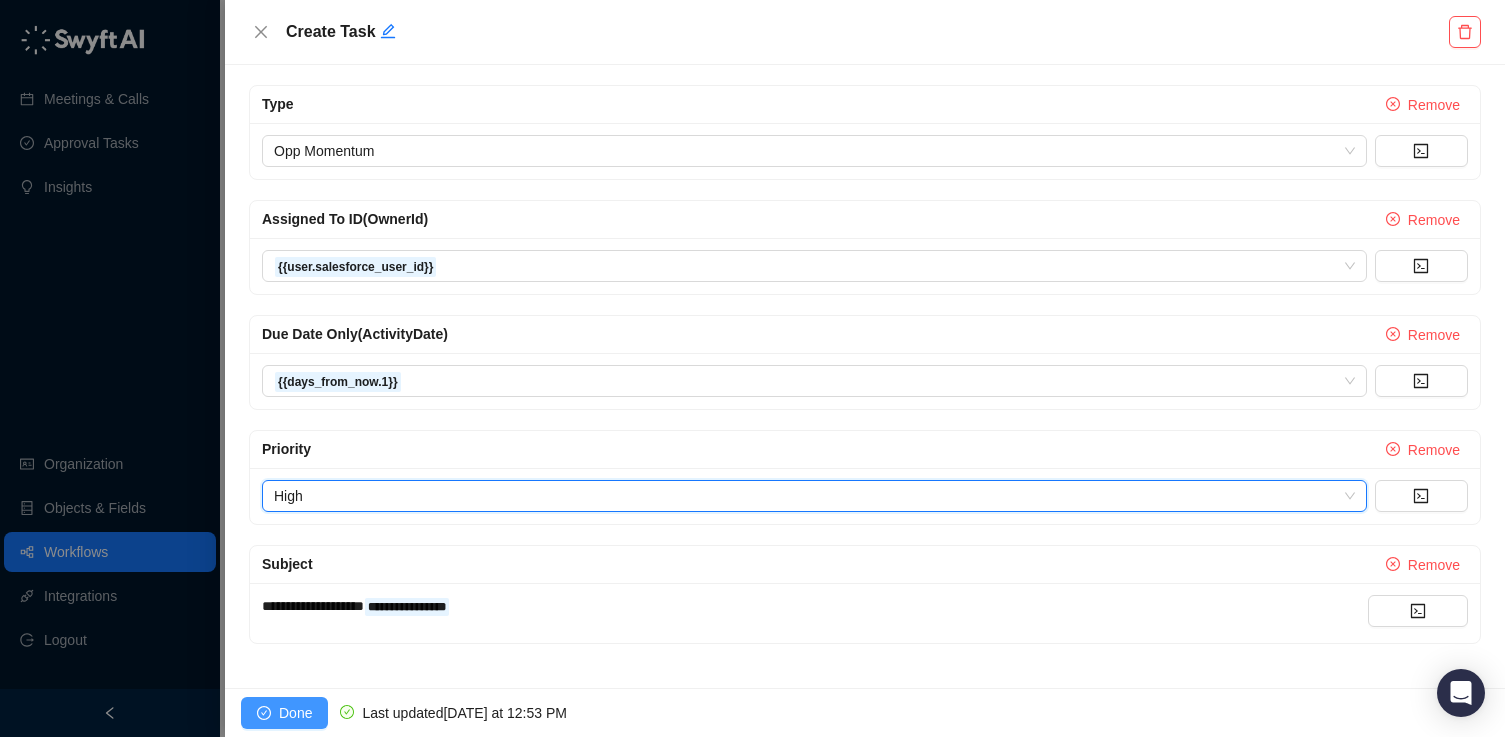 click on "Done" at bounding box center [295, 713] 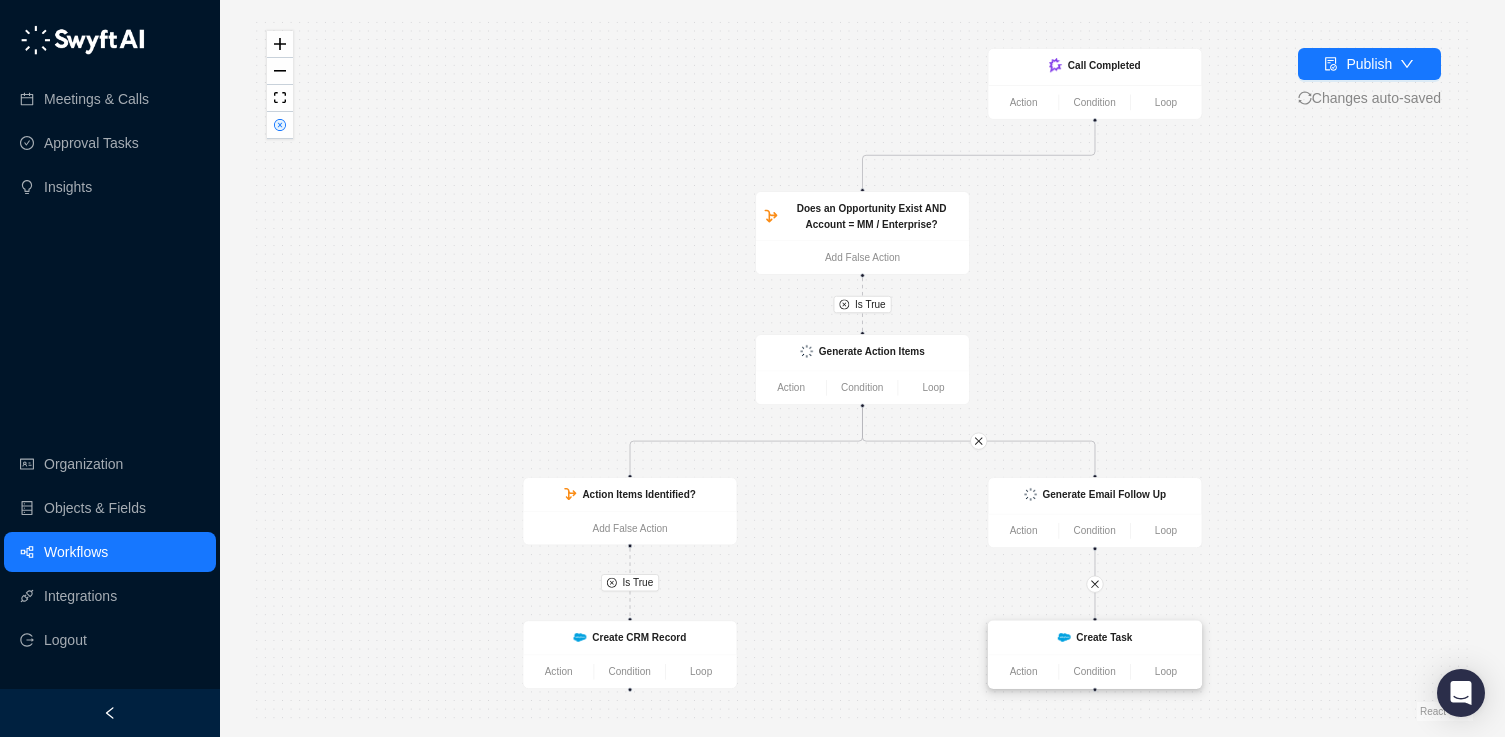 click on "Create Task" at bounding box center (1095, 638) 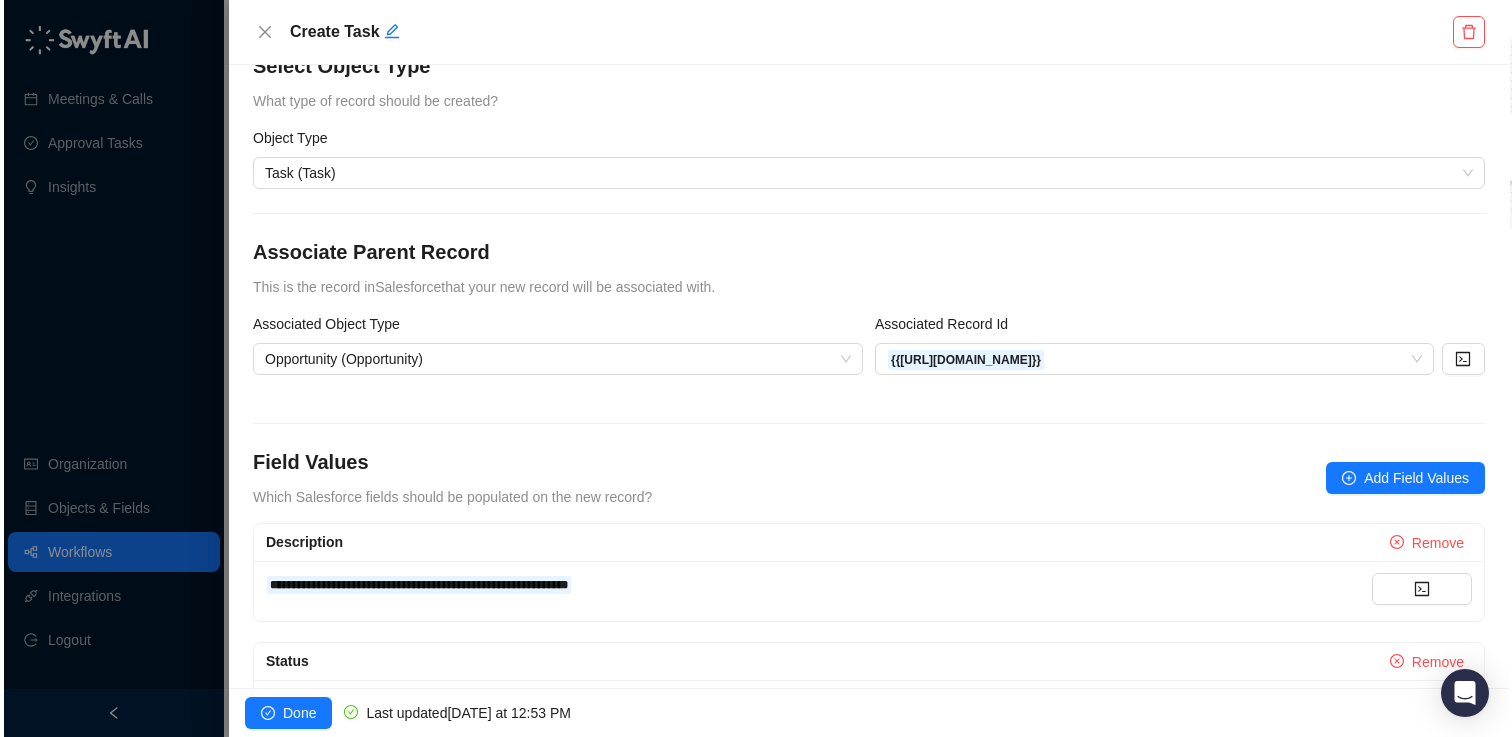 scroll, scrollTop: 32, scrollLeft: 0, axis: vertical 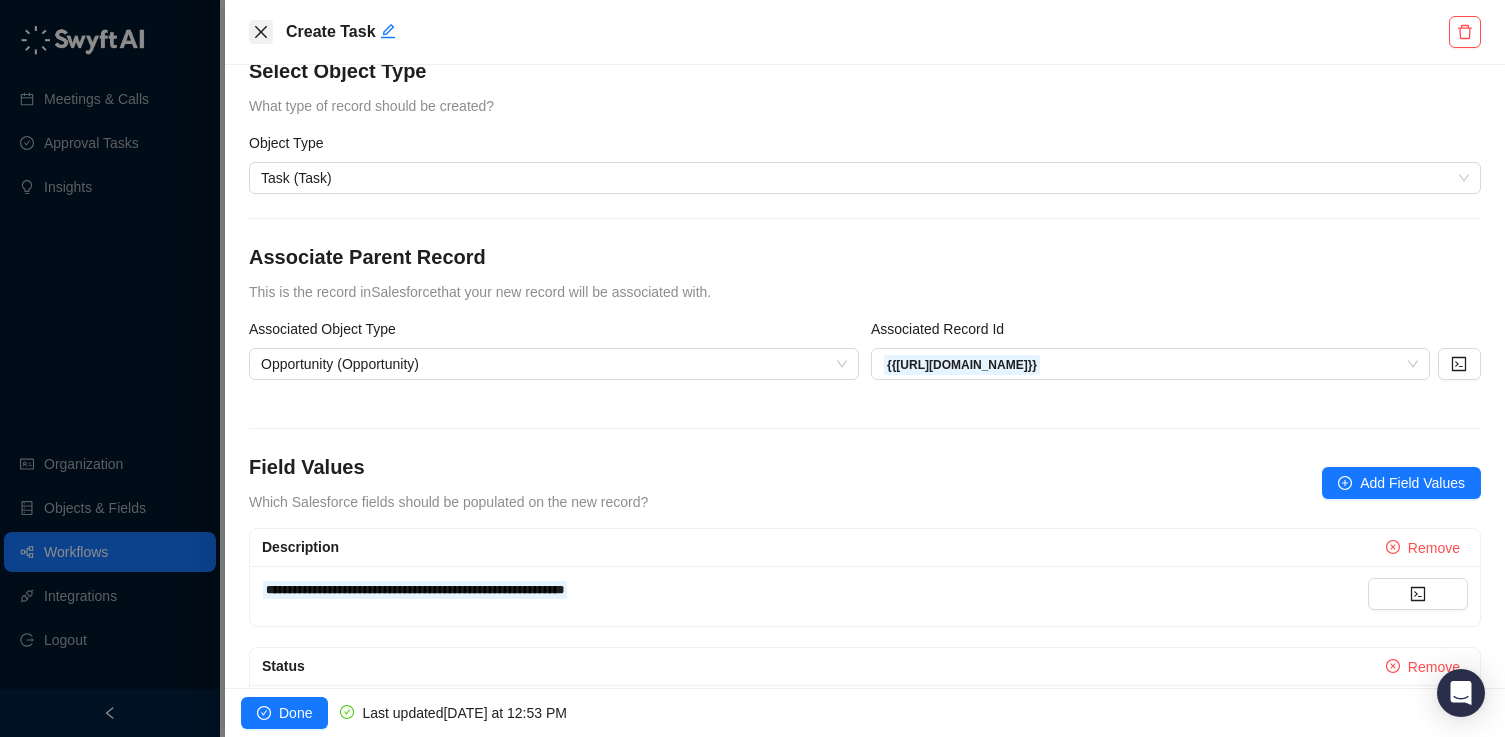click 